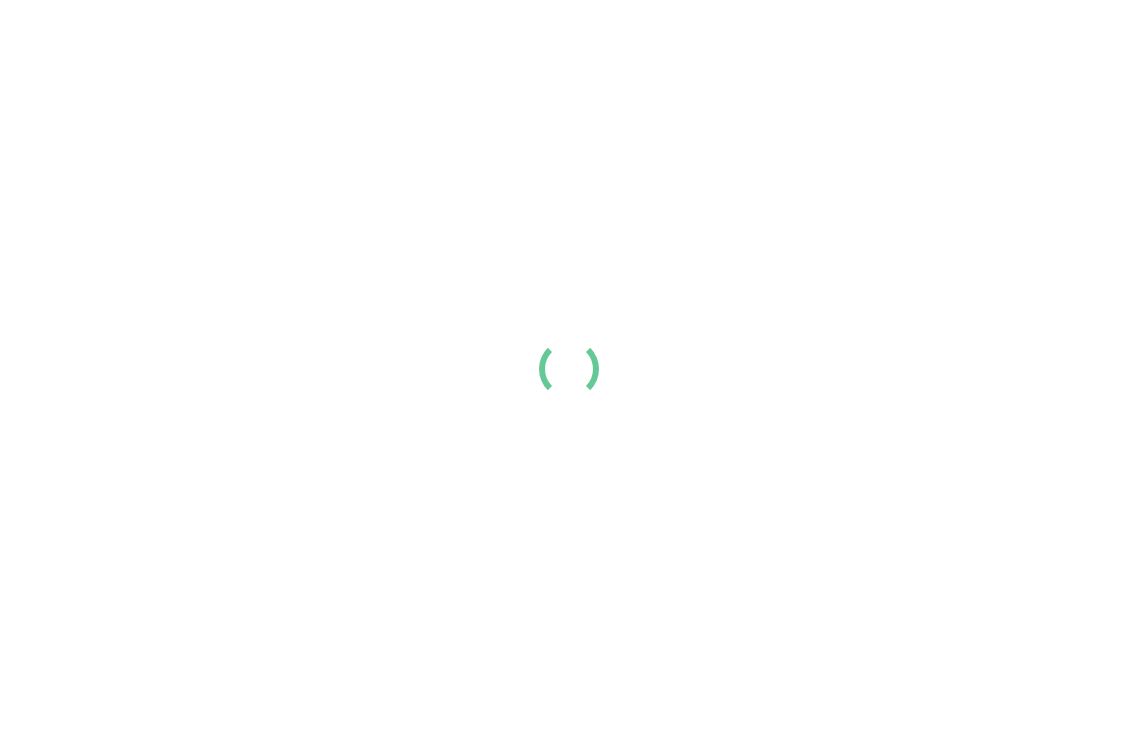 scroll, scrollTop: 0, scrollLeft: 0, axis: both 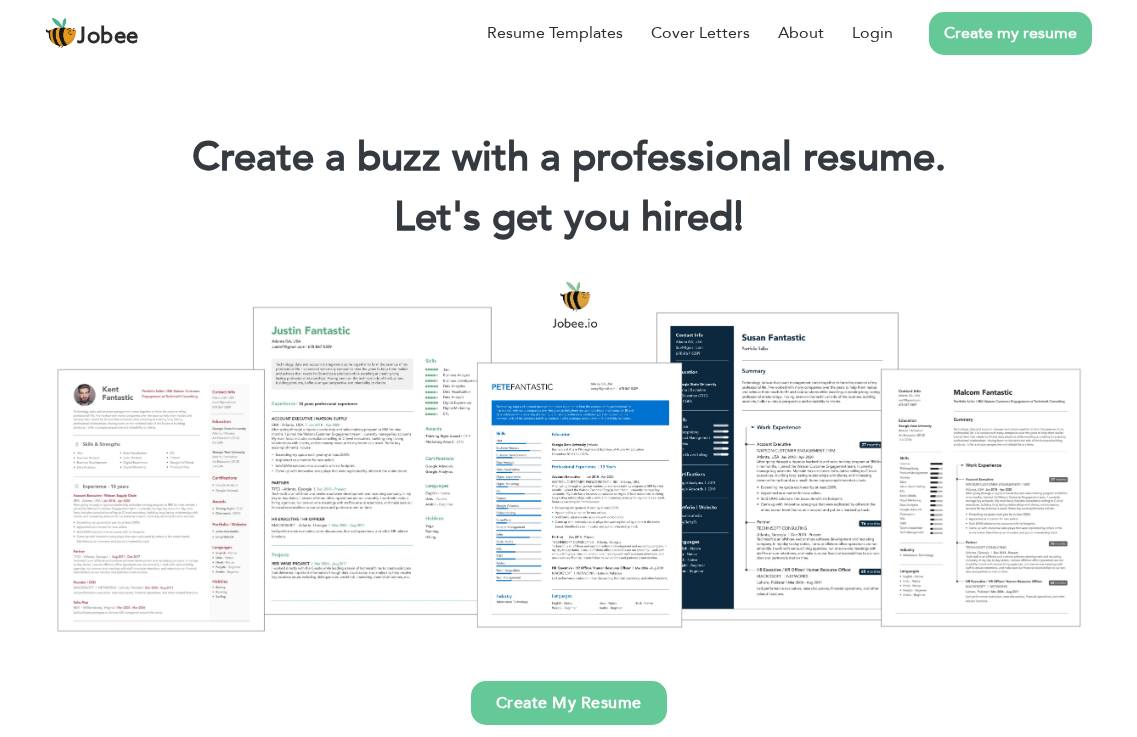 click on "Create my resume" at bounding box center (1010, 33) 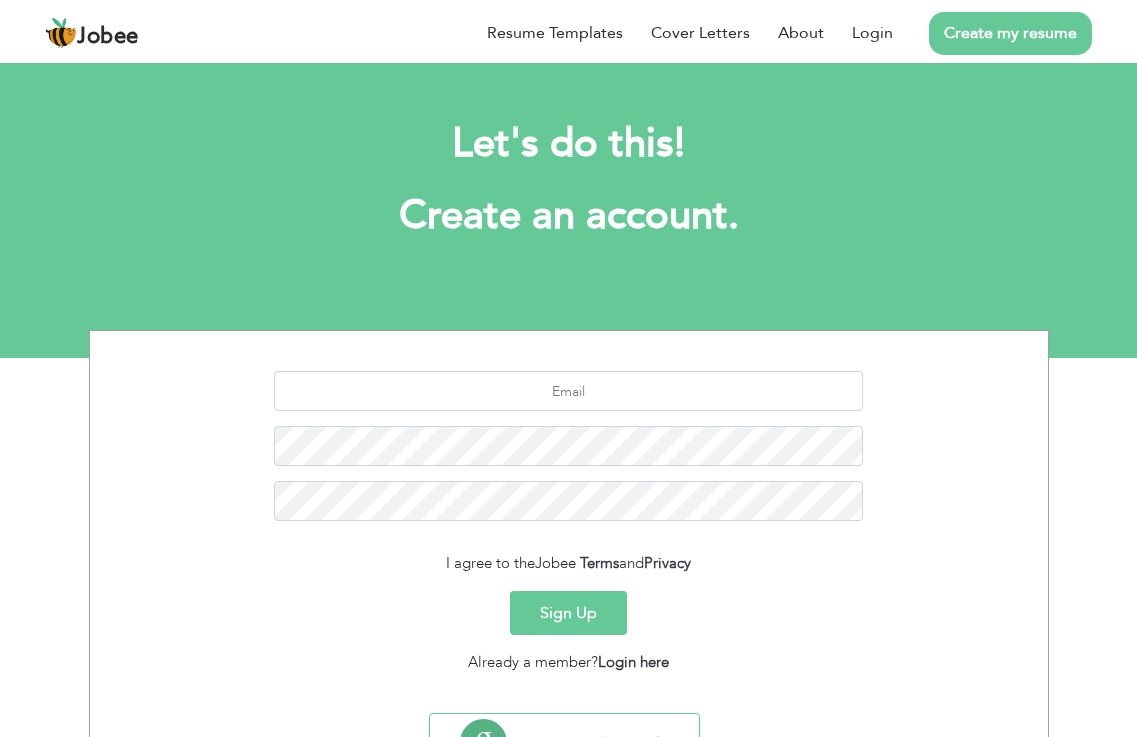 scroll, scrollTop: 0, scrollLeft: 0, axis: both 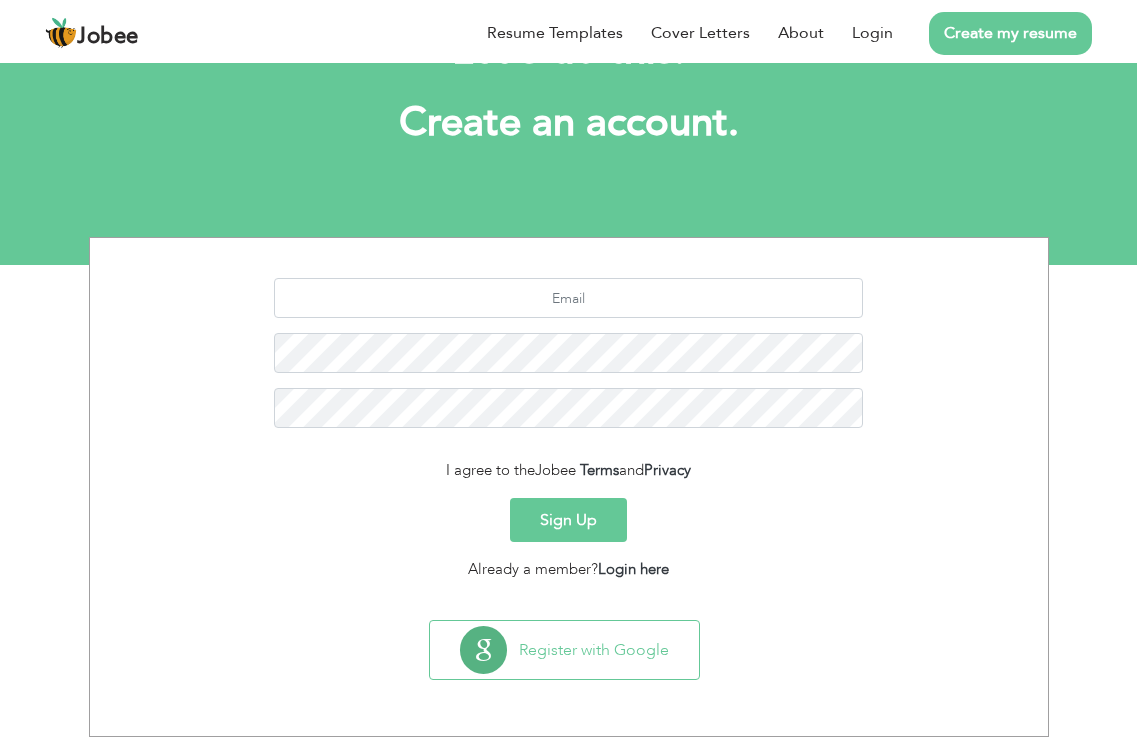click on "Sign Up" at bounding box center [568, 520] 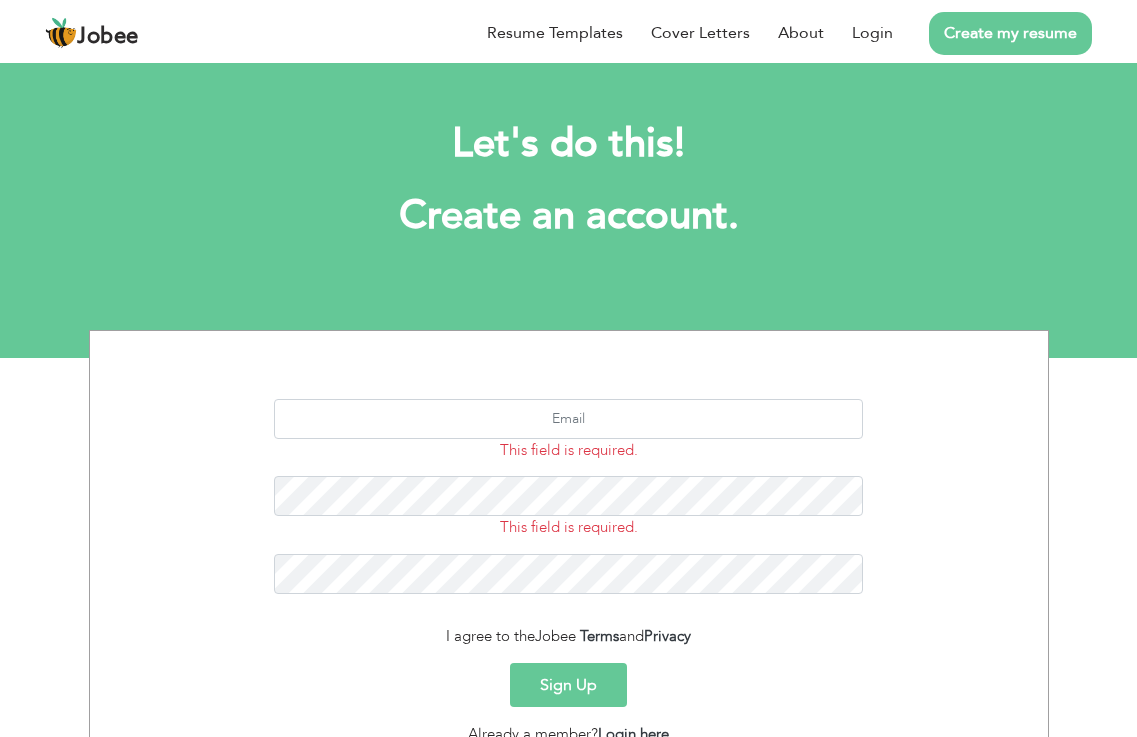 scroll, scrollTop: 0, scrollLeft: 0, axis: both 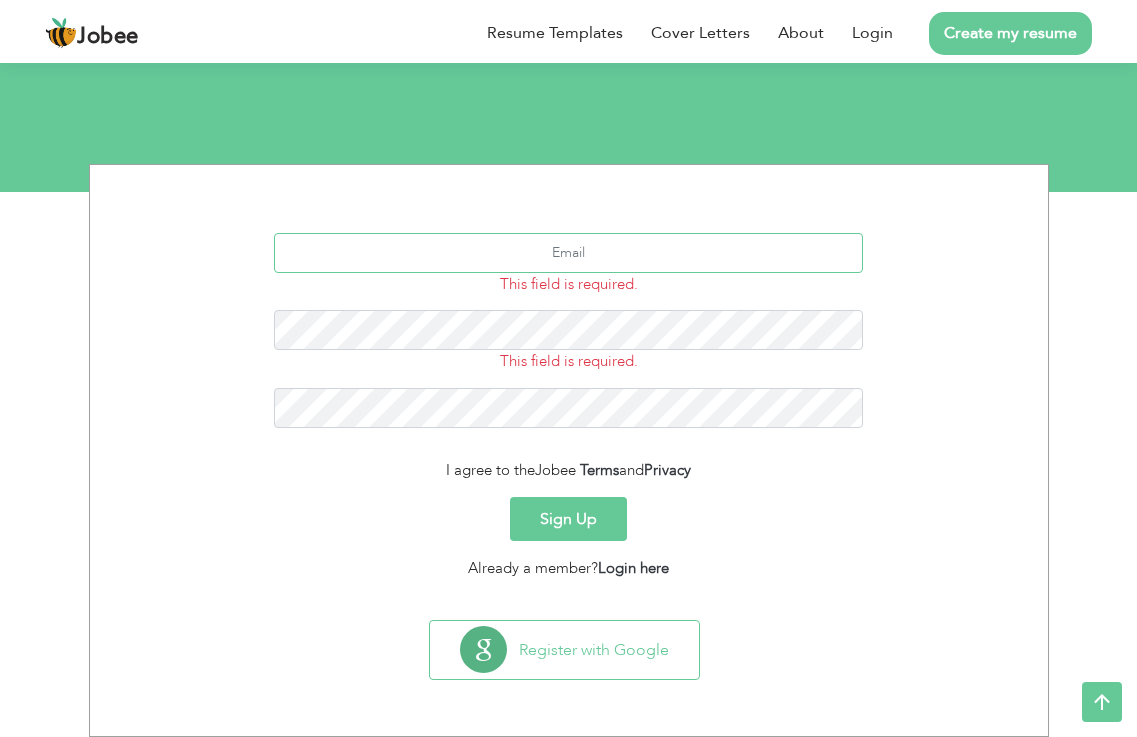 click at bounding box center [568, 253] 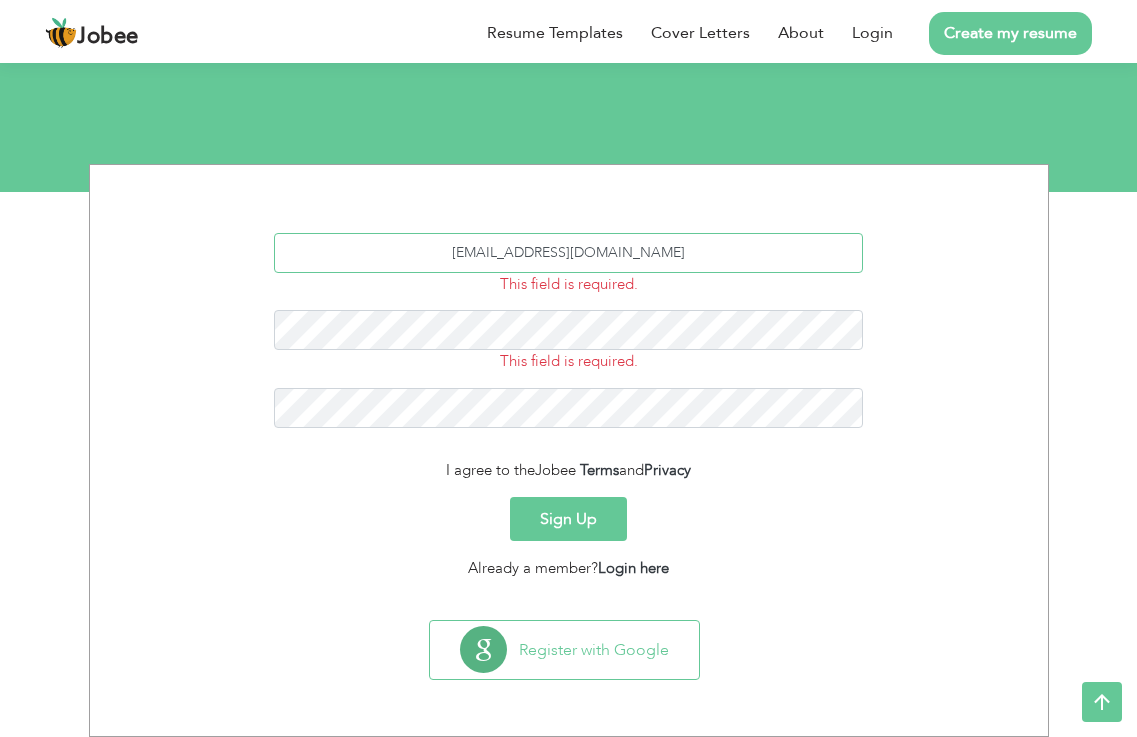 type on "[EMAIL_ADDRESS][DOMAIN_NAME]" 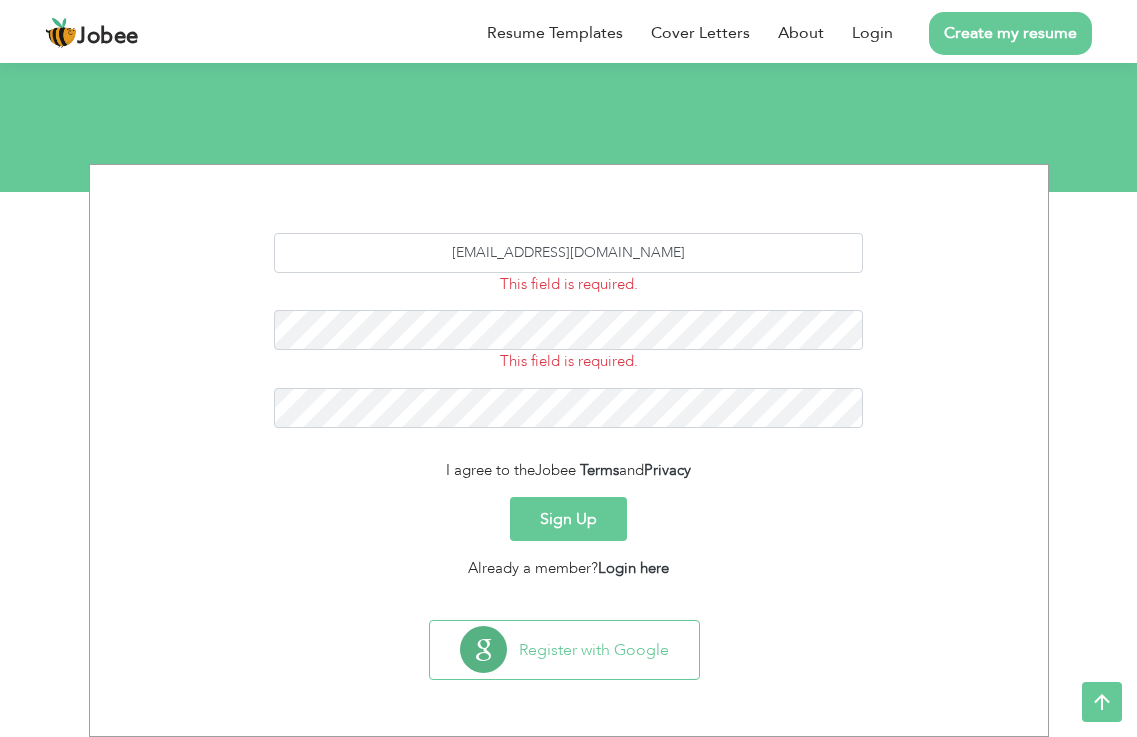 click on "Sign Up" at bounding box center (568, 519) 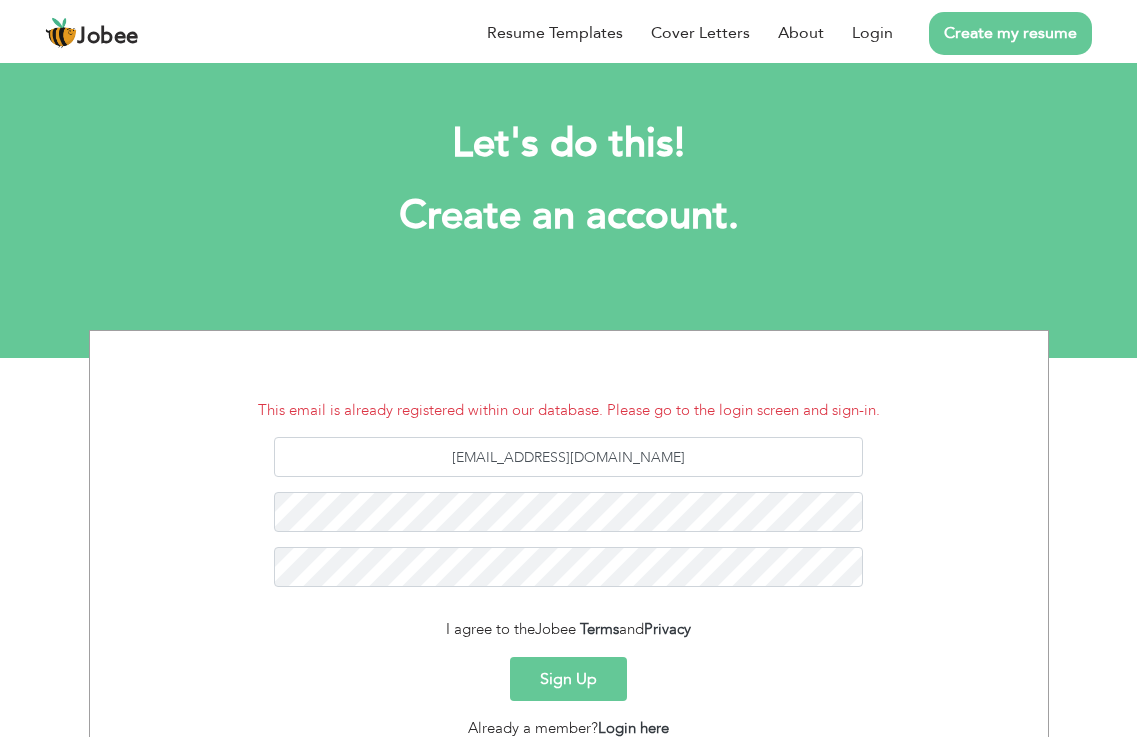 scroll, scrollTop: 0, scrollLeft: 0, axis: both 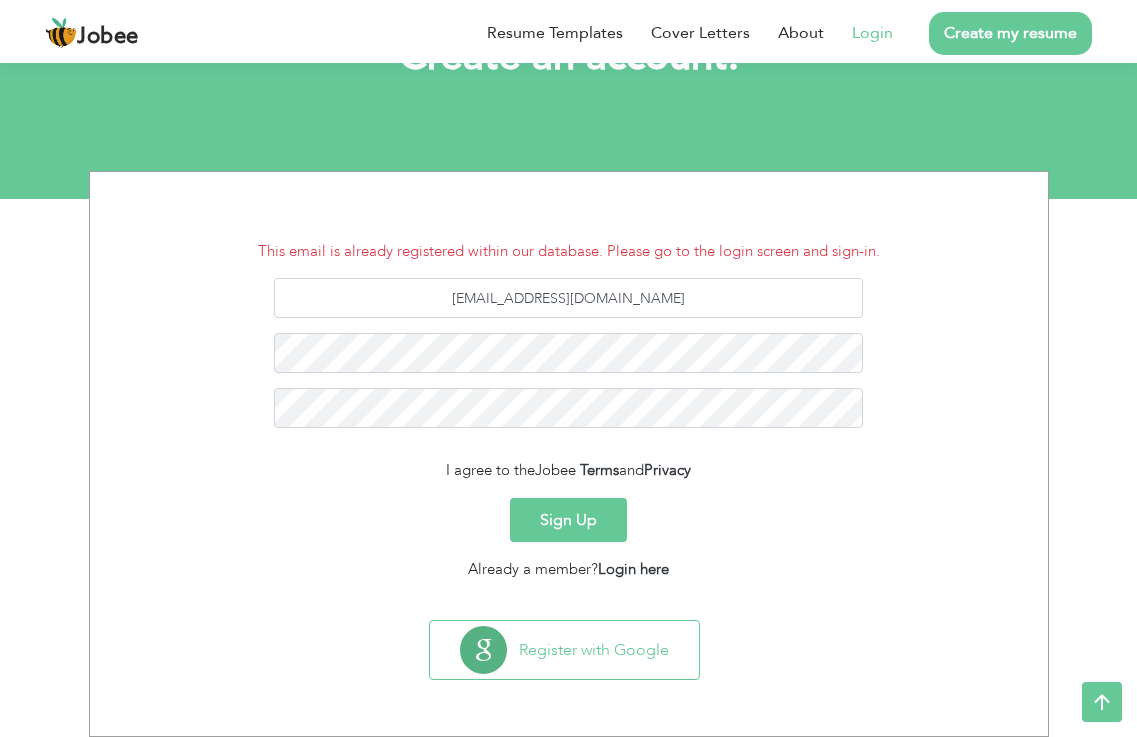 click on "Login" at bounding box center (872, 33) 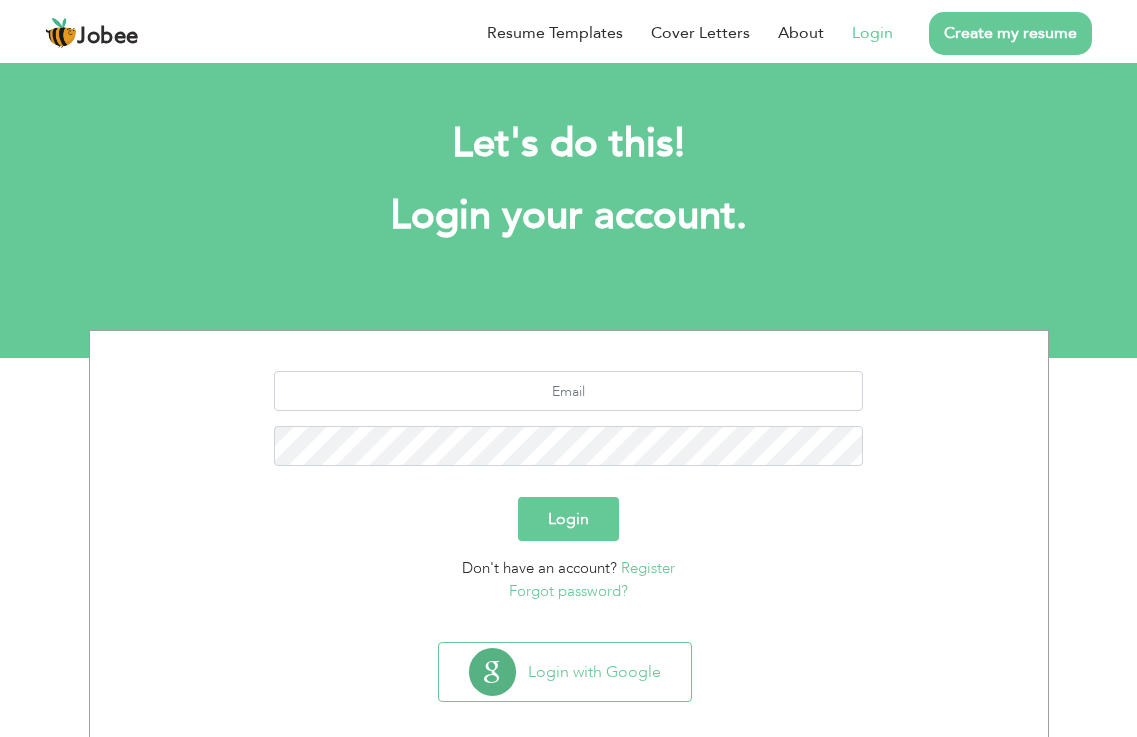 scroll, scrollTop: 0, scrollLeft: 0, axis: both 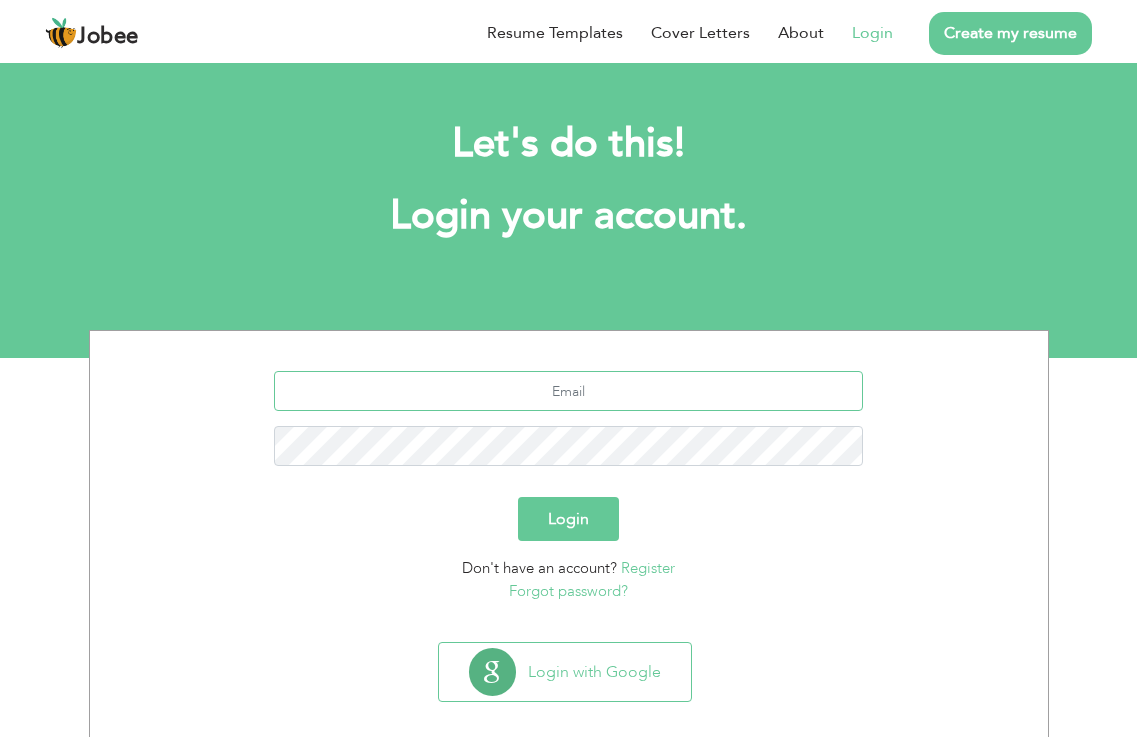 click at bounding box center [568, 391] 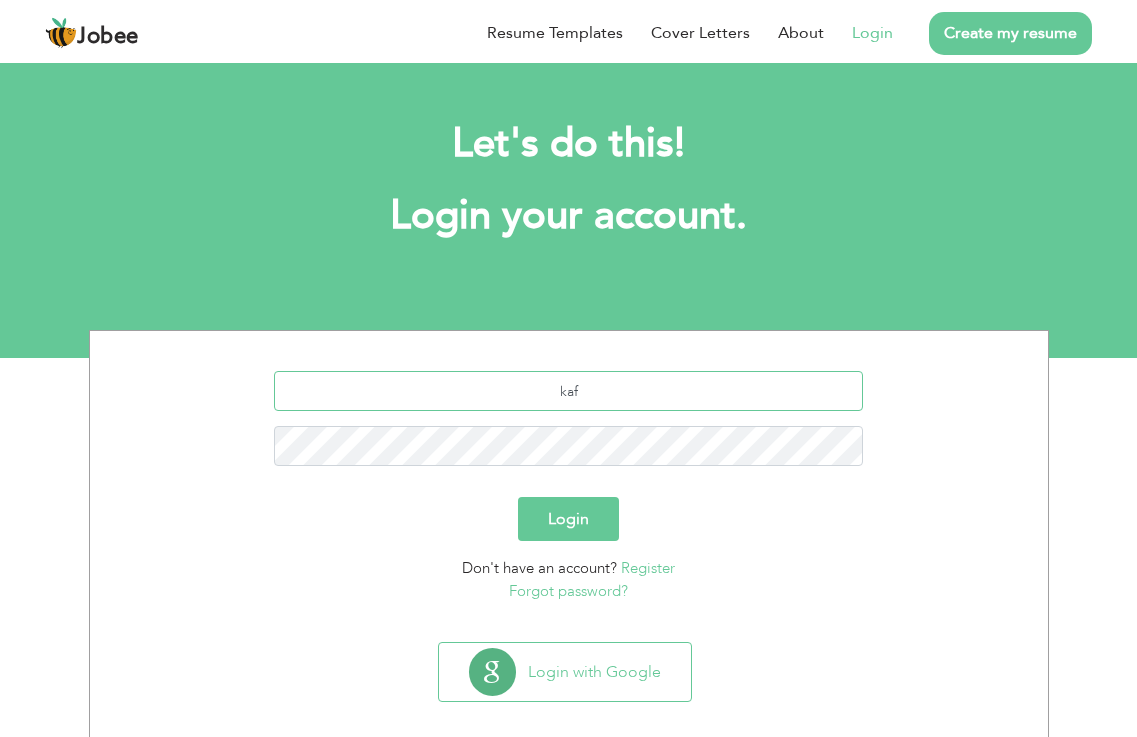type on "[EMAIL_ADDRESS][DOMAIN_NAME]" 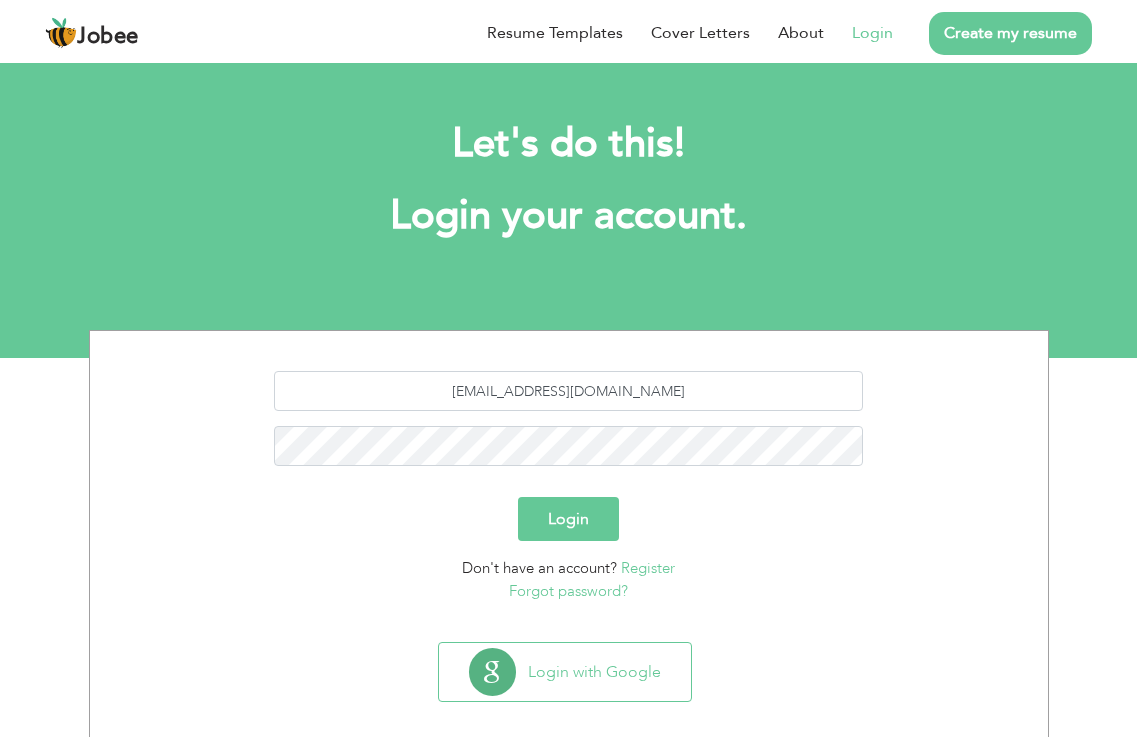 click on "Login" at bounding box center (568, 519) 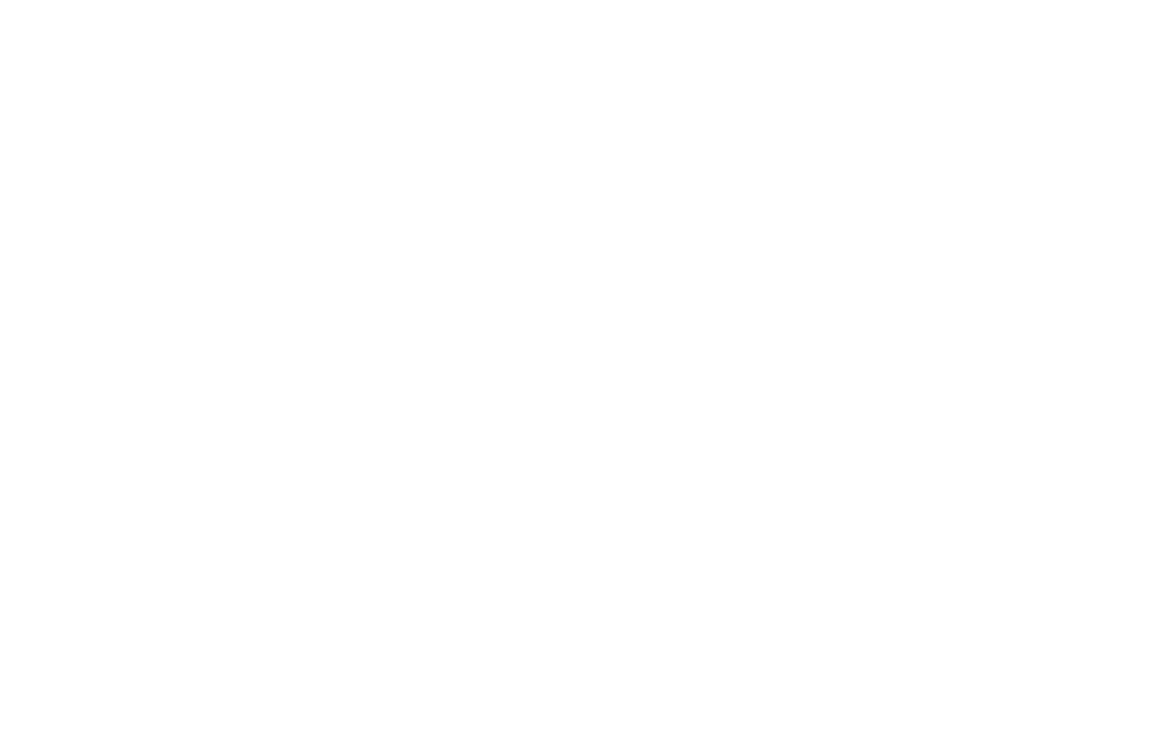 scroll, scrollTop: 0, scrollLeft: 0, axis: both 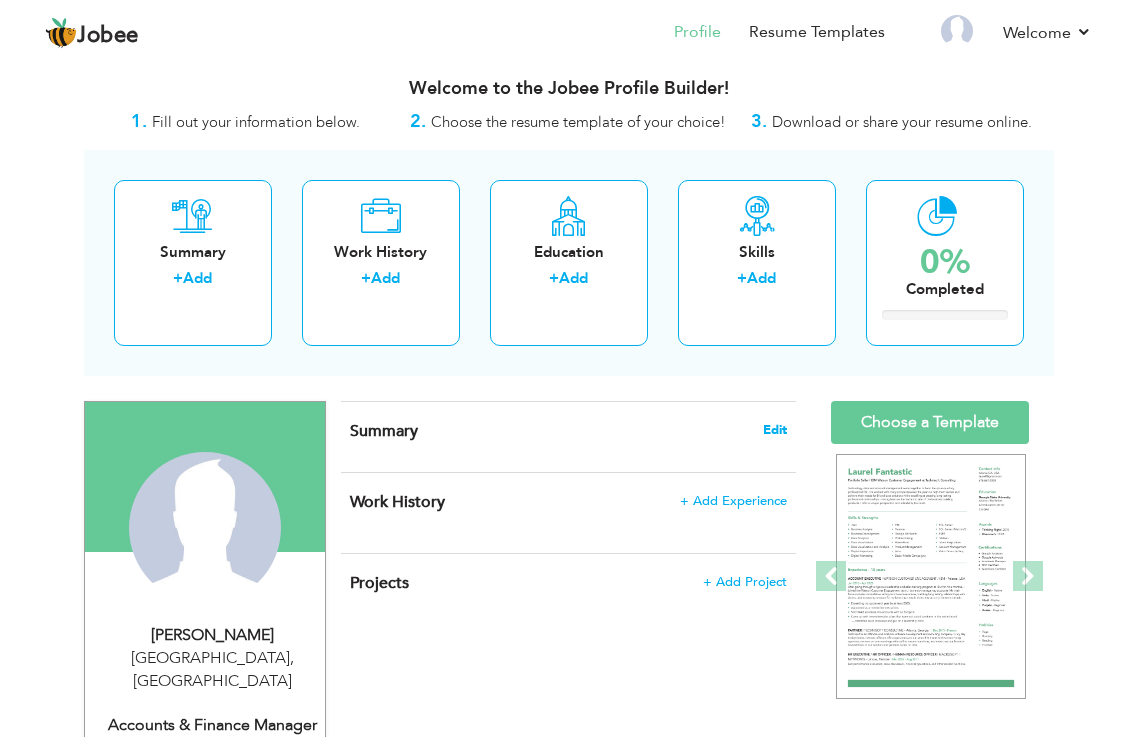 click on "Edit" at bounding box center (775, 430) 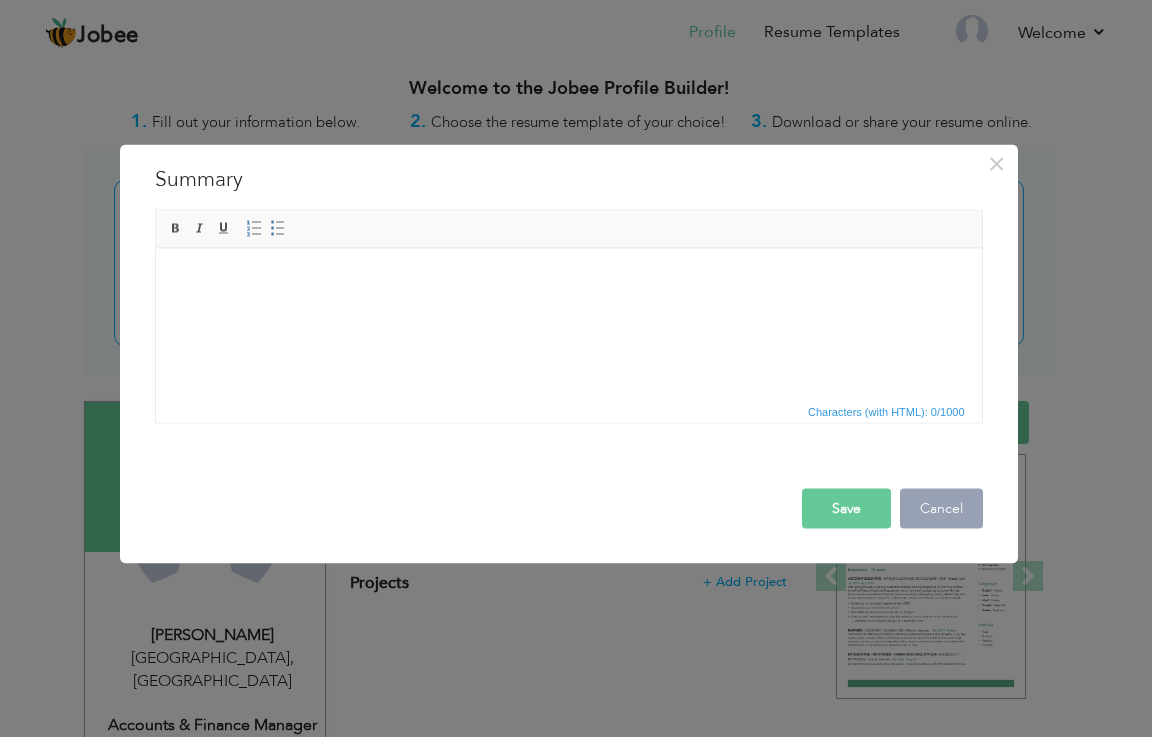 click on "Cancel" at bounding box center (941, 508) 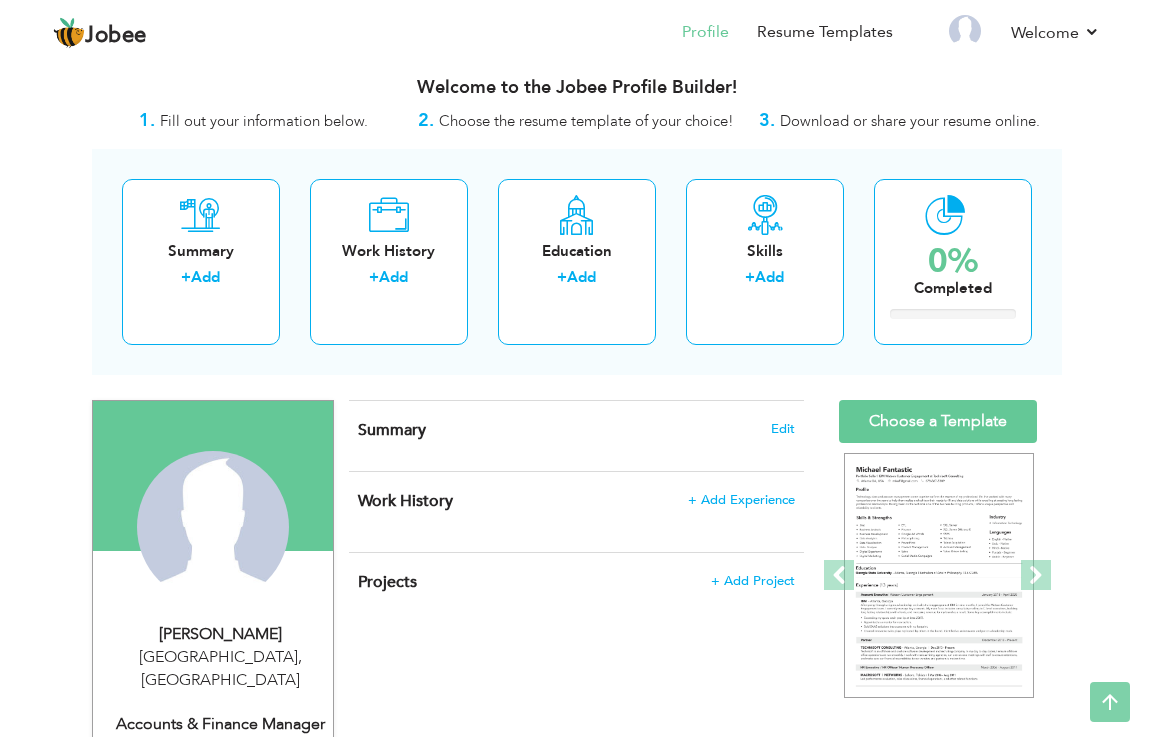 scroll, scrollTop: 0, scrollLeft: 0, axis: both 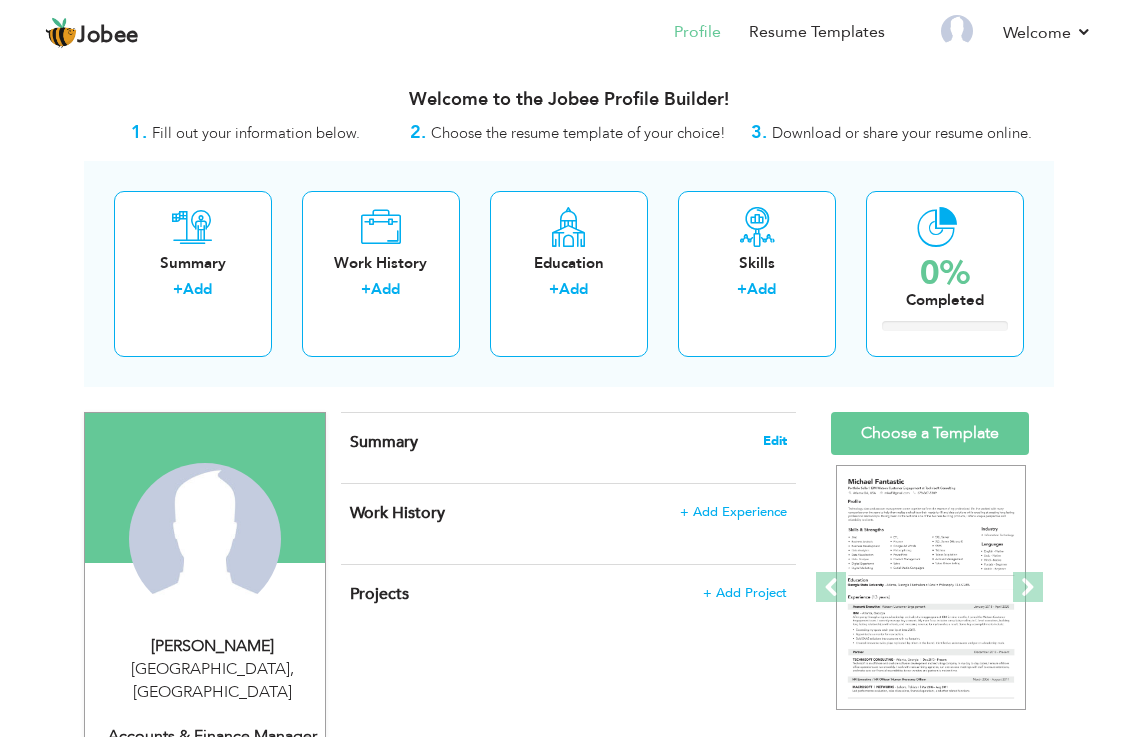 click on "Edit" at bounding box center [775, 441] 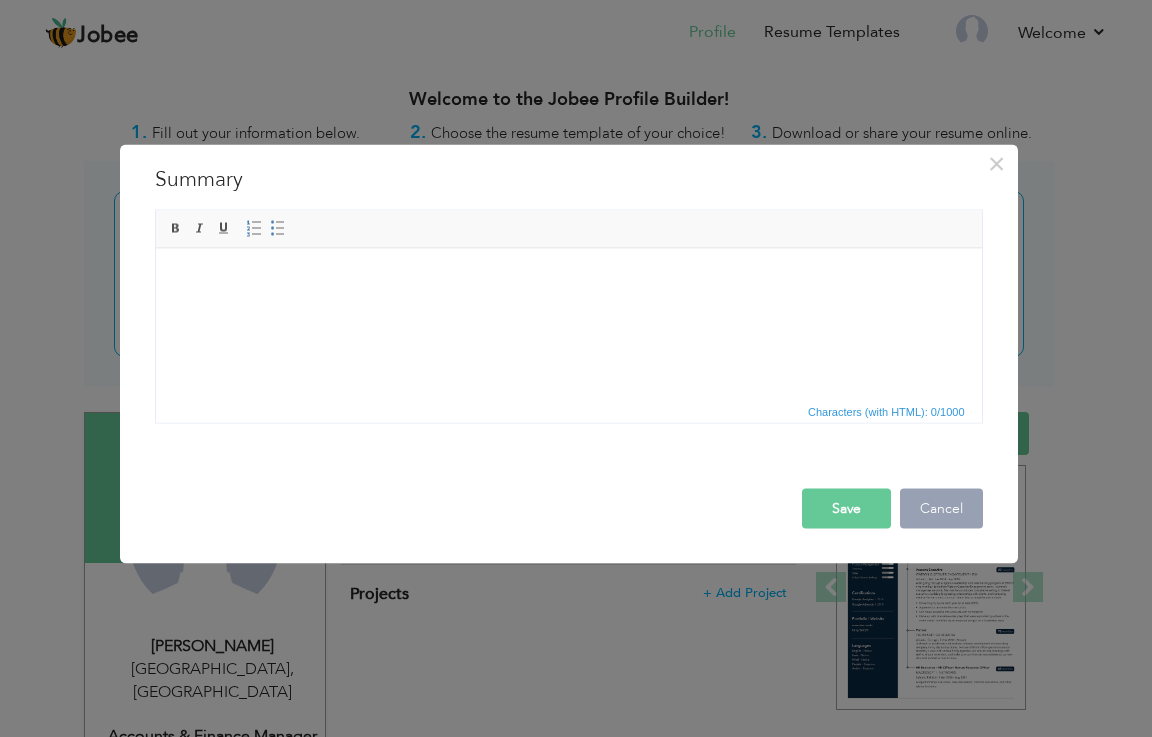 click on "Cancel" at bounding box center [941, 508] 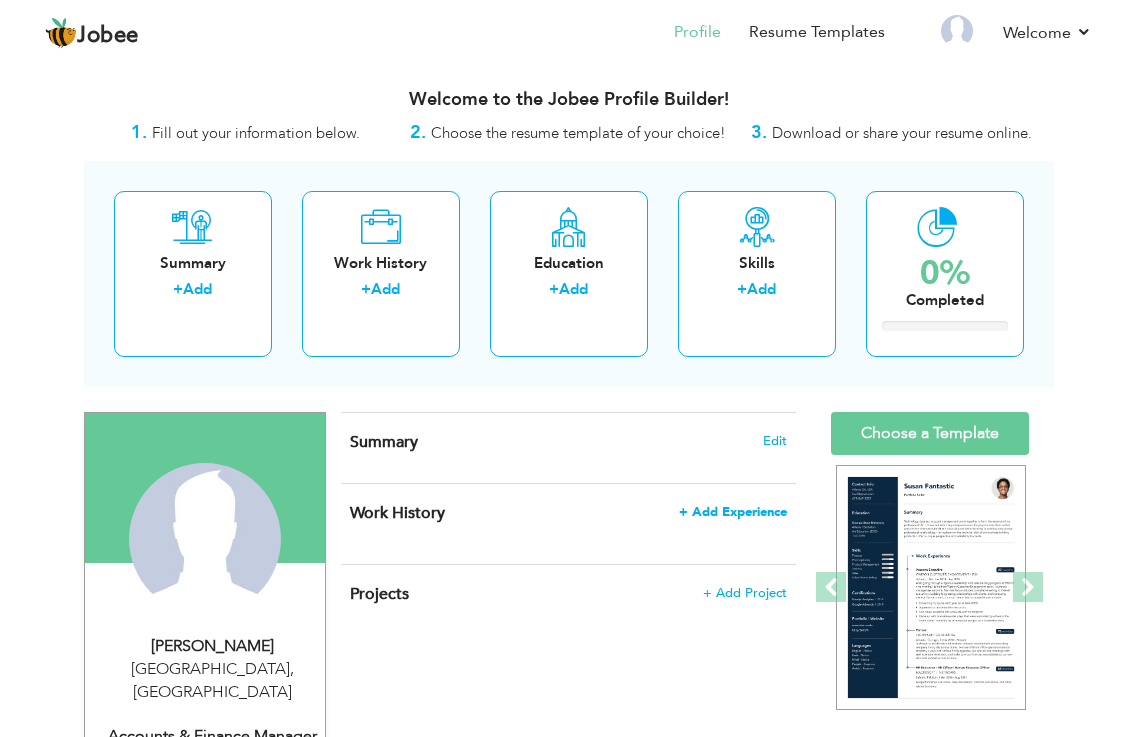 click on "+ Add Experience" at bounding box center (733, 512) 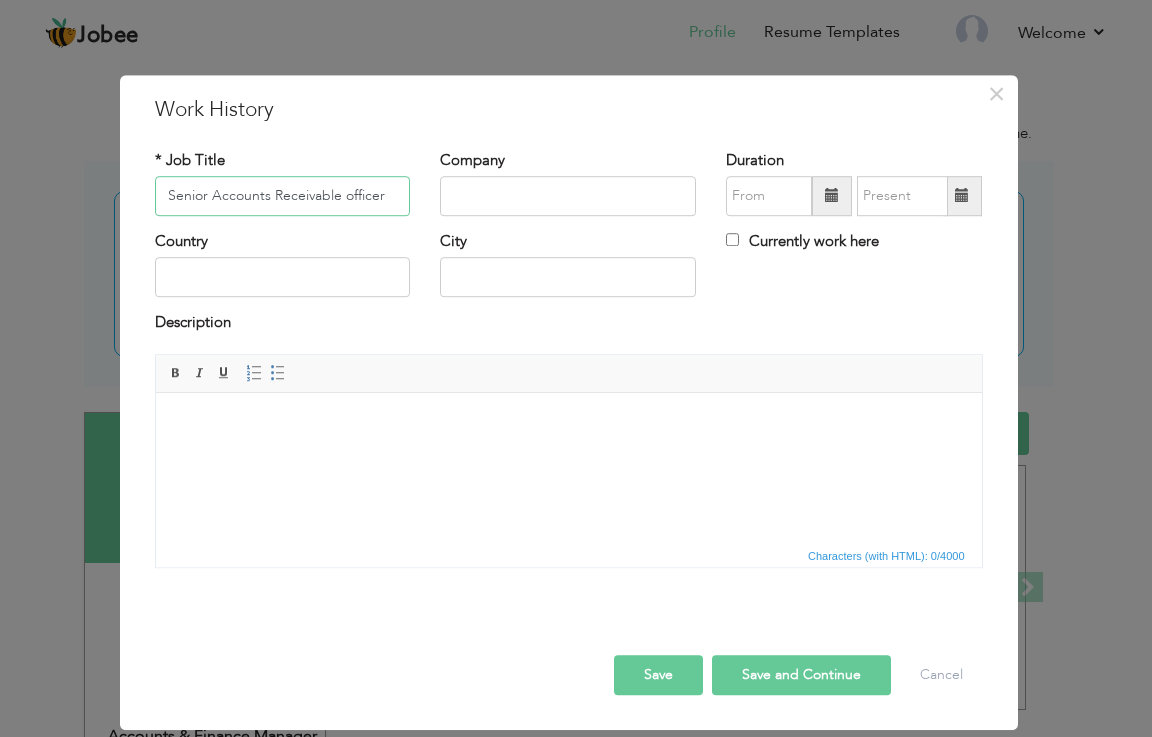 type on "Senior Accounts Receivable officer" 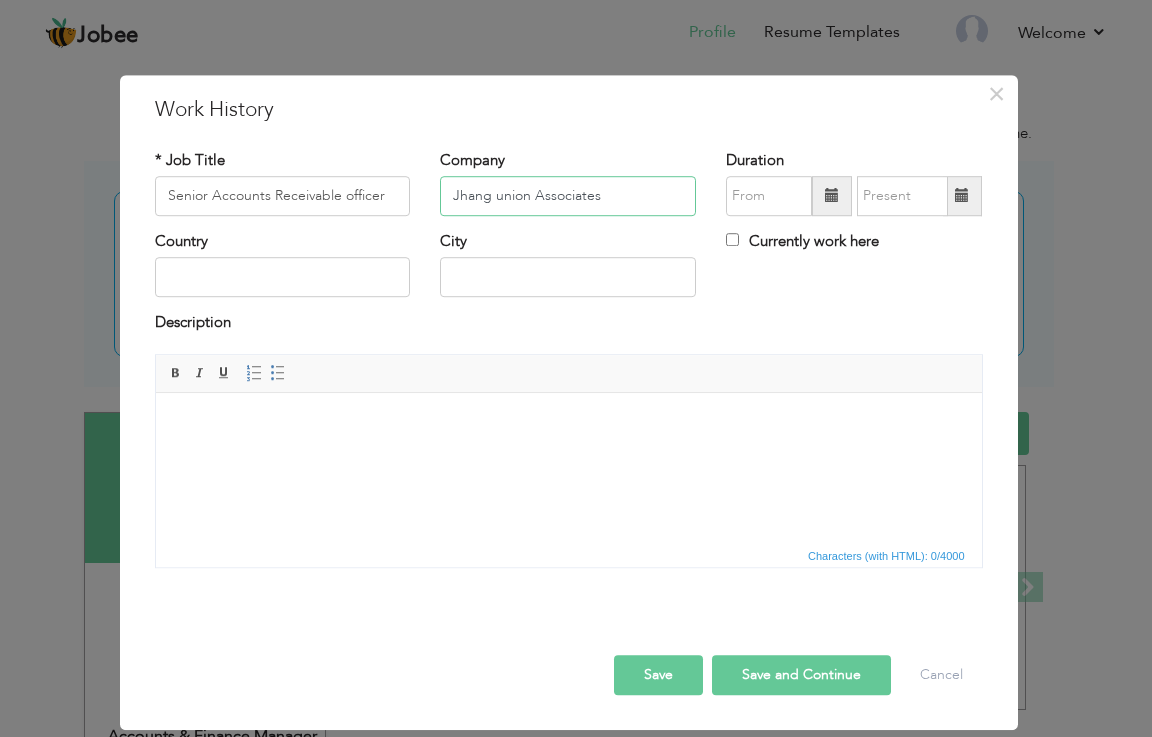 type on "Jhang union Associates" 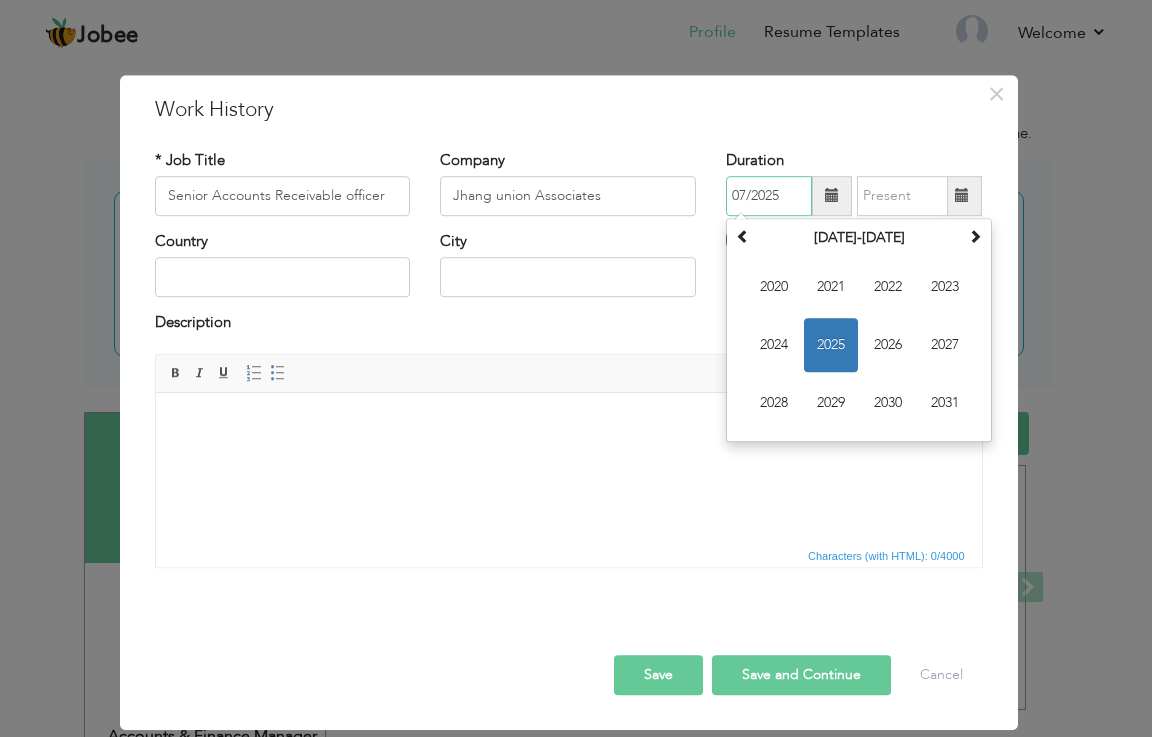 click on "07/2025" at bounding box center [769, 196] 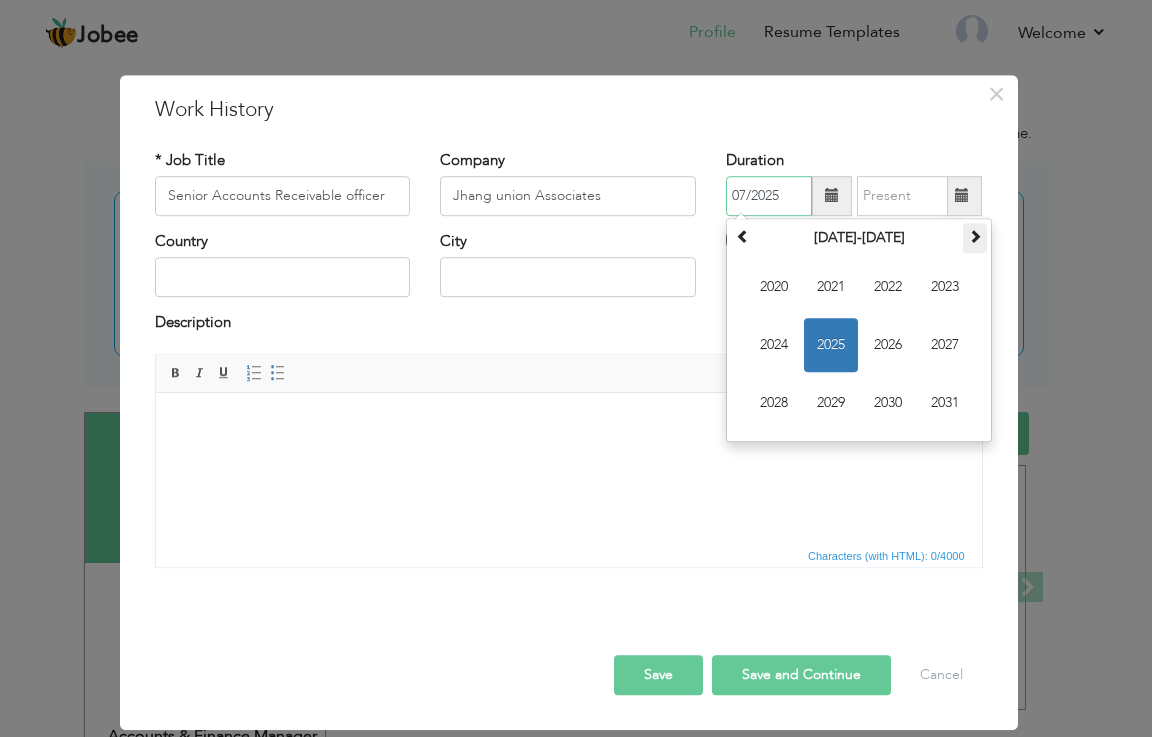click at bounding box center [975, 236] 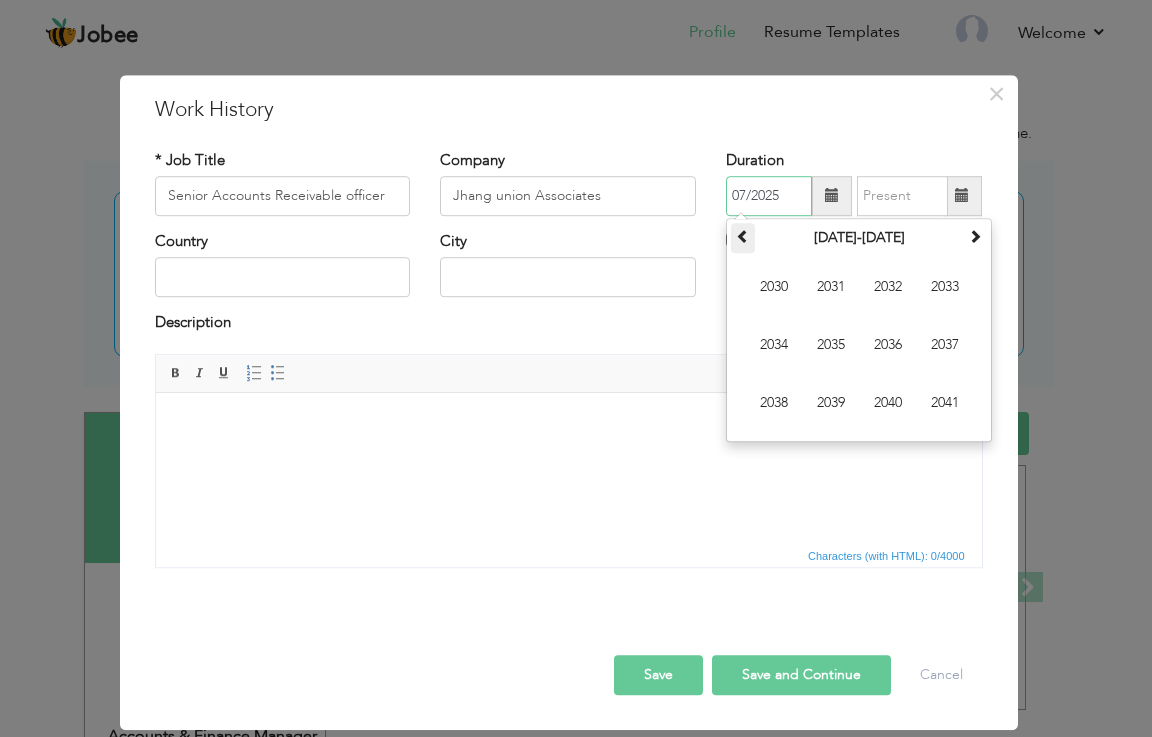 click at bounding box center [743, 236] 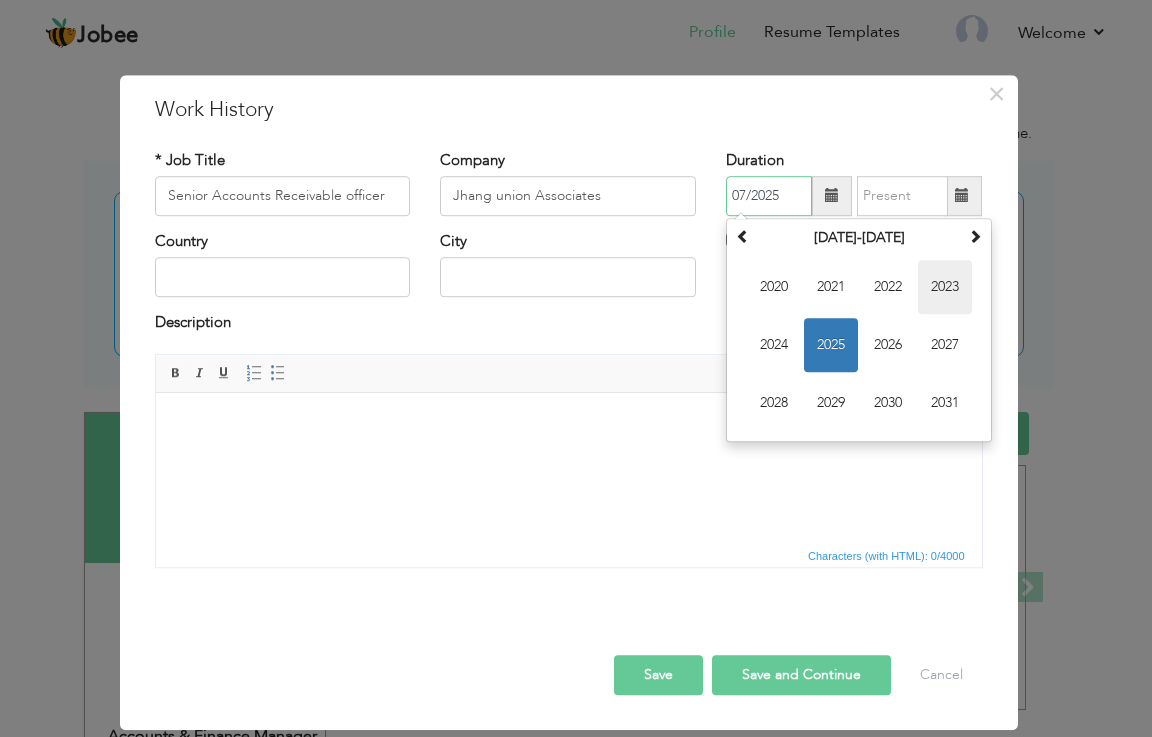 click on "2023" at bounding box center [945, 287] 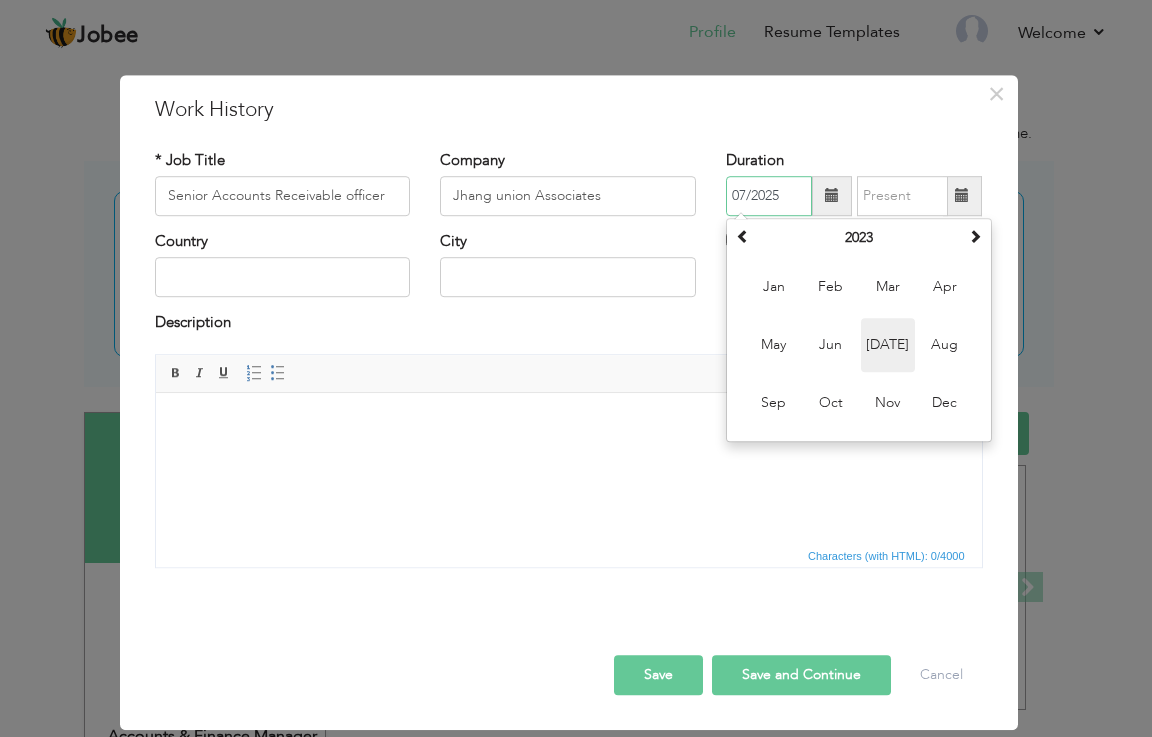 click on "Jul" at bounding box center [888, 345] 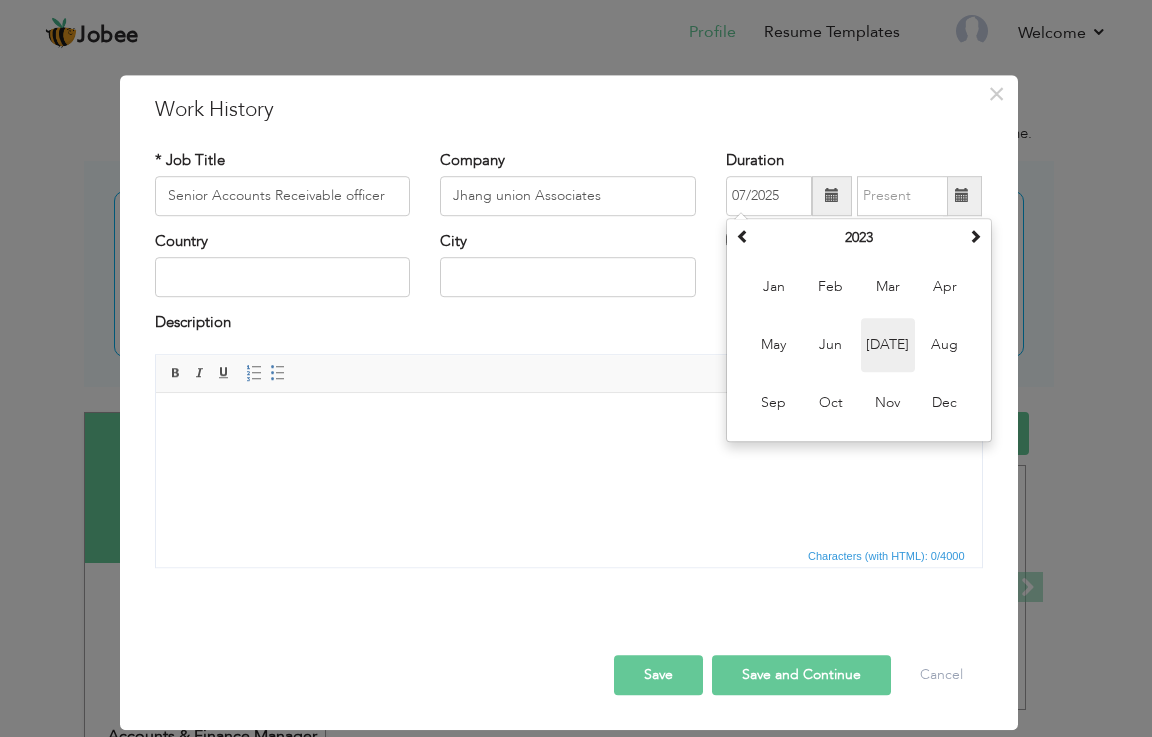 type on "07/2023" 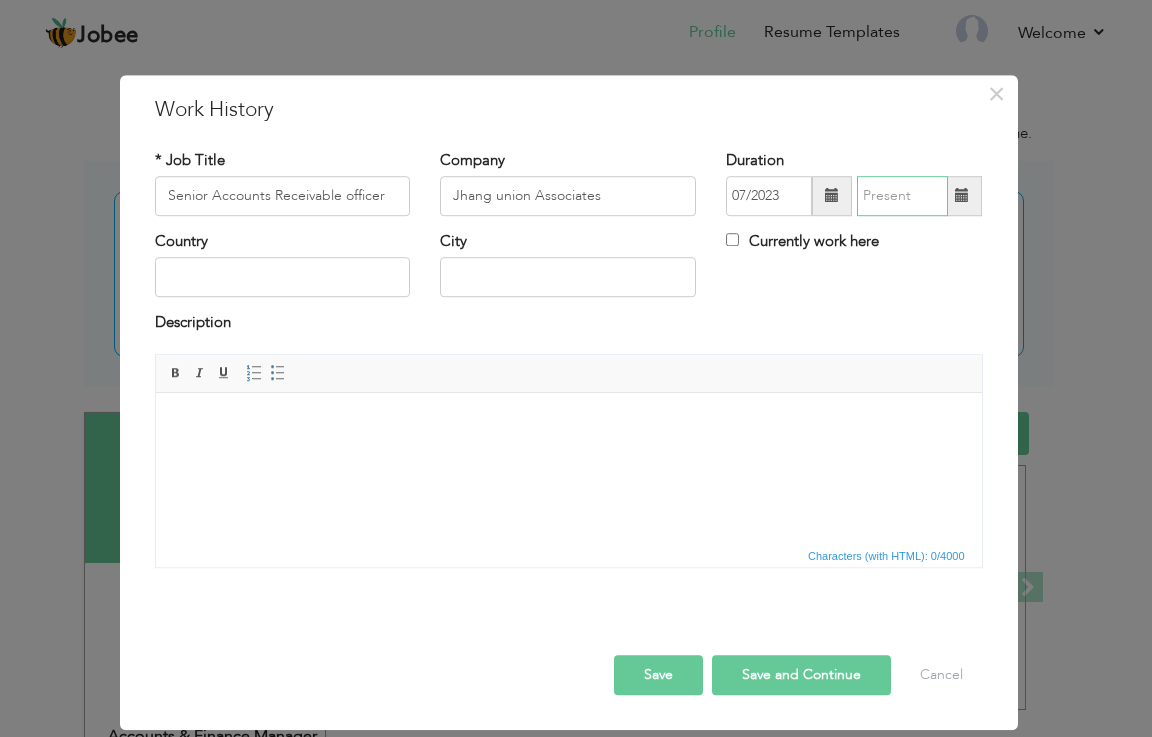 type on "07/2025" 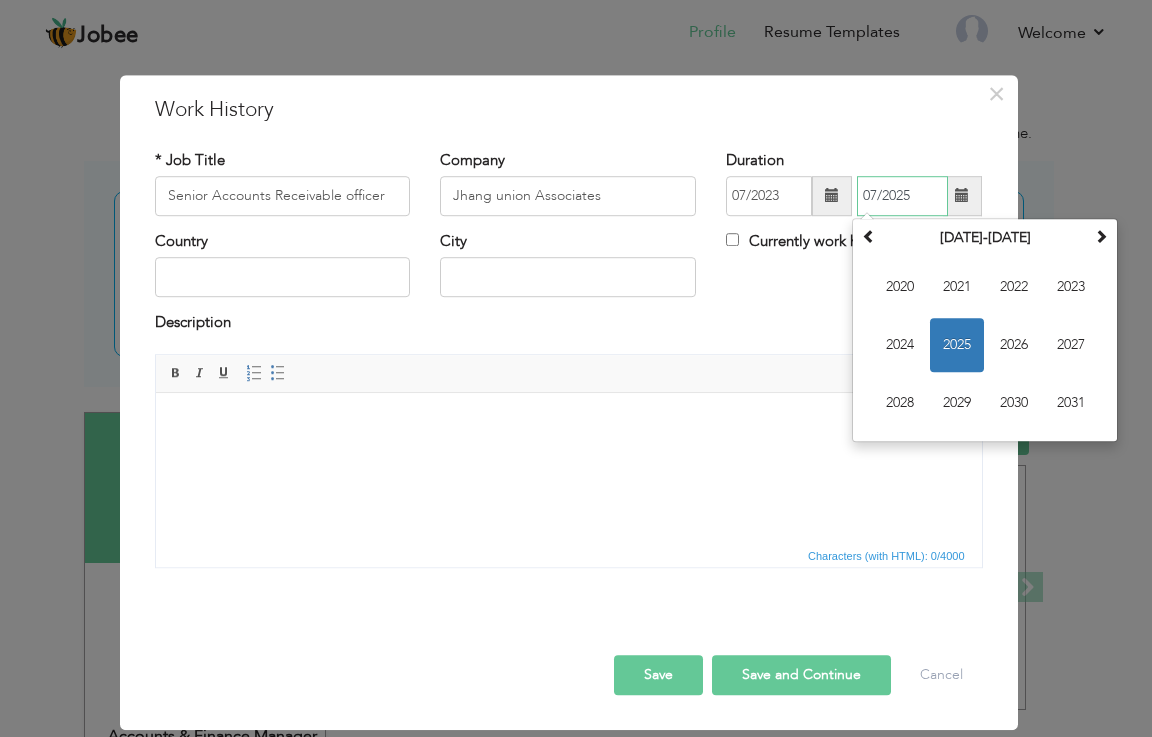 click on "07/2025" at bounding box center [902, 196] 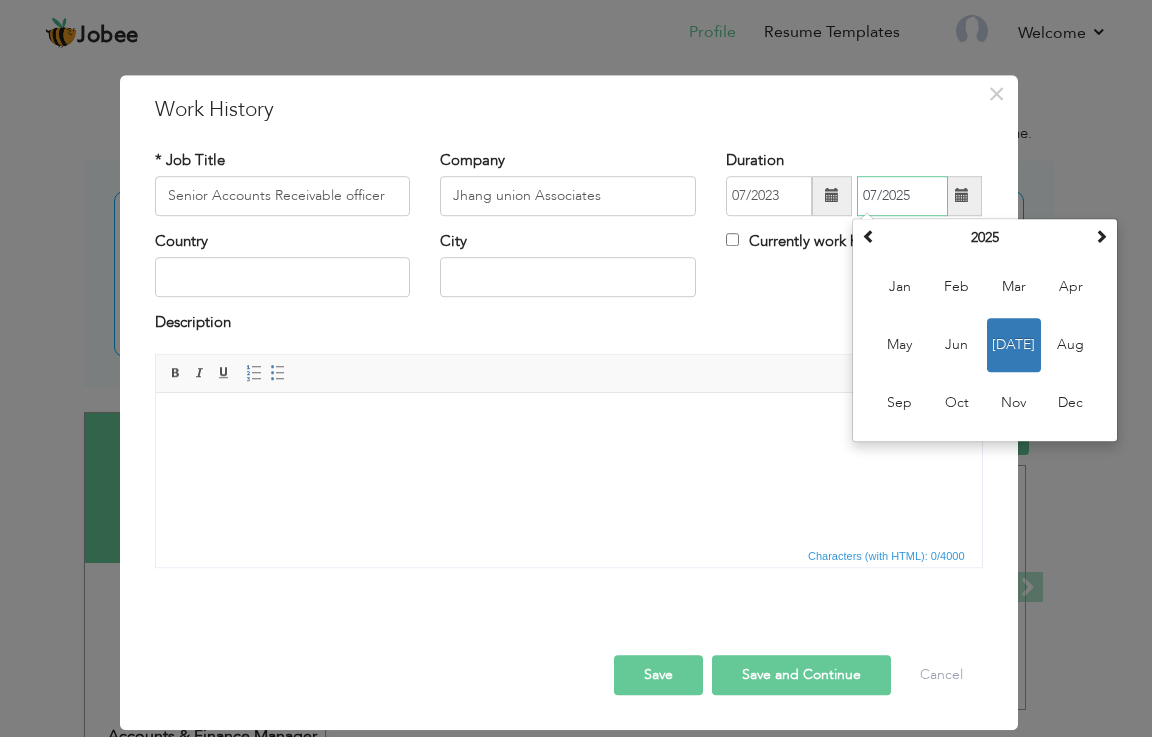click on "[DATE]" at bounding box center (1014, 345) 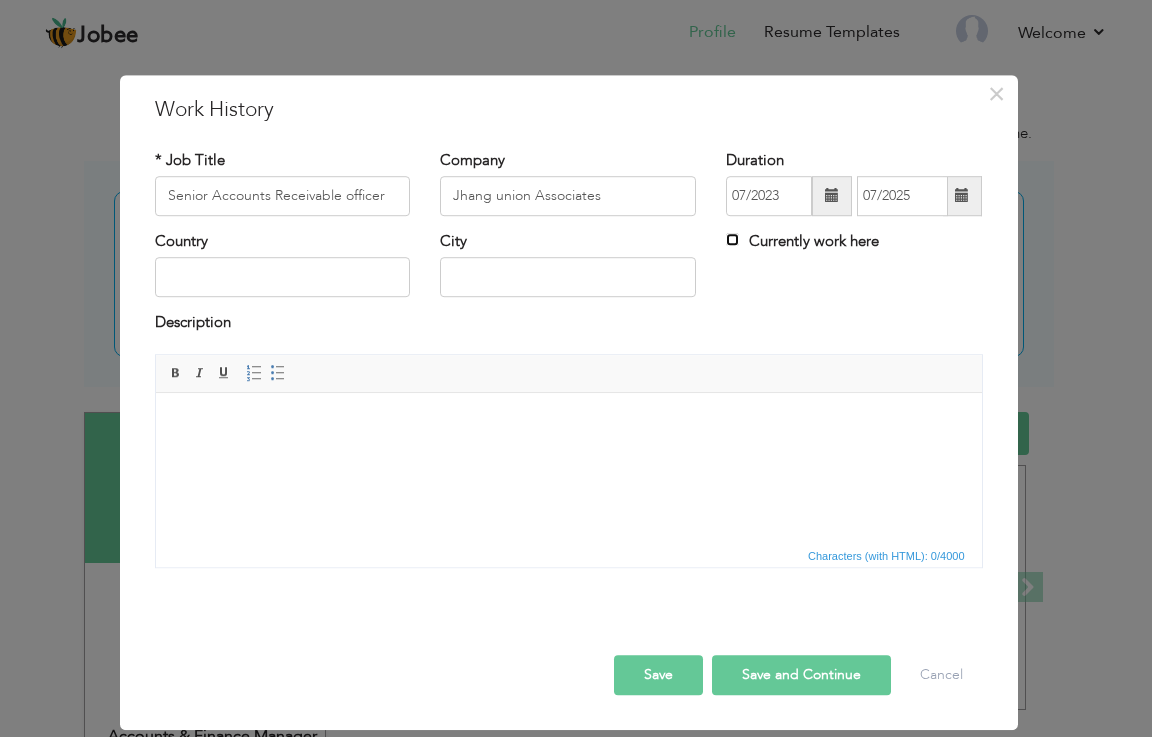 click on "Currently work here" at bounding box center [732, 239] 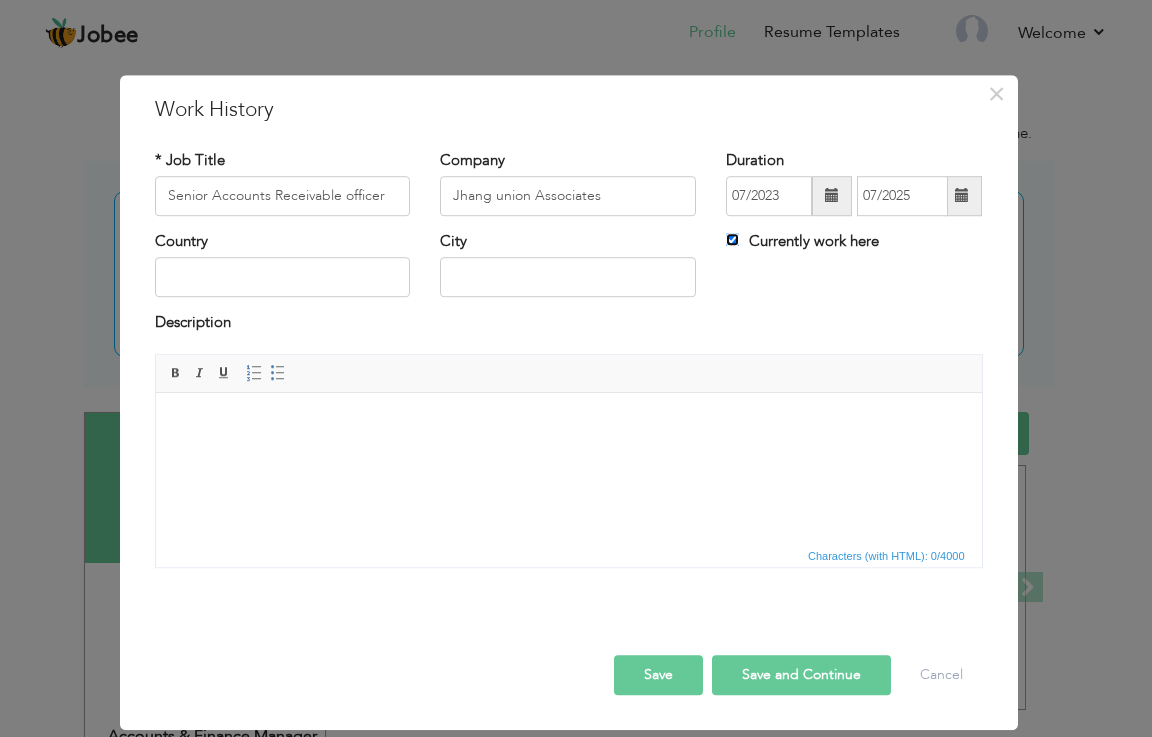 type 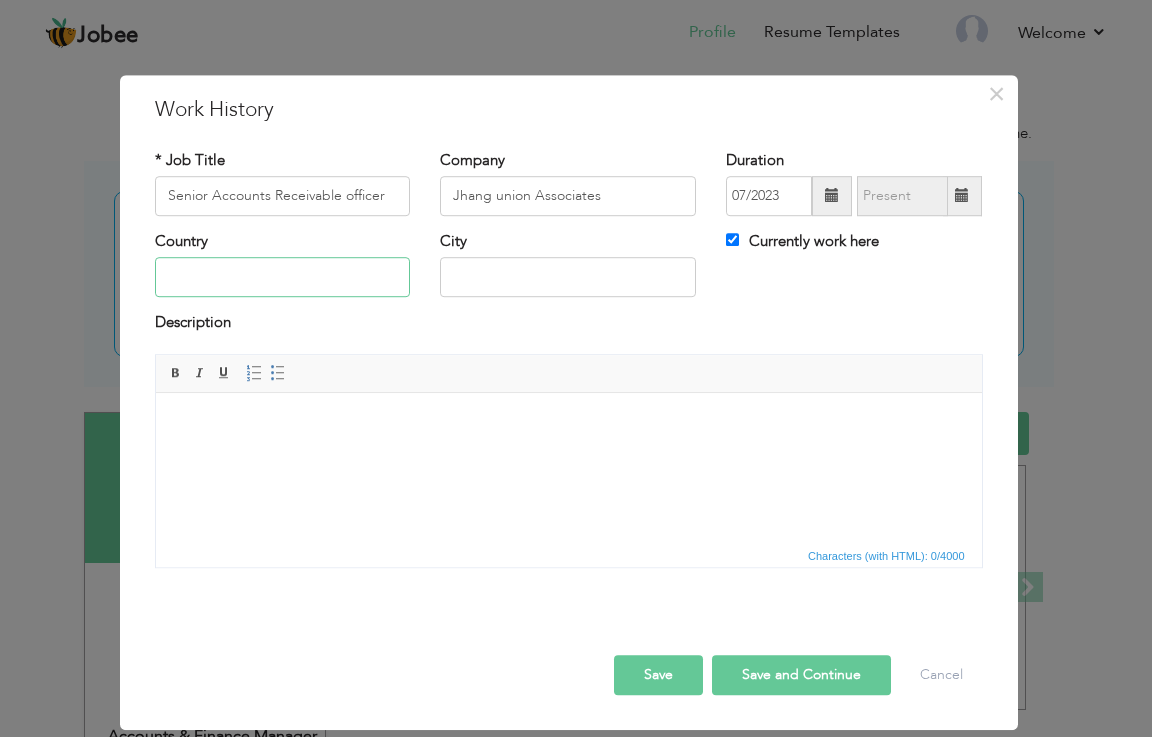 click at bounding box center [283, 278] 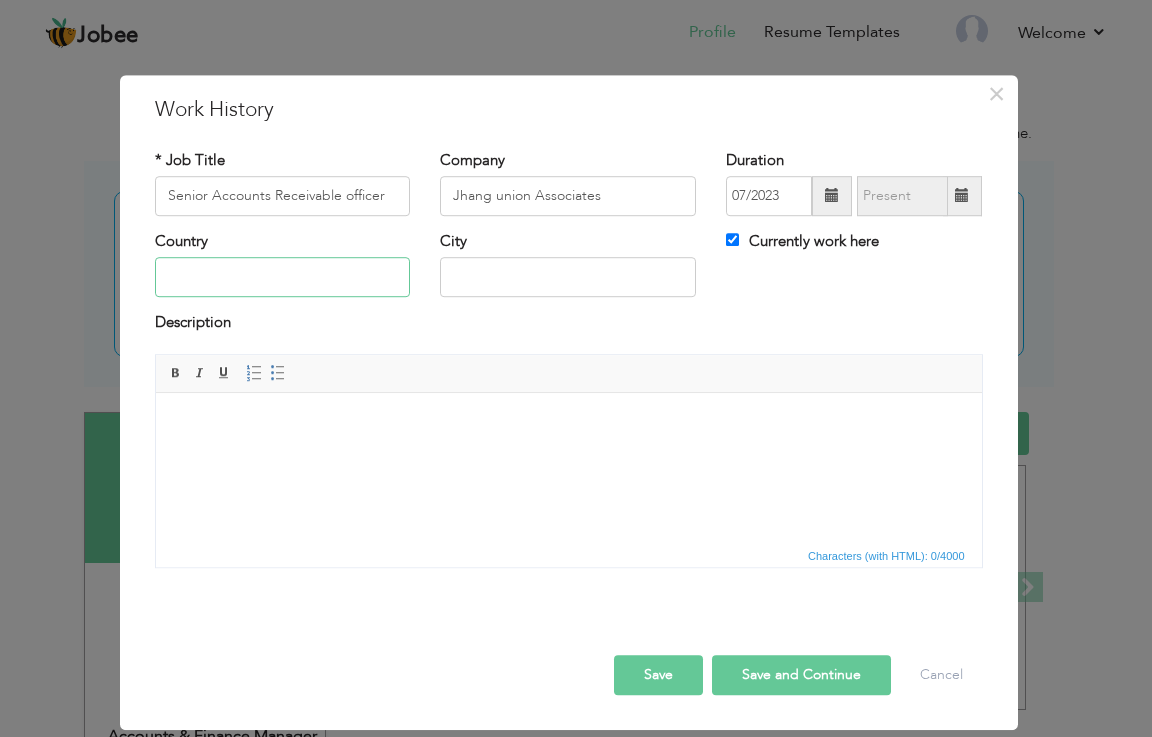 type on "[GEOGRAPHIC_DATA]" 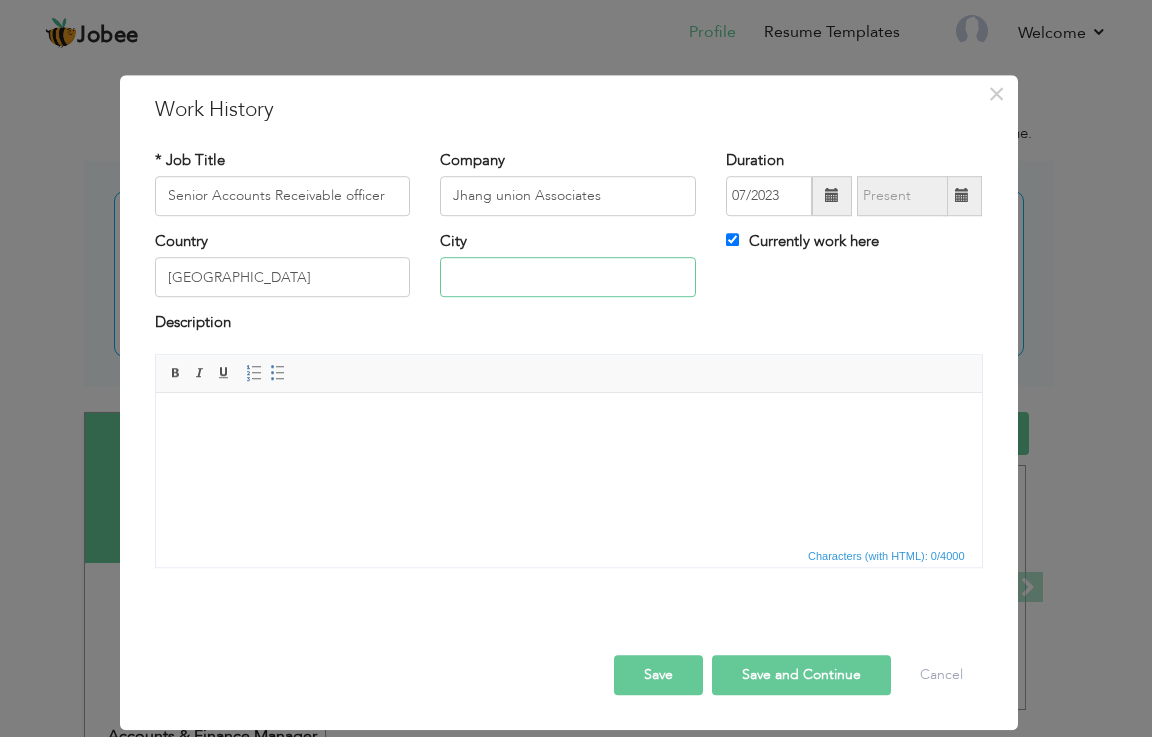 type on "[GEOGRAPHIC_DATA]" 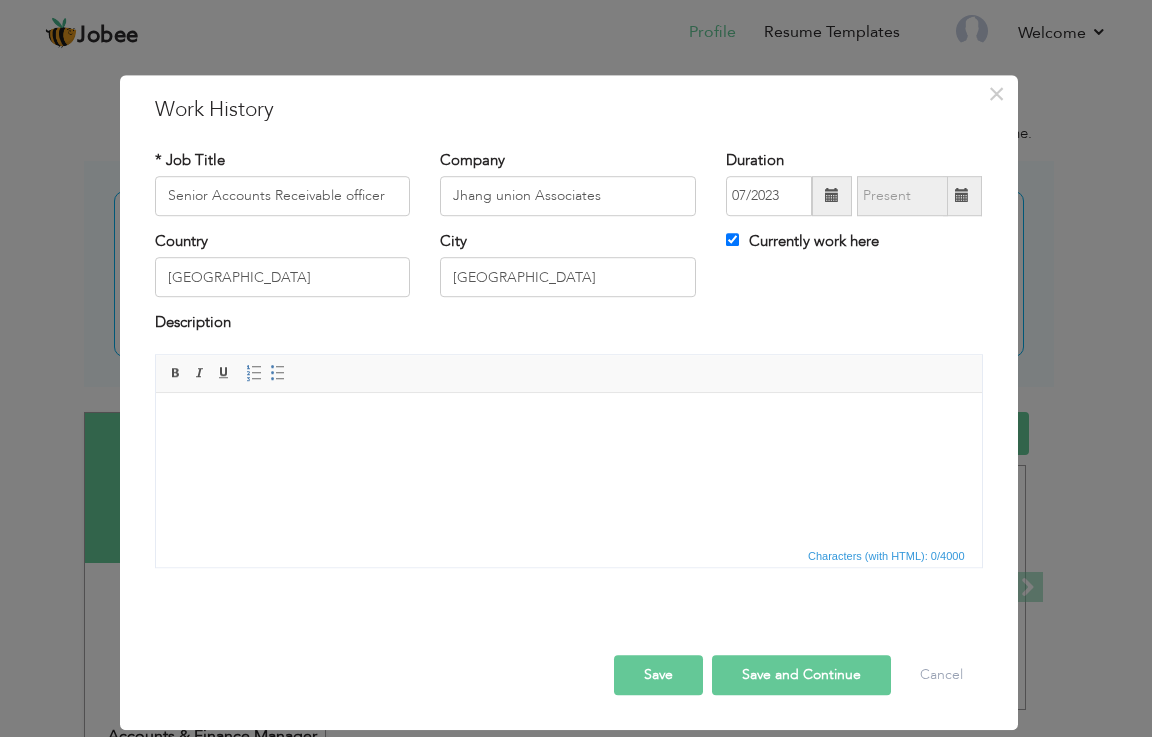 click on "Save and Continue" at bounding box center (801, 675) 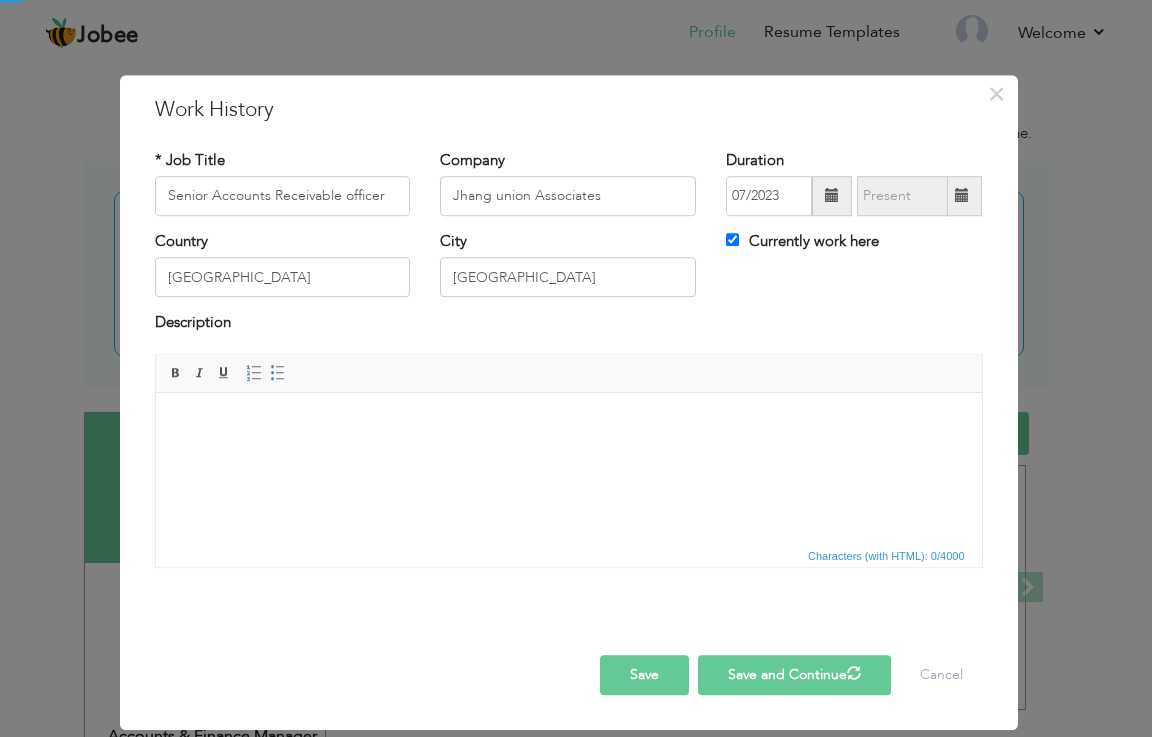 type 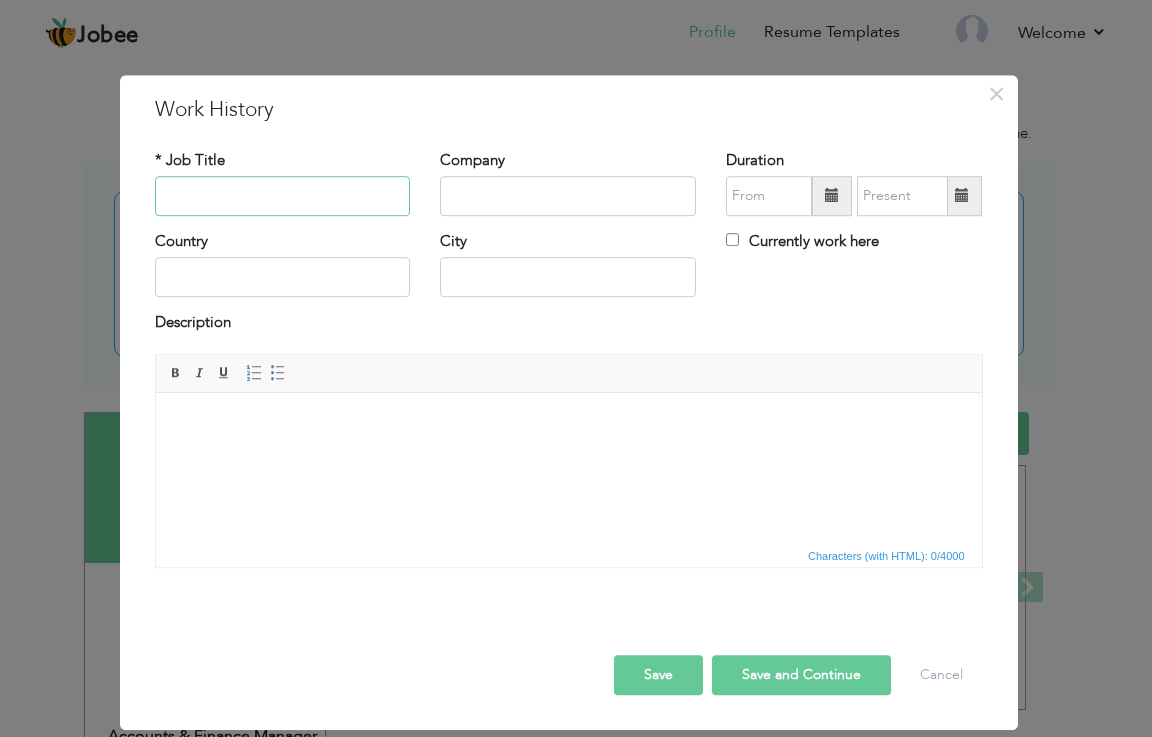 click at bounding box center [283, 196] 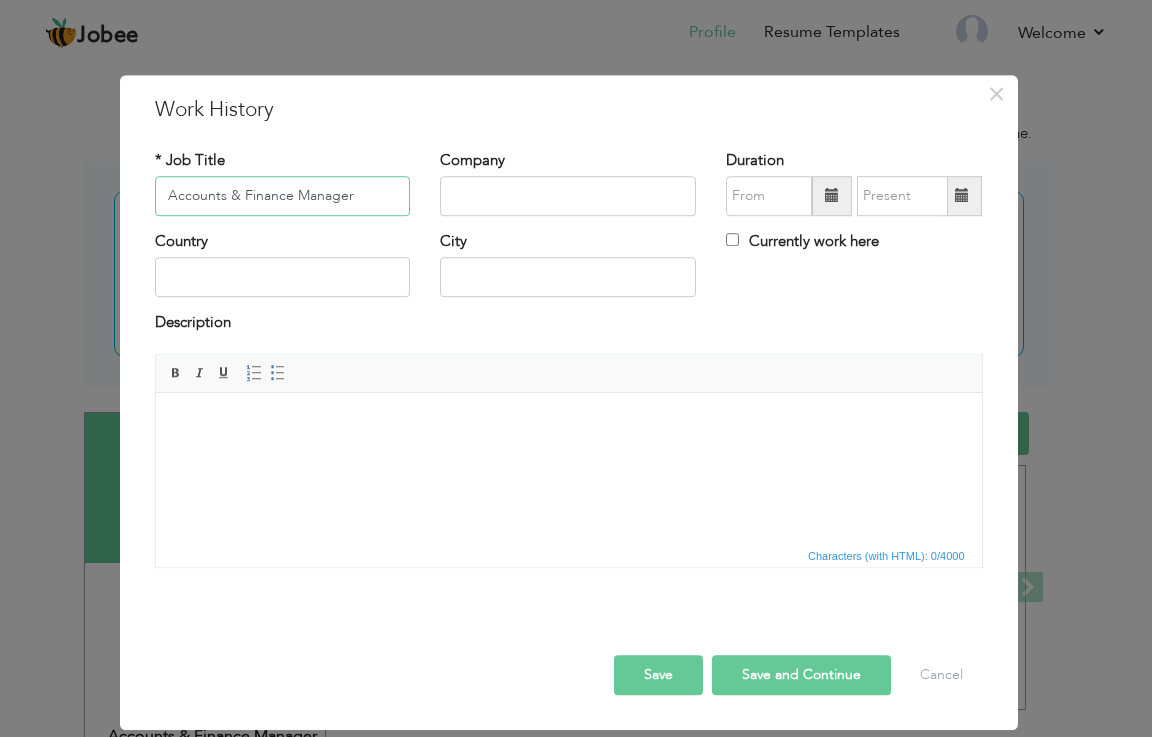 type on "Accounts & Finance Manager" 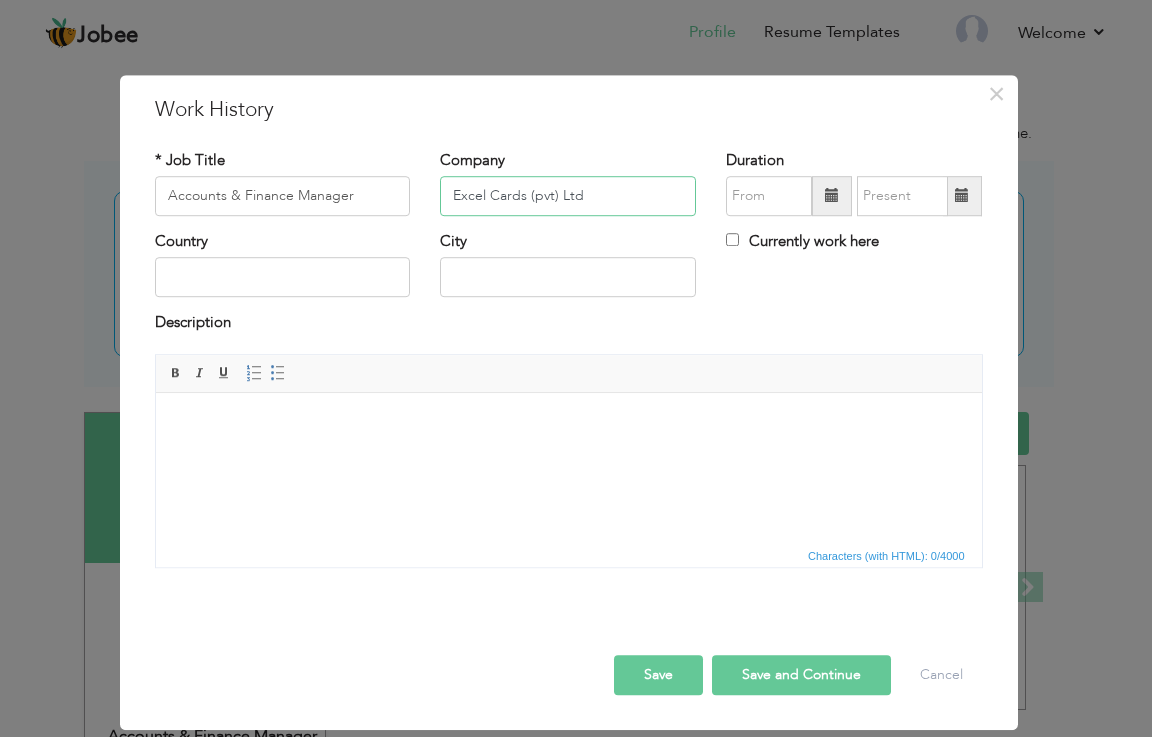 click on "Excel Cards (pvt) Ltd" at bounding box center [568, 196] 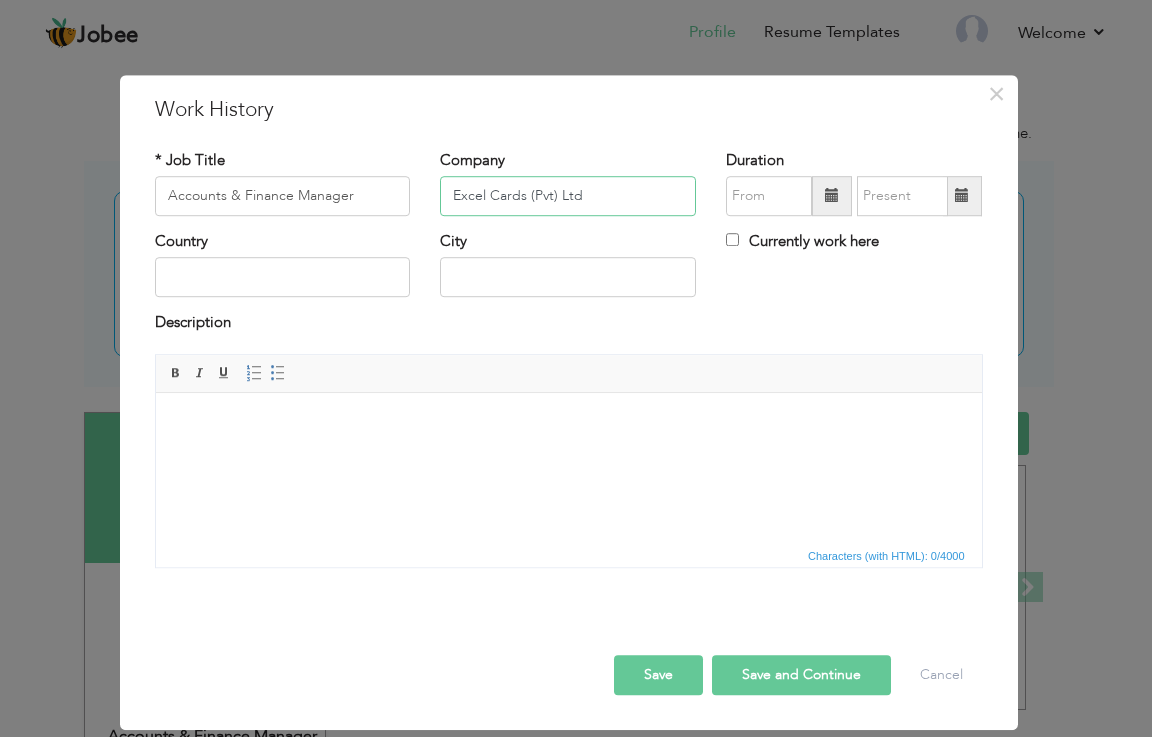 click on "Excel Cards (Pvt) Ltd" at bounding box center [568, 196] 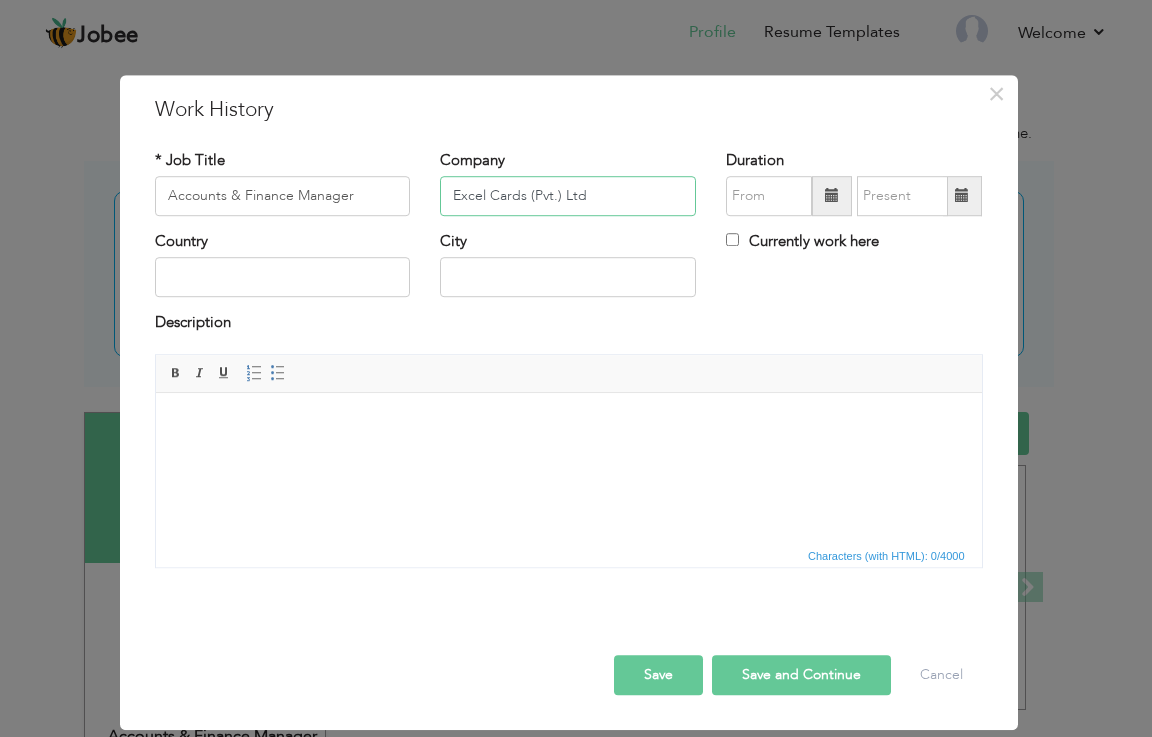 type on "Excel Cards (Pvt.) Ltd" 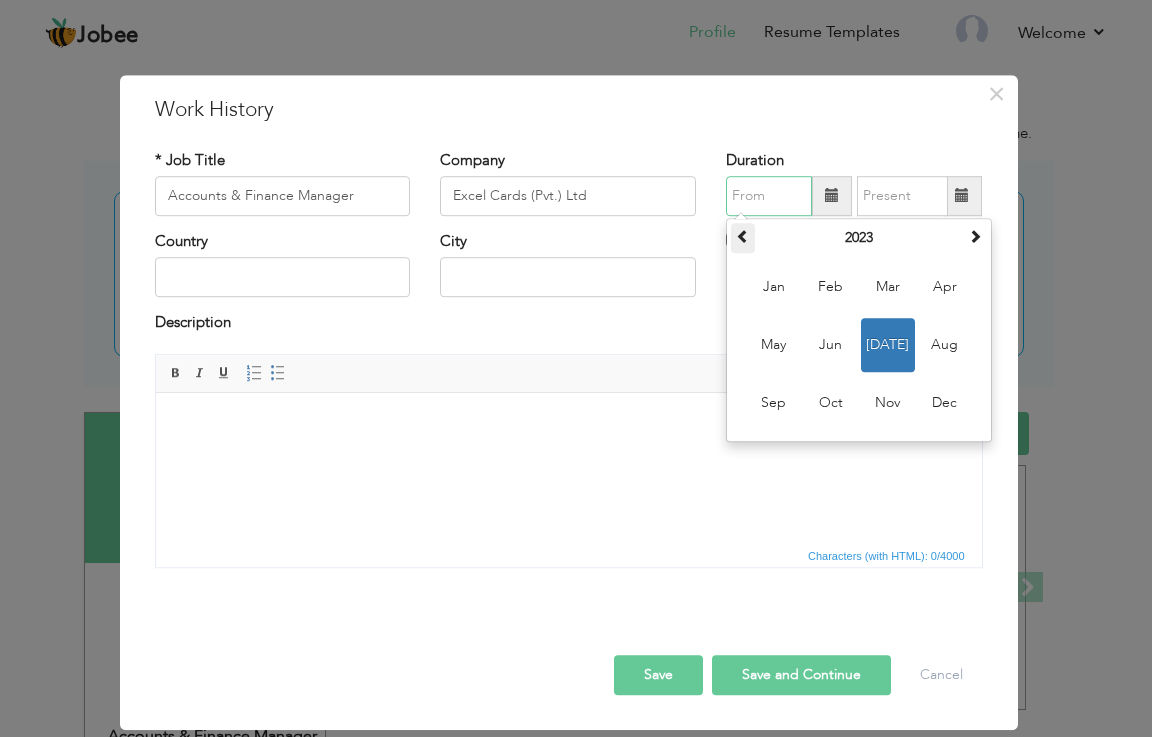click at bounding box center (743, 236) 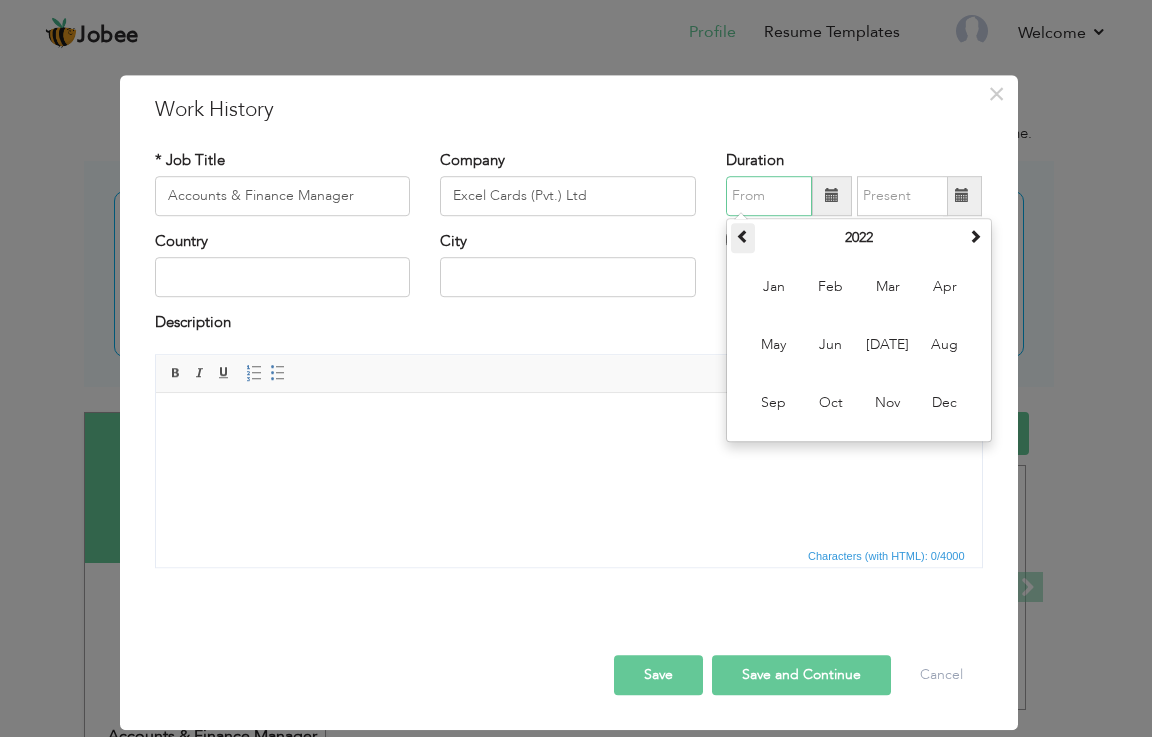 click at bounding box center (743, 236) 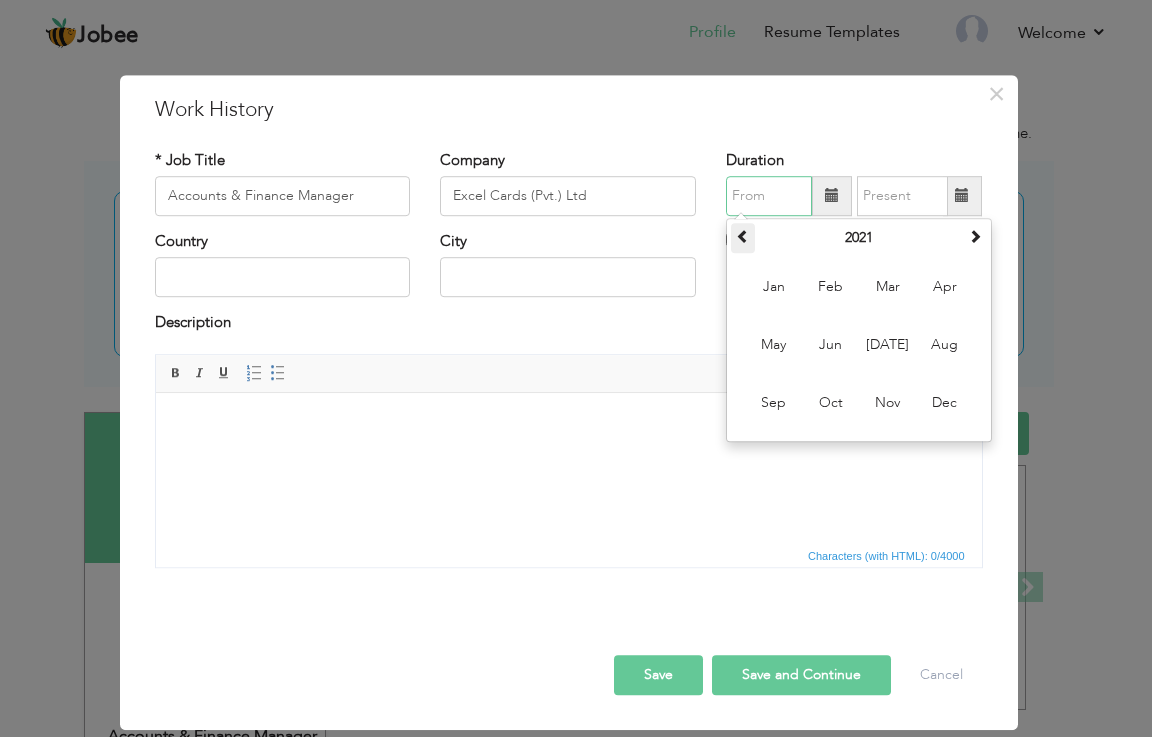 click at bounding box center [743, 236] 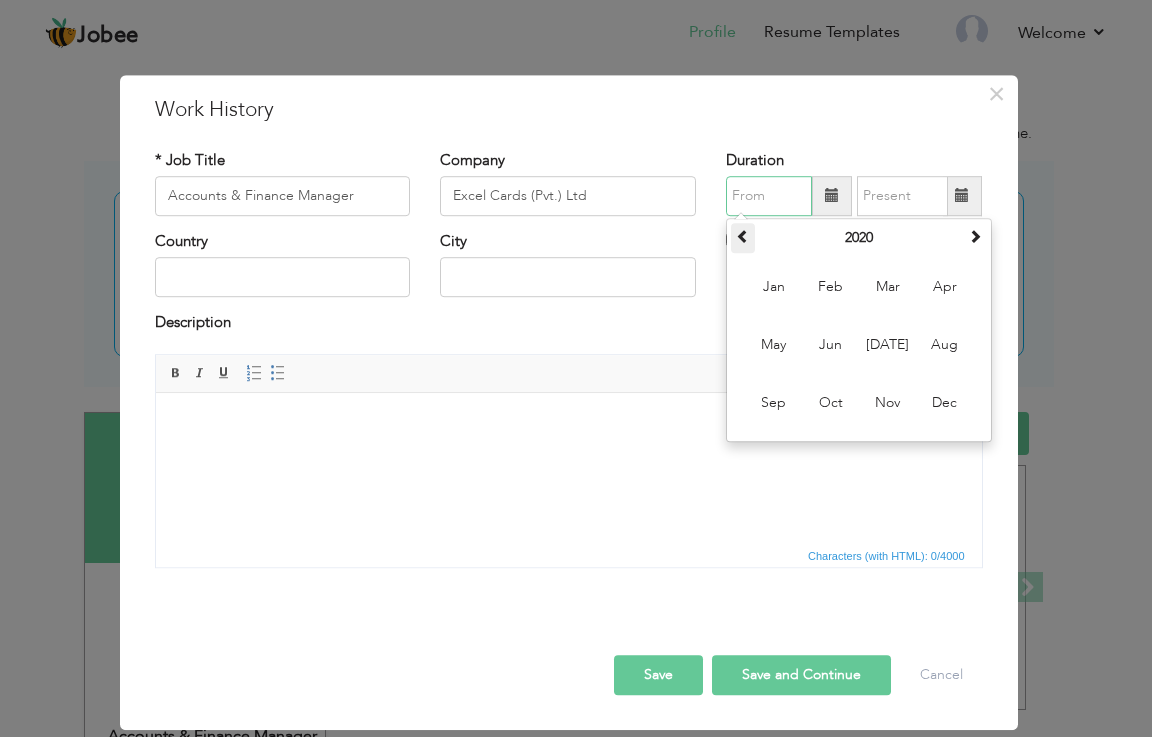 click at bounding box center (743, 236) 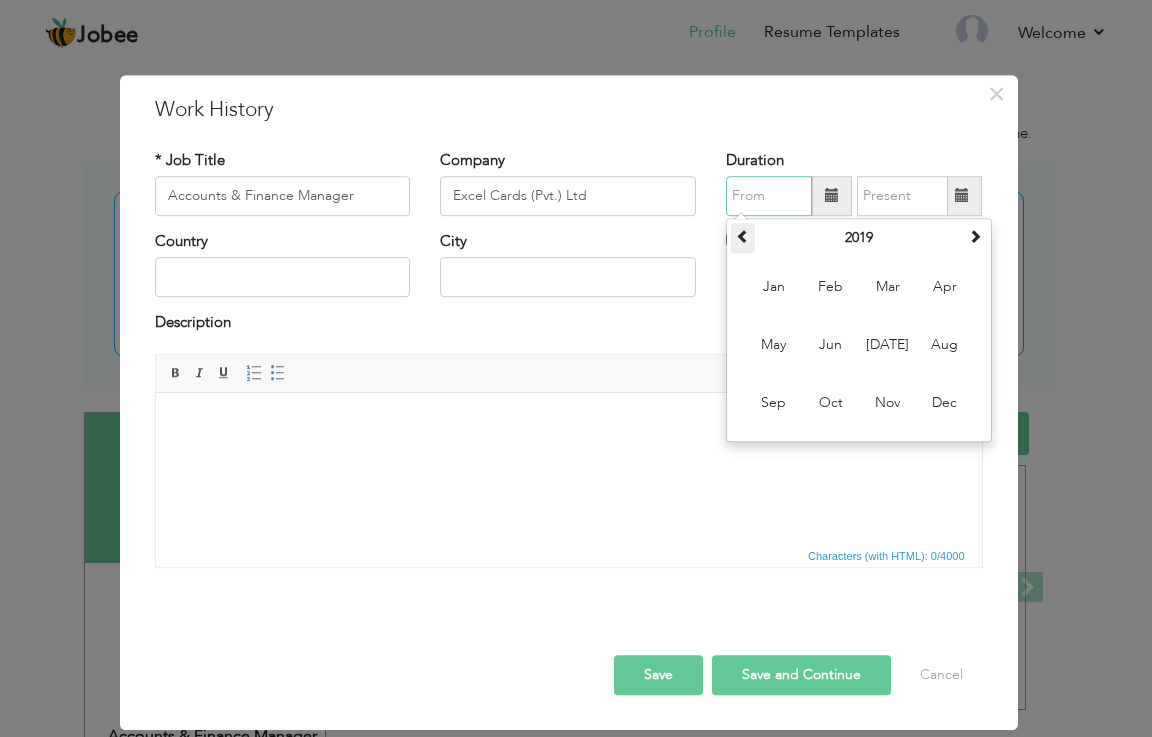click at bounding box center (743, 236) 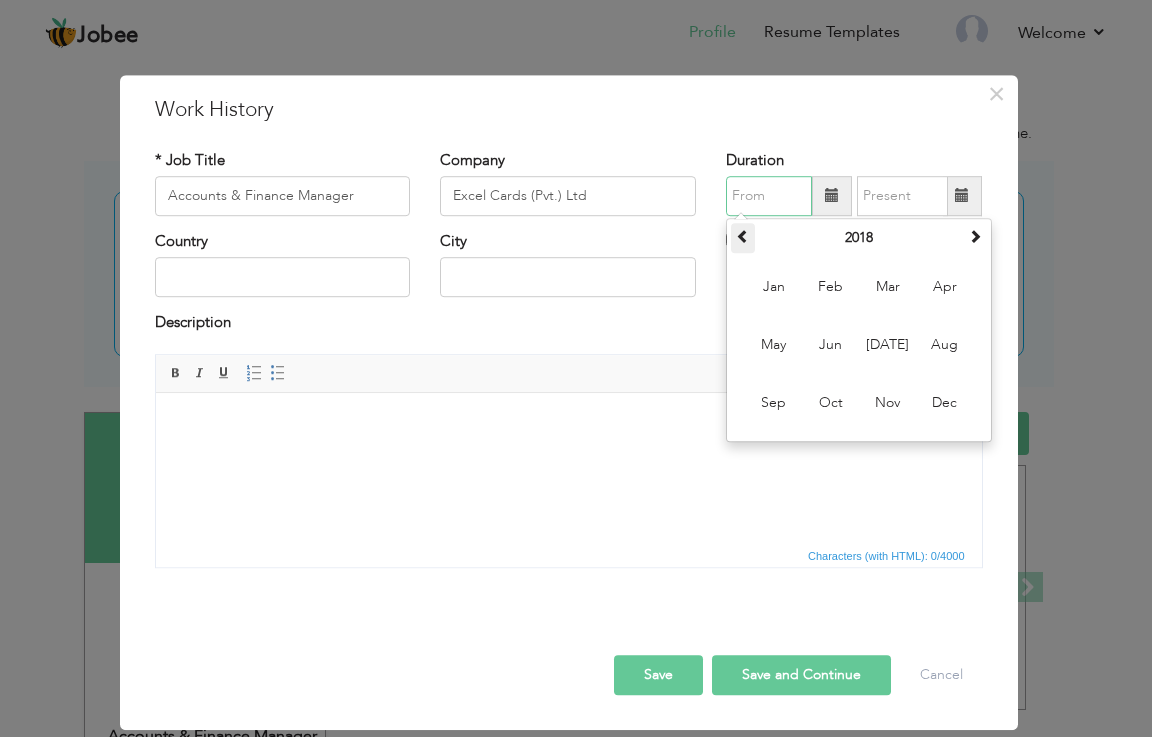 click at bounding box center [743, 236] 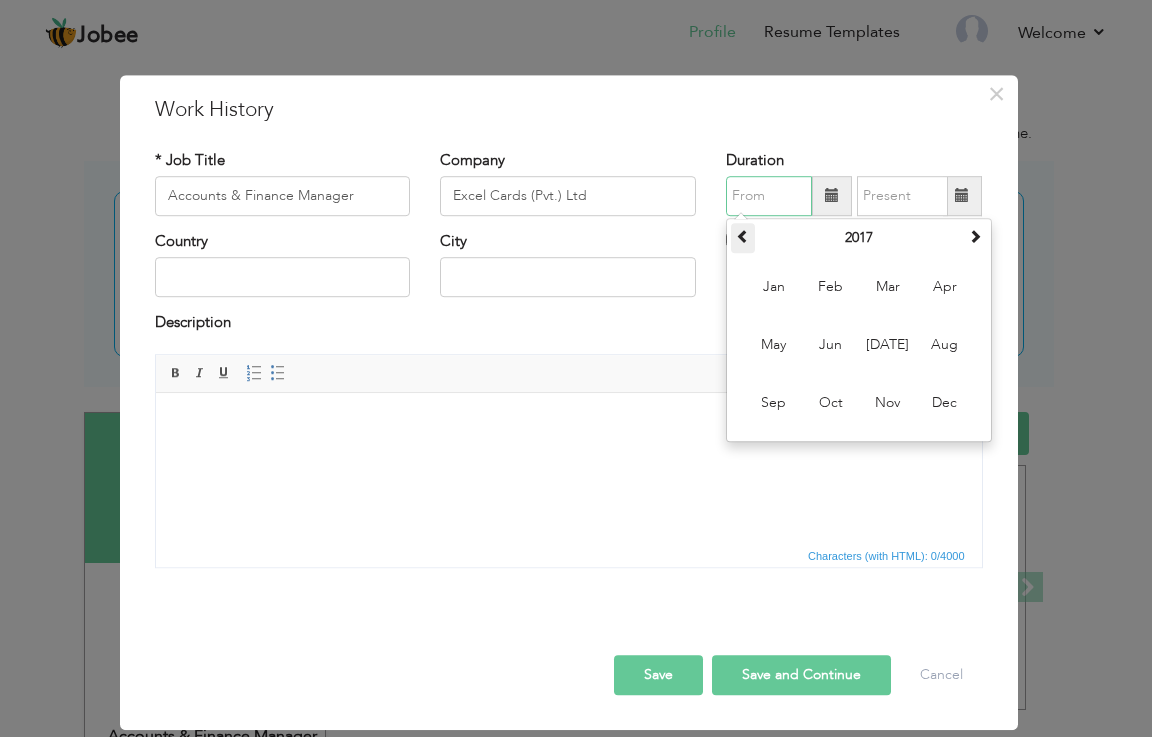 click at bounding box center [743, 236] 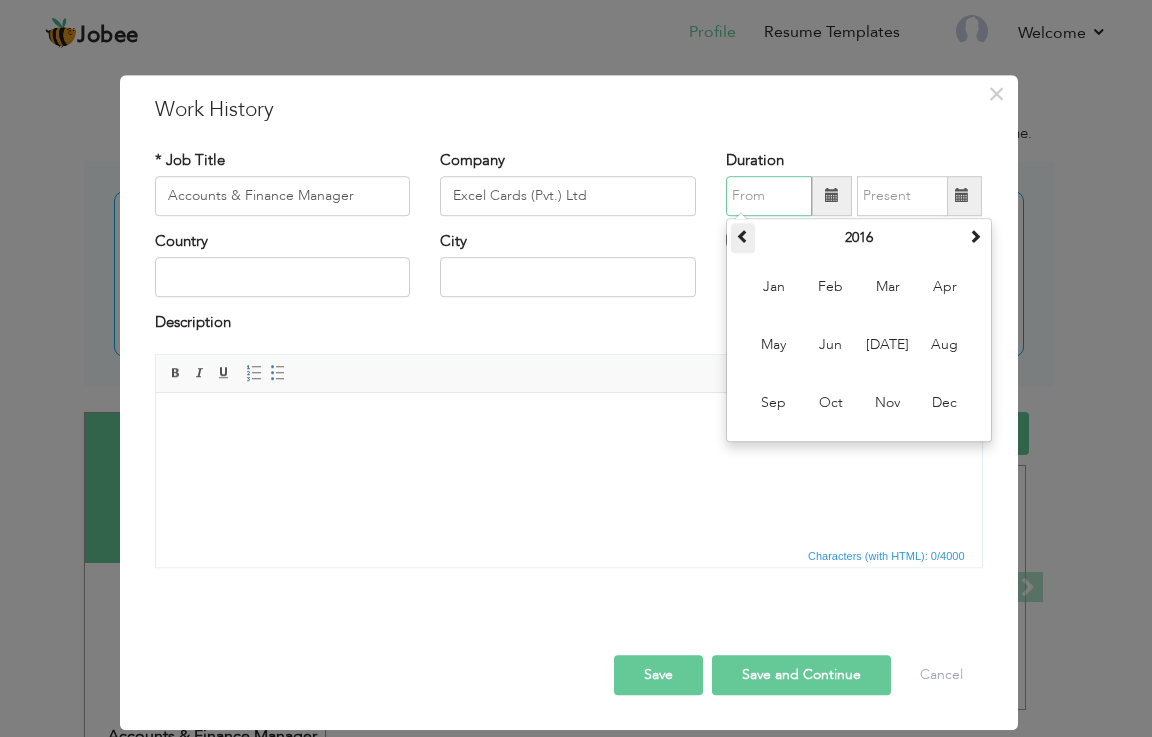 click at bounding box center (743, 236) 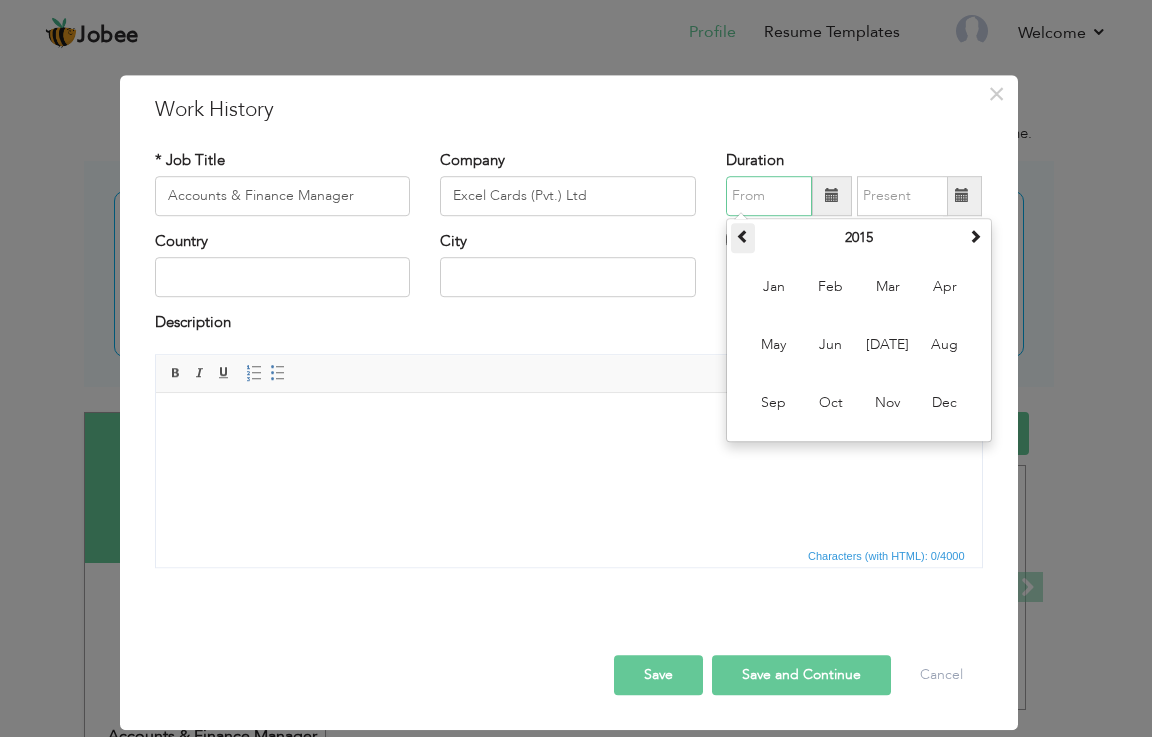 click at bounding box center (743, 236) 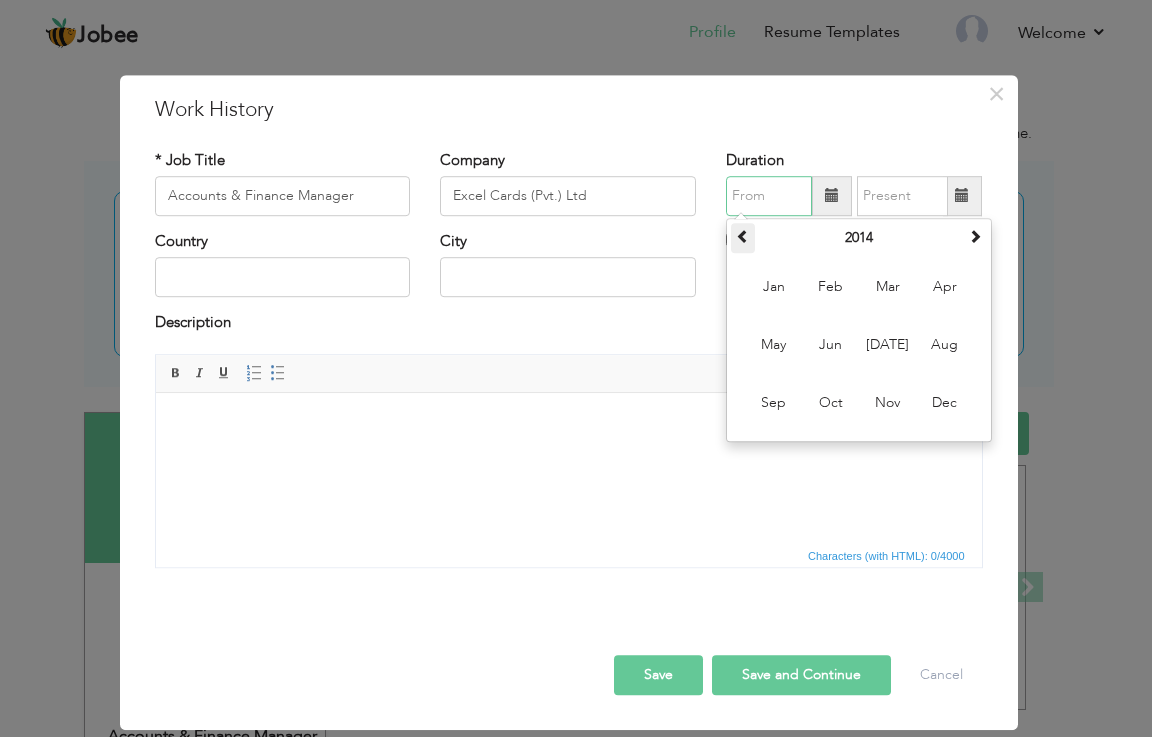 click at bounding box center (743, 236) 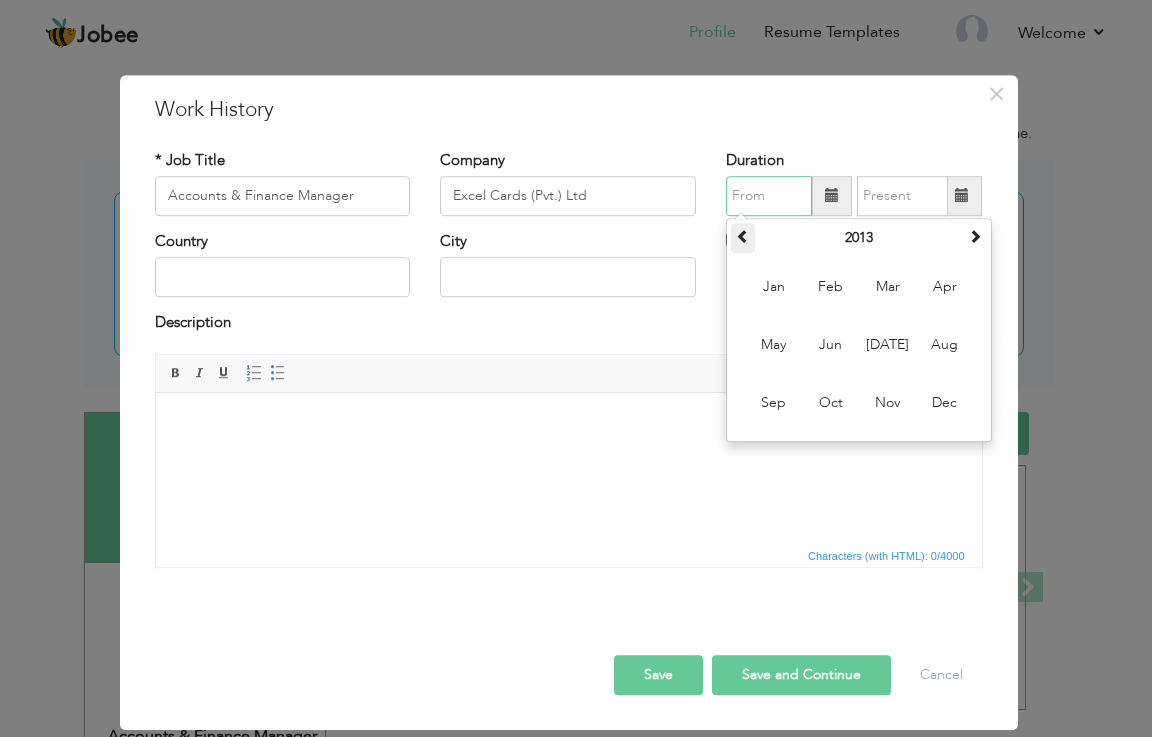 click at bounding box center [743, 236] 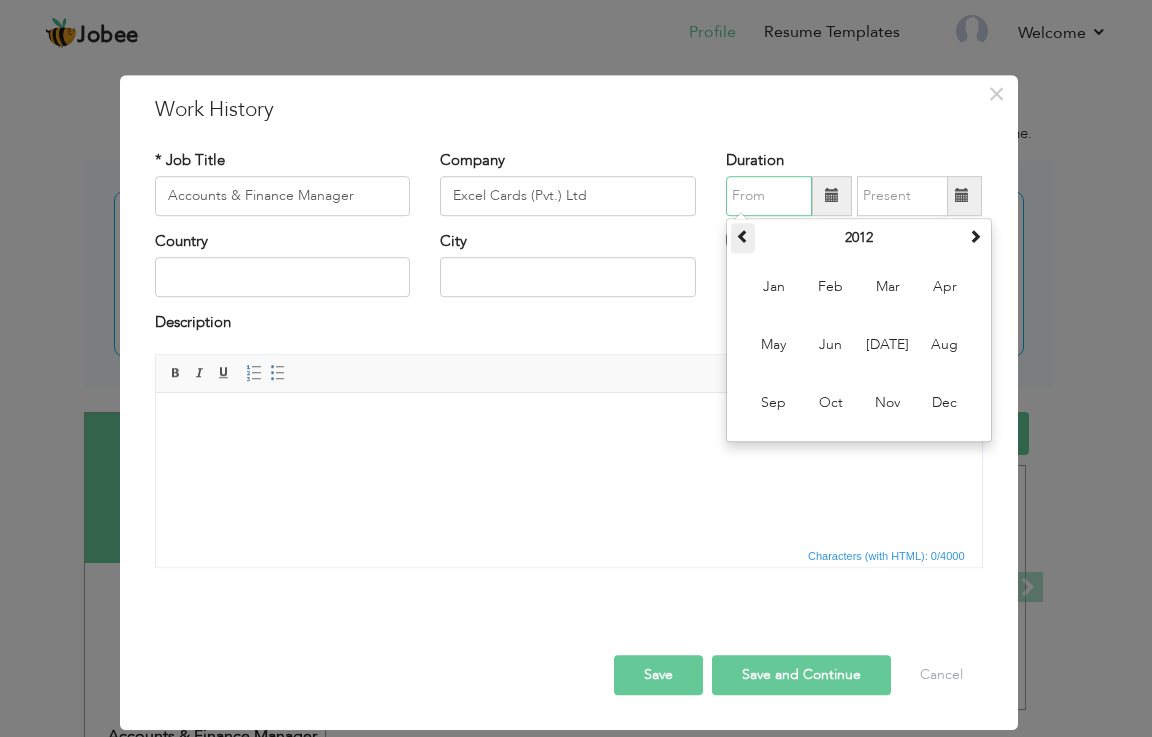 click at bounding box center [743, 236] 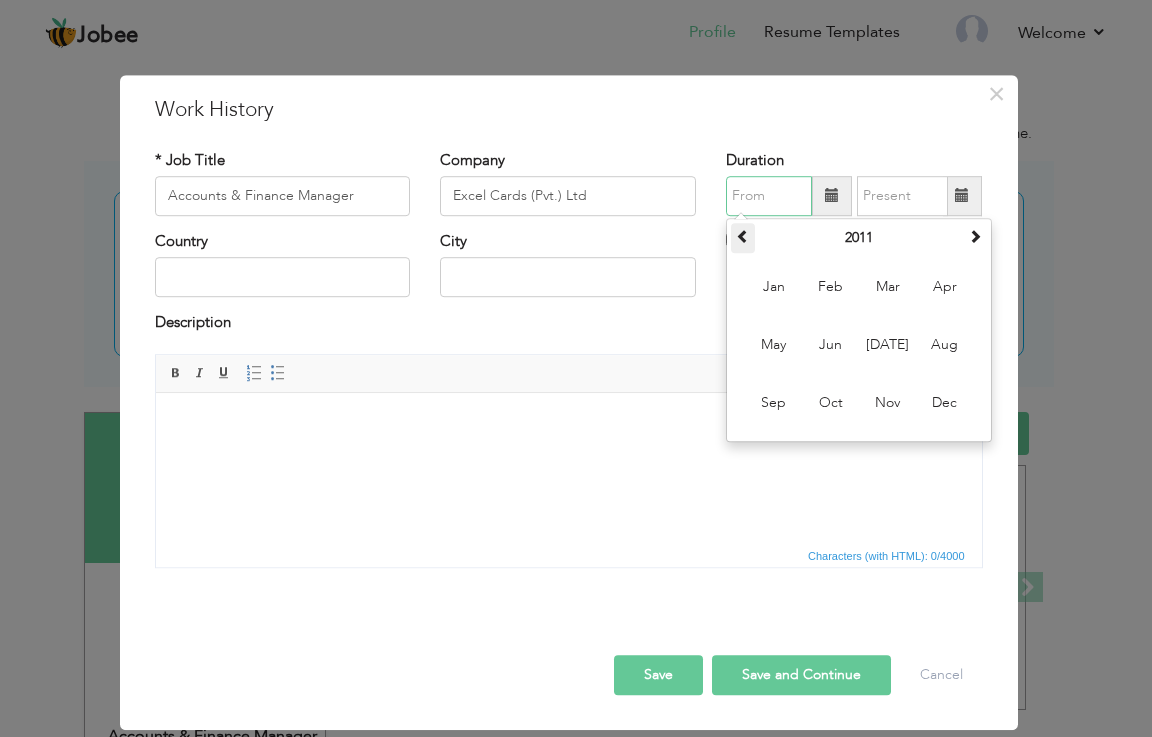 click at bounding box center [743, 236] 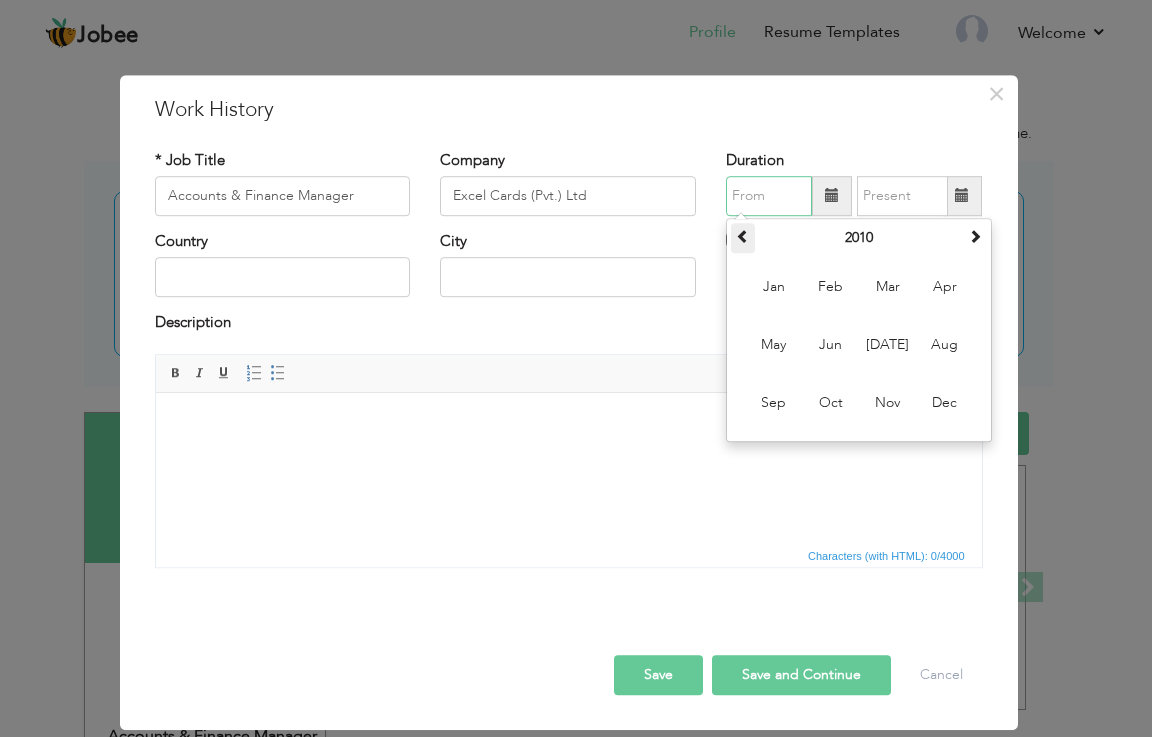 click at bounding box center [743, 236] 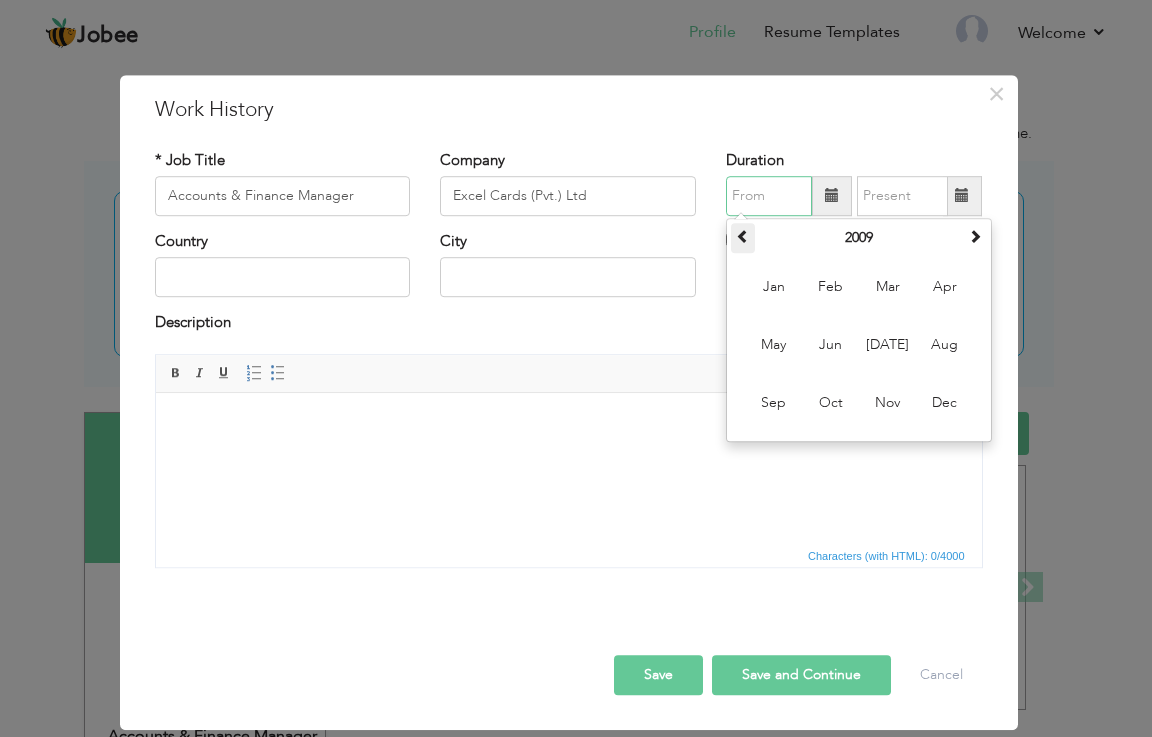 click at bounding box center (743, 236) 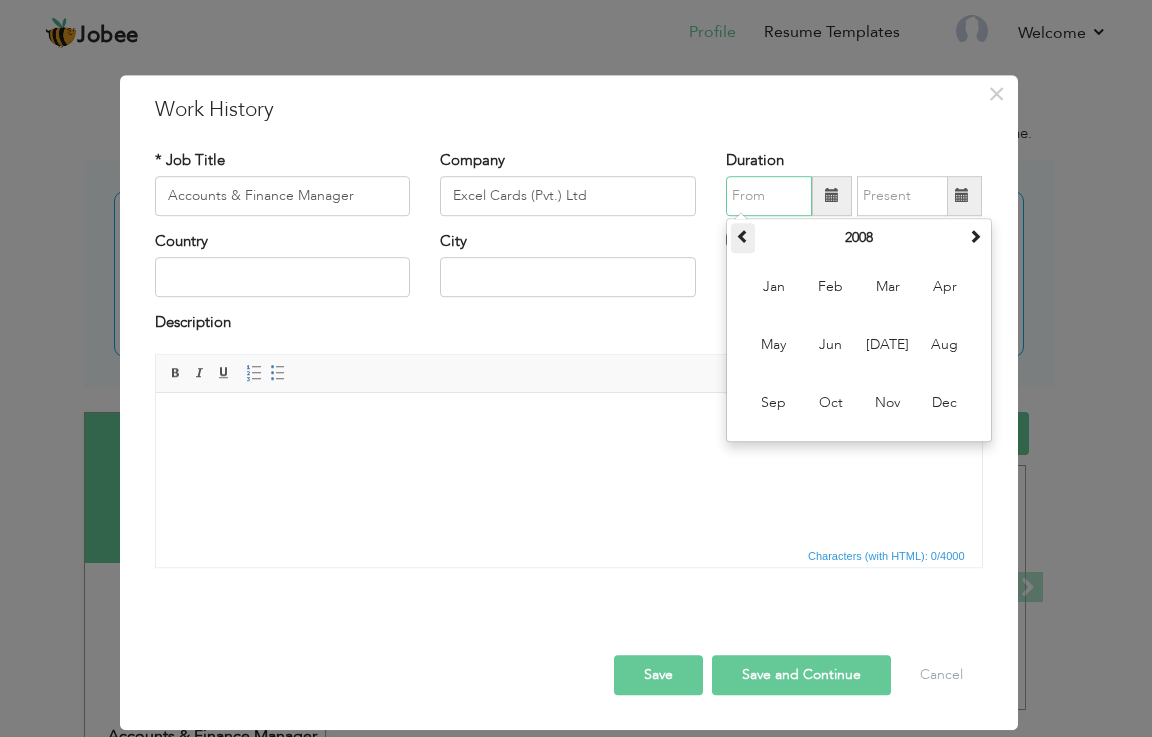 click at bounding box center (743, 236) 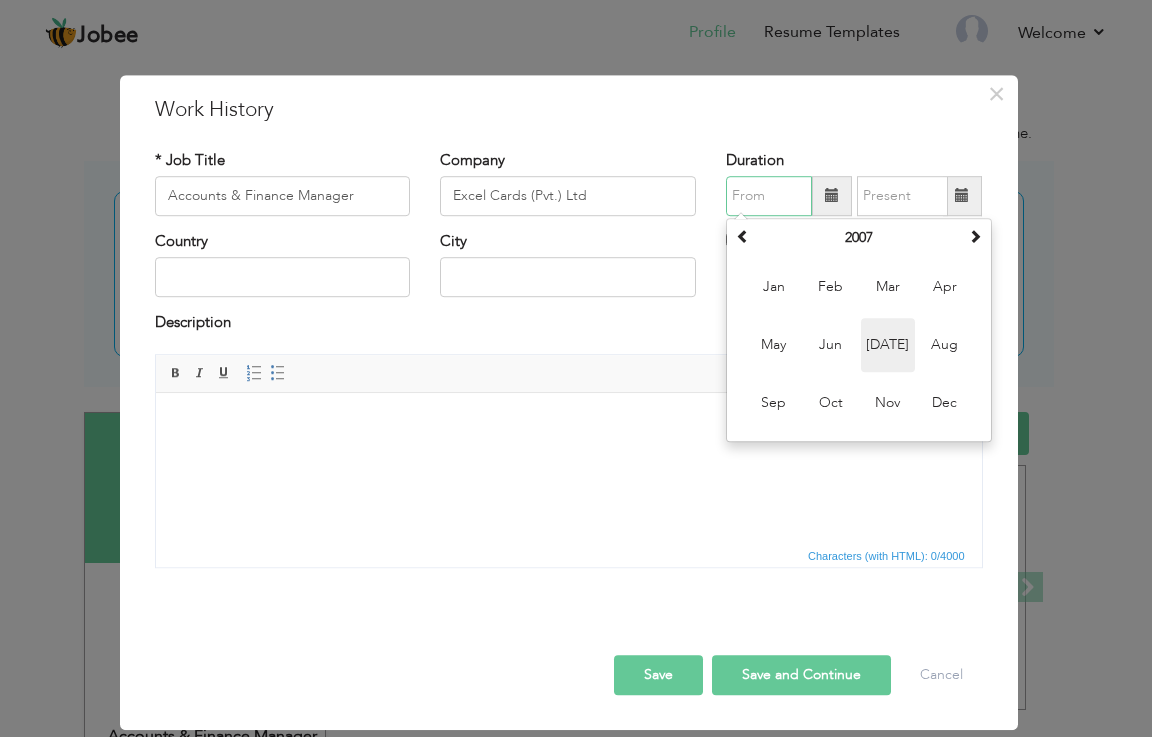 click on "Jul" at bounding box center (888, 345) 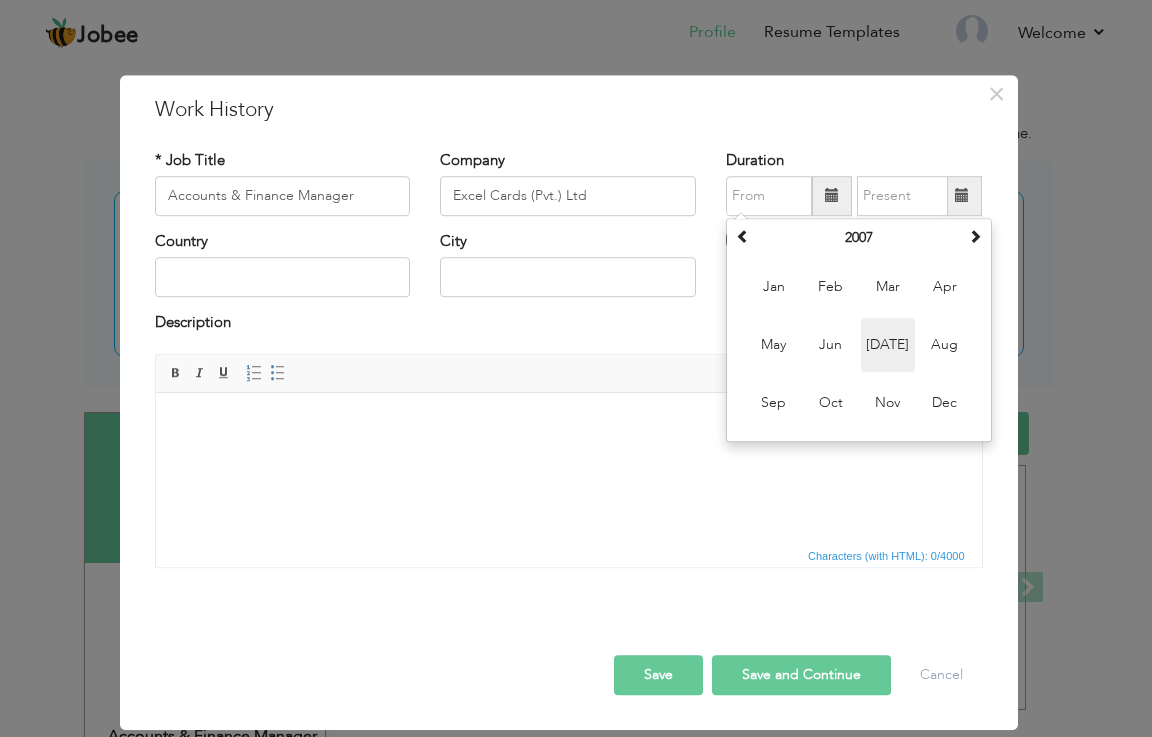 type on "07/2007" 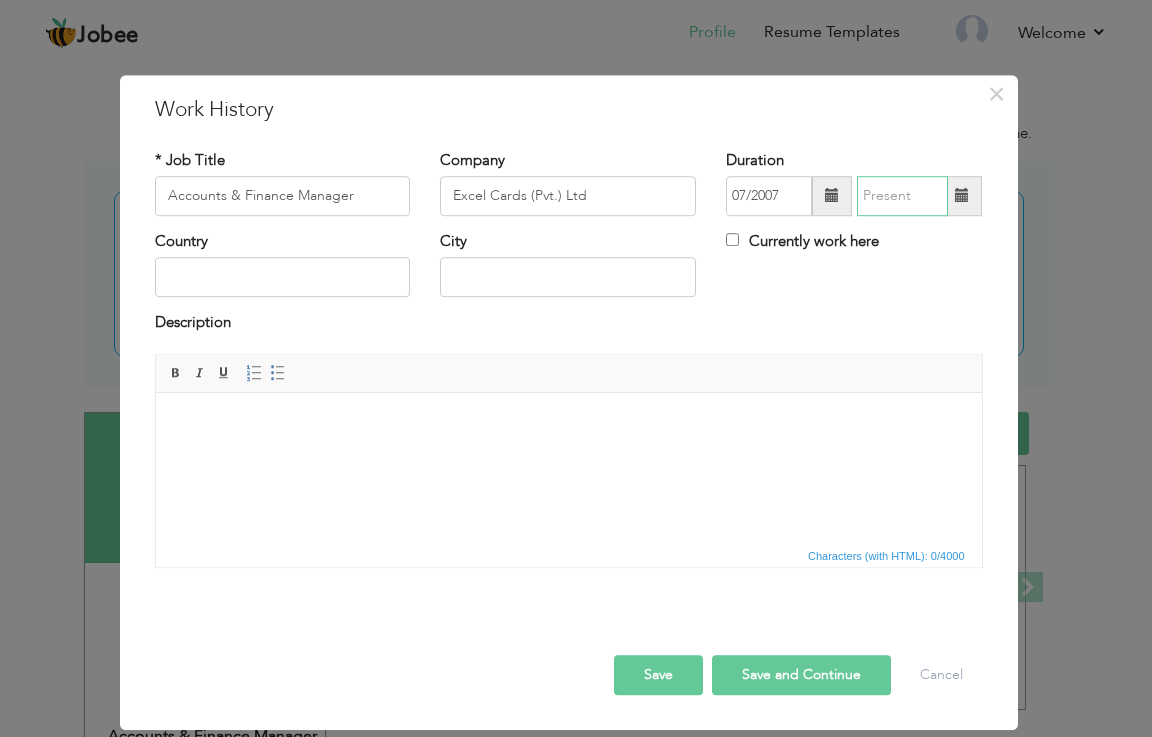 click at bounding box center (902, 196) 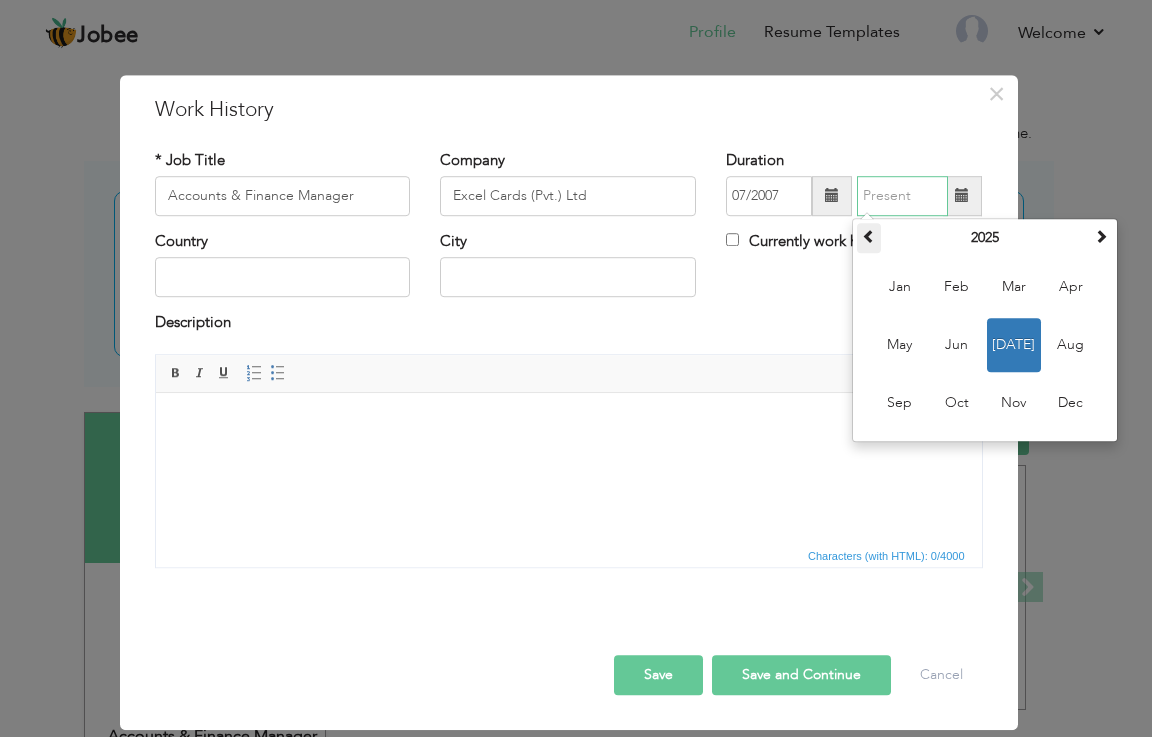 click at bounding box center (869, 236) 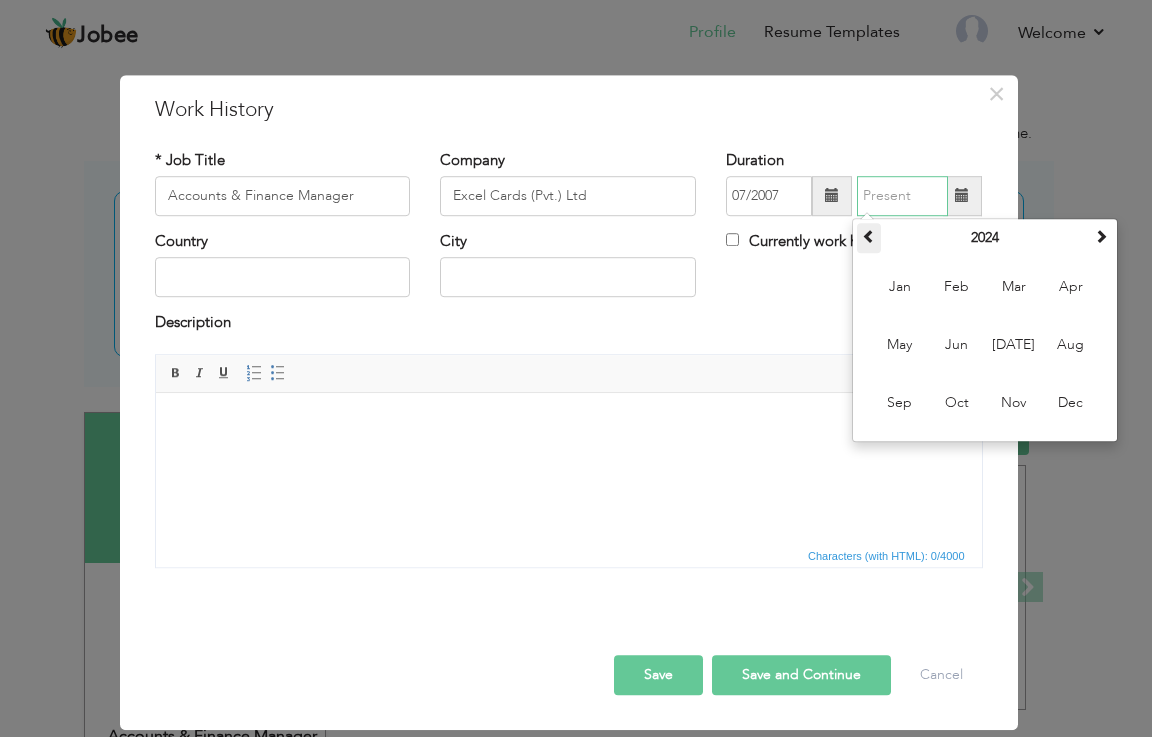 click at bounding box center (869, 236) 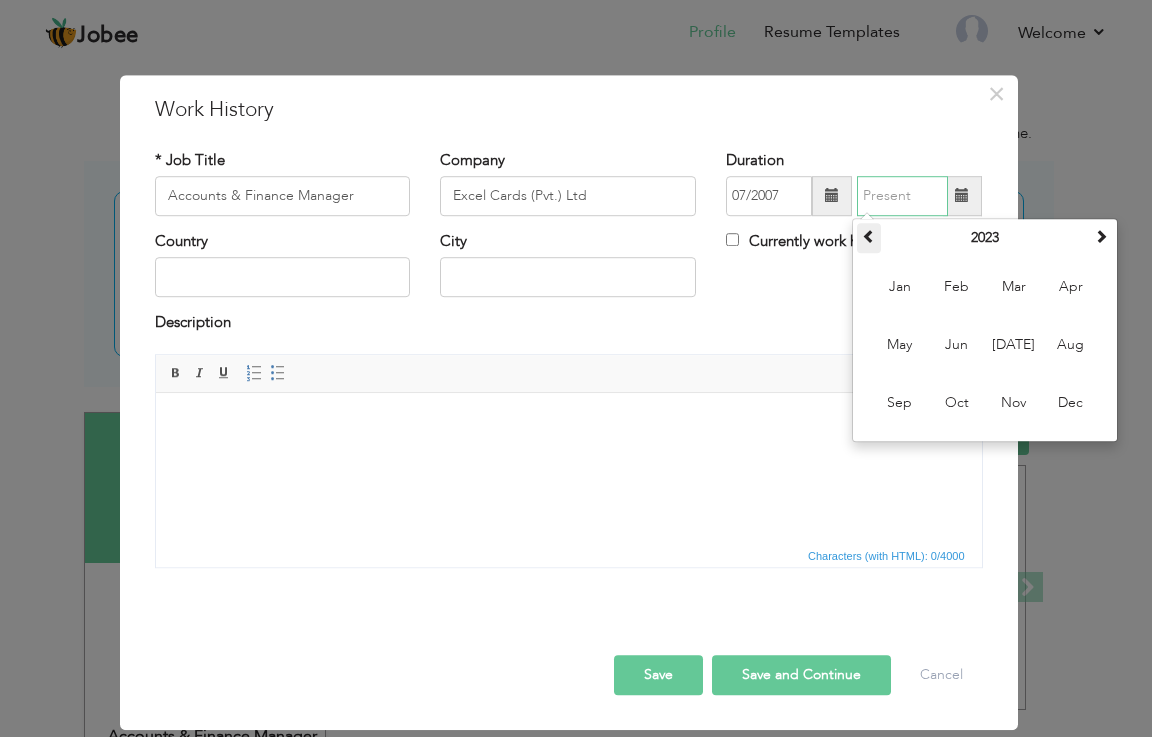 click at bounding box center (869, 236) 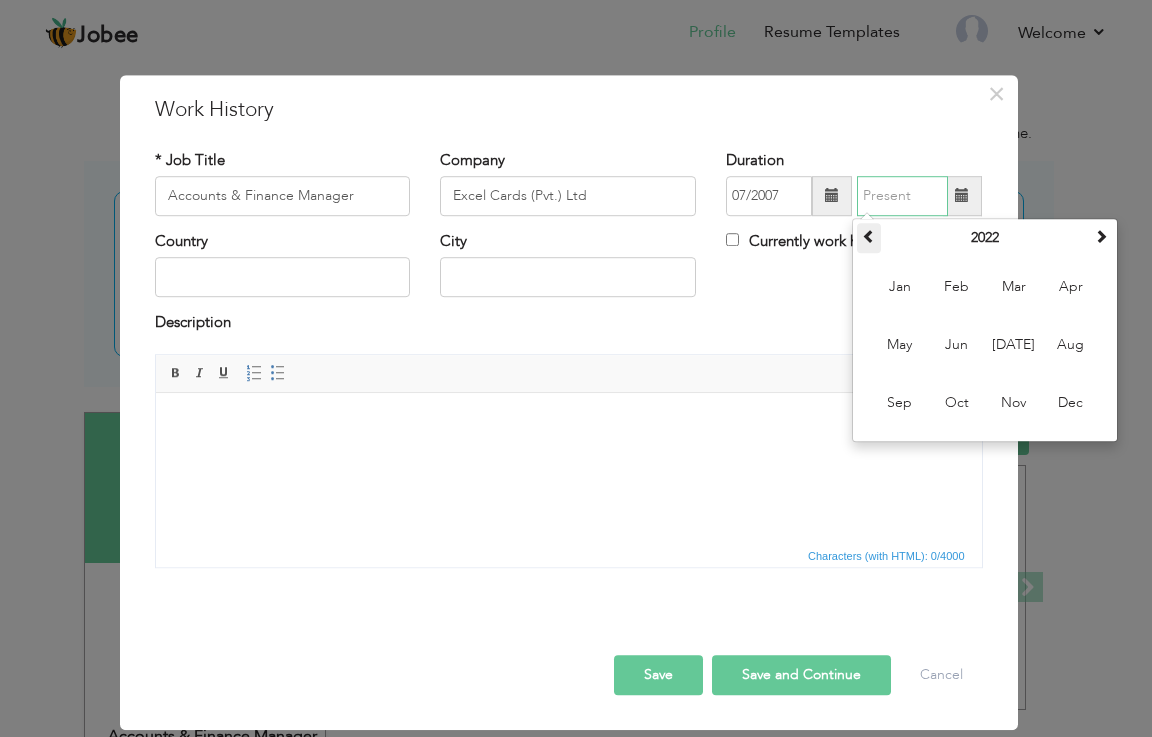 click at bounding box center (869, 236) 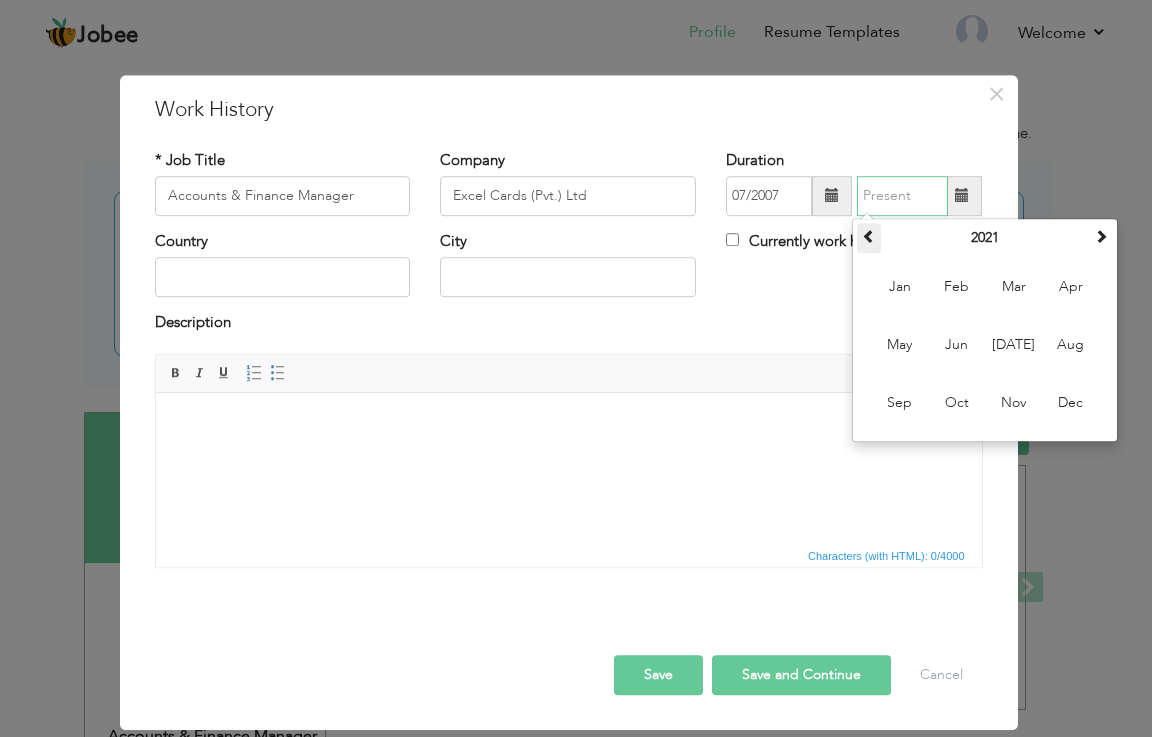 click at bounding box center [869, 236] 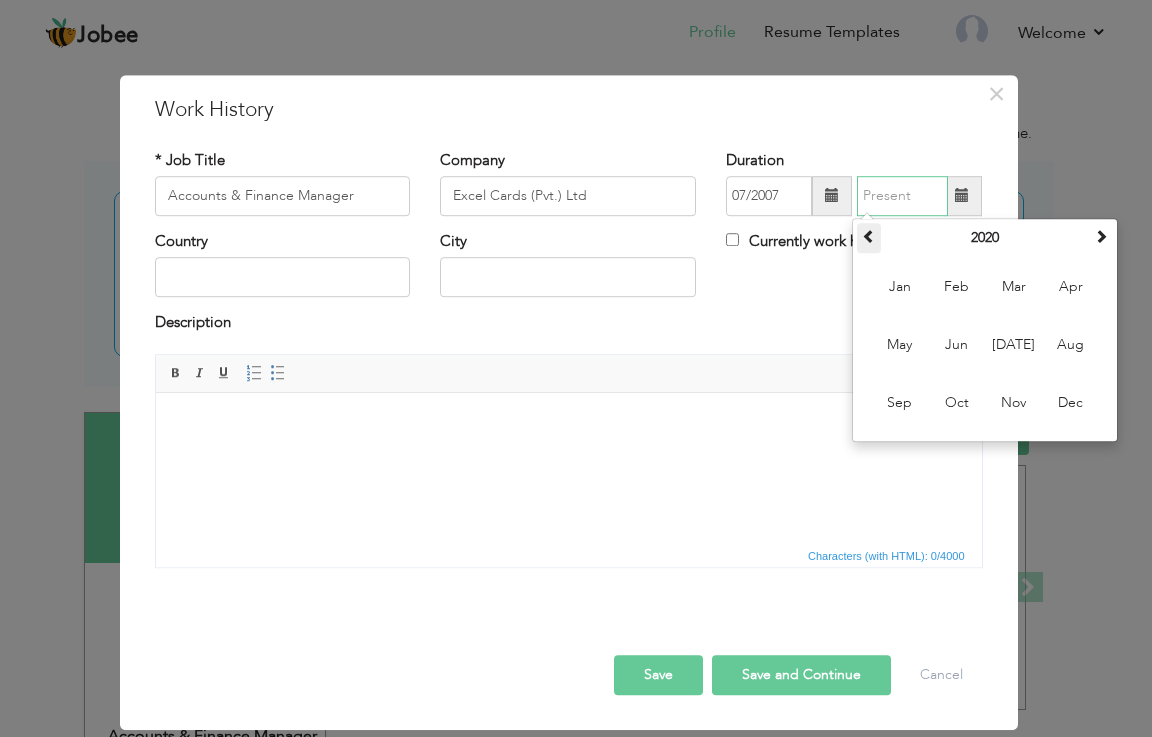 click at bounding box center (869, 236) 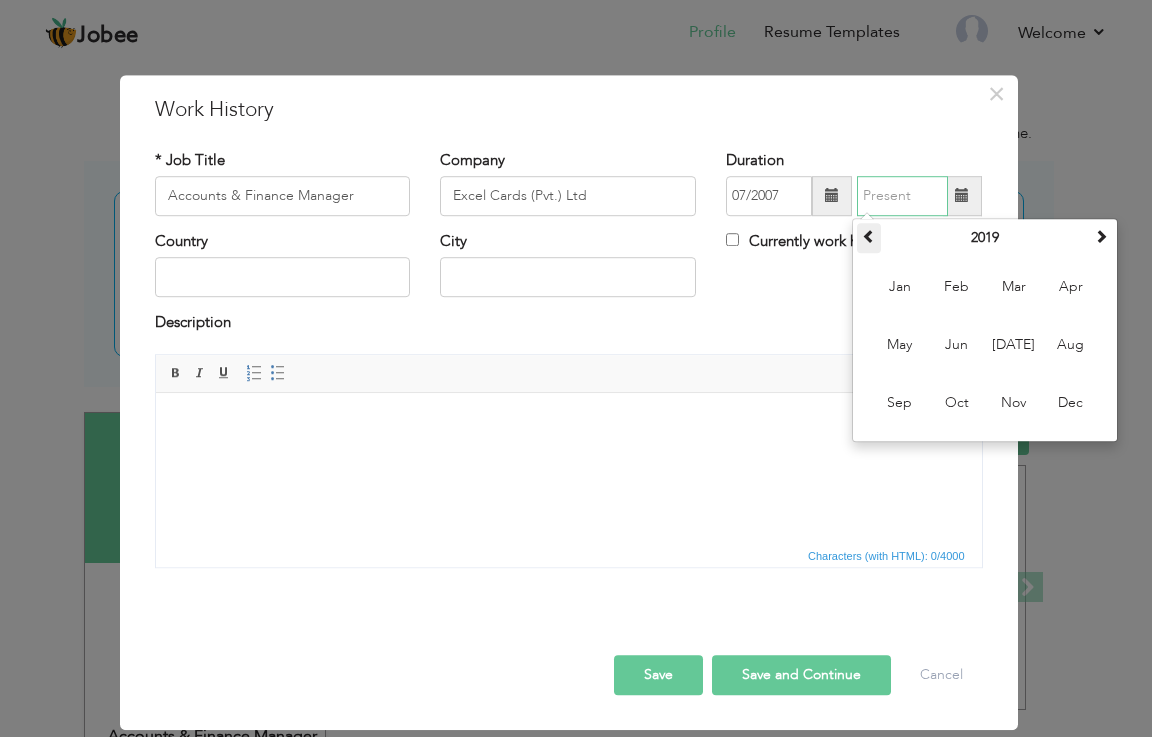 click at bounding box center (869, 236) 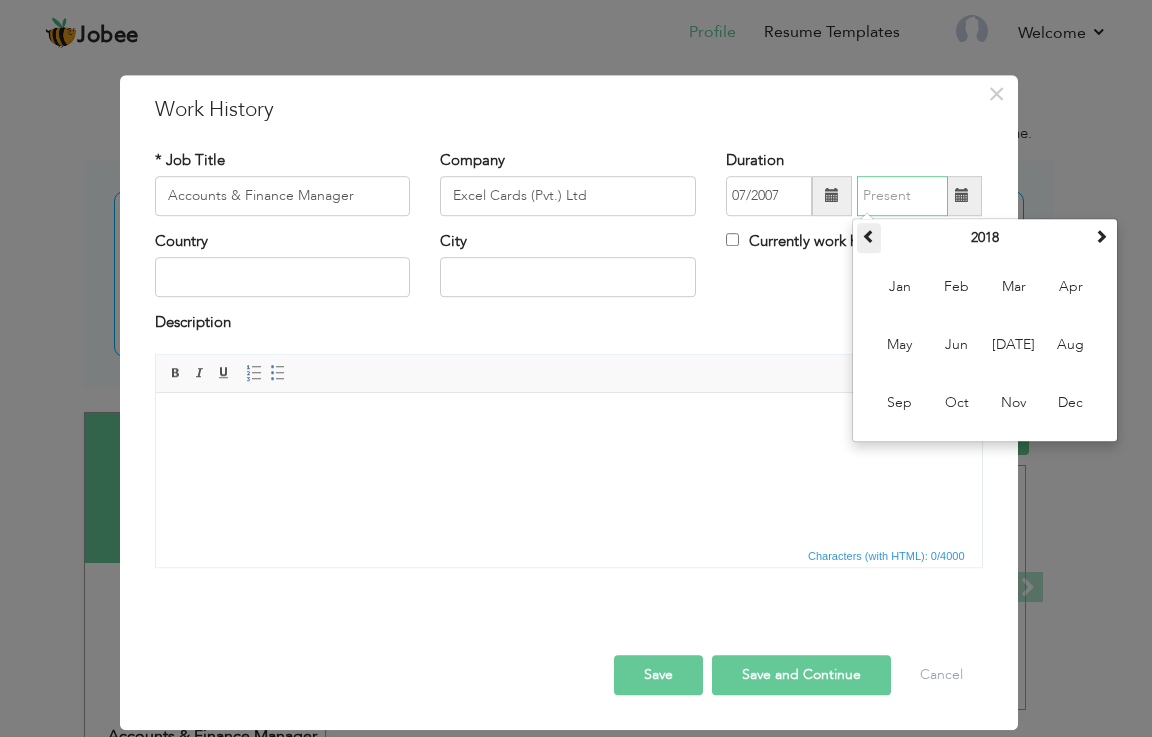 click at bounding box center [869, 236] 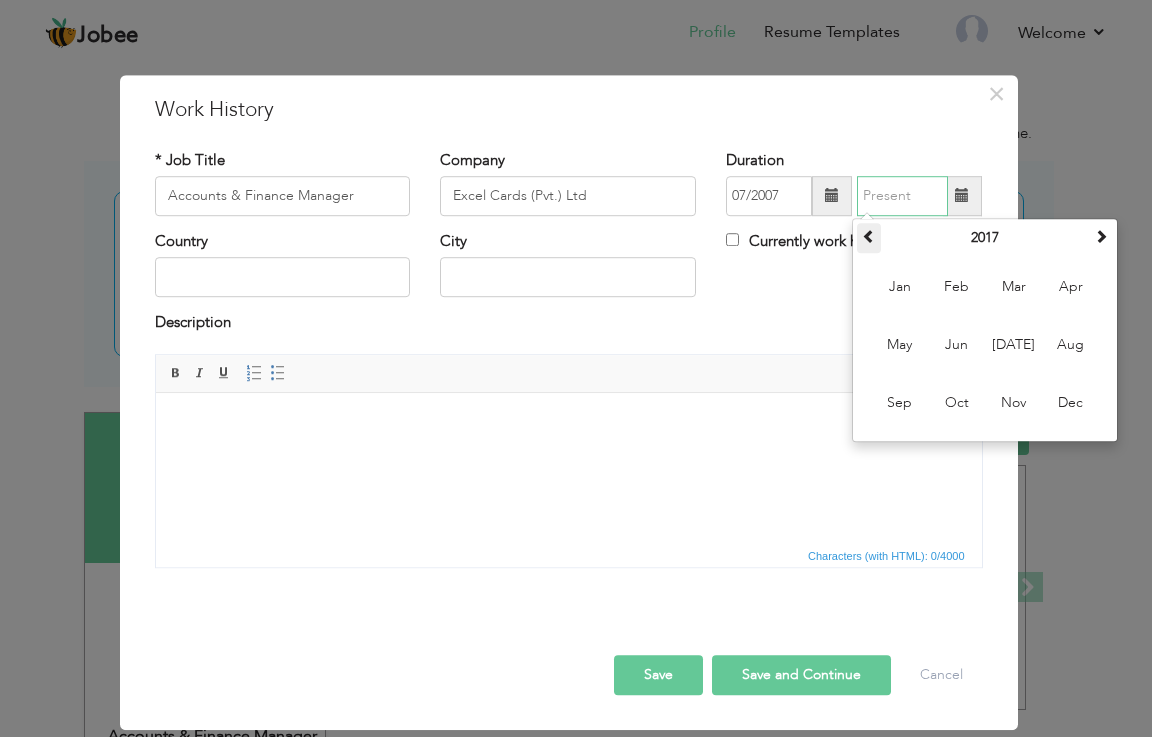 click at bounding box center [869, 236] 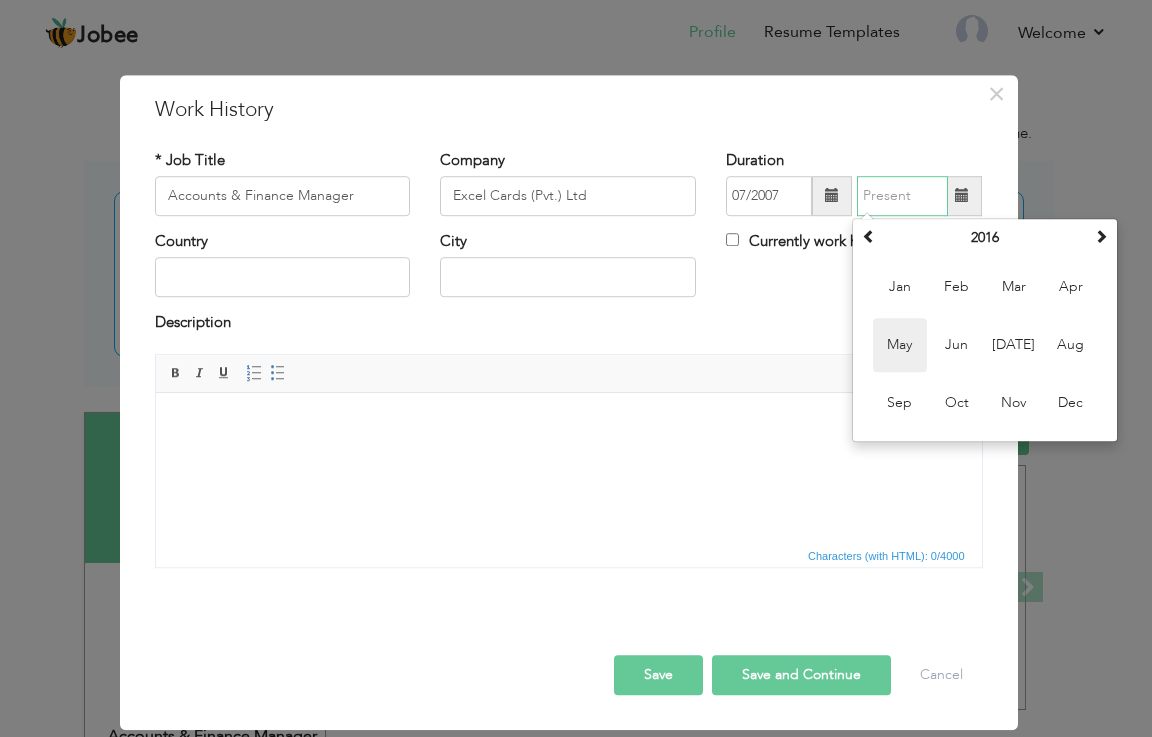 click on "May" at bounding box center [900, 345] 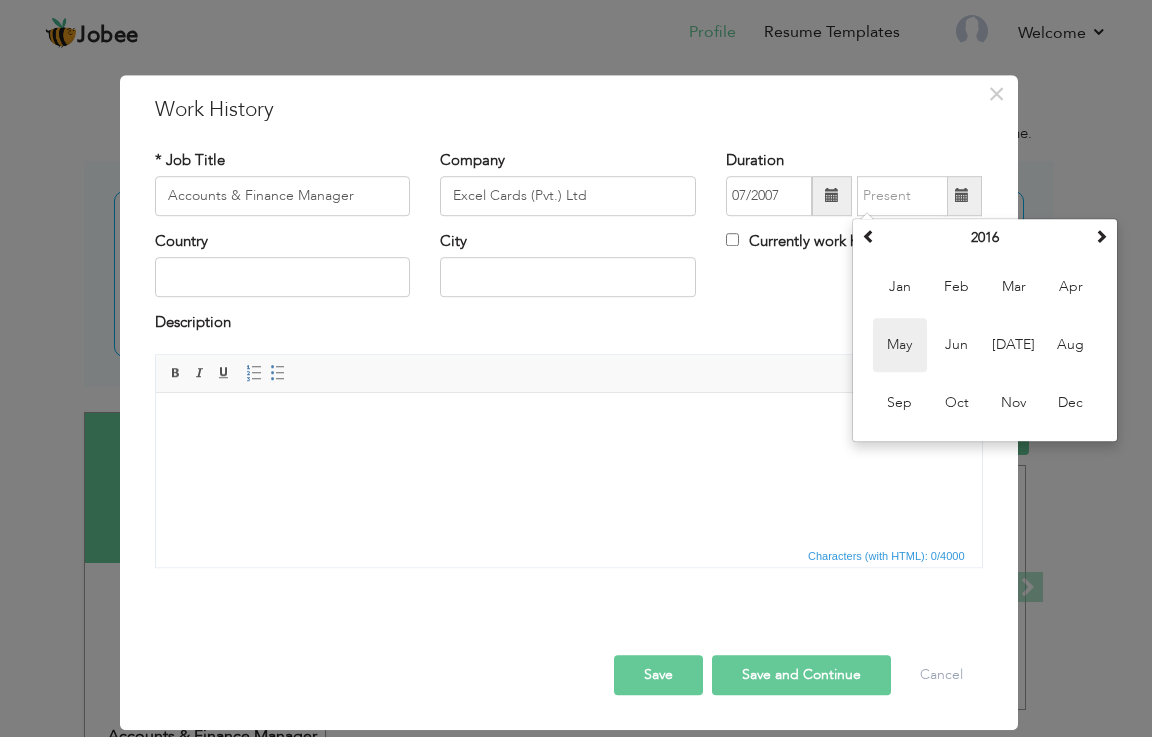 type on "05/2016" 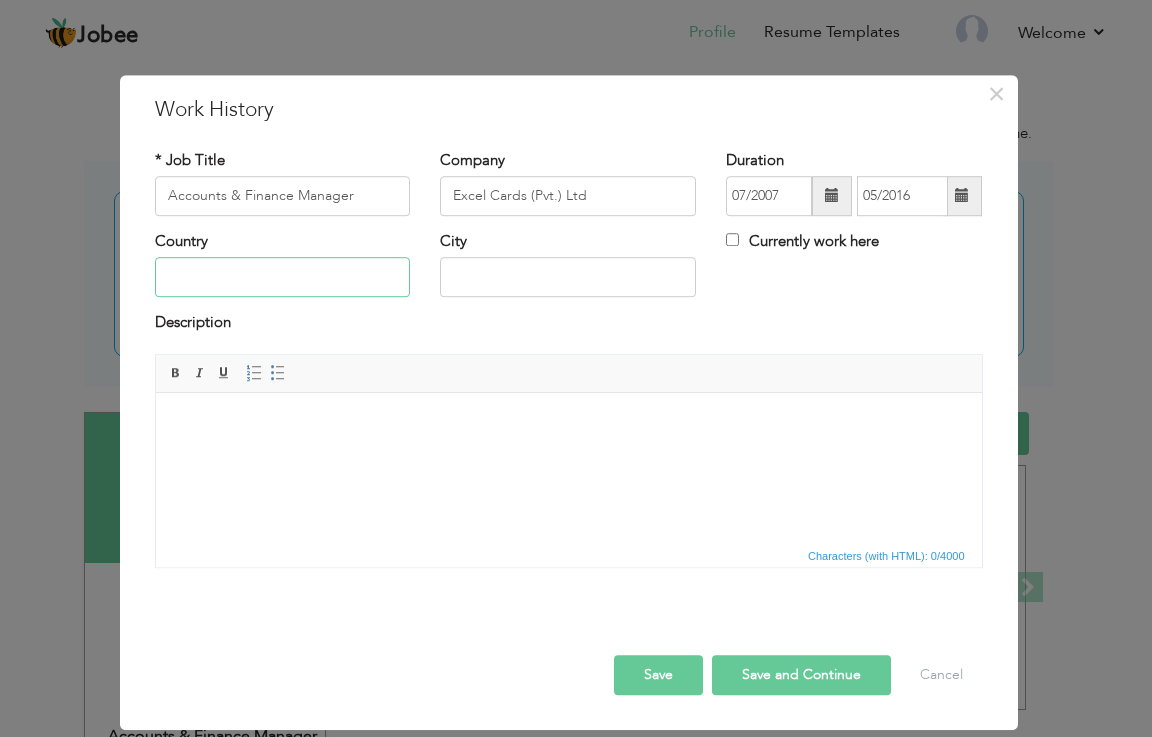 click at bounding box center [283, 278] 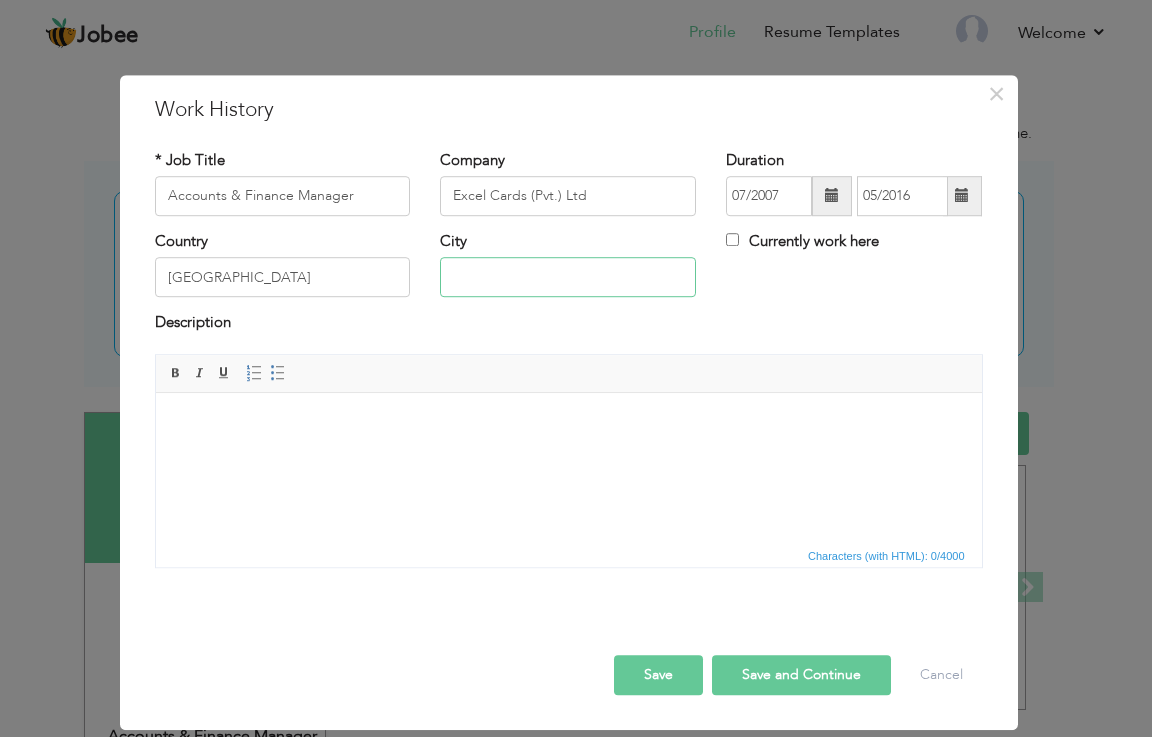 type on "LAHORE" 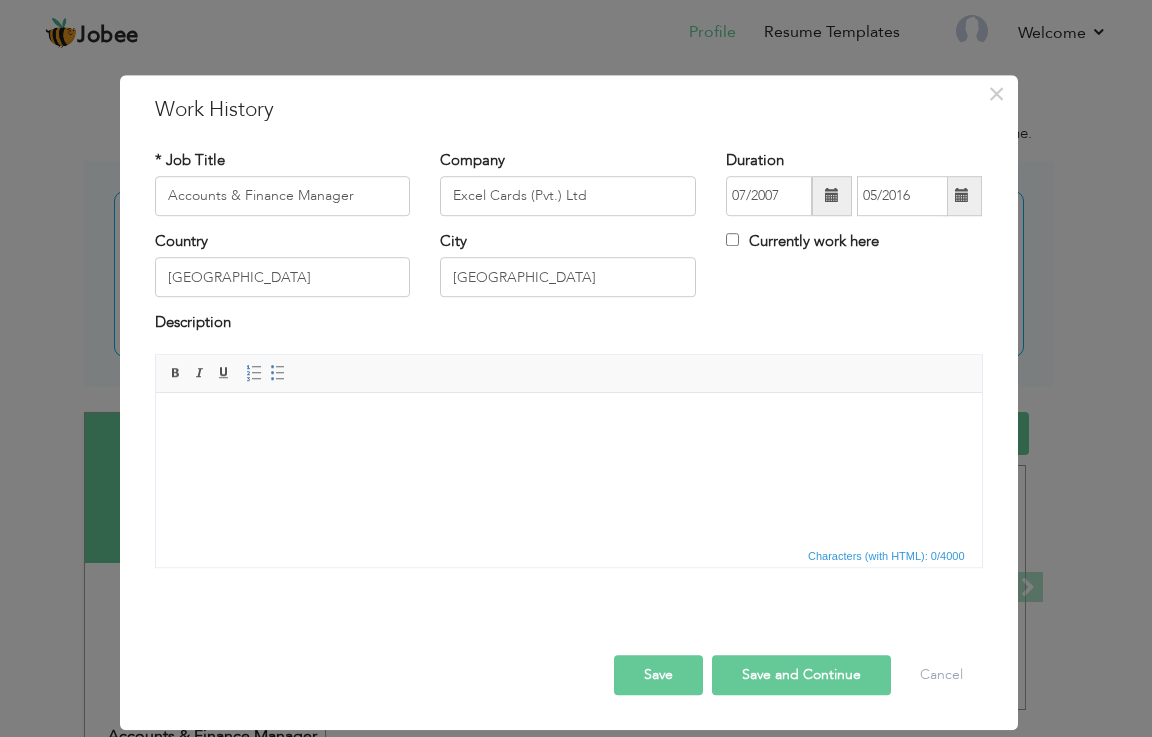 click on "Save and Continue" at bounding box center (801, 675) 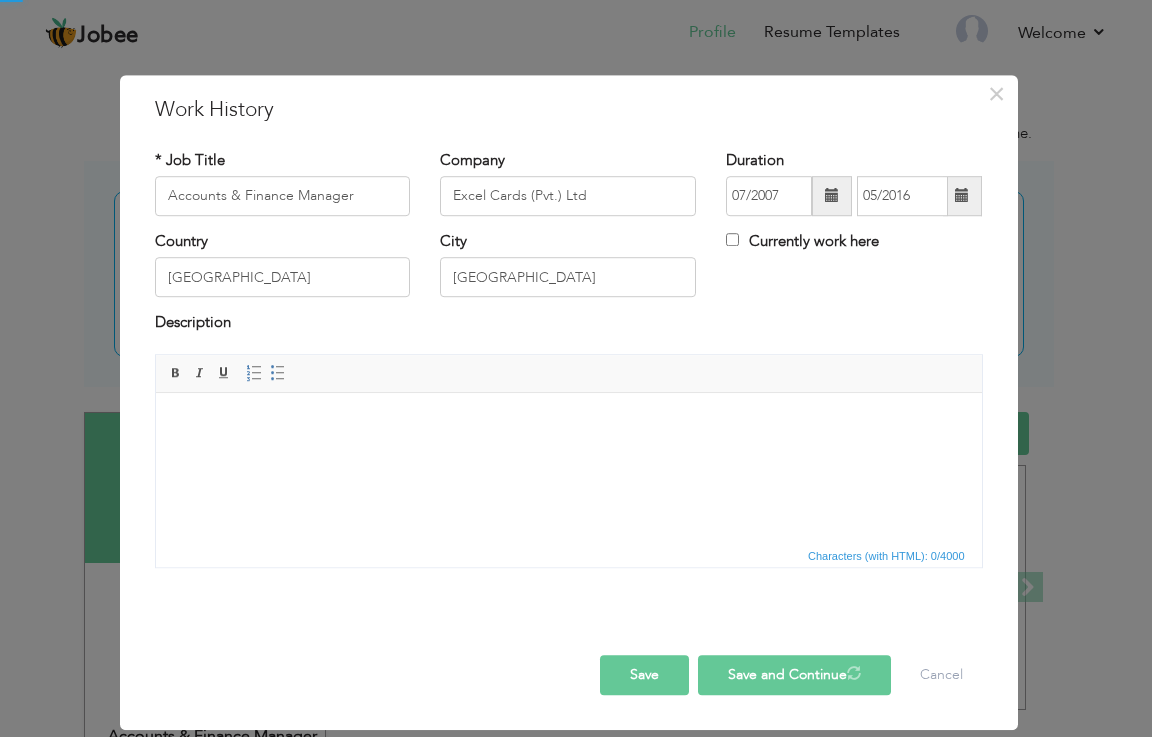 type 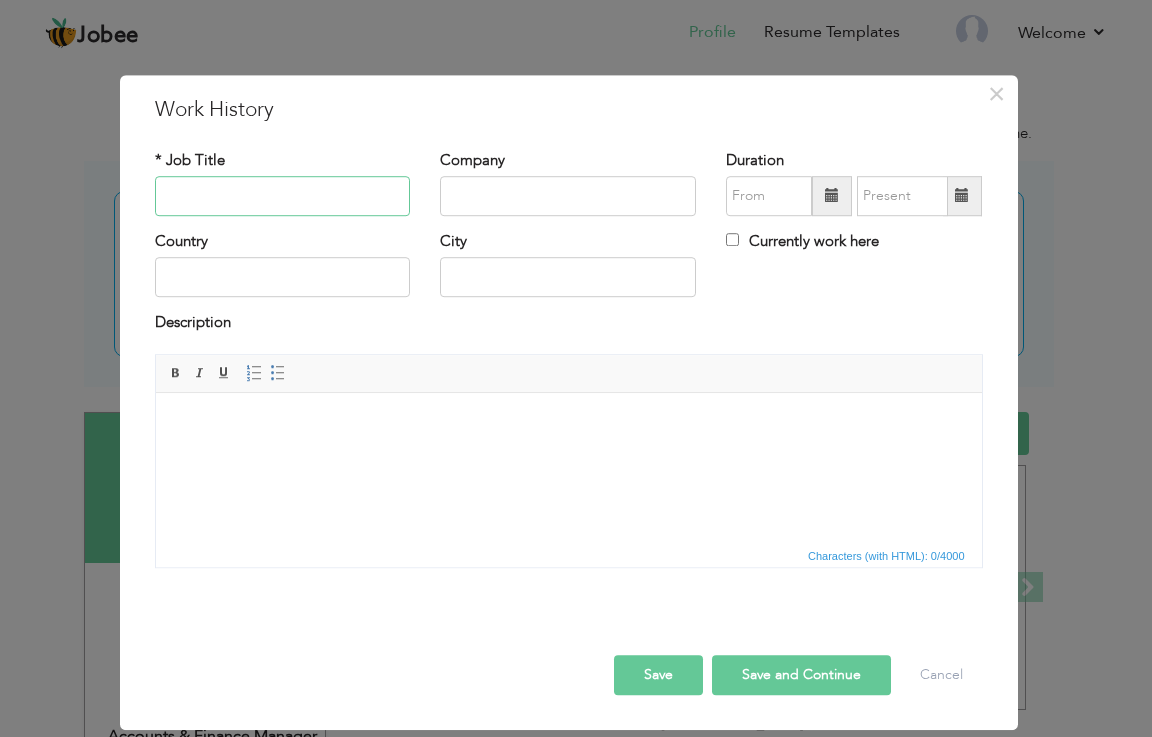 click at bounding box center [283, 196] 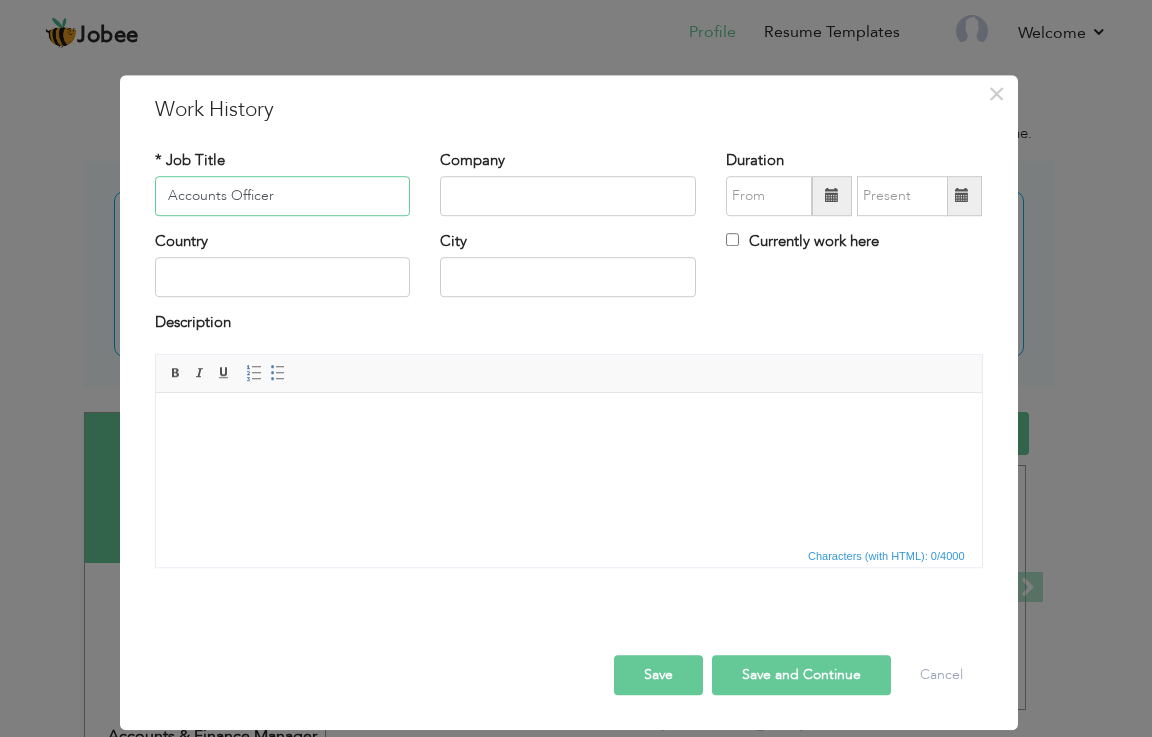 type on "Accounts Officer" 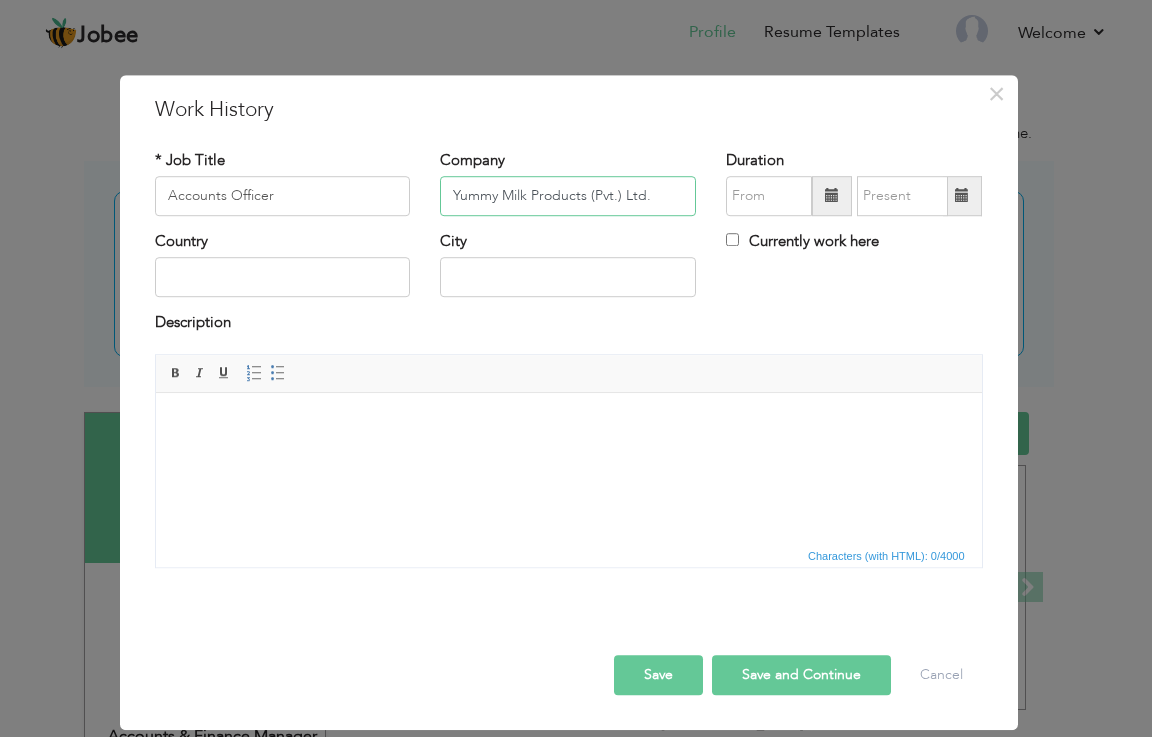 type on "Yummy Milk Products (Pvt.) Ltd." 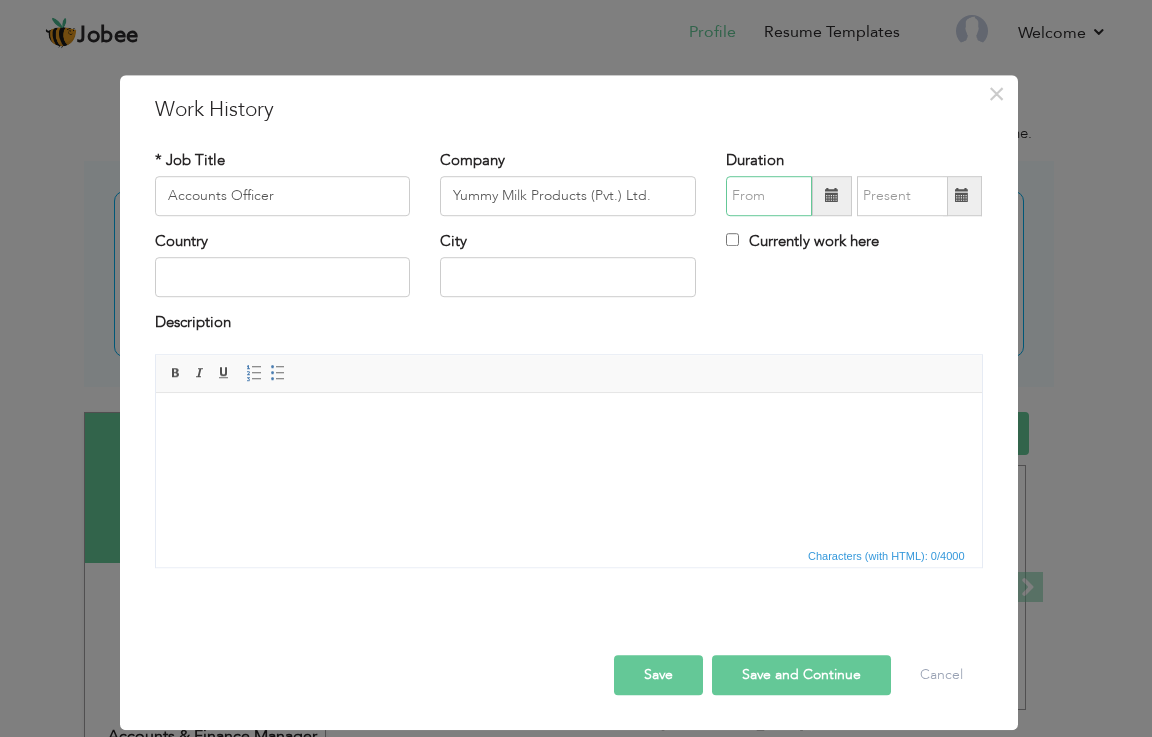click at bounding box center (769, 196) 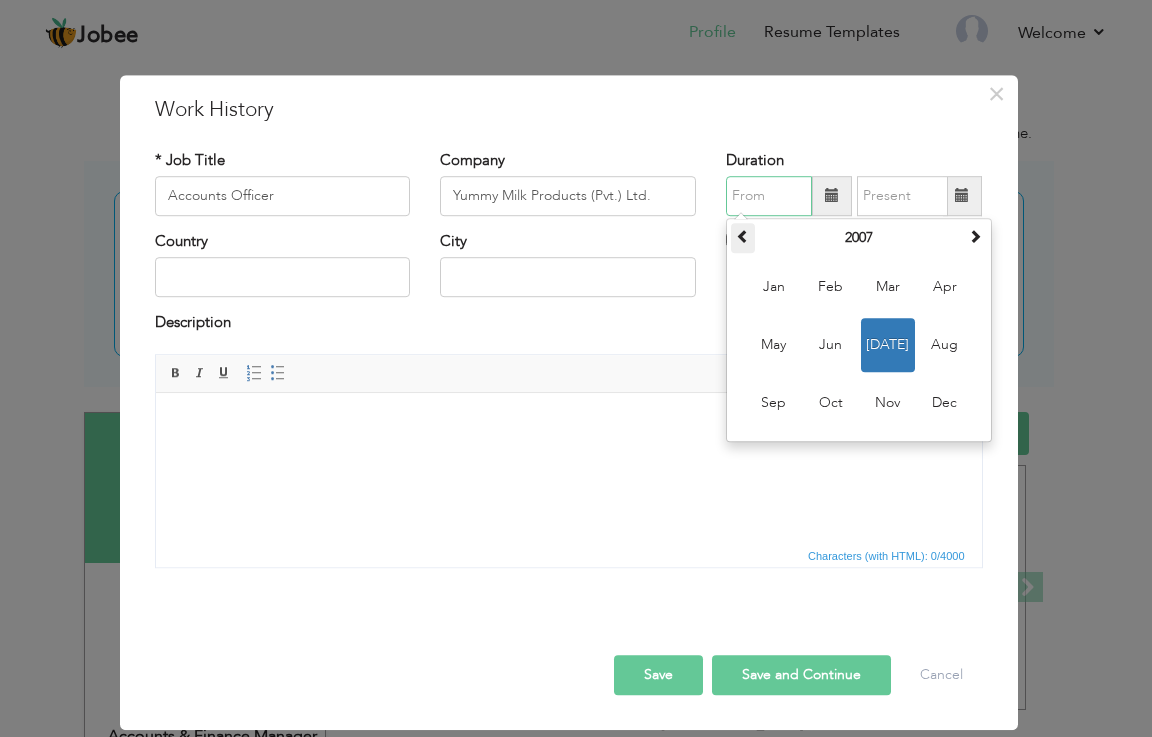 click at bounding box center (743, 238) 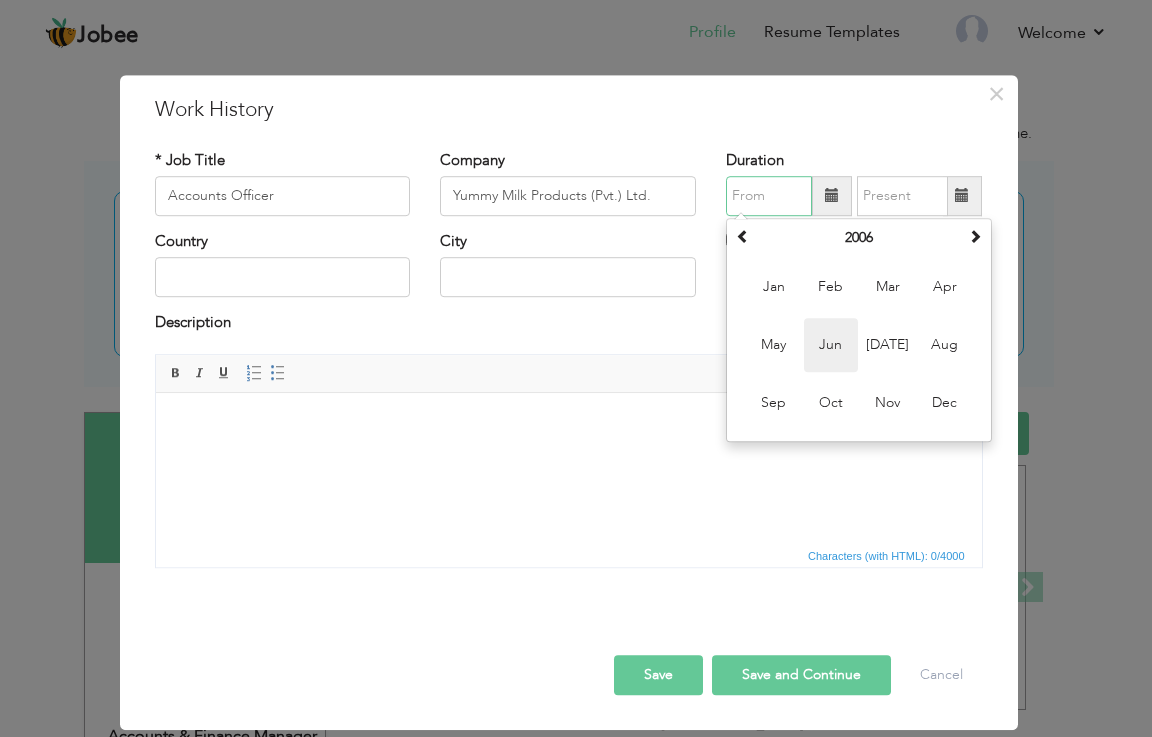 click on "Jun" at bounding box center [831, 345] 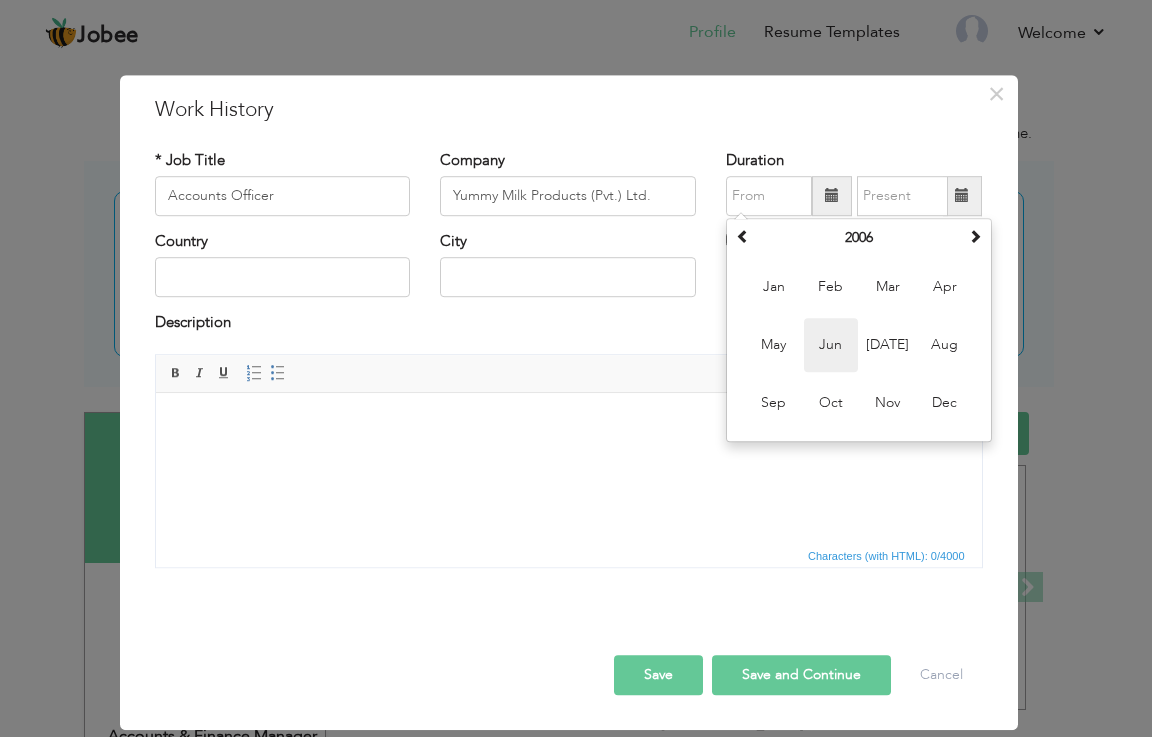 type on "06/2006" 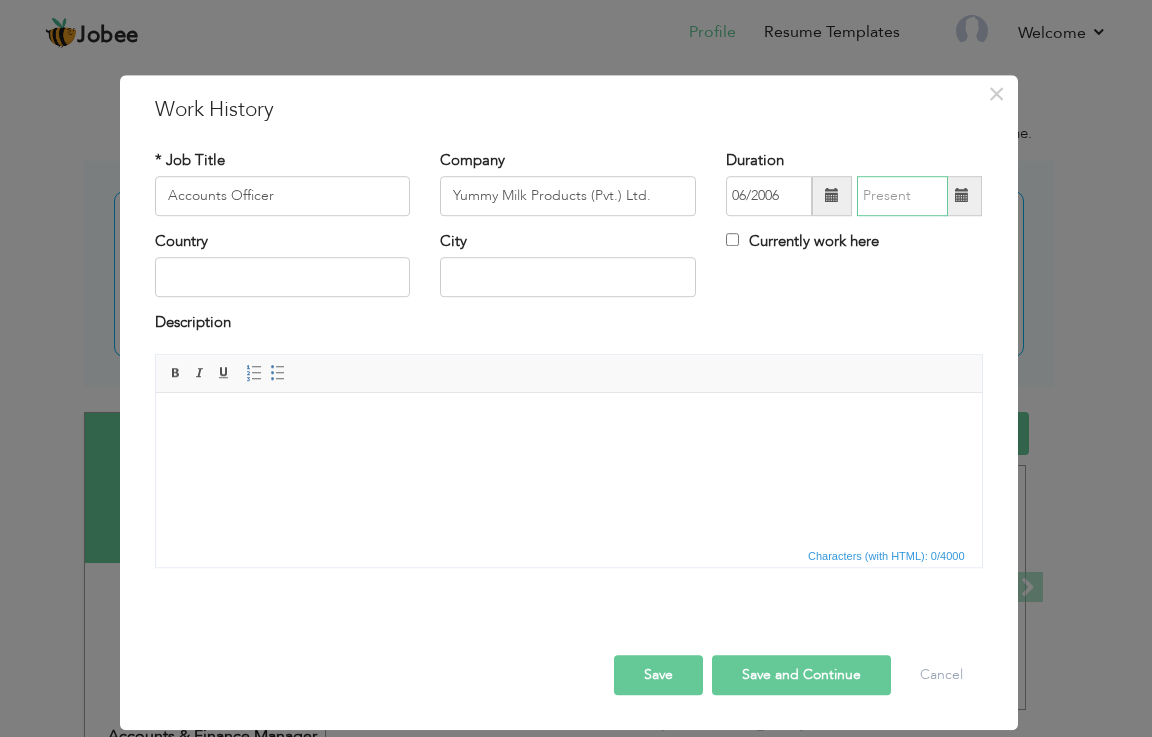 click at bounding box center [902, 196] 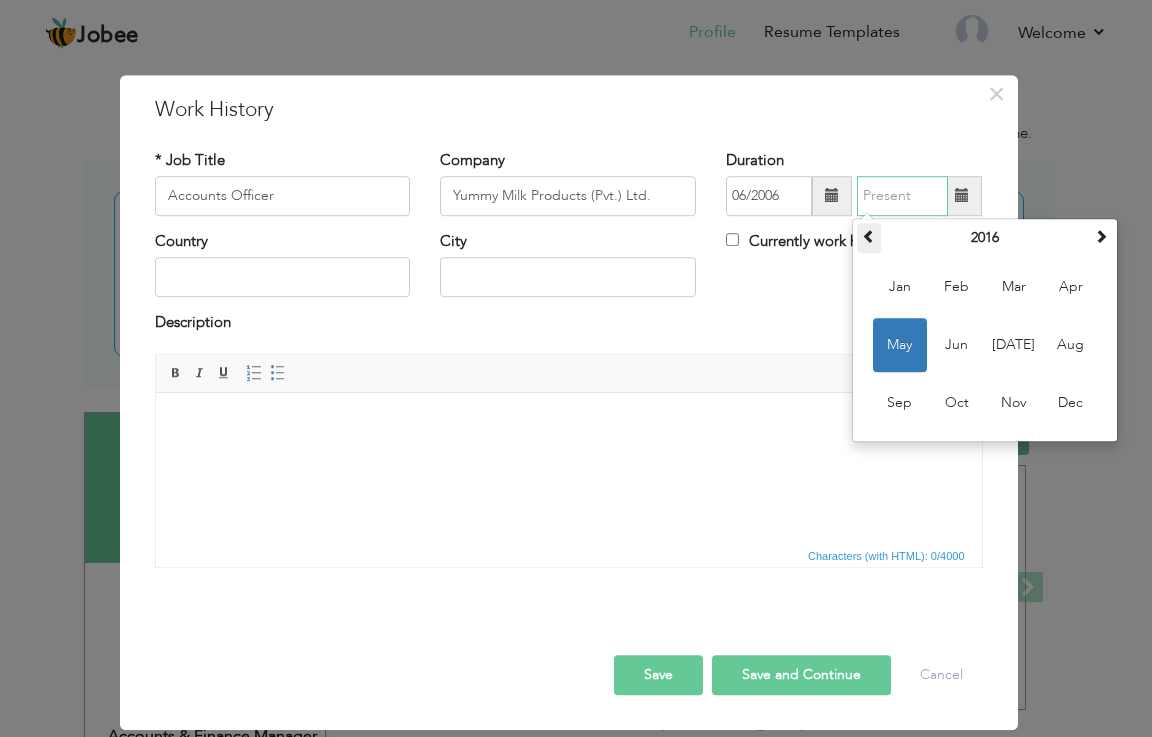click at bounding box center [869, 236] 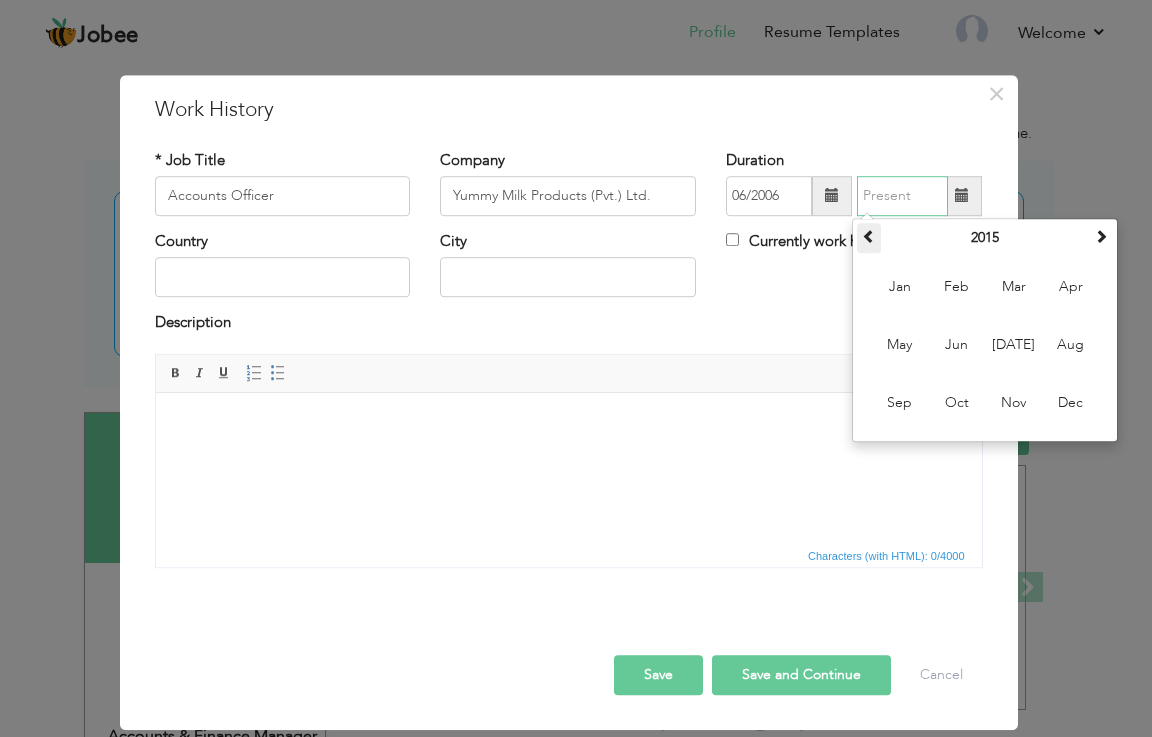 click at bounding box center (869, 236) 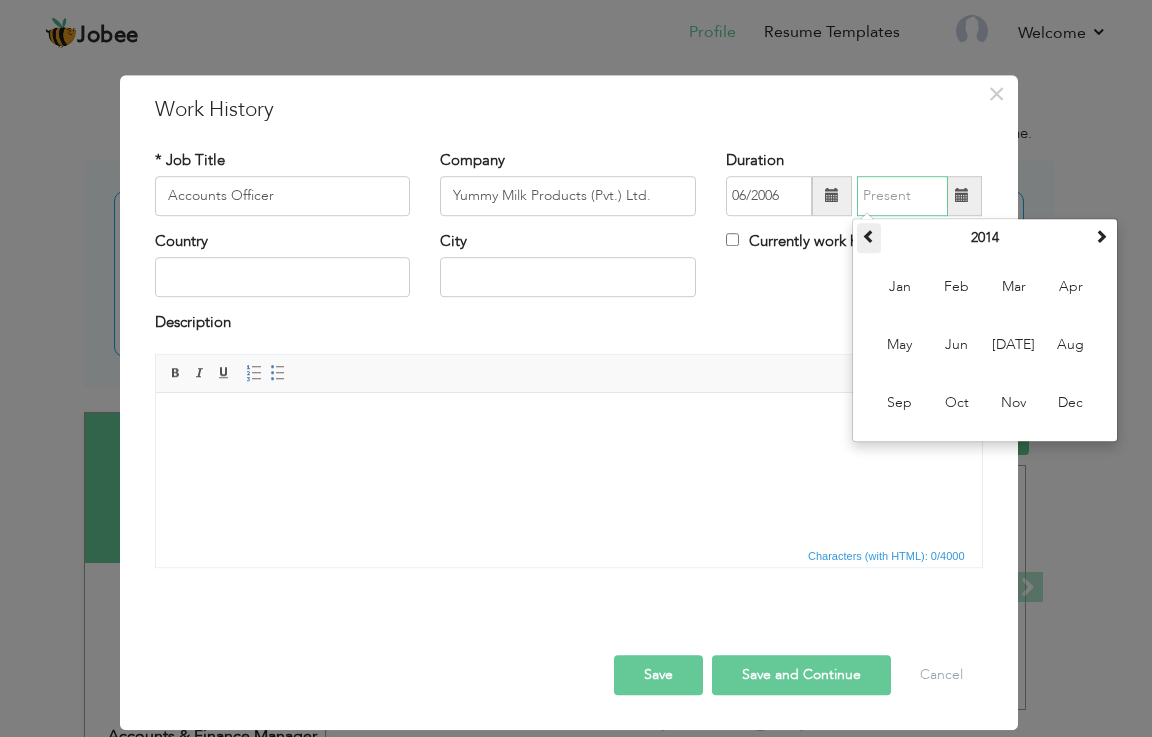 click at bounding box center (869, 236) 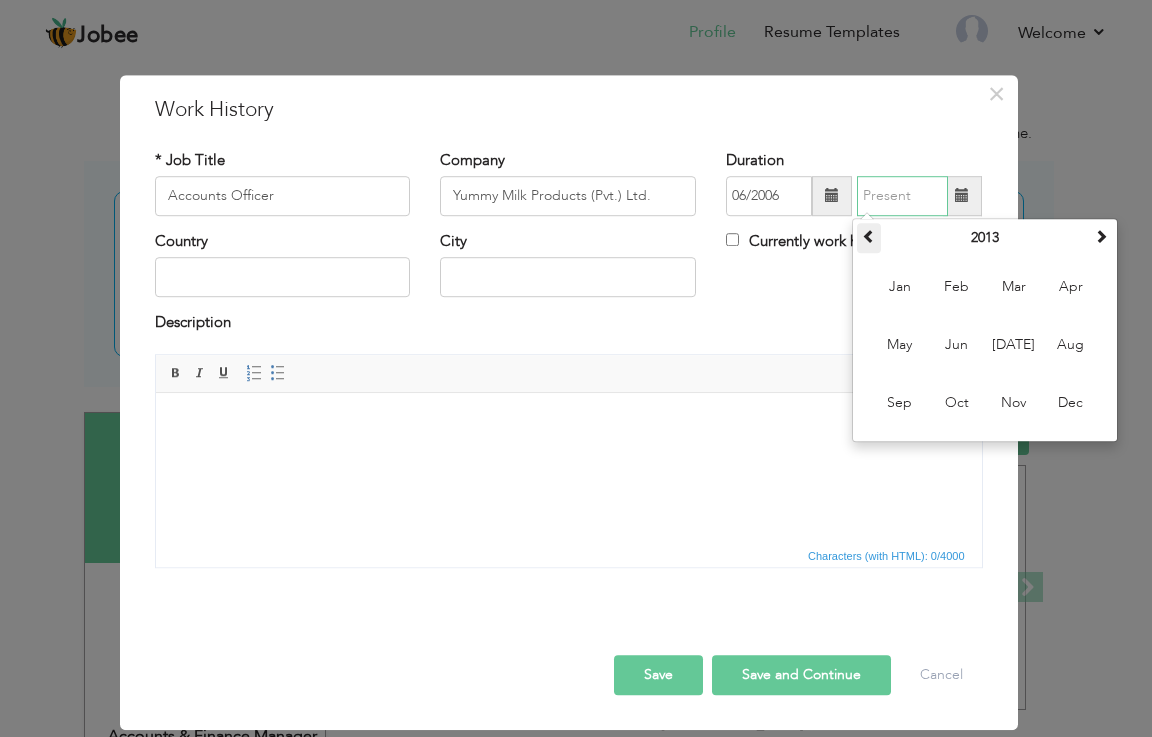 click at bounding box center [869, 236] 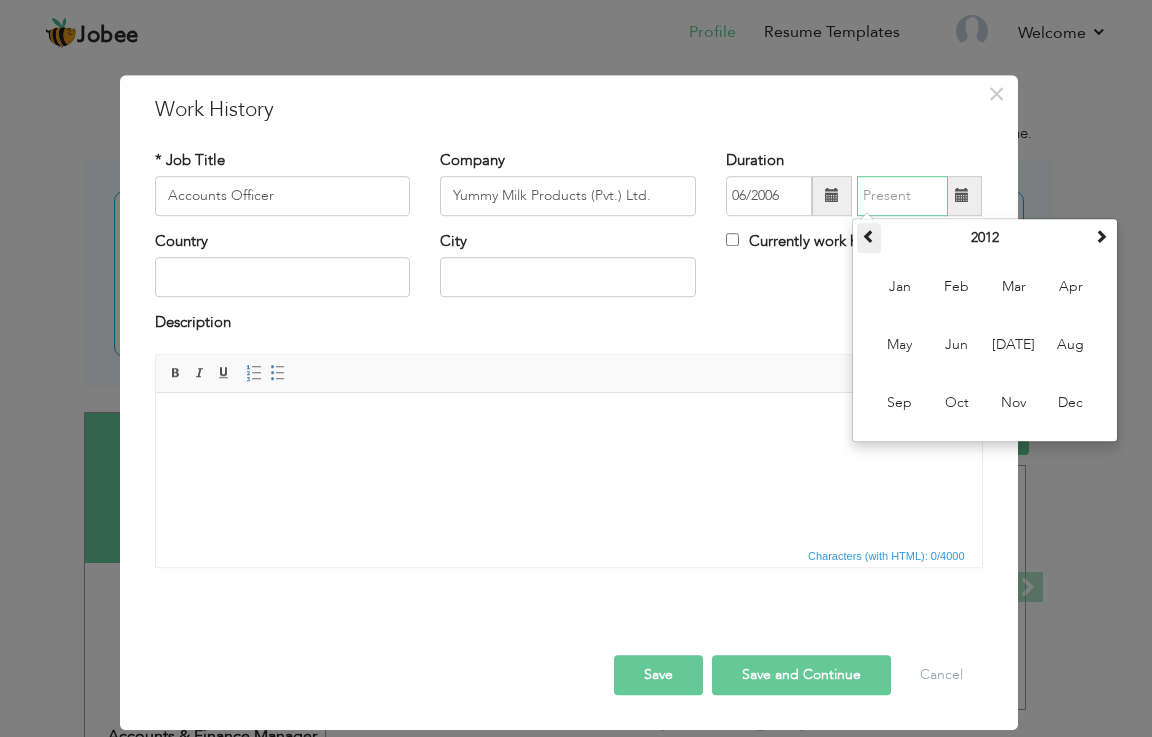click at bounding box center (869, 236) 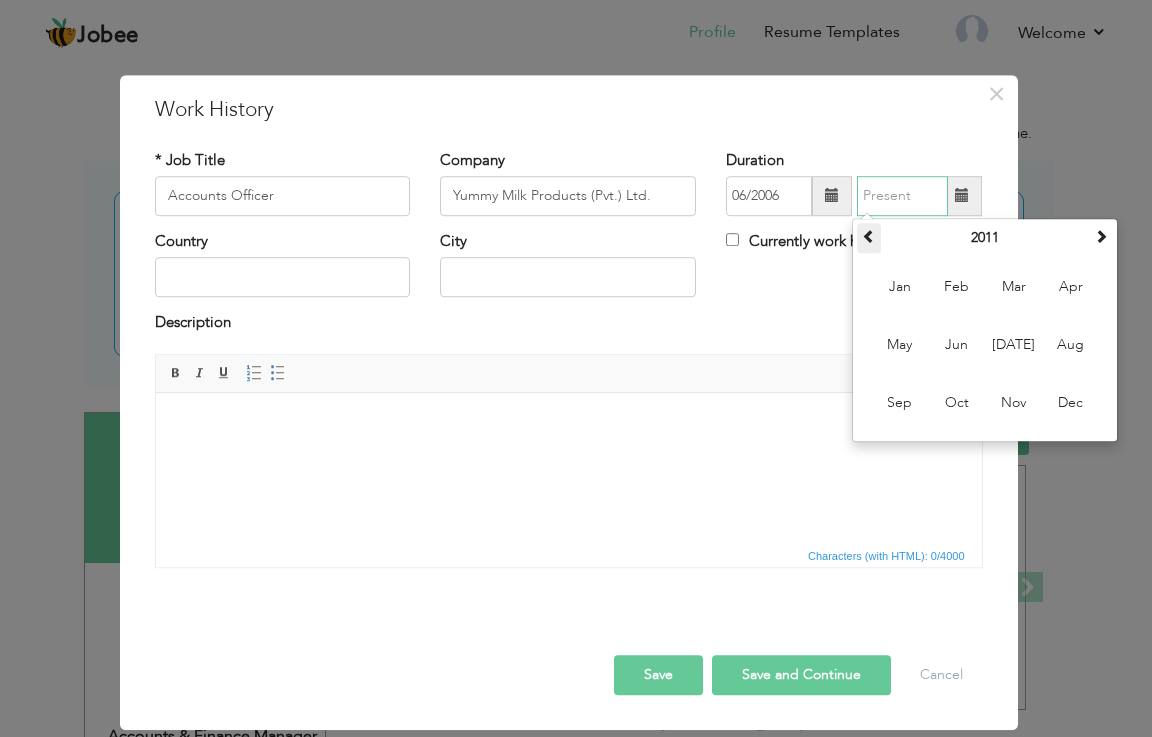 click at bounding box center [869, 236] 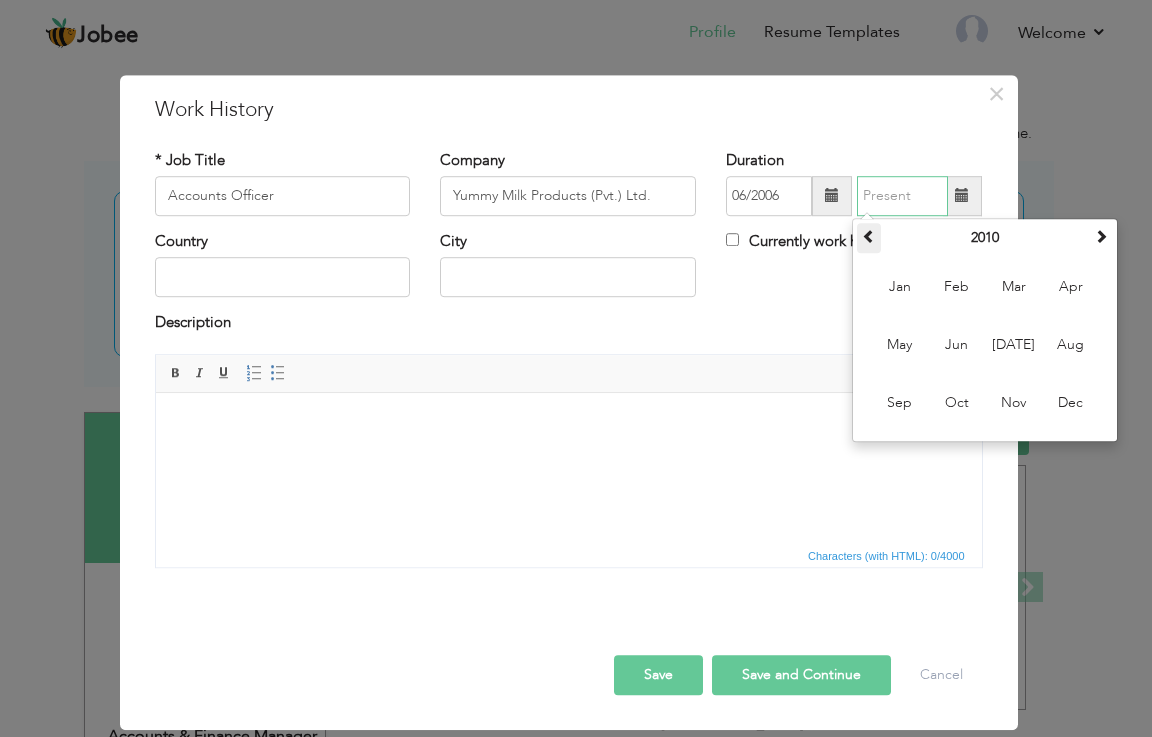 click at bounding box center [869, 236] 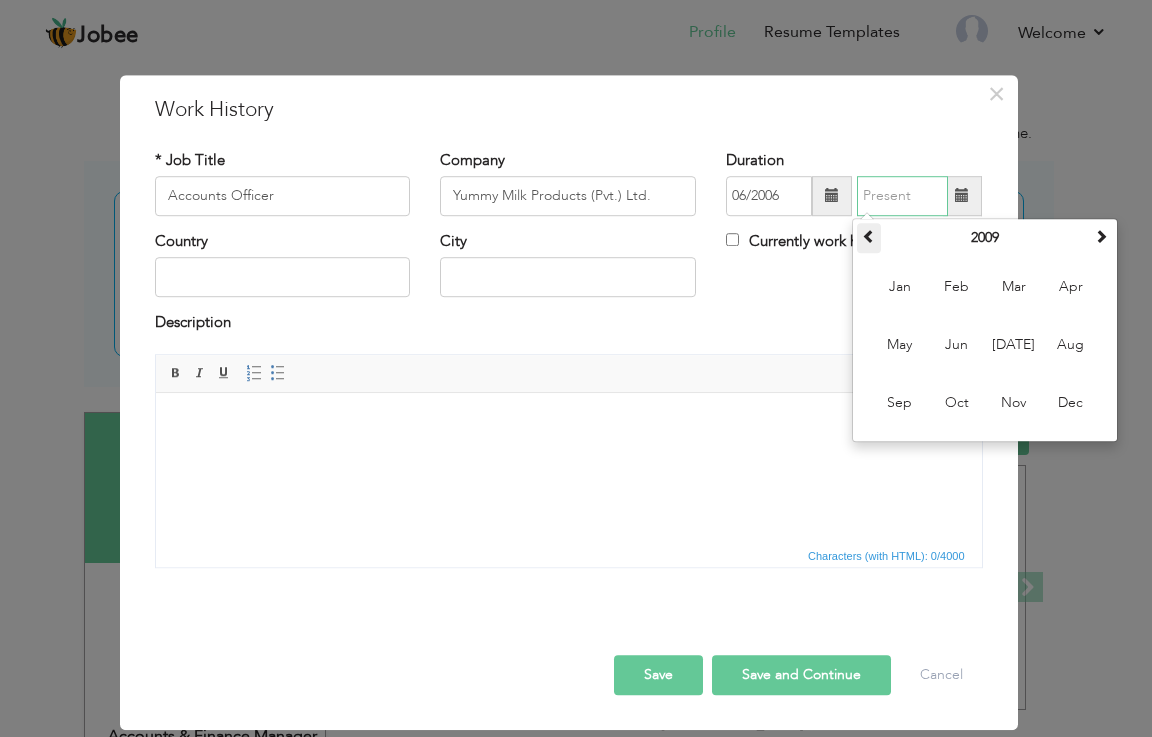 click at bounding box center [869, 236] 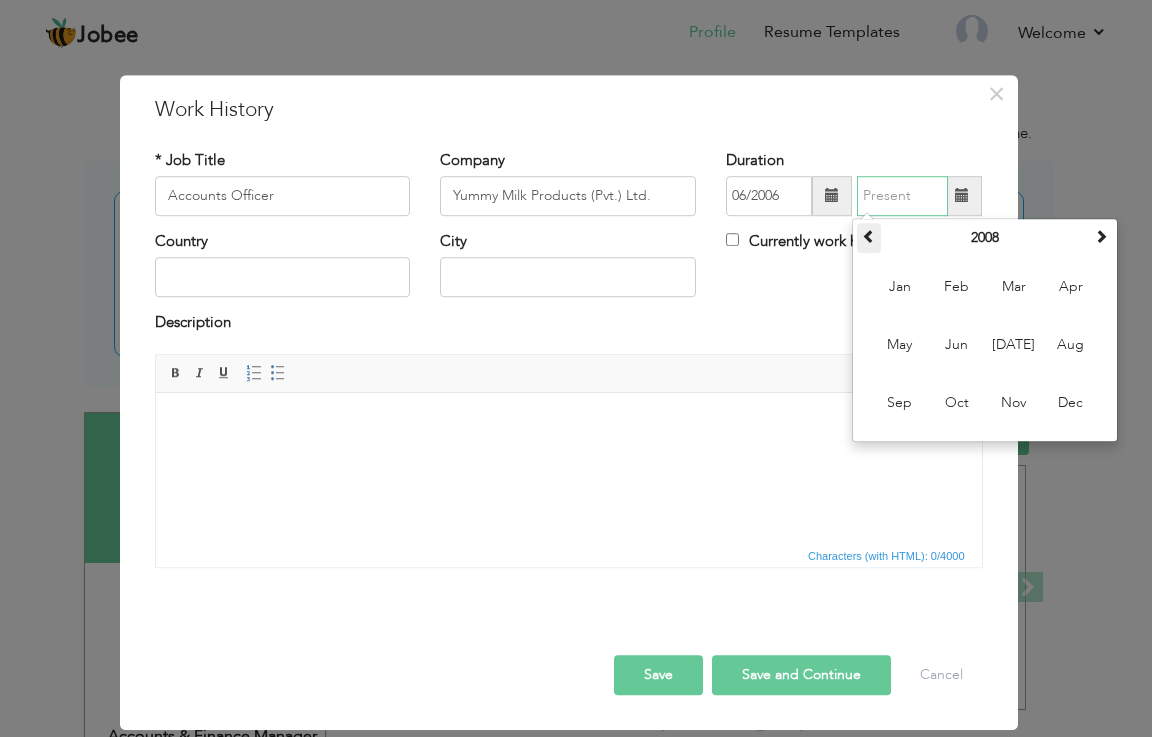 click at bounding box center [869, 236] 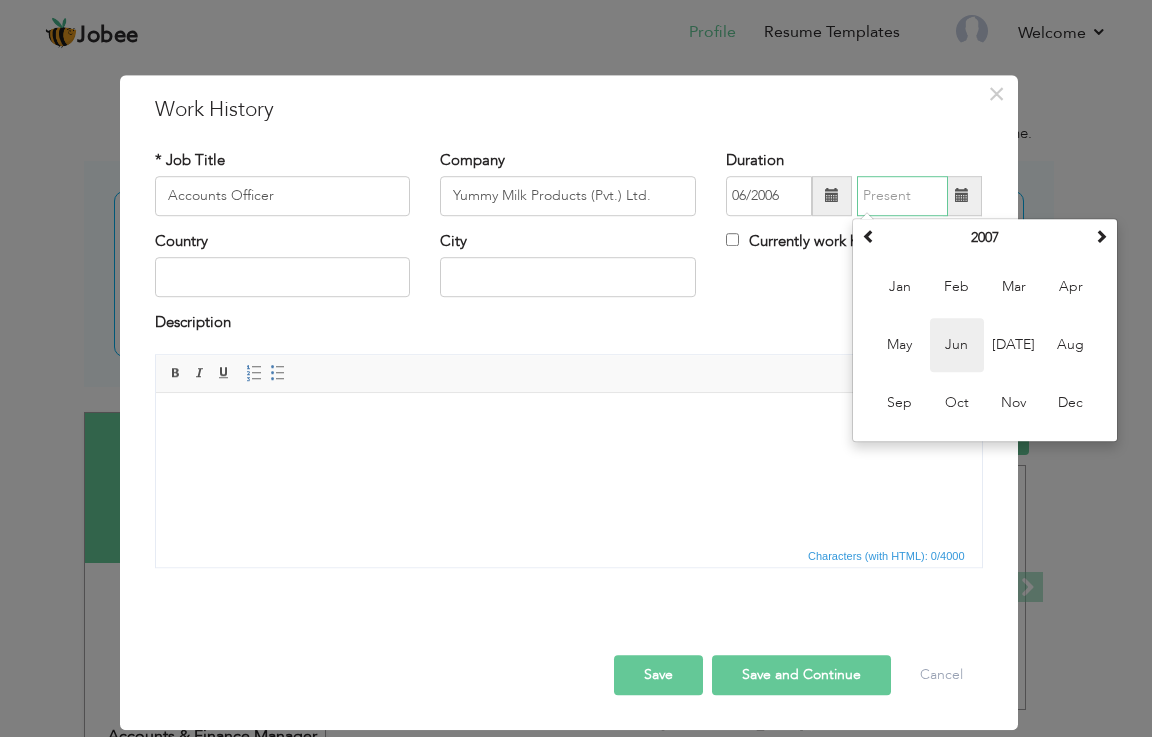 click on "Jun" at bounding box center [957, 345] 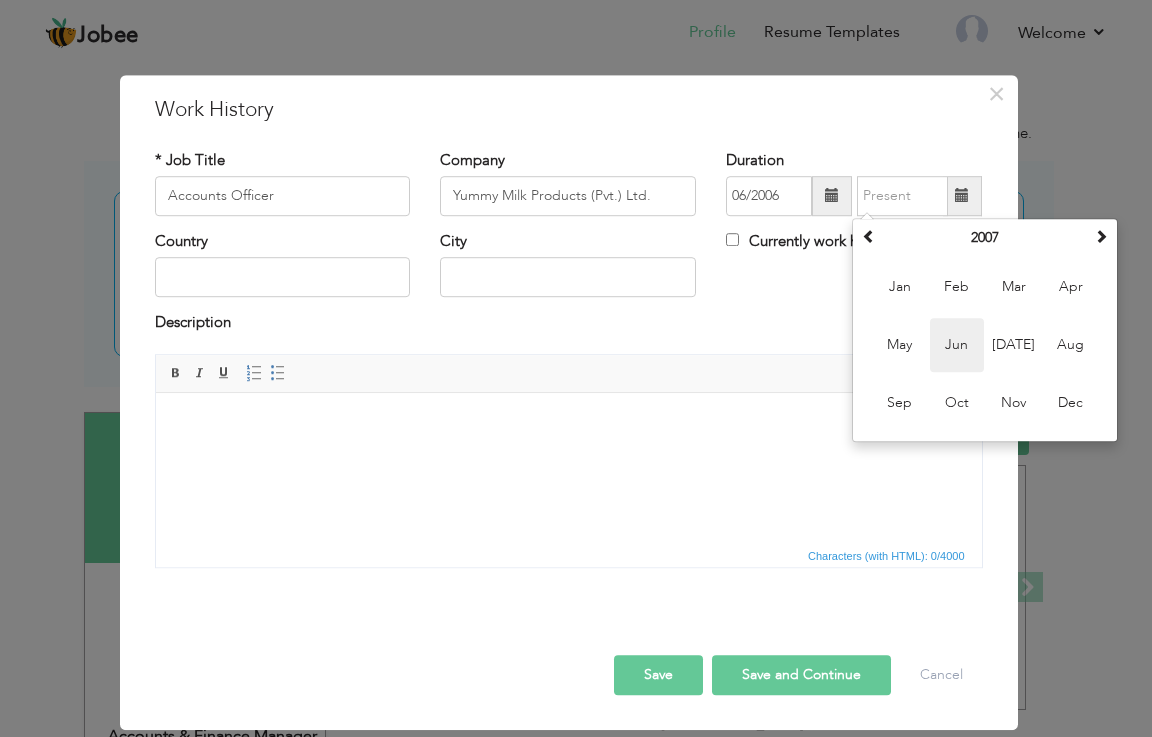 type on "06/2007" 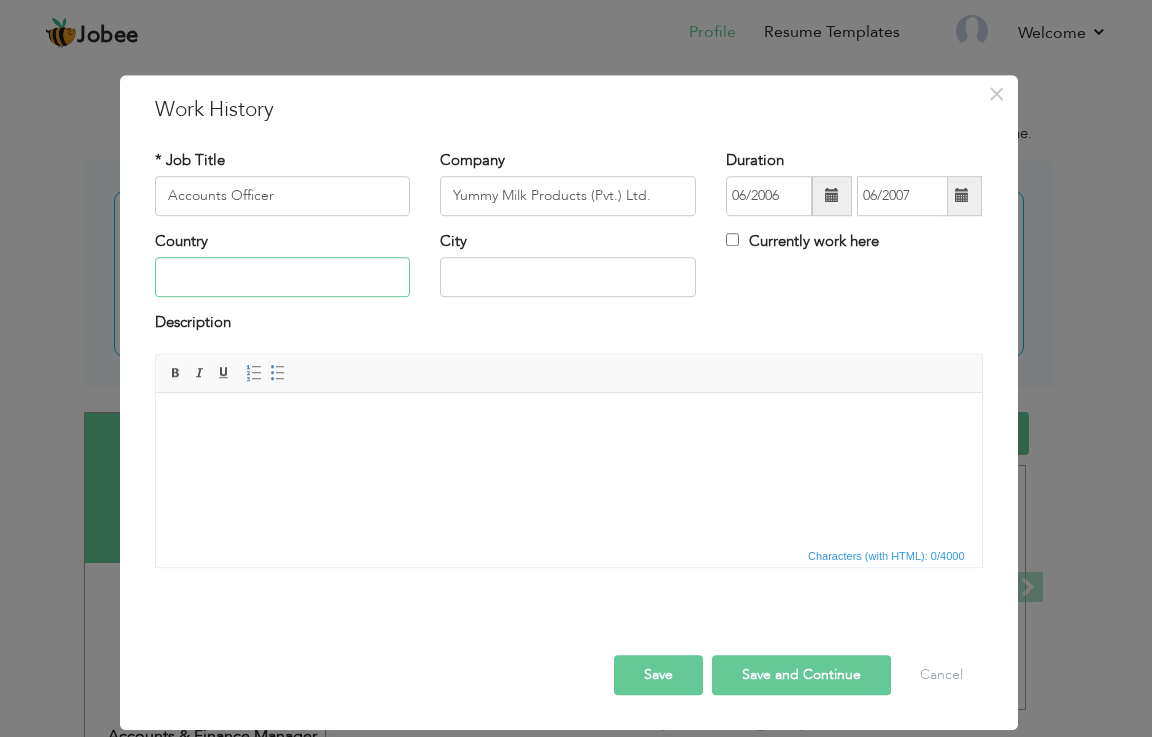 click at bounding box center [283, 278] 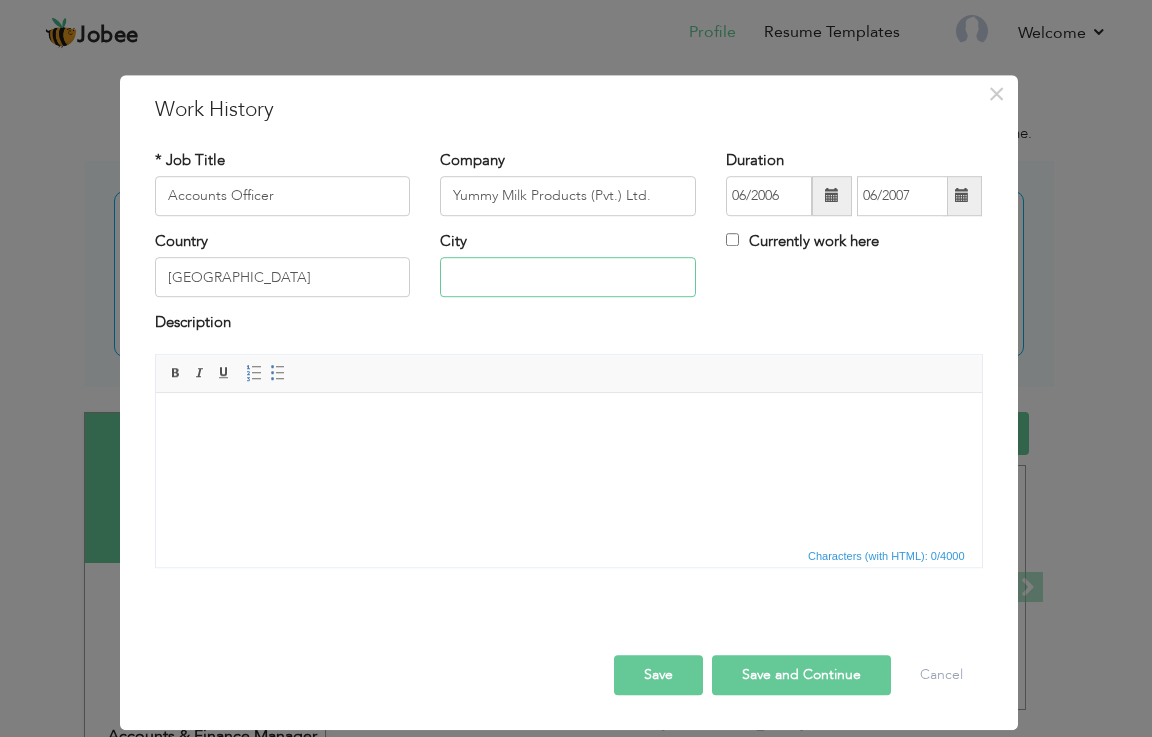 type on "LAHORE" 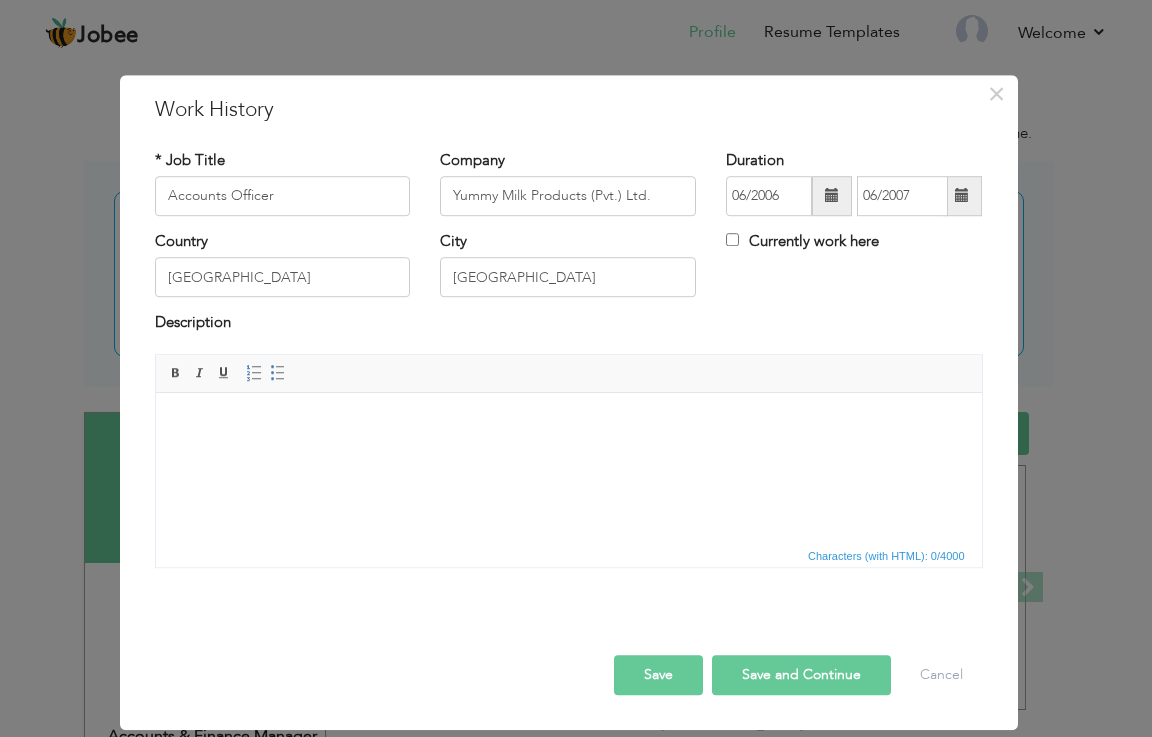 click on "Save and Continue" at bounding box center (801, 675) 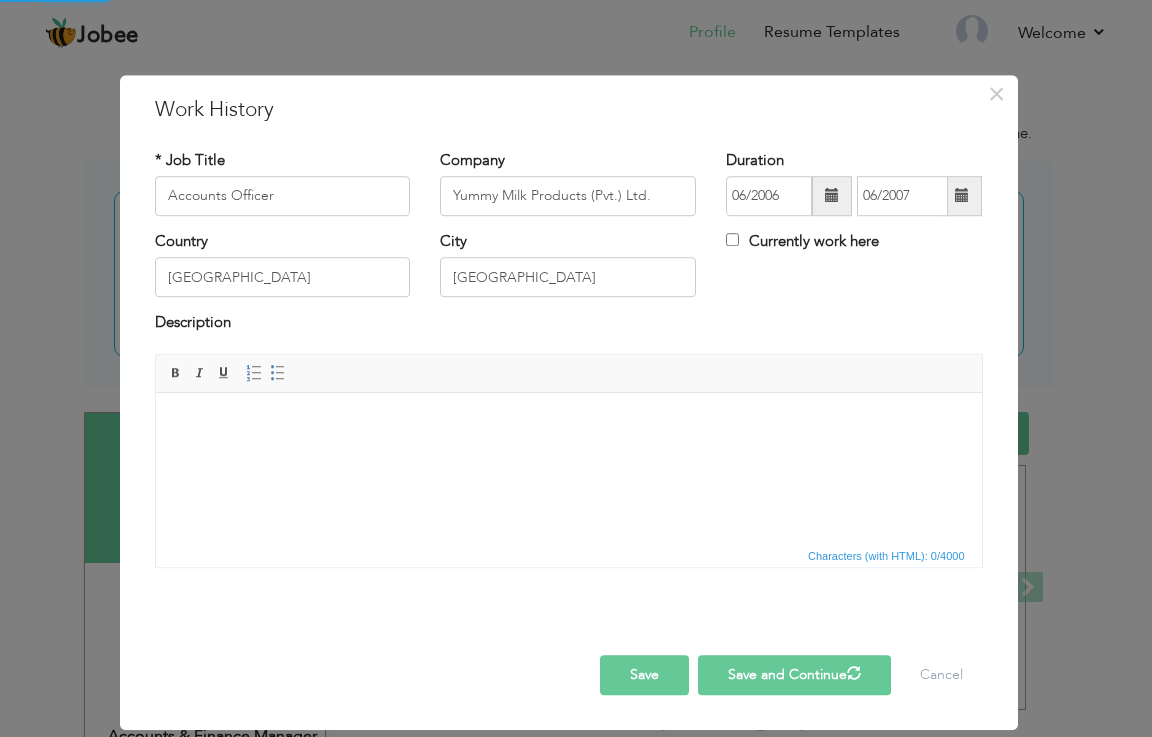 type 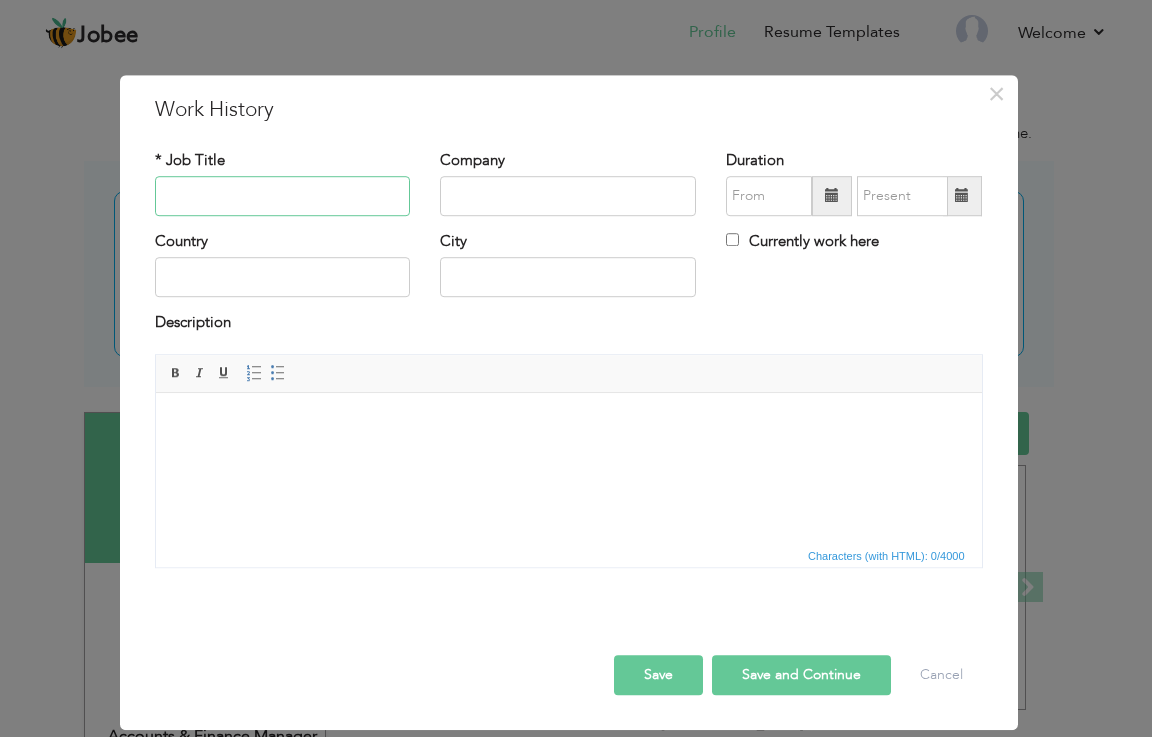 click at bounding box center [283, 196] 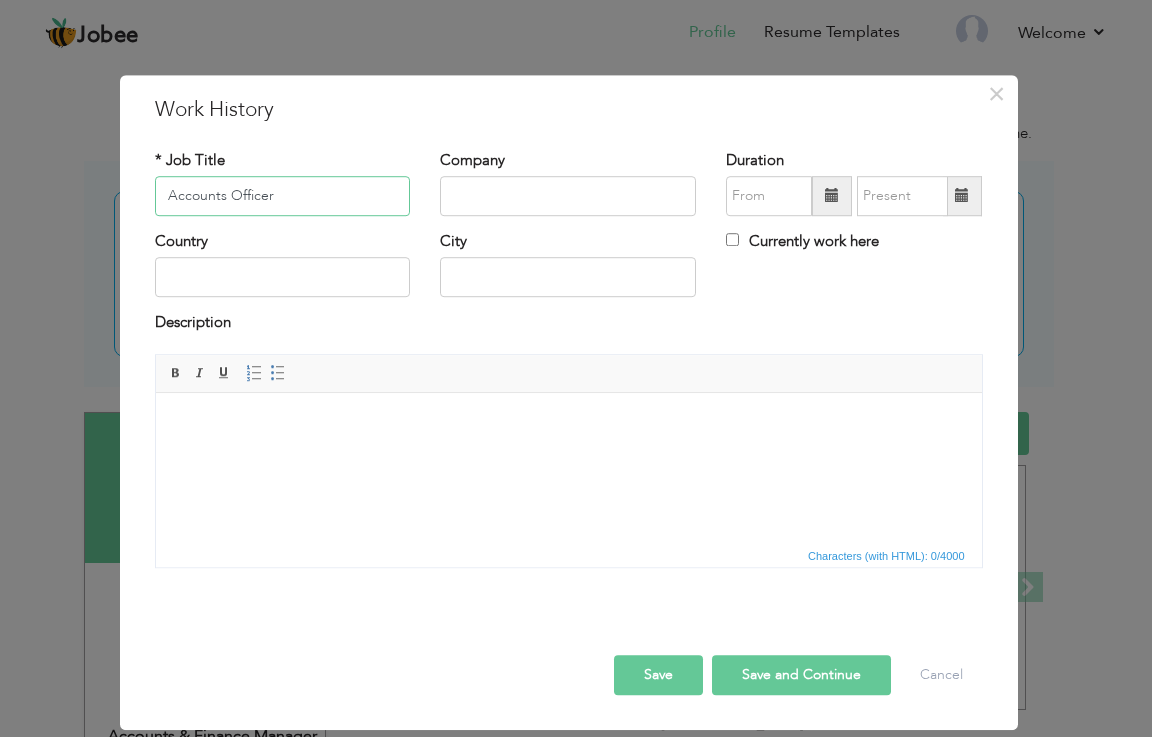 type on "Accounts Officer" 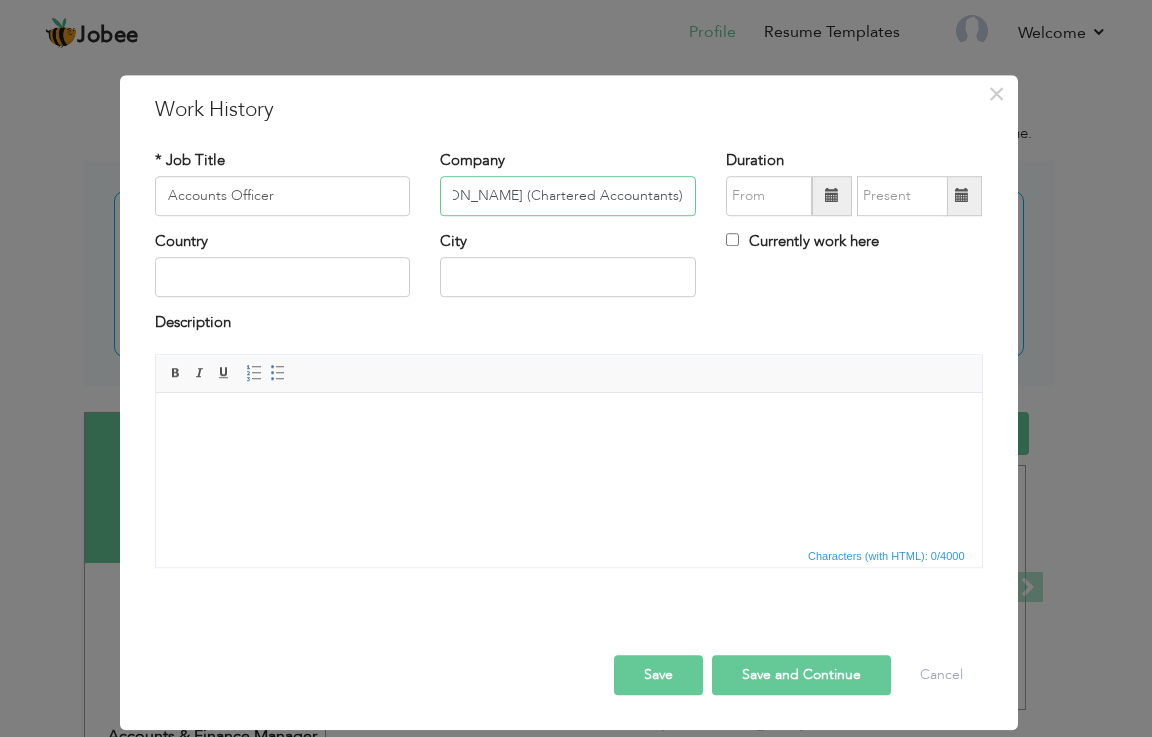 scroll, scrollTop: 0, scrollLeft: 50, axis: horizontal 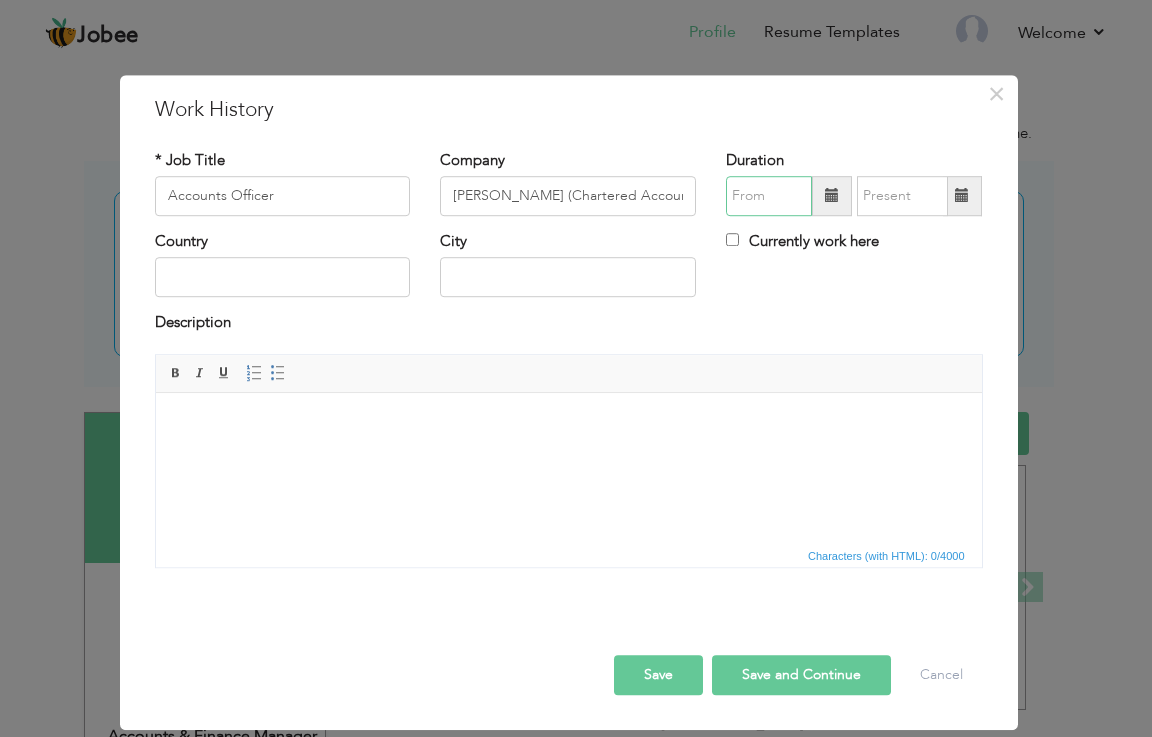 click at bounding box center (769, 196) 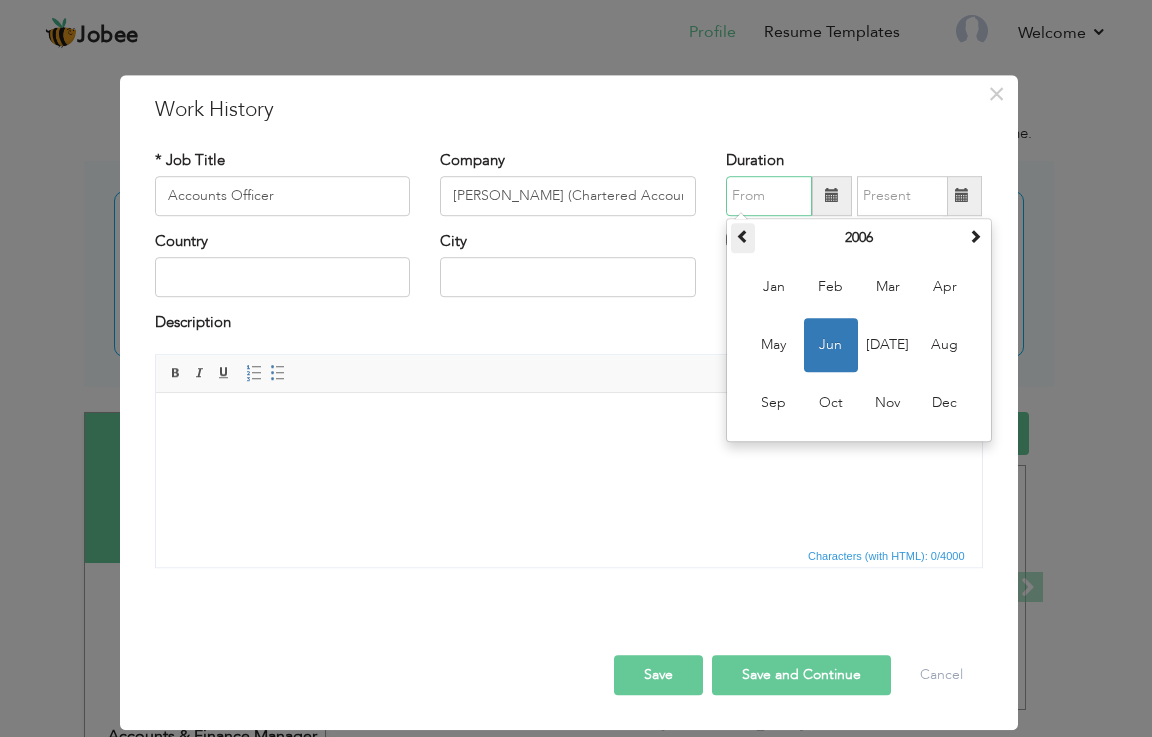 click at bounding box center [743, 236] 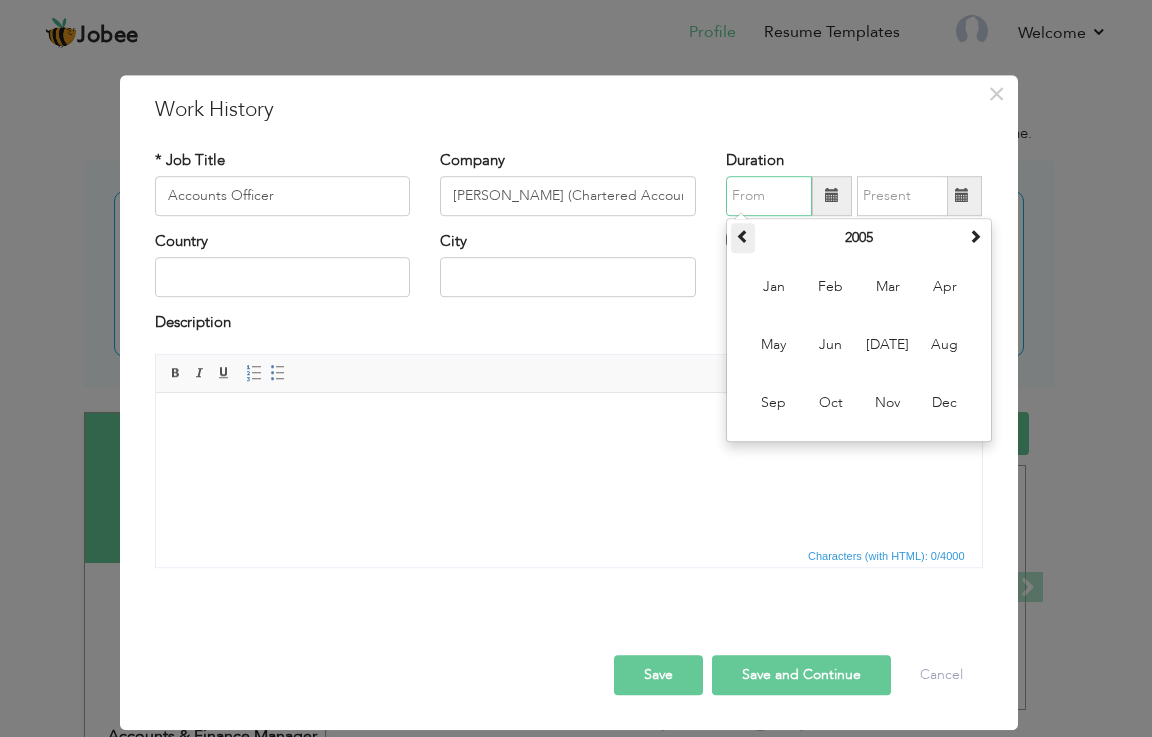 click at bounding box center (743, 236) 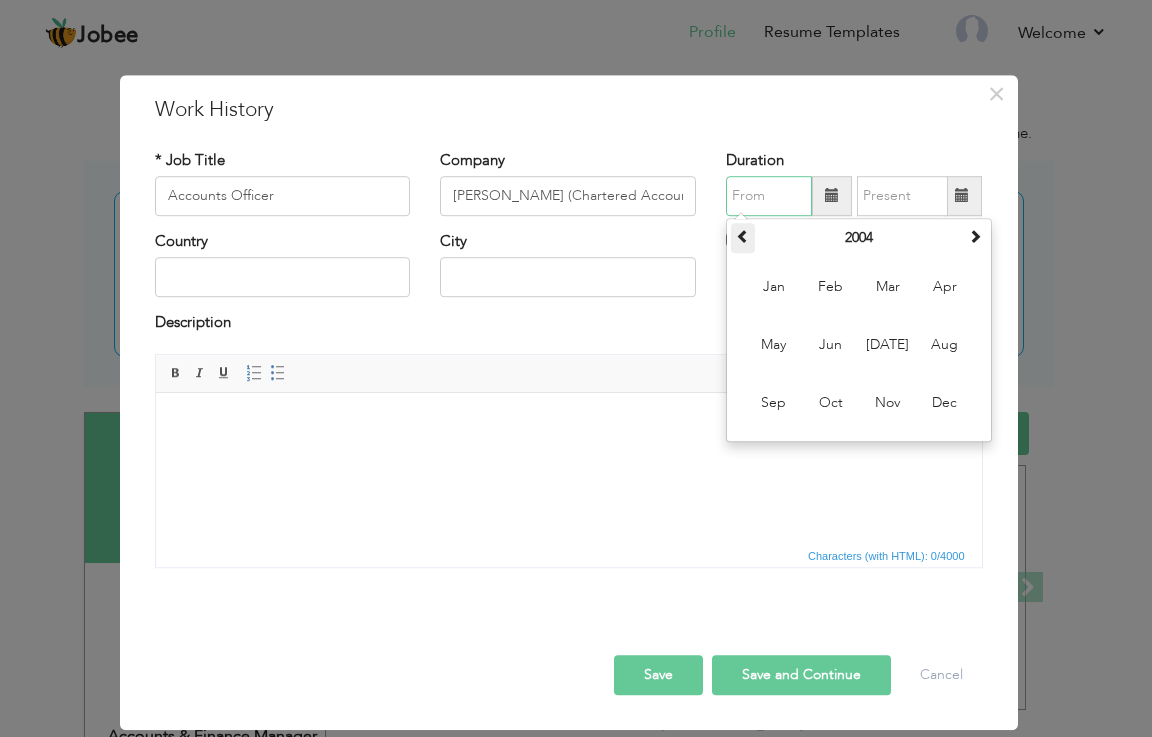 click at bounding box center (743, 236) 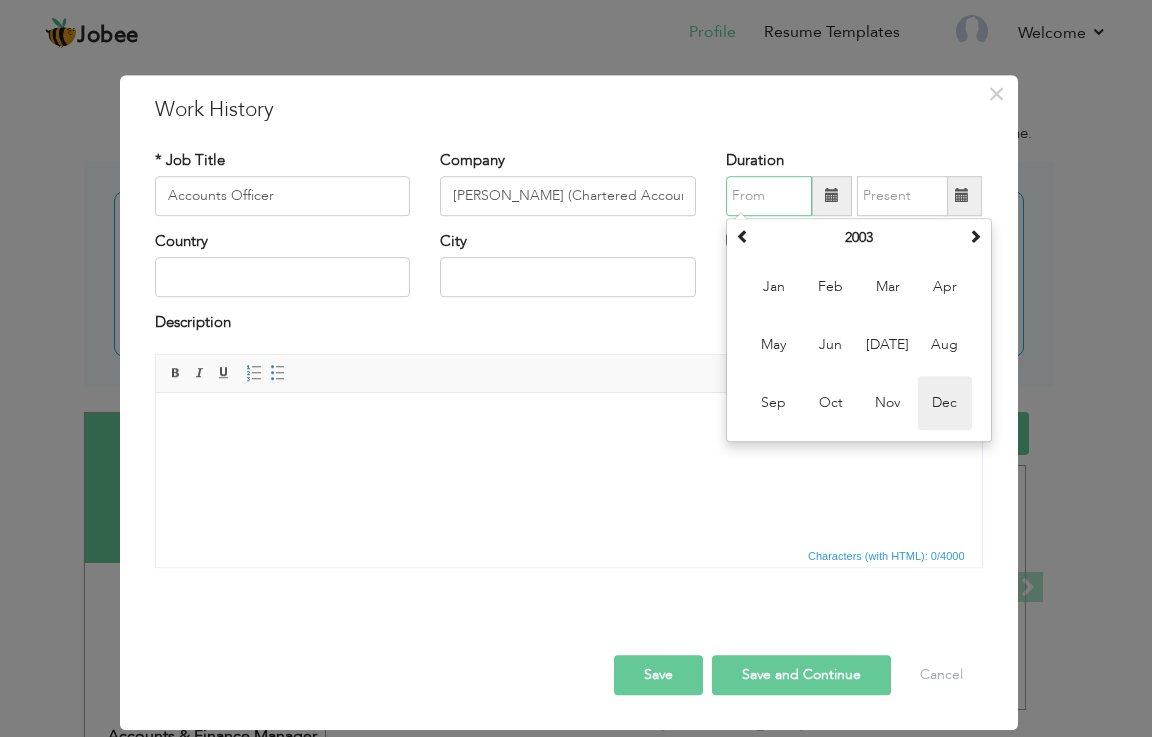 click on "Dec" at bounding box center (945, 403) 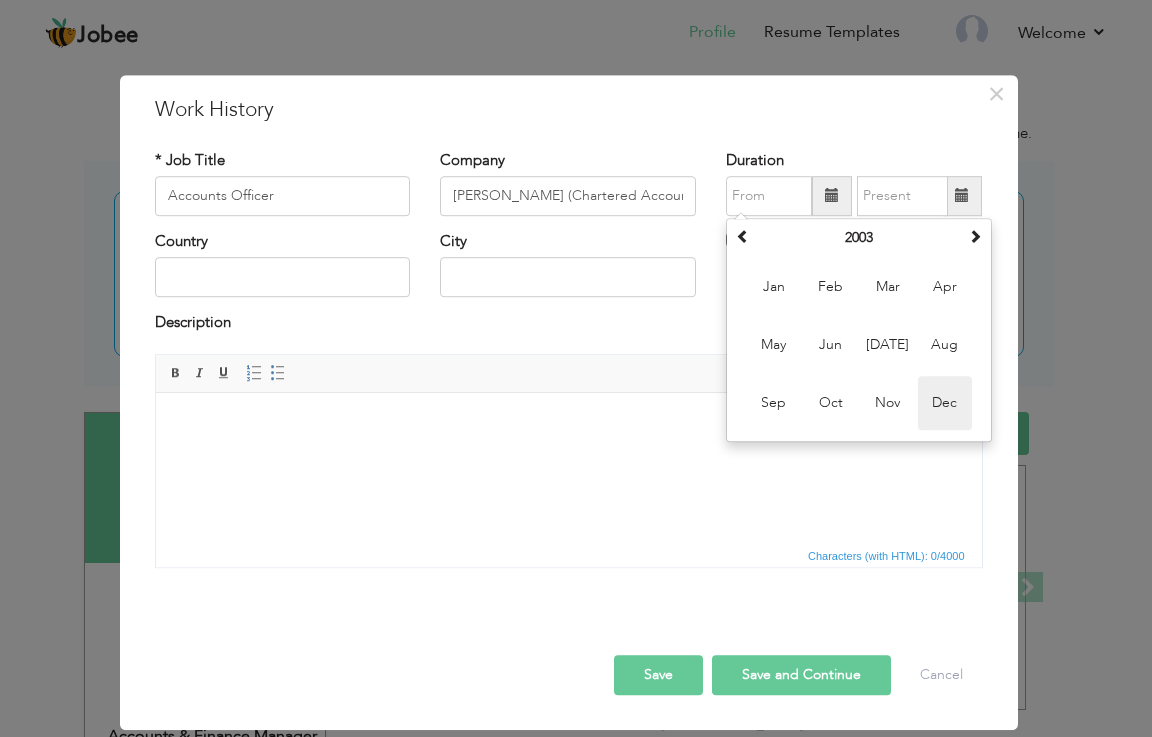 type on "12/2003" 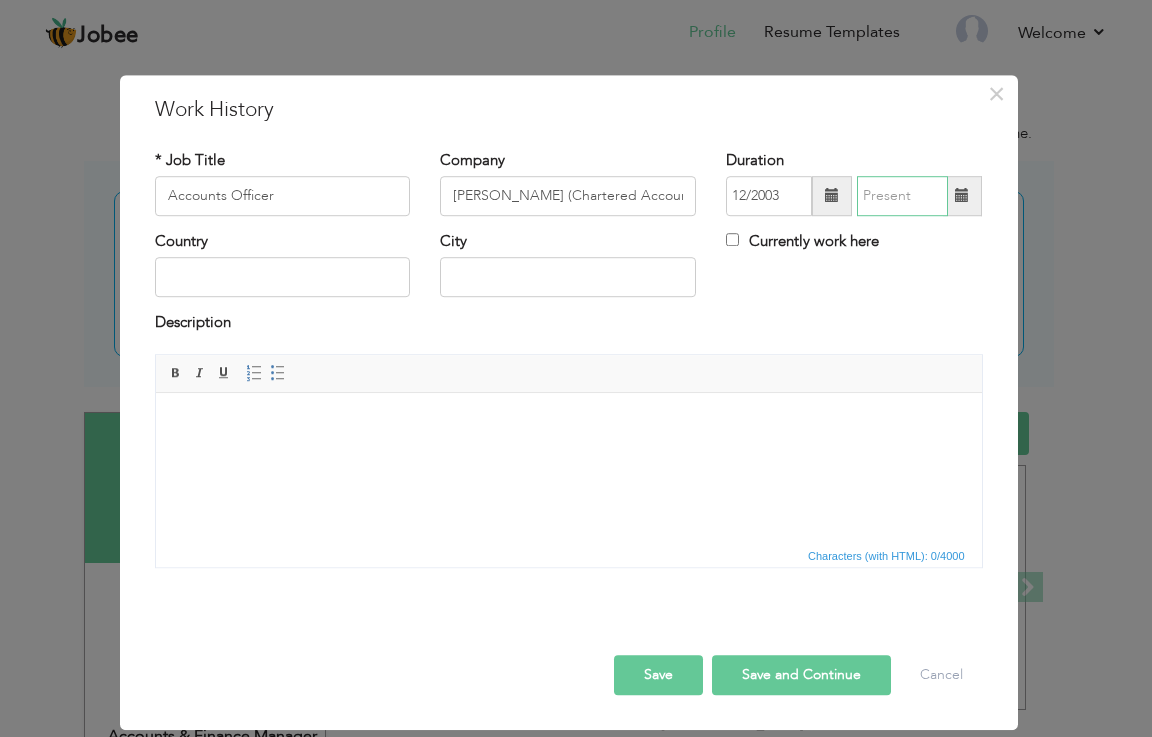 click at bounding box center (902, 196) 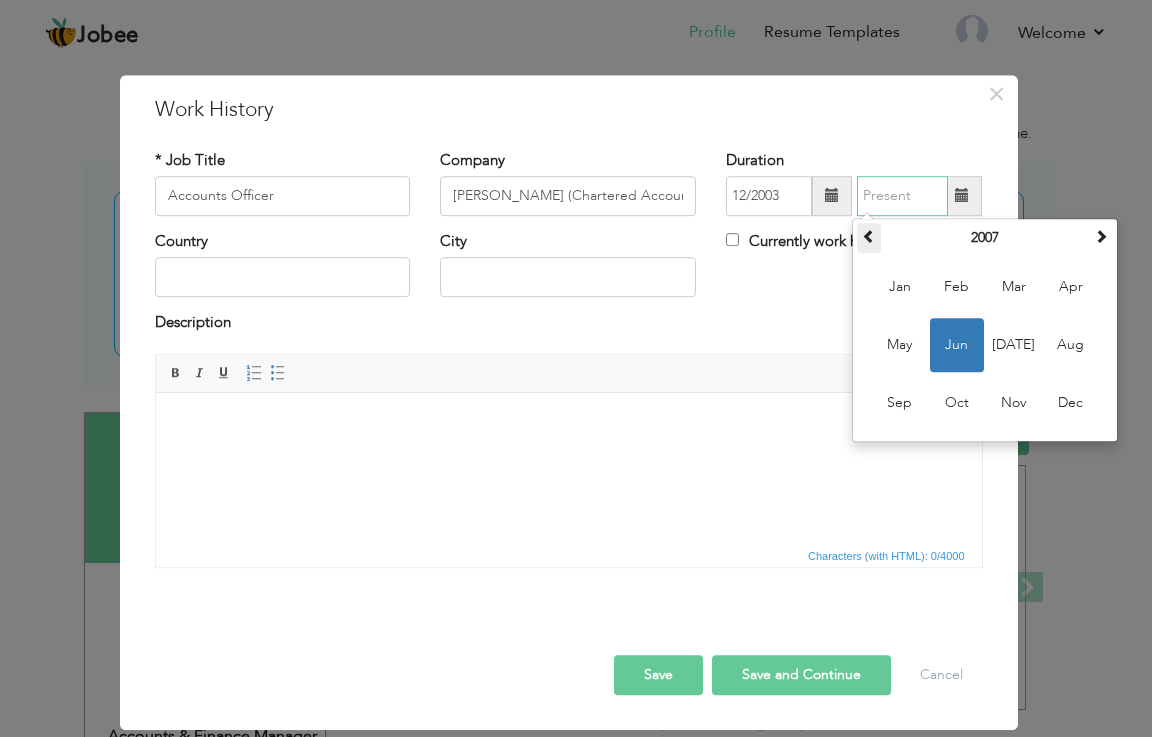 click at bounding box center (869, 236) 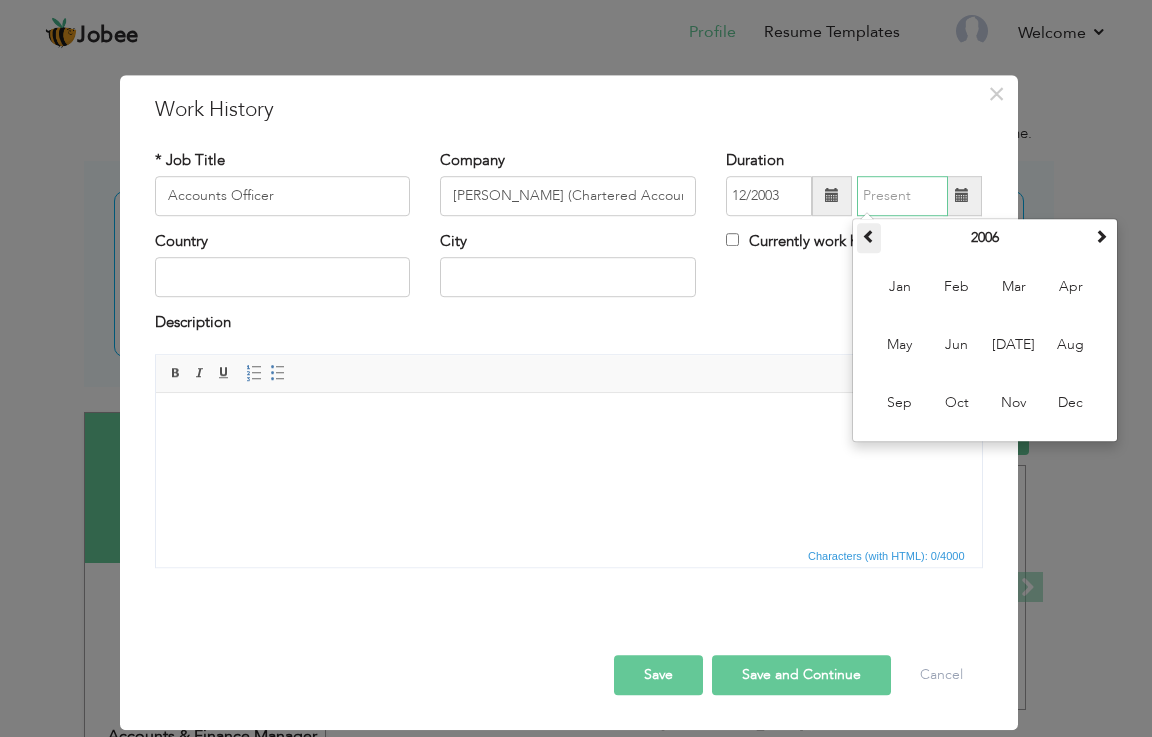 click at bounding box center (869, 236) 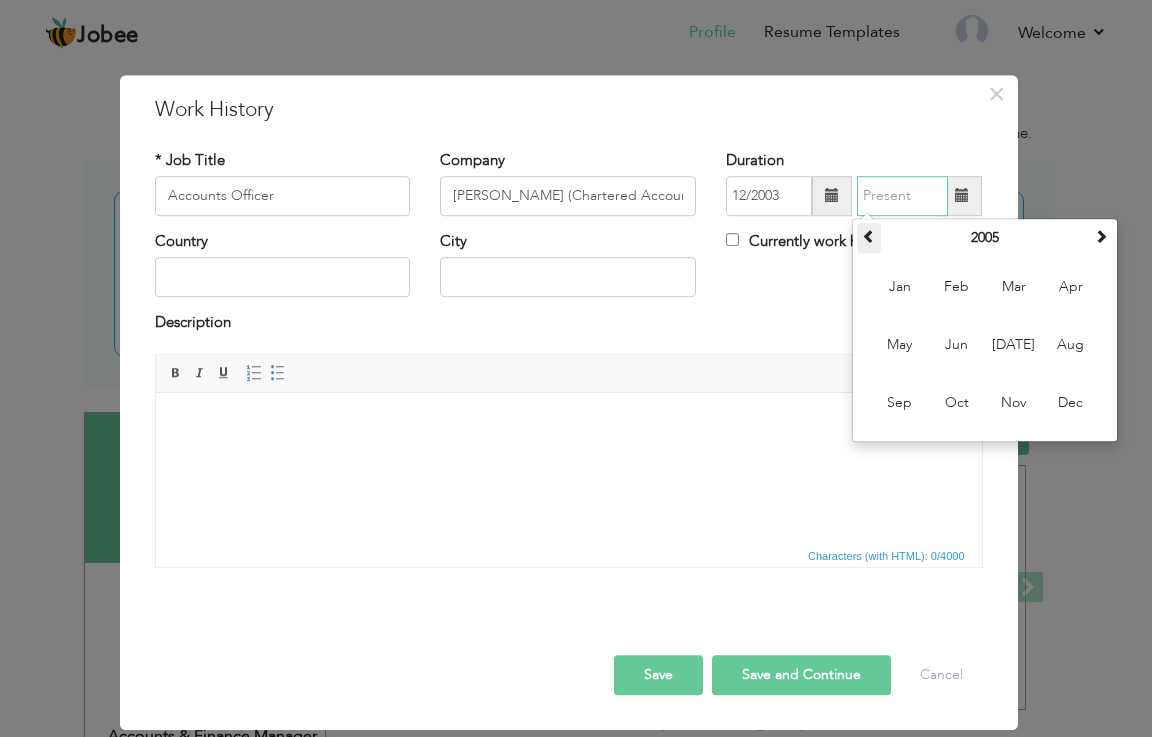 click at bounding box center (869, 236) 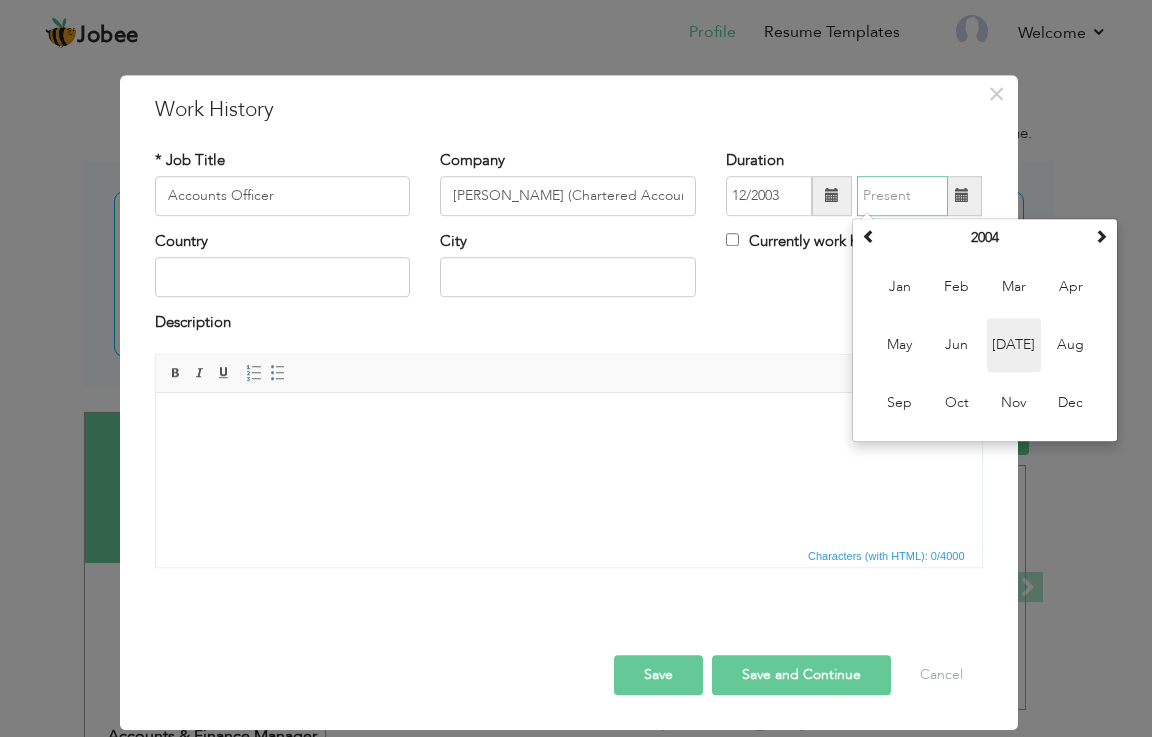 click on "Jul" at bounding box center (1014, 345) 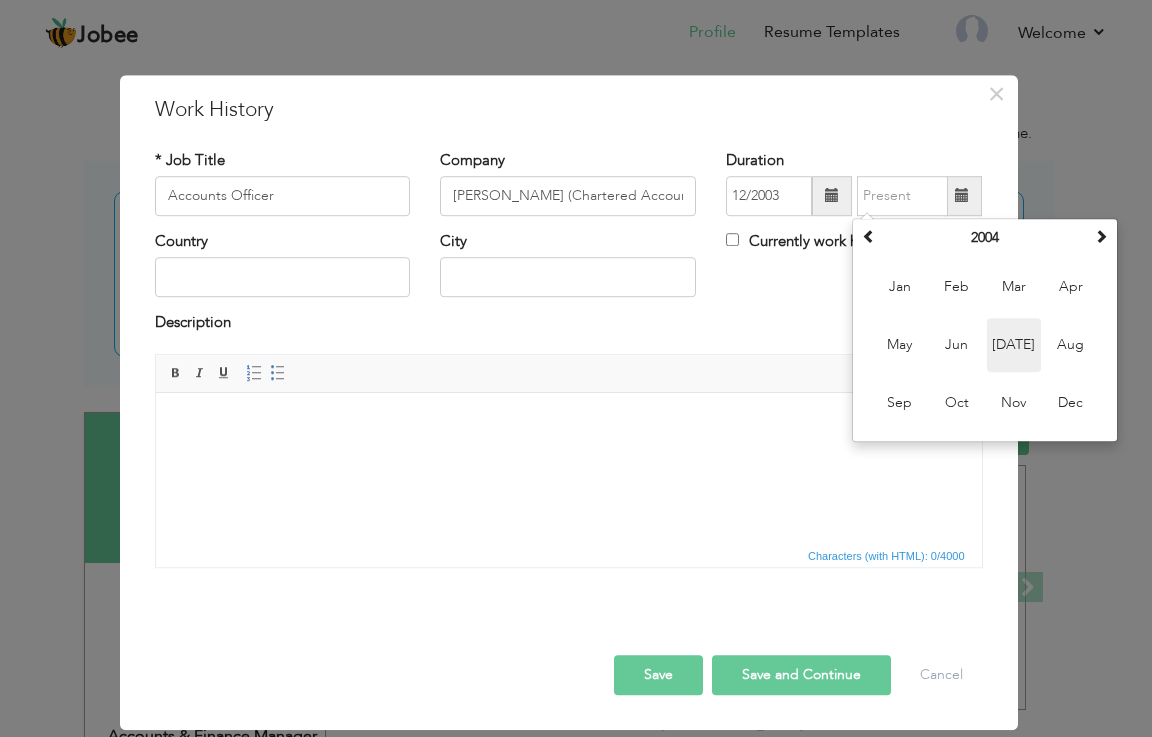 type on "07/2004" 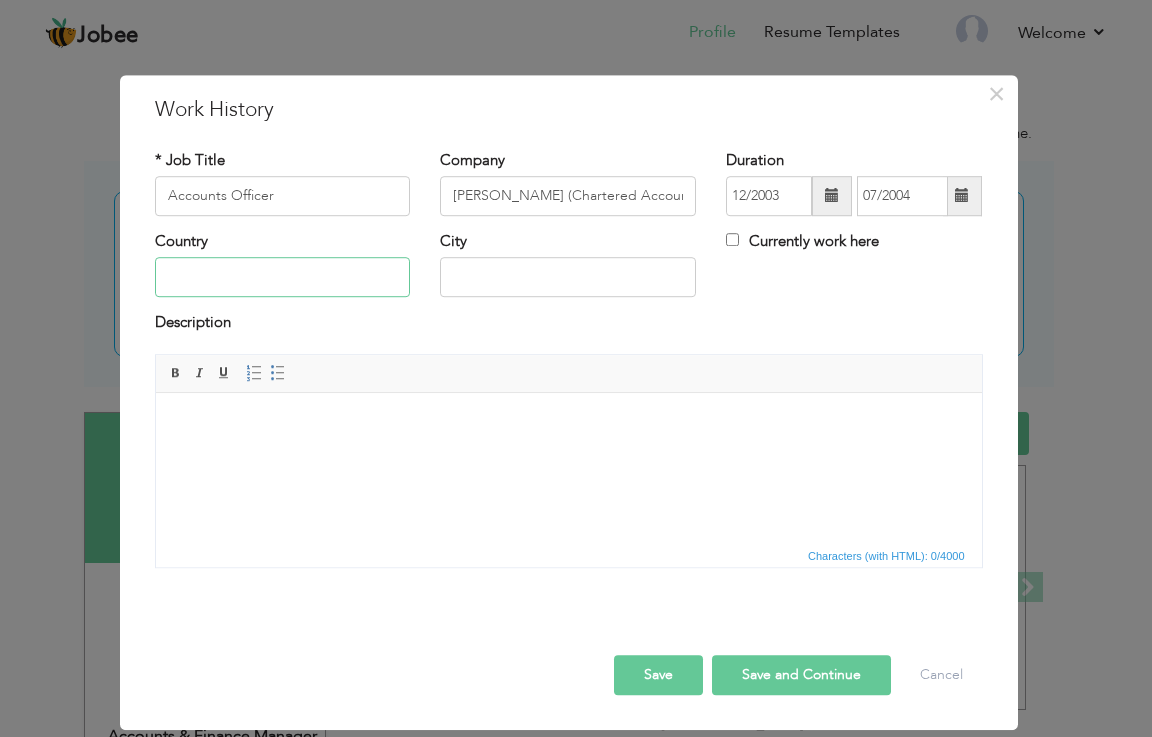 click at bounding box center (283, 278) 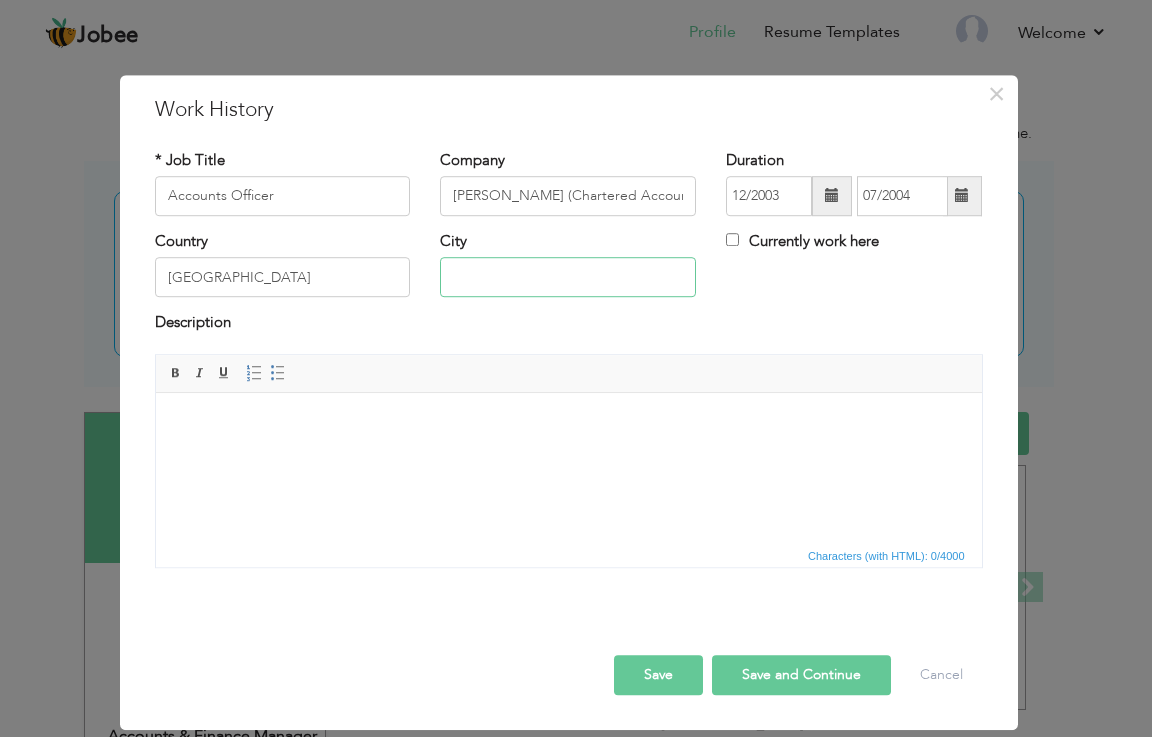 type on "LAHORE" 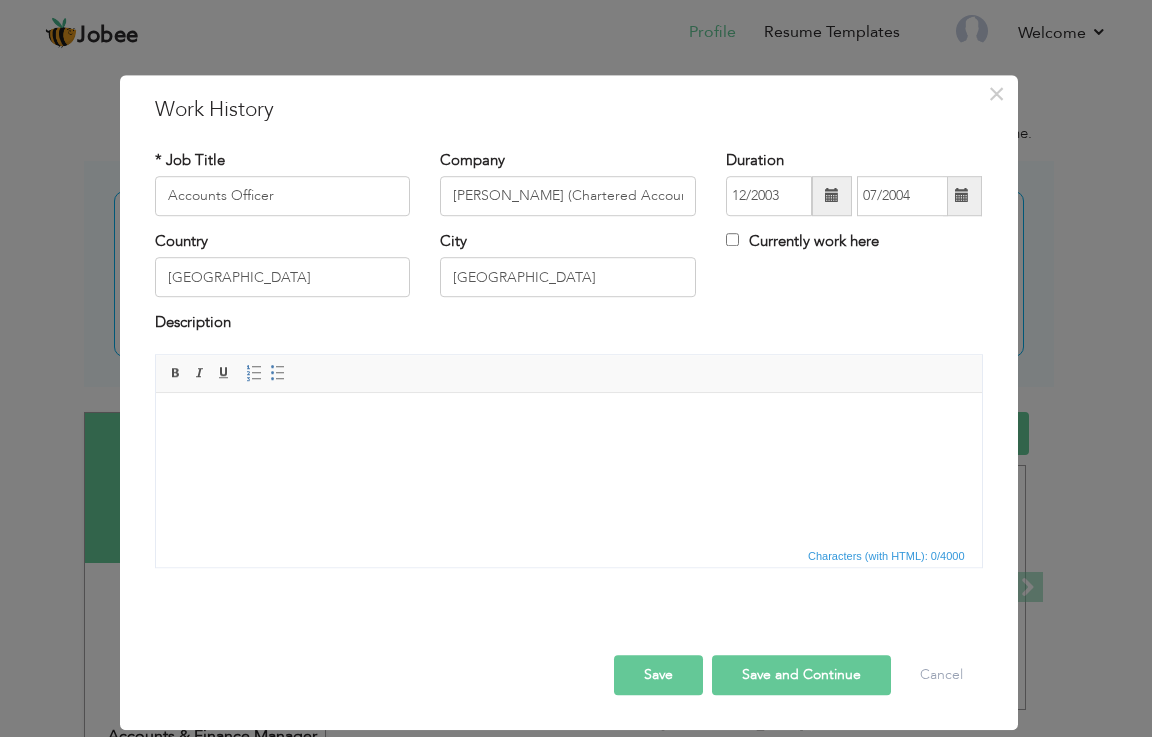 click on "Save and Continue" at bounding box center [801, 675] 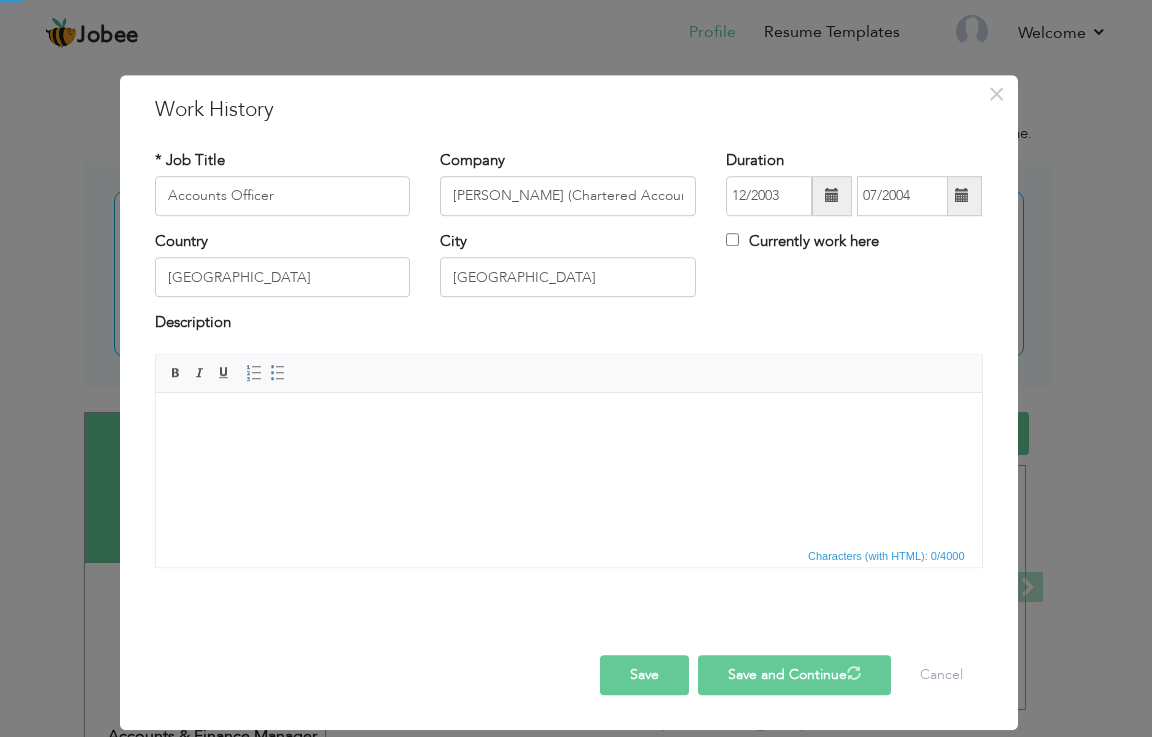 type 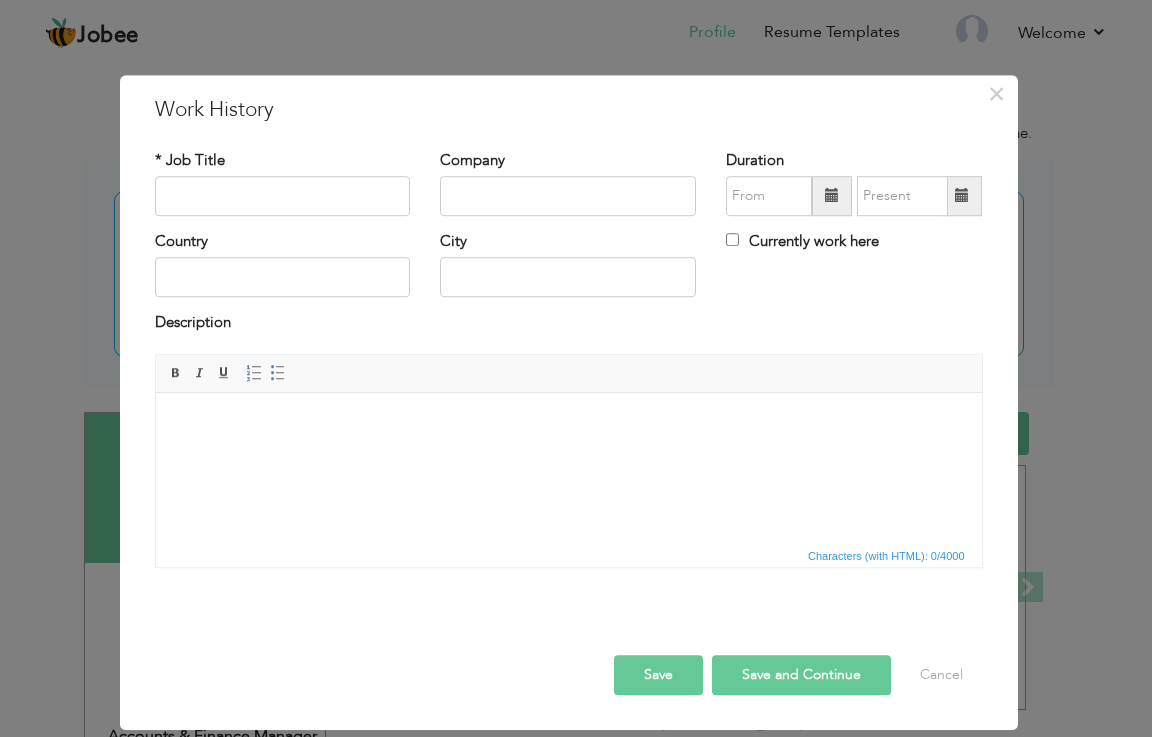click on "Save" at bounding box center [658, 675] 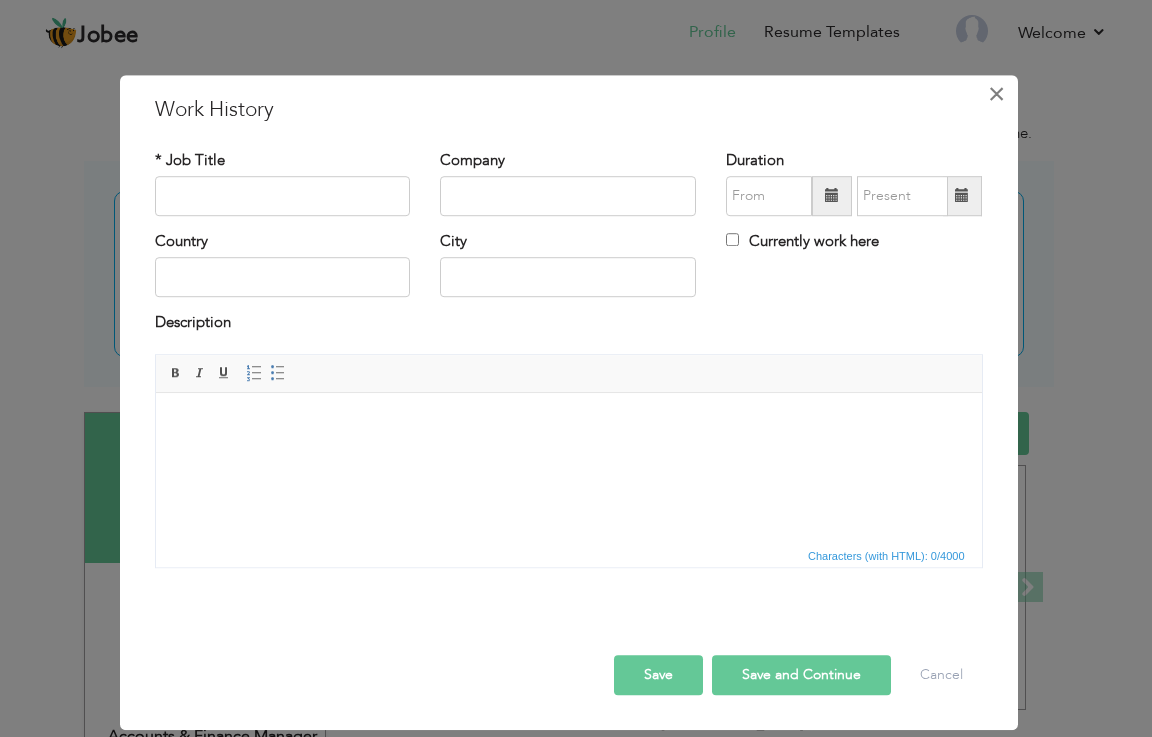 click on "×" at bounding box center (996, 94) 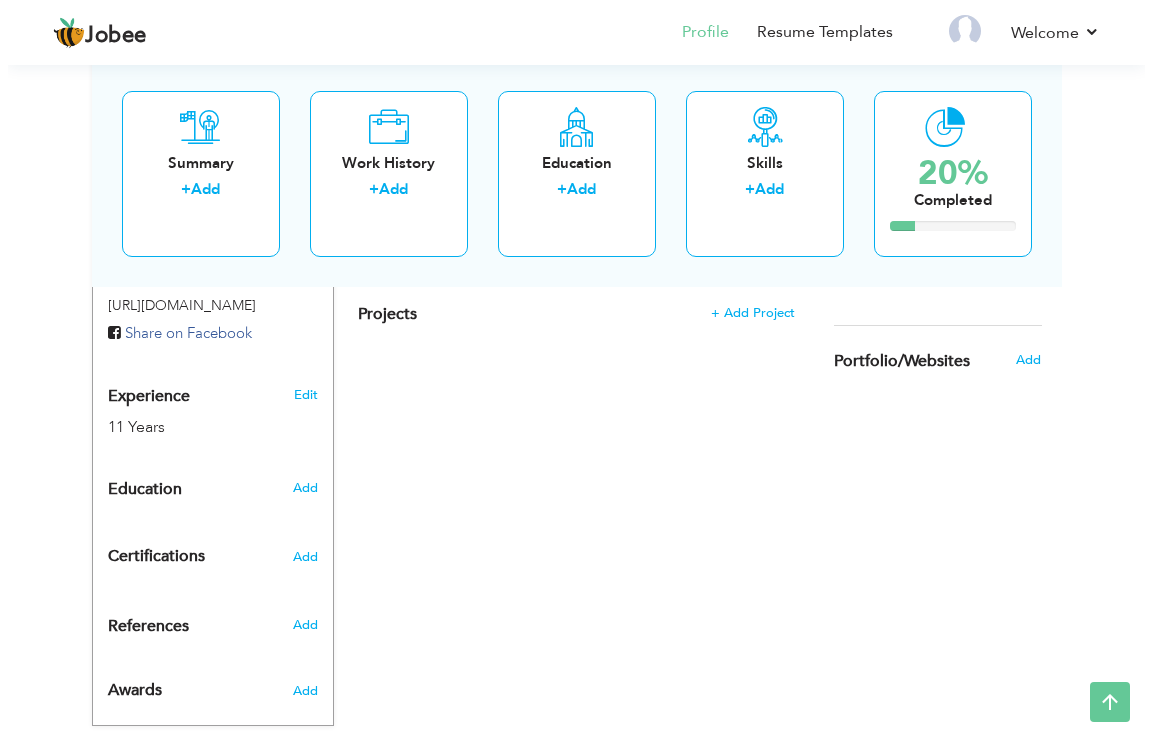 scroll, scrollTop: 711, scrollLeft: 0, axis: vertical 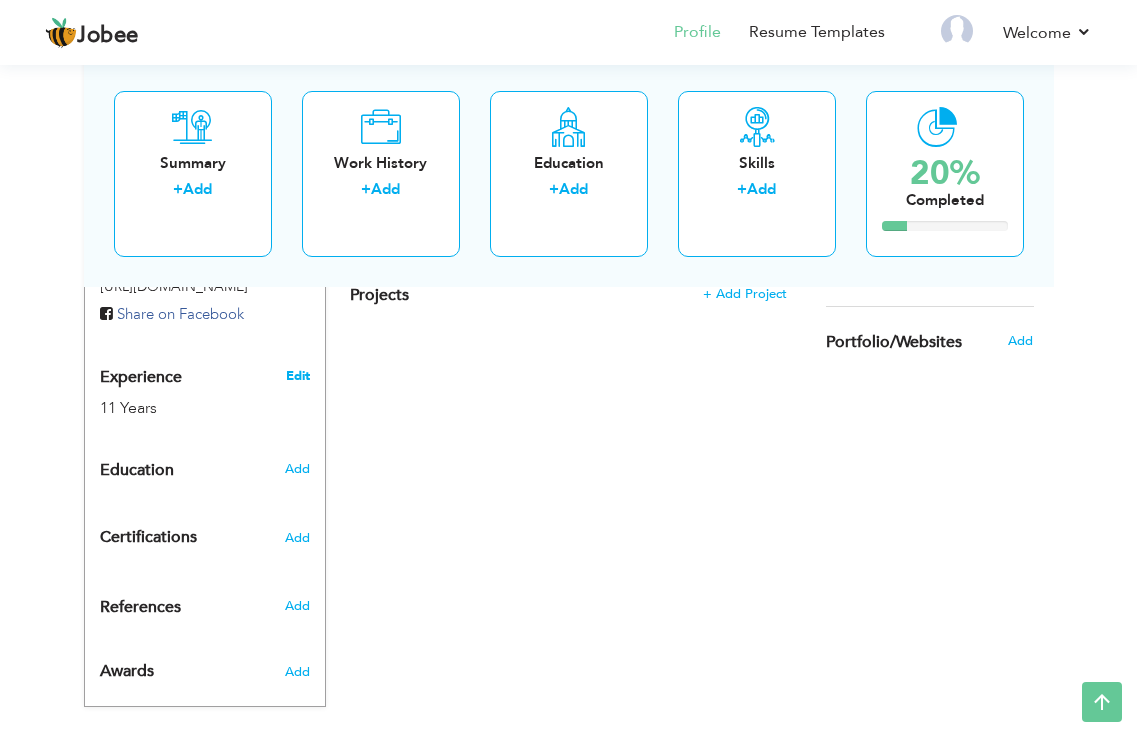 click on "Edit" at bounding box center (298, 376) 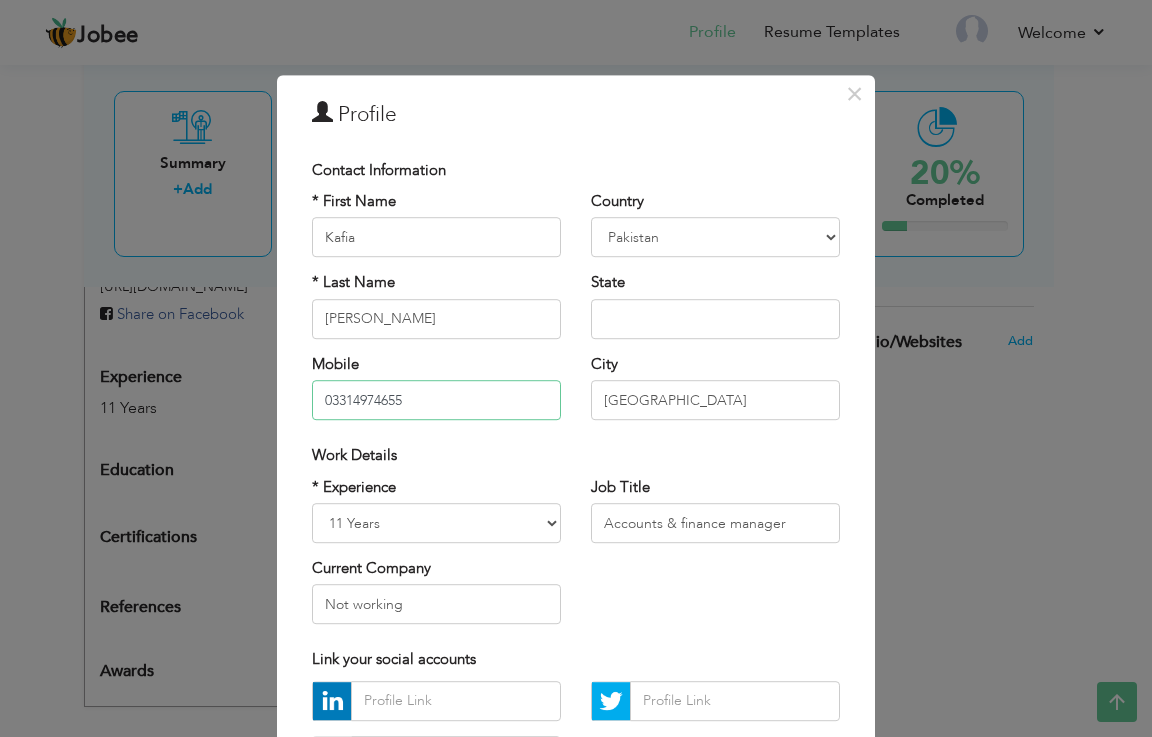 click on "03314974655" at bounding box center [436, 400] 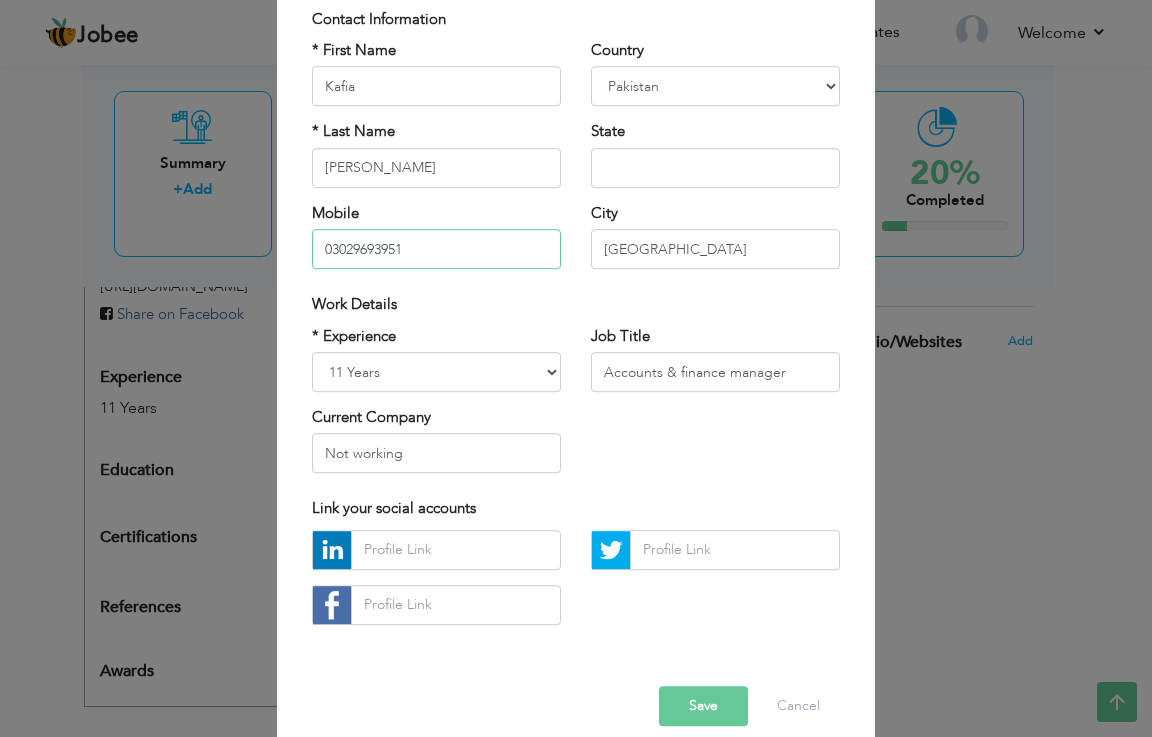 scroll, scrollTop: 175, scrollLeft: 0, axis: vertical 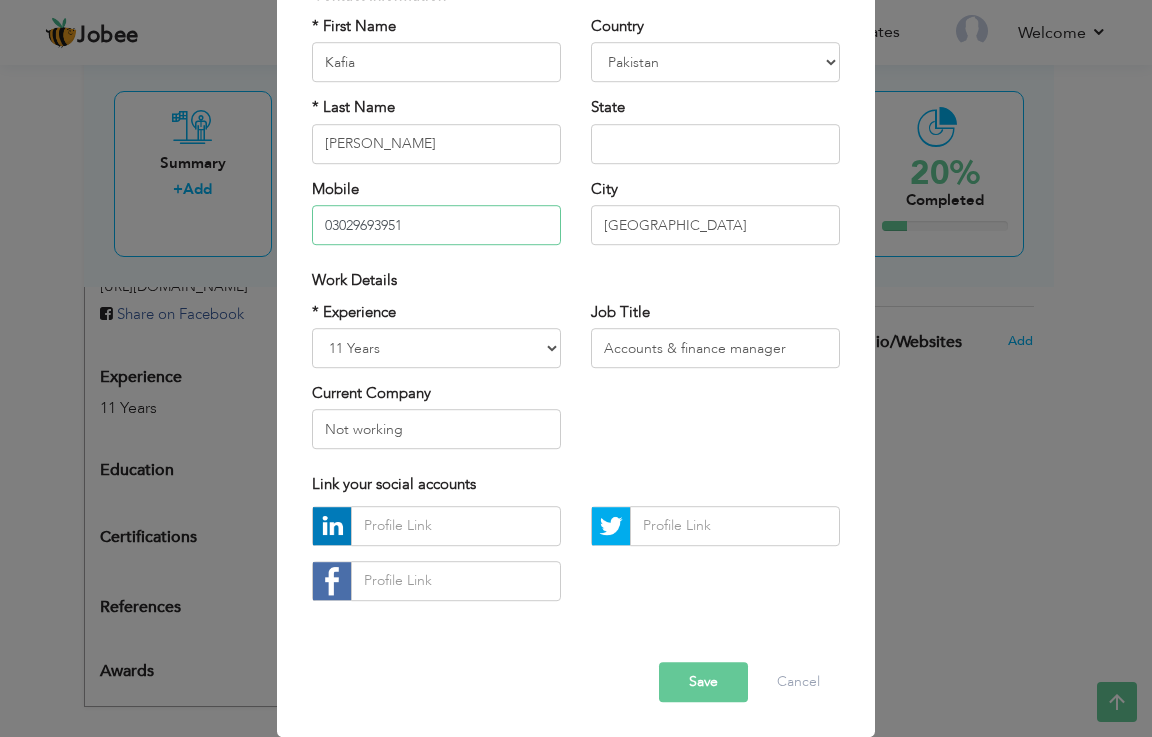 type on "03029693951" 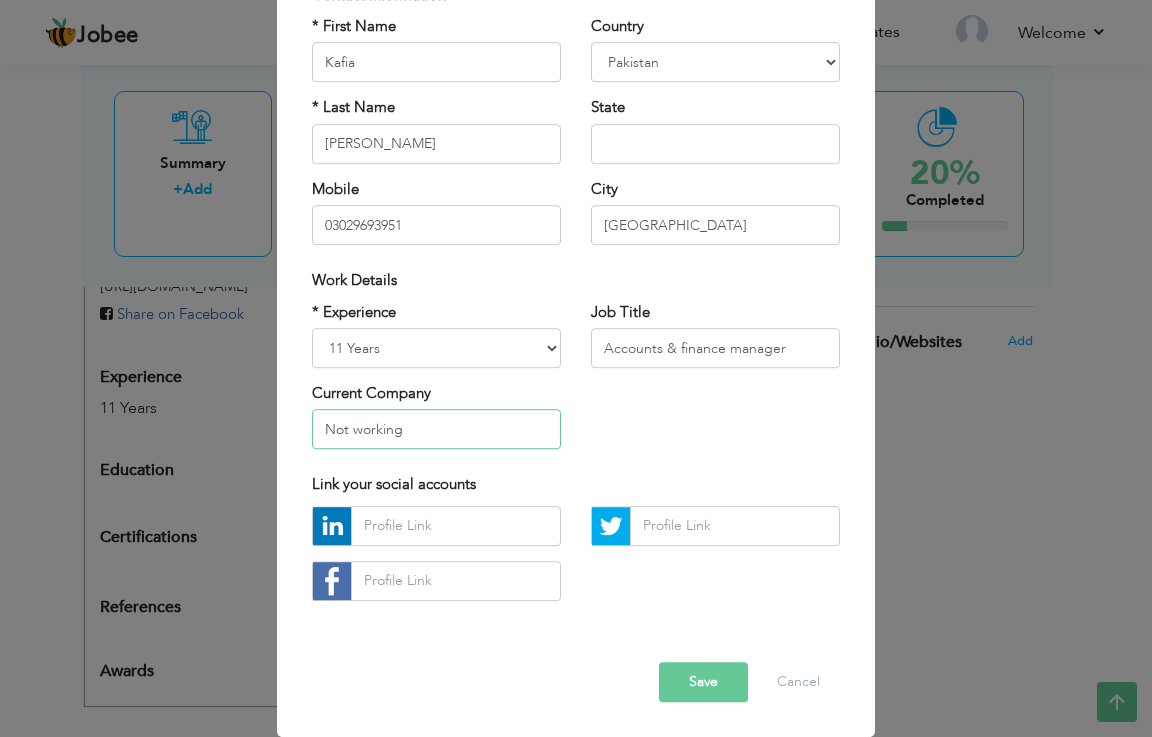 click on "Not working" at bounding box center [436, 430] 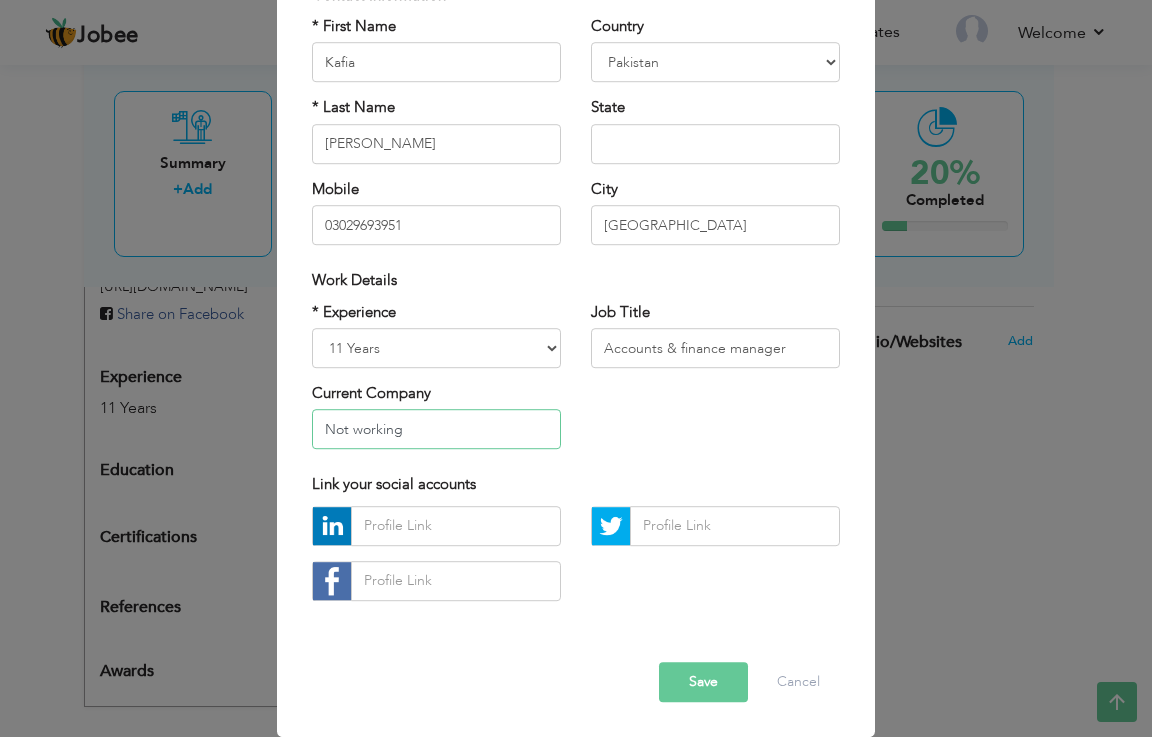 click on "Not working" at bounding box center (436, 430) 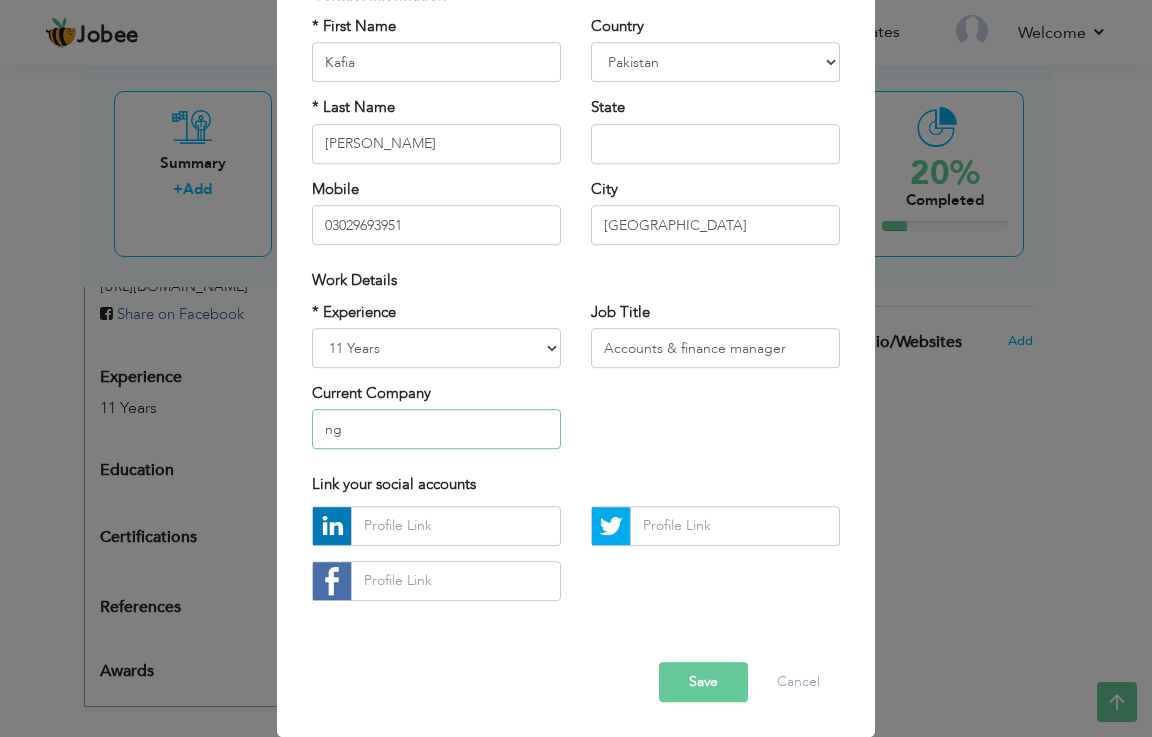 type on "g" 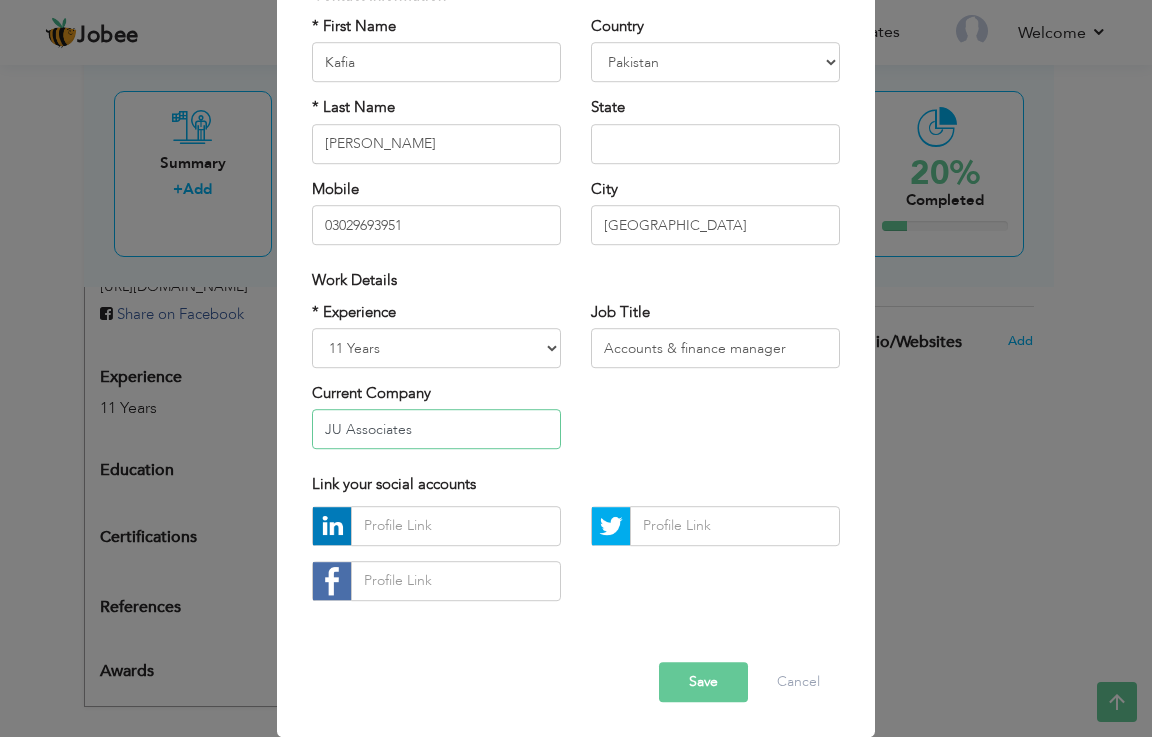 type on "JU Associates" 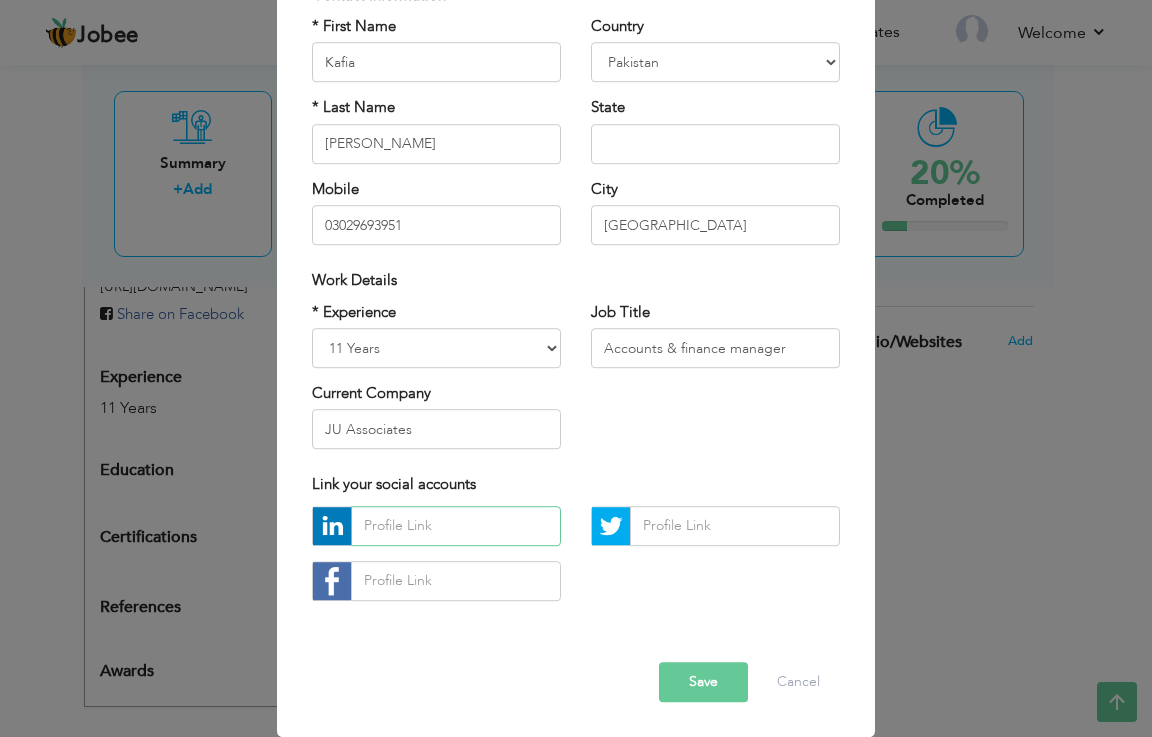 click at bounding box center (456, 526) 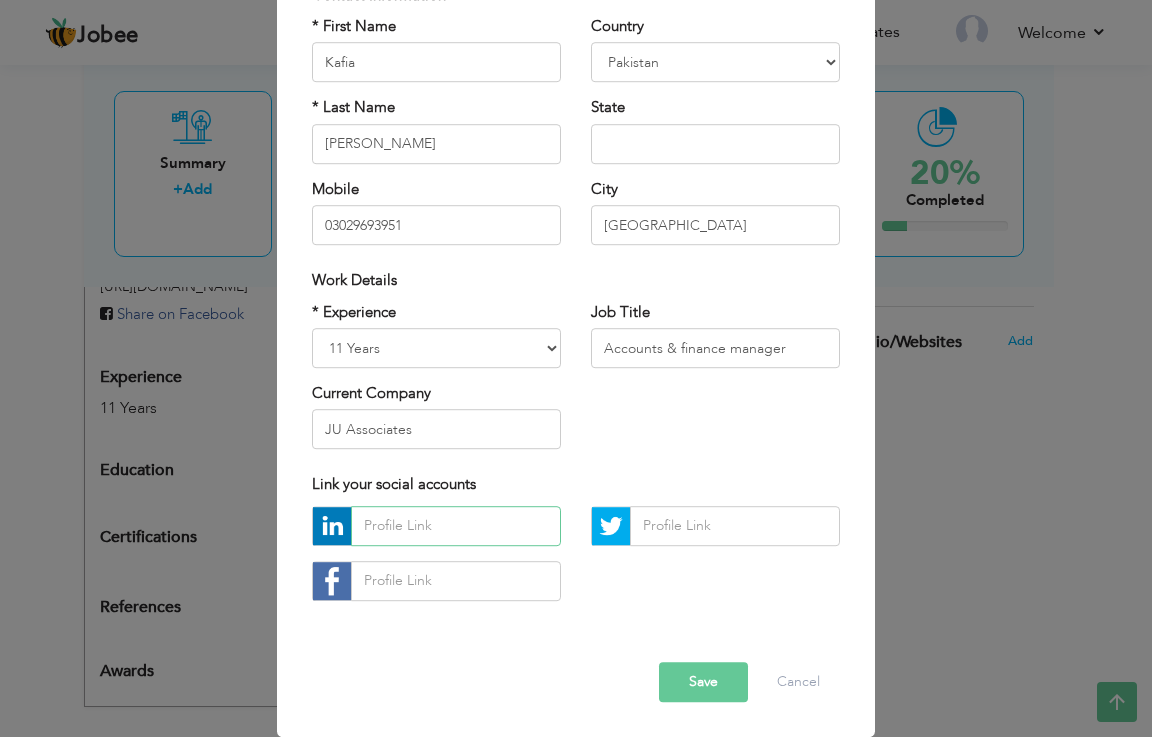 paste on "https://www.linkedin.com/in/kafia-khaliq-8564661b/" 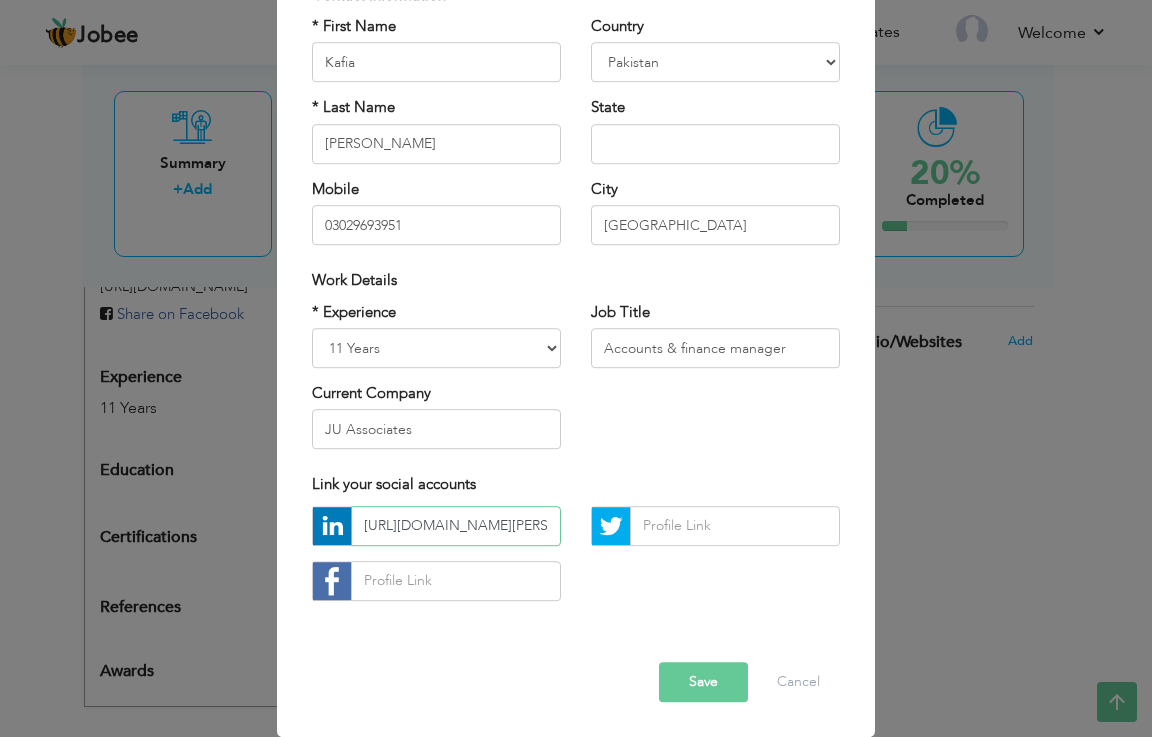 scroll, scrollTop: 0, scrollLeft: 135, axis: horizontal 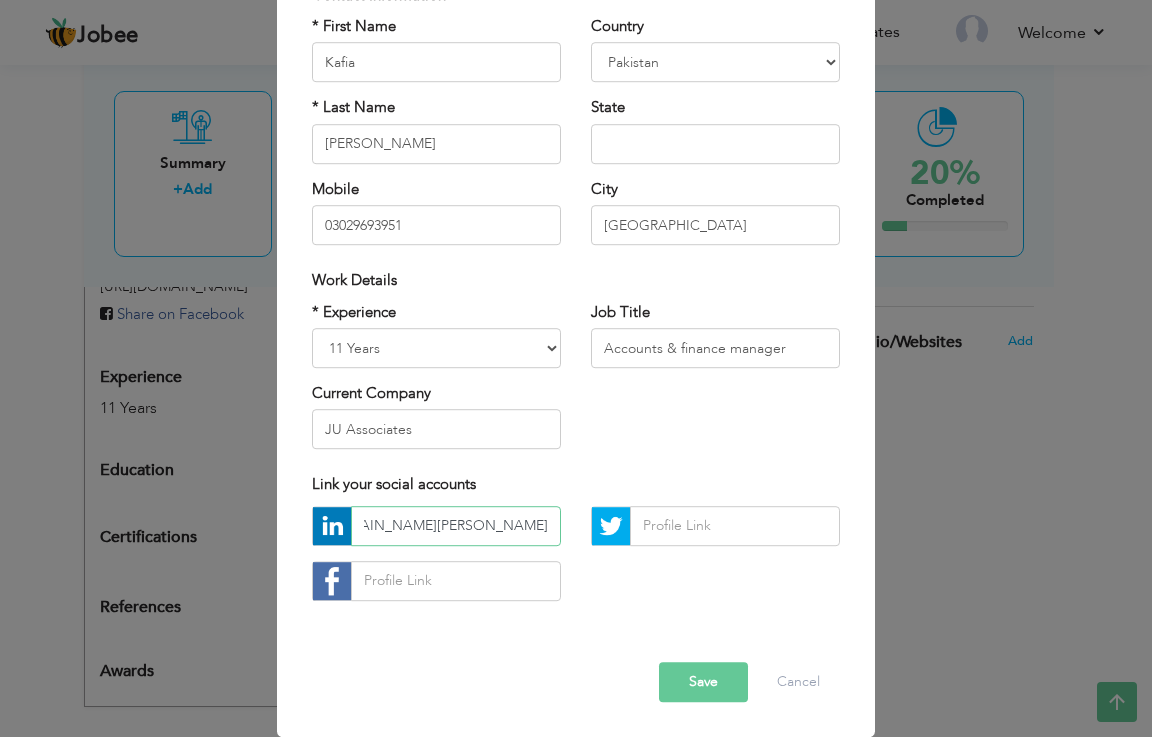 type on "https://www.linkedin.com/in/kafia-khaliq-8564661b/" 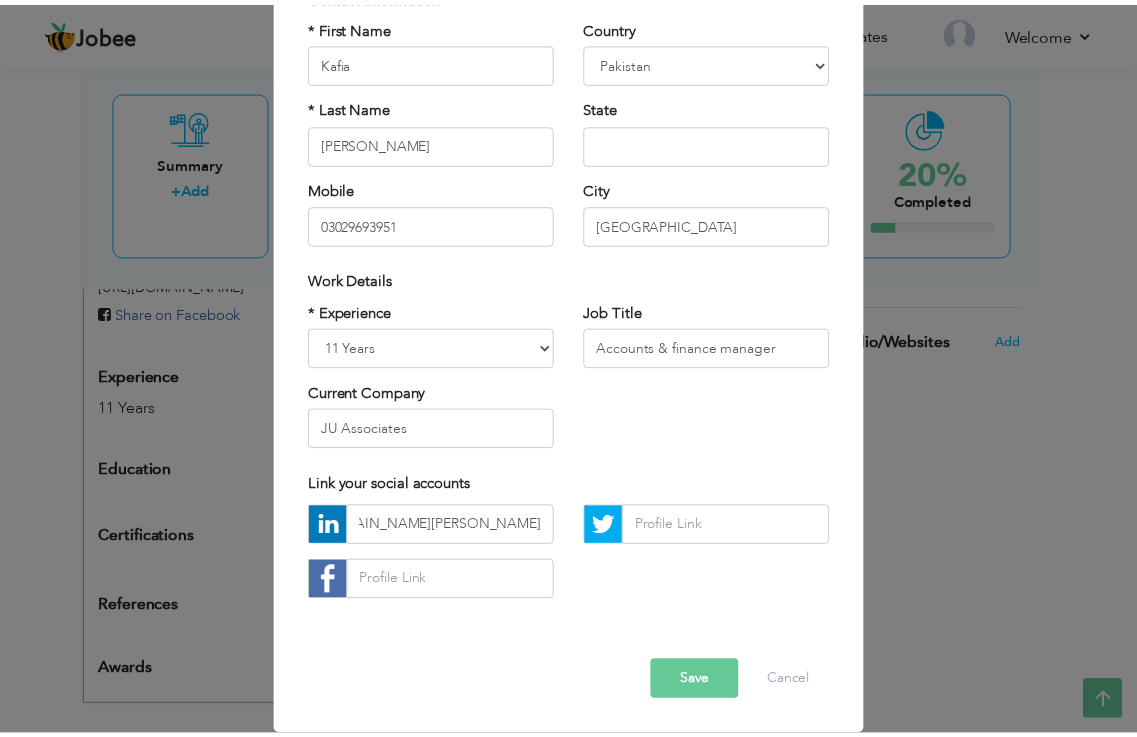 scroll, scrollTop: 0, scrollLeft: 0, axis: both 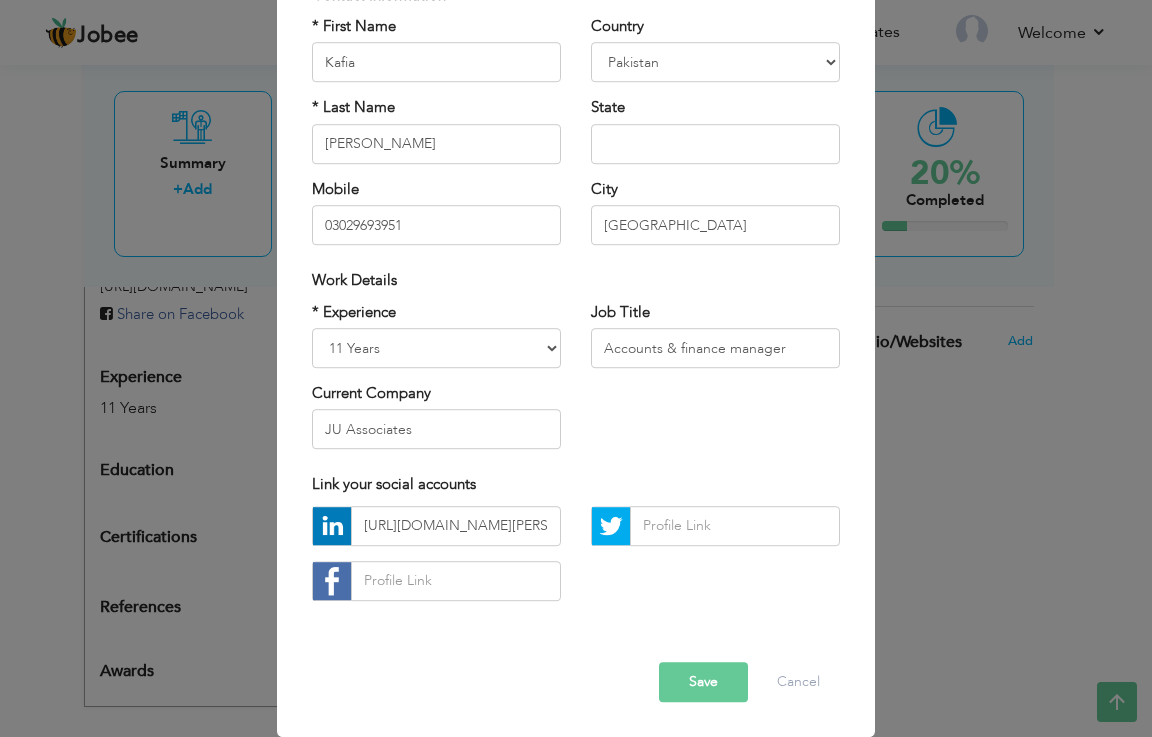 click on "Save" at bounding box center (703, 682) 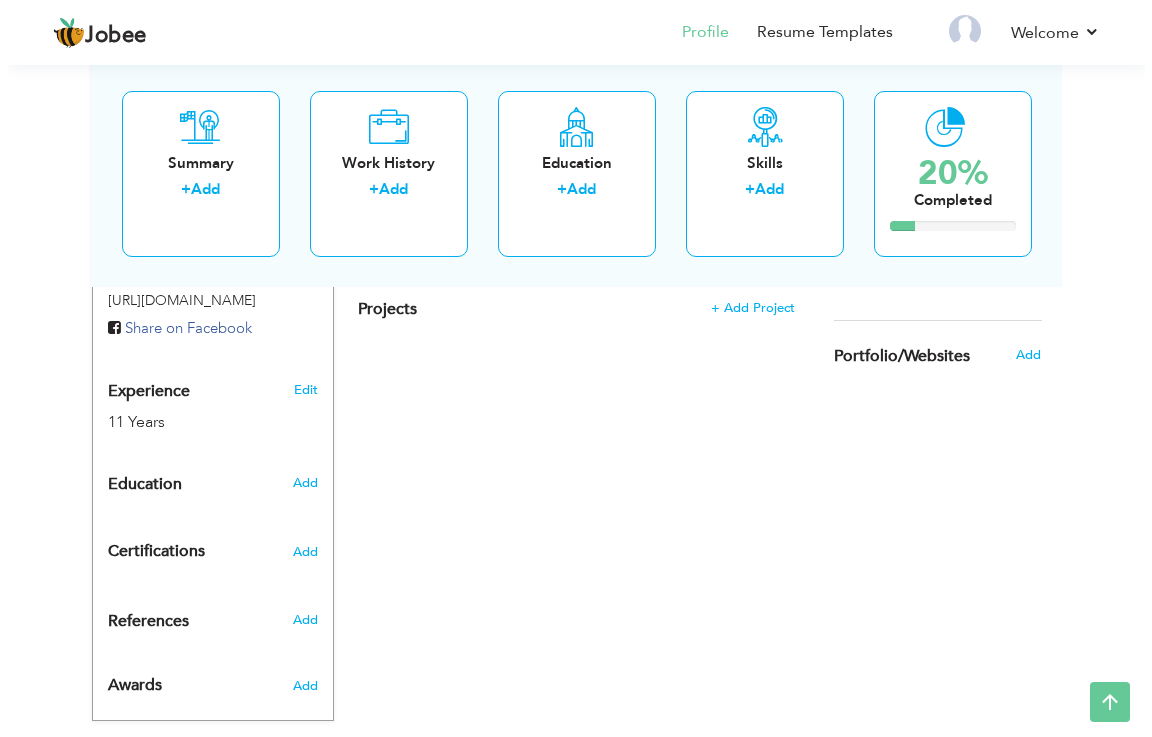 scroll, scrollTop: 711, scrollLeft: 0, axis: vertical 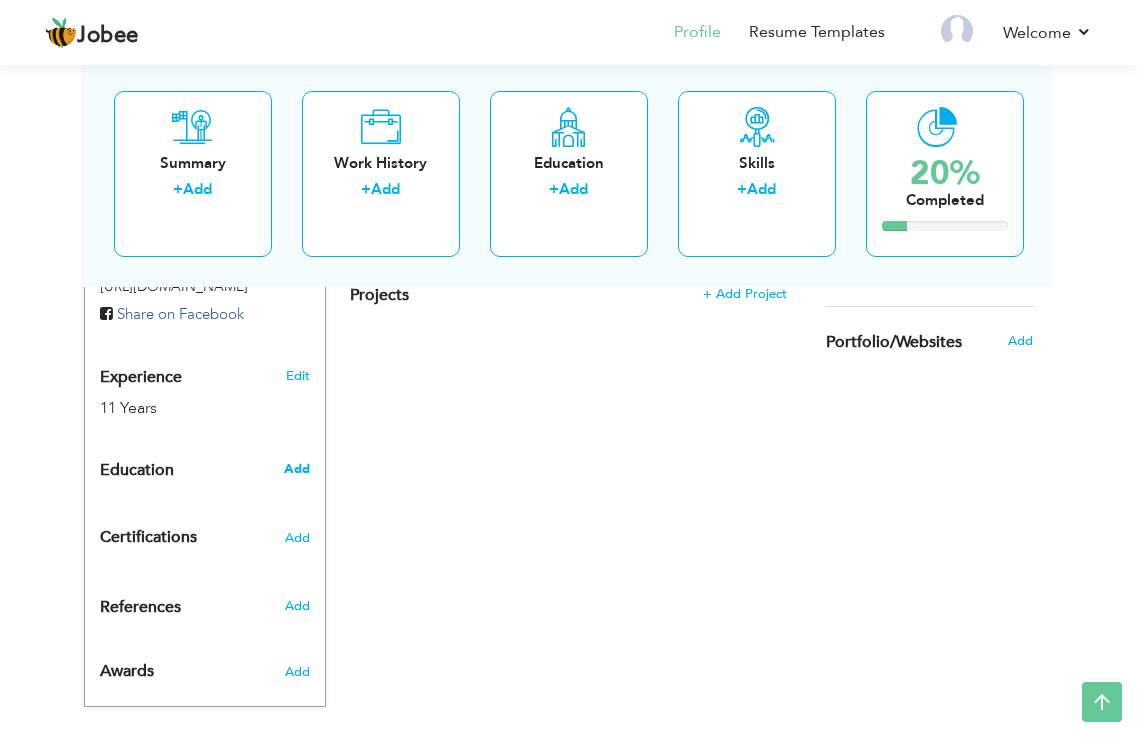 click on "Add" at bounding box center (297, 469) 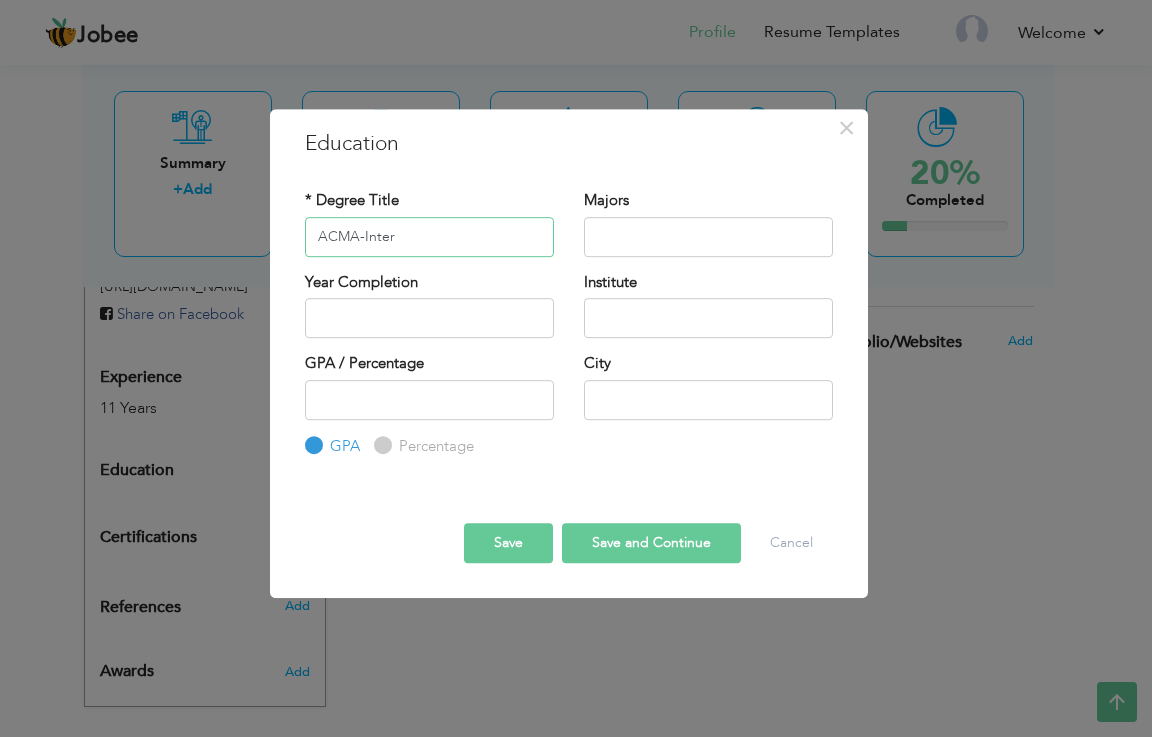 type on "ACMA-Inter" 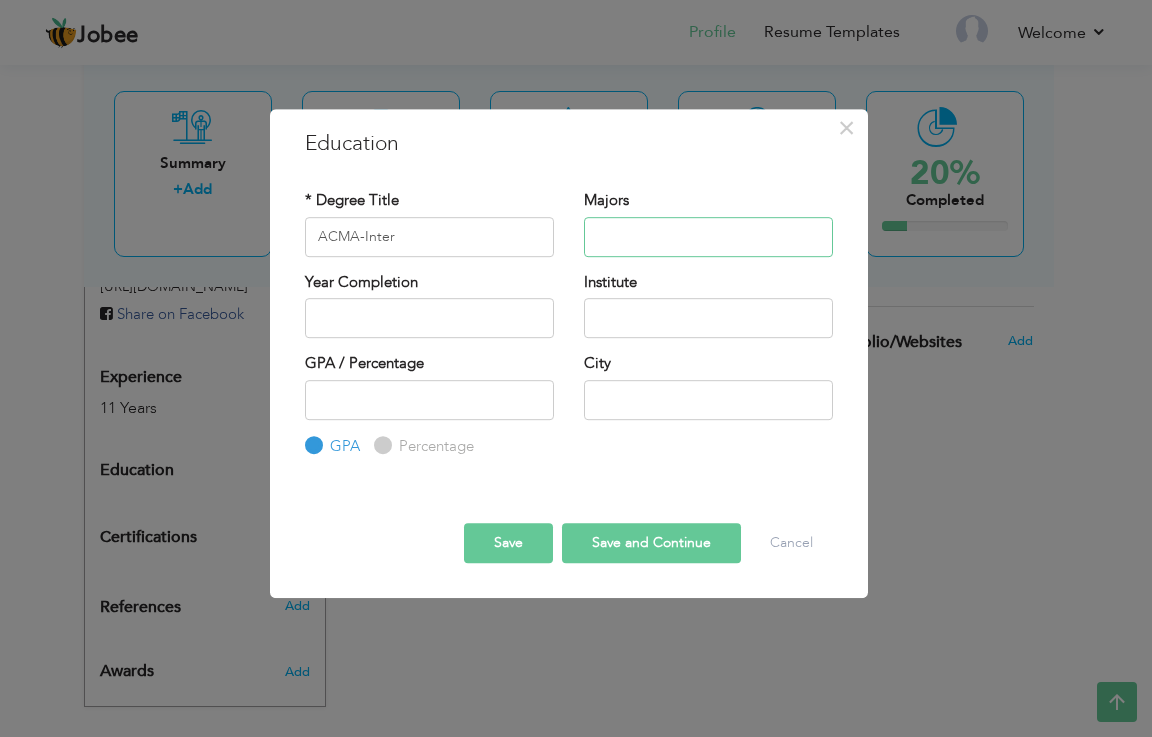 click at bounding box center [708, 237] 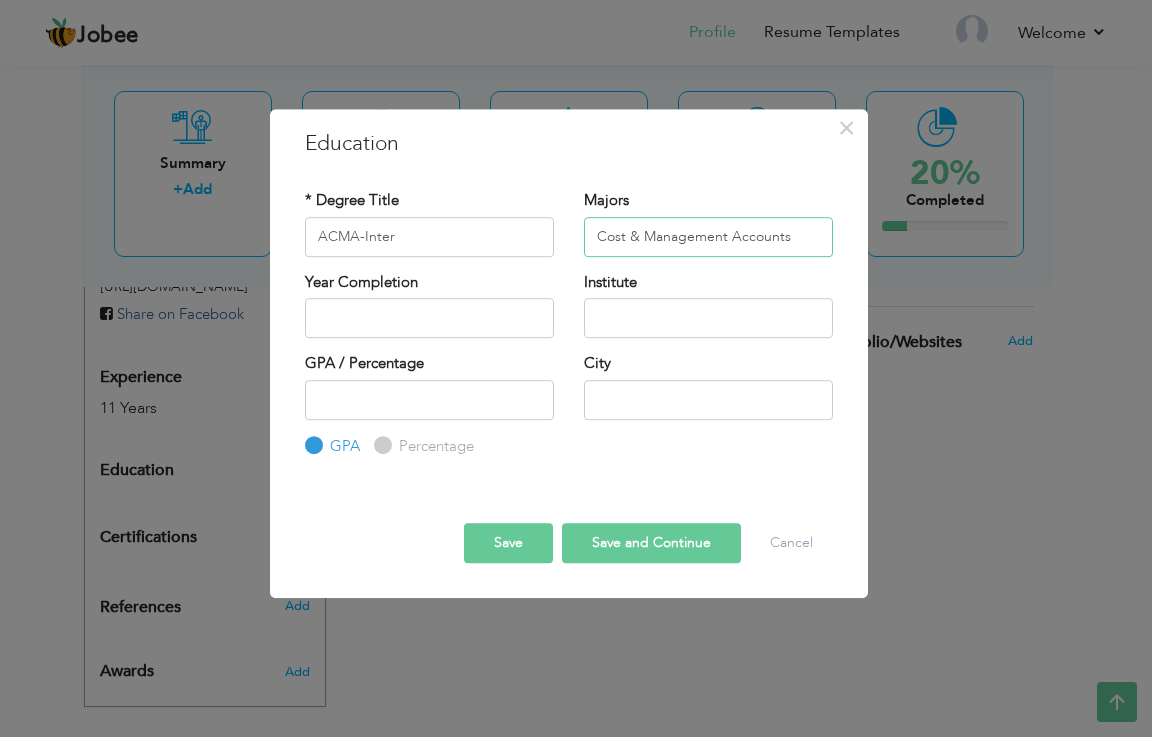 type on "Cost & Management Accounts" 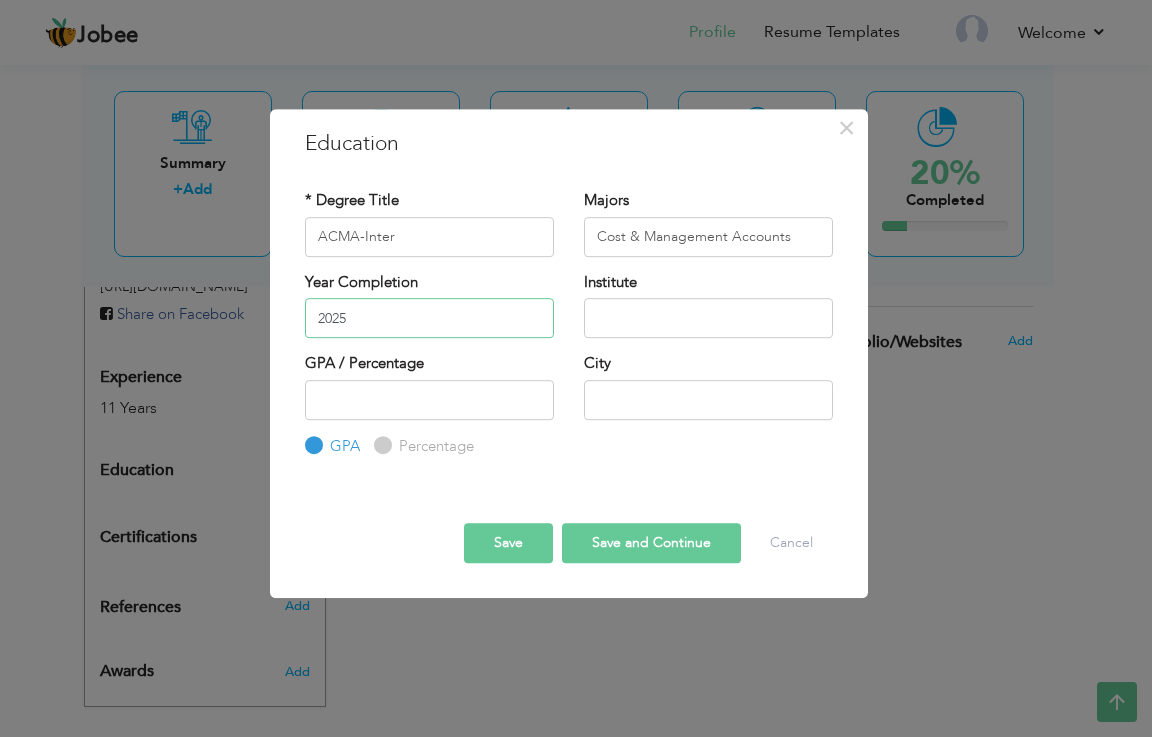 click on "2025" at bounding box center (429, 318) 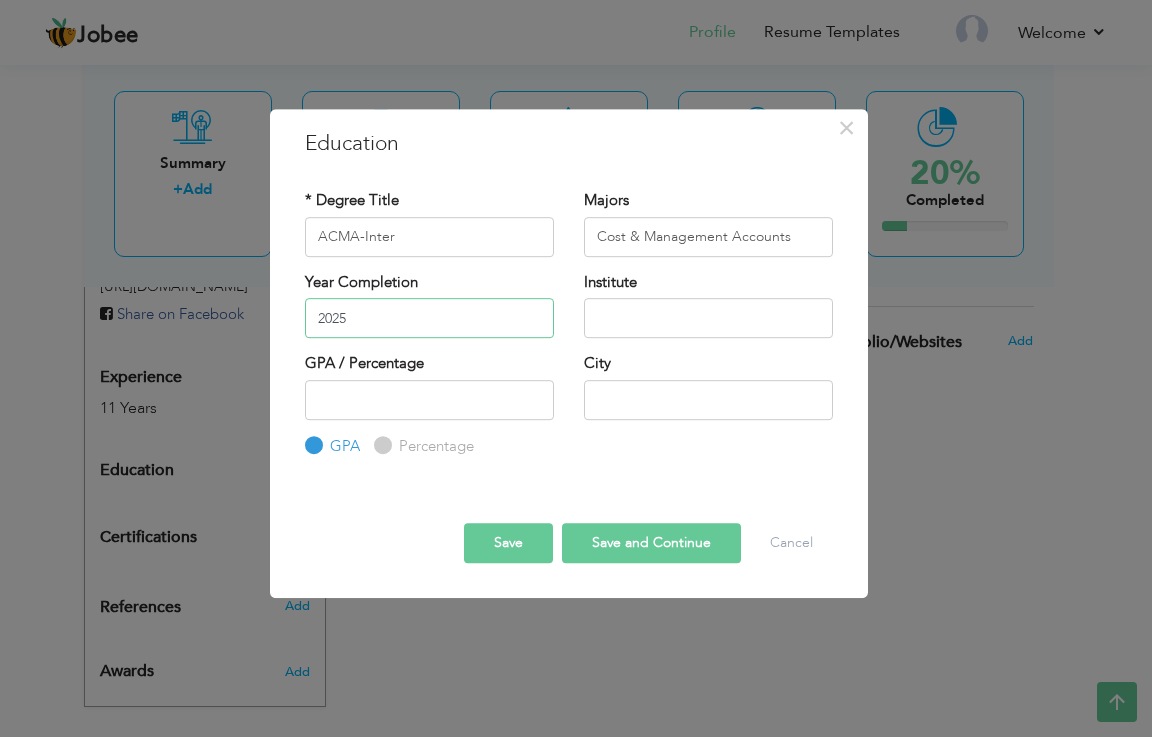 click on "2025" at bounding box center (429, 318) 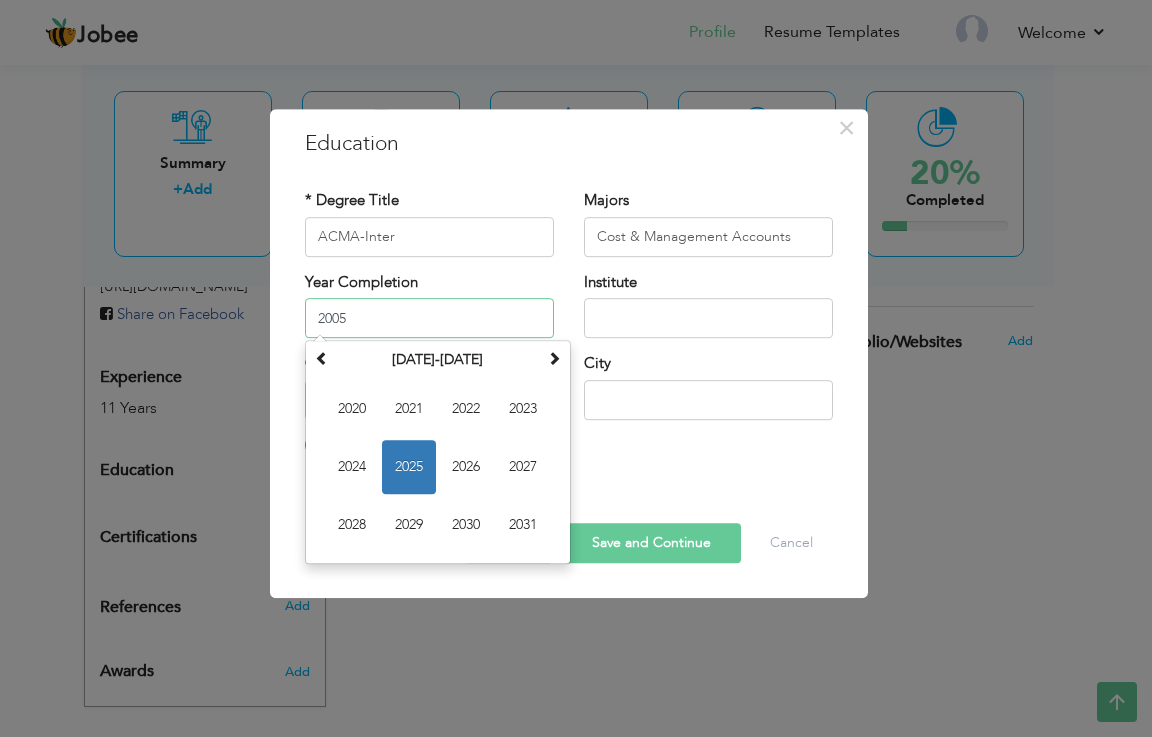 type on "2005" 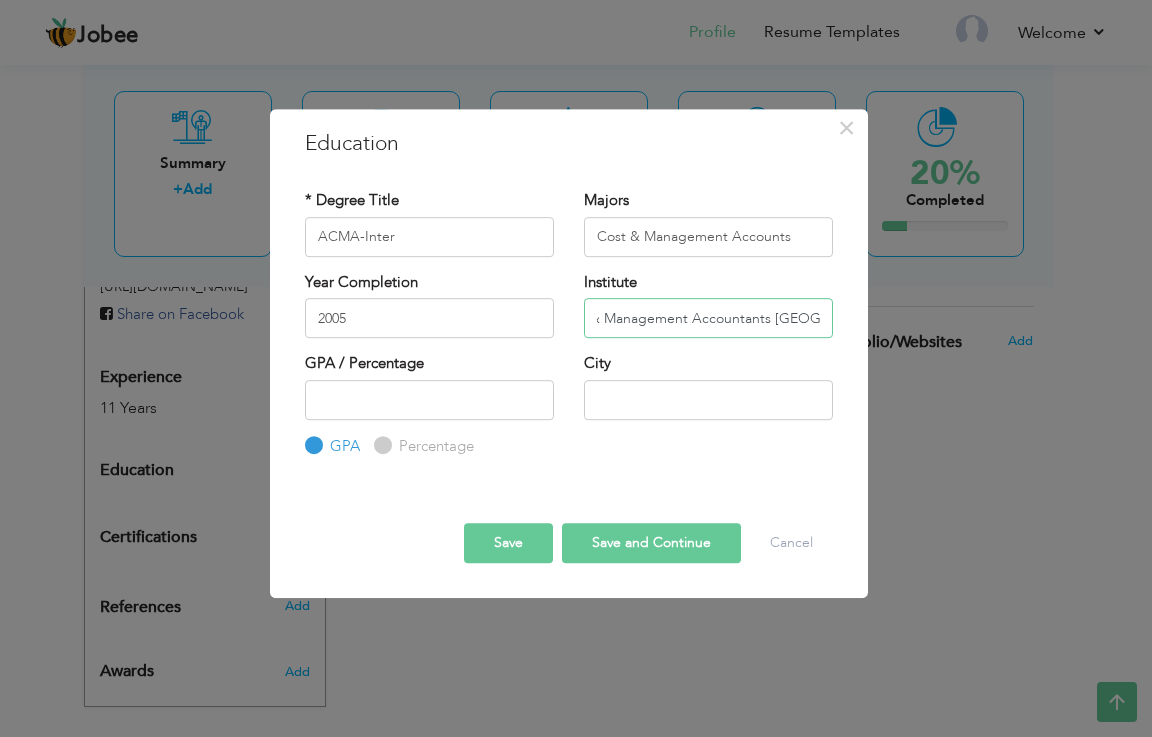 scroll, scrollTop: 0, scrollLeft: 116, axis: horizontal 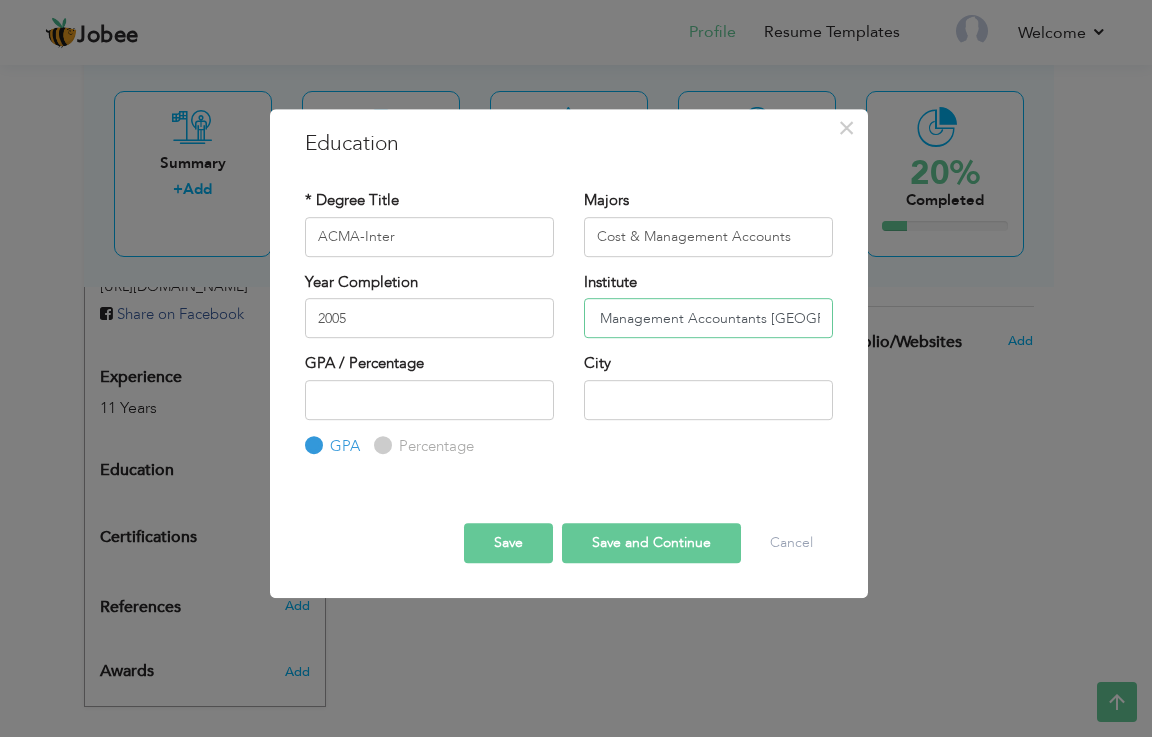 type on "Institute of Cost & Management Accountants [GEOGRAPHIC_DATA]." 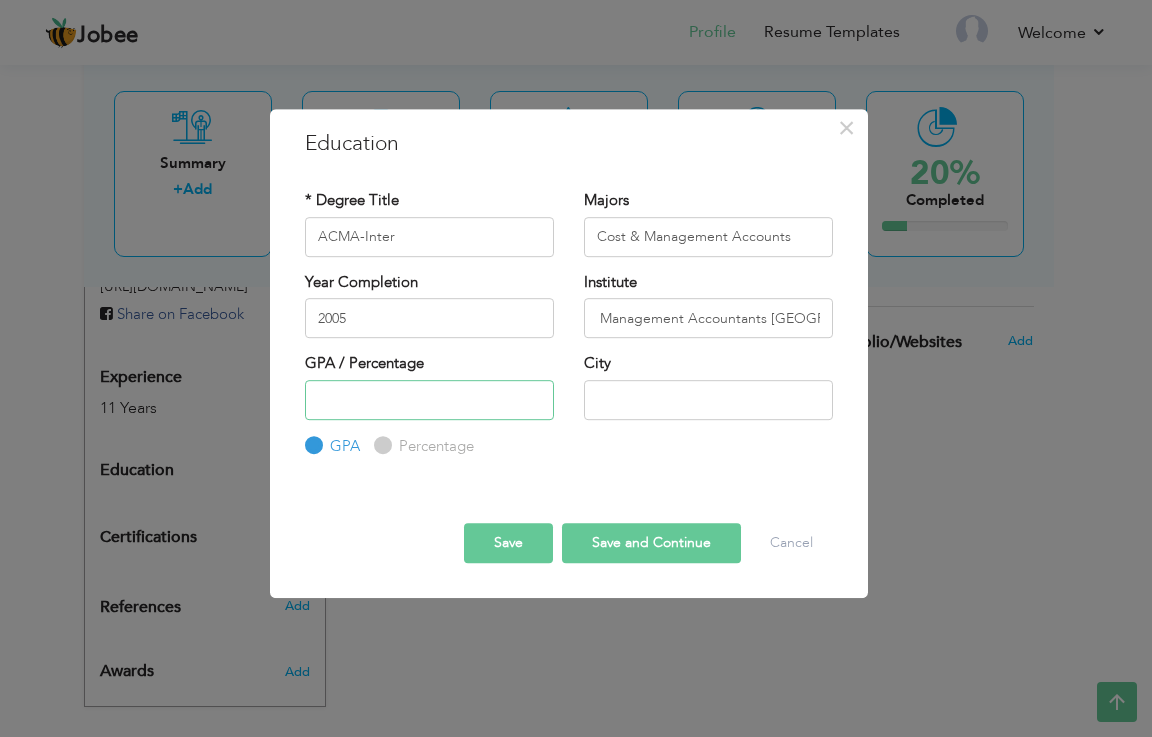 scroll, scrollTop: 0, scrollLeft: 0, axis: both 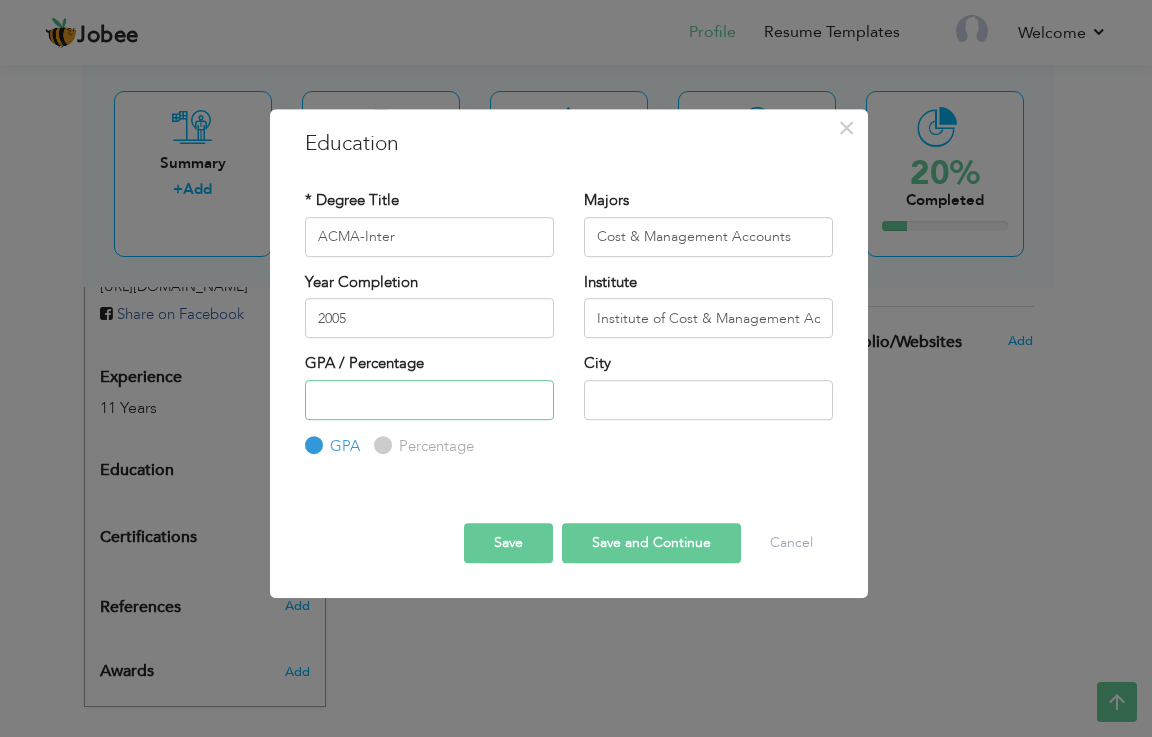 click at bounding box center [429, 400] 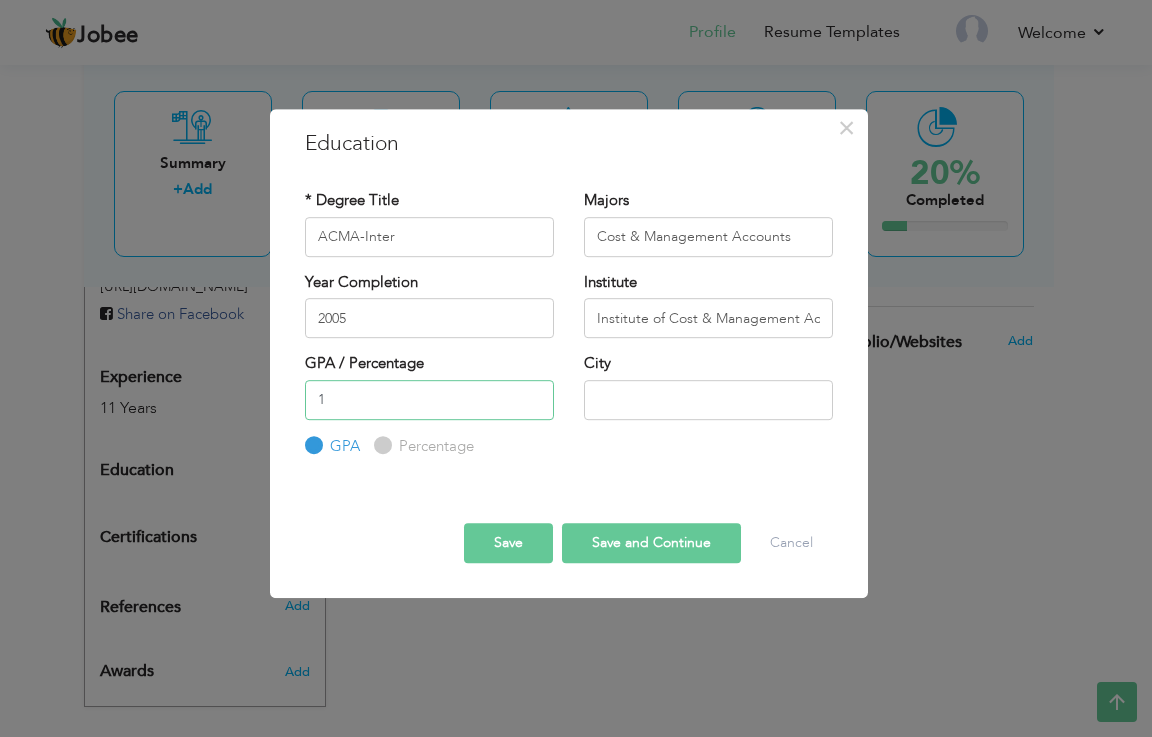 click on "1" at bounding box center (429, 400) 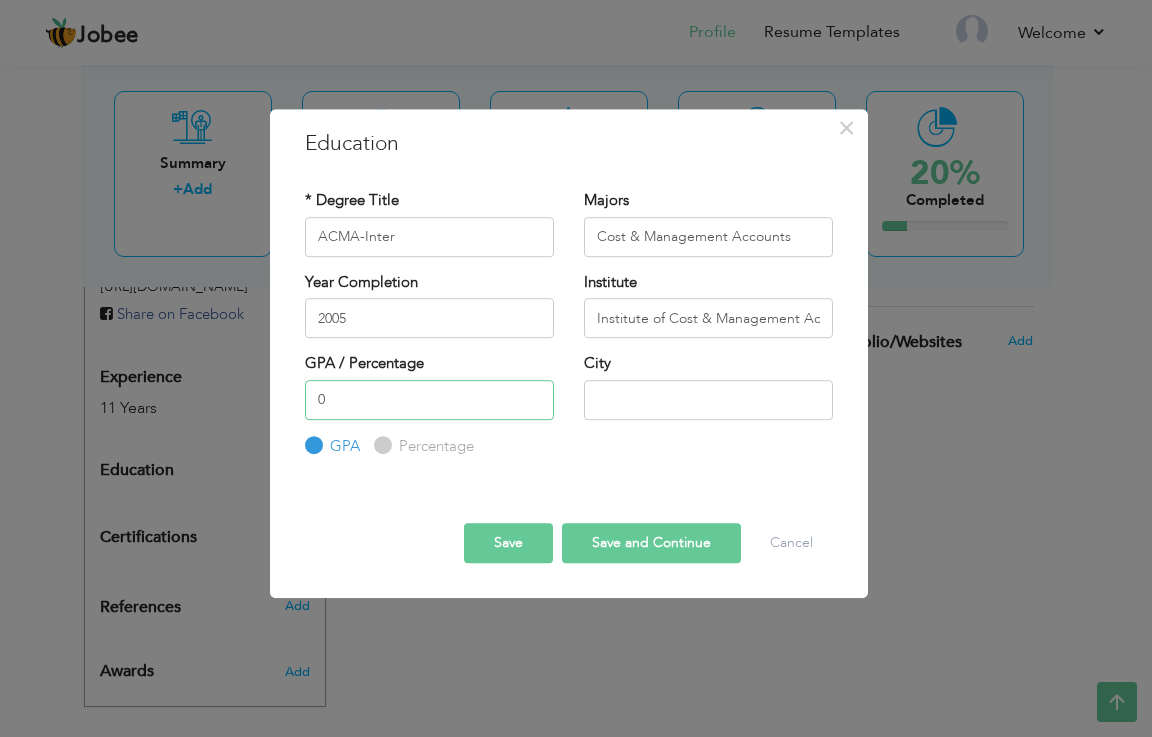 type on "0" 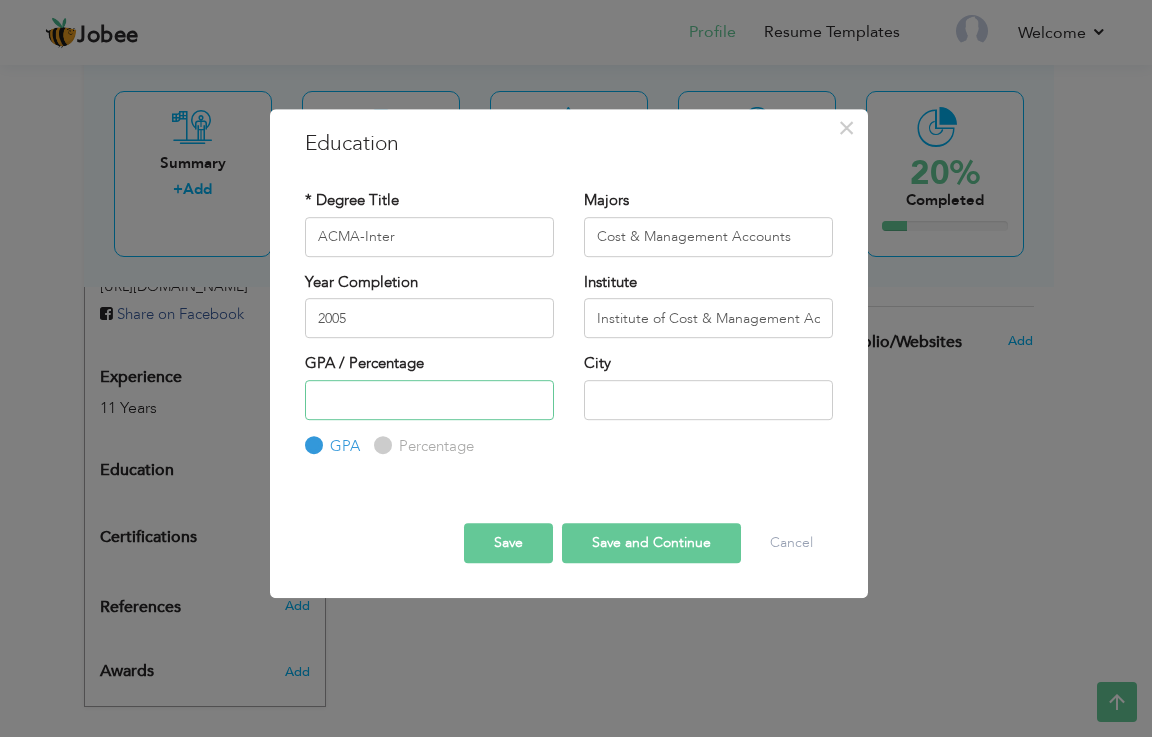 type 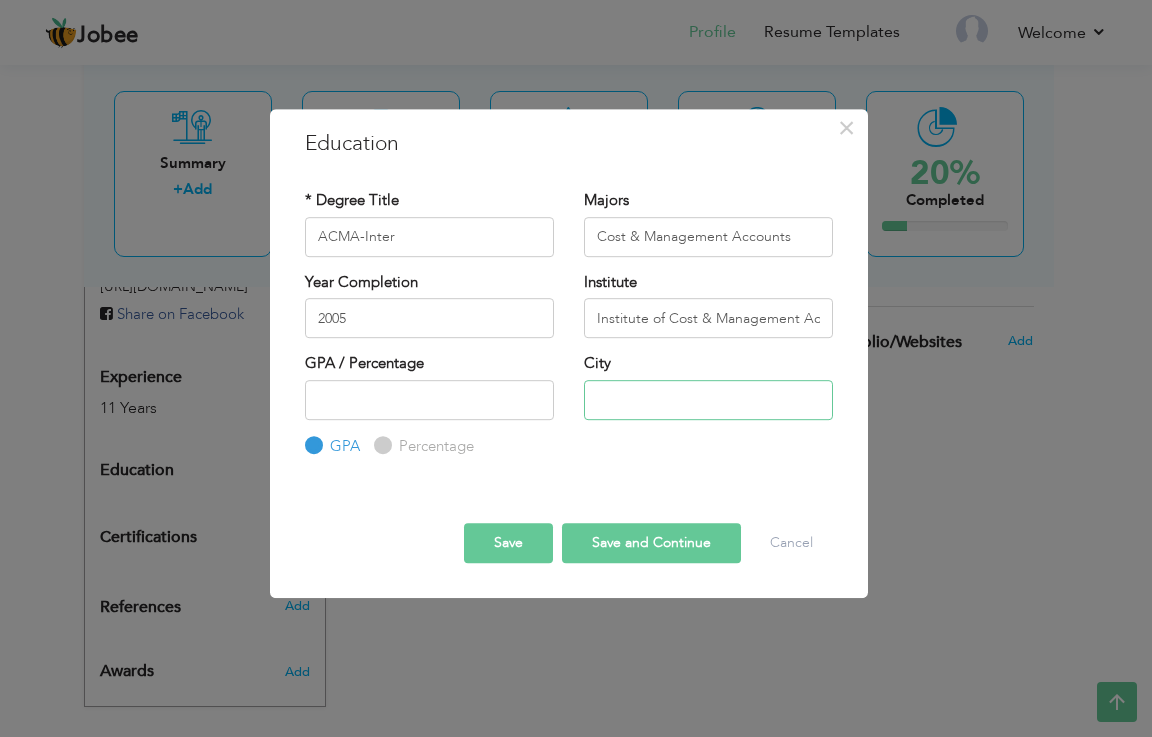 click at bounding box center (708, 400) 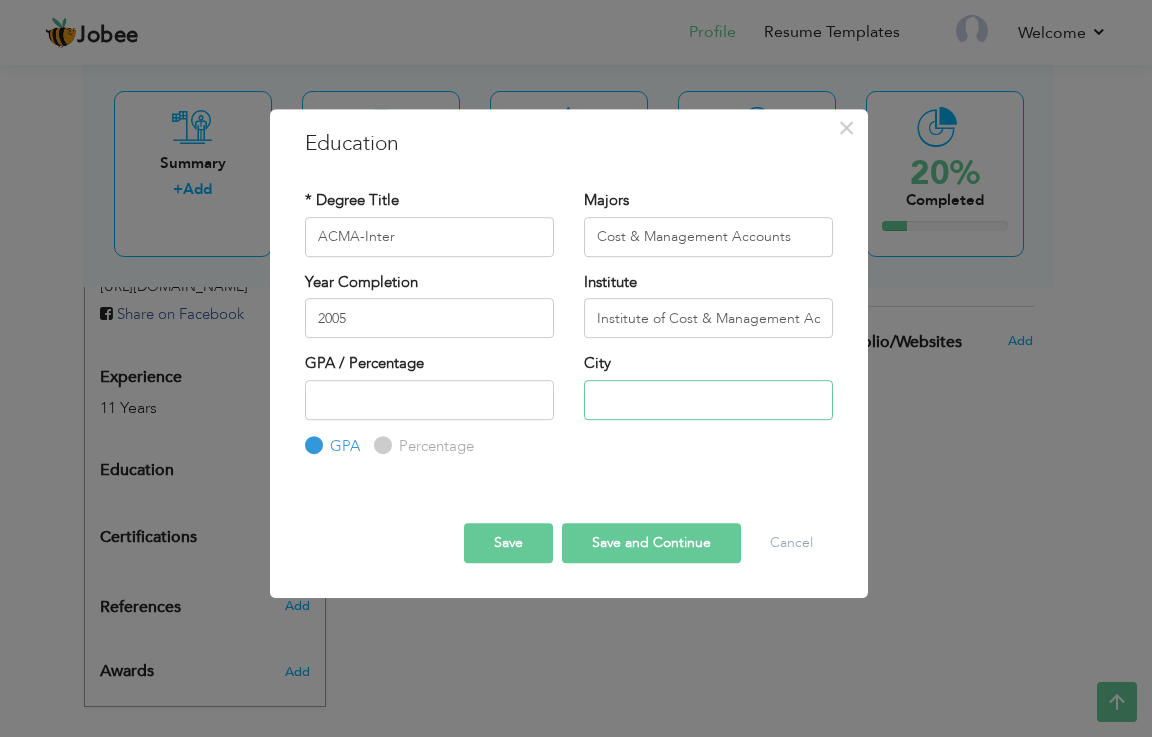 type on "LAHORE" 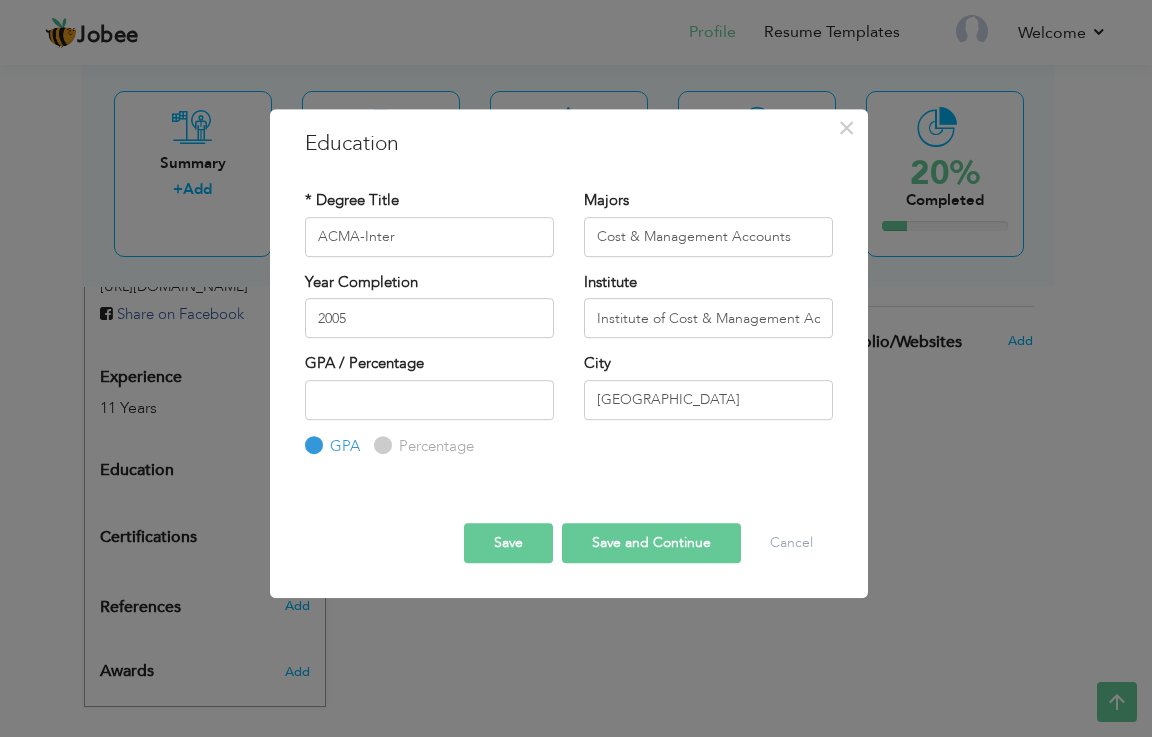 click on "Save and Continue" at bounding box center [651, 543] 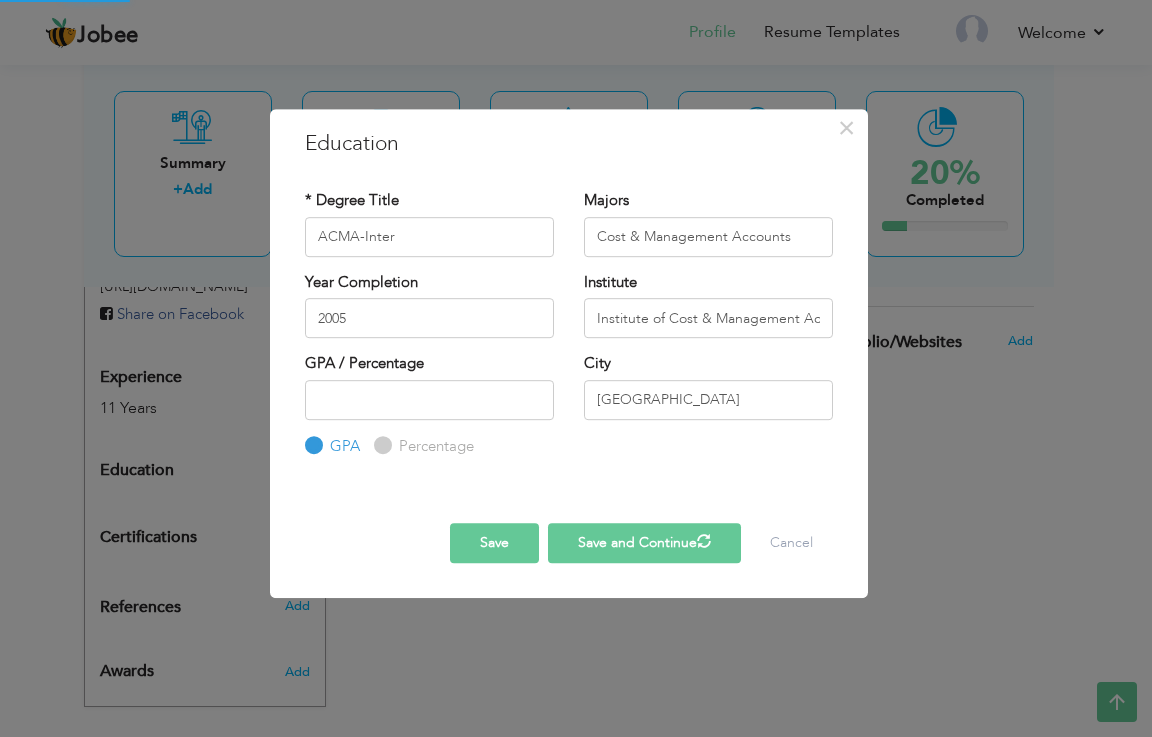 type 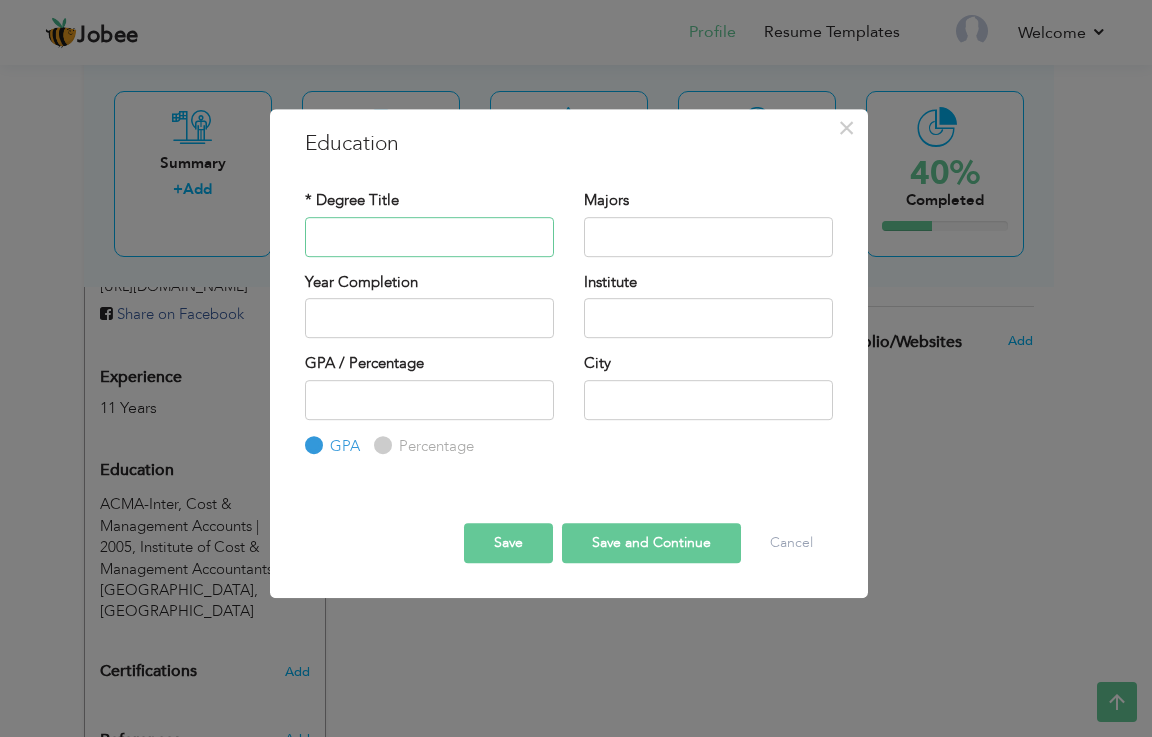 click at bounding box center (429, 237) 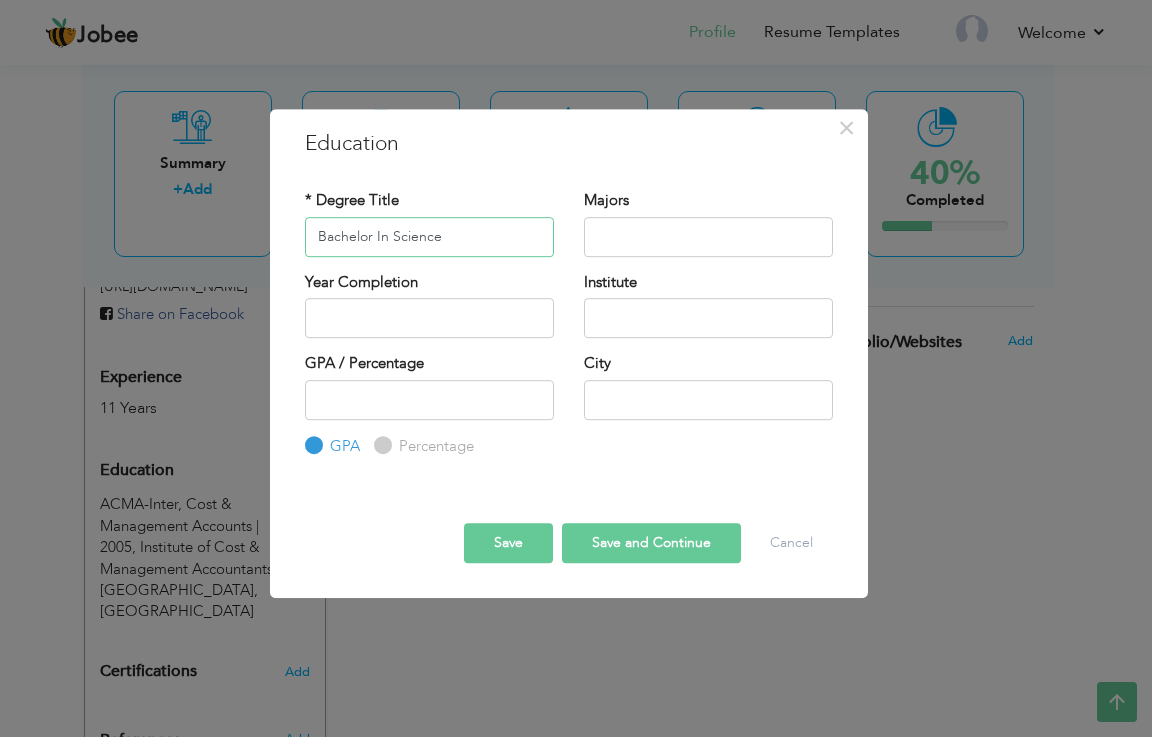 type on "Bachelor In Science" 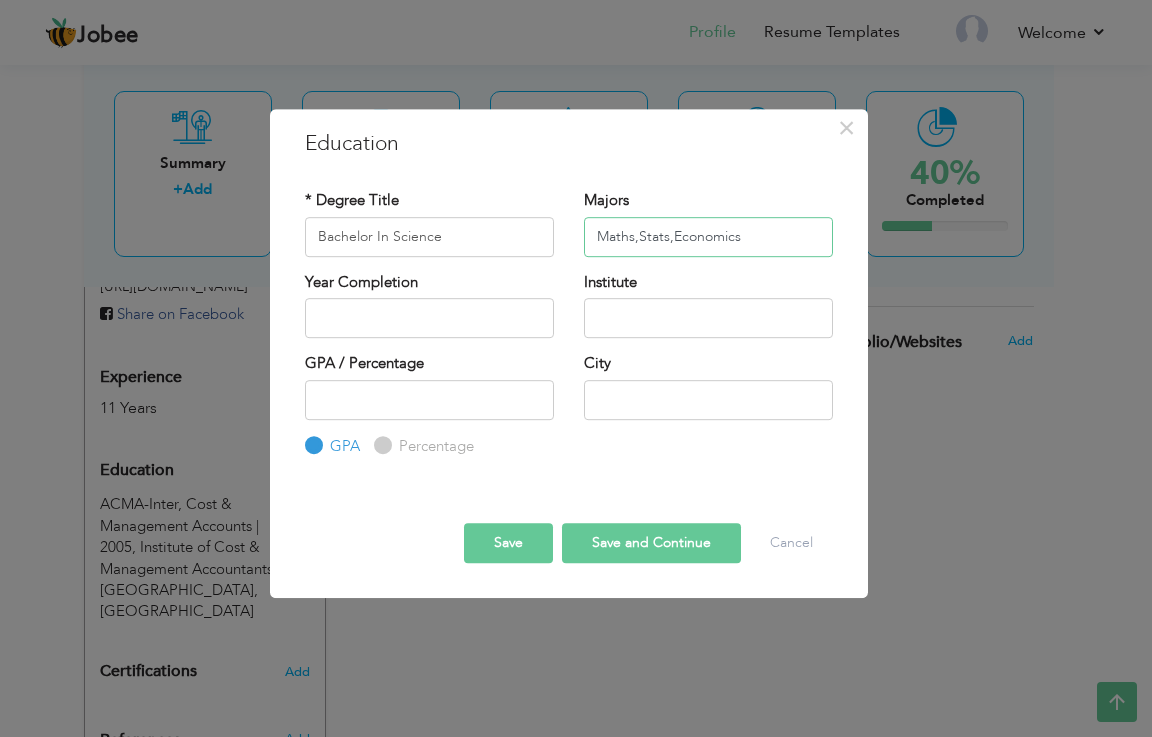 click on "Maths,Stats,Economics" at bounding box center [708, 237] 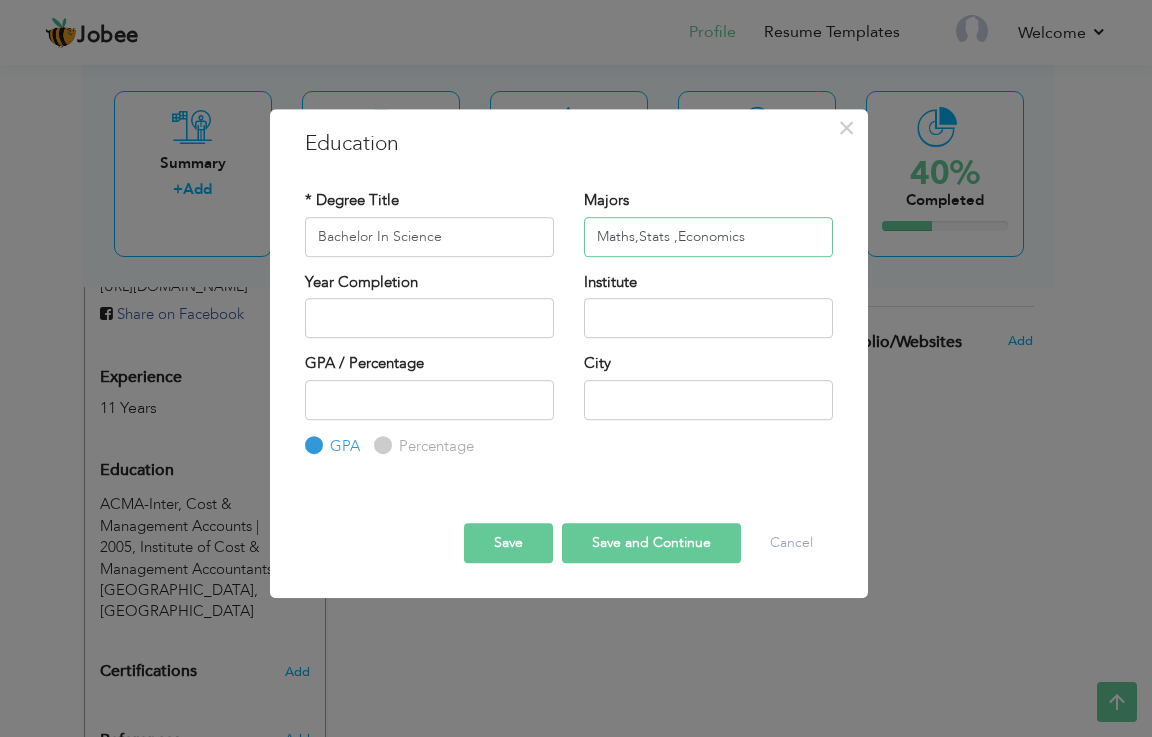 click on "Maths,Stats ,Economics" at bounding box center [708, 237] 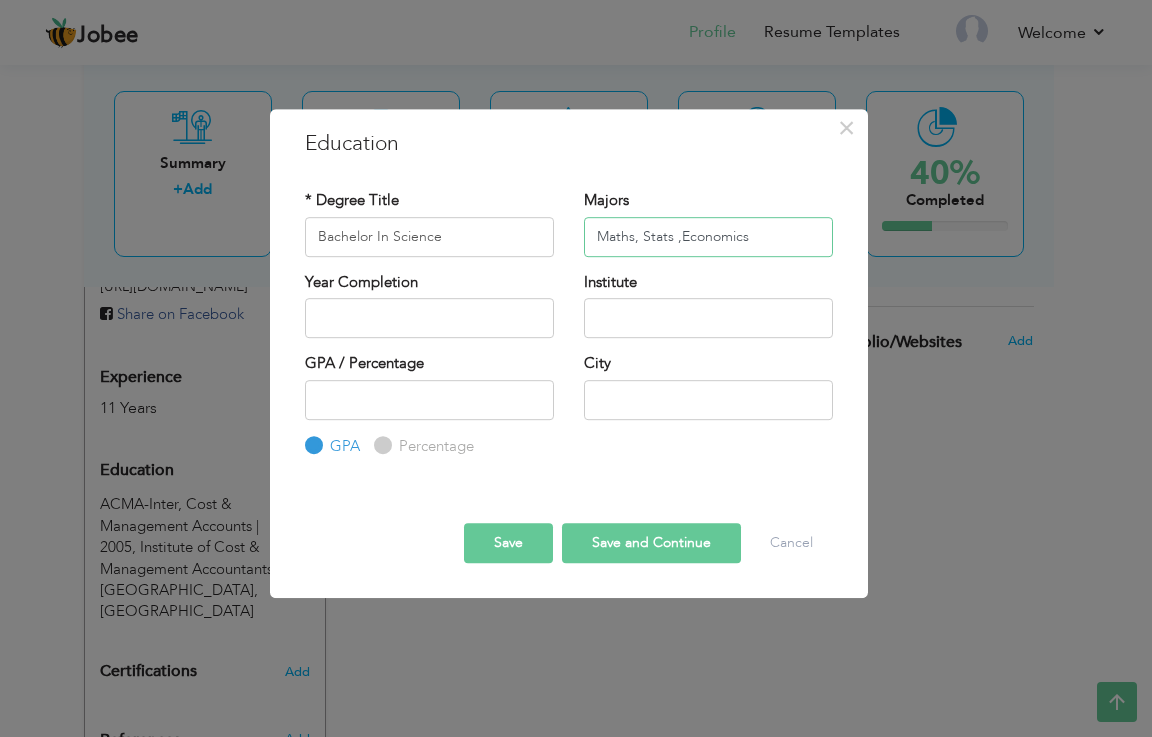 click on "Maths, Stats ,Economics" at bounding box center [708, 237] 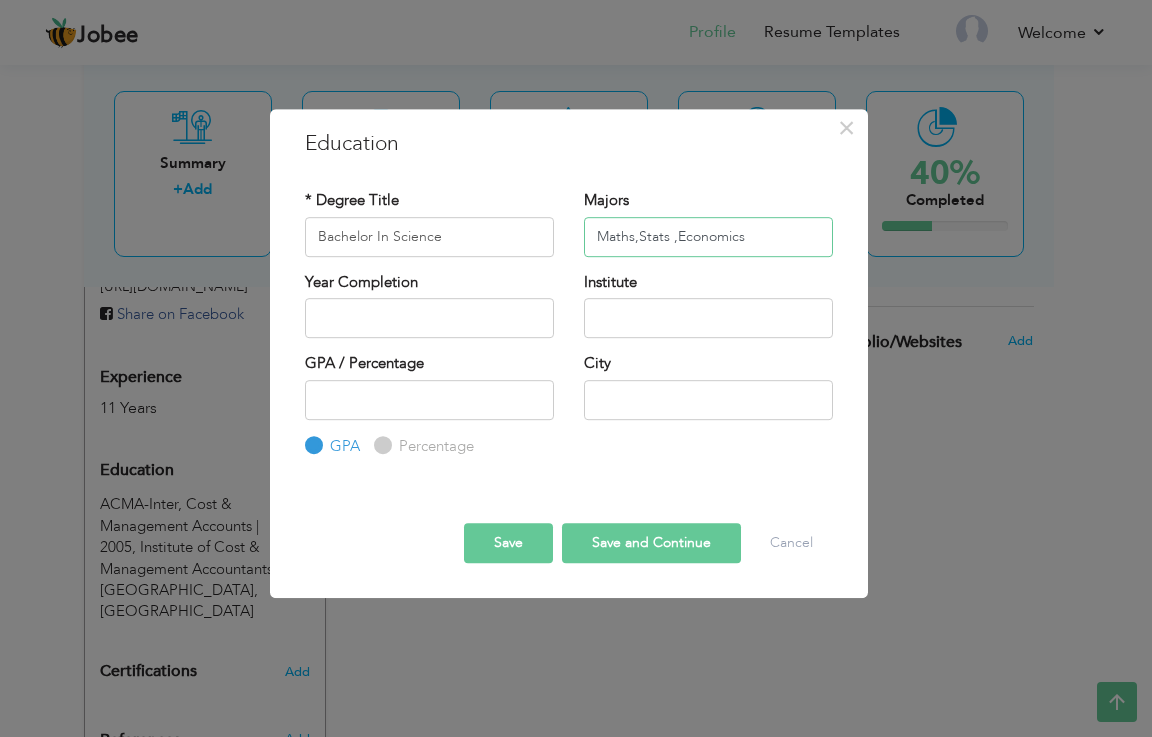 click on "Maths,Stats ,Economics" at bounding box center (708, 237) 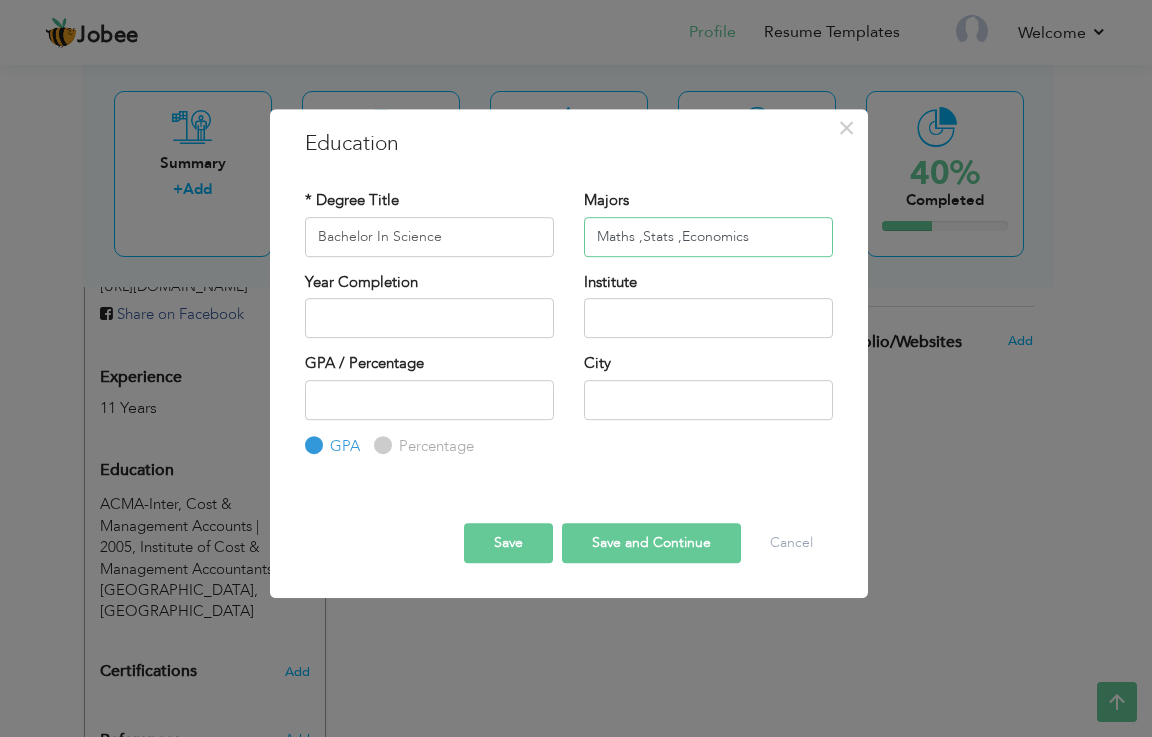 type on "Maths ,Stats ,Economics" 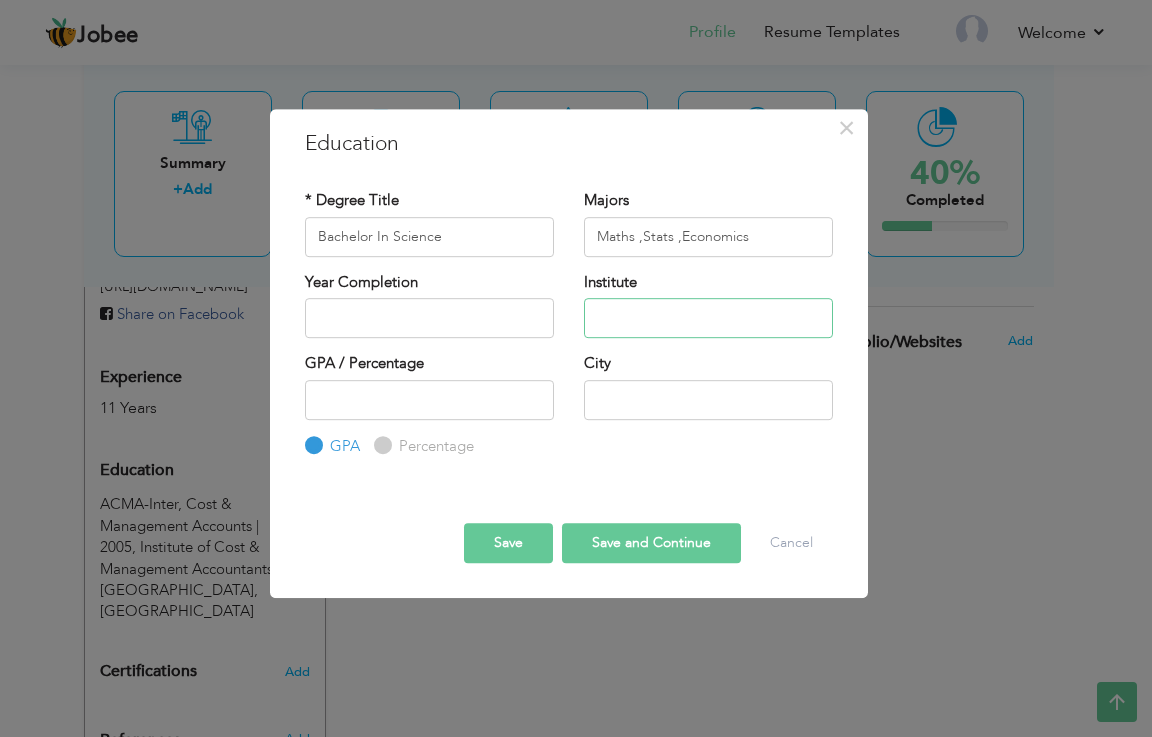 click at bounding box center [708, 318] 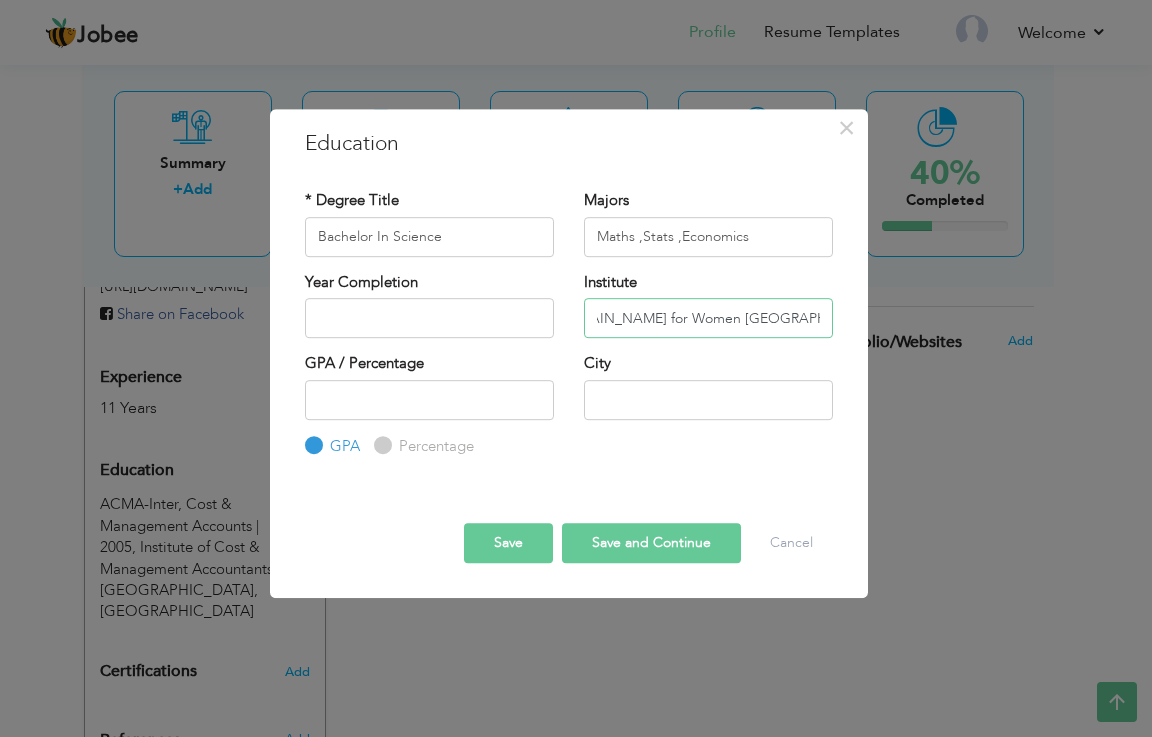 scroll, scrollTop: 0, scrollLeft: 57, axis: horizontal 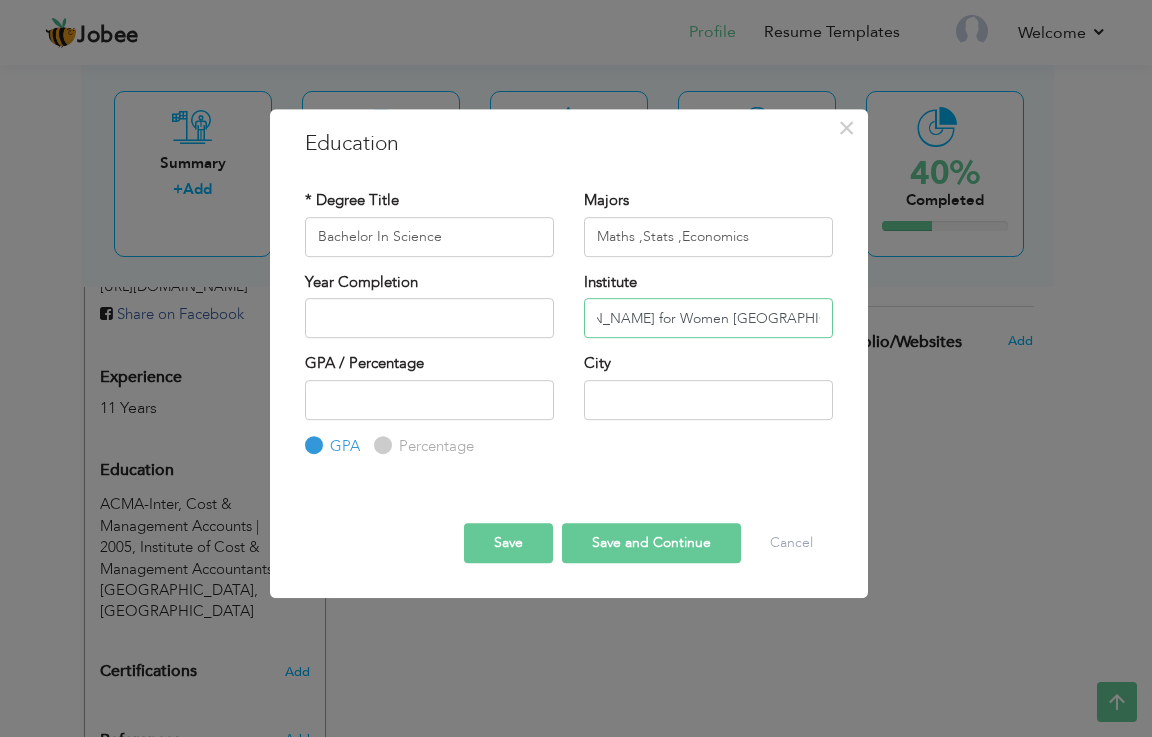 click on "Govt.College for Women Samanabad Lahore" at bounding box center (708, 318) 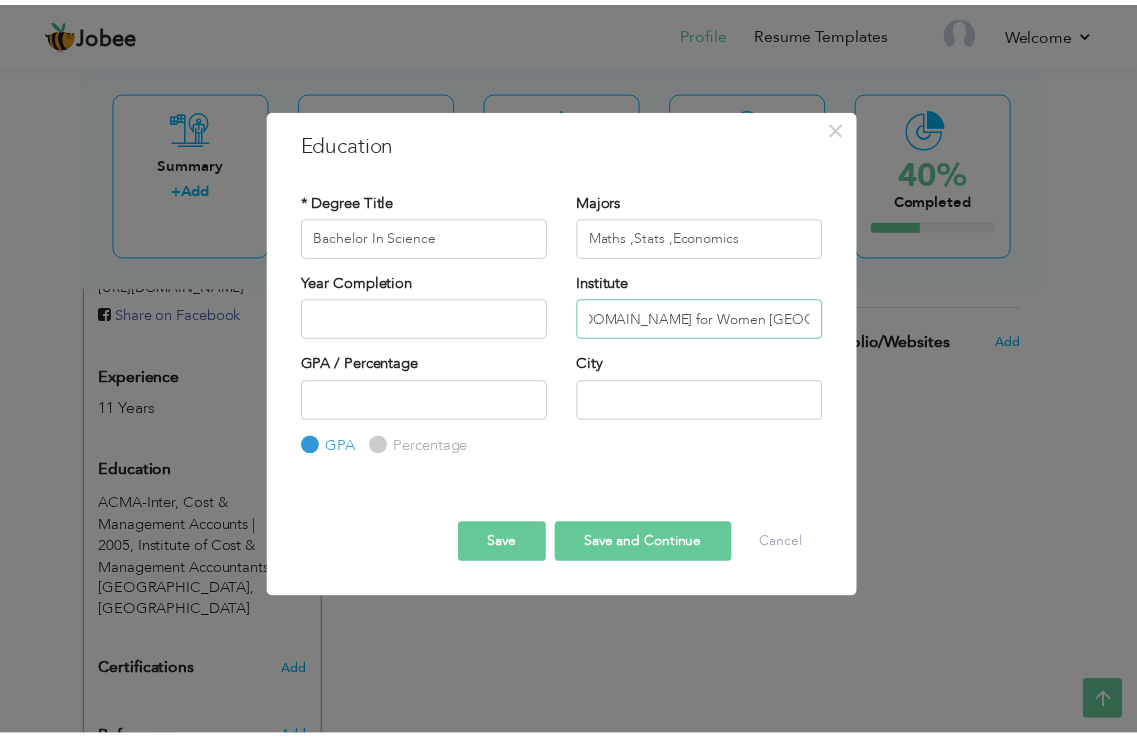 scroll, scrollTop: 0, scrollLeft: 0, axis: both 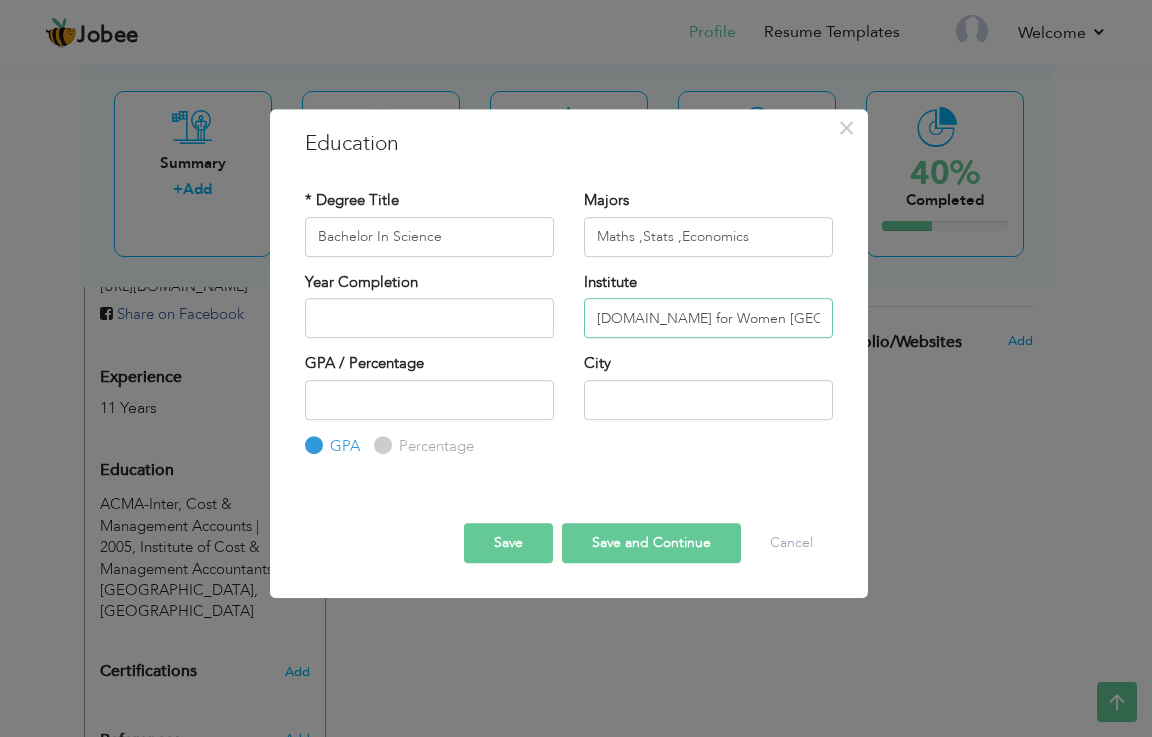 type on "Govt.College for Women Samanabad Lahore" 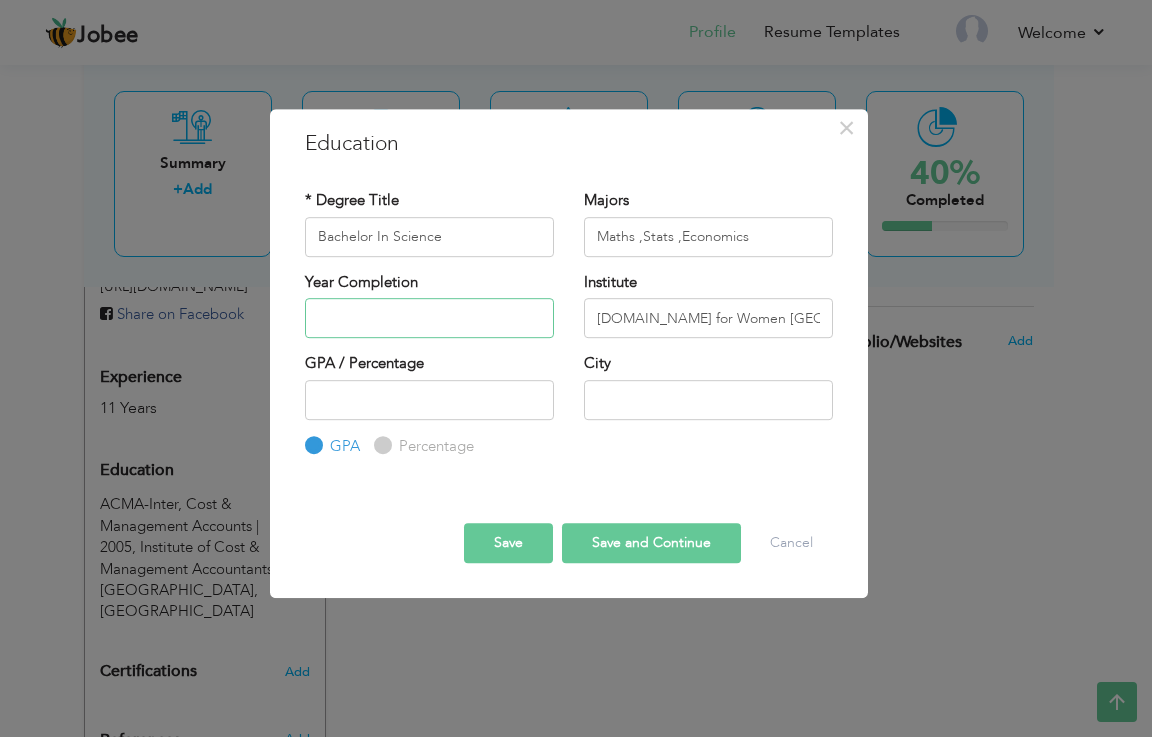click at bounding box center [429, 318] 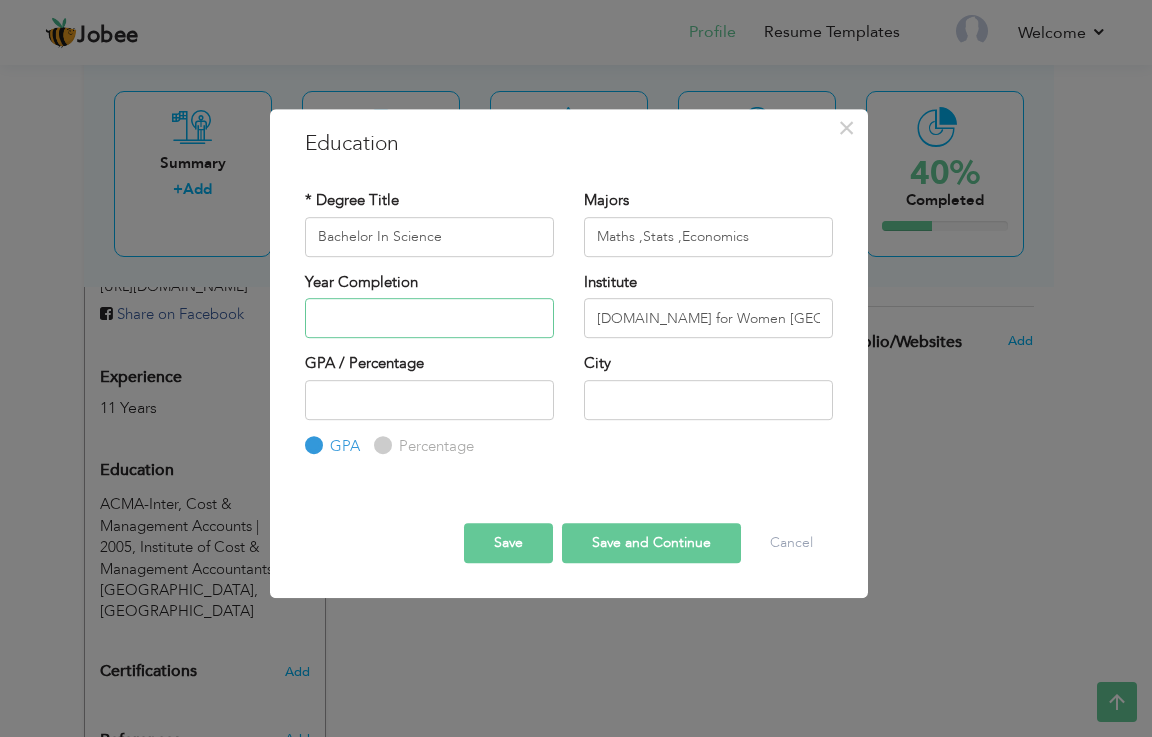 click at bounding box center [429, 318] 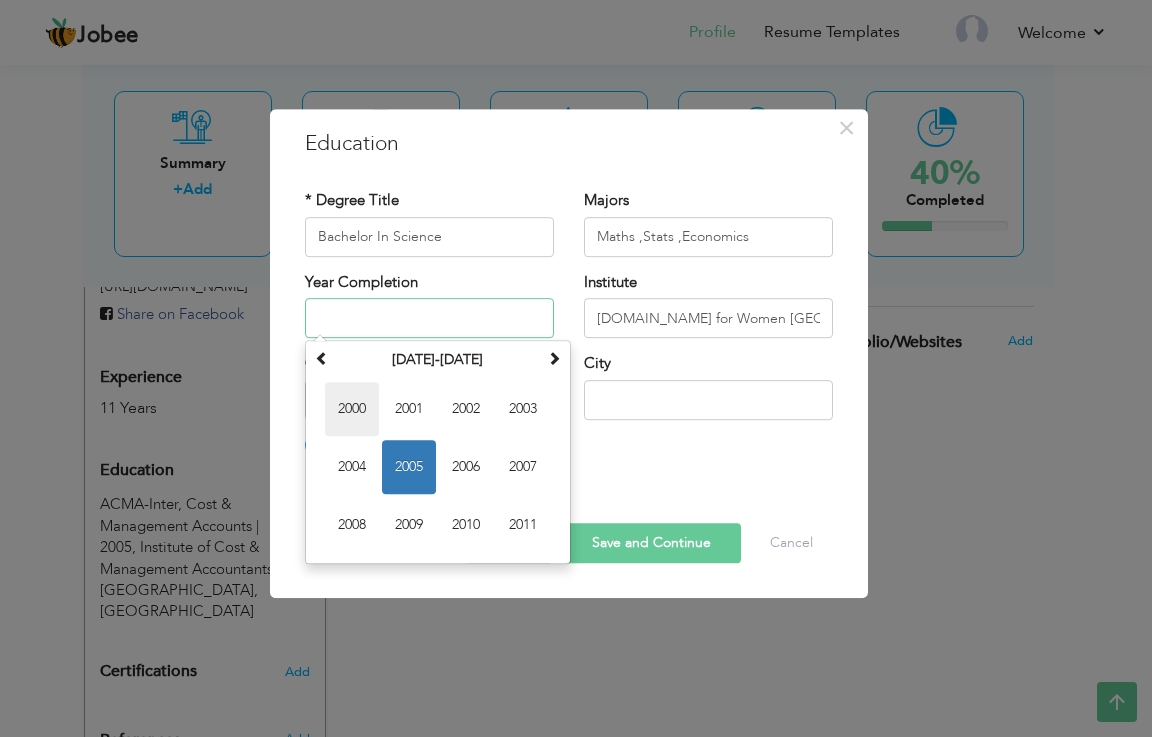 click on "2000" at bounding box center (352, 409) 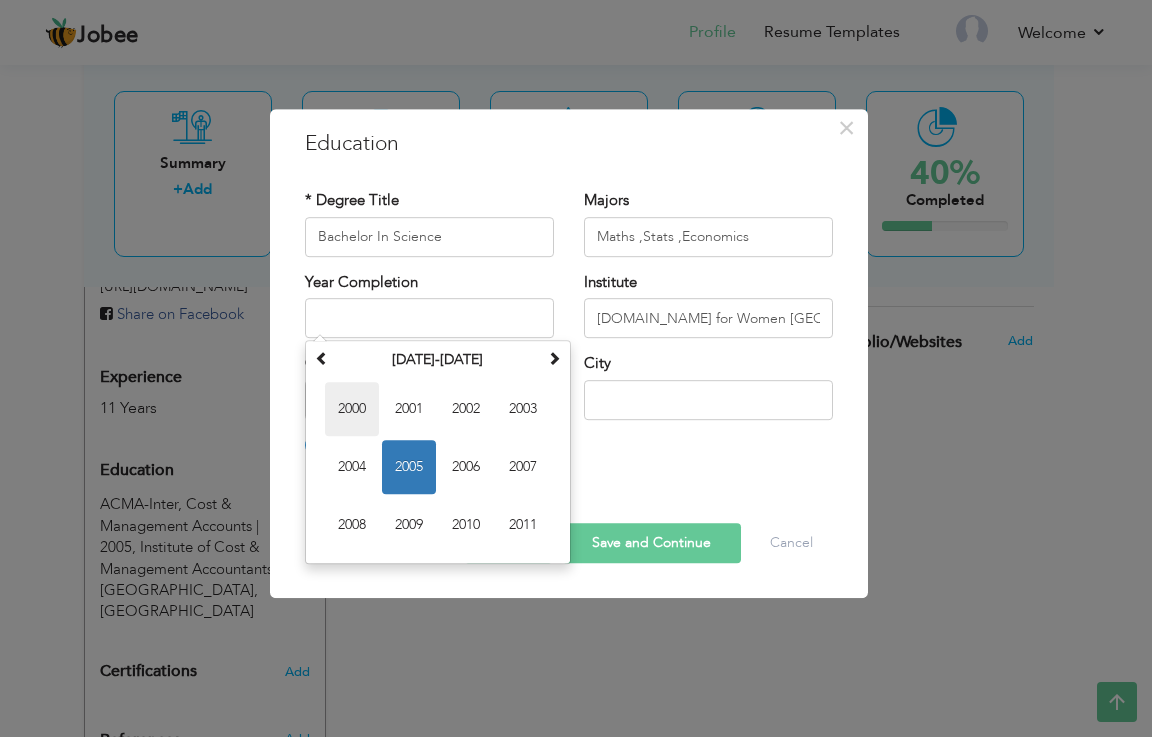 type on "2000" 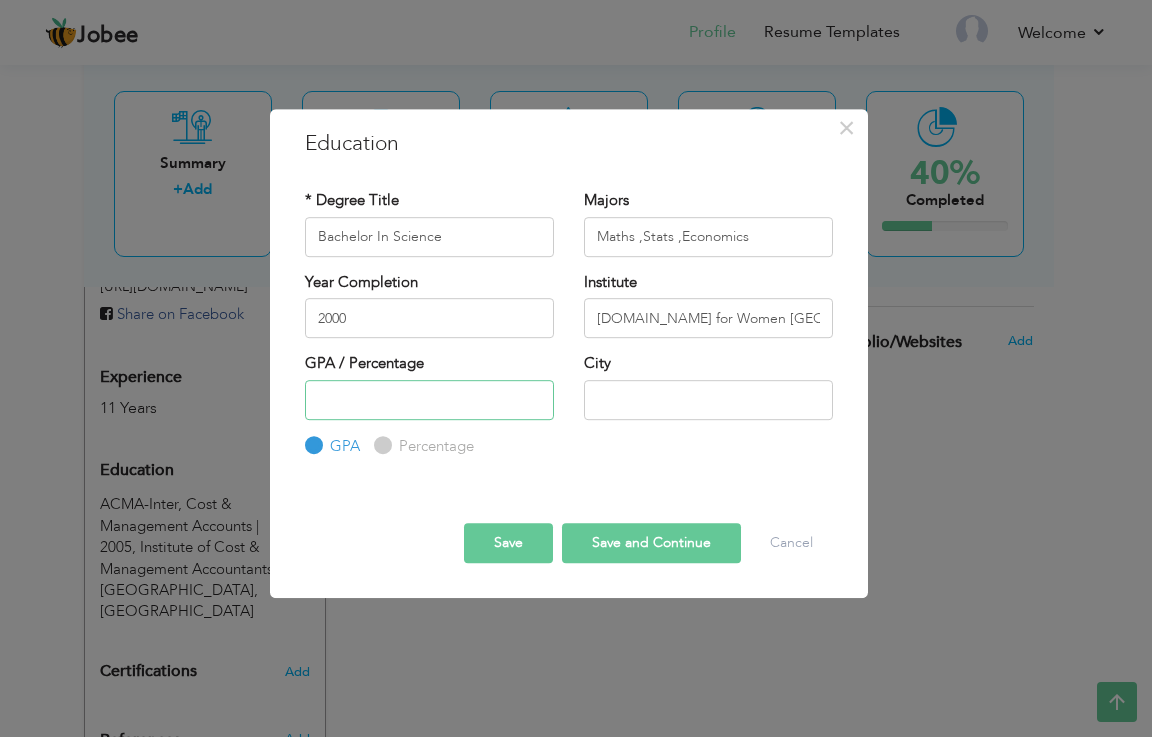 click at bounding box center [429, 400] 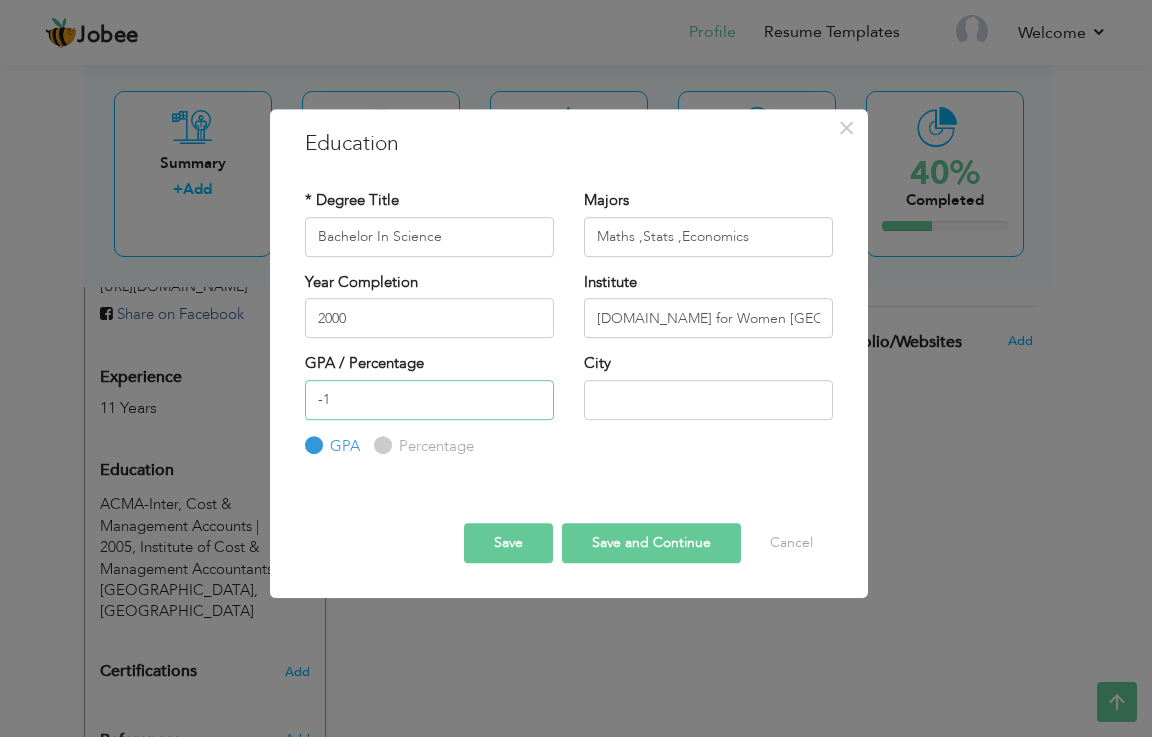click on "-1" at bounding box center [429, 400] 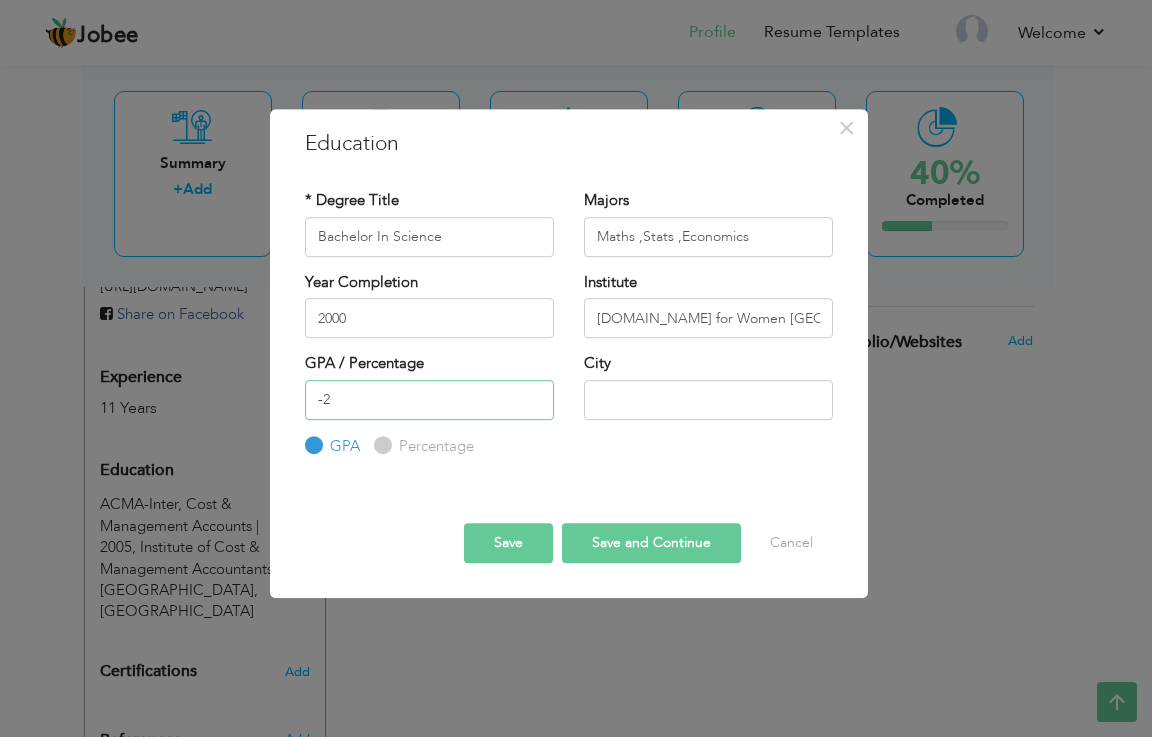 click on "-2" at bounding box center (429, 400) 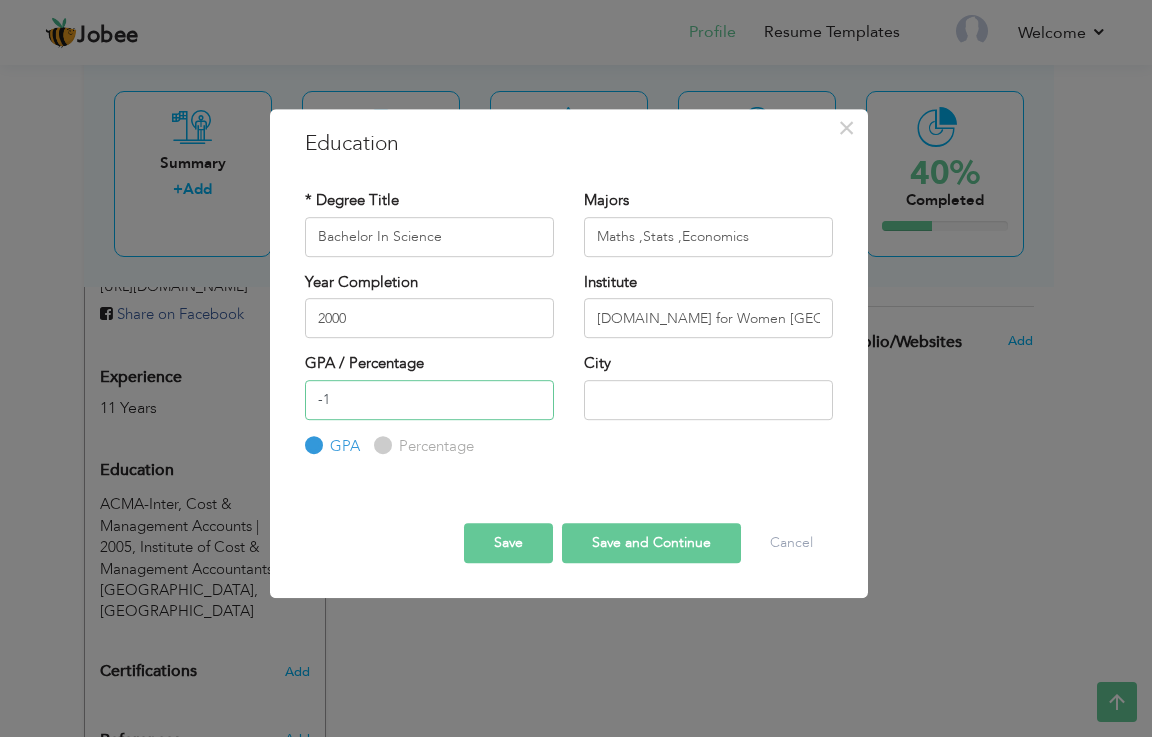click on "-1" at bounding box center (429, 400) 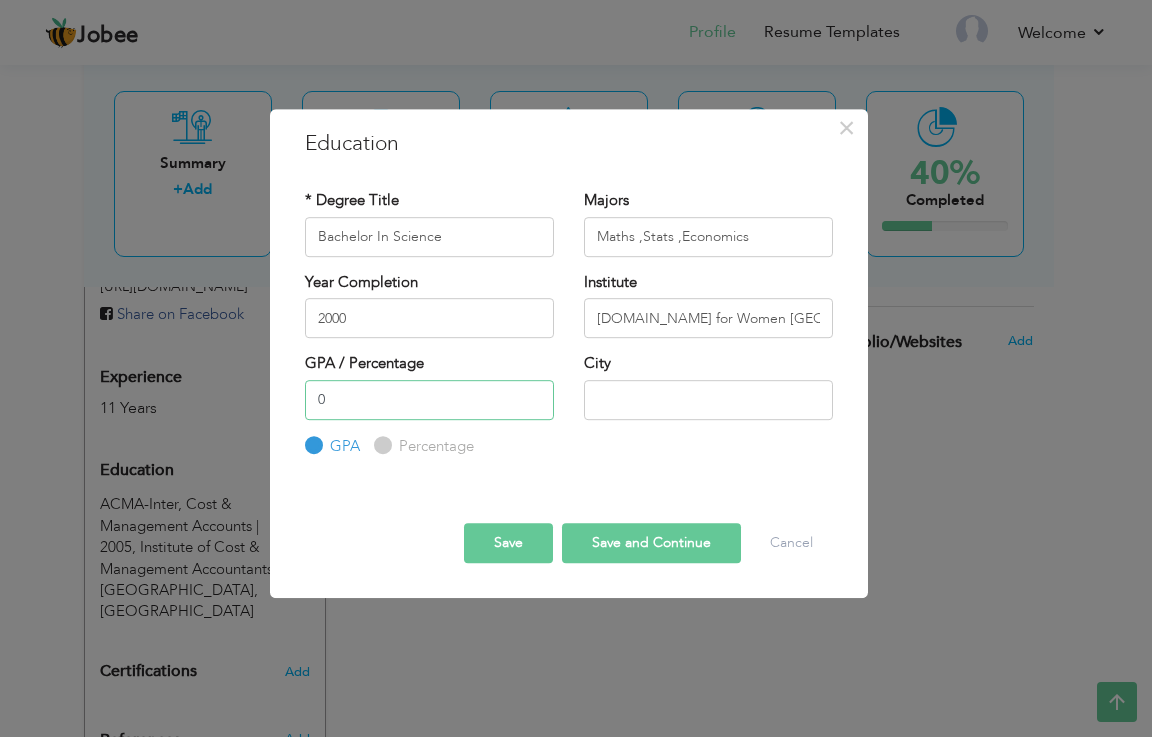 type on "0" 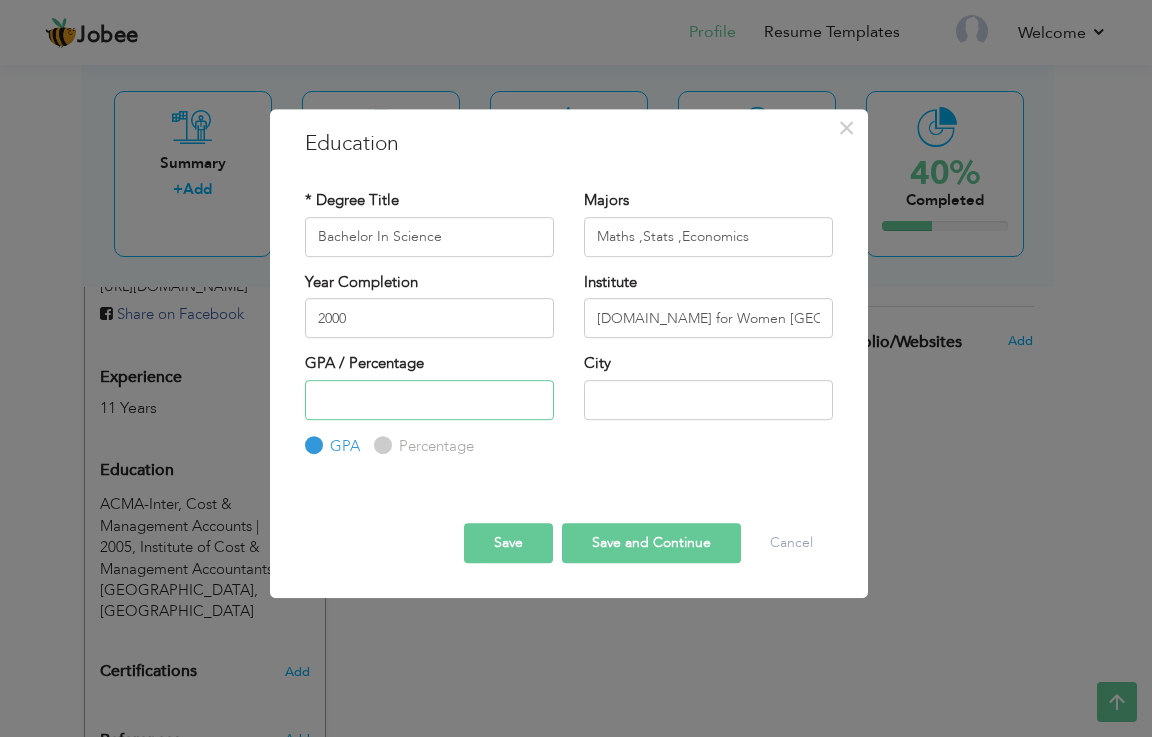 type 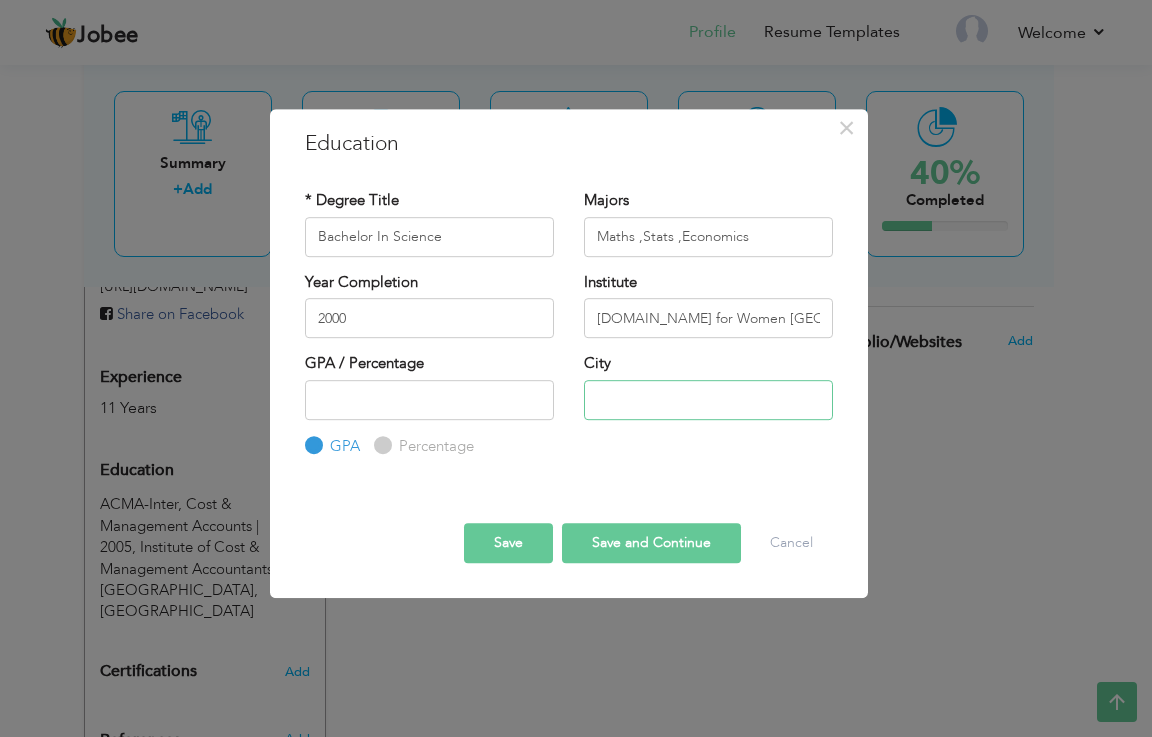 click at bounding box center [708, 400] 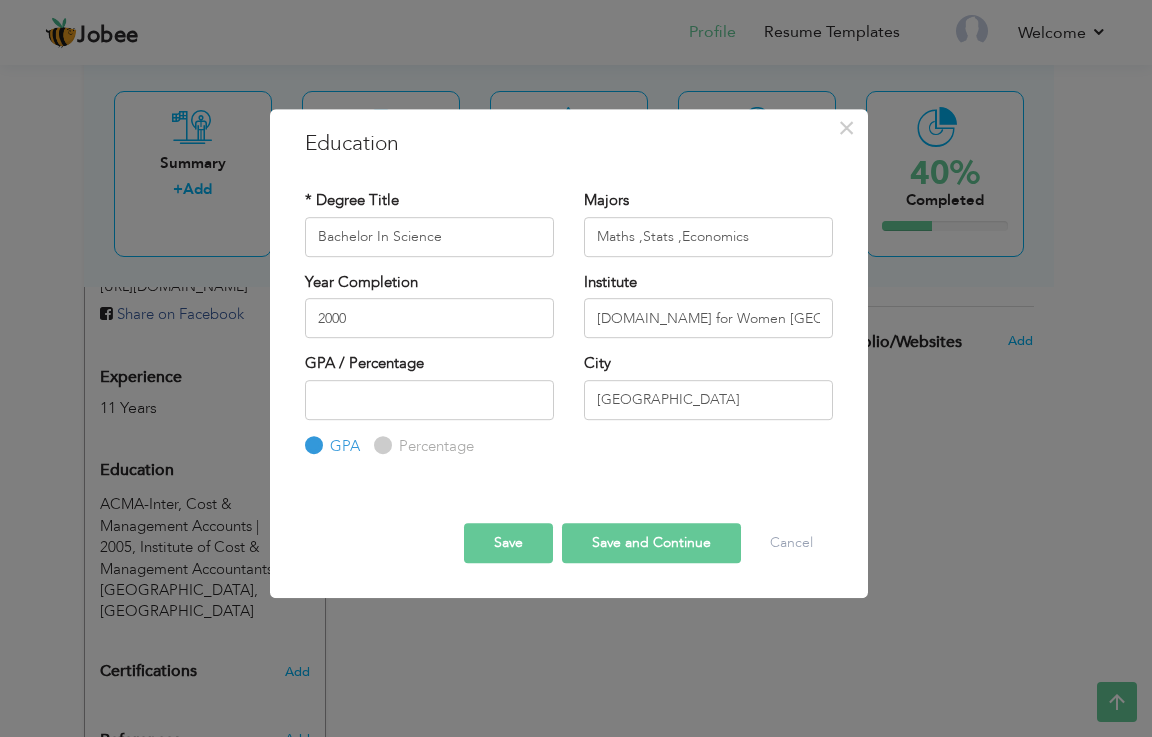 click on "Save and Continue" at bounding box center (651, 543) 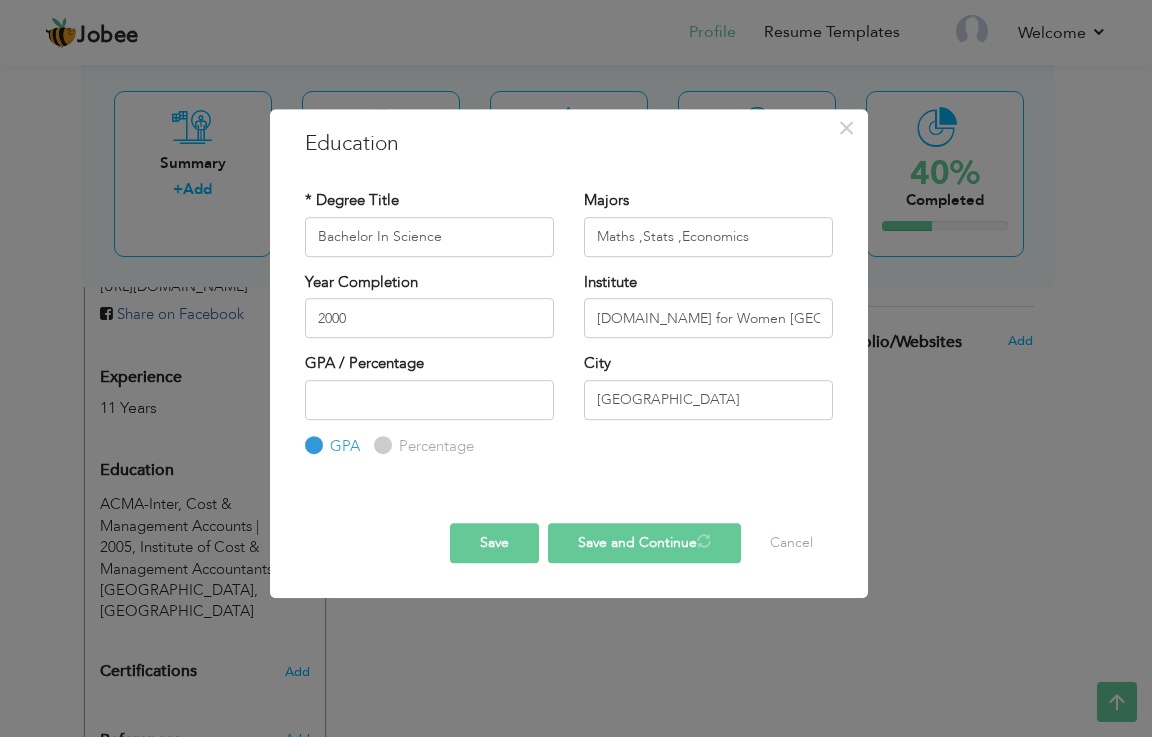 type 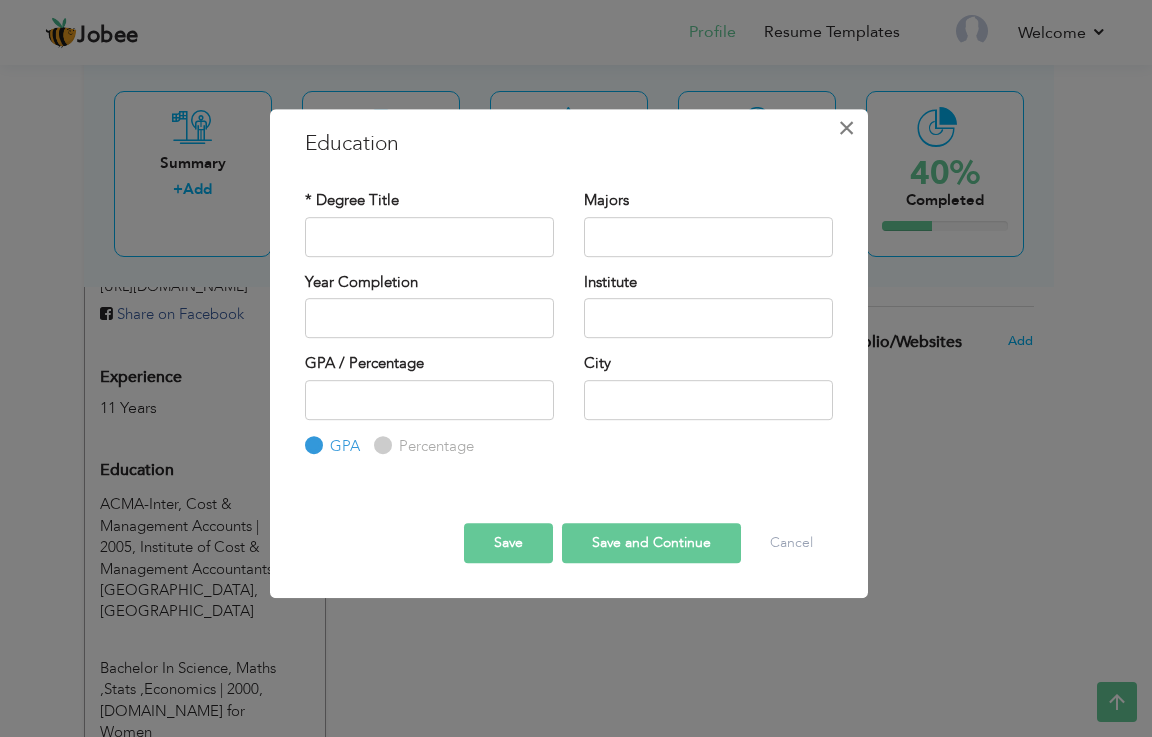 click on "×" at bounding box center [846, 128] 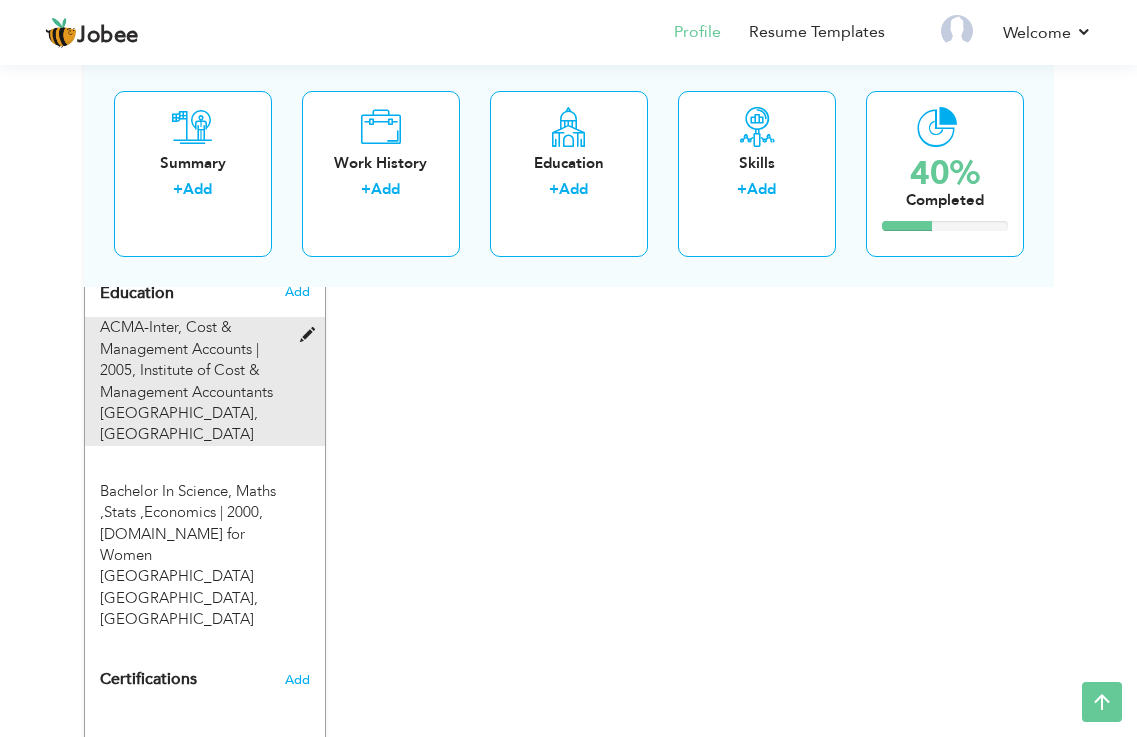 scroll, scrollTop: 965, scrollLeft: 0, axis: vertical 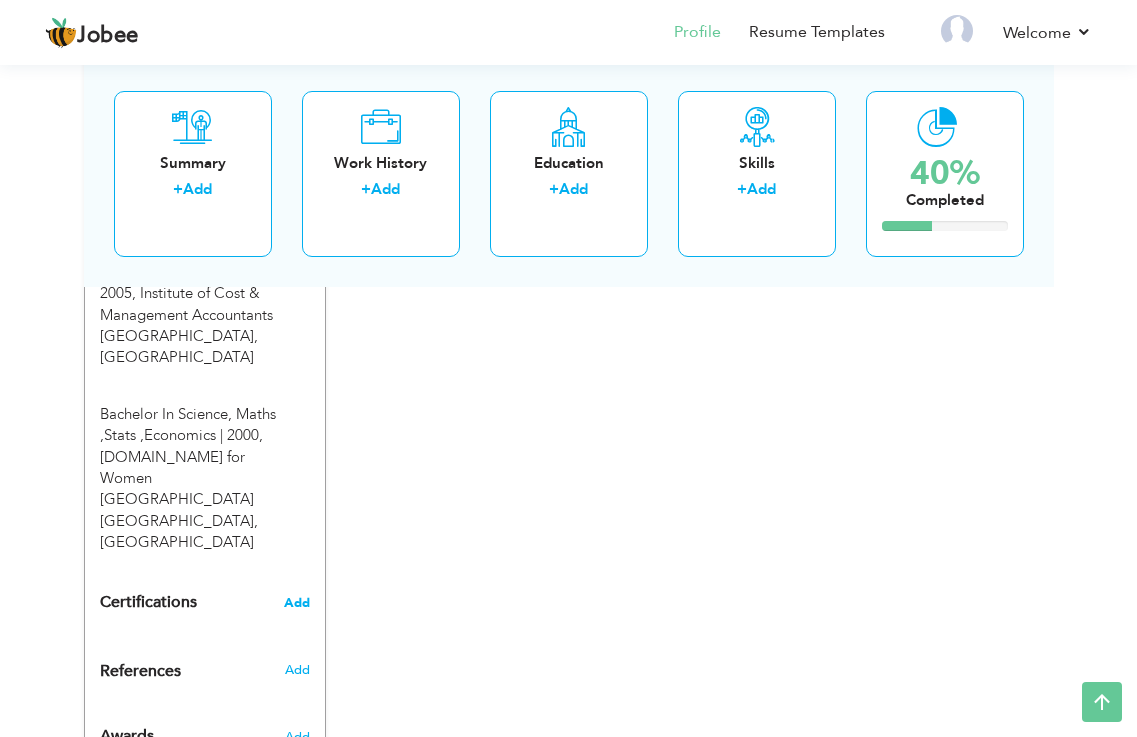 click on "Add" at bounding box center [297, 603] 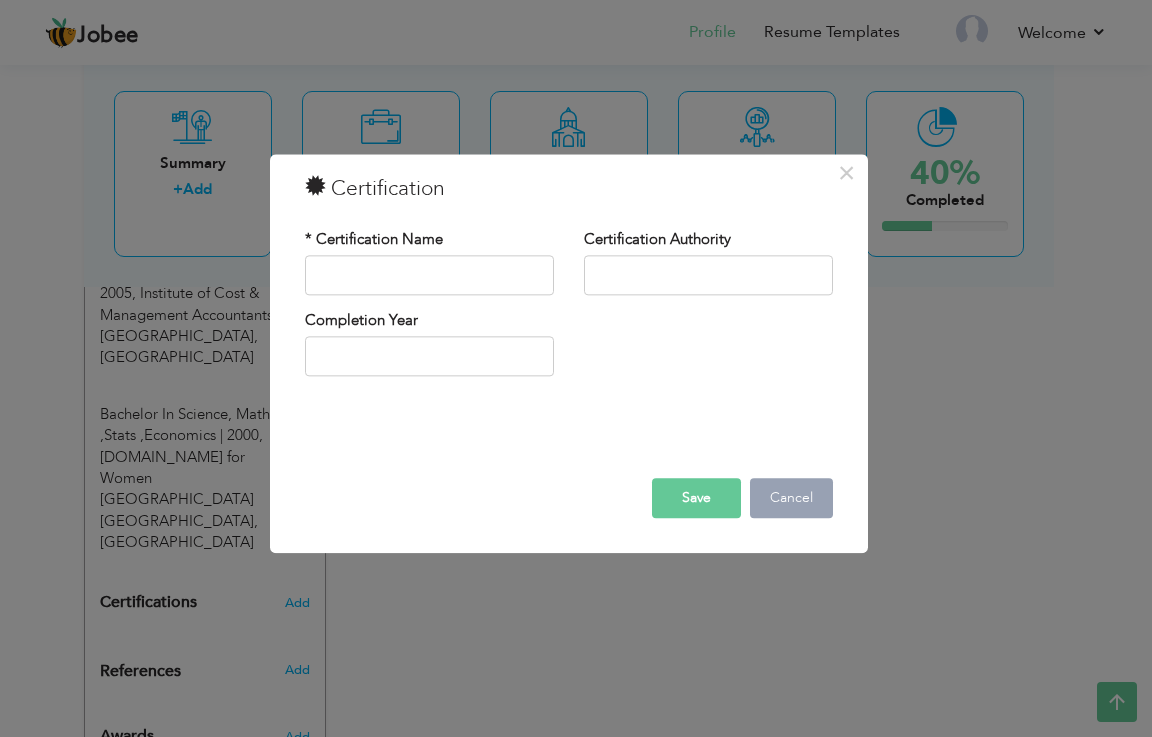 click on "Cancel" at bounding box center [791, 498] 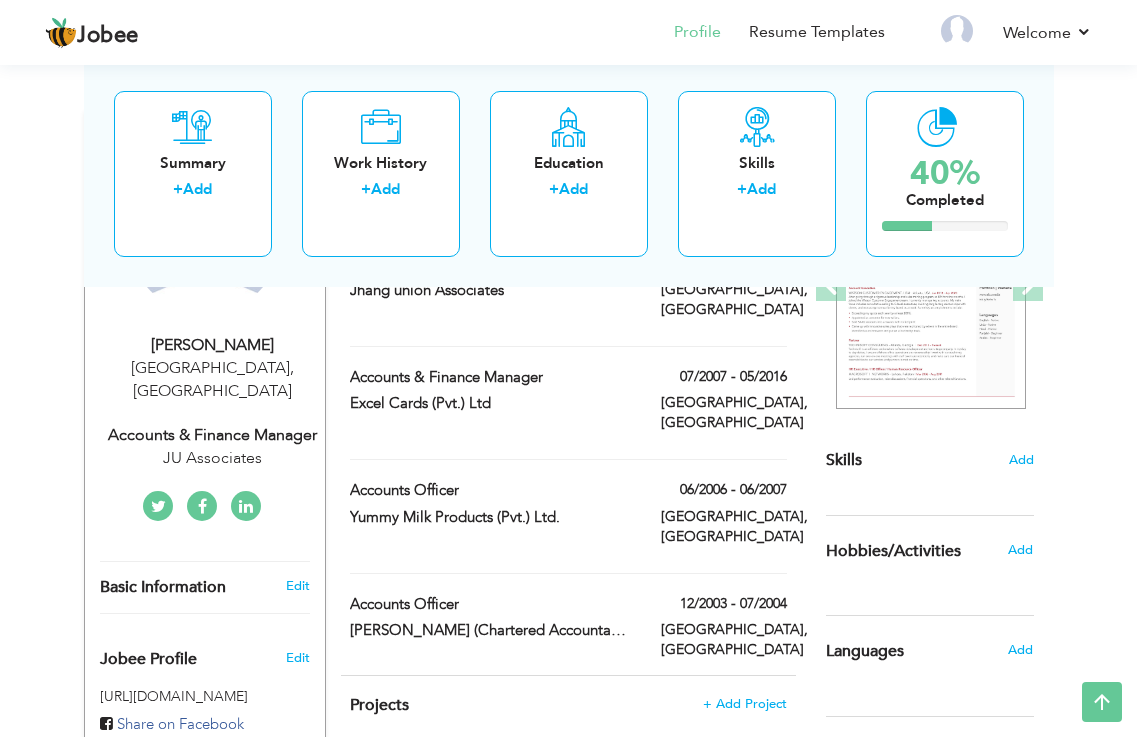 scroll, scrollTop: 0, scrollLeft: 0, axis: both 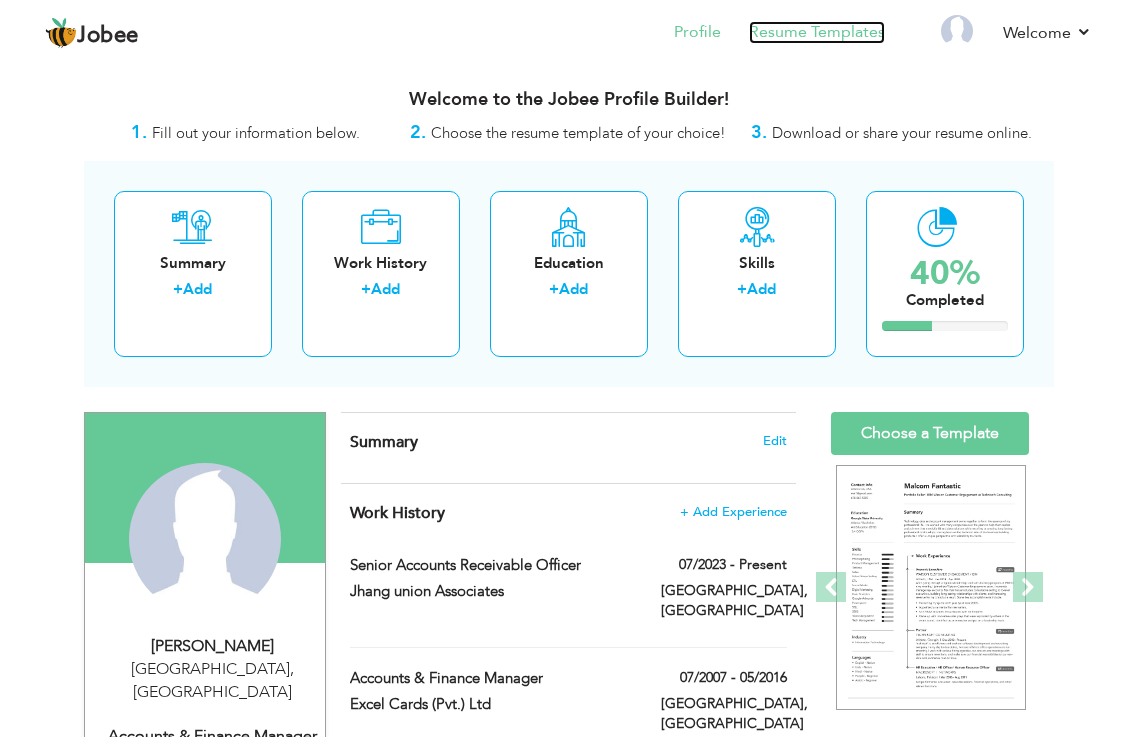 click on "Resume Templates" at bounding box center (817, 32) 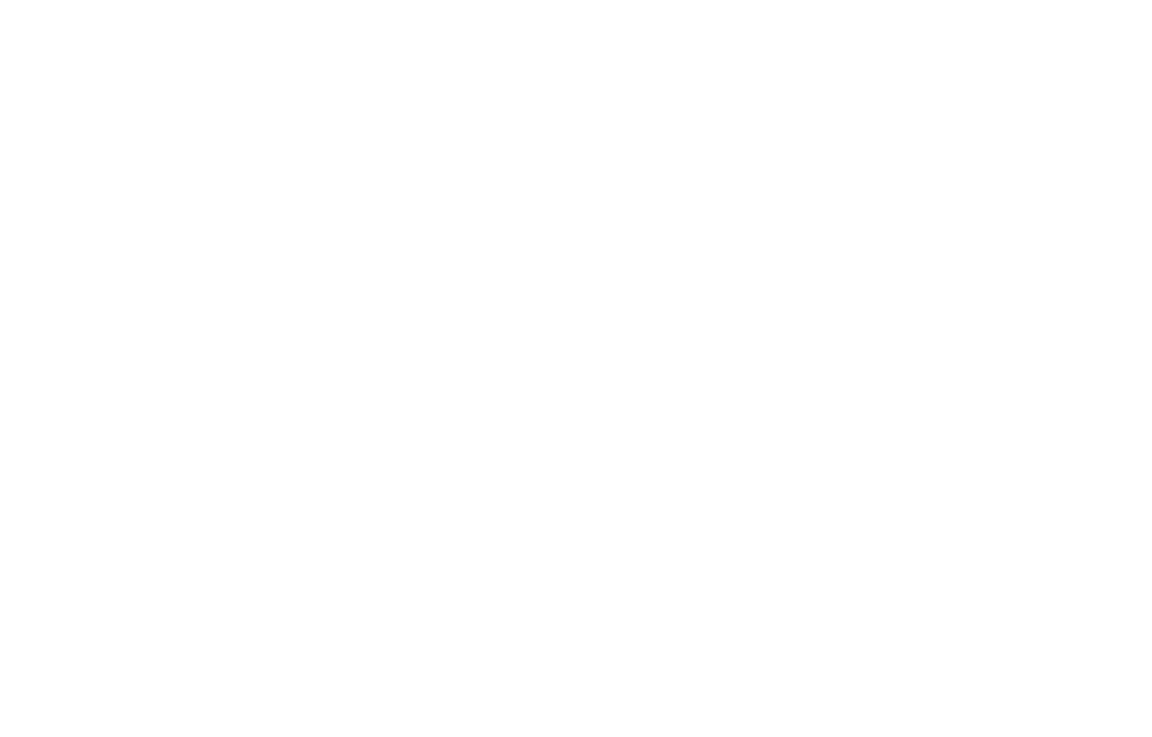 scroll, scrollTop: 0, scrollLeft: 0, axis: both 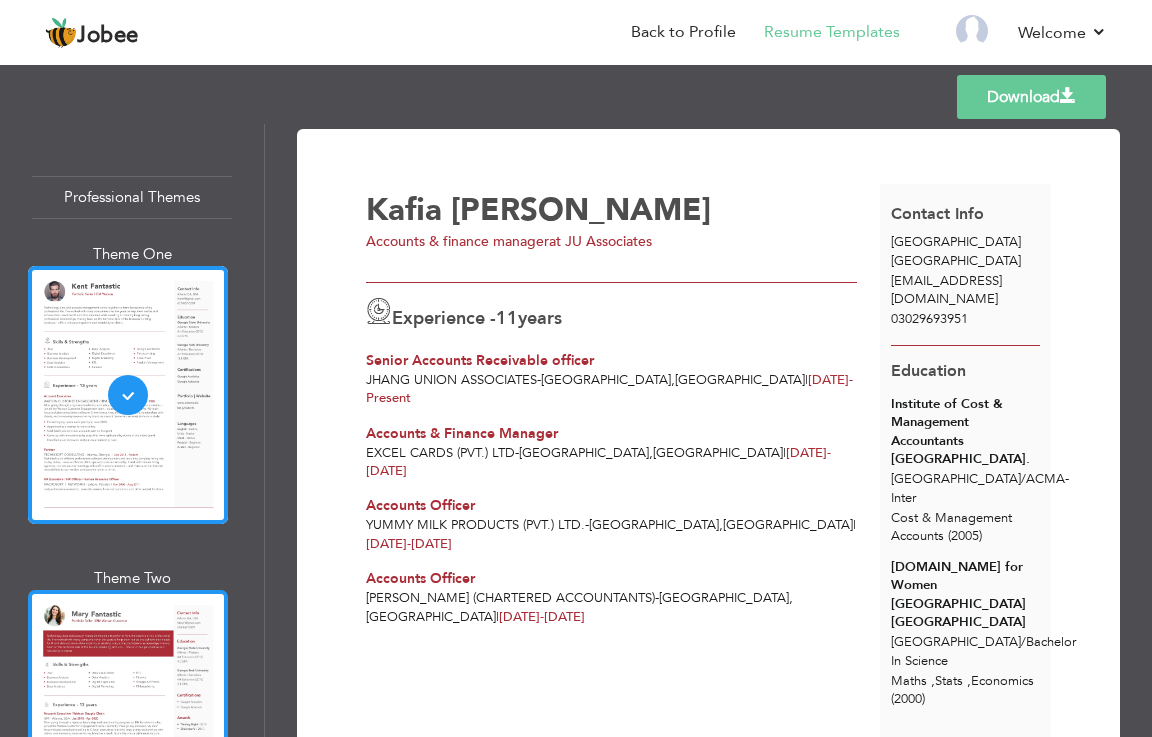 click at bounding box center (128, 719) 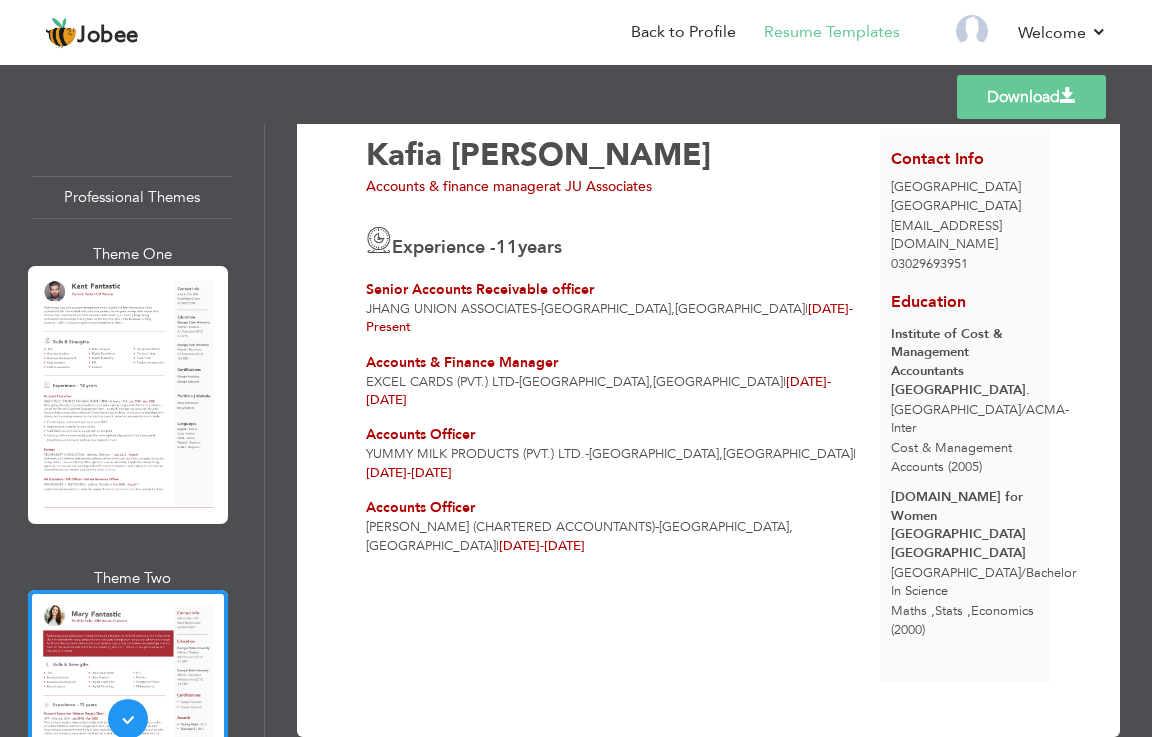 scroll, scrollTop: 97, scrollLeft: 0, axis: vertical 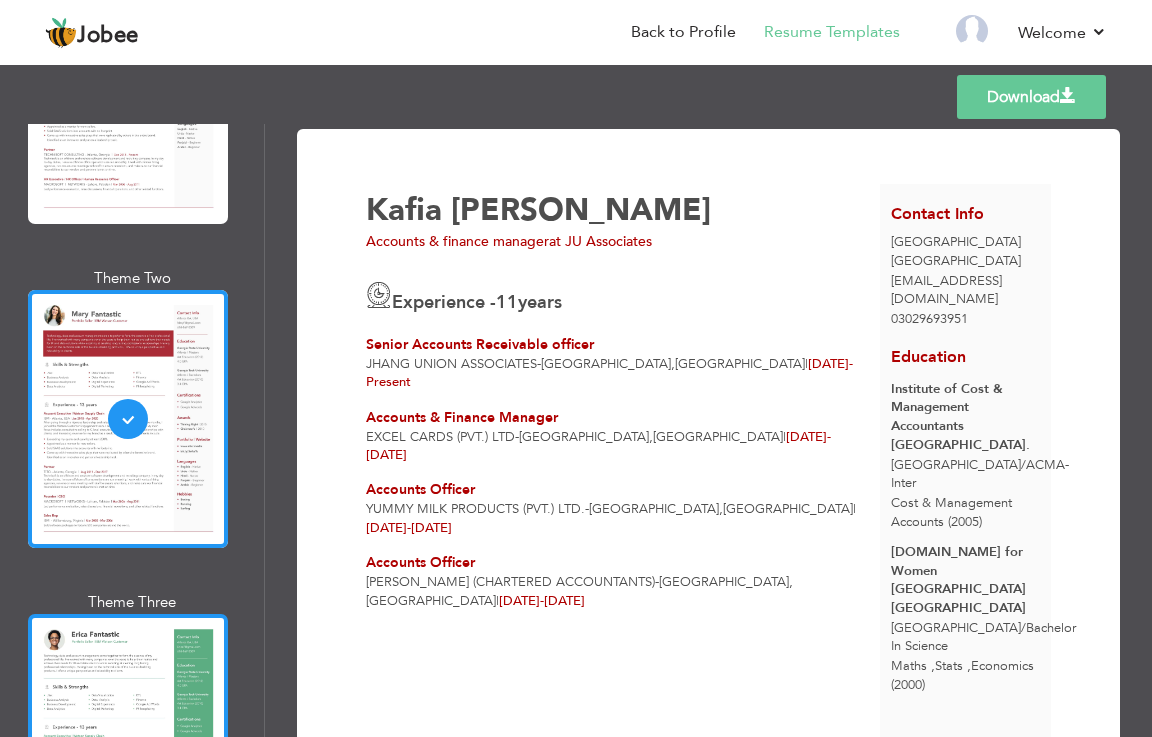 click at bounding box center [128, 743] 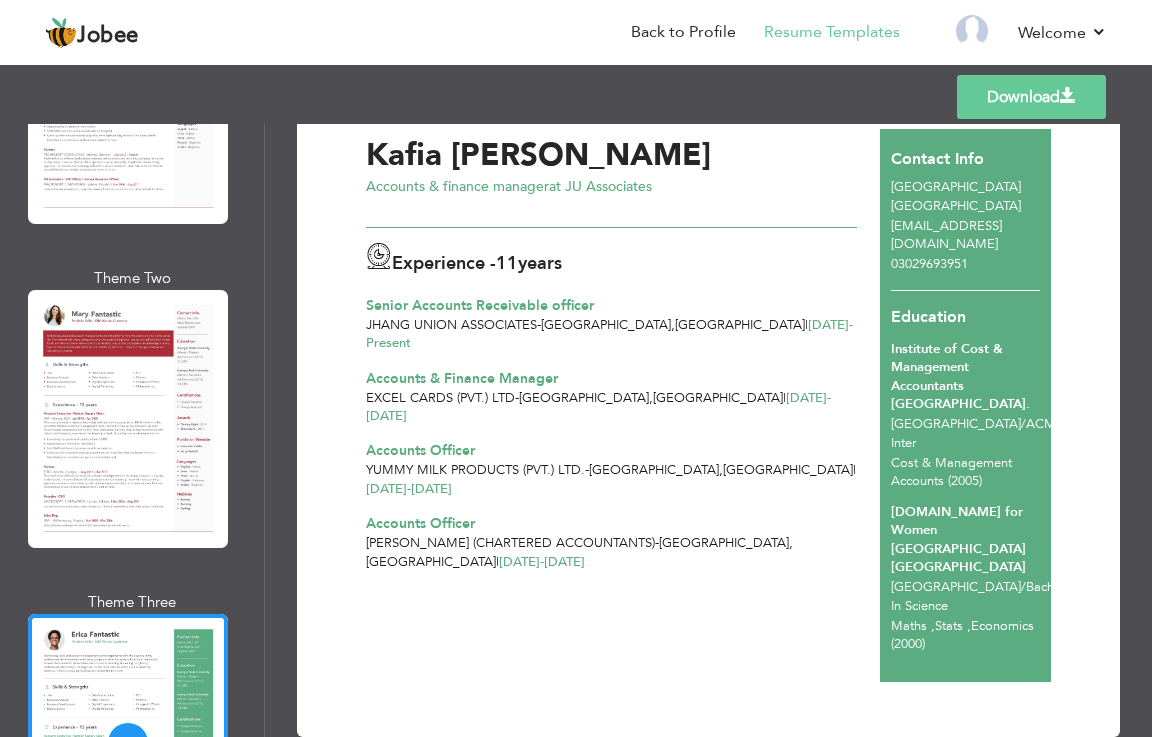 scroll, scrollTop: 97, scrollLeft: 0, axis: vertical 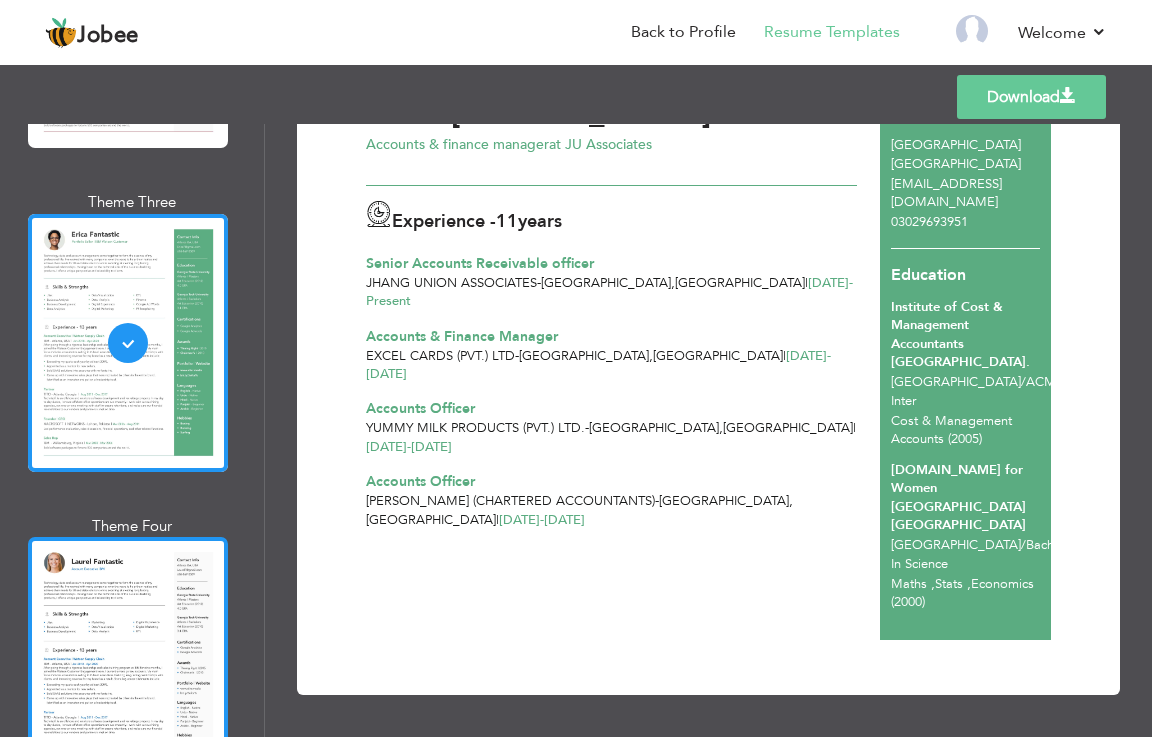 click at bounding box center [128, 666] 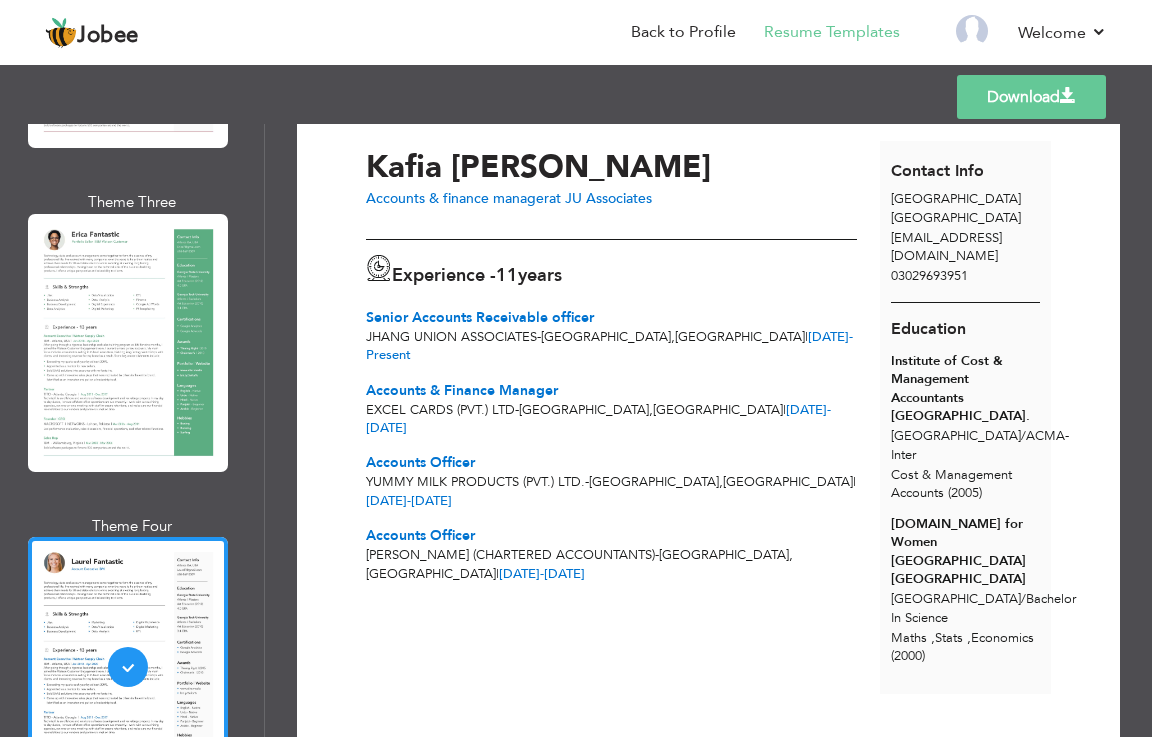 scroll, scrollTop: 97, scrollLeft: 0, axis: vertical 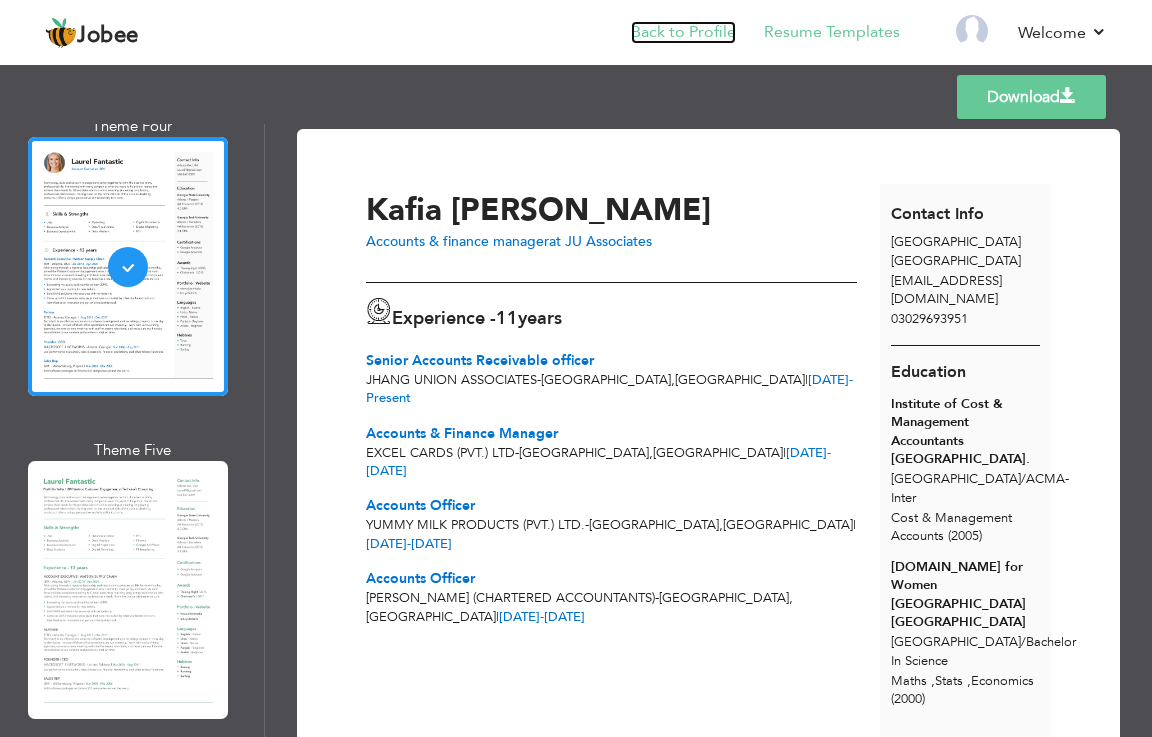 click on "Back to Profile" at bounding box center [683, 32] 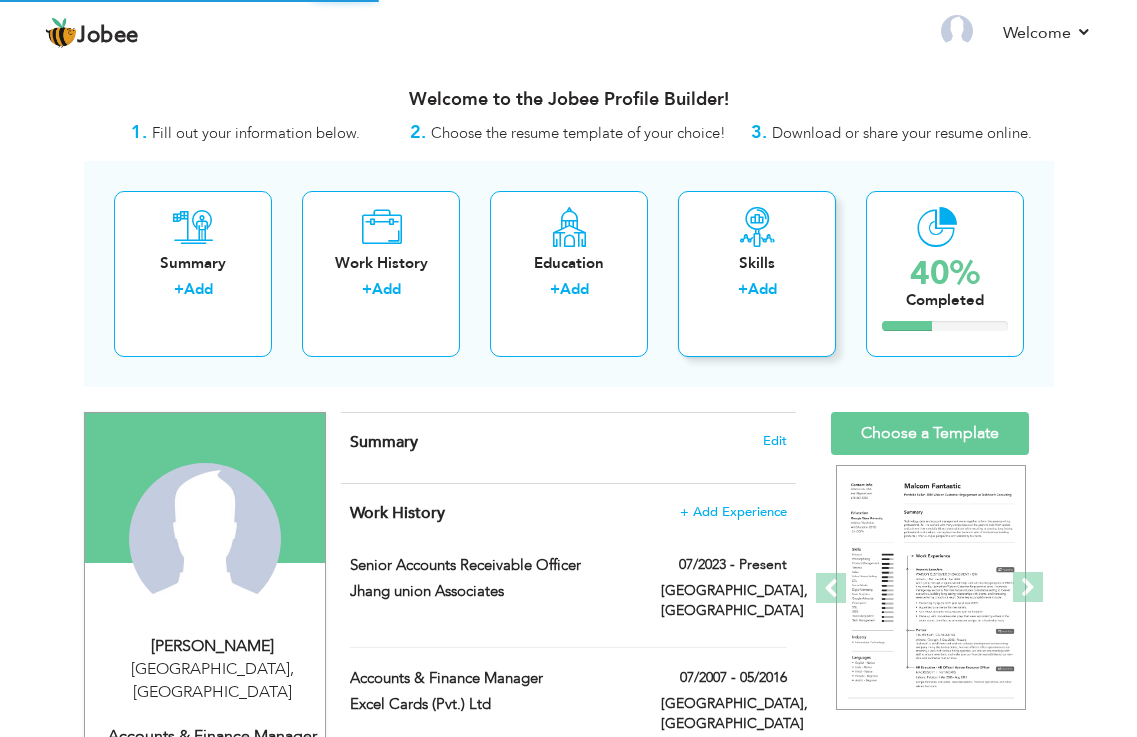 scroll, scrollTop: 0, scrollLeft: 0, axis: both 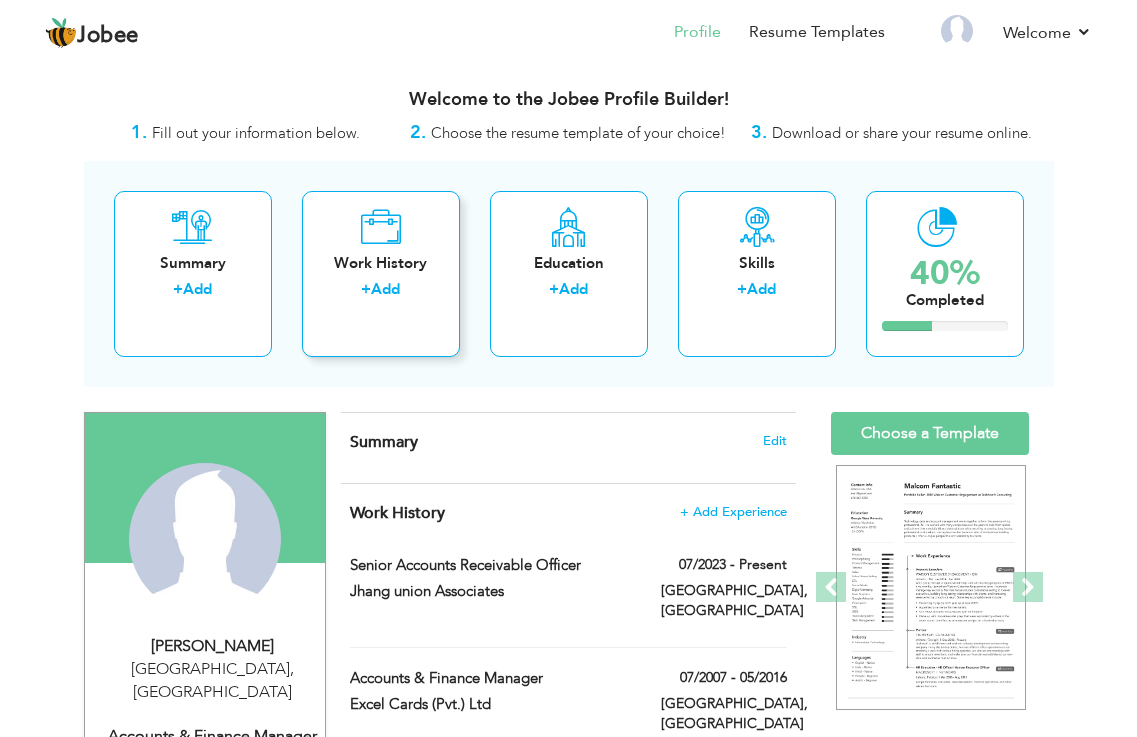 click on "Work History" at bounding box center (381, 263) 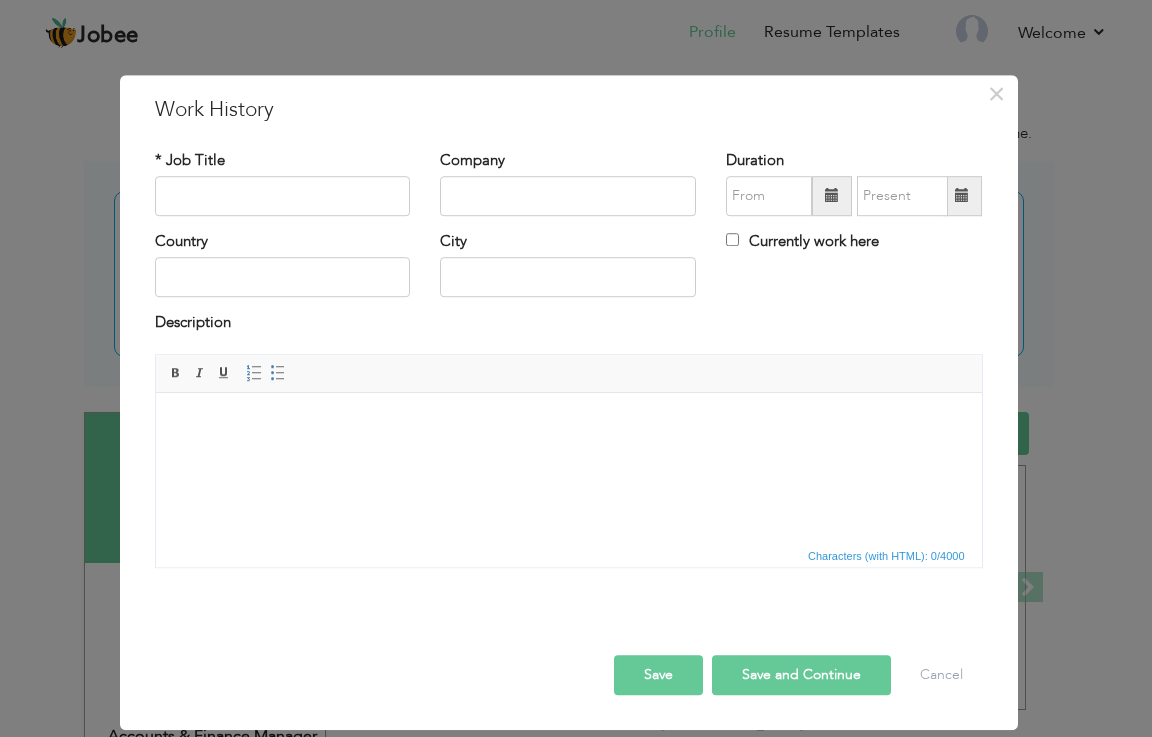 click at bounding box center (568, 422) 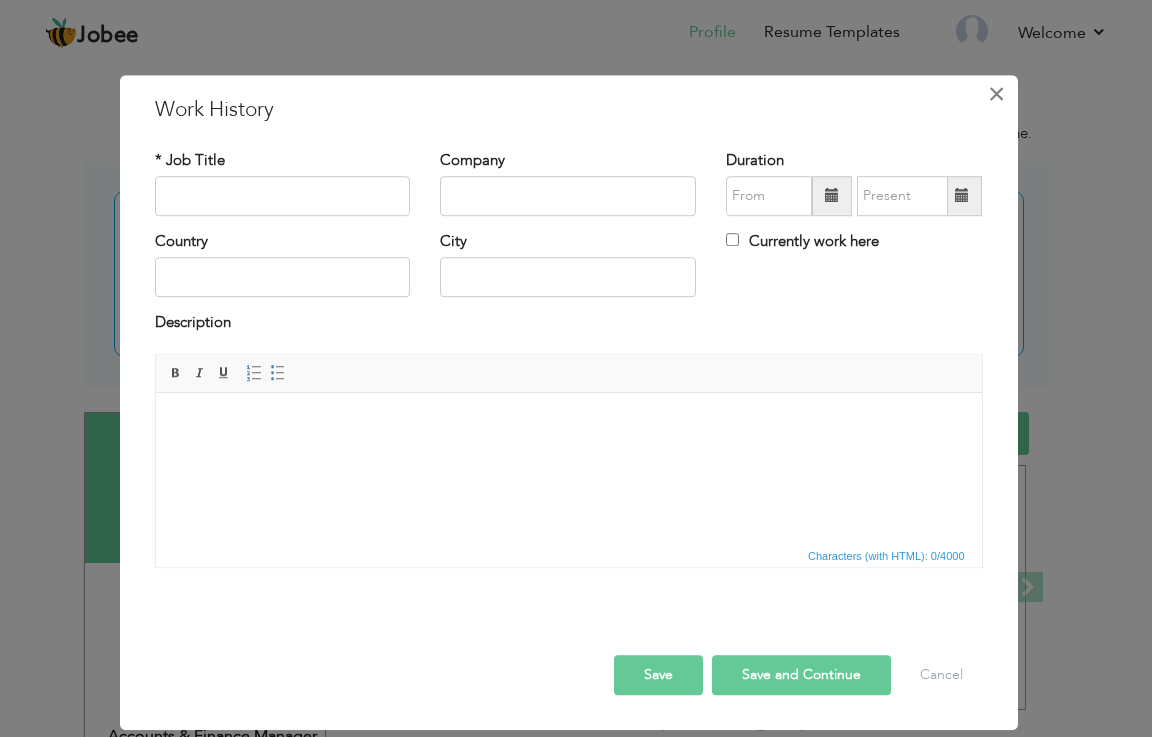 click on "×" at bounding box center (996, 94) 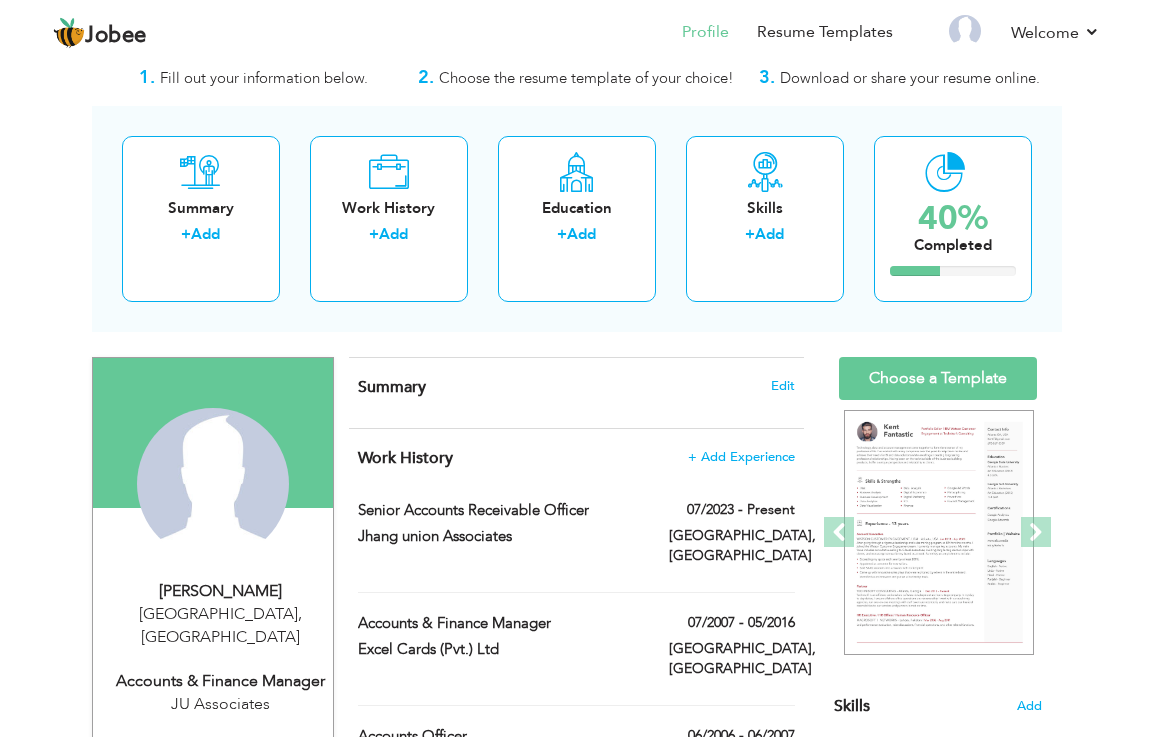 scroll, scrollTop: 0, scrollLeft: 0, axis: both 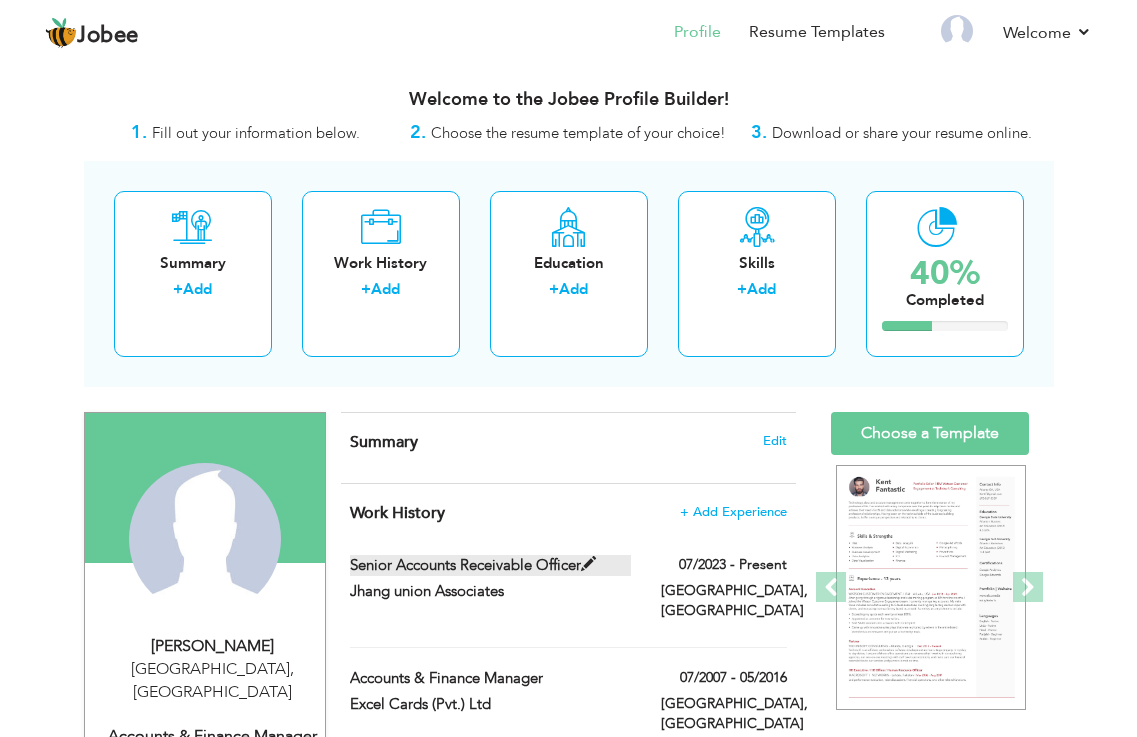 click at bounding box center (588, 564) 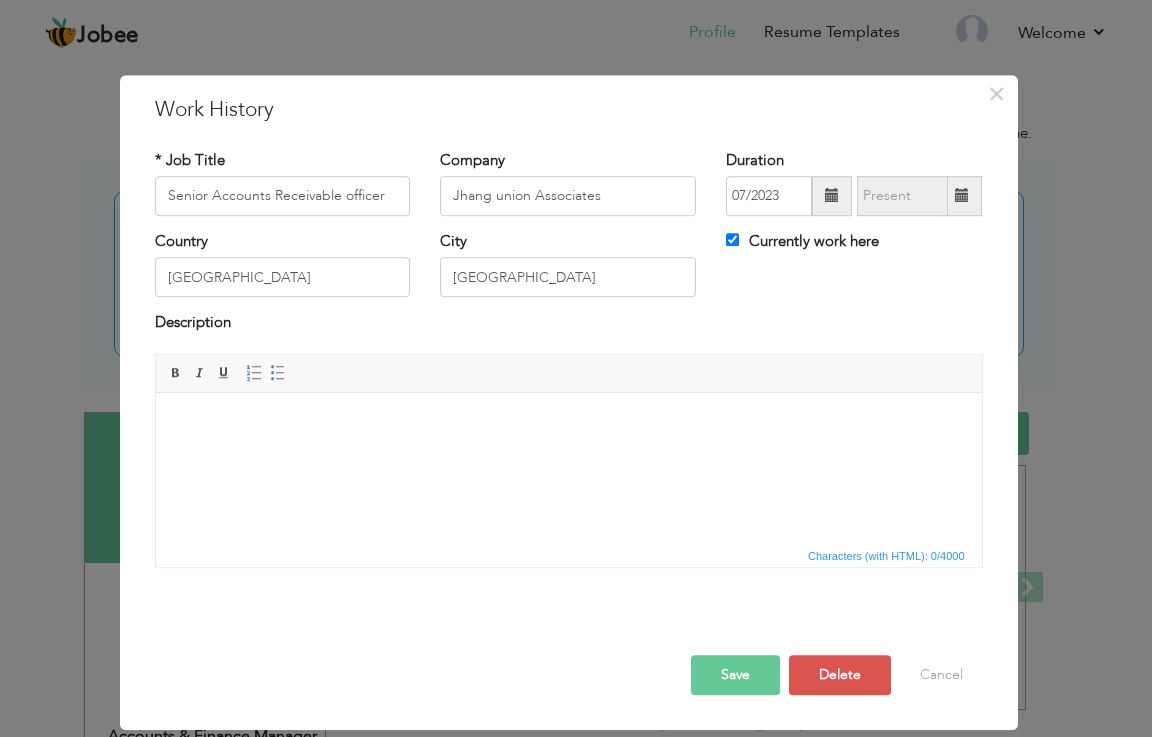 click at bounding box center [568, 422] 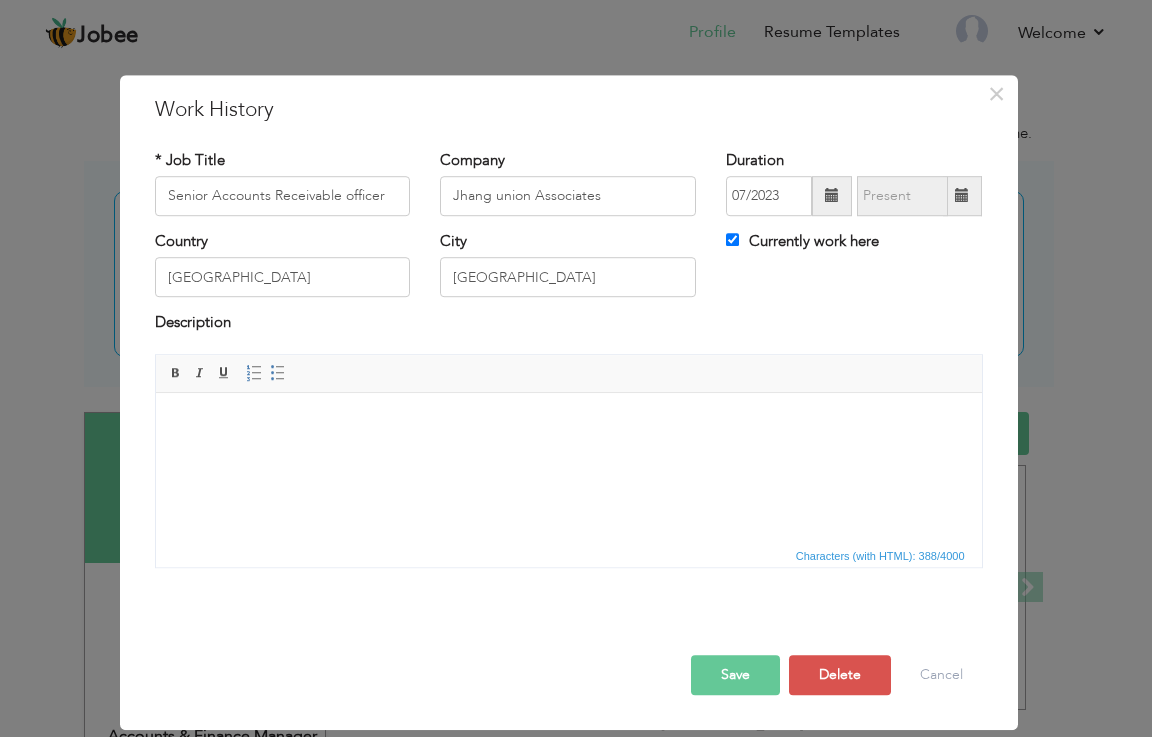 scroll, scrollTop: 12, scrollLeft: 0, axis: vertical 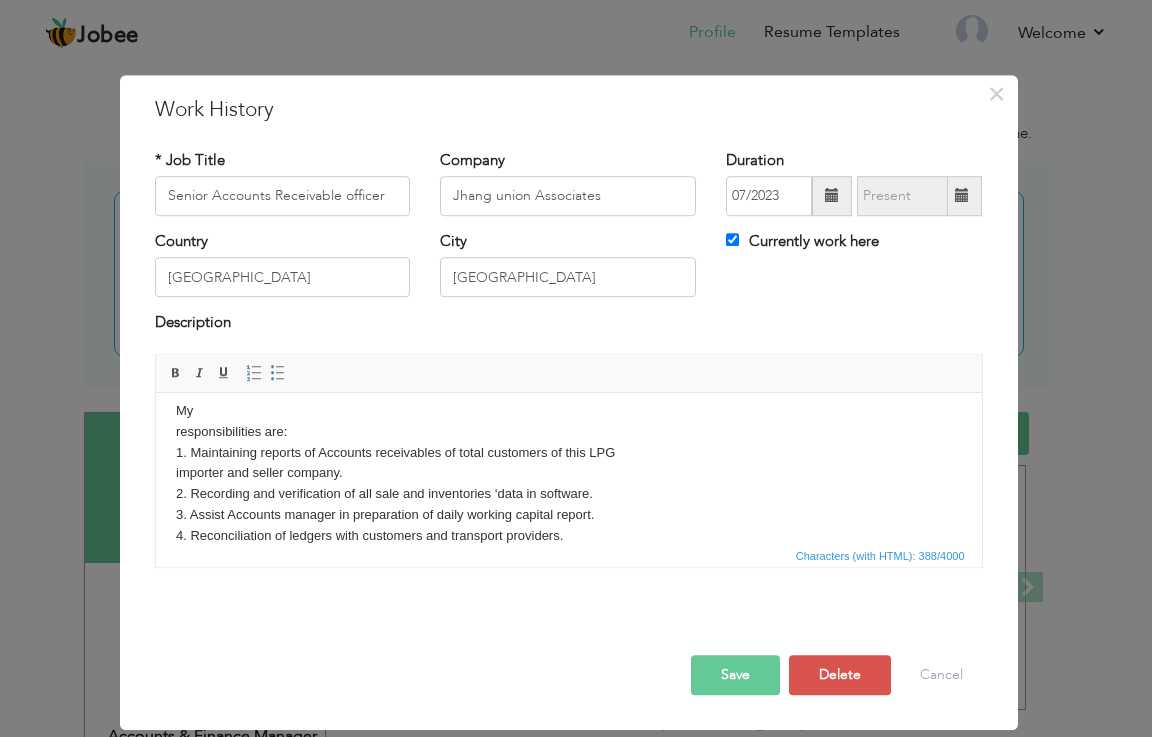 click on "My responsibilities are: 1. Maintaining reports of Accounts receivables of total customers of this LPG importer and seller company. 2. Recording and verification of all sale and inventories ‘data in software. 3. Assist Accounts manager in preparation of daily working capital report. 4. Reconciliation of ledgers with customers and transport providers." at bounding box center [568, 473] 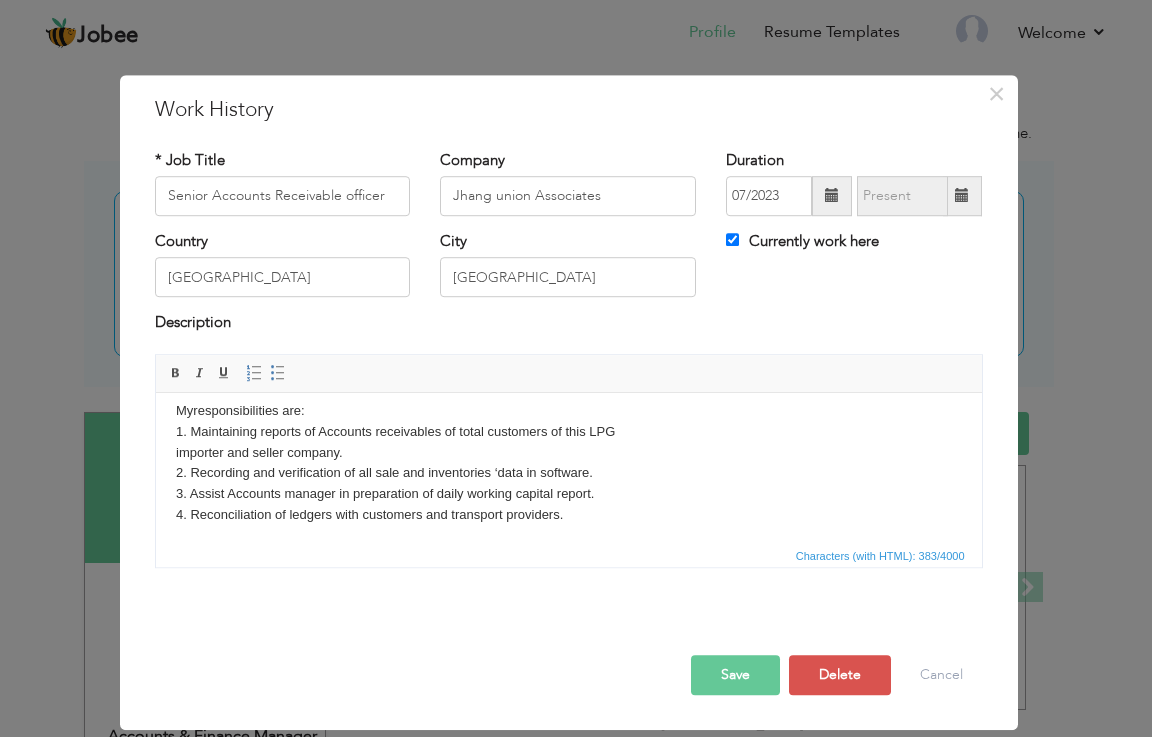 click on "My  responsibilities are: 1. Maintaining reports of Accounts receivables of total customers of this LPG importer and seller company. 2. Recording and verification of all sale and inventories ‘data in software. 3. Assist Accounts manager in preparation of daily working capital report. 4. Reconciliation of ledgers with customers and transport providers." at bounding box center (568, 462) 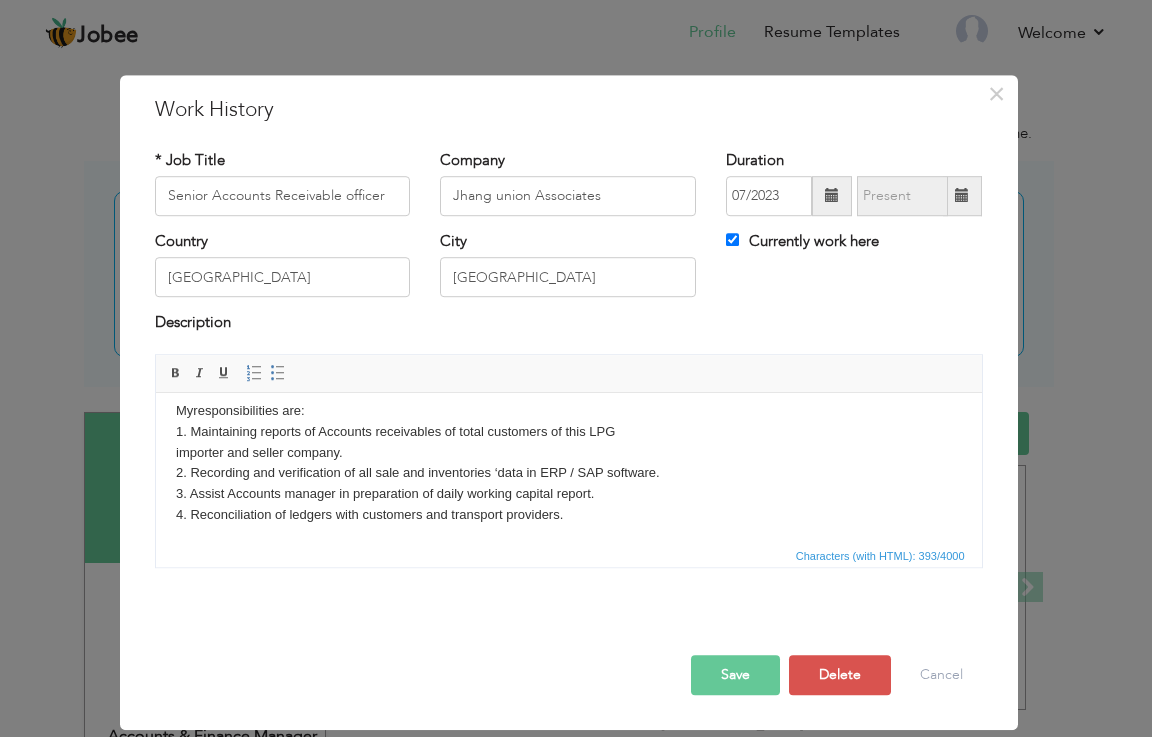 click on "Save" at bounding box center [735, 675] 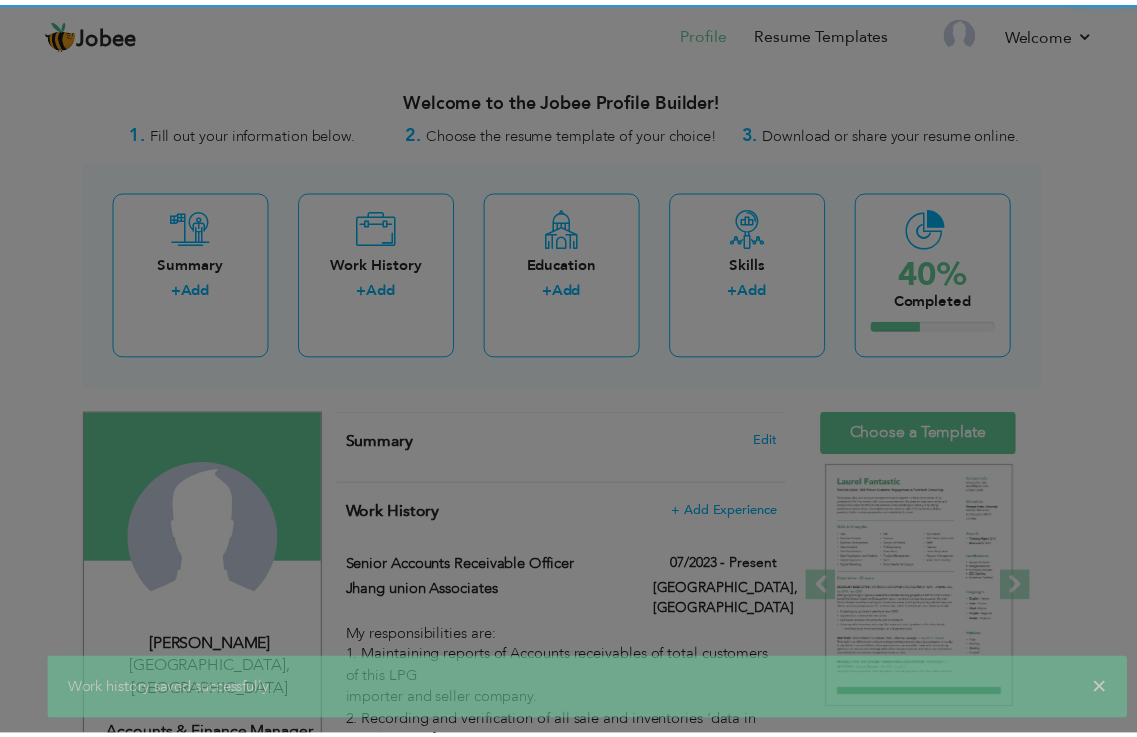 scroll, scrollTop: 0, scrollLeft: 0, axis: both 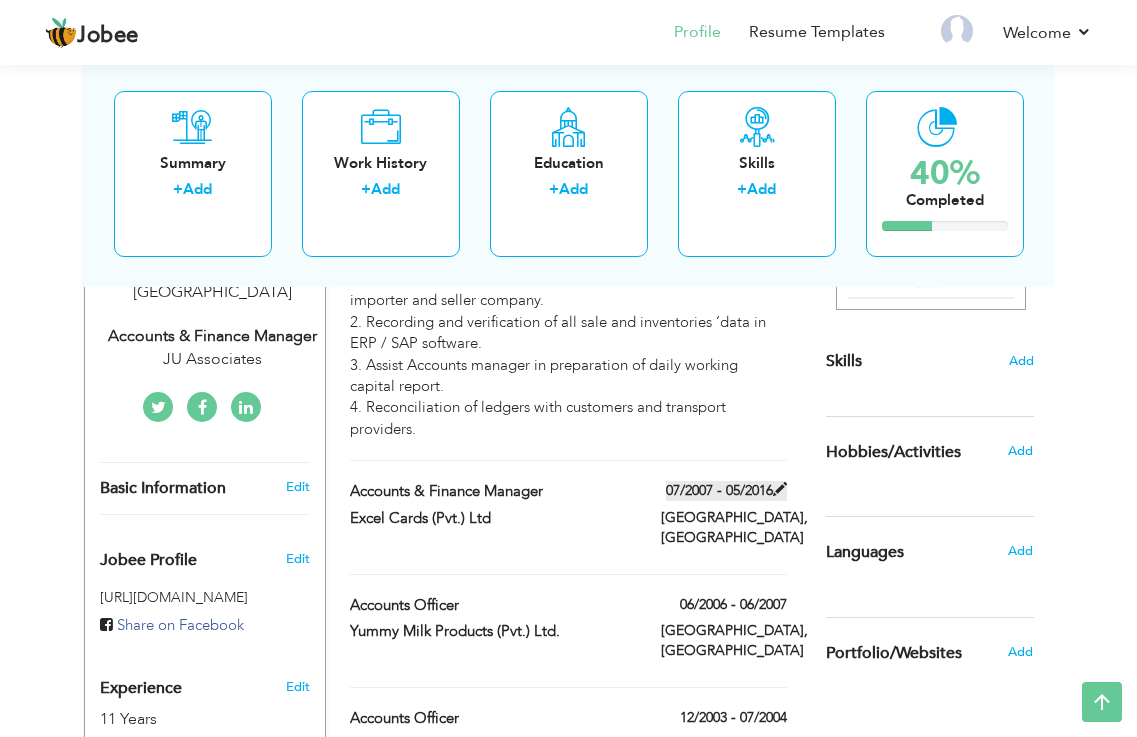 click at bounding box center [780, 489] 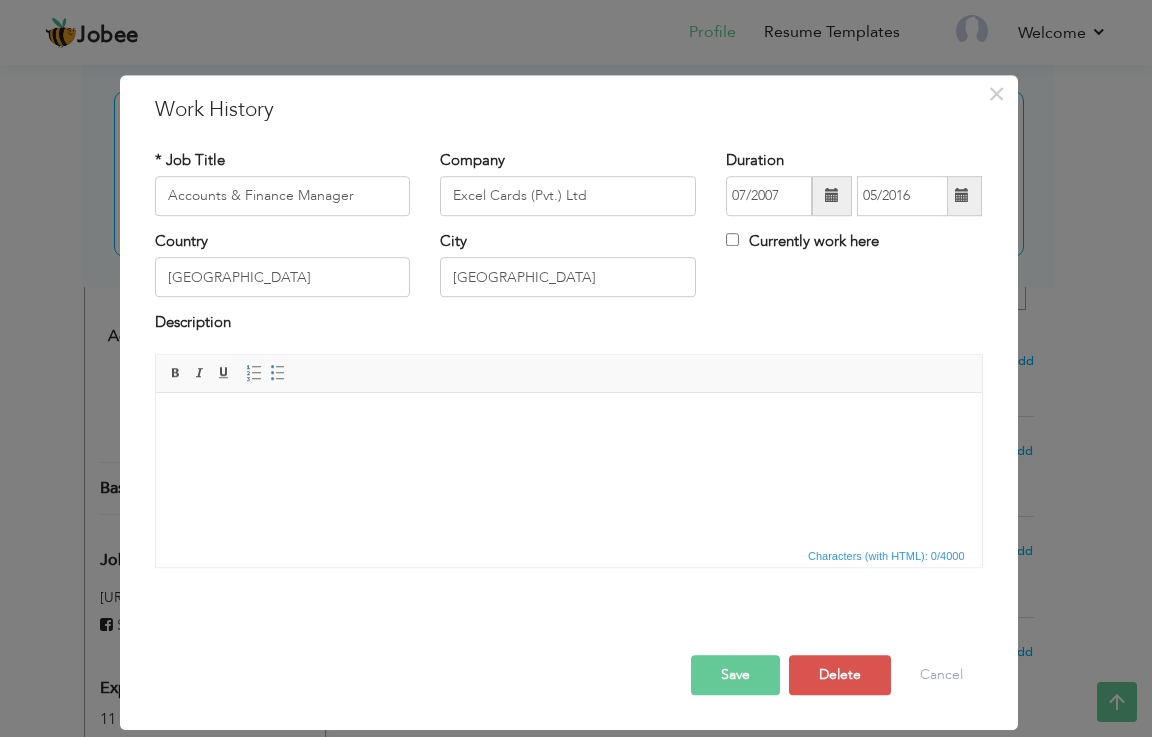 click at bounding box center [568, 422] 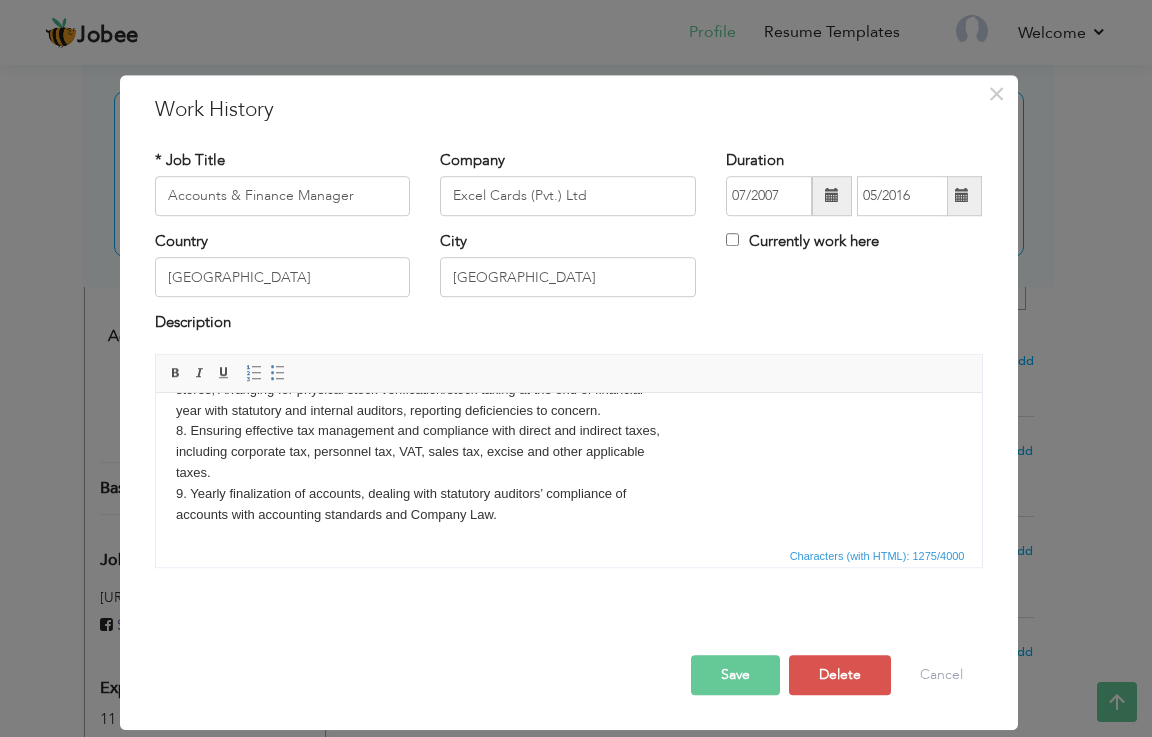 scroll, scrollTop: 264, scrollLeft: 0, axis: vertical 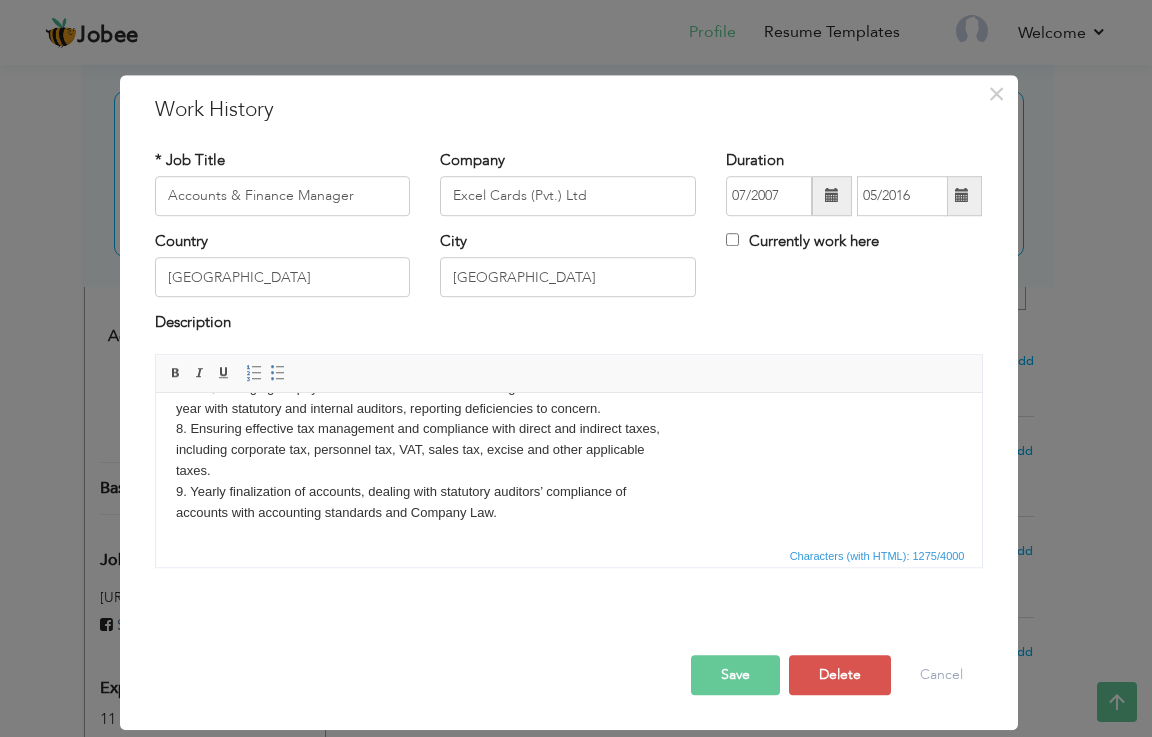 click on "Save" at bounding box center [735, 675] 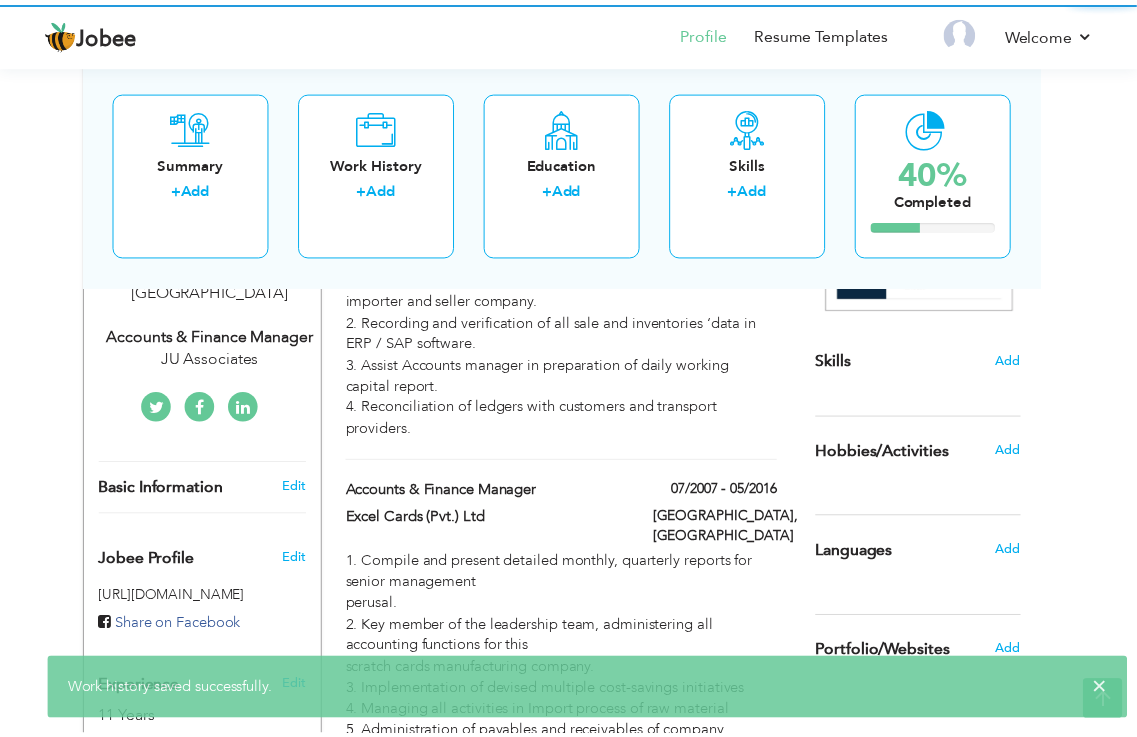 scroll, scrollTop: 0, scrollLeft: 0, axis: both 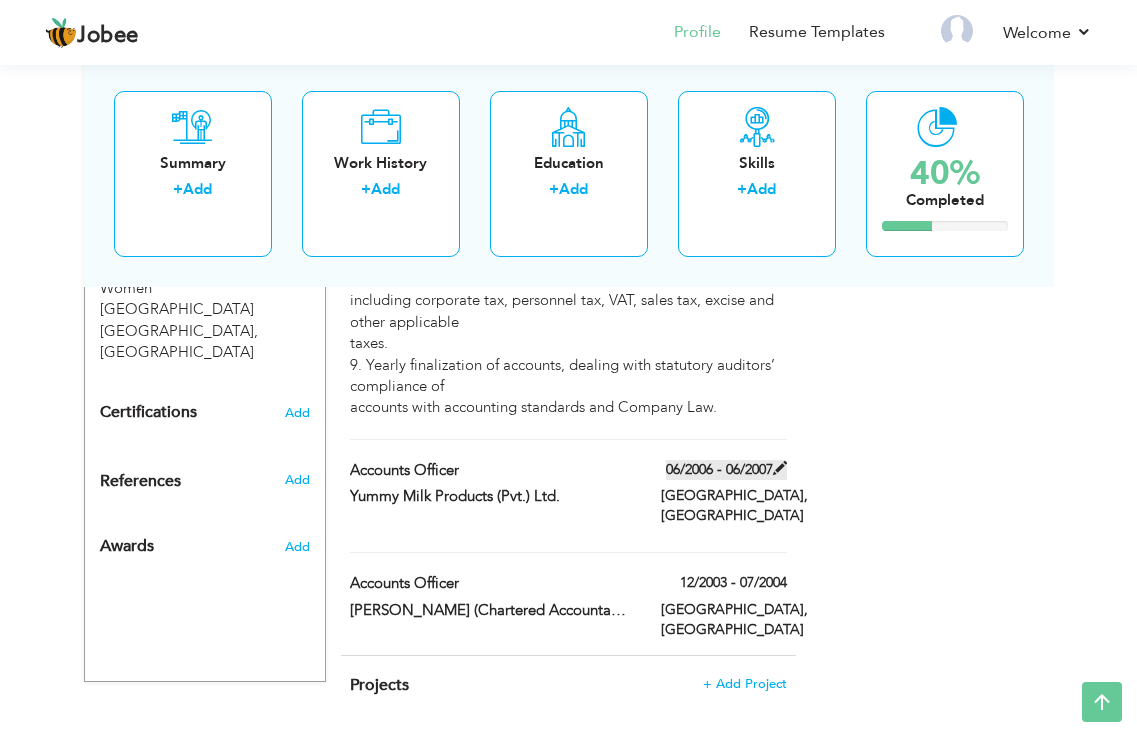 click at bounding box center [780, 468] 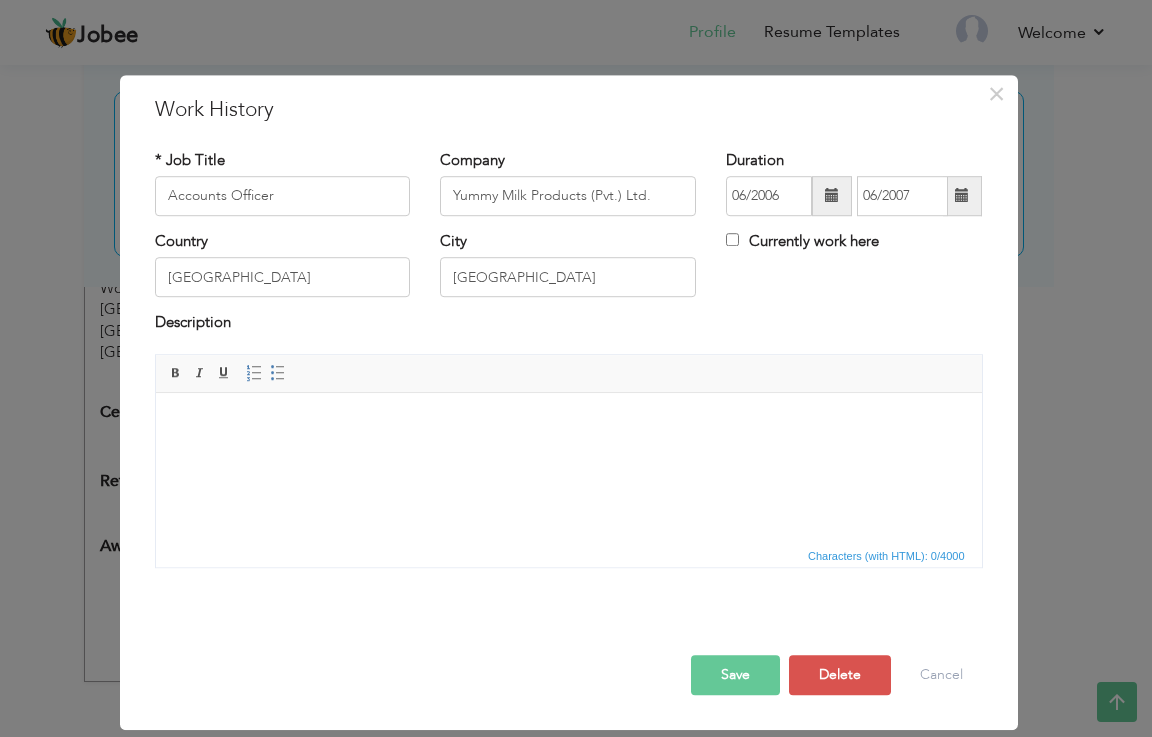 click at bounding box center [568, 422] 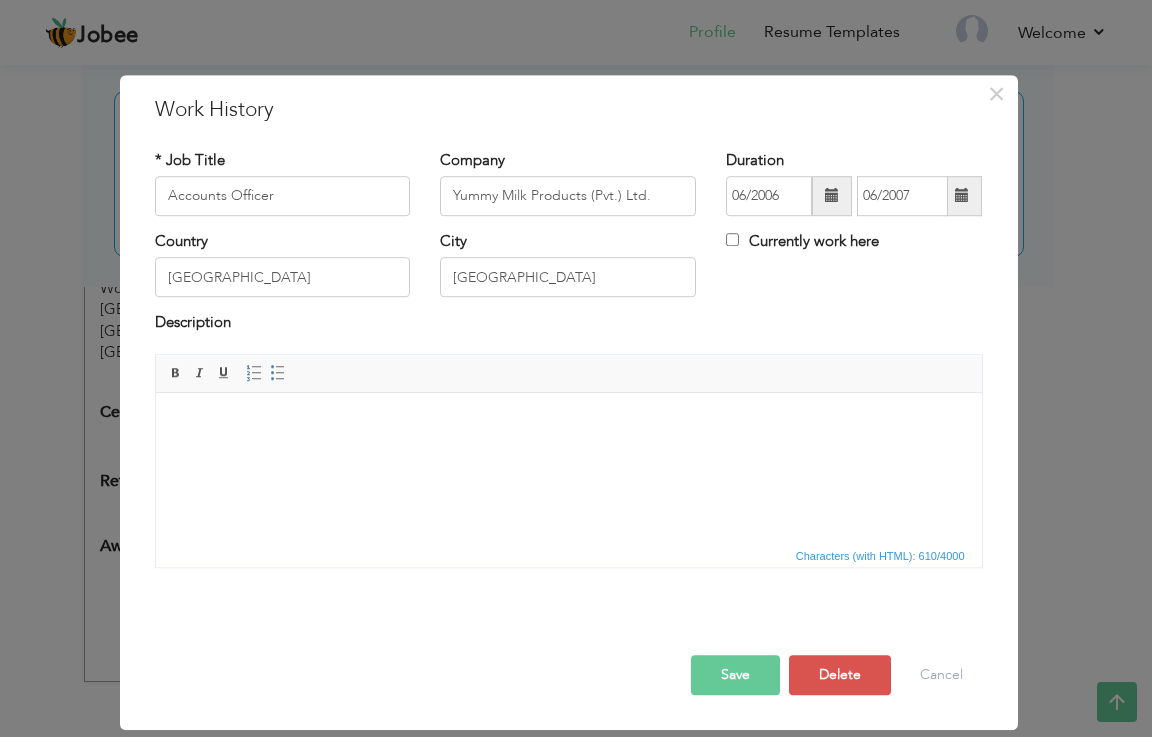scroll, scrollTop: 53, scrollLeft: 0, axis: vertical 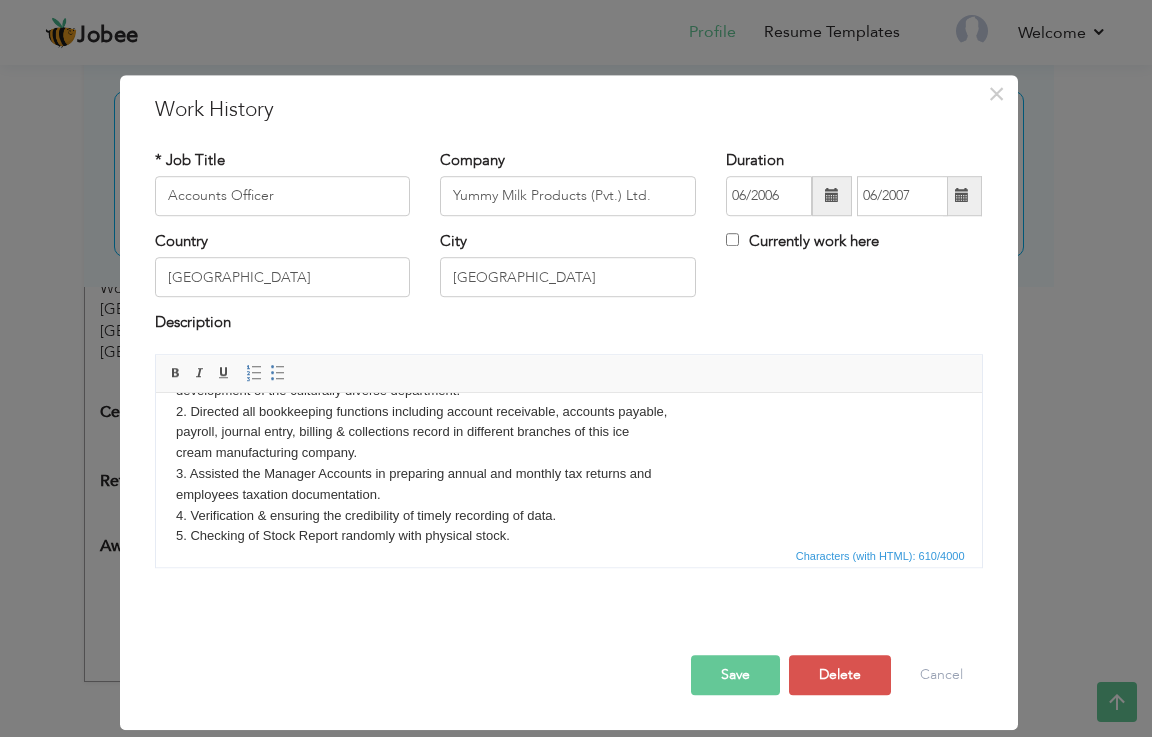 click on "Save" at bounding box center (735, 675) 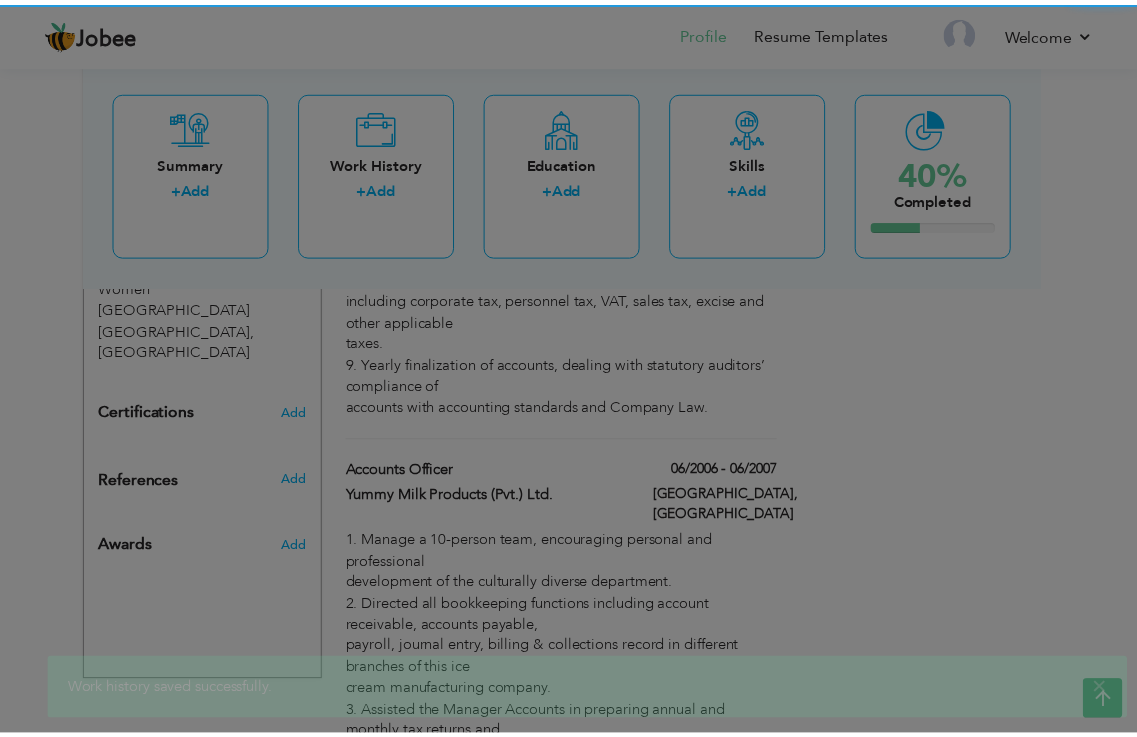 scroll, scrollTop: 0, scrollLeft: 0, axis: both 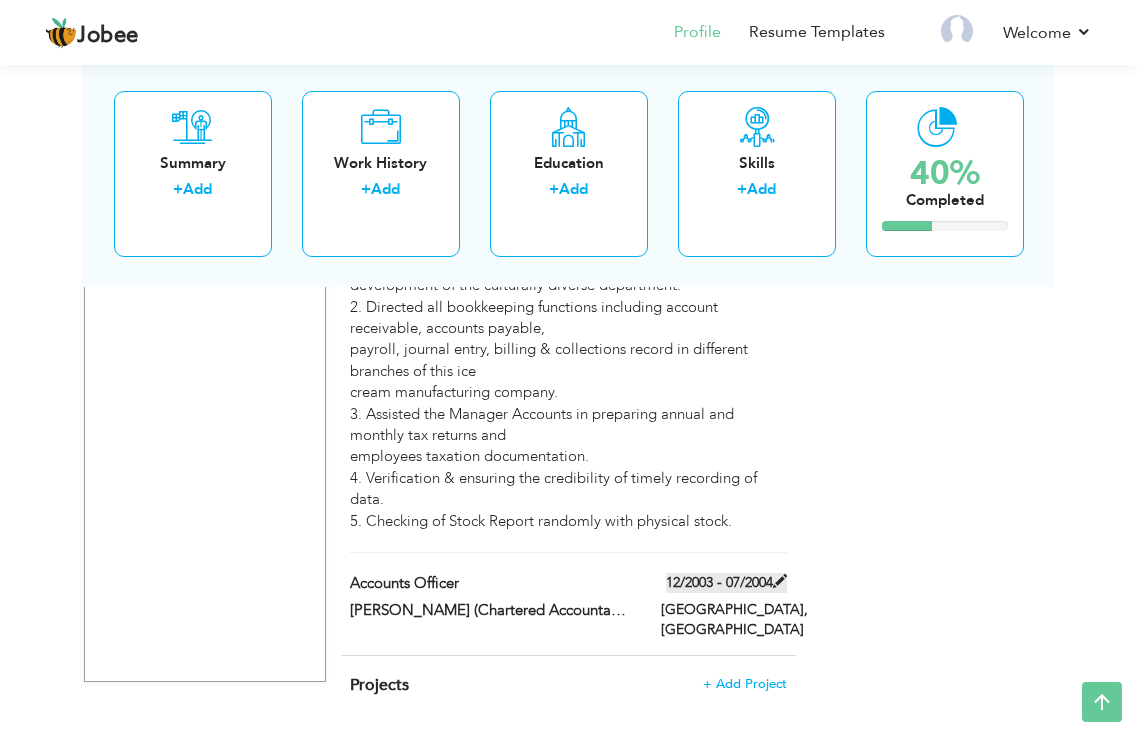 click at bounding box center [780, 581] 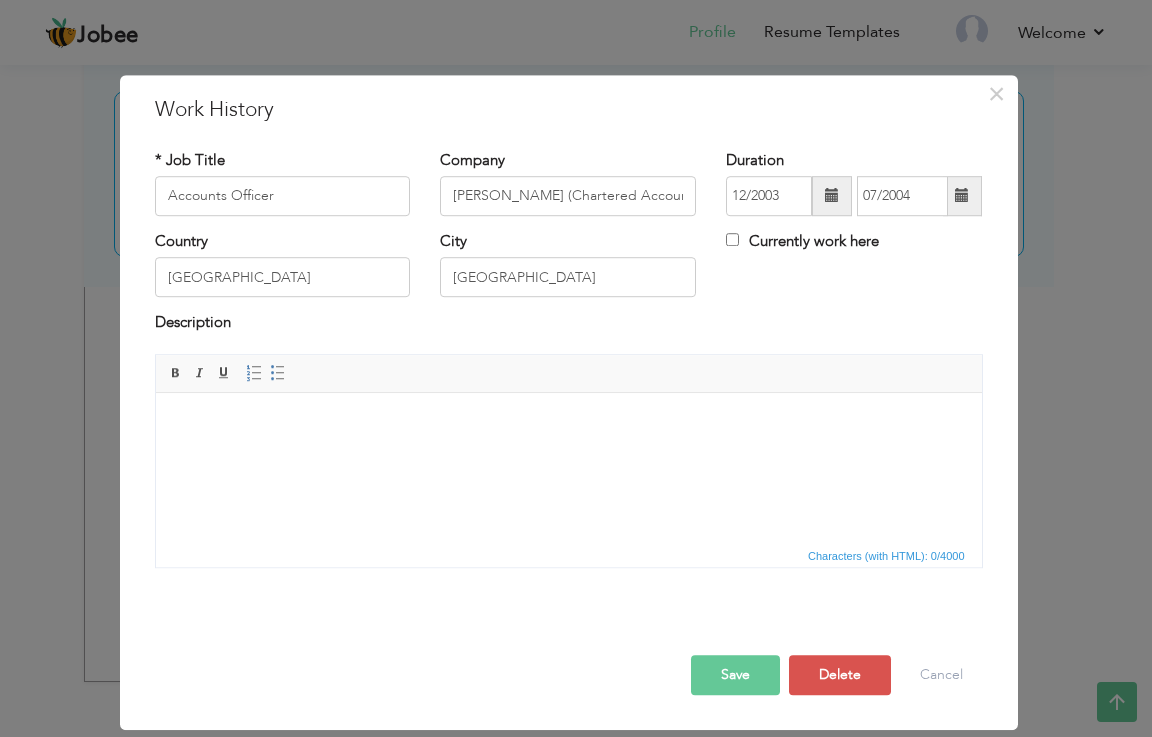 click at bounding box center [568, 422] 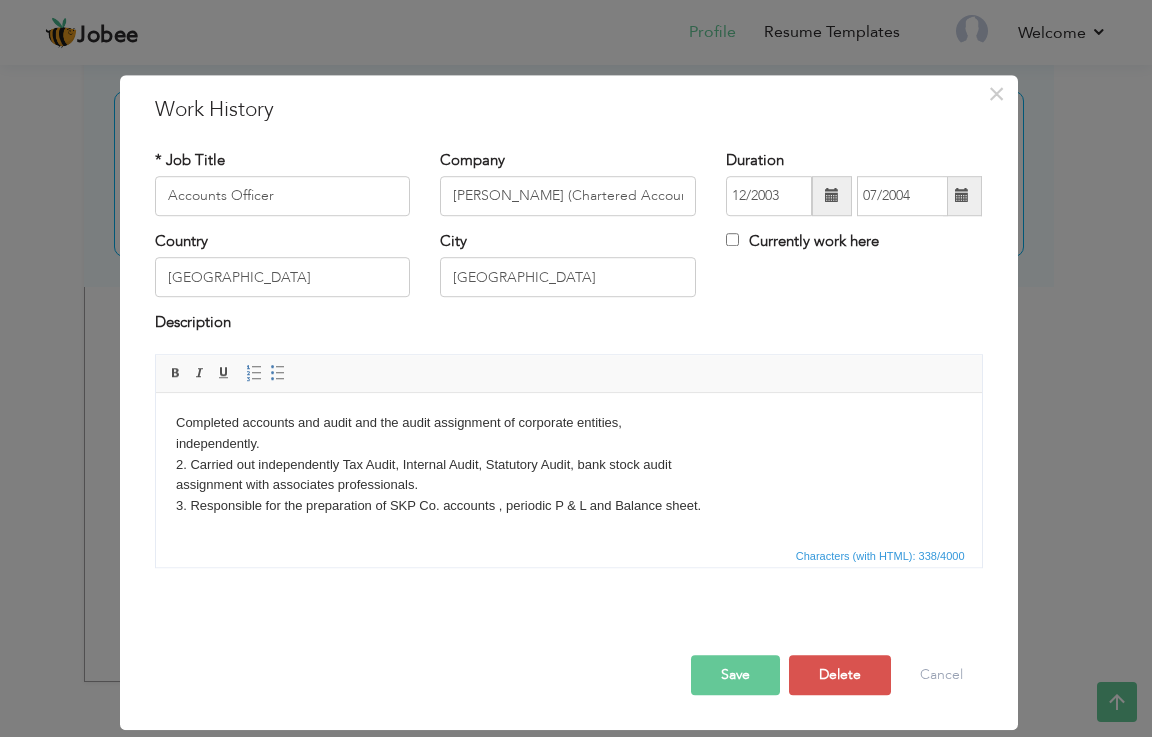 click on "Save" at bounding box center [735, 675] 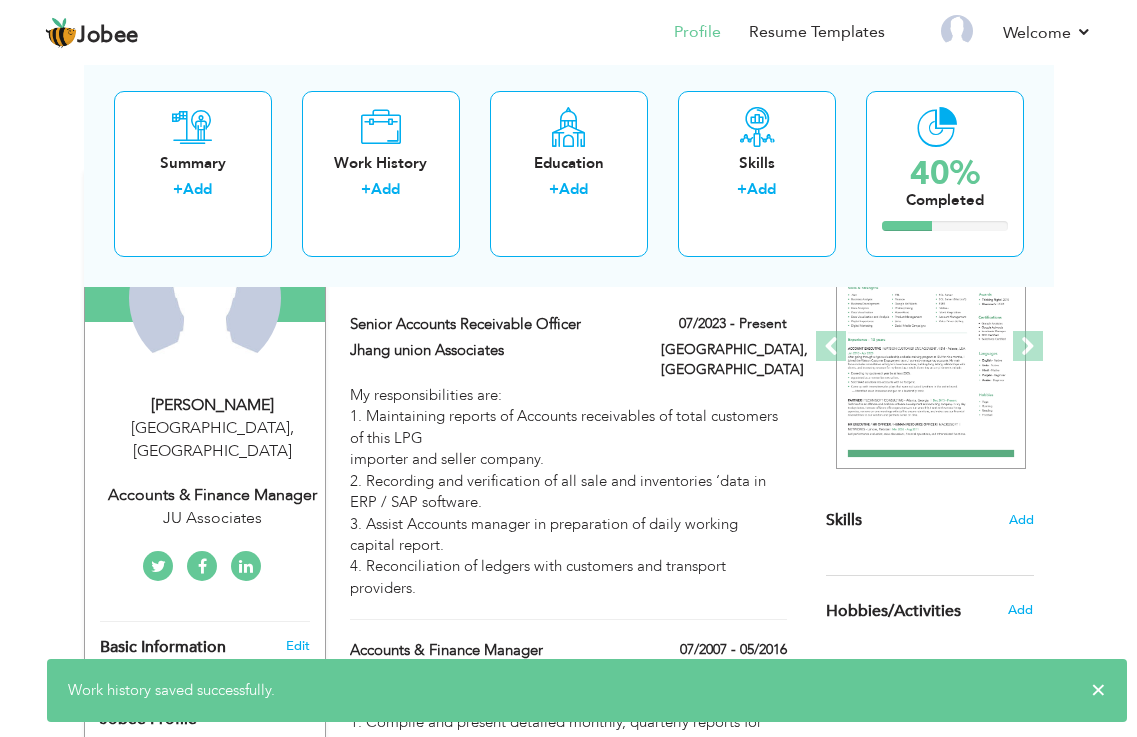 scroll, scrollTop: 0, scrollLeft: 0, axis: both 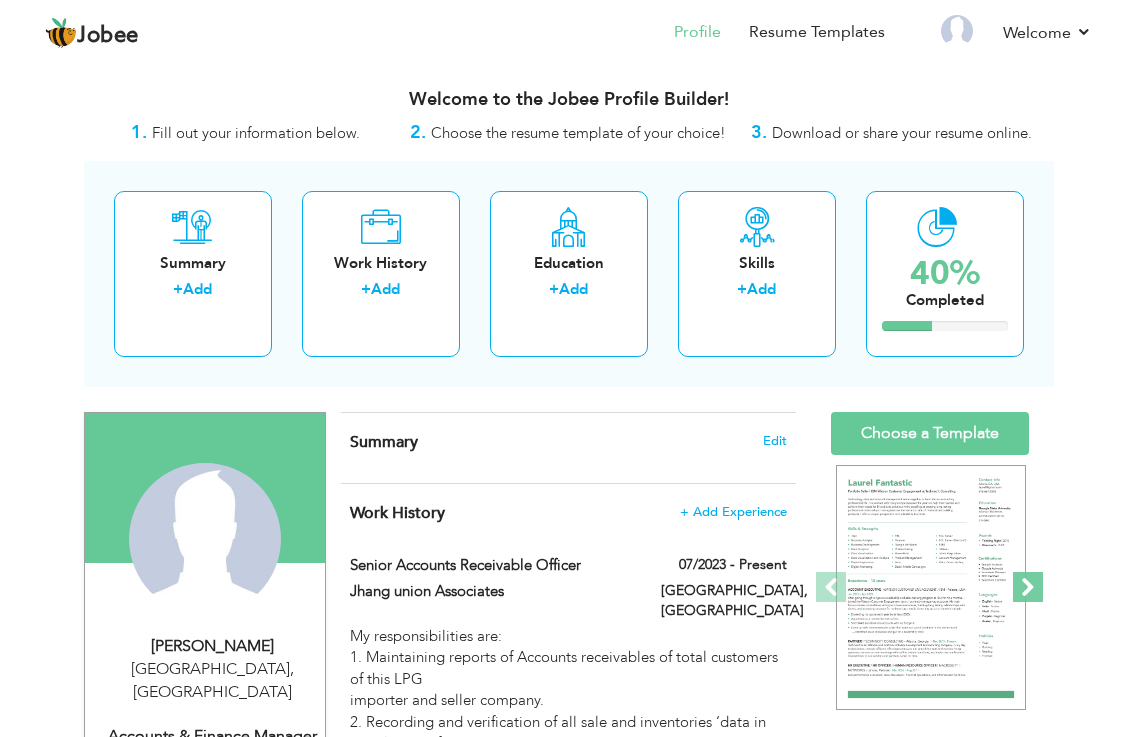 click at bounding box center [1028, 587] 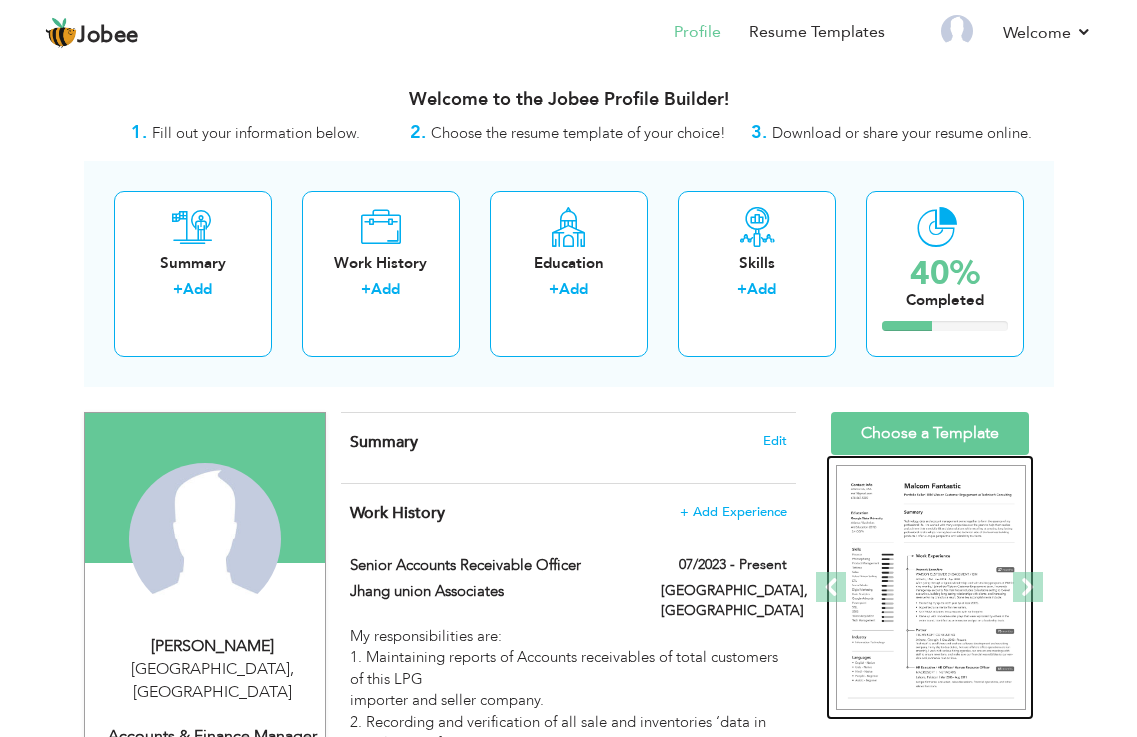 click at bounding box center (931, 587) 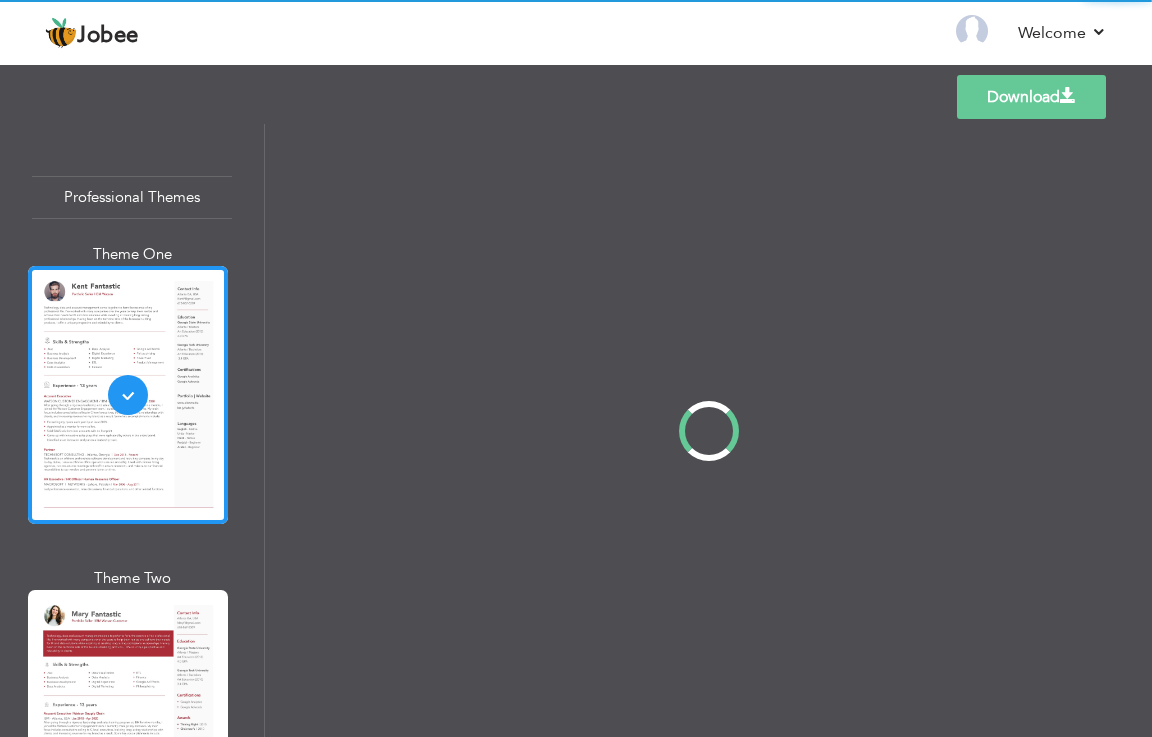scroll, scrollTop: 0, scrollLeft: 0, axis: both 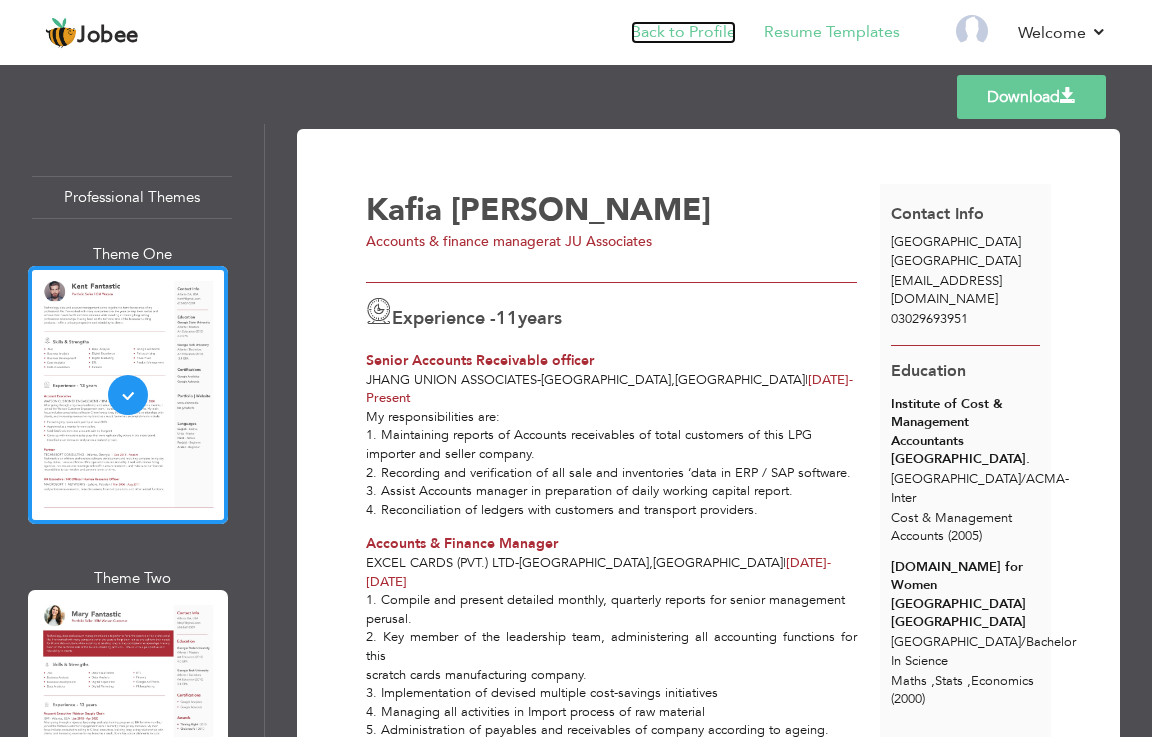 click on "Back to Profile" at bounding box center [683, 32] 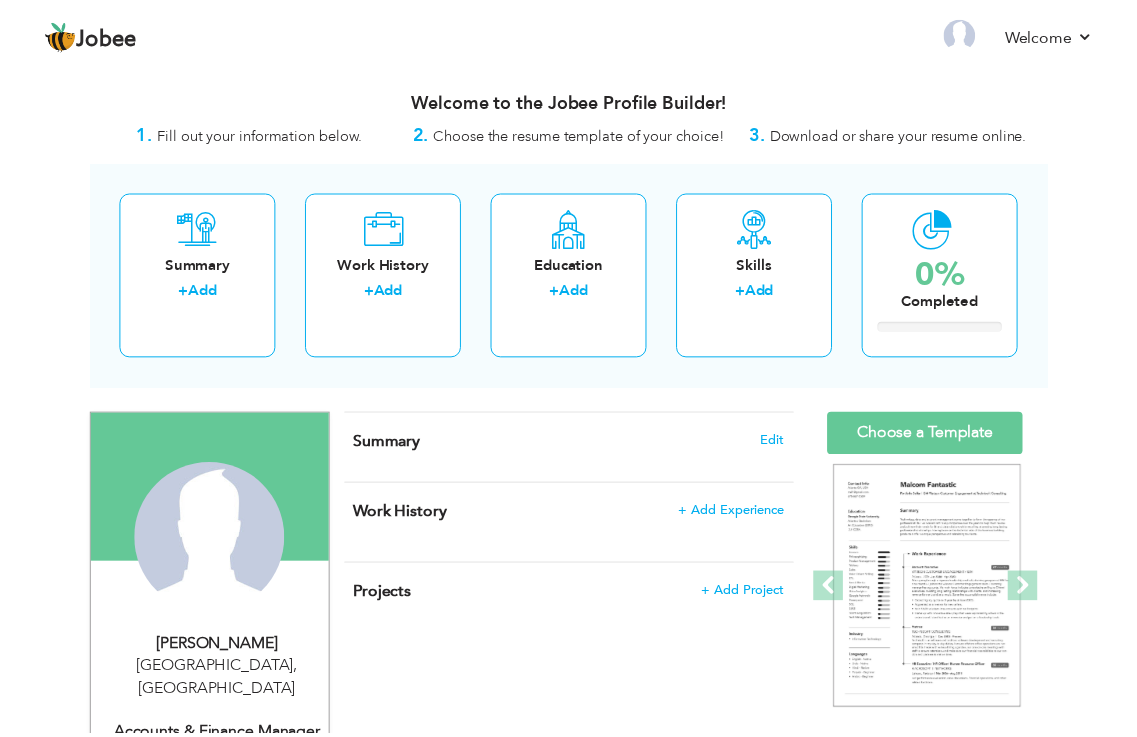 scroll, scrollTop: 0, scrollLeft: 0, axis: both 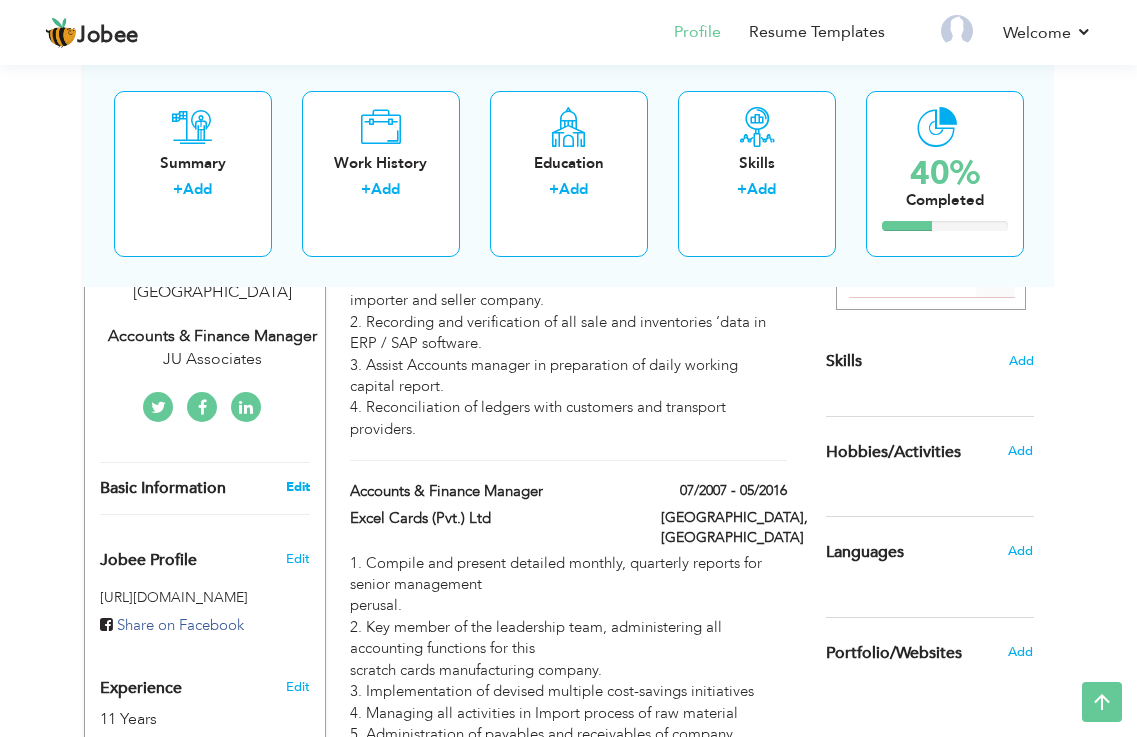 click on "Edit" at bounding box center (298, 487) 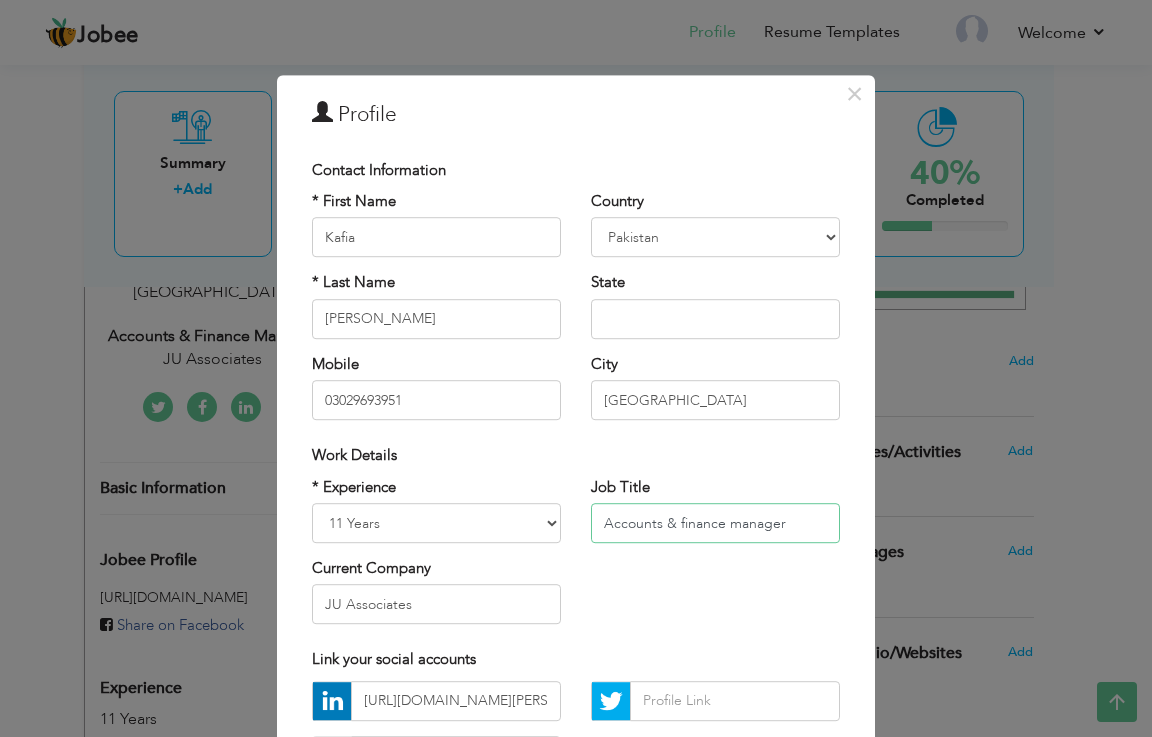 drag, startPoint x: 802, startPoint y: 531, endPoint x: 589, endPoint y: 520, distance: 213.28384 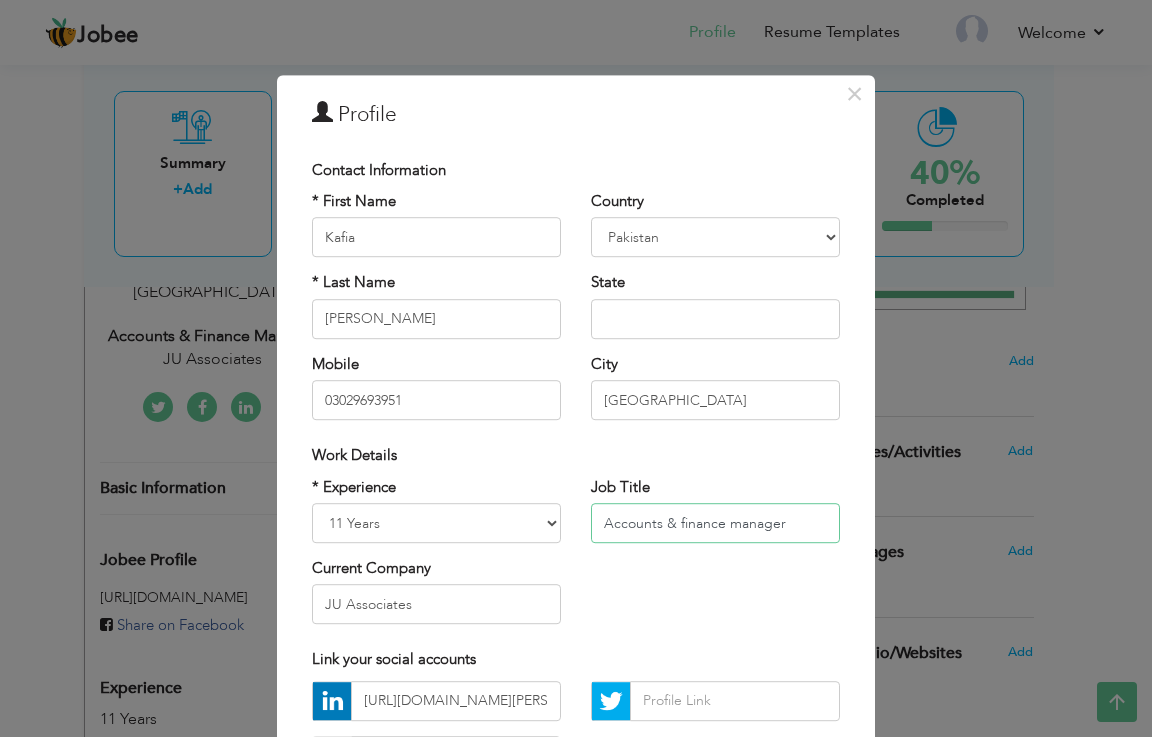 click on "Accounts & finance manager" at bounding box center [715, 523] 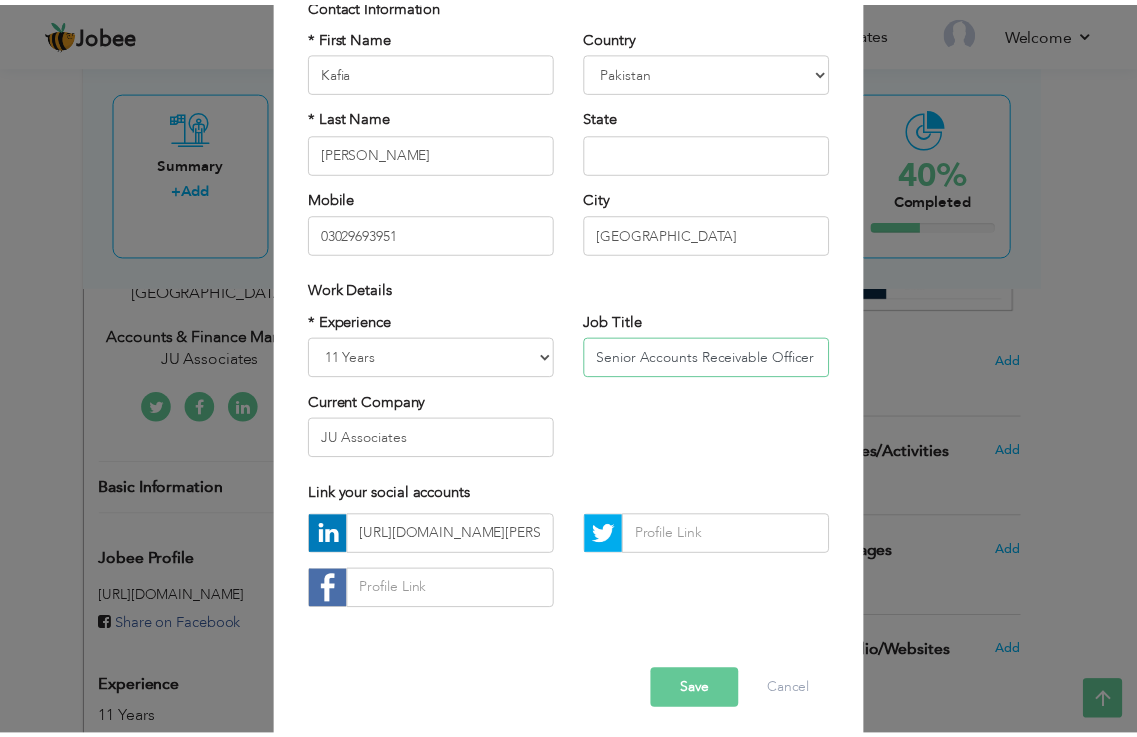scroll, scrollTop: 175, scrollLeft: 0, axis: vertical 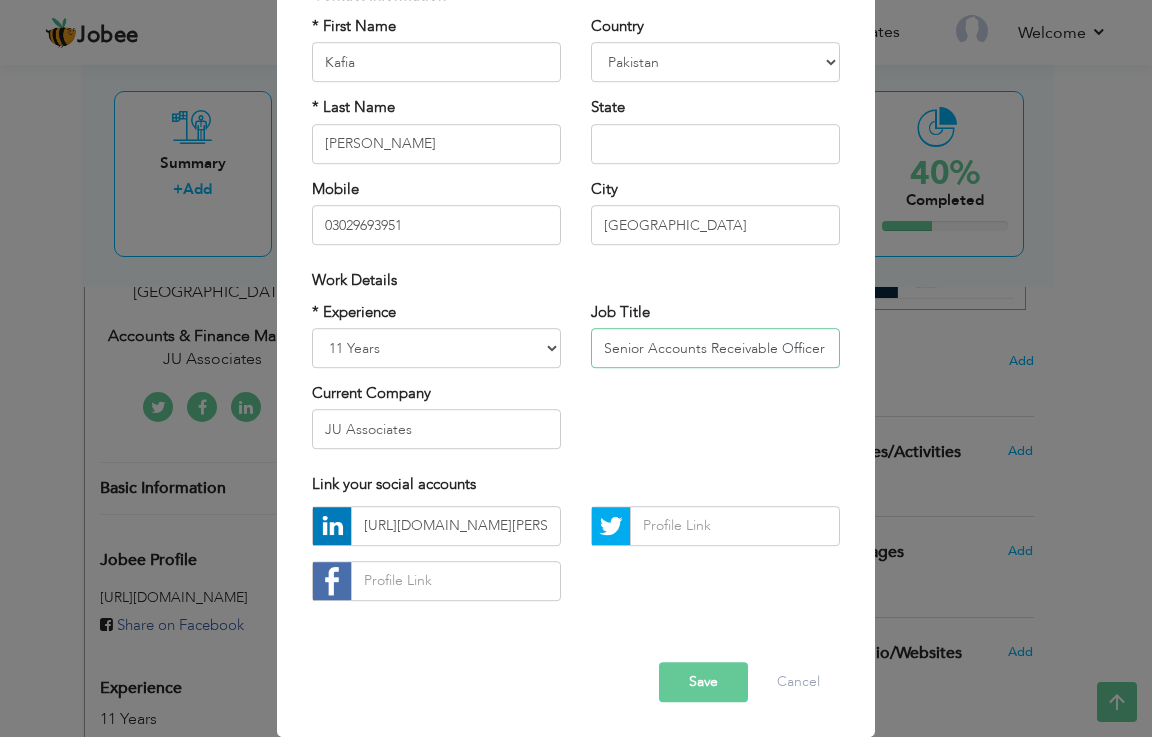 type on "Senior Accounts Receivable Officer" 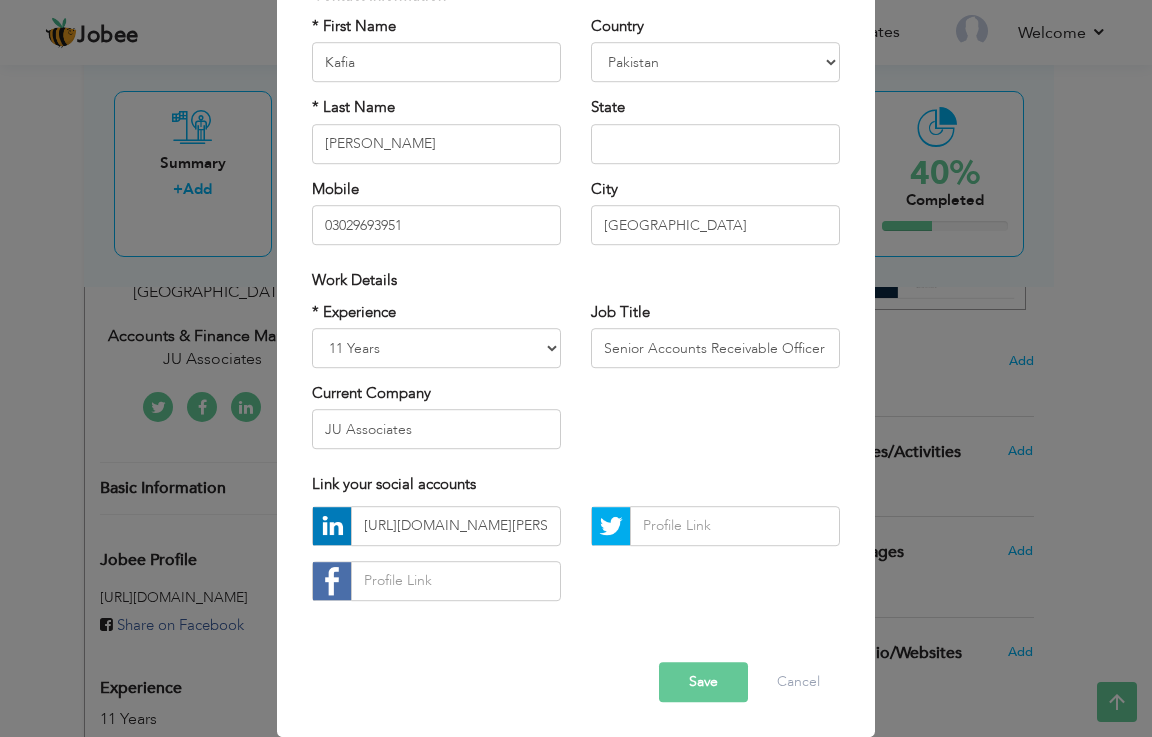 click on "Save" at bounding box center (703, 682) 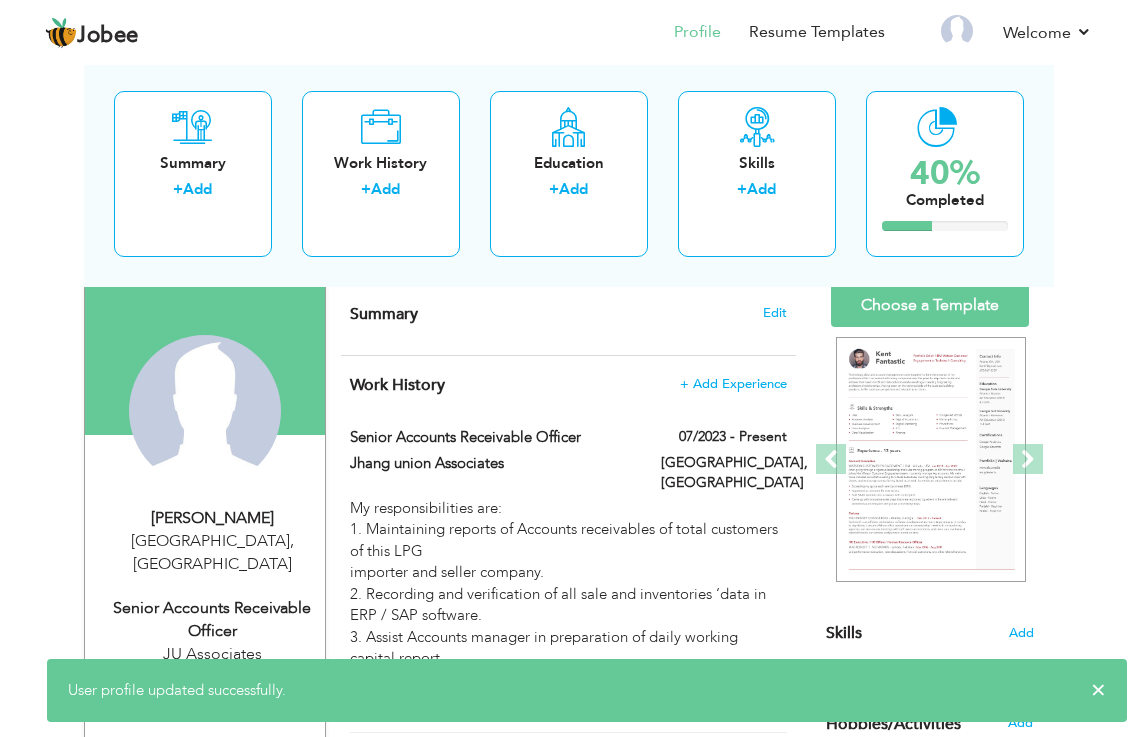 scroll, scrollTop: 100, scrollLeft: 0, axis: vertical 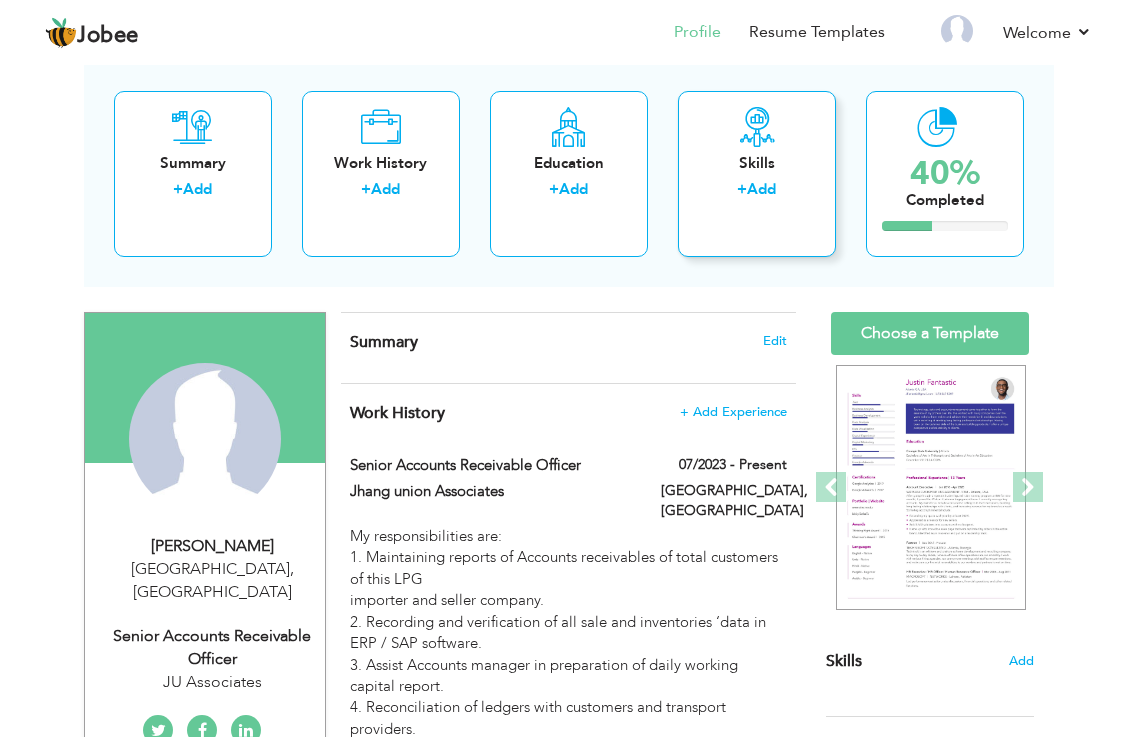 click on "Skills" at bounding box center (757, 163) 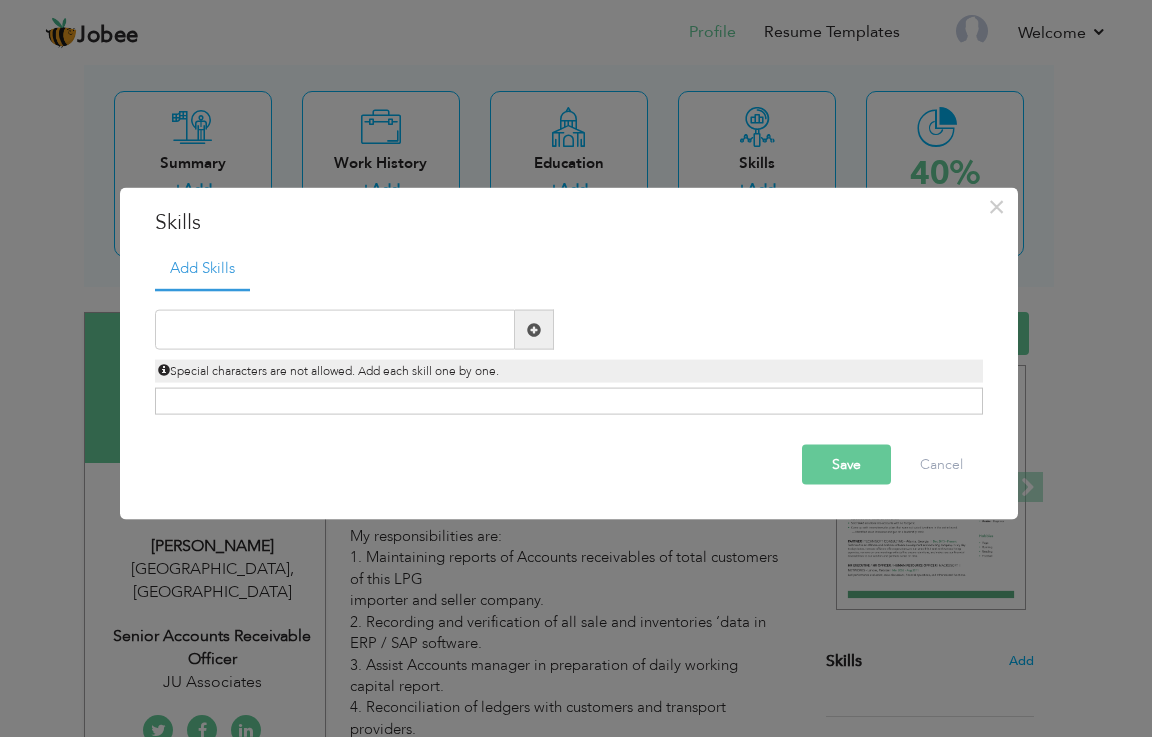 click at bounding box center (534, 329) 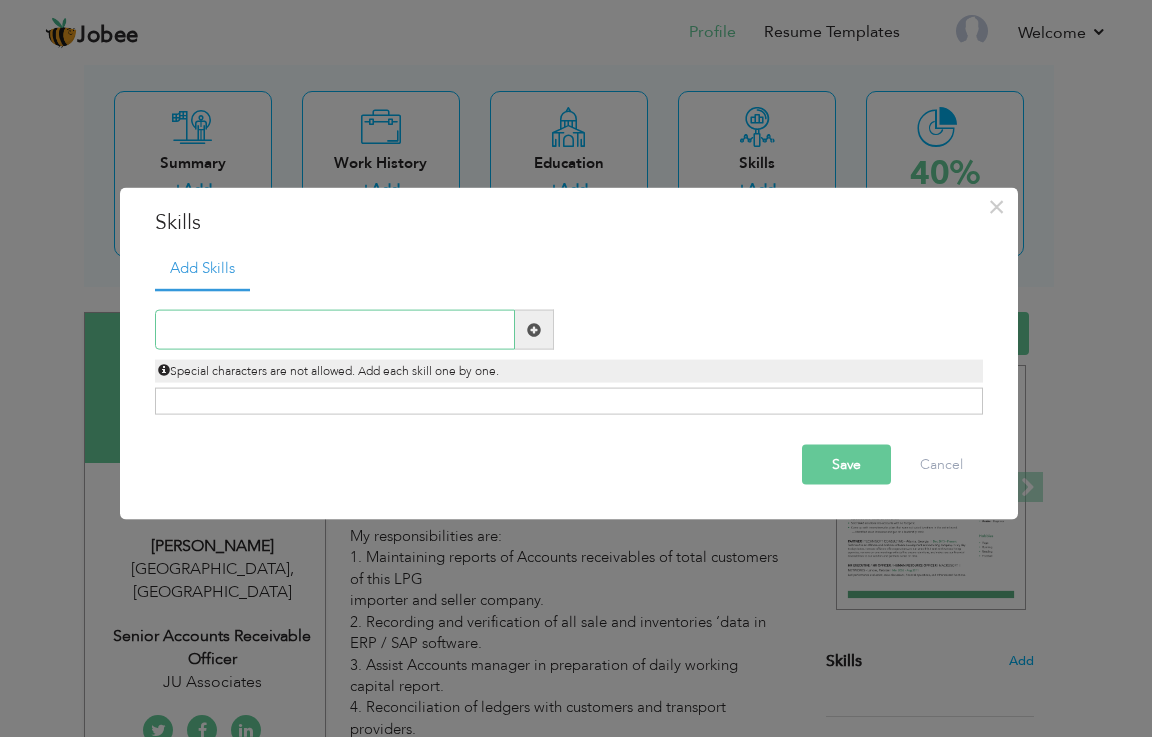 click at bounding box center (335, 330) 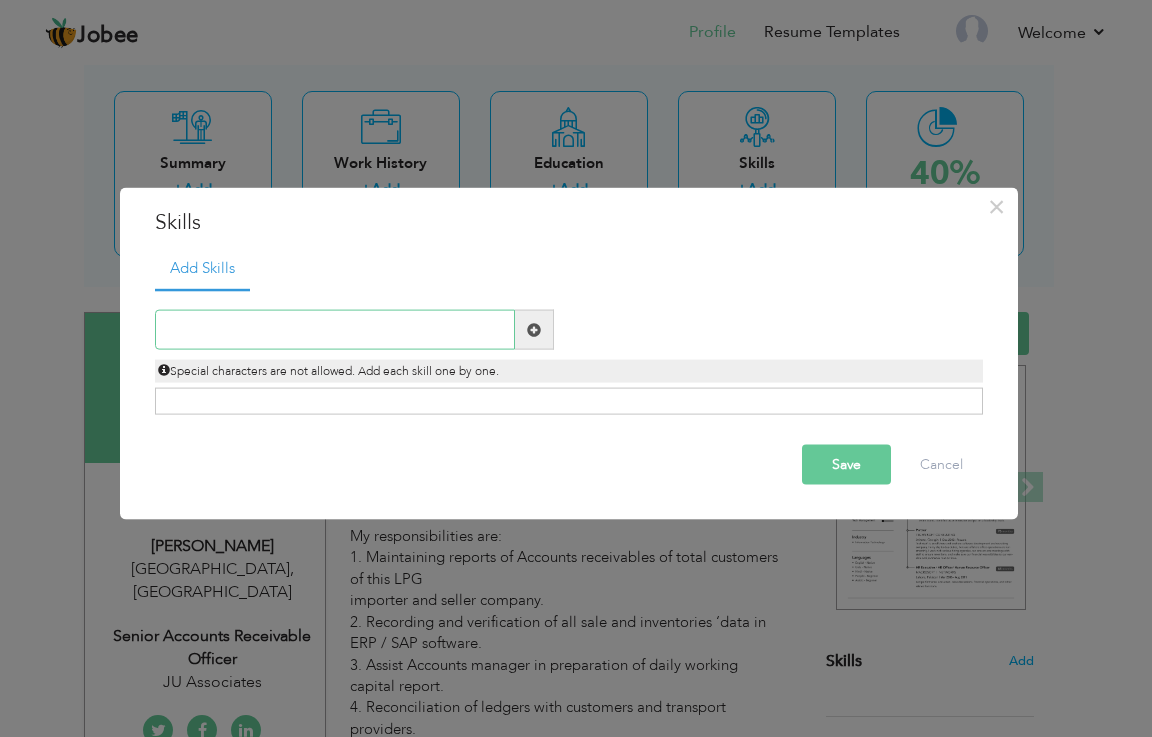 paste on "Sage Line 50,Peach Tree Accounting software,ERP,SA" 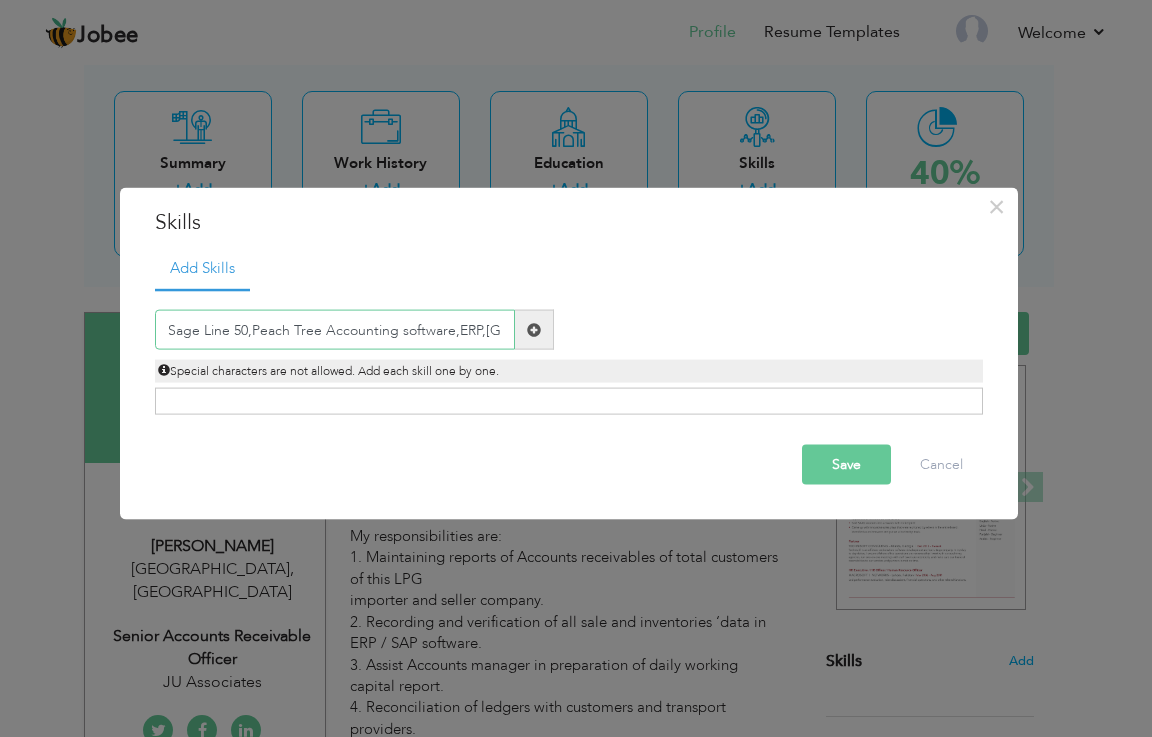 click on "Sage Line 50,Peach Tree Accounting software,ERP,SA" at bounding box center (335, 330) 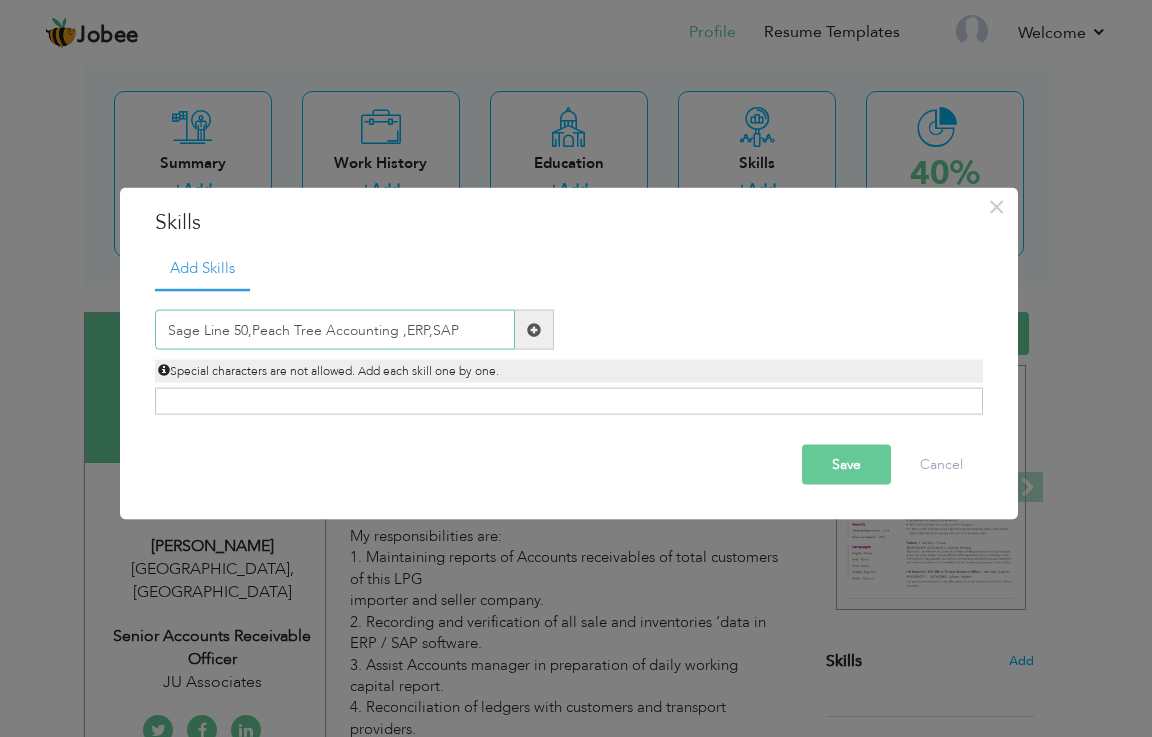 type on "Sage Line 50,Peach Tree Accounting ,ERP,SAP" 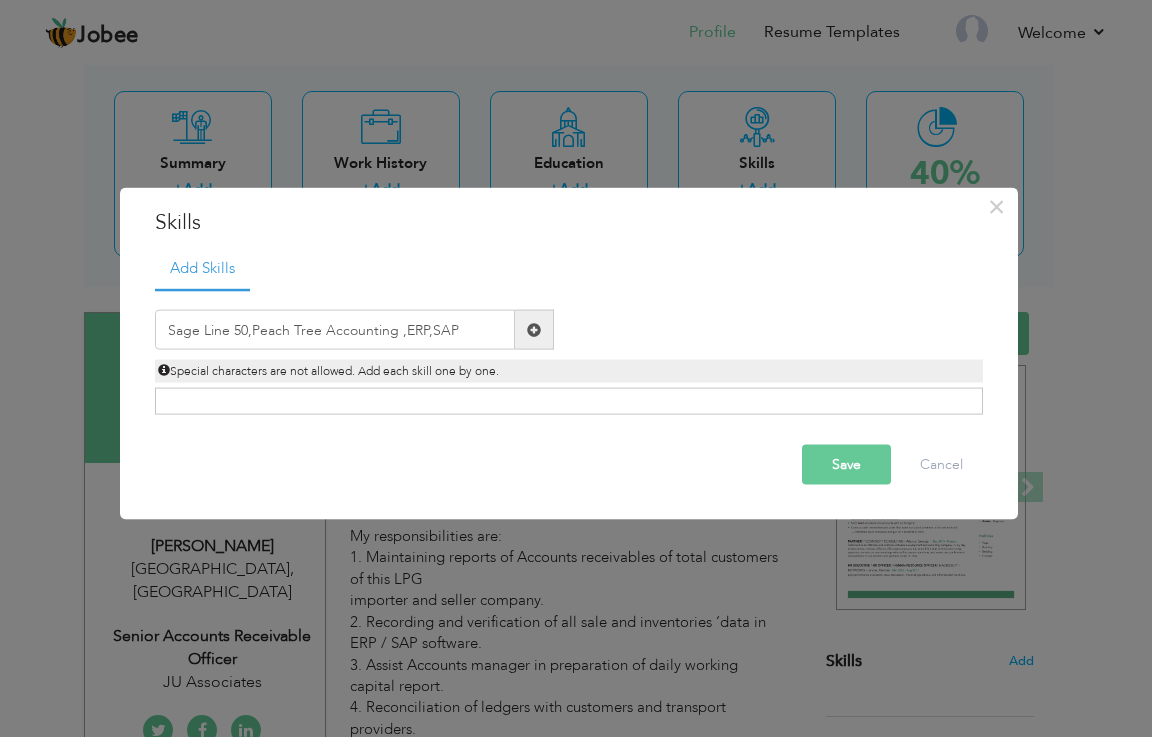 click on "Save" at bounding box center [846, 465] 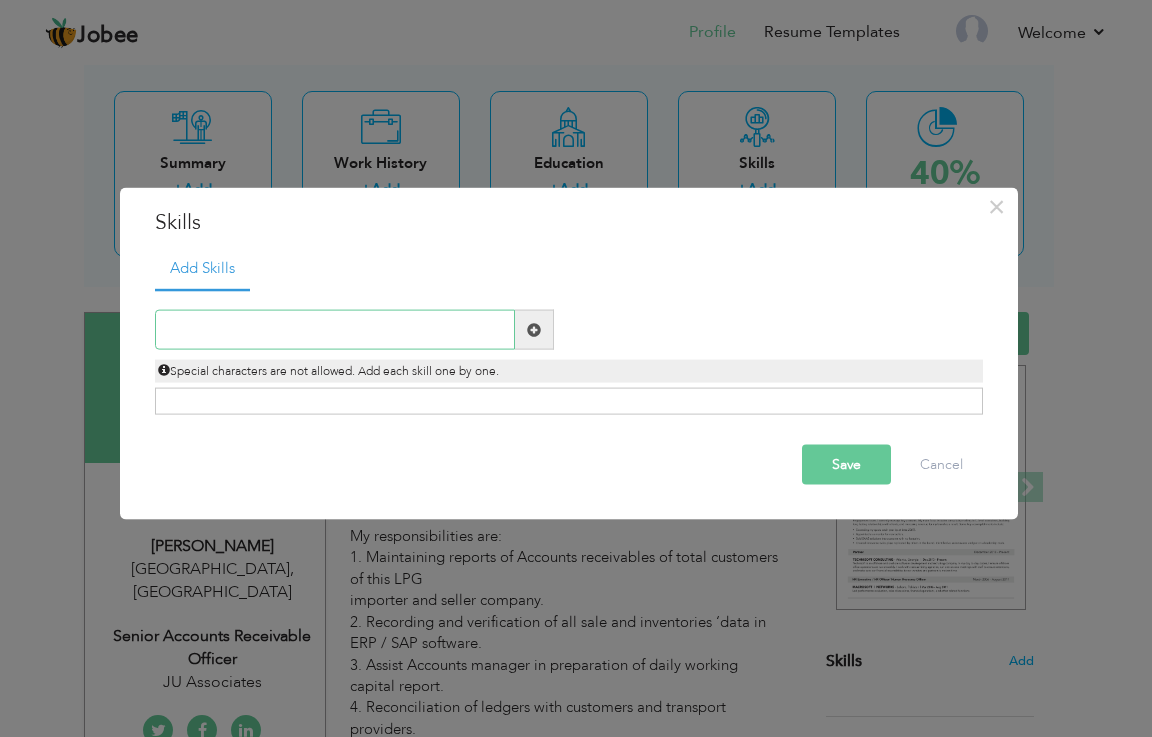 paste on "Proficient in MS Excel, Word, Power point, Access" 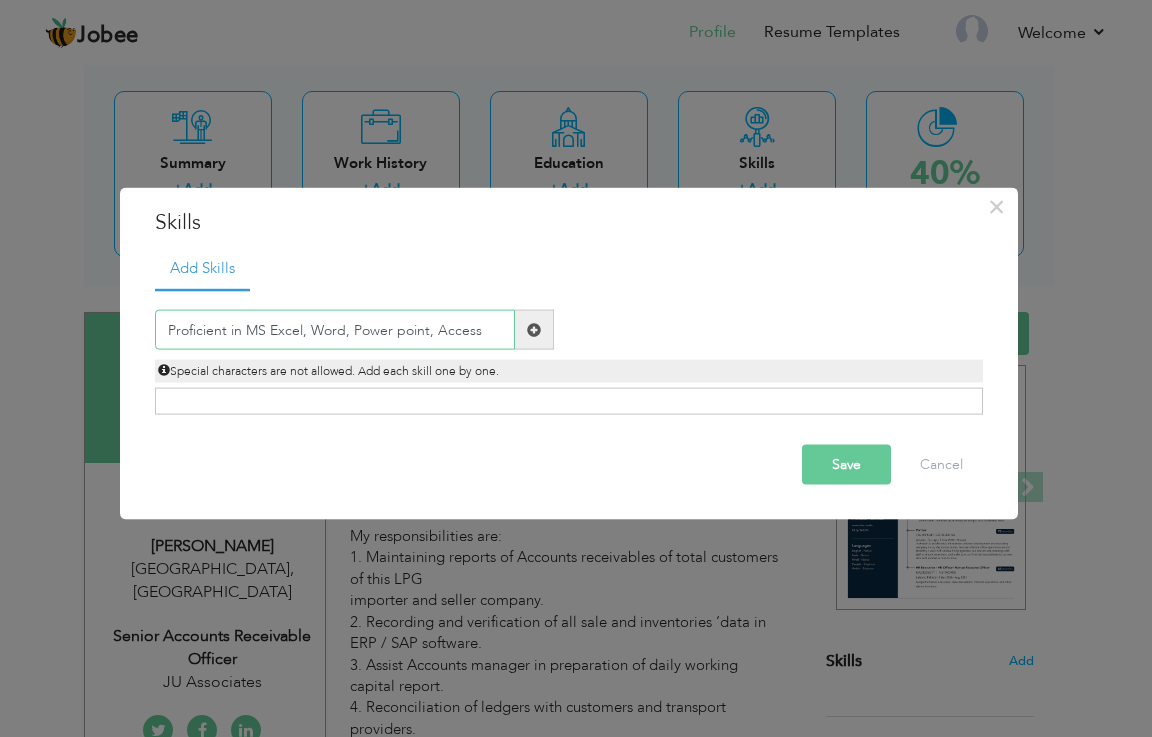 type on "Proficient in MS Excel, Word, Power point, Access" 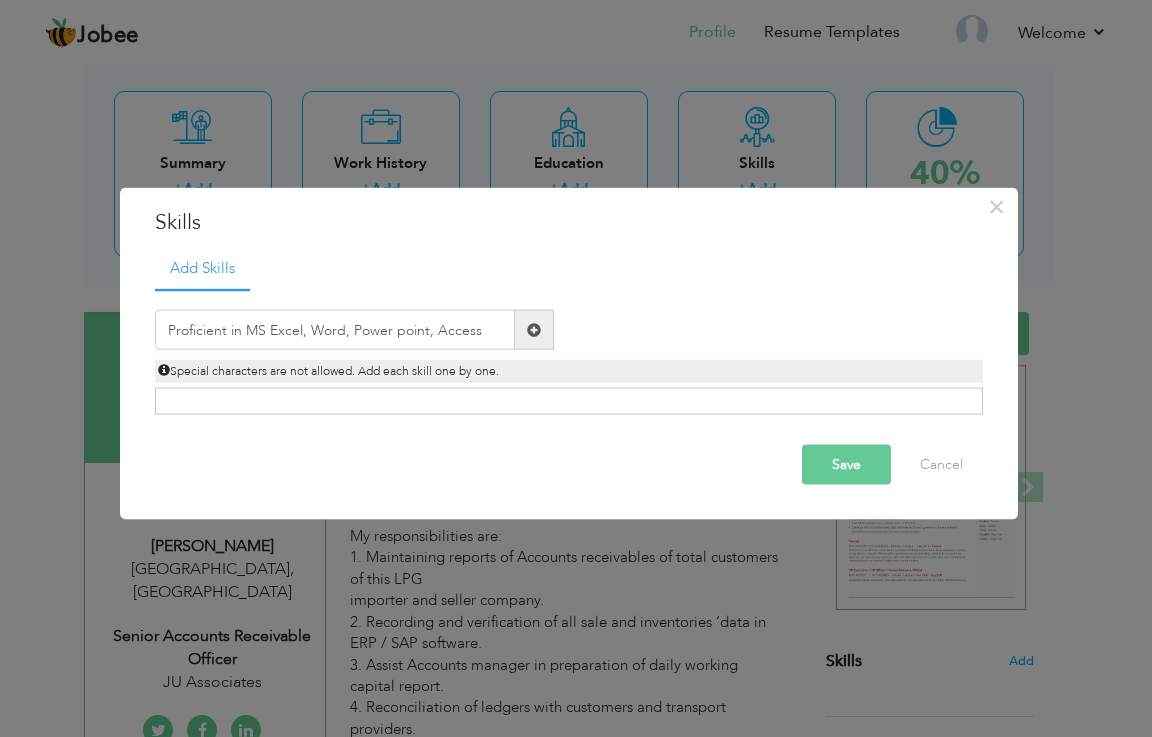 click on "Save" at bounding box center [846, 465] 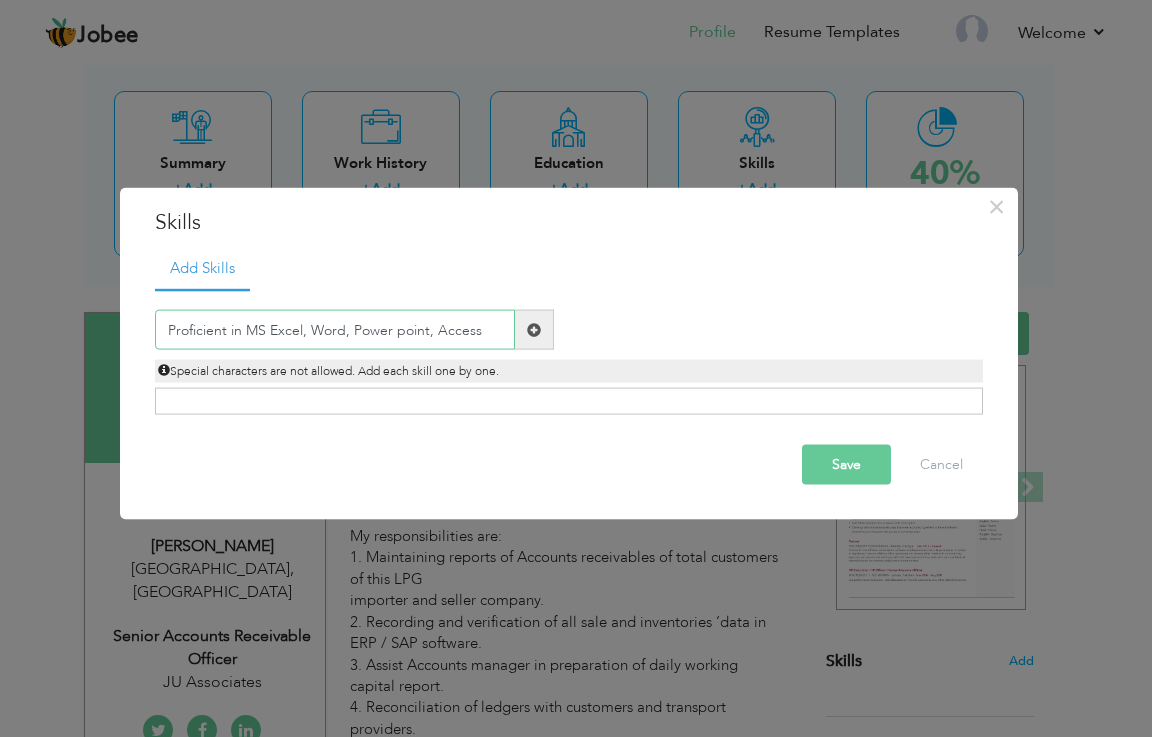 type 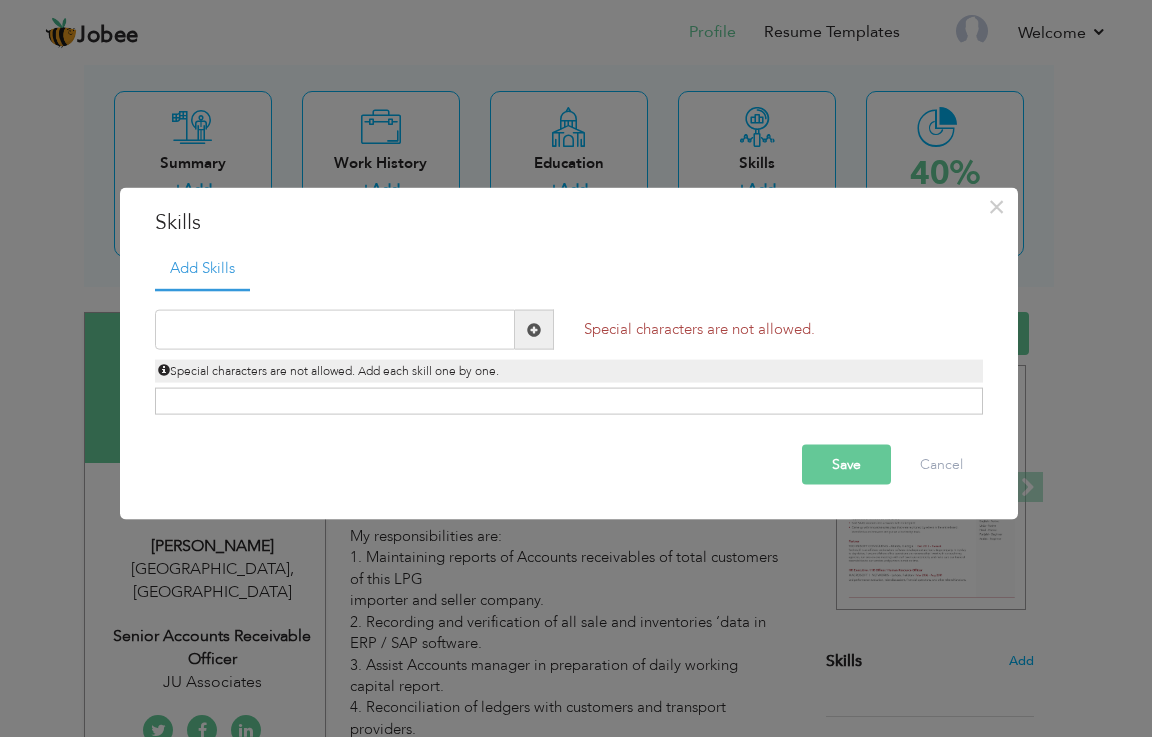 click on "Save" at bounding box center [846, 465] 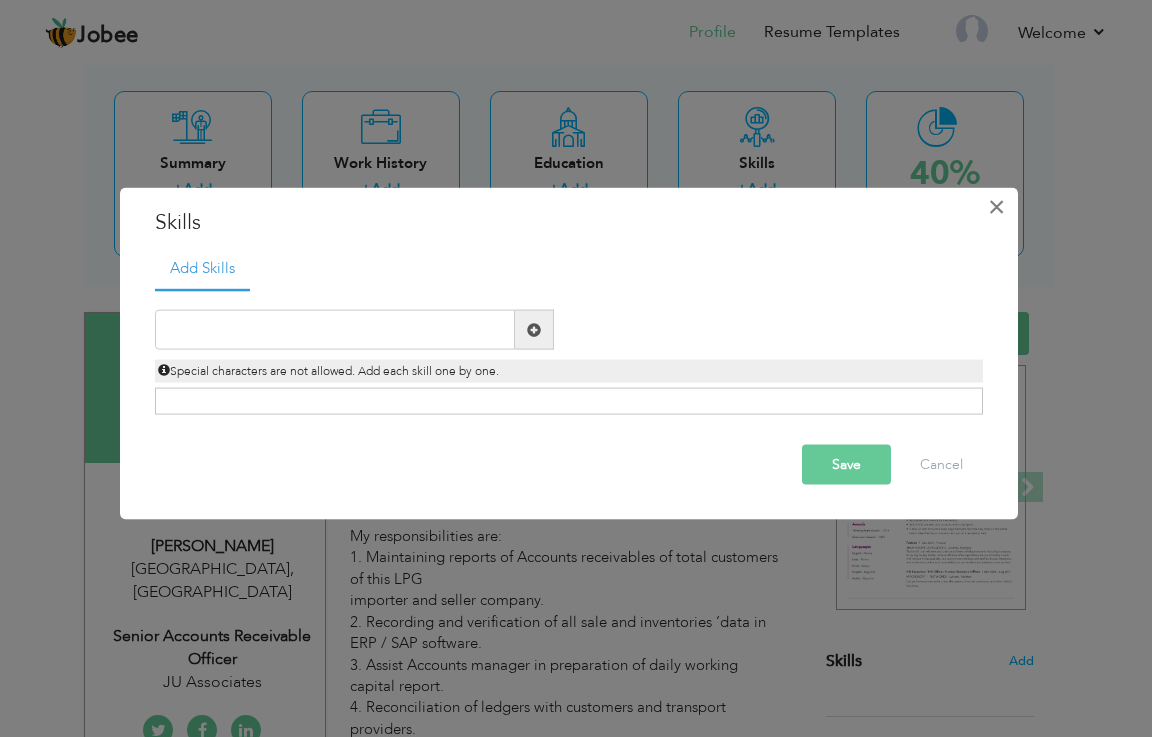 click on "×" at bounding box center [996, 206] 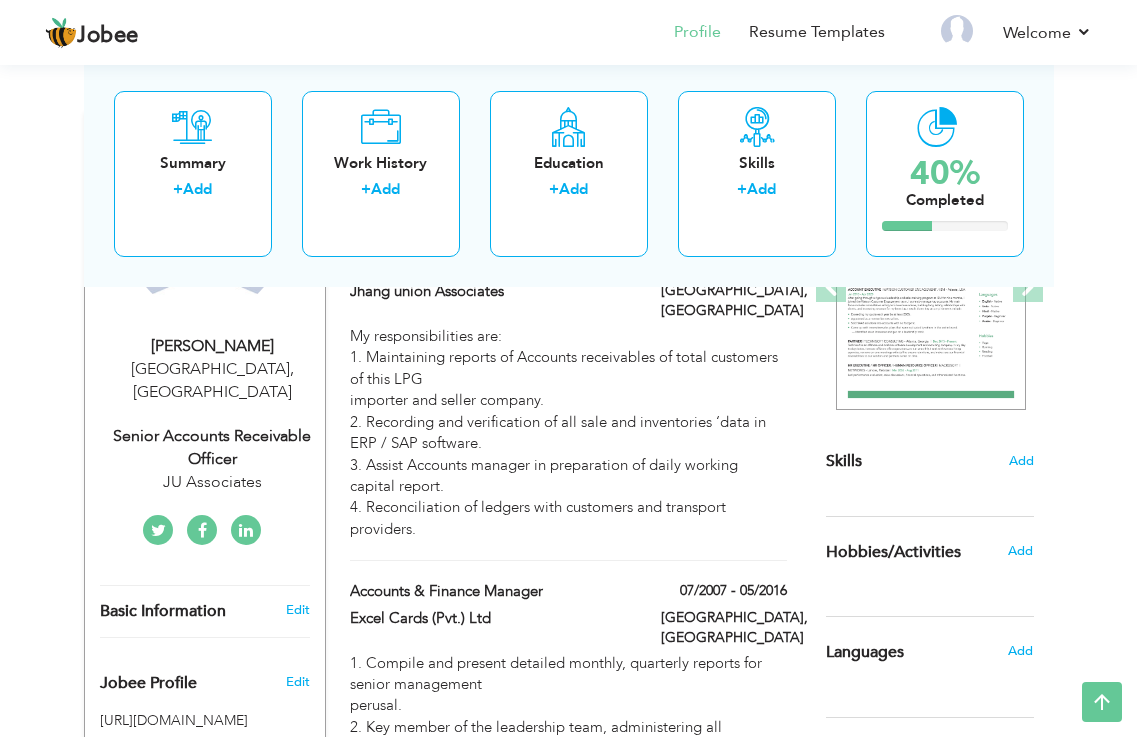 scroll, scrollTop: 0, scrollLeft: 0, axis: both 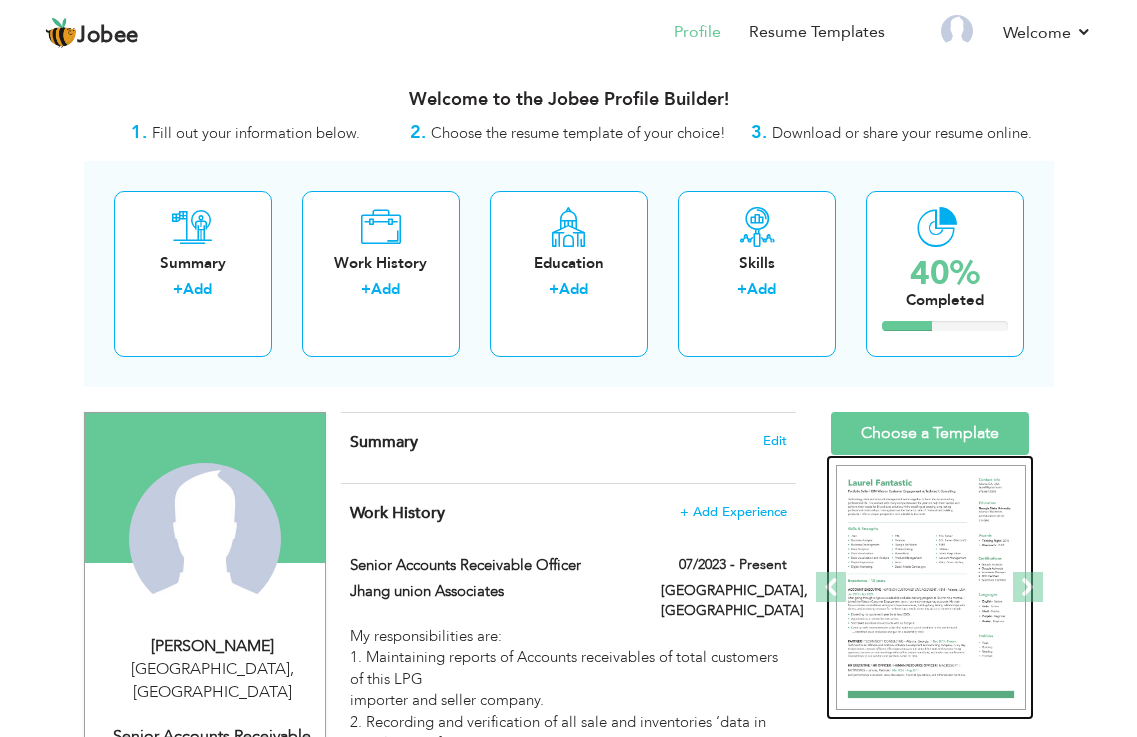 click at bounding box center (931, 587) 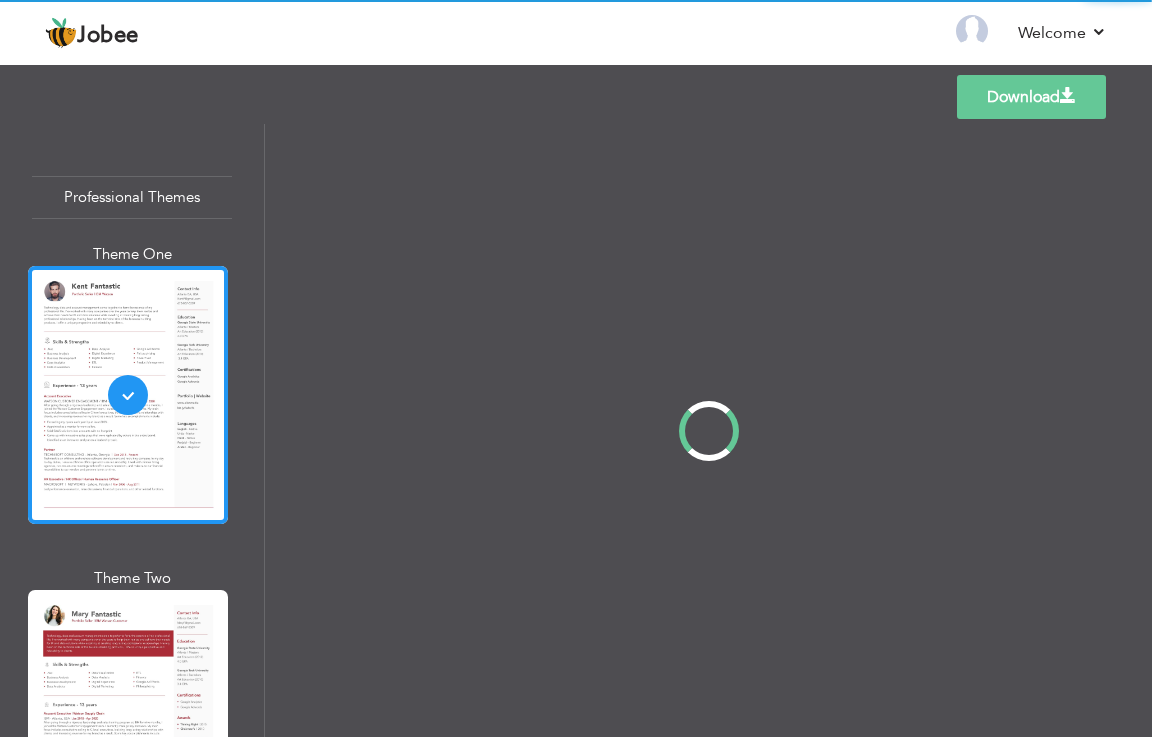 scroll, scrollTop: 0, scrollLeft: 0, axis: both 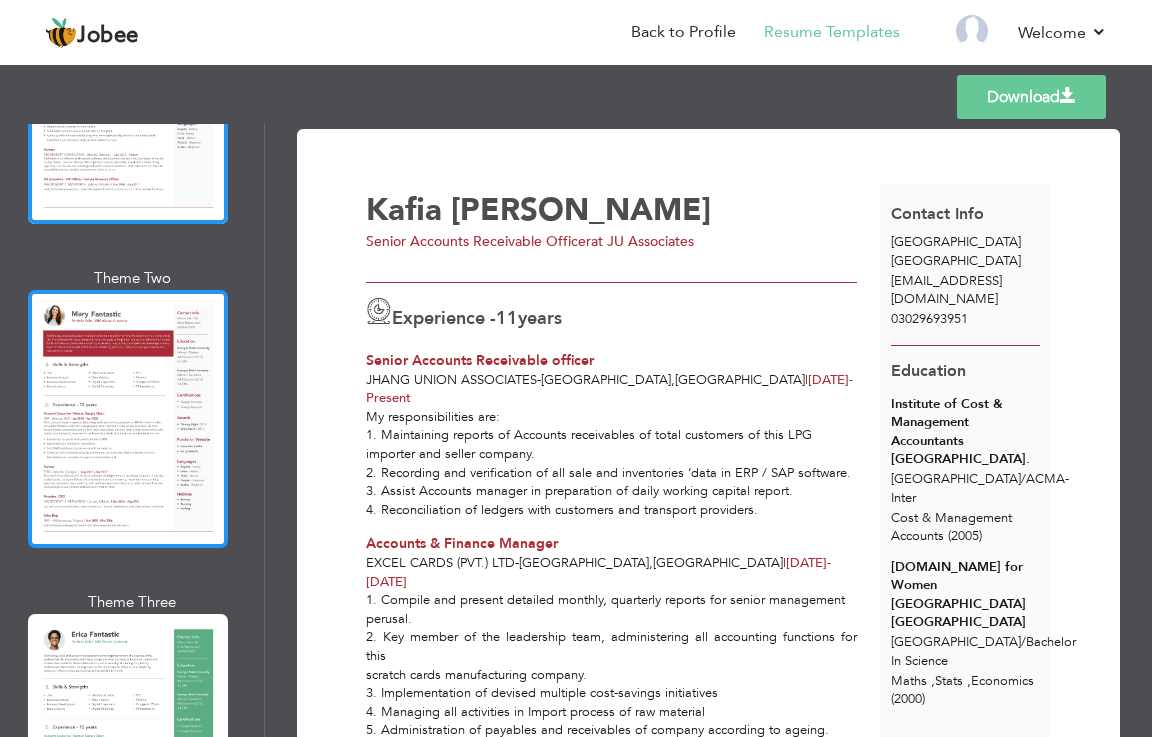 click at bounding box center (128, 419) 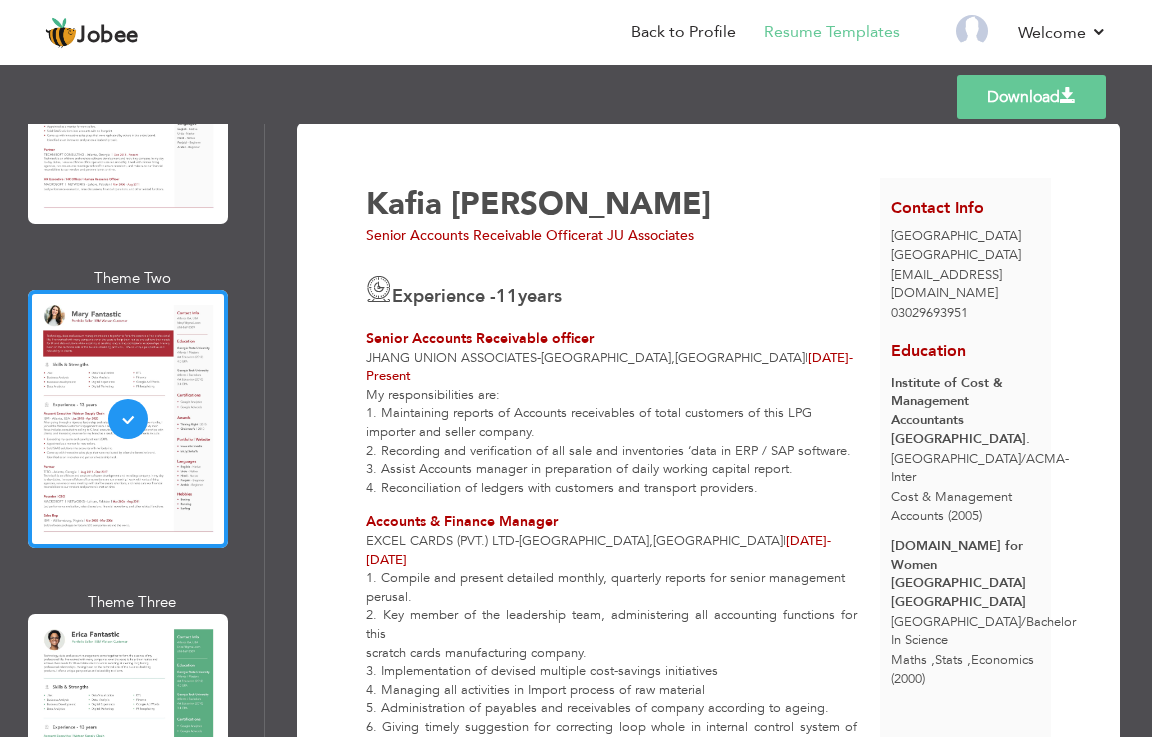 scroll, scrollTop: 0, scrollLeft: 0, axis: both 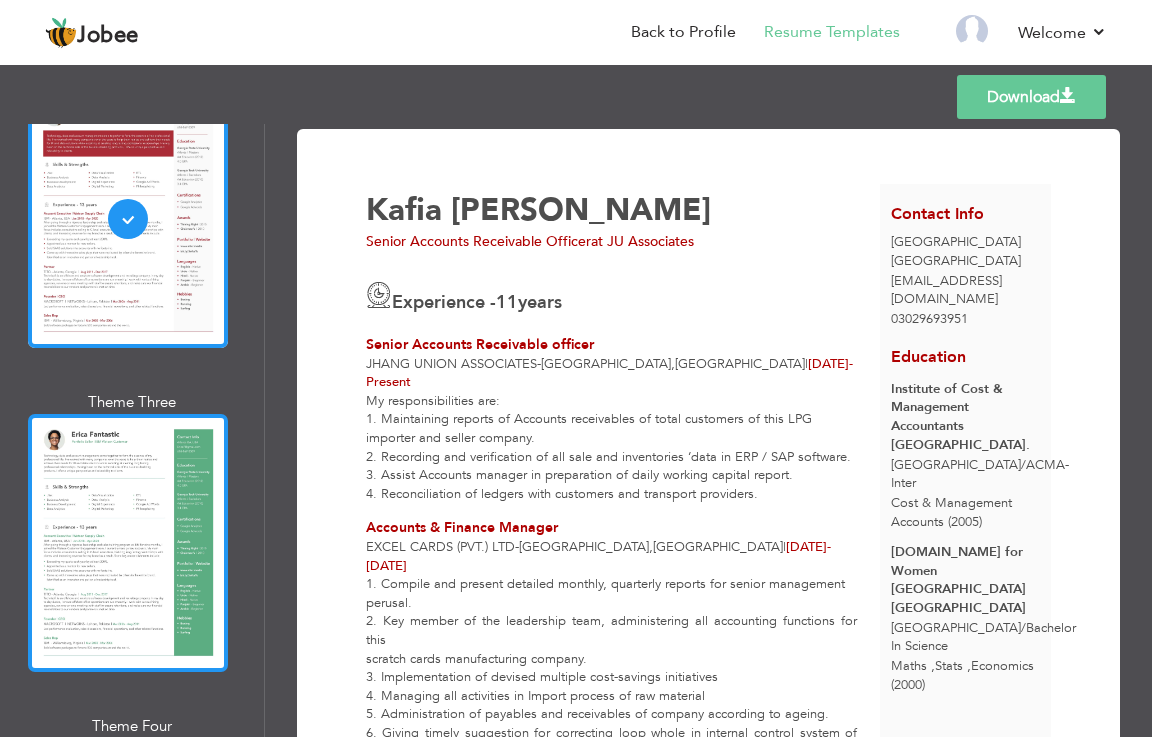 click at bounding box center (128, 543) 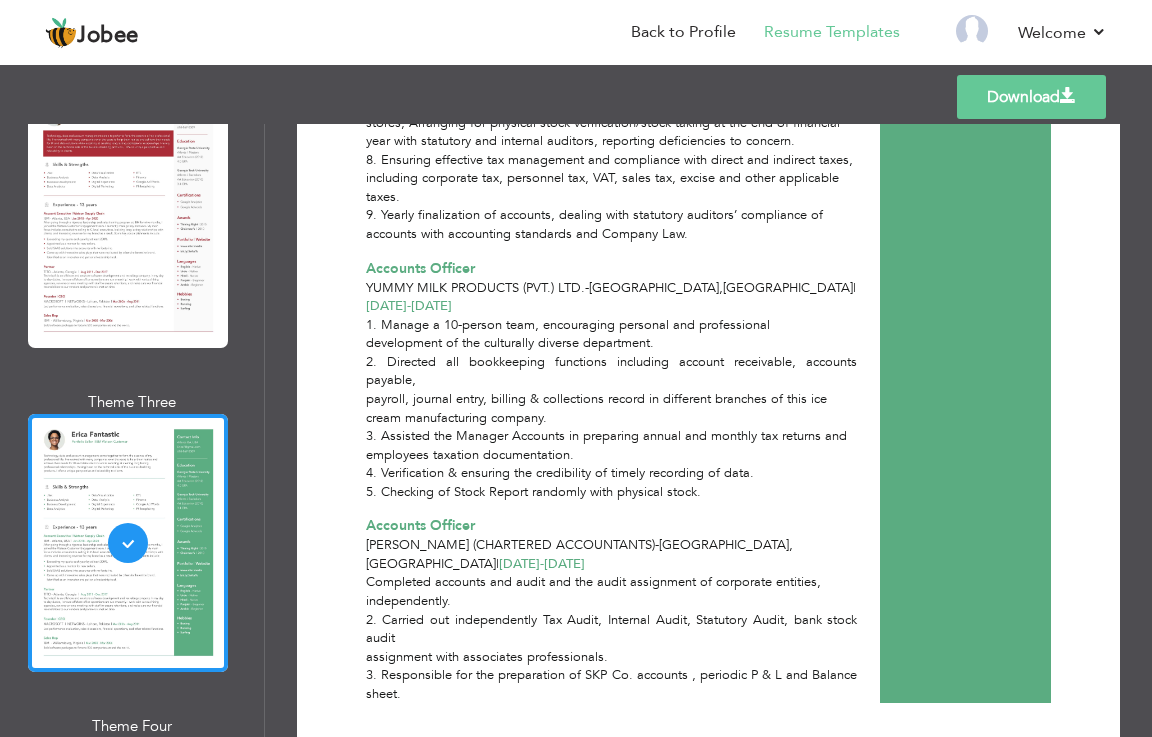 scroll, scrollTop: 745, scrollLeft: 0, axis: vertical 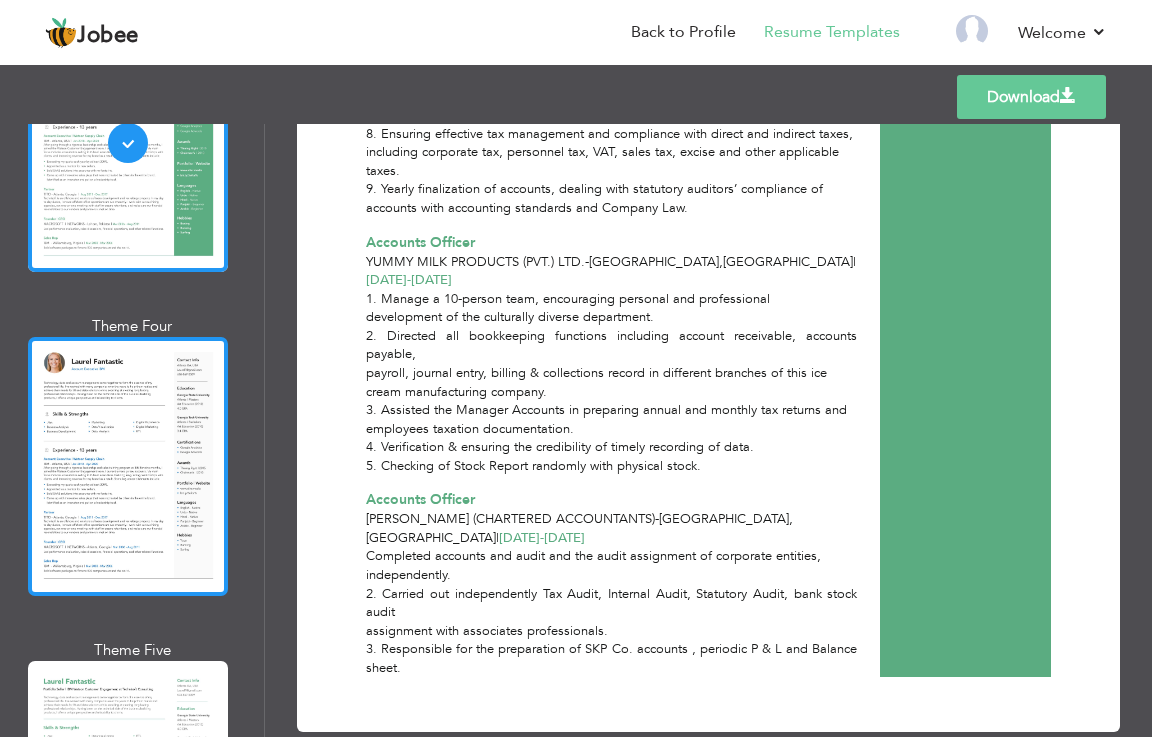 click at bounding box center [128, 466] 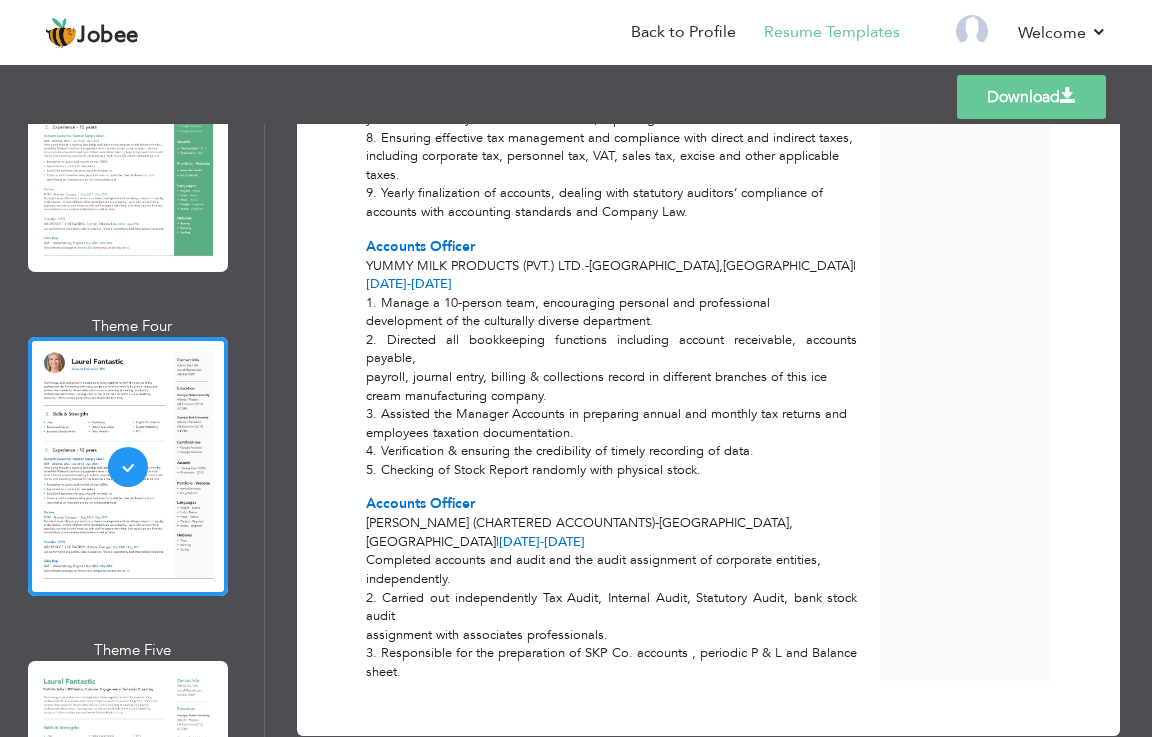 scroll, scrollTop: 745, scrollLeft: 0, axis: vertical 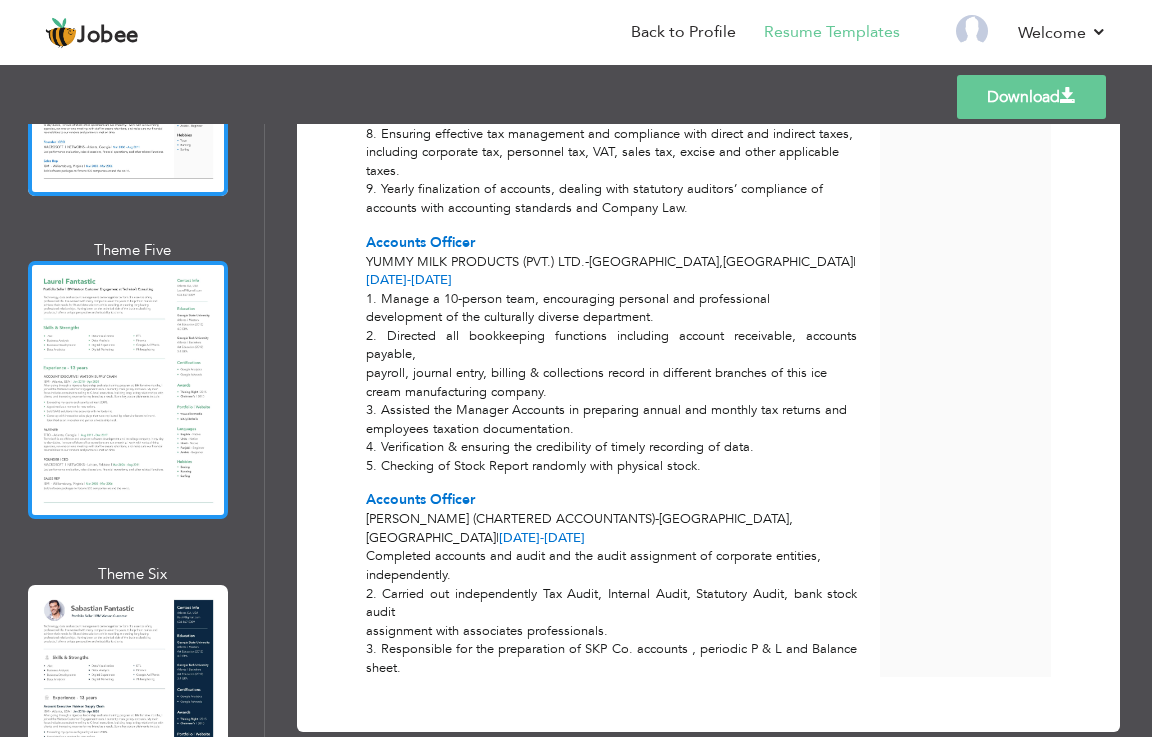 click at bounding box center [128, 390] 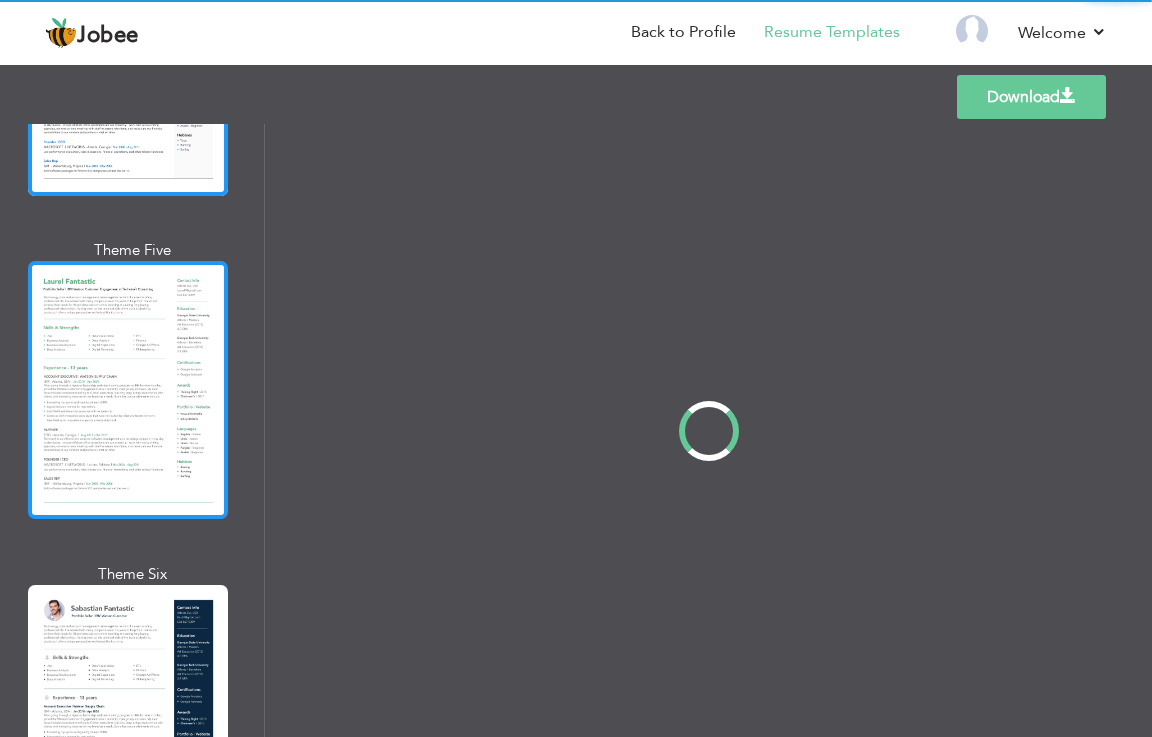 scroll, scrollTop: 0, scrollLeft: 0, axis: both 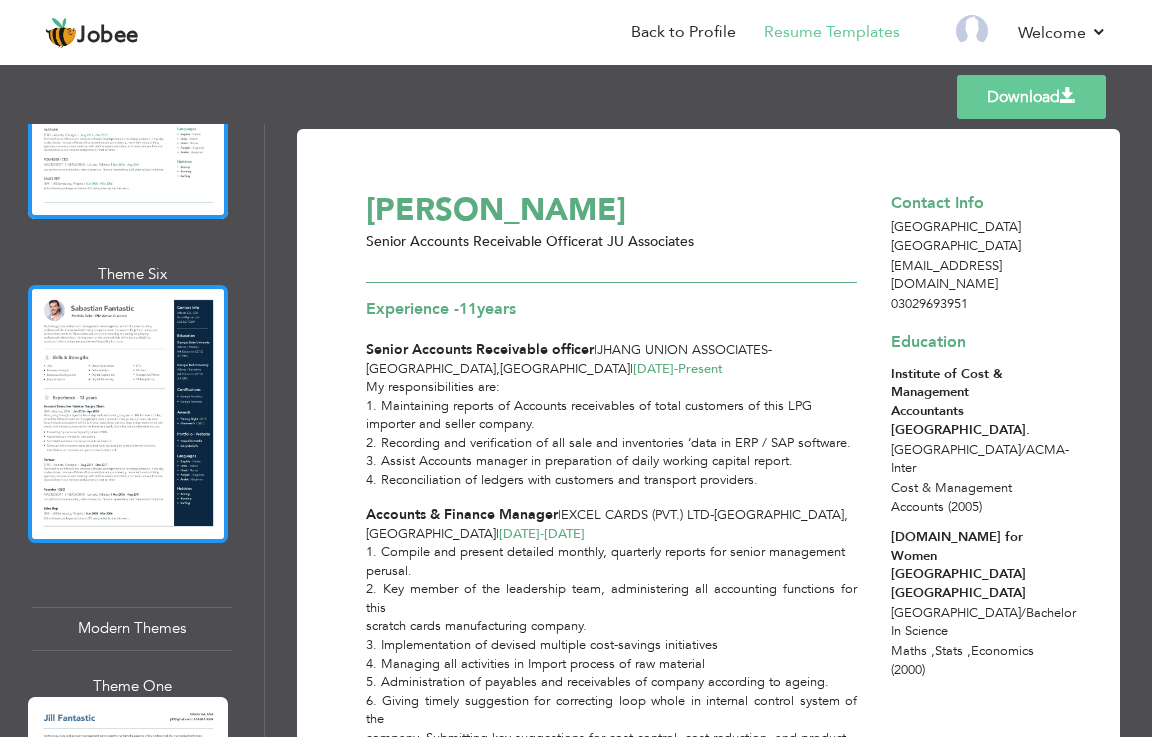 click at bounding box center (128, 414) 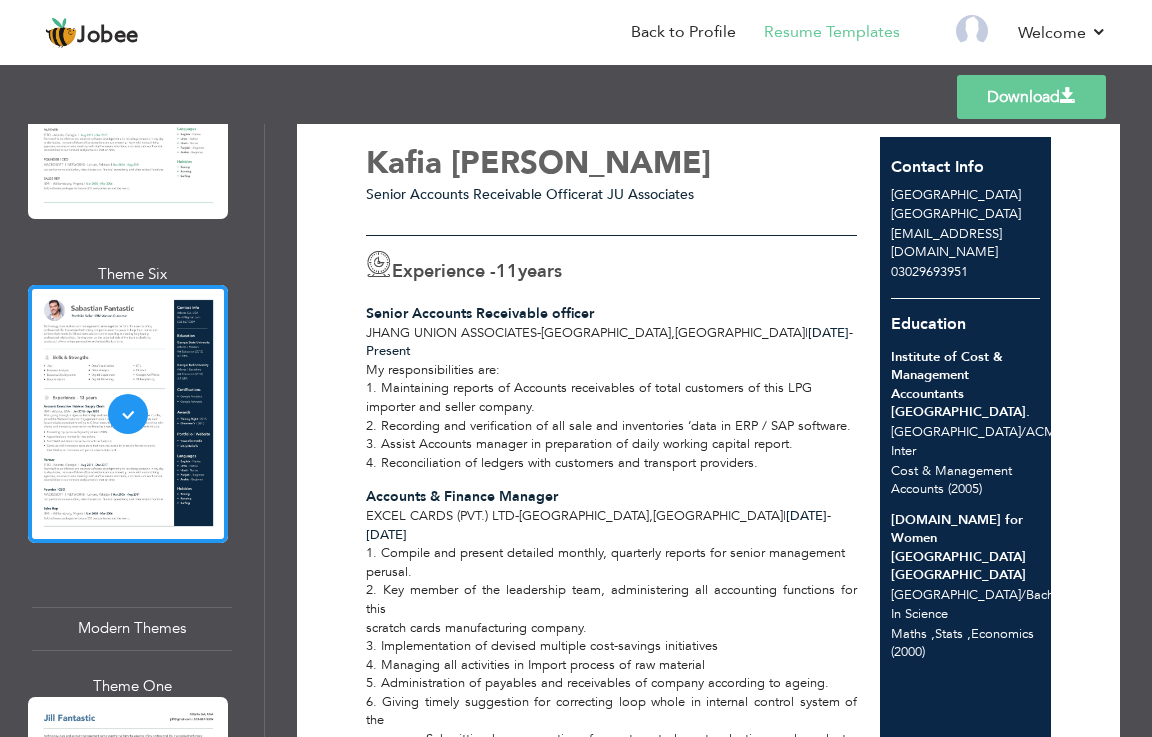 scroll, scrollTop: 45, scrollLeft: 0, axis: vertical 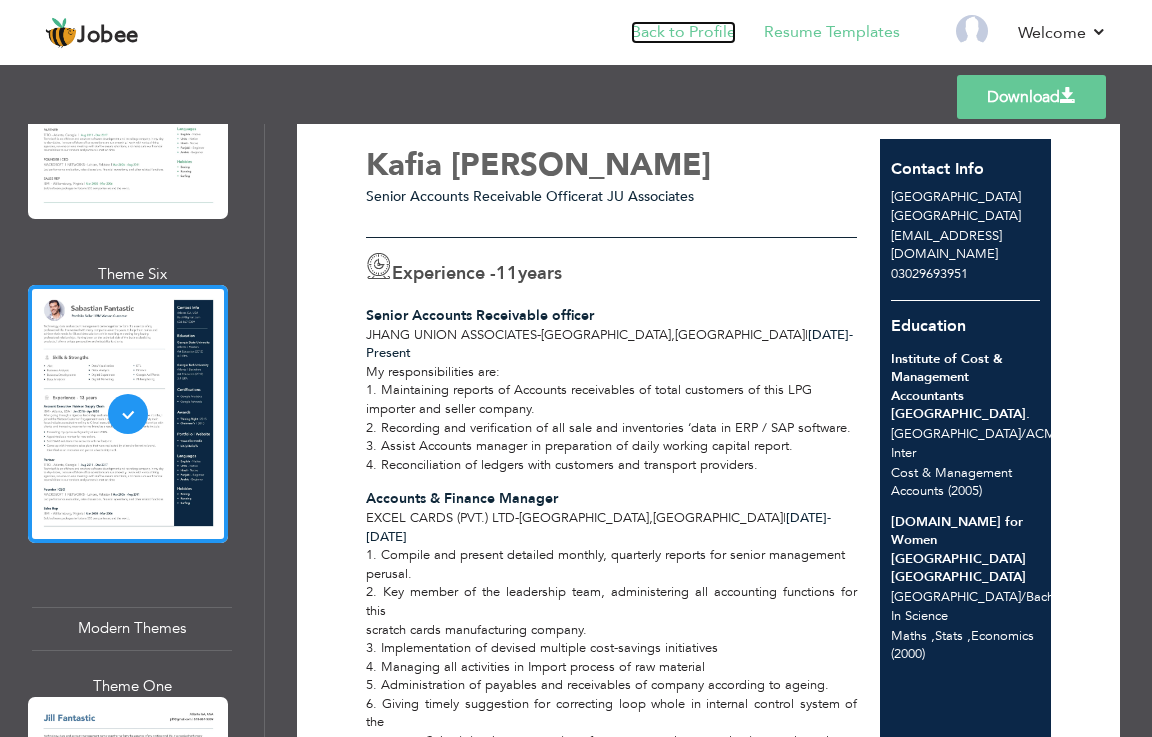 click on "Back to Profile" at bounding box center [683, 32] 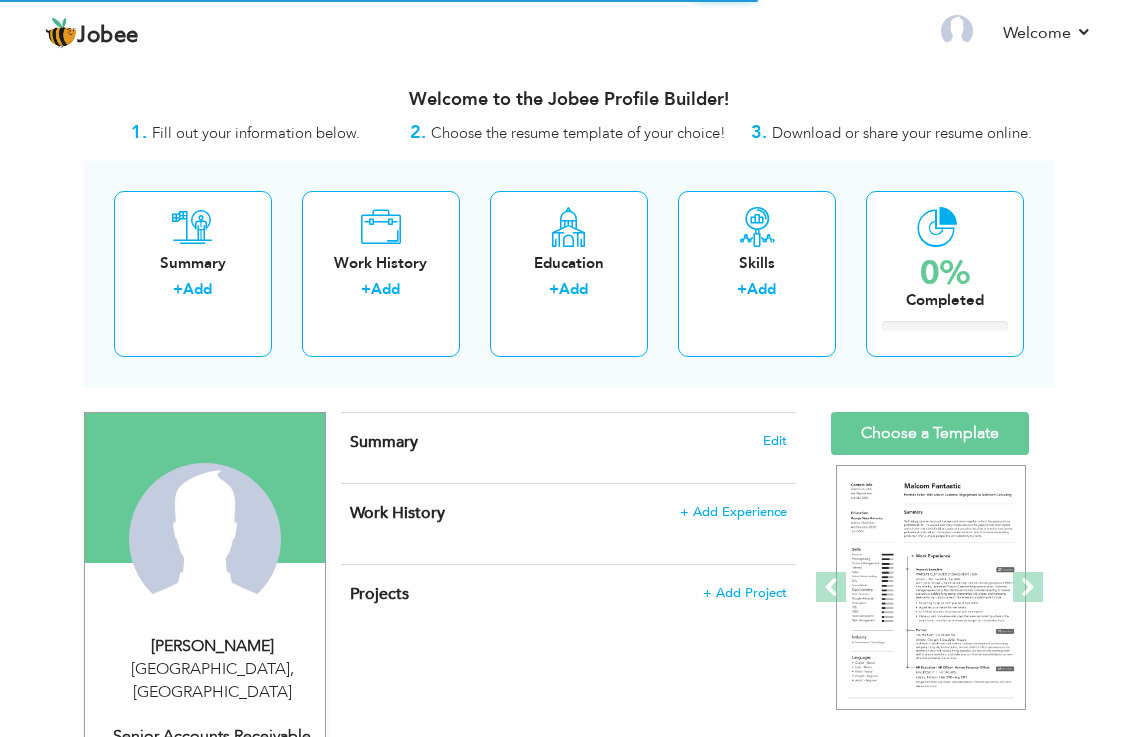 scroll, scrollTop: 0, scrollLeft: 0, axis: both 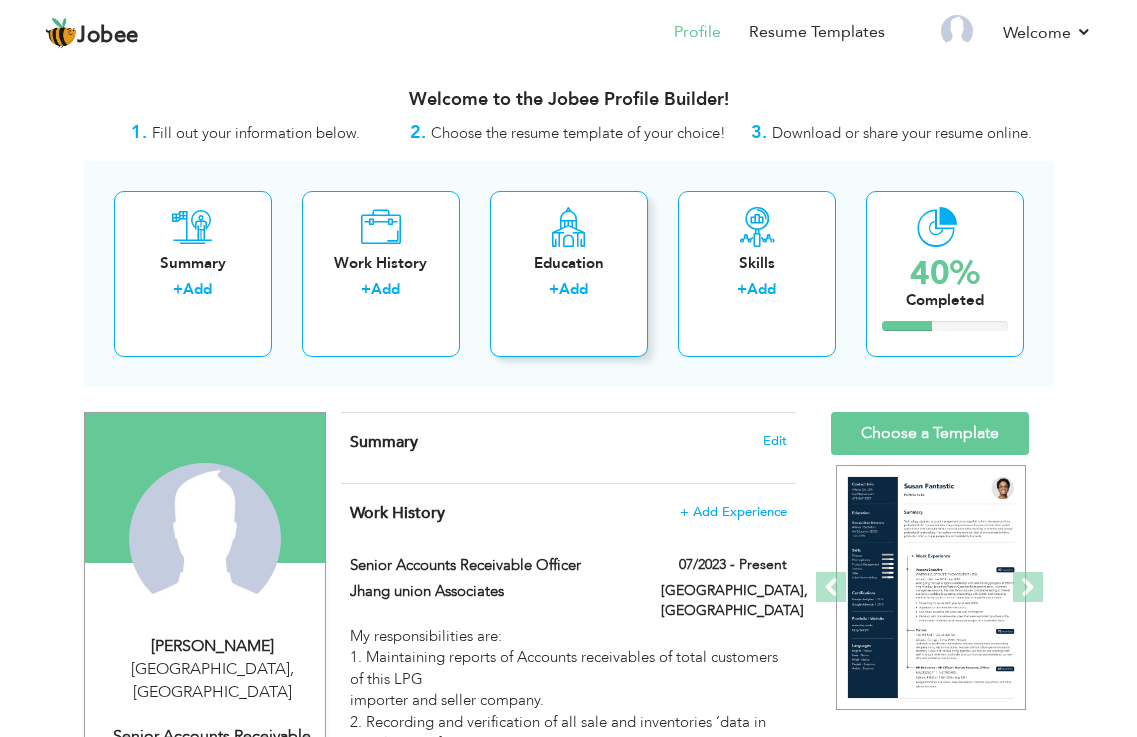 click on "Education" at bounding box center (569, 263) 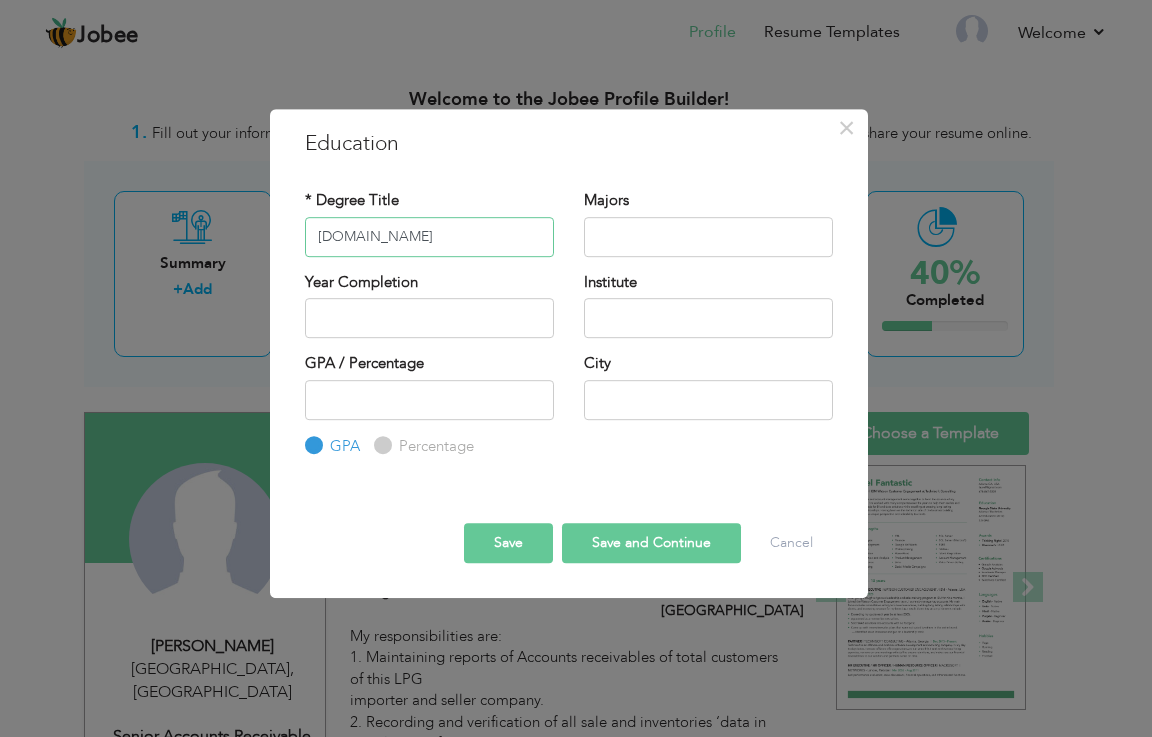 type on "[DOMAIN_NAME]" 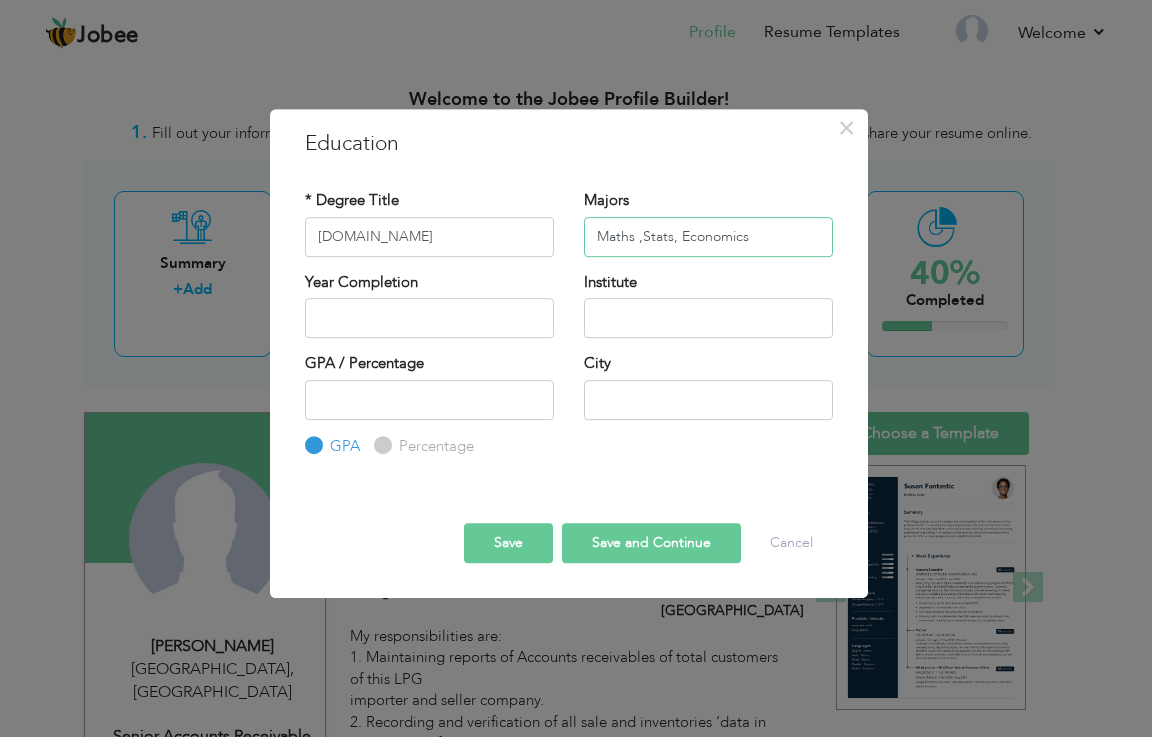 type on "Maths ,Stats, Economics" 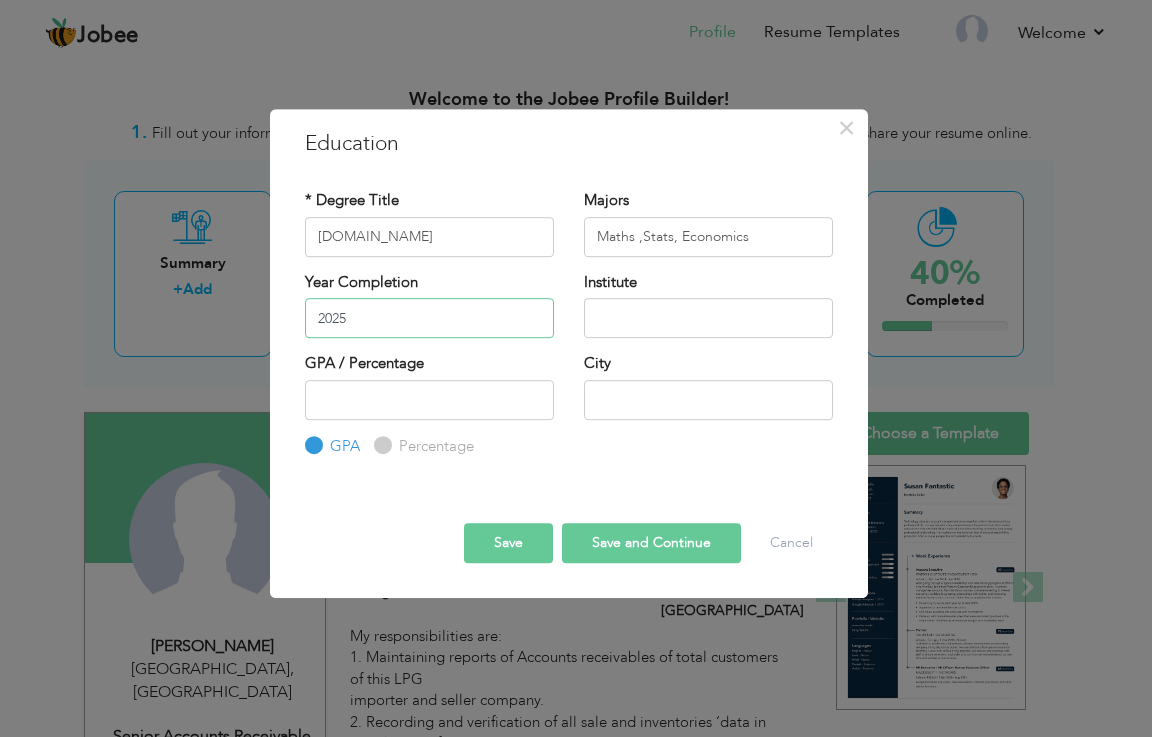 click on "2025" at bounding box center [429, 318] 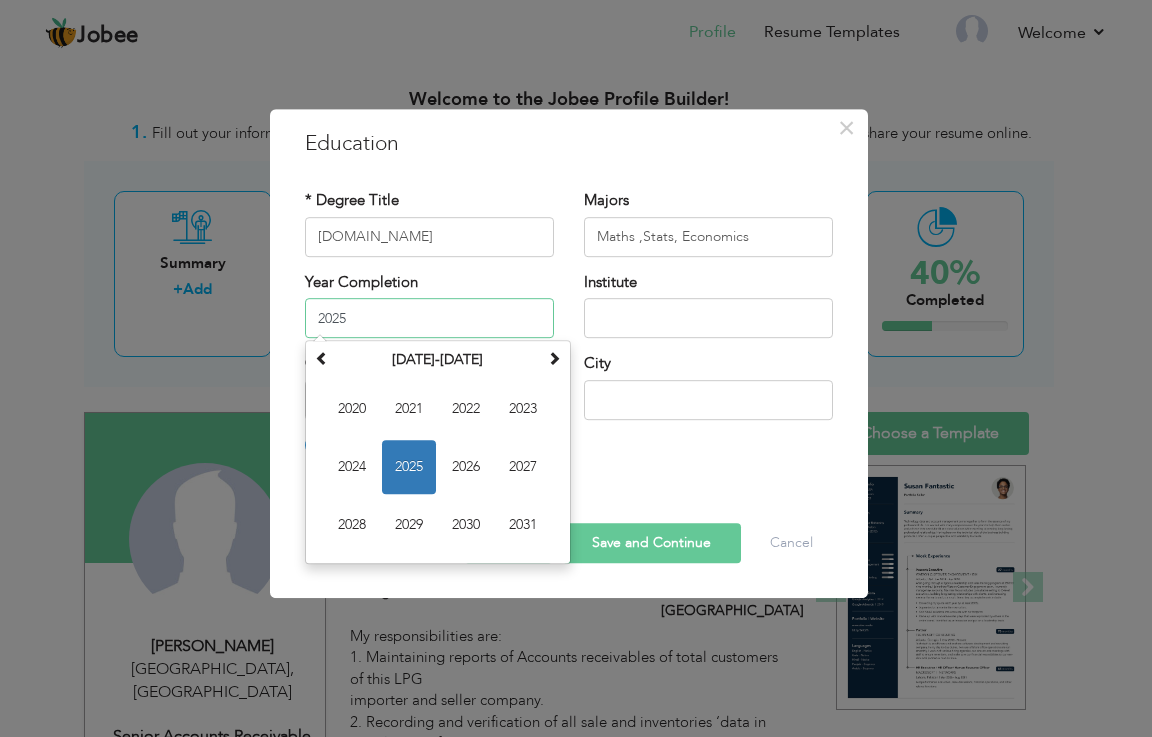 click on "2025" at bounding box center [429, 318] 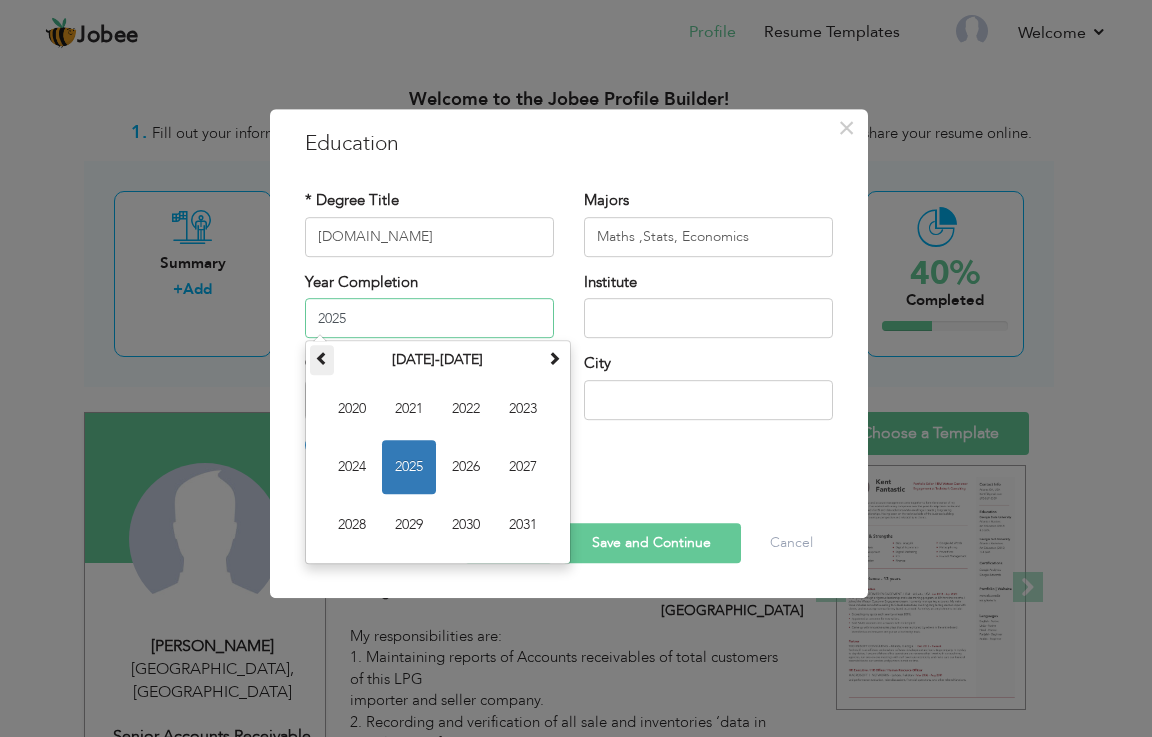 click at bounding box center (322, 360) 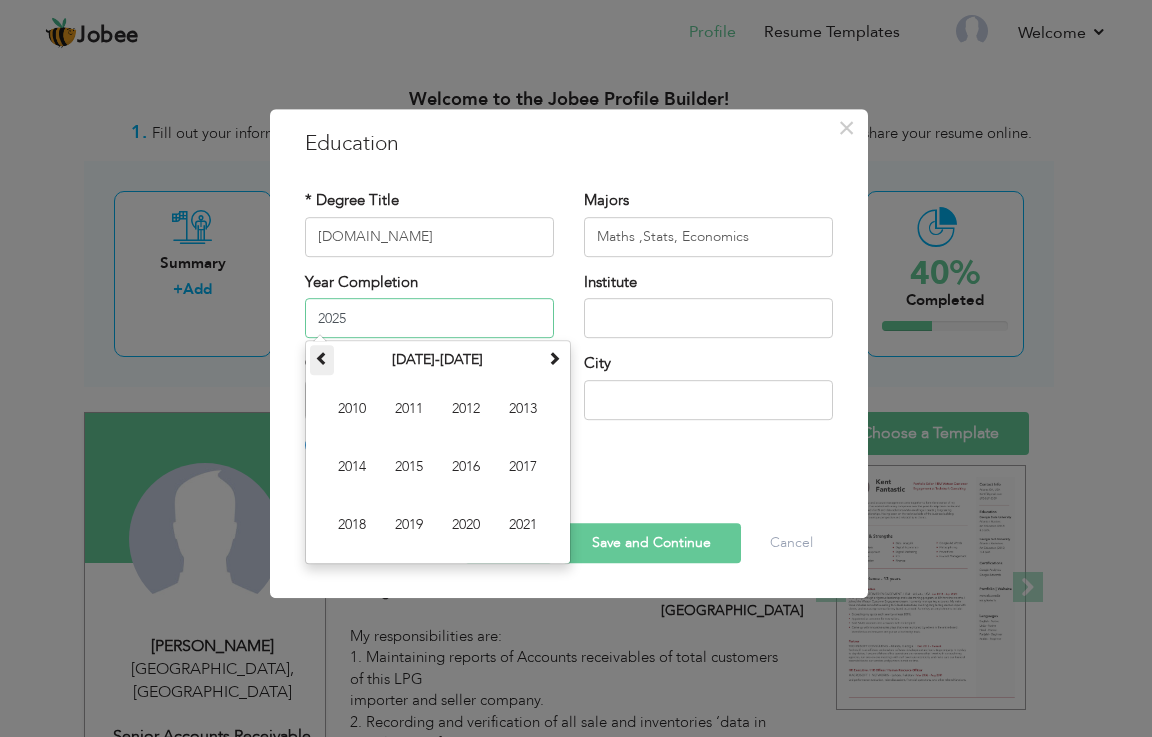 click at bounding box center [322, 360] 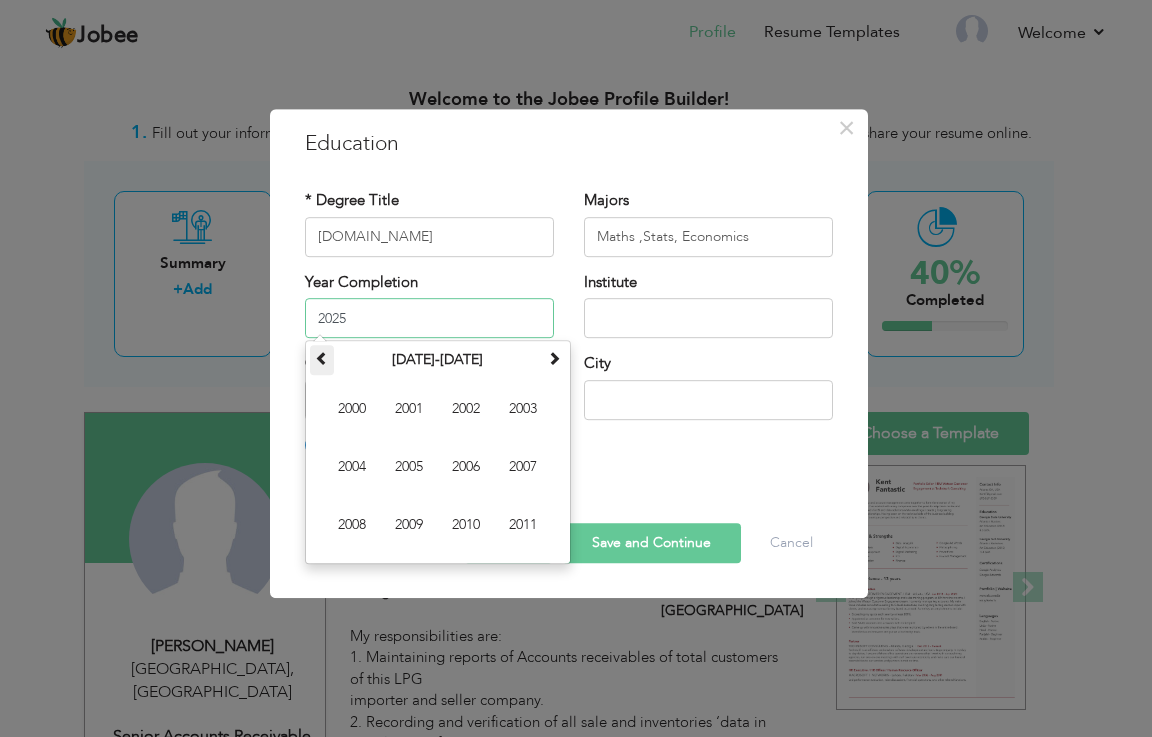 click at bounding box center [322, 360] 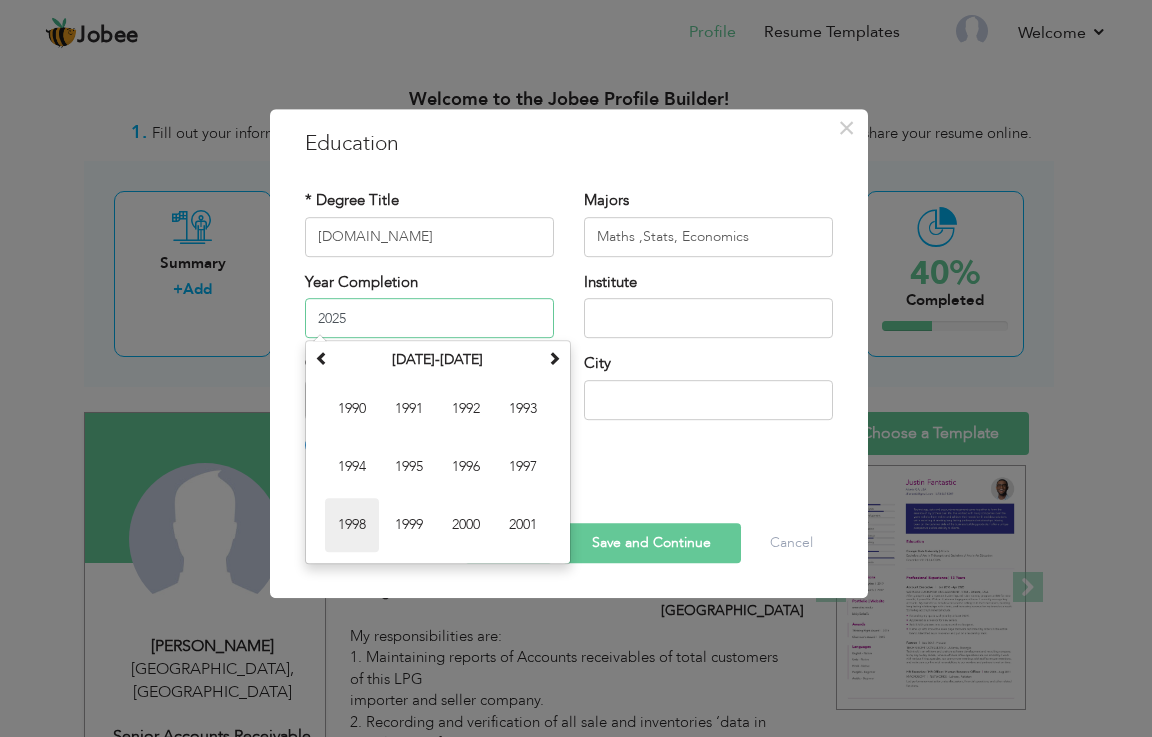 click on "1998" at bounding box center [352, 525] 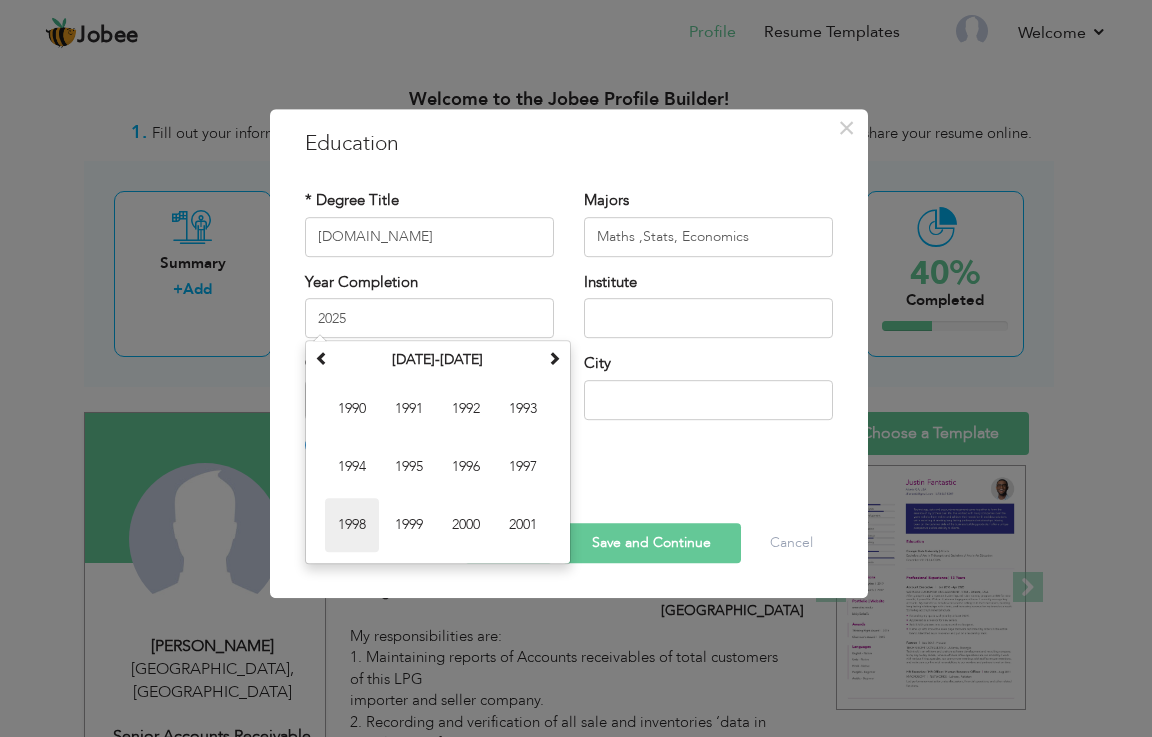 type on "1998" 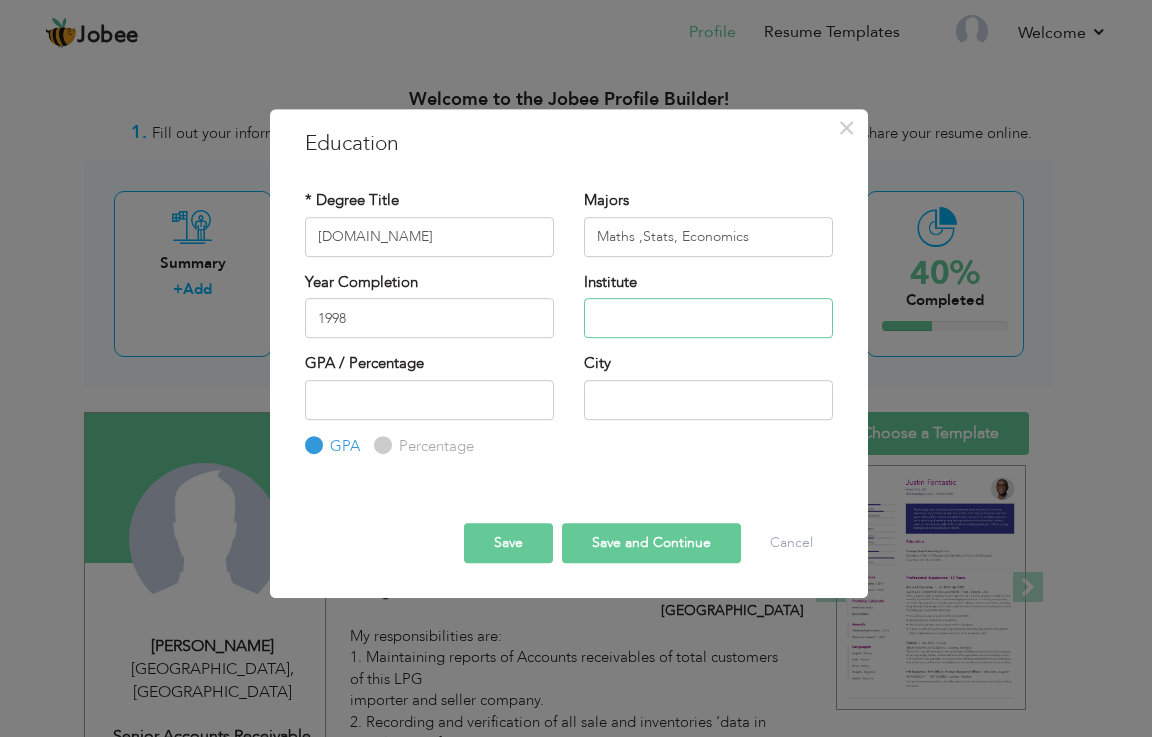 click at bounding box center [708, 318] 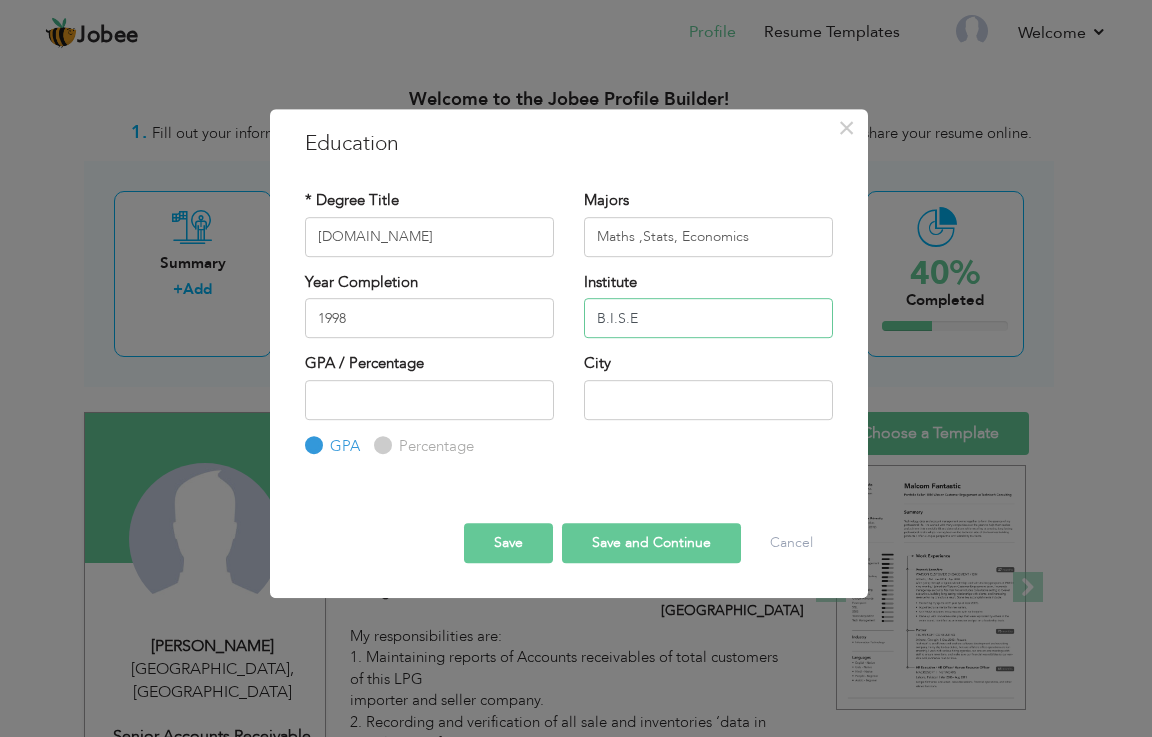 type on "B.I.S.E" 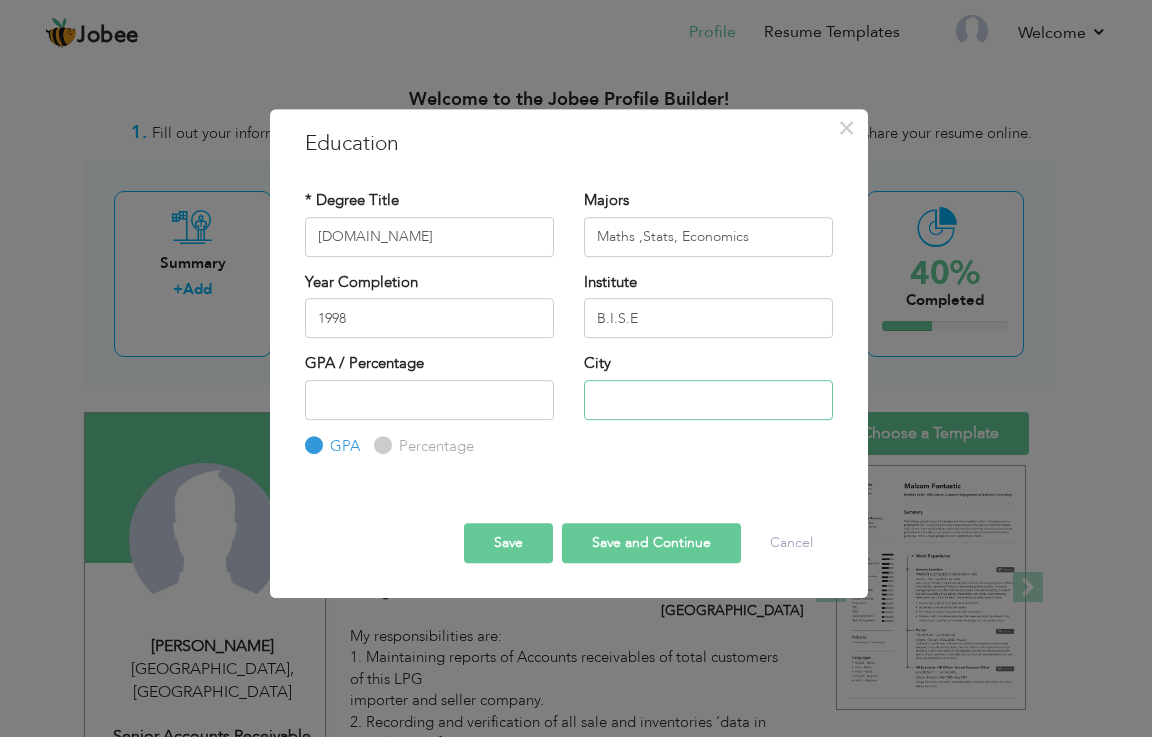 click at bounding box center [708, 400] 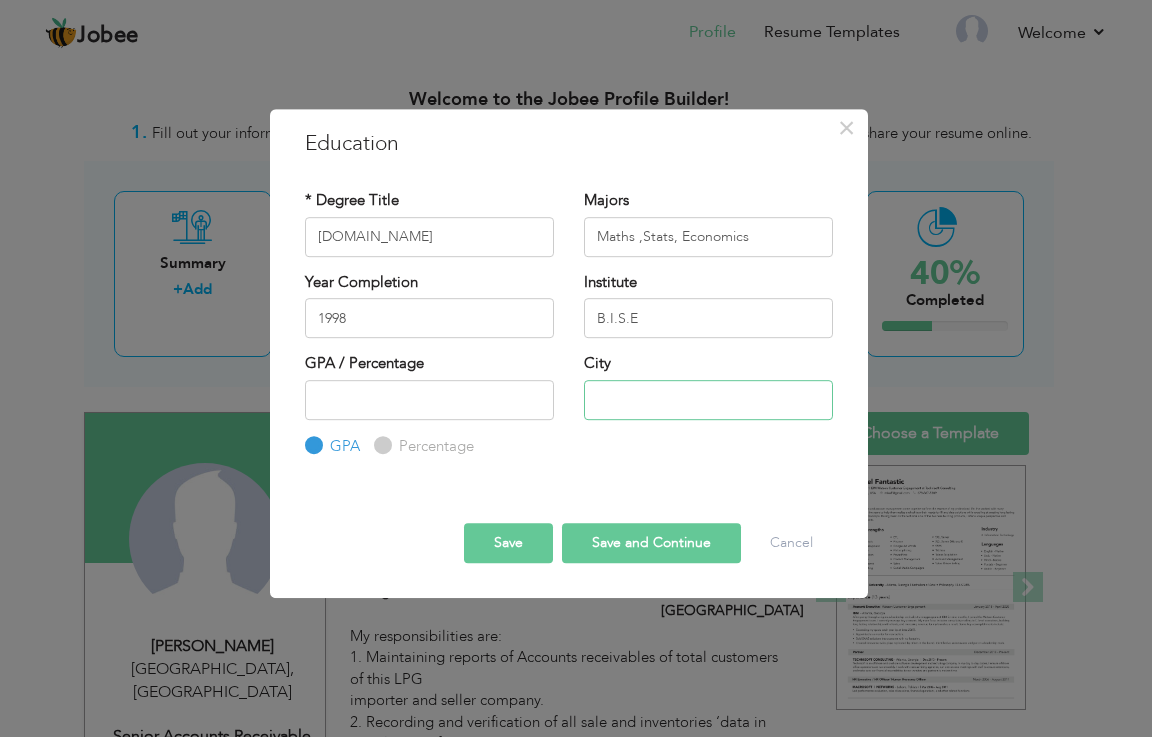 type on "LAHORE" 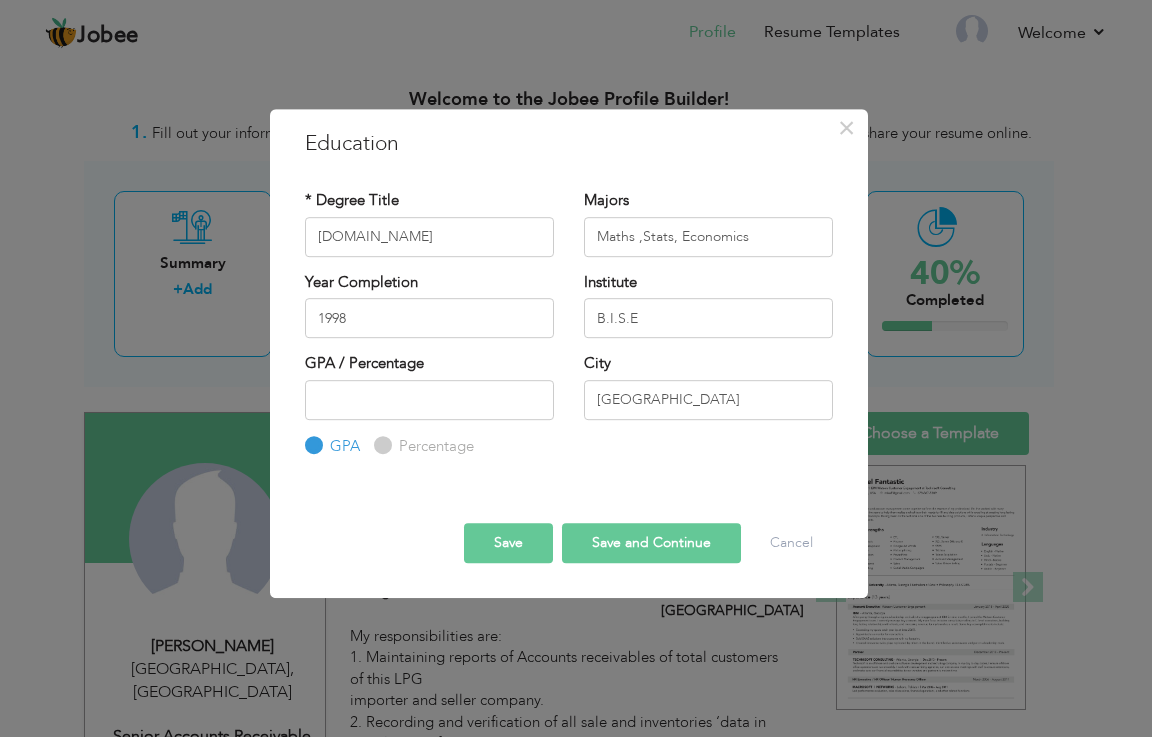 click on "Save and Continue" at bounding box center [651, 543] 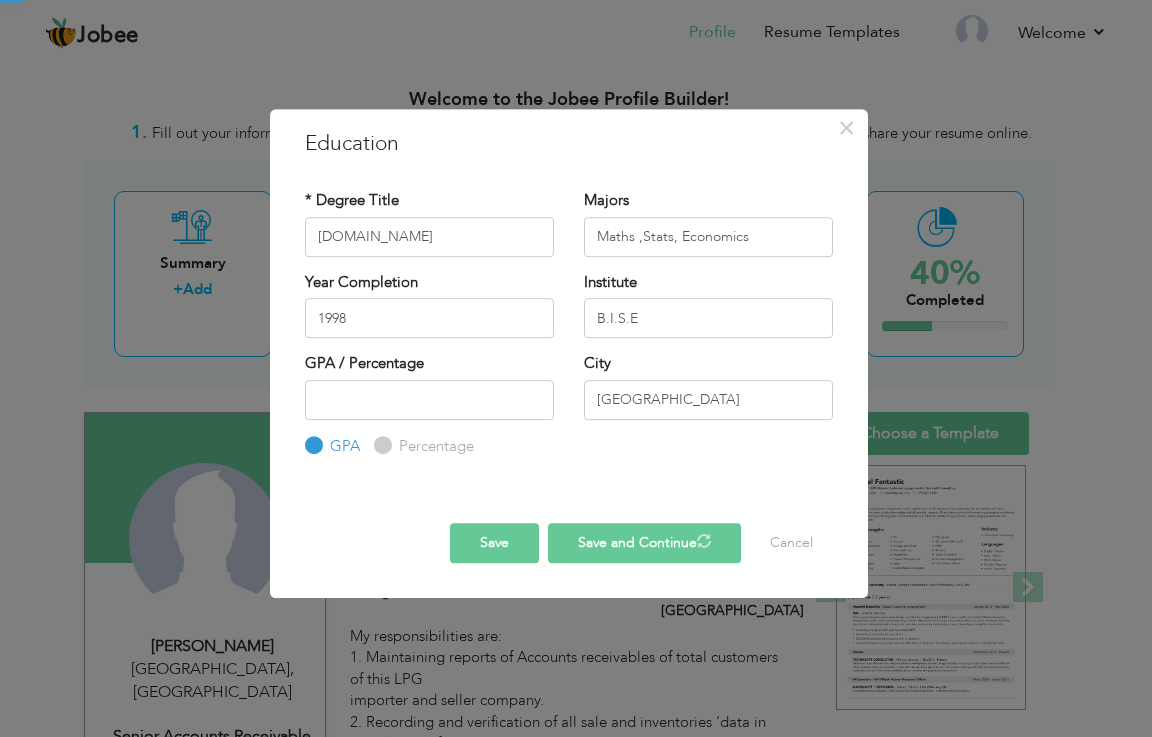 type 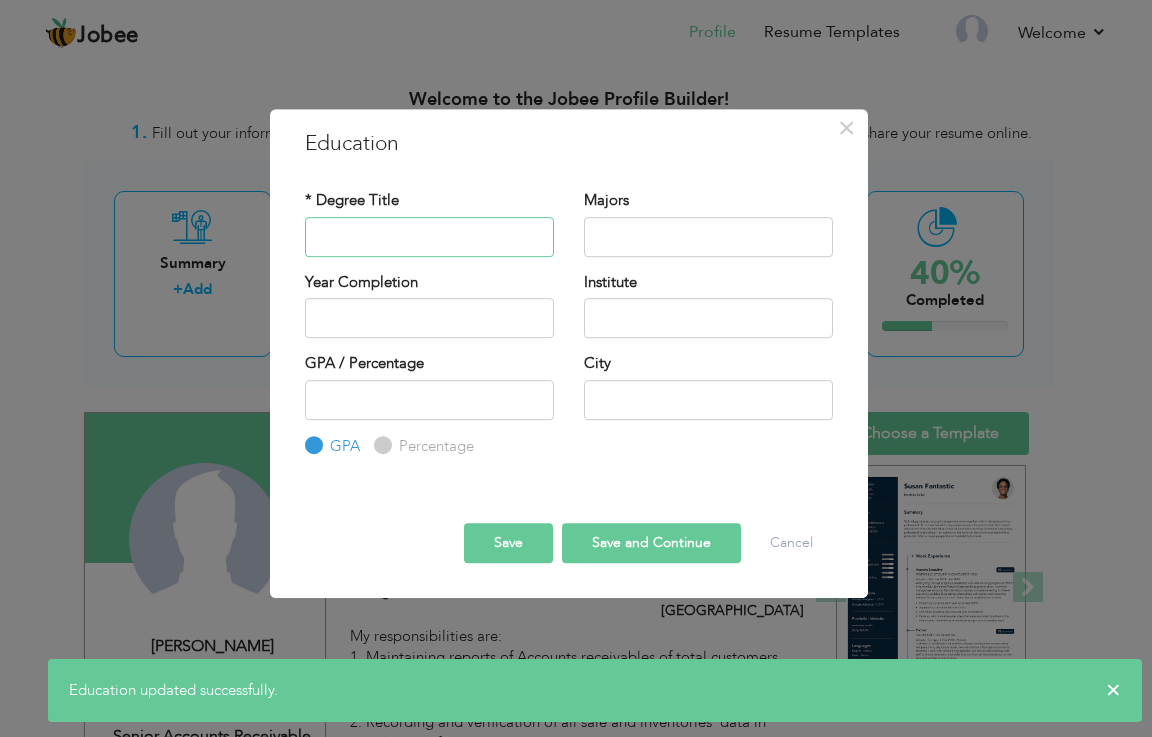 click at bounding box center [429, 237] 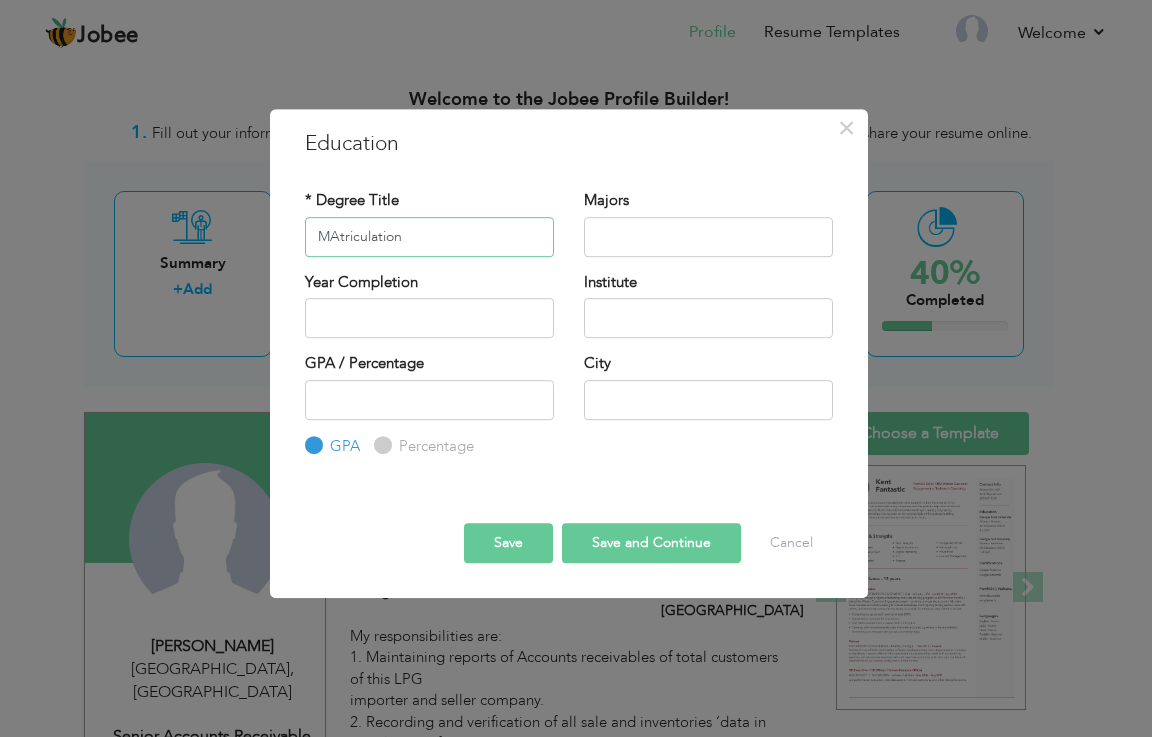 click on "MAtriculation" at bounding box center [429, 237] 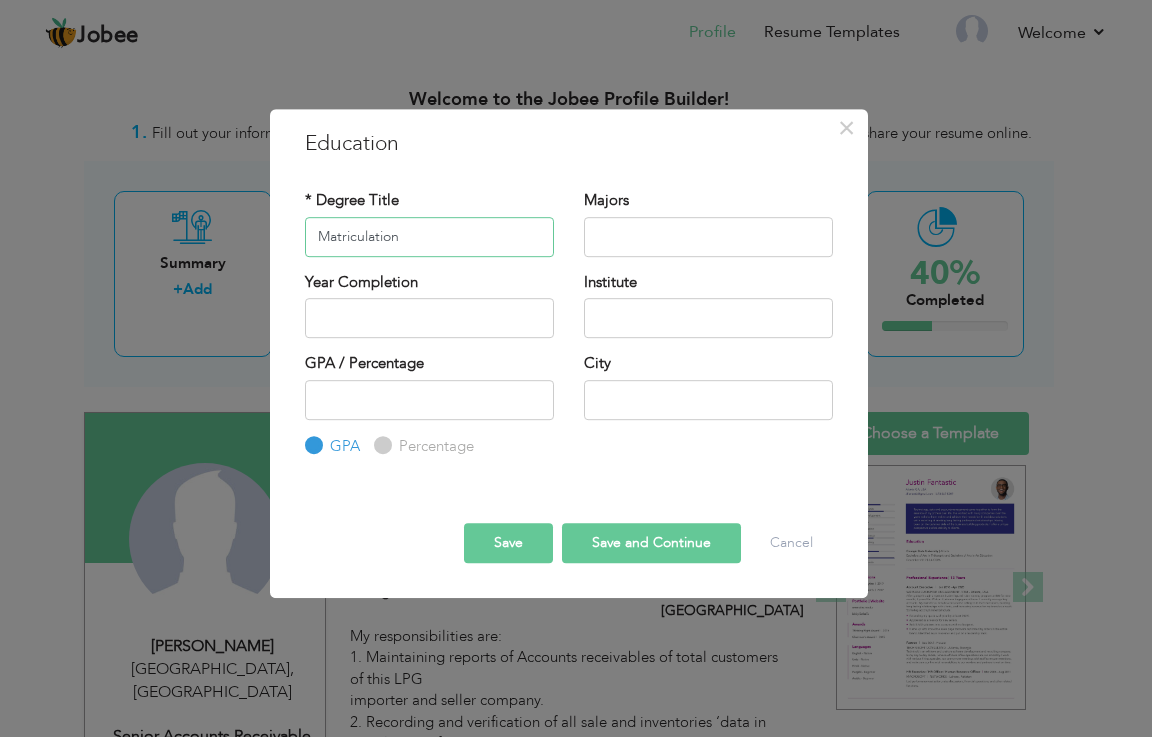 type on "Matriculation" 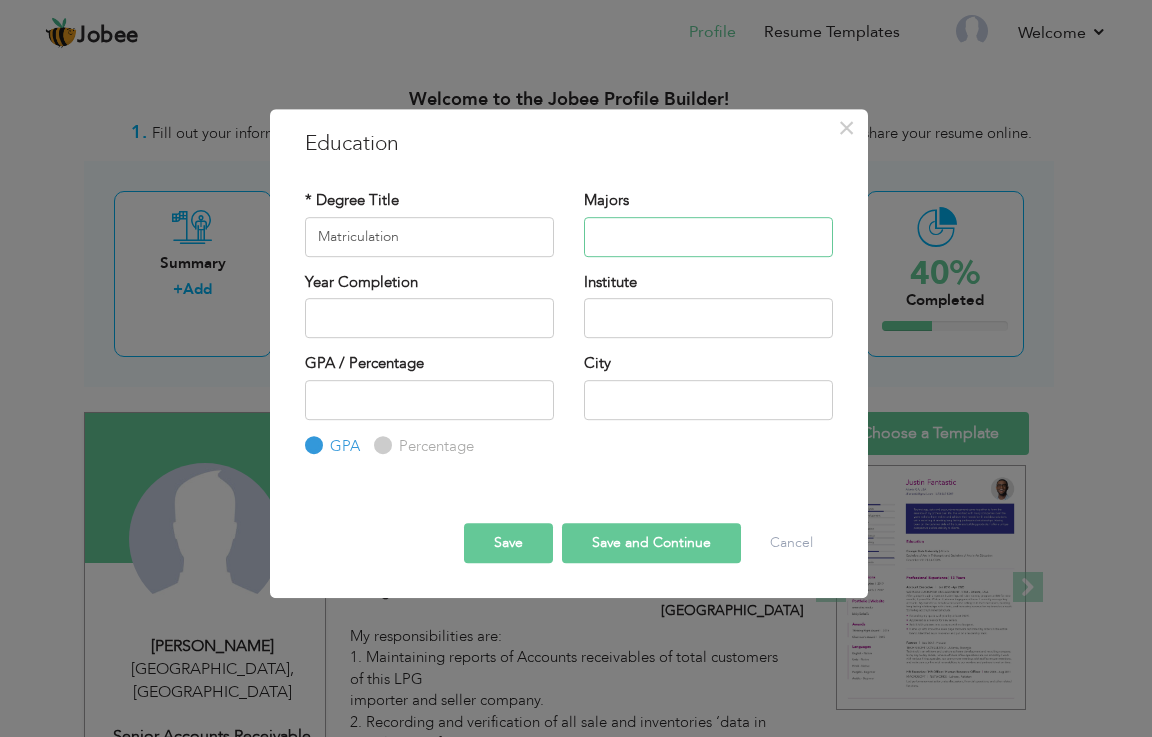 click at bounding box center [708, 237] 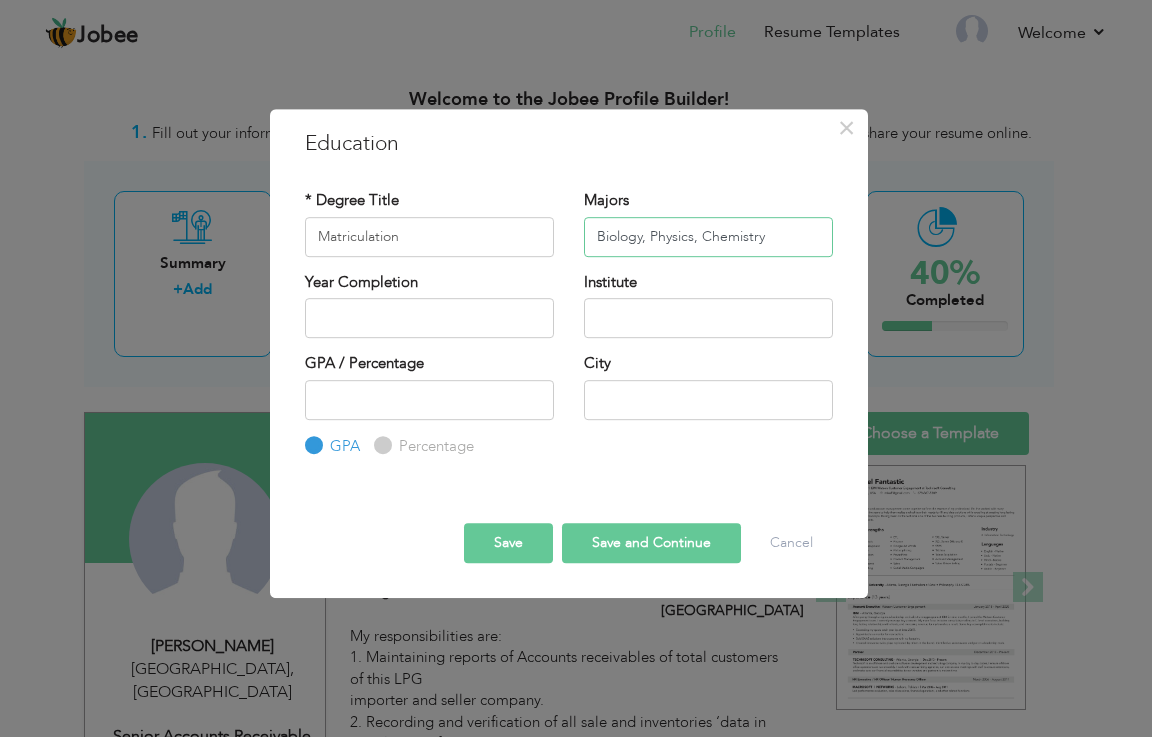 type on "Biology, Physics, Chemistry" 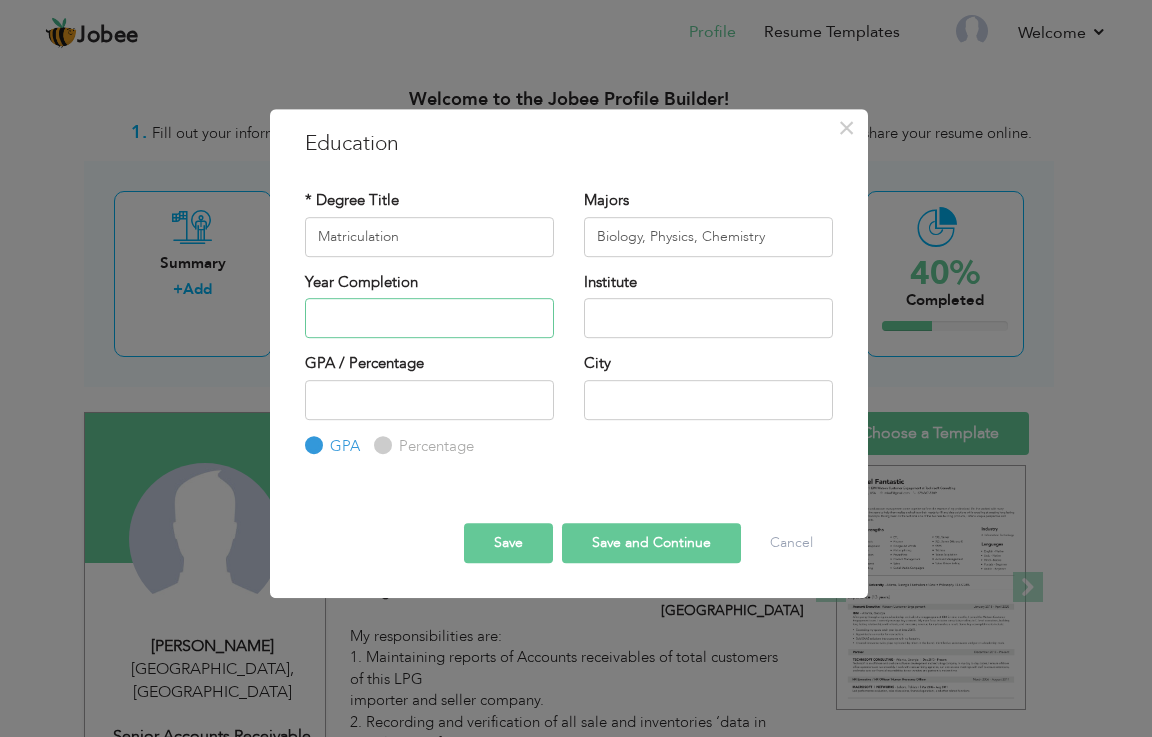 click at bounding box center (429, 318) 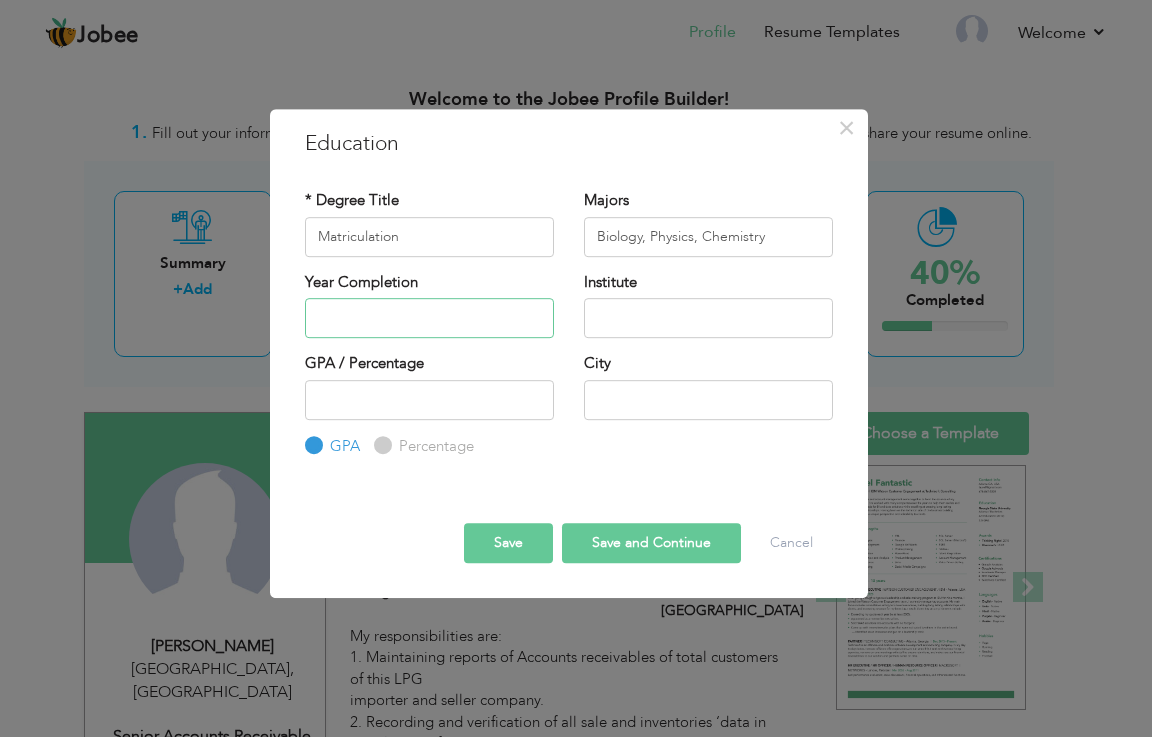 click at bounding box center (429, 318) 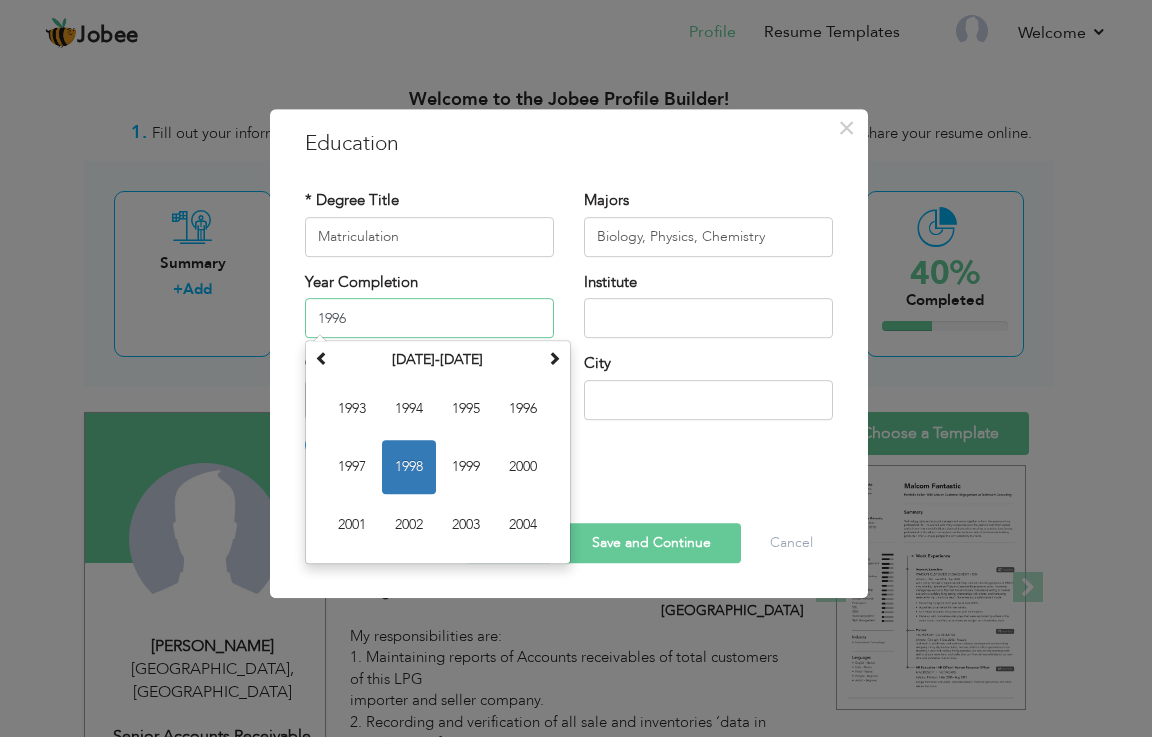 type on "1996" 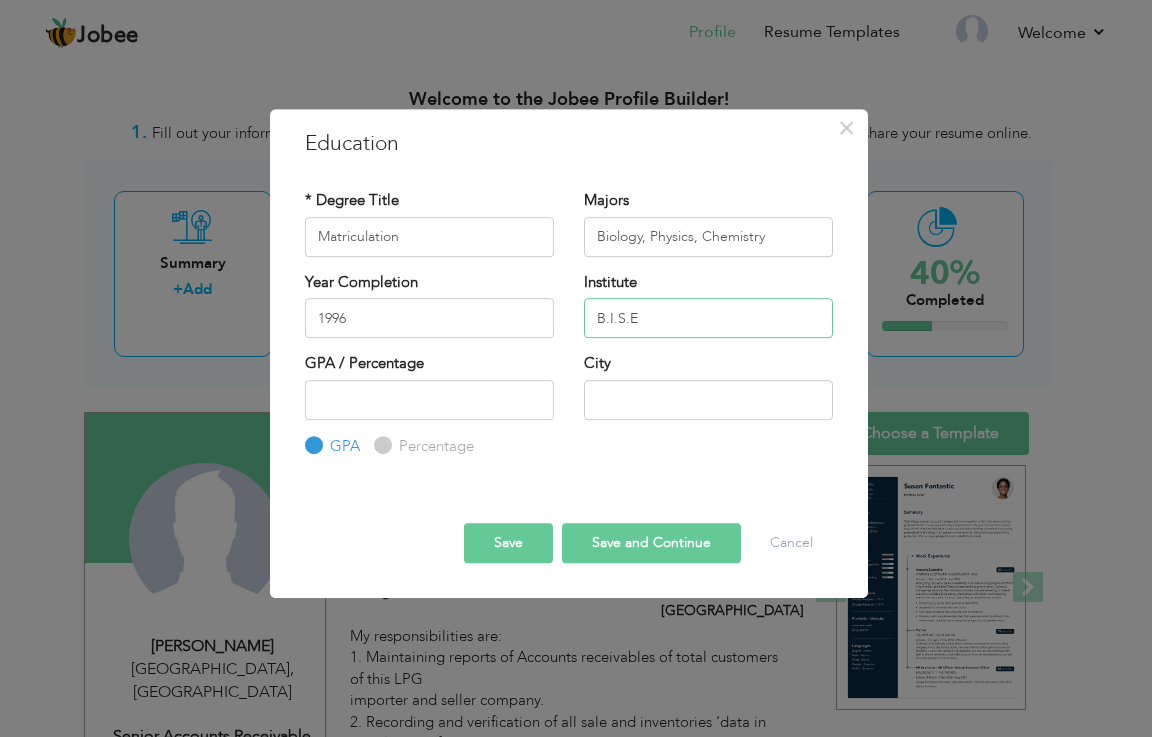 type on "B.I.S.E" 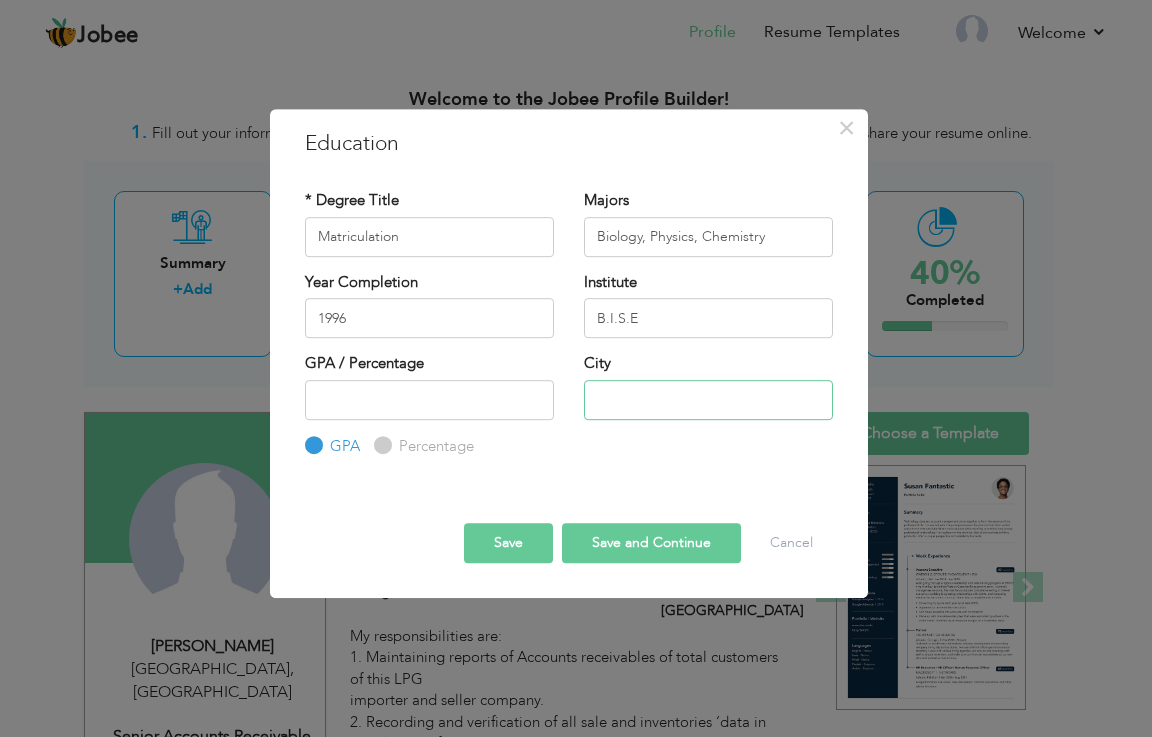 click at bounding box center (708, 400) 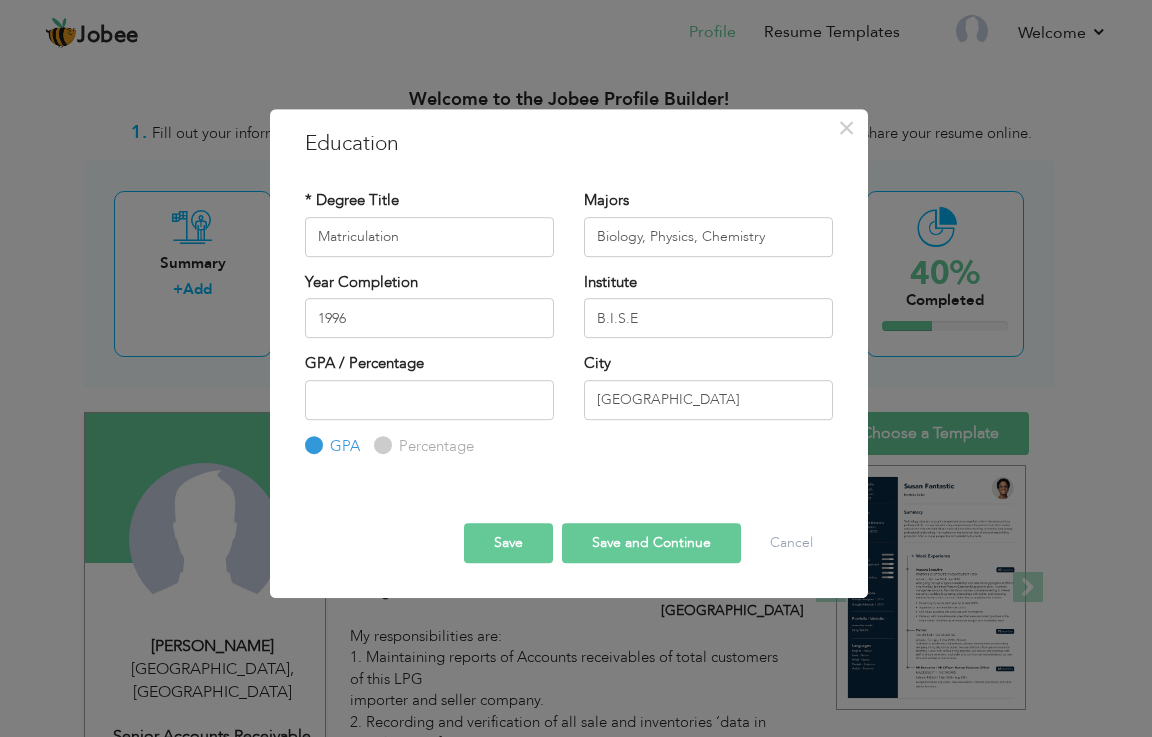 click on "Save and Continue" at bounding box center [651, 543] 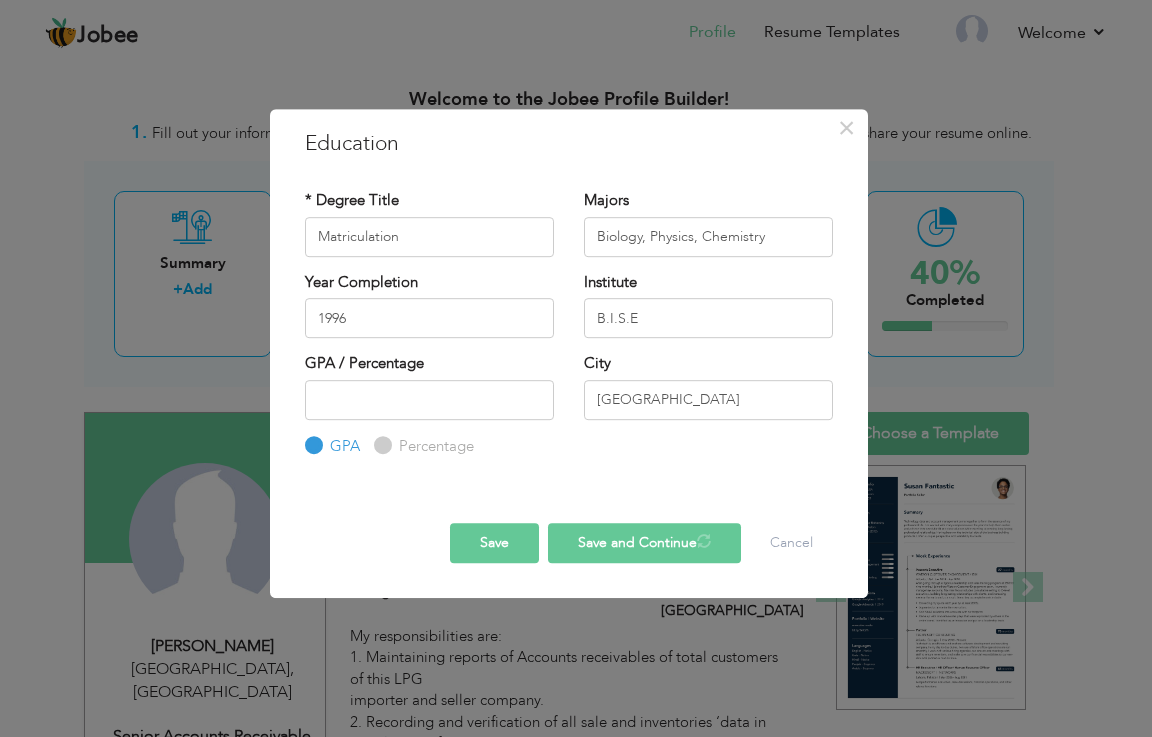 type 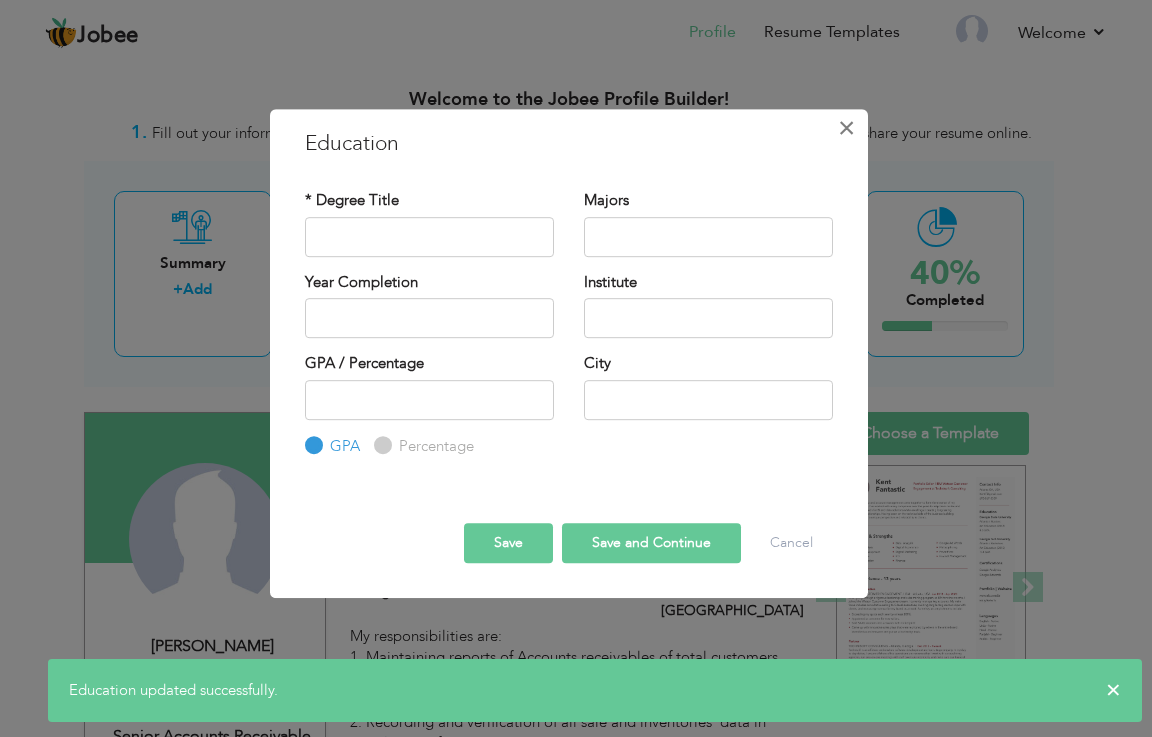 click on "×" at bounding box center (846, 128) 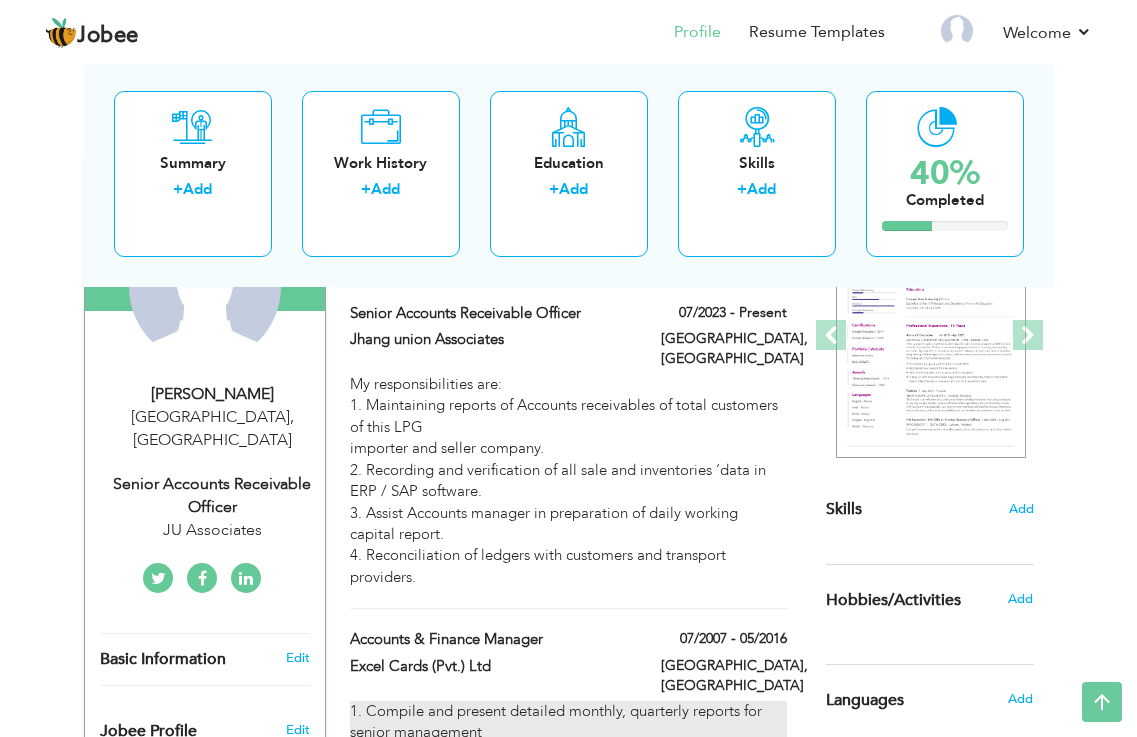 scroll, scrollTop: 0, scrollLeft: 0, axis: both 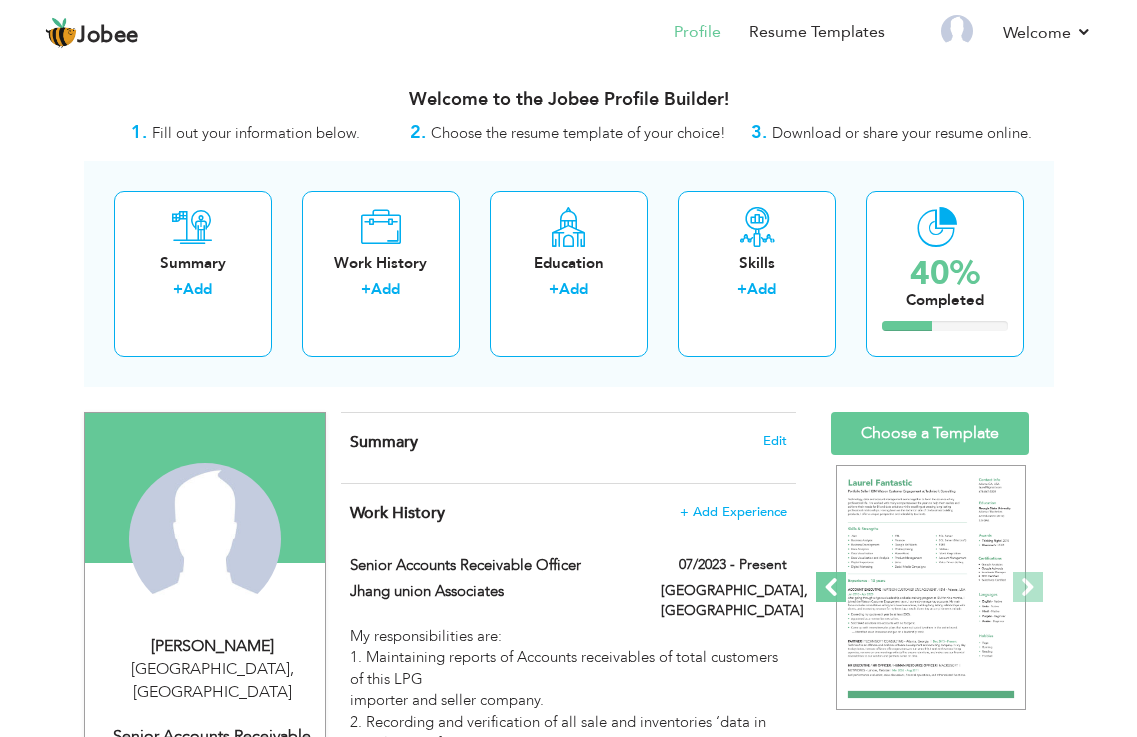click at bounding box center (831, 587) 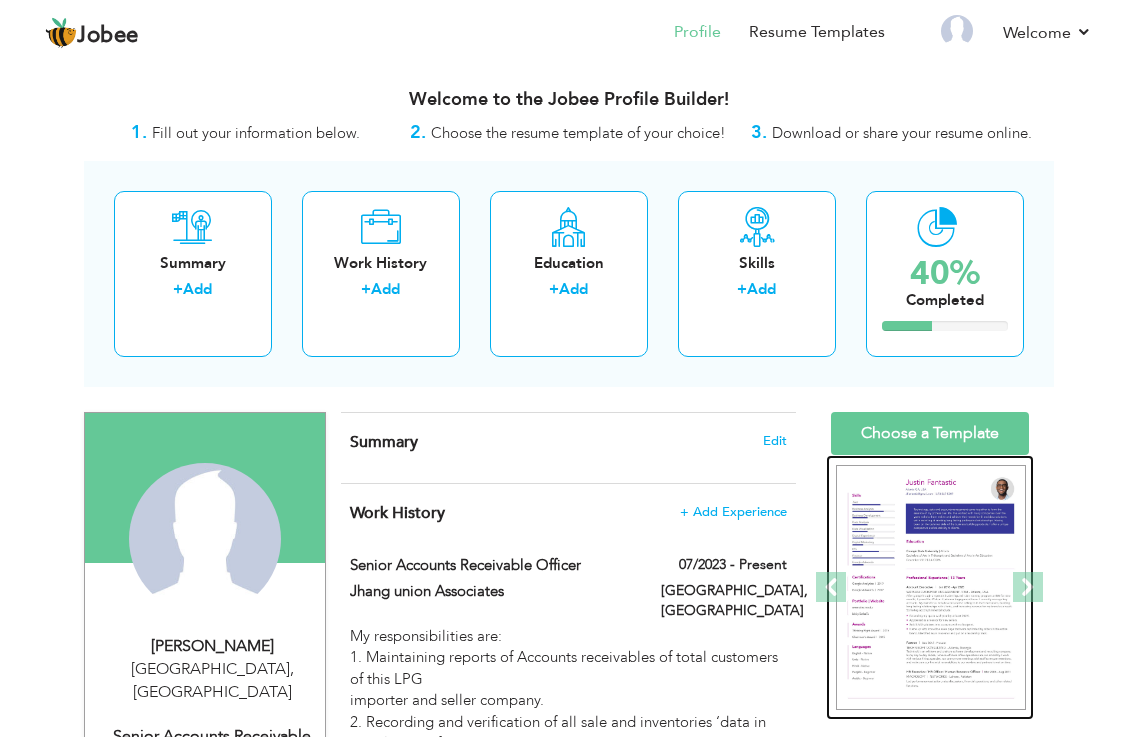 click at bounding box center [931, 587] 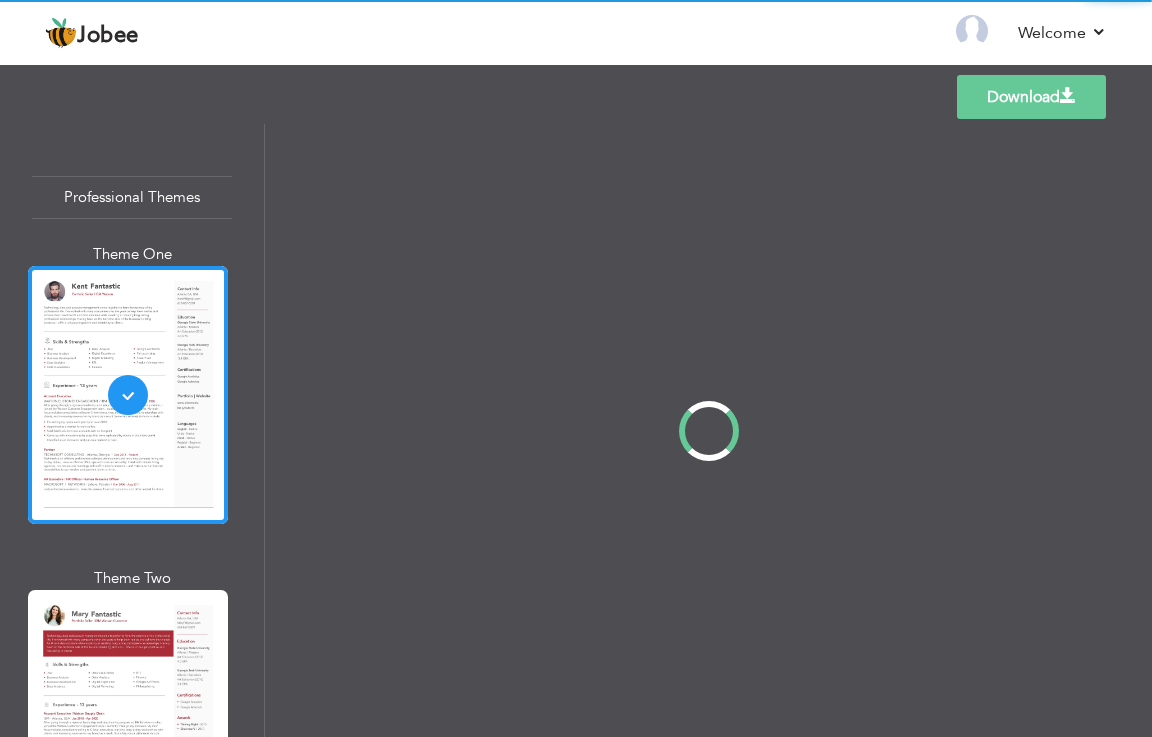 scroll, scrollTop: 0, scrollLeft: 0, axis: both 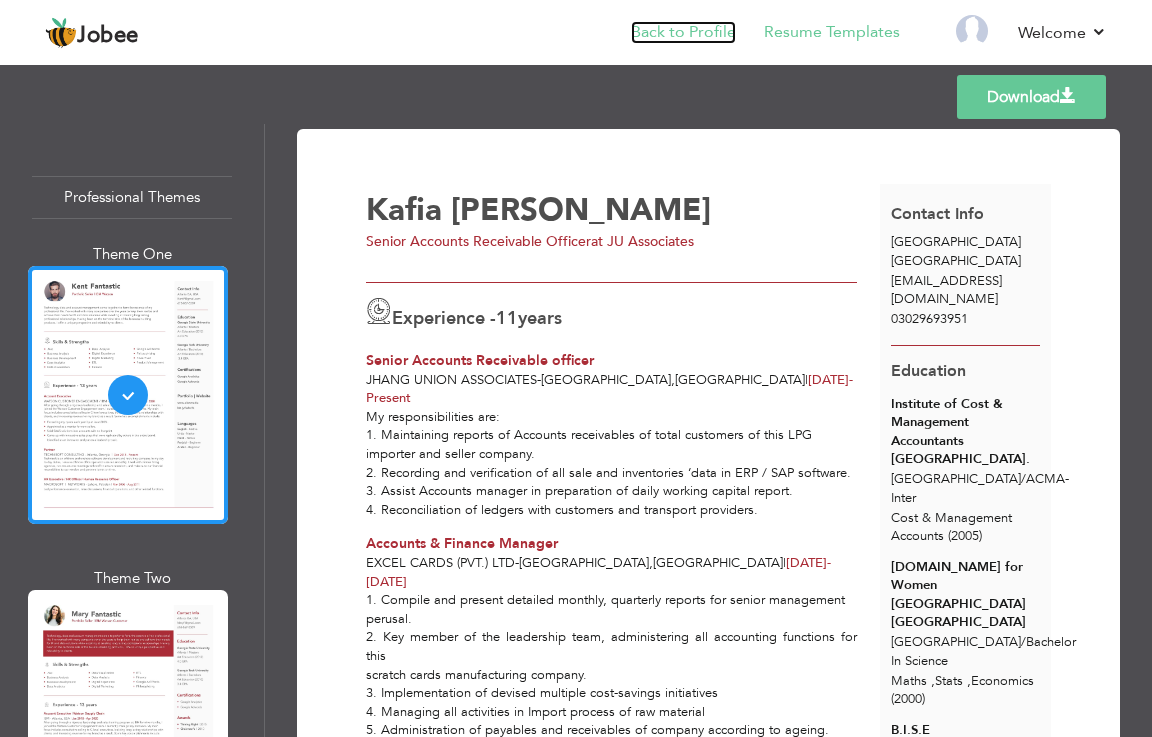 click on "Back to Profile" at bounding box center [683, 32] 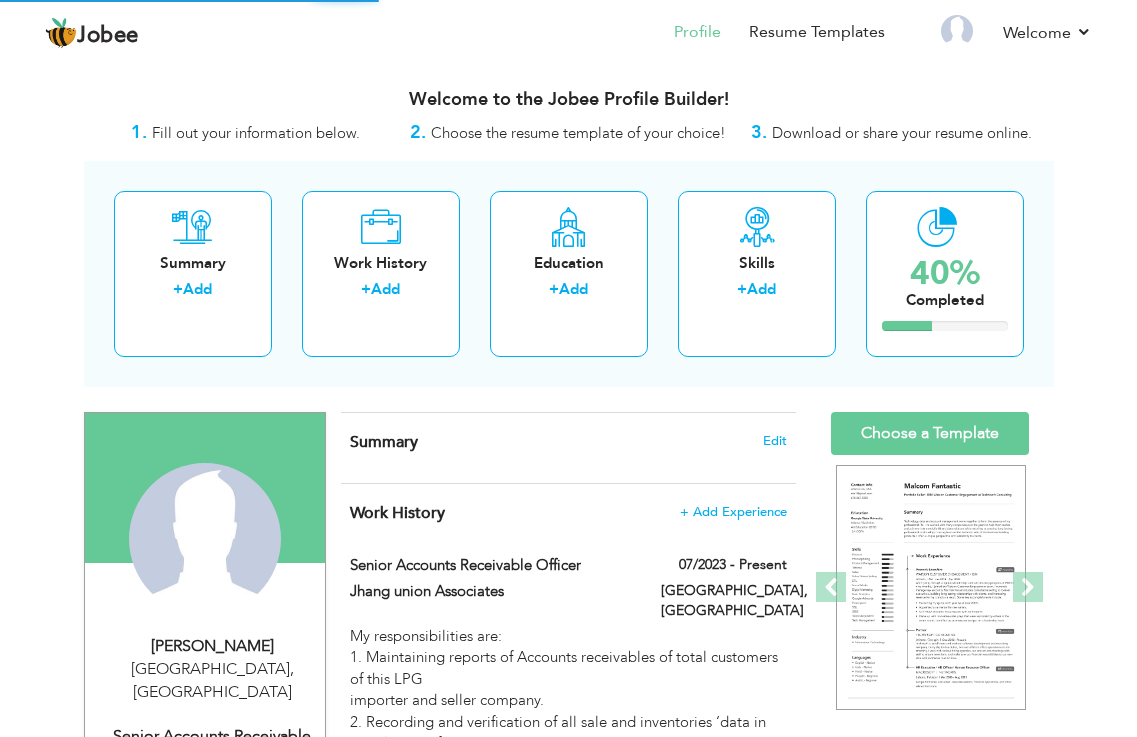 scroll, scrollTop: 0, scrollLeft: 0, axis: both 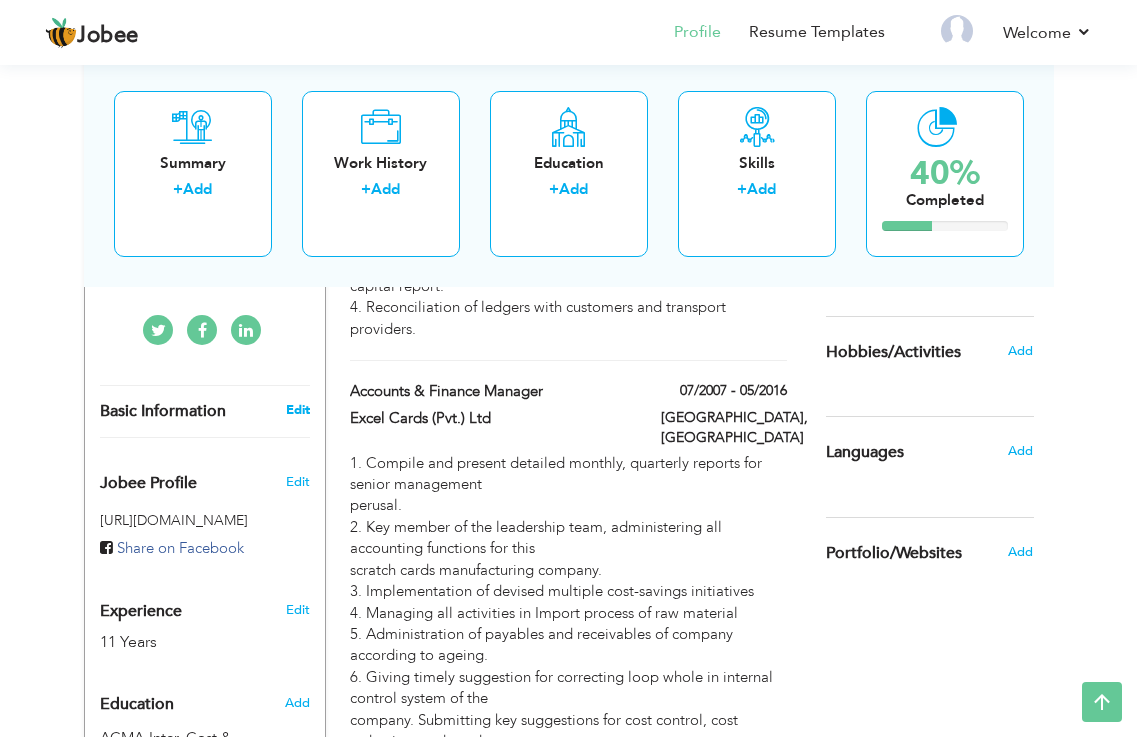 click on "Edit" at bounding box center (298, 410) 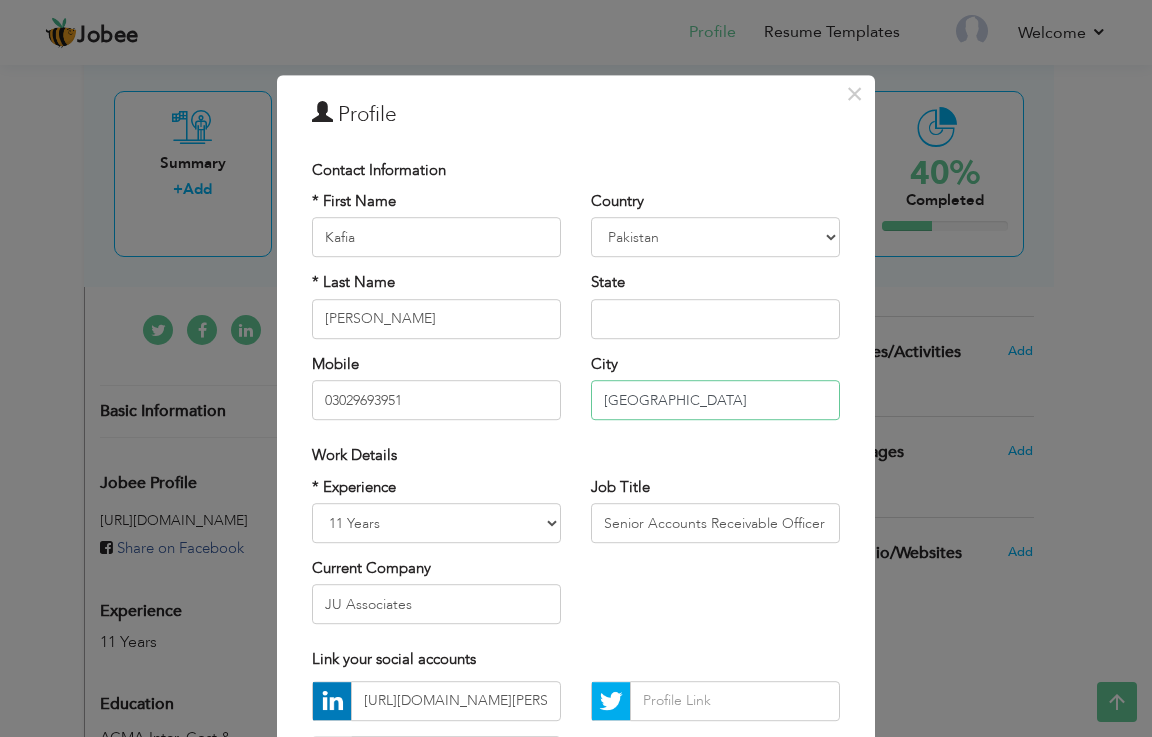 click on "[GEOGRAPHIC_DATA]" at bounding box center [715, 400] 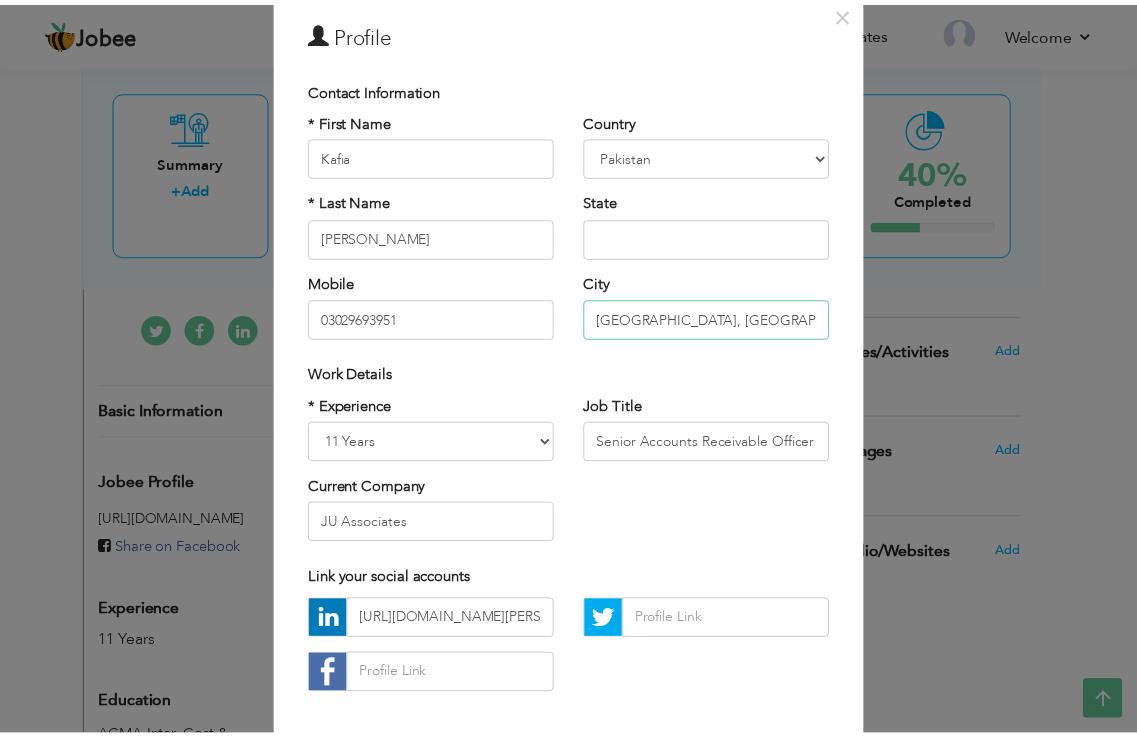 scroll, scrollTop: 175, scrollLeft: 0, axis: vertical 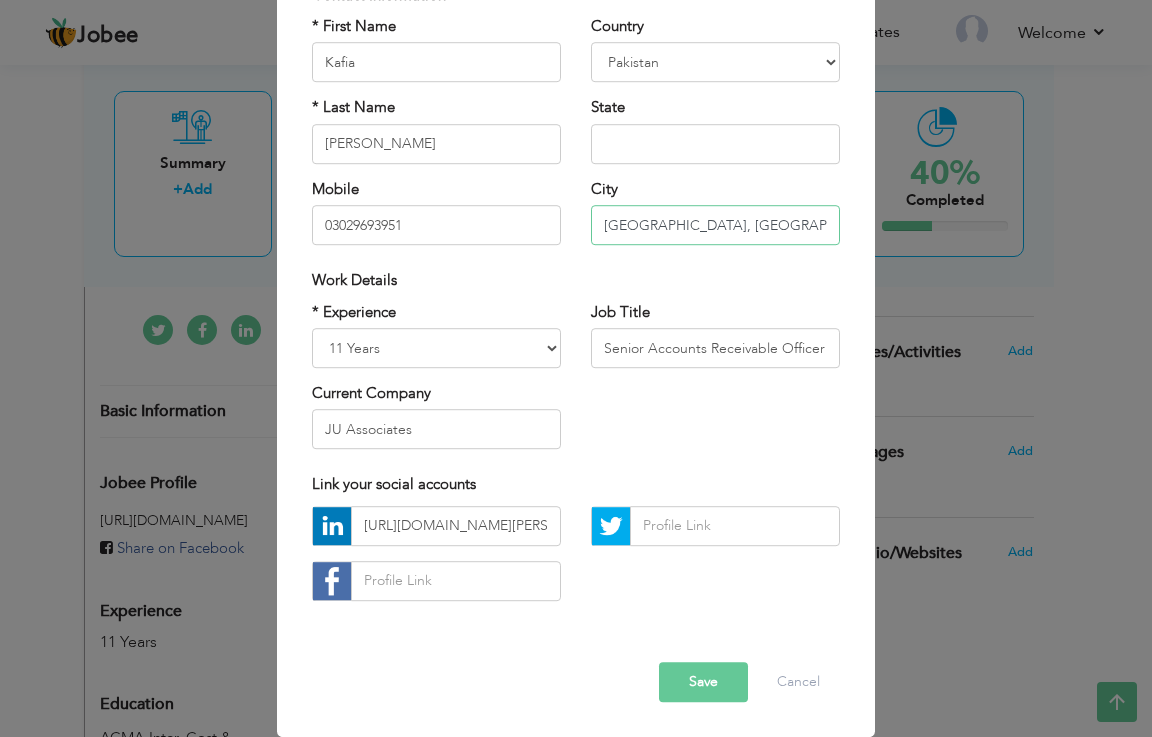 type on "[GEOGRAPHIC_DATA], [GEOGRAPHIC_DATA]" 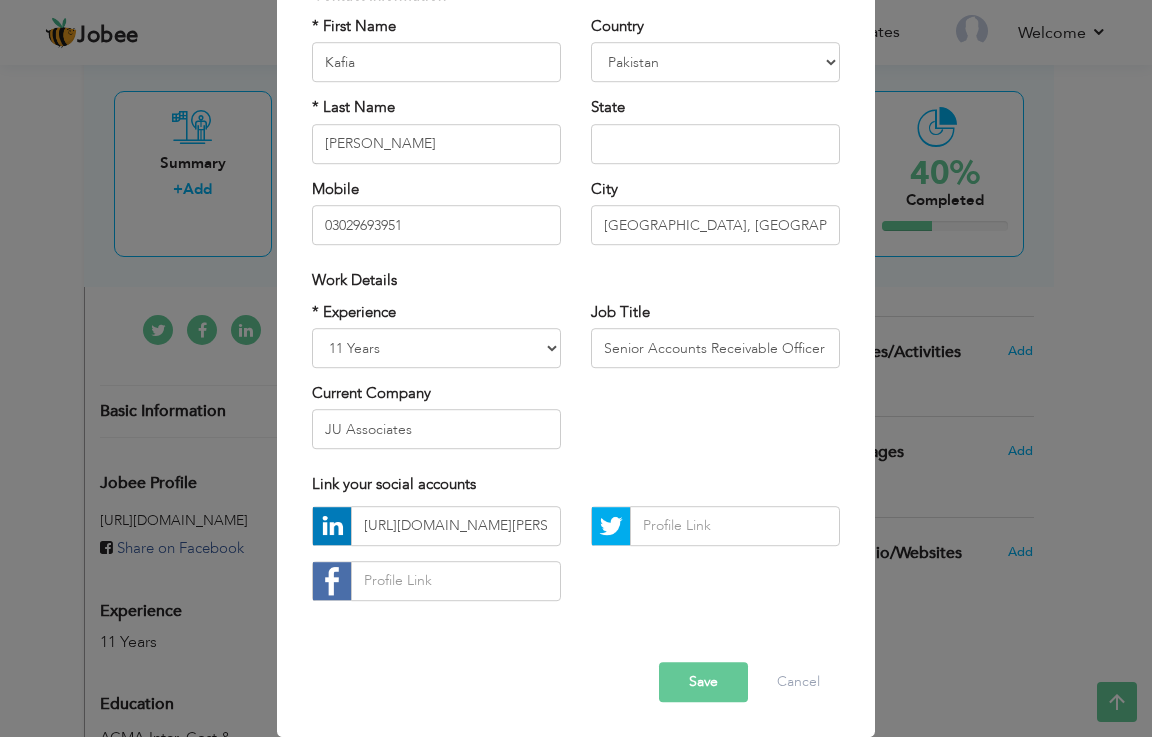 click on "Save" at bounding box center [703, 682] 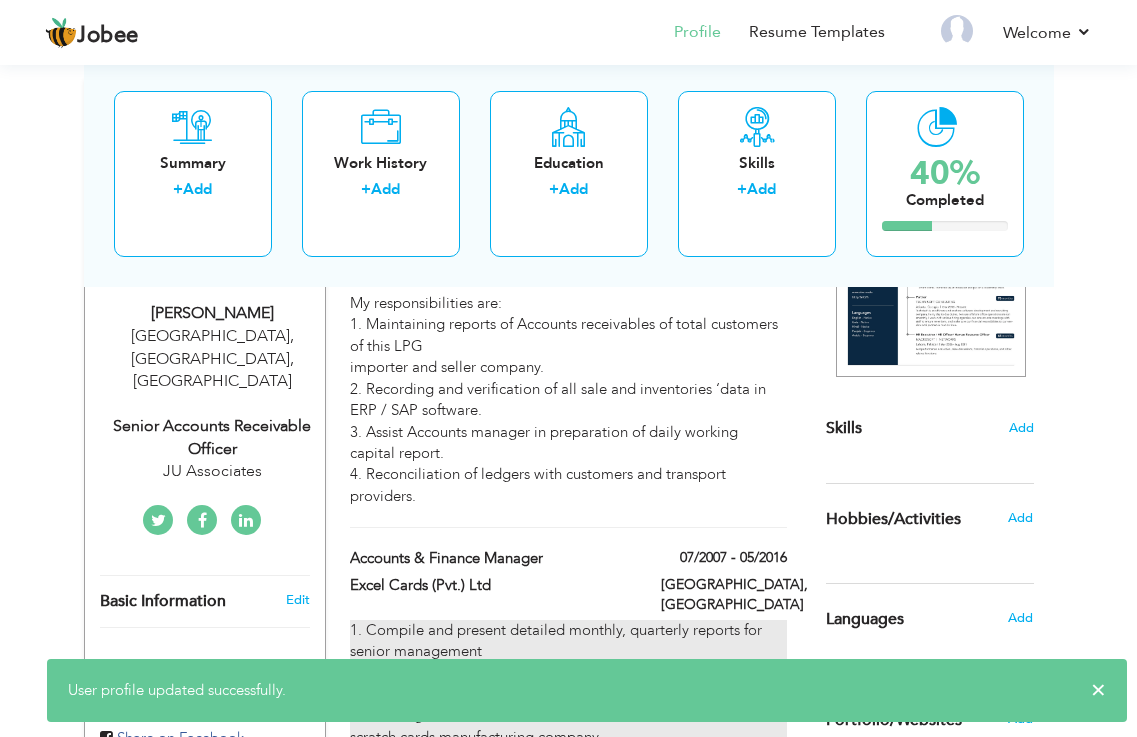 scroll, scrollTop: 300, scrollLeft: 0, axis: vertical 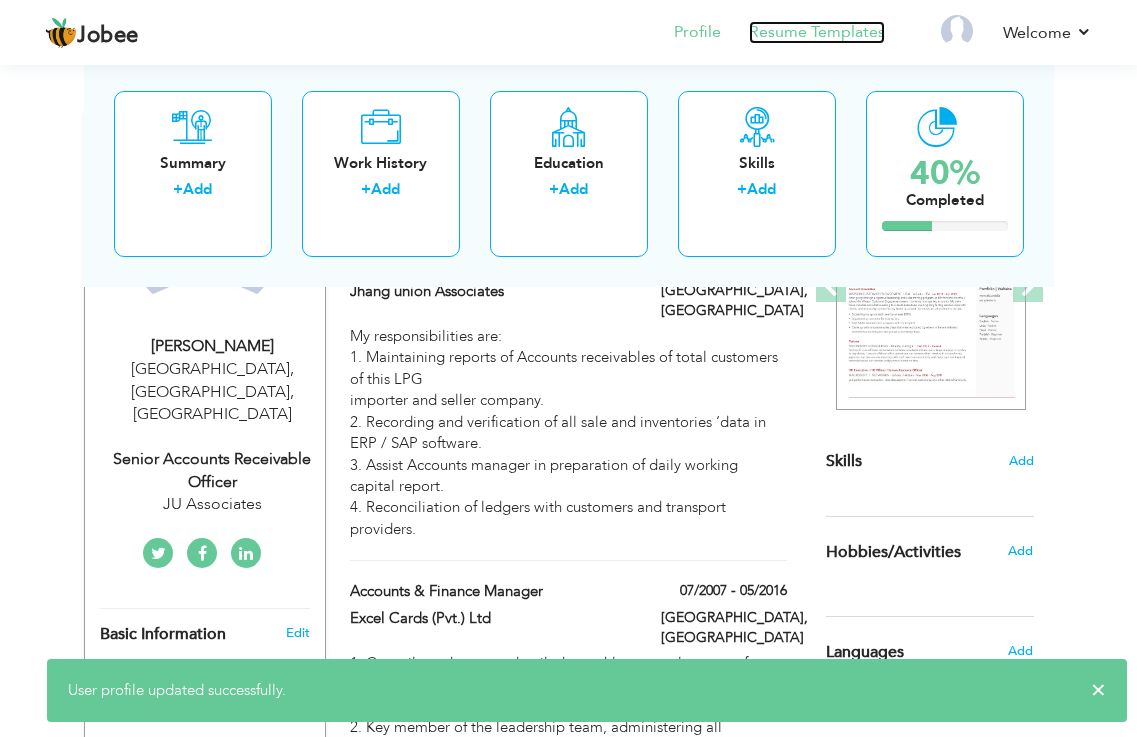 click on "Resume Templates" at bounding box center [817, 32] 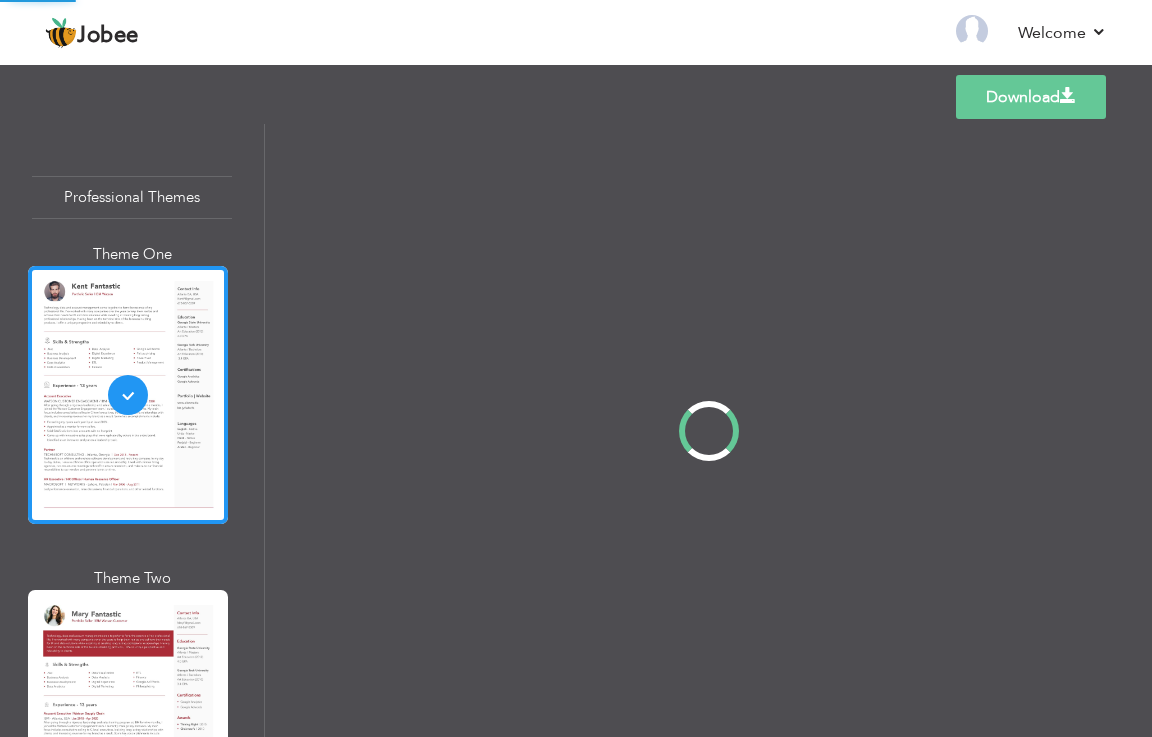 scroll, scrollTop: 0, scrollLeft: 0, axis: both 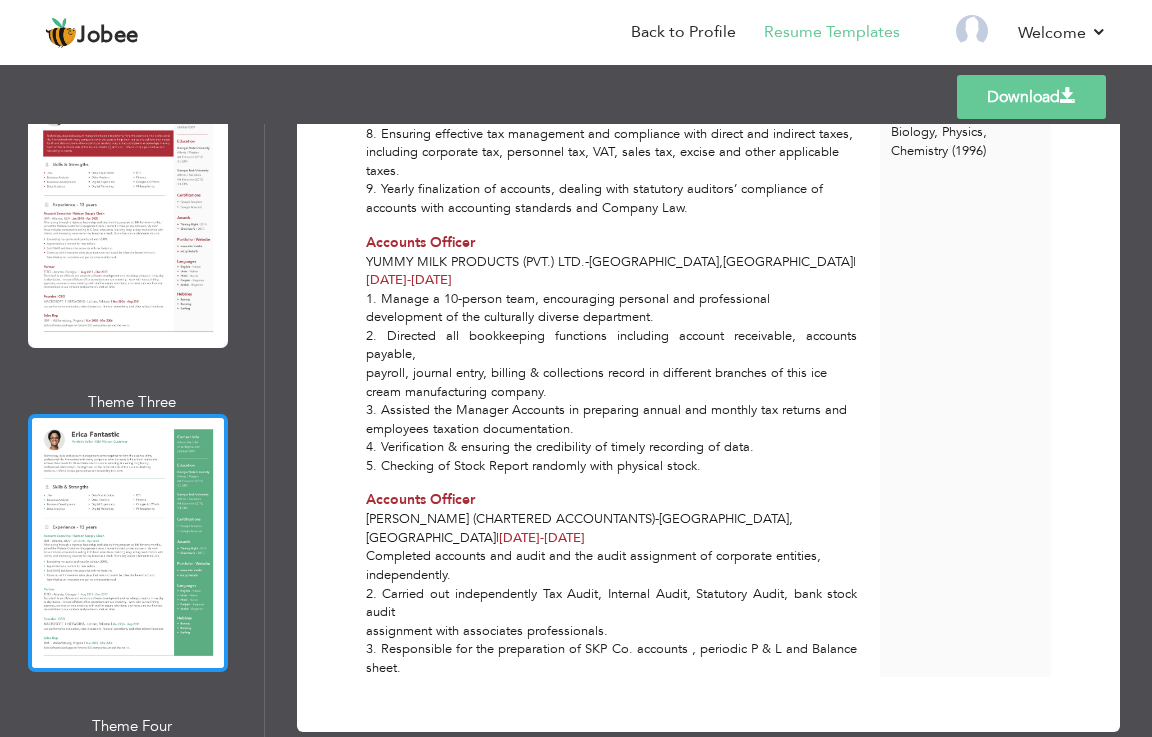 click at bounding box center (128, 543) 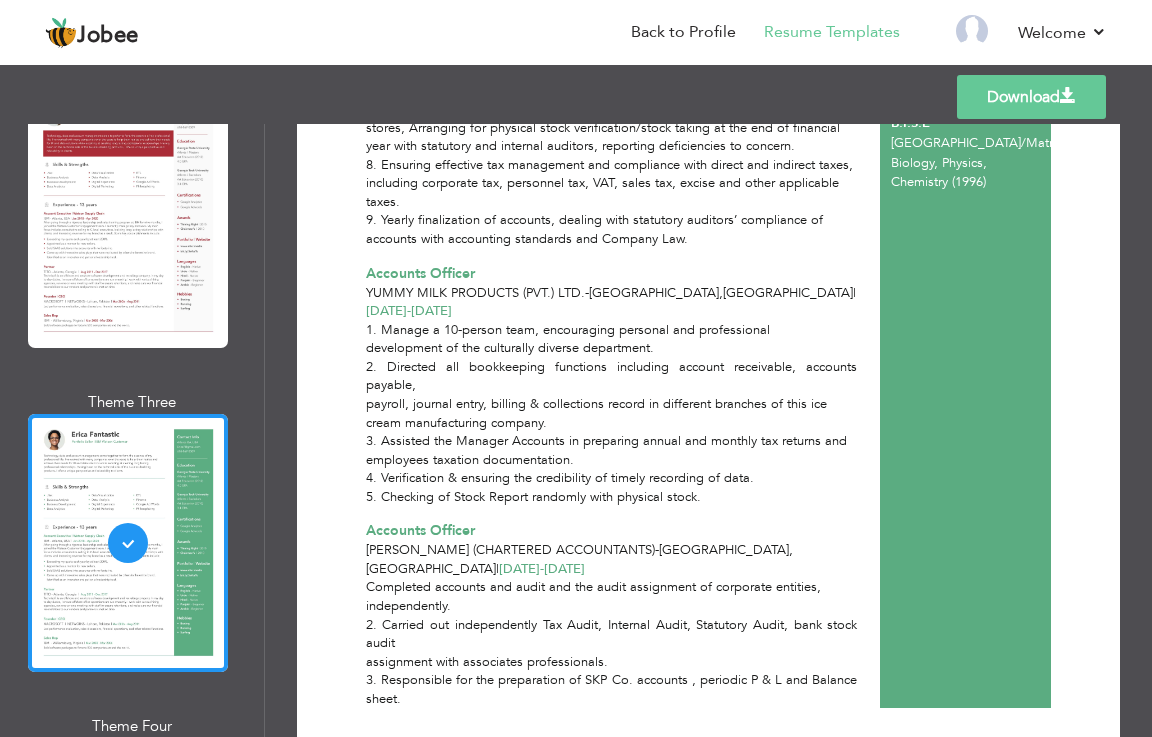 scroll, scrollTop: 745, scrollLeft: 0, axis: vertical 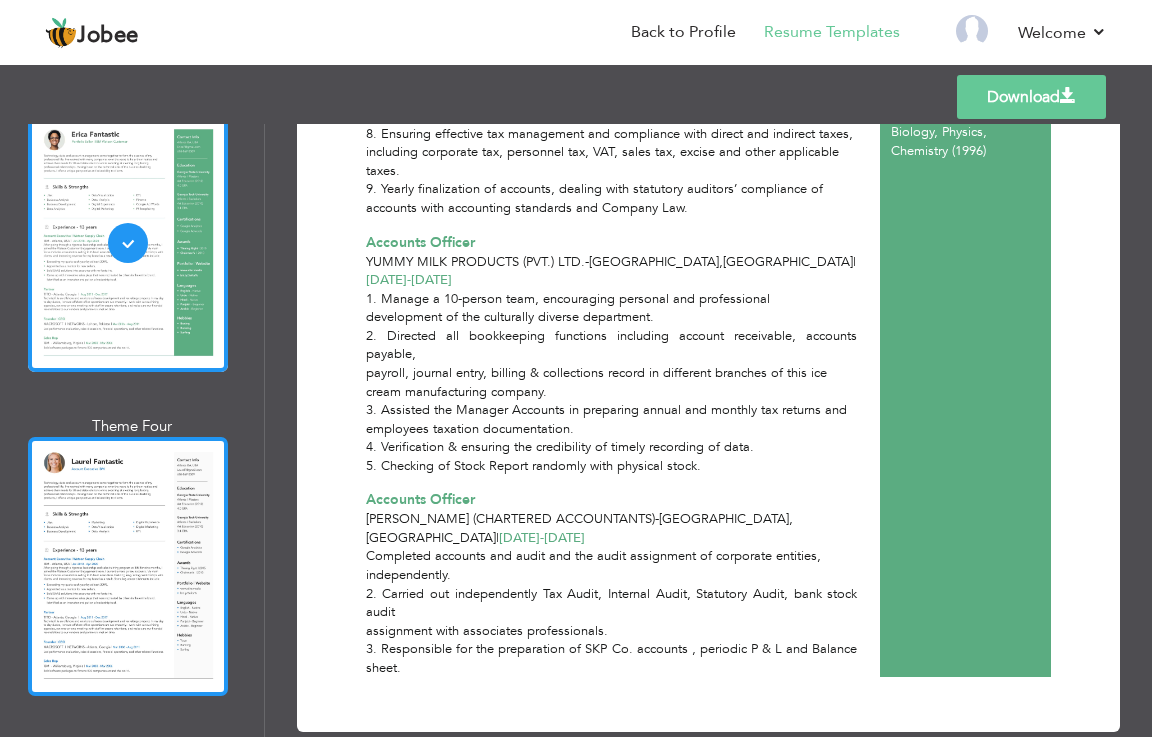 click at bounding box center (128, 566) 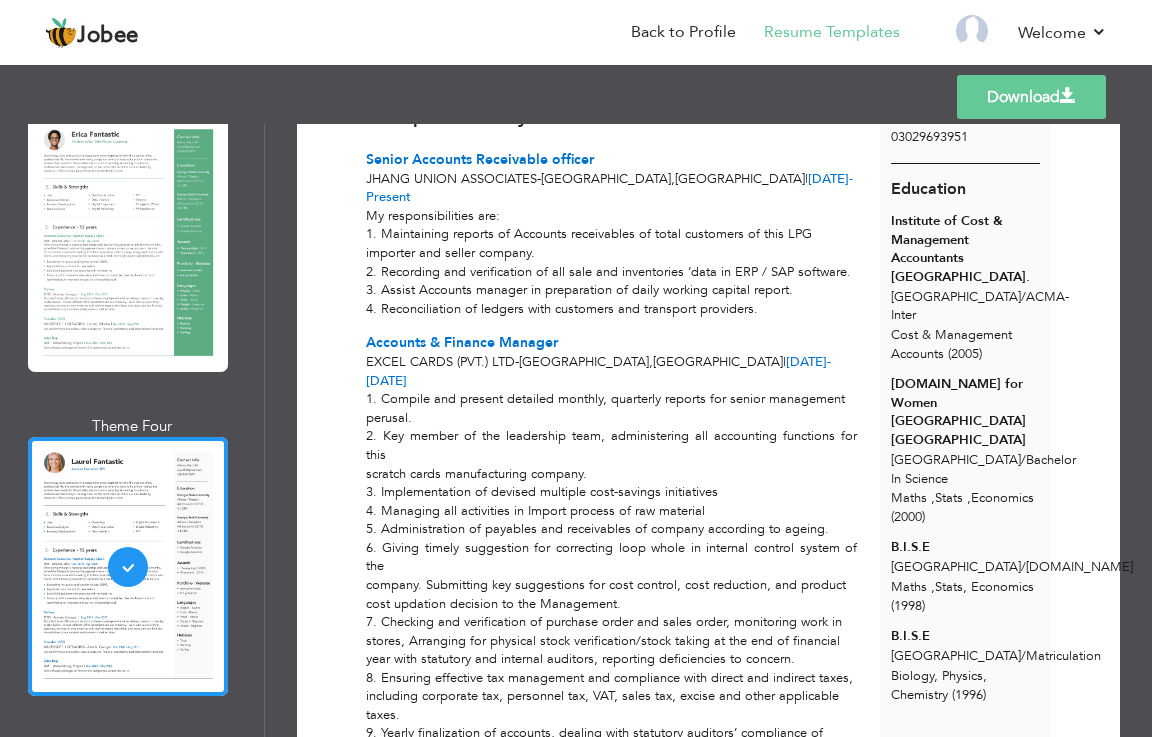 scroll, scrollTop: 0, scrollLeft: 0, axis: both 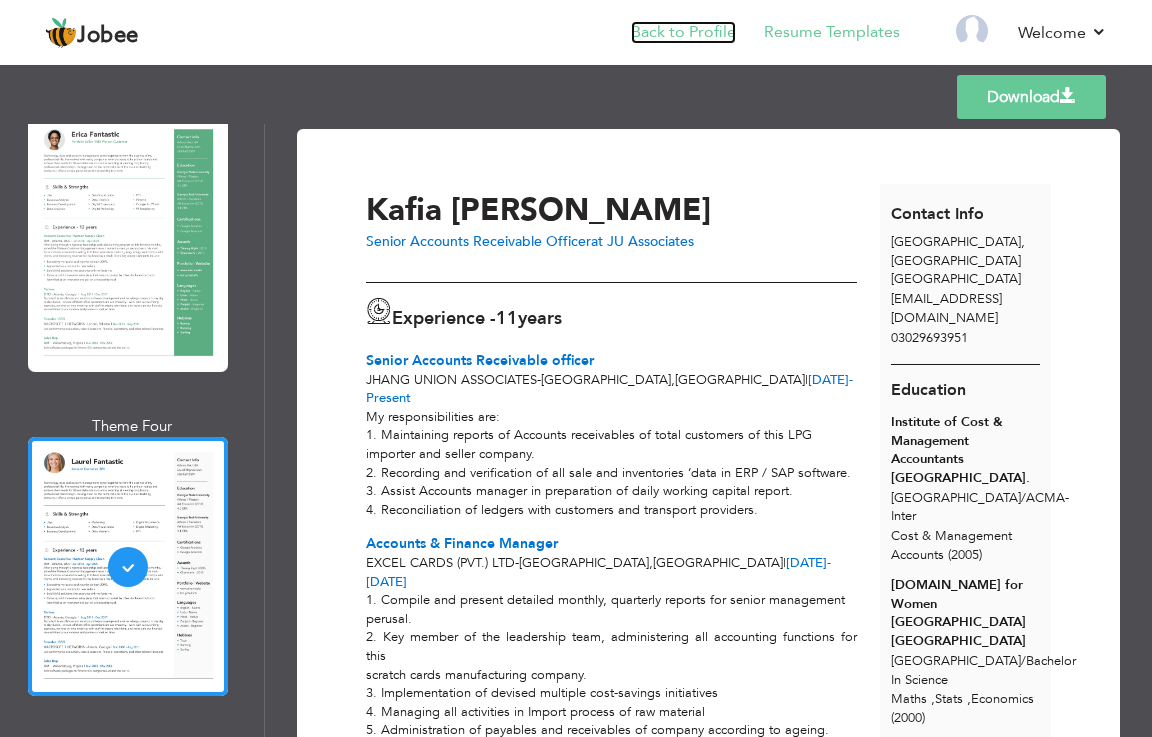 click on "Back to Profile" at bounding box center [683, 32] 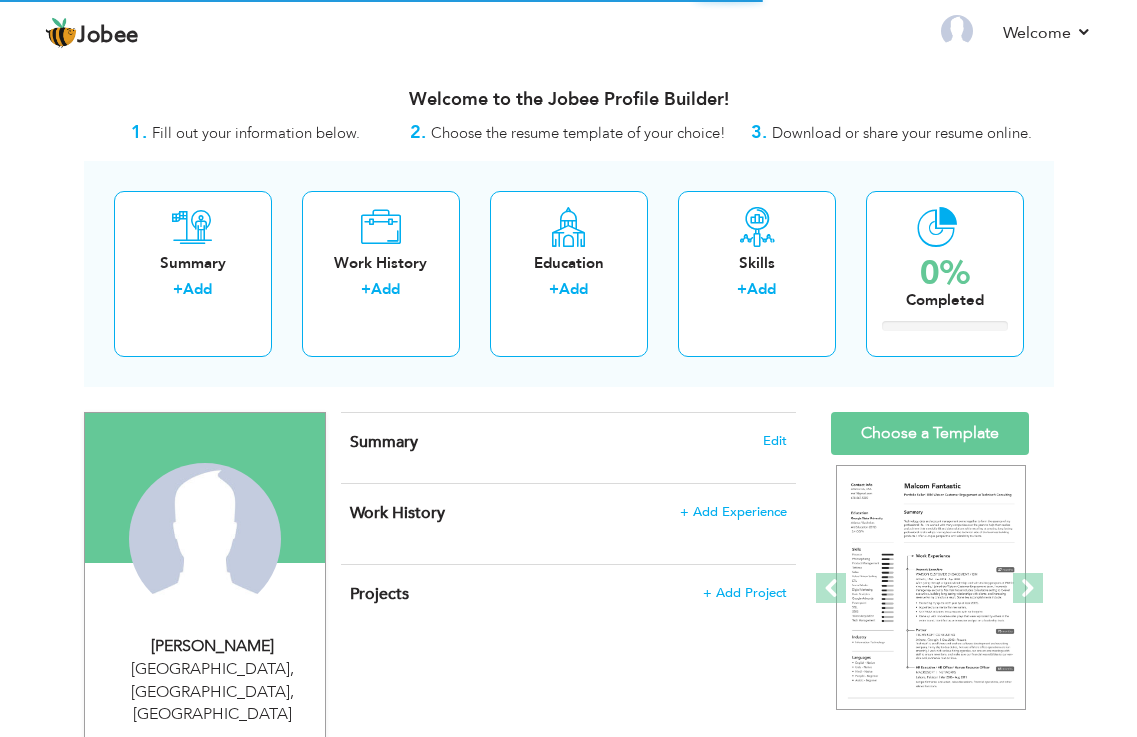scroll, scrollTop: 0, scrollLeft: 0, axis: both 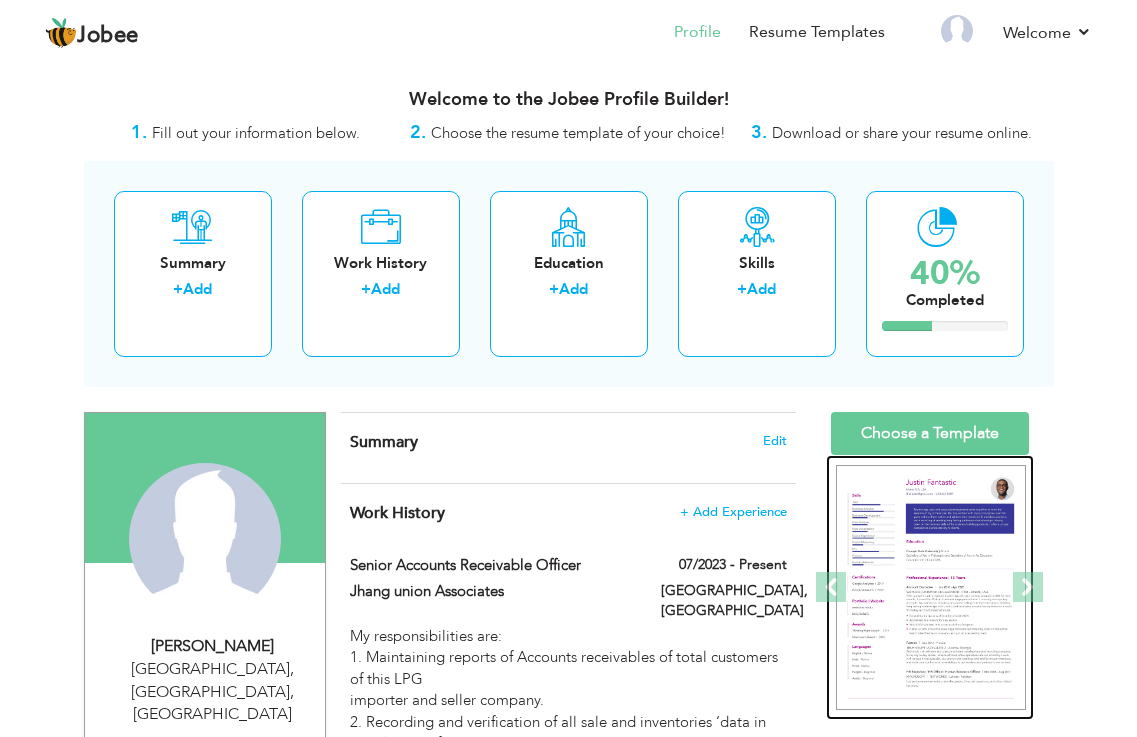 click at bounding box center (931, 587) 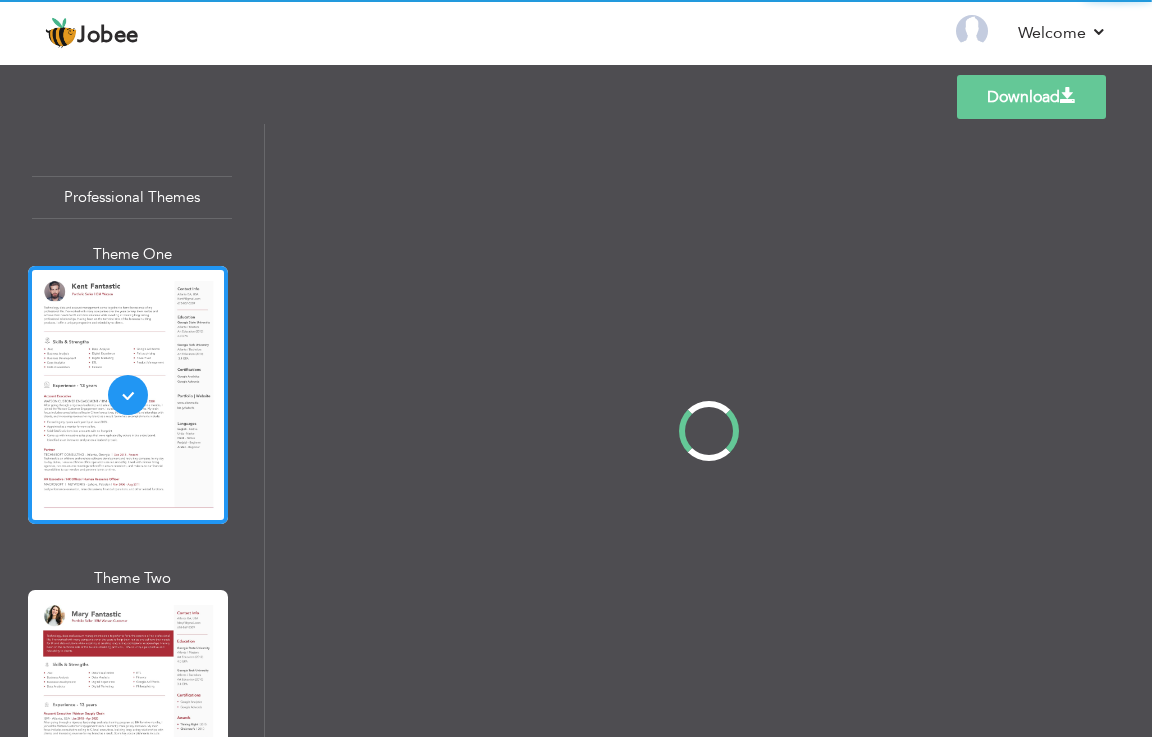 scroll, scrollTop: 0, scrollLeft: 0, axis: both 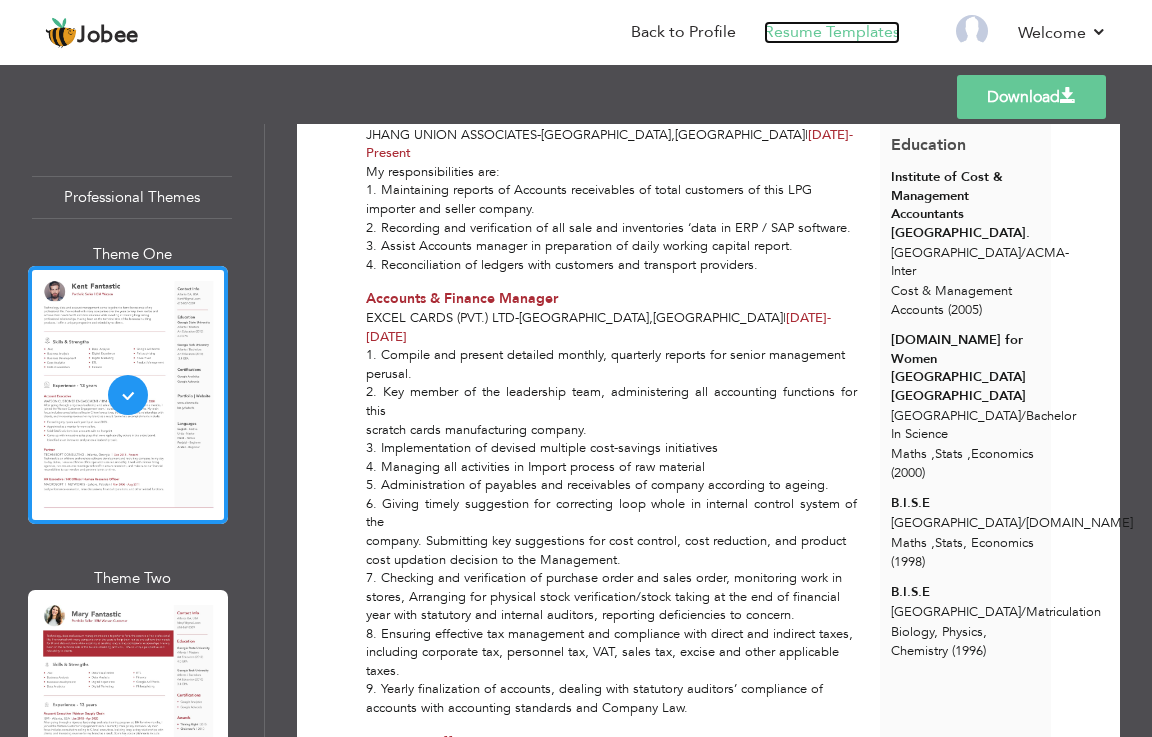 click on "Resume Templates" at bounding box center (832, 32) 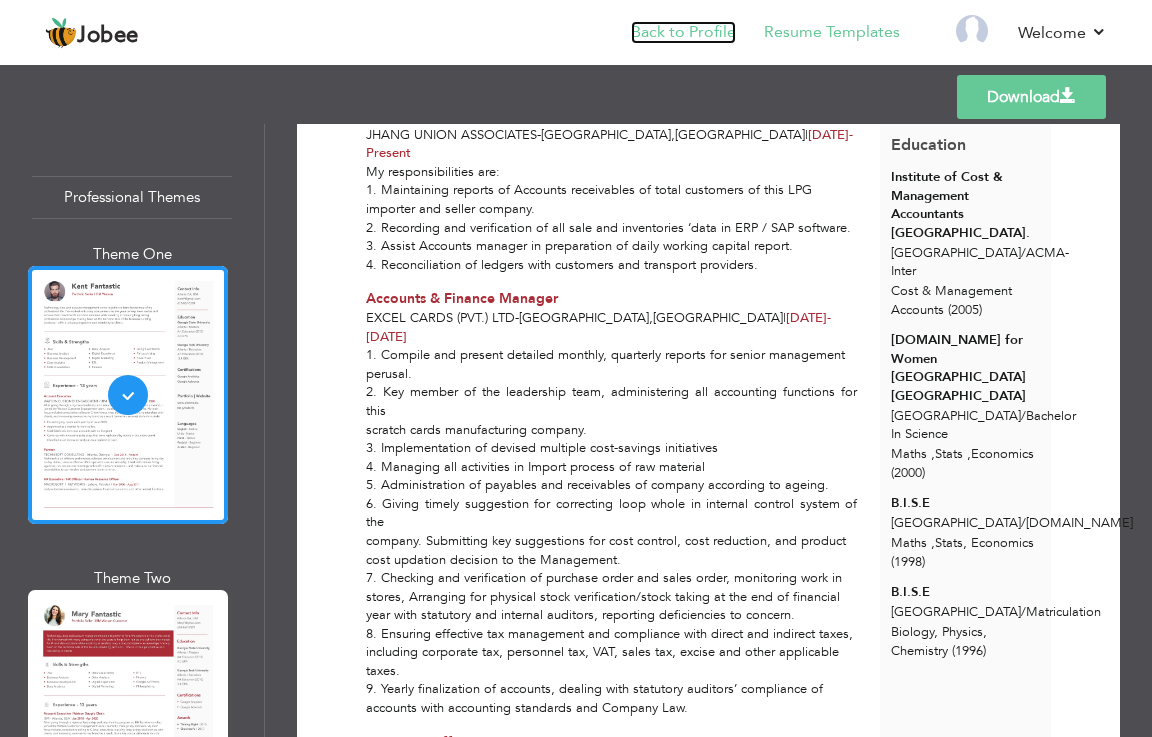 click on "Back to Profile" at bounding box center (683, 32) 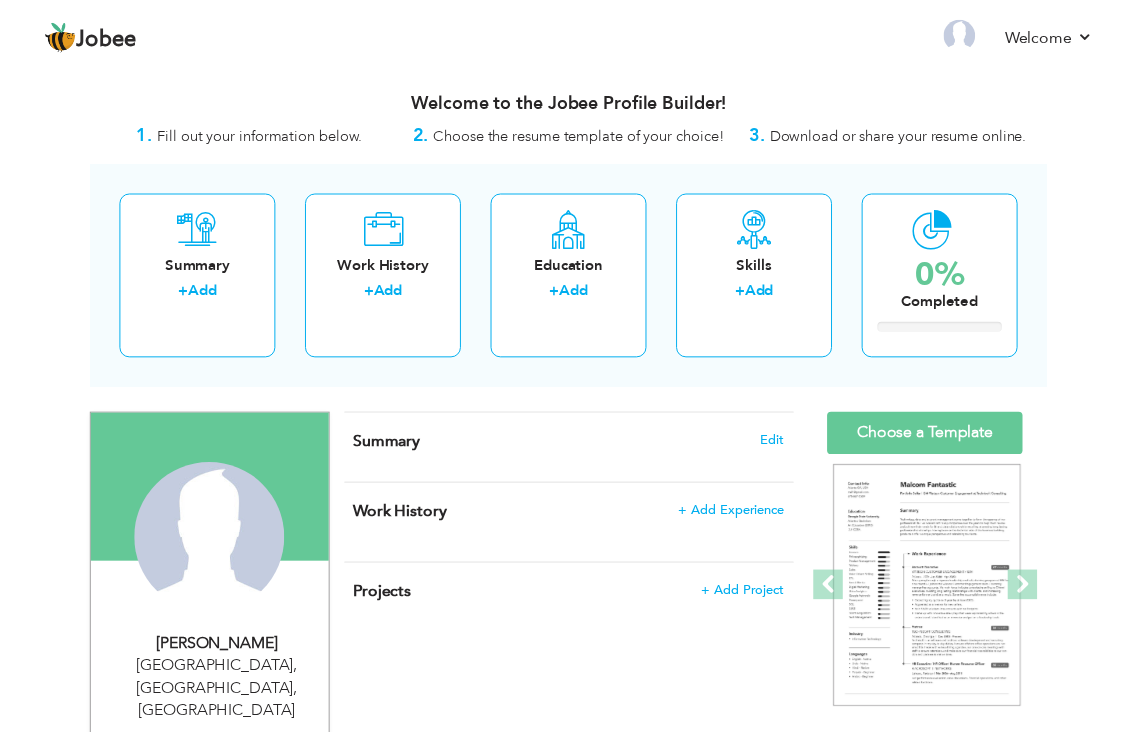scroll, scrollTop: 0, scrollLeft: 0, axis: both 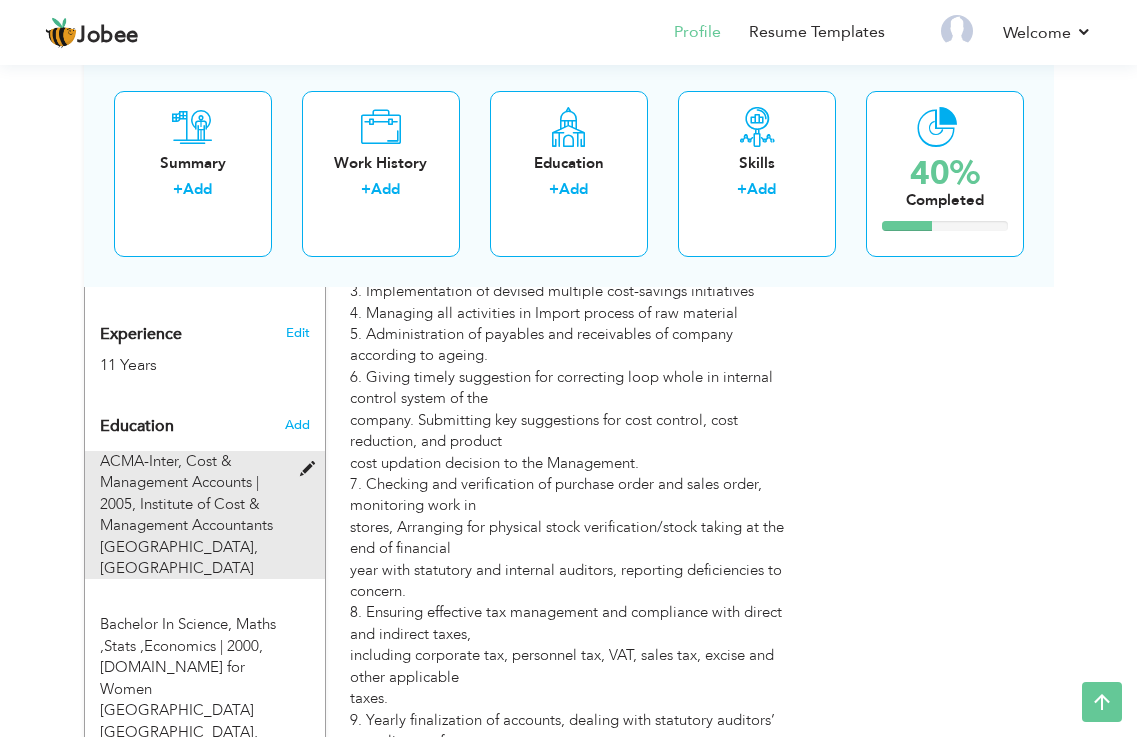 click at bounding box center [312, 469] 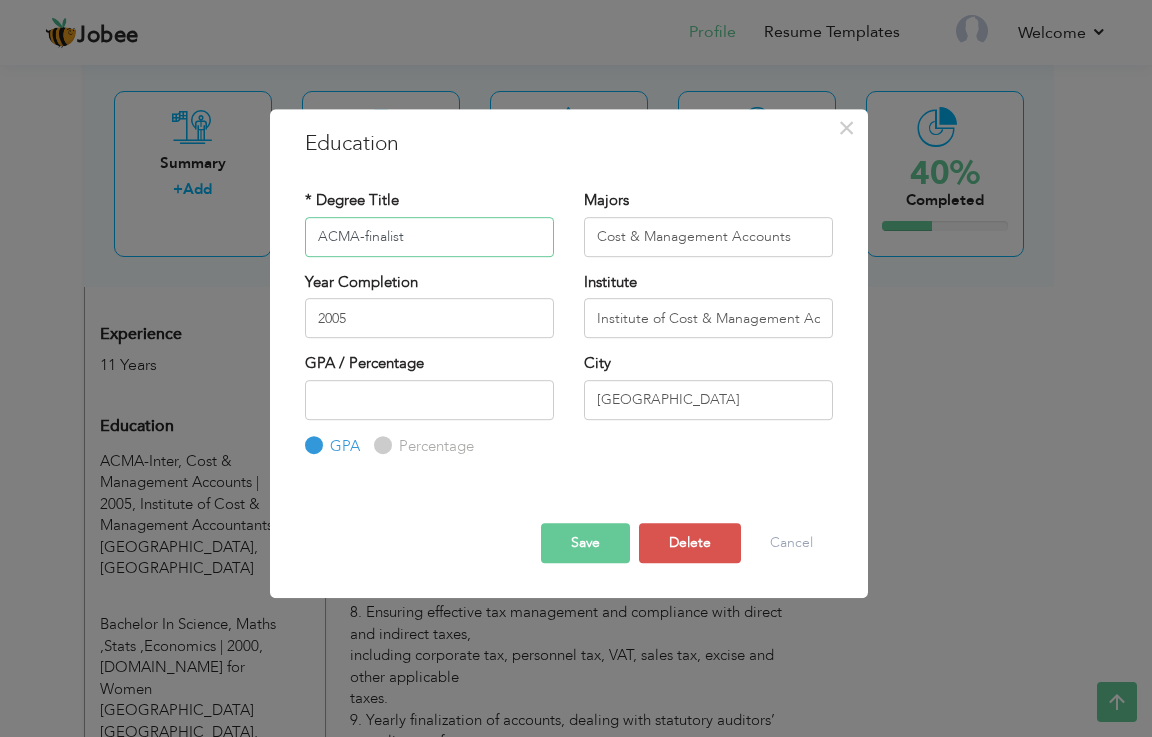 type on "ACMA-finalist" 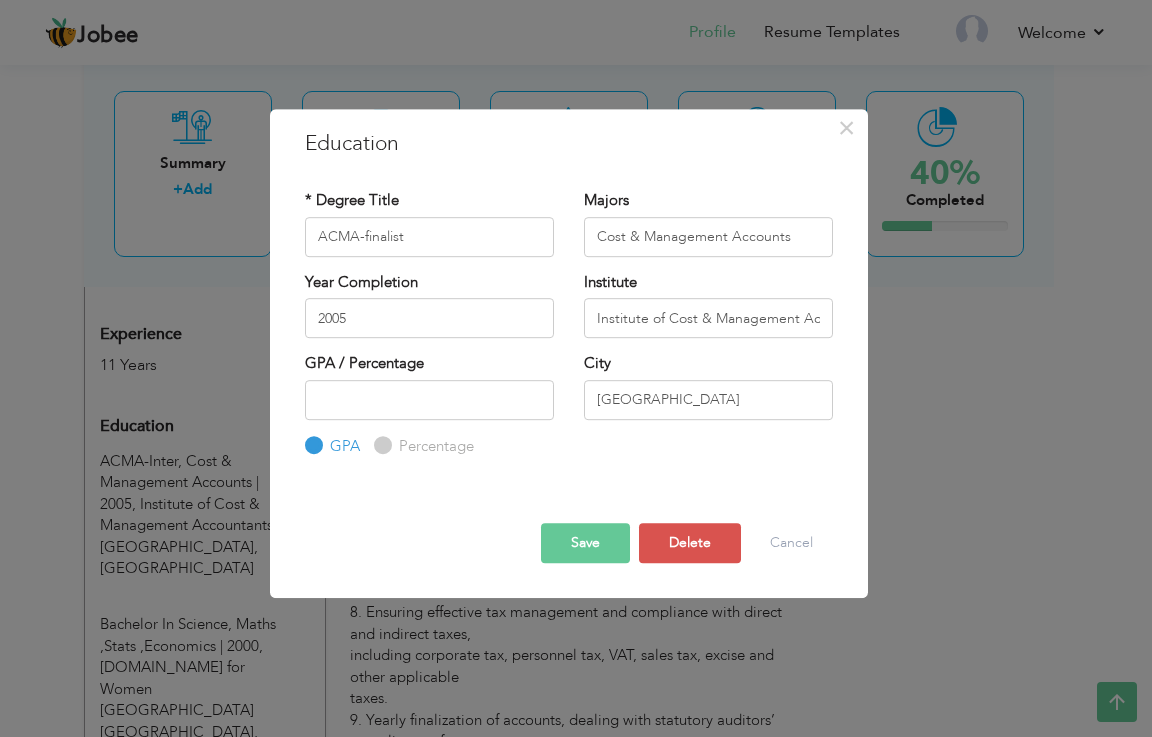 click on "Save" at bounding box center [585, 543] 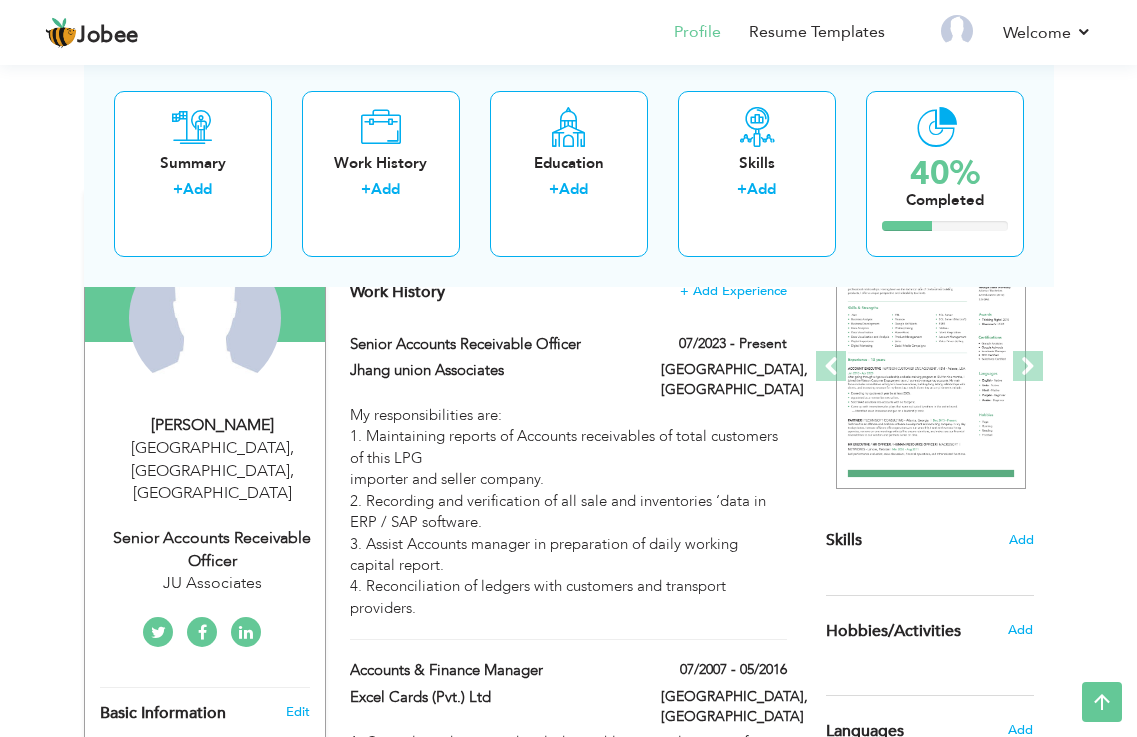 scroll, scrollTop: 0, scrollLeft: 0, axis: both 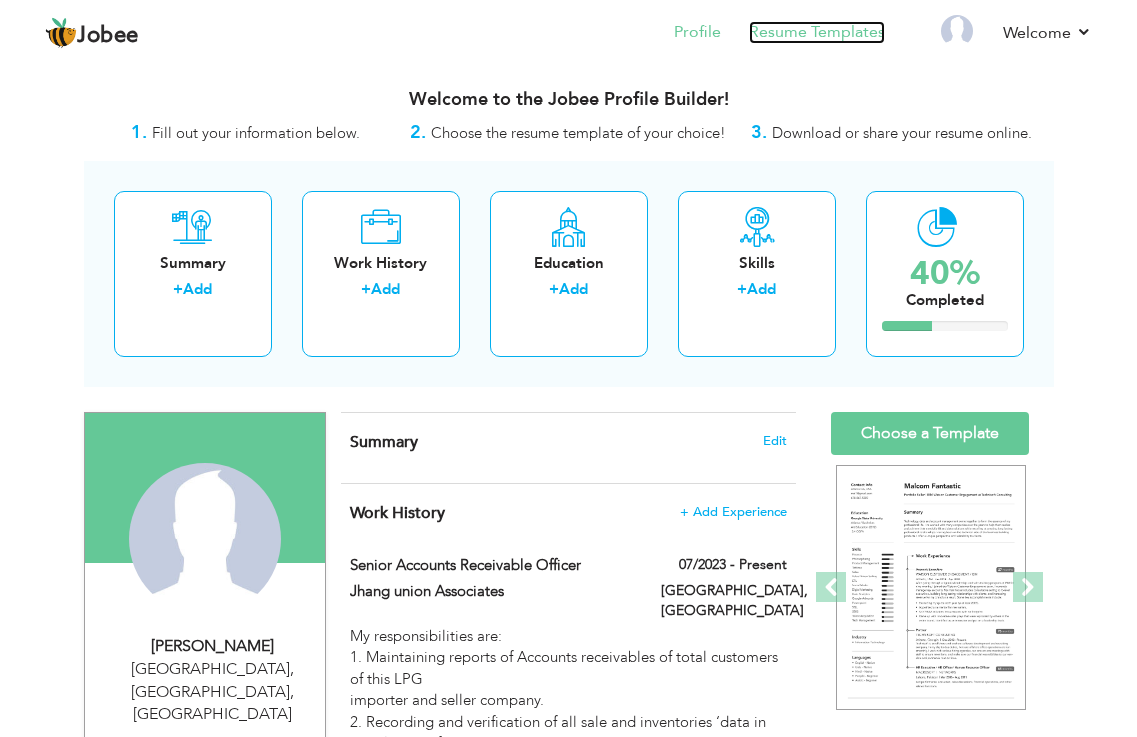 click on "Resume Templates" at bounding box center (817, 32) 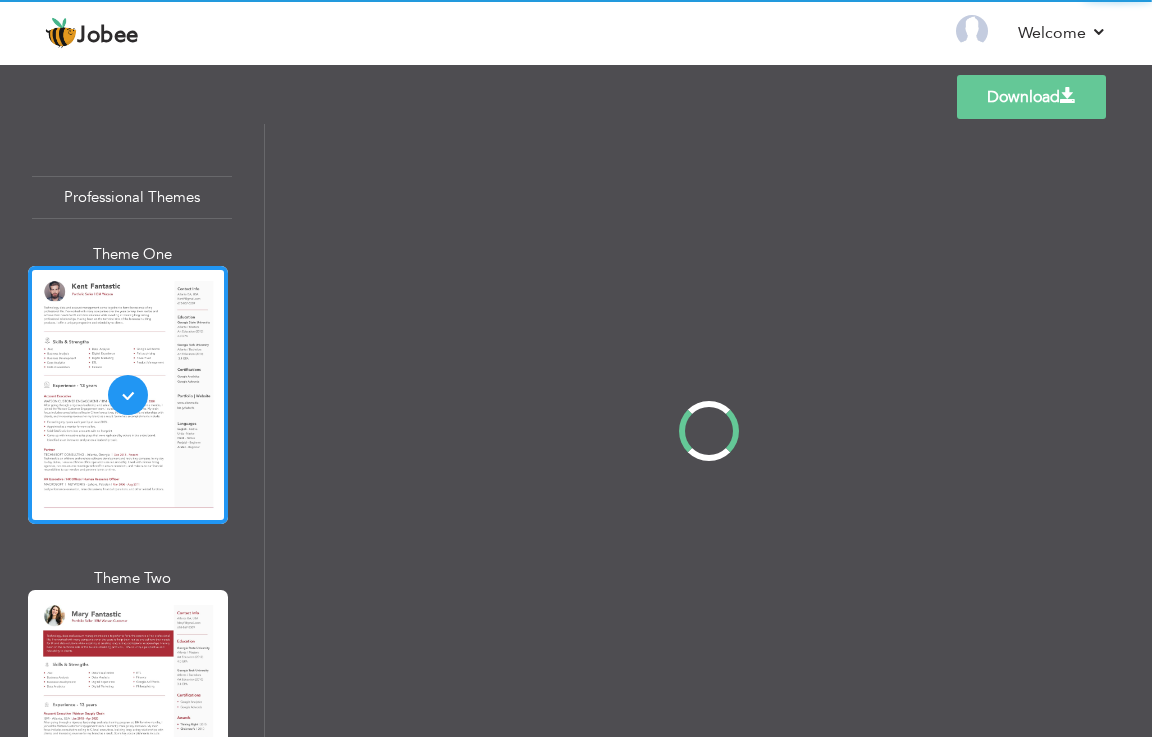 scroll, scrollTop: 0, scrollLeft: 0, axis: both 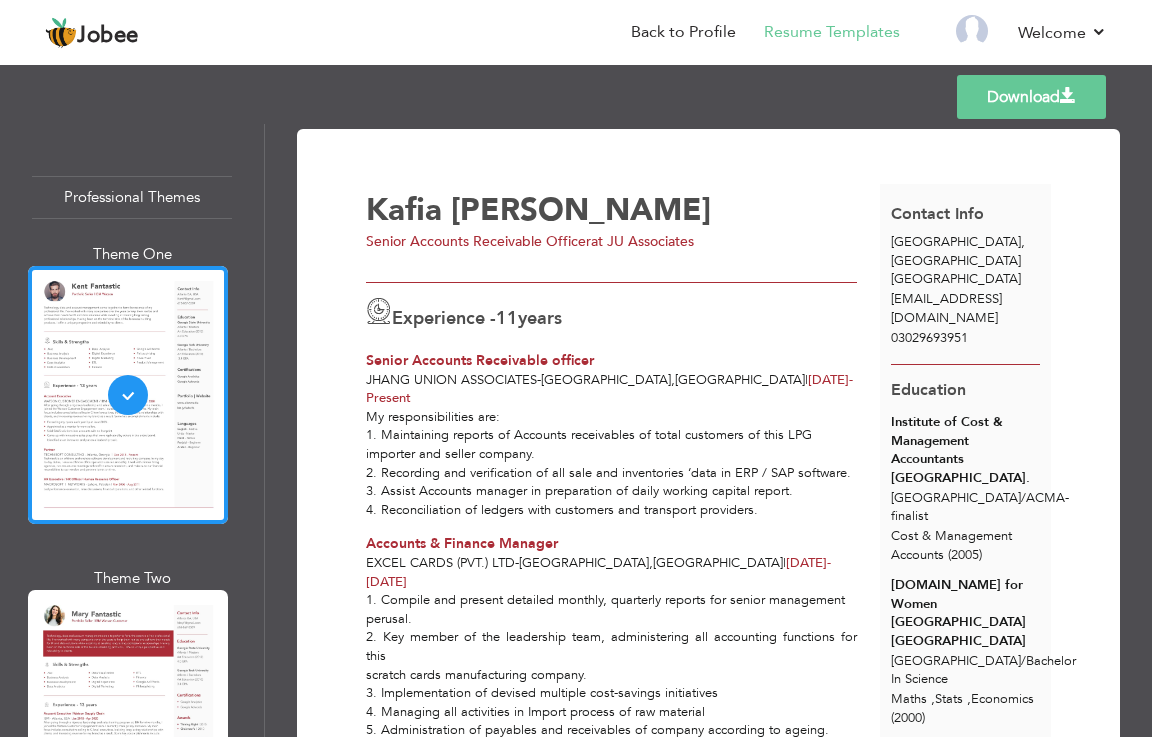 click on "[PERSON_NAME]" at bounding box center [628, 207] 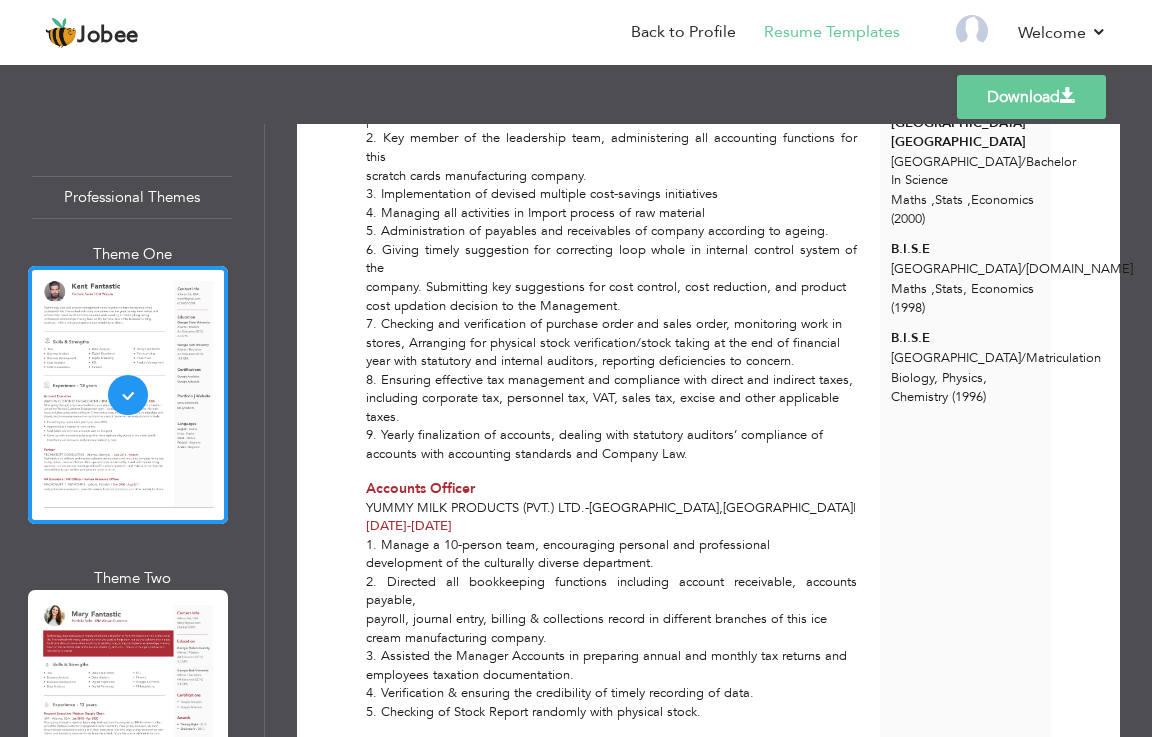 scroll, scrollTop: 745, scrollLeft: 0, axis: vertical 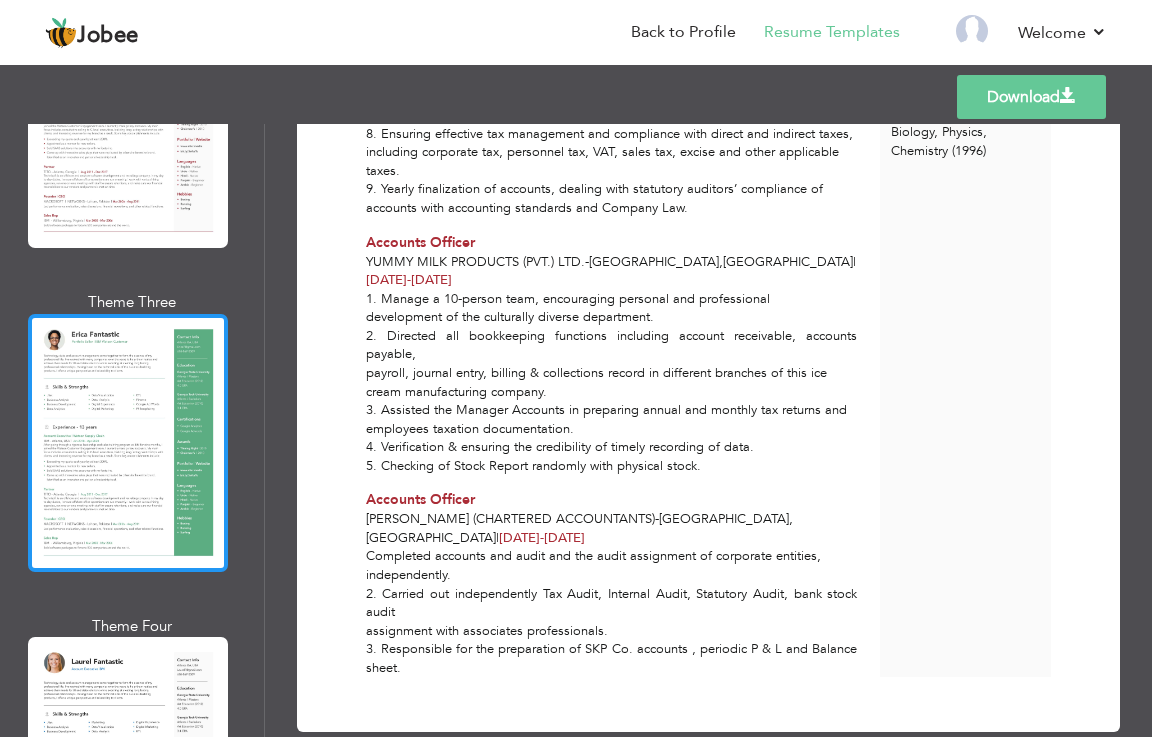 click at bounding box center (128, 443) 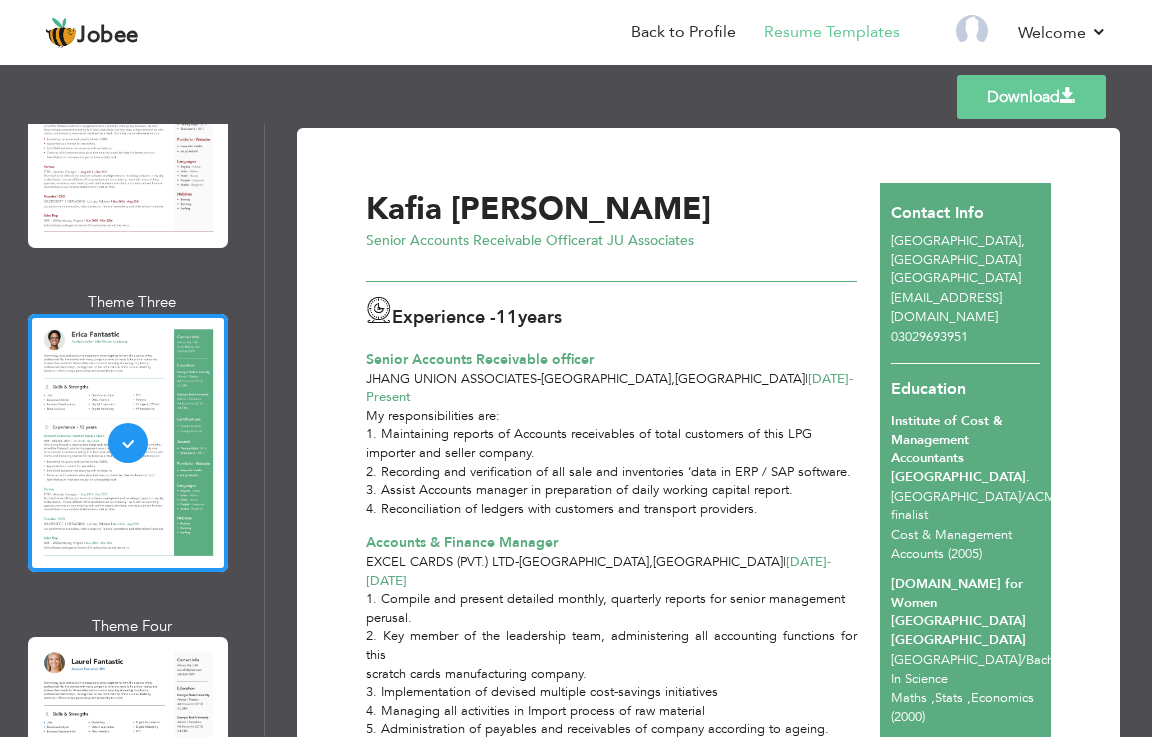 scroll, scrollTop: 0, scrollLeft: 0, axis: both 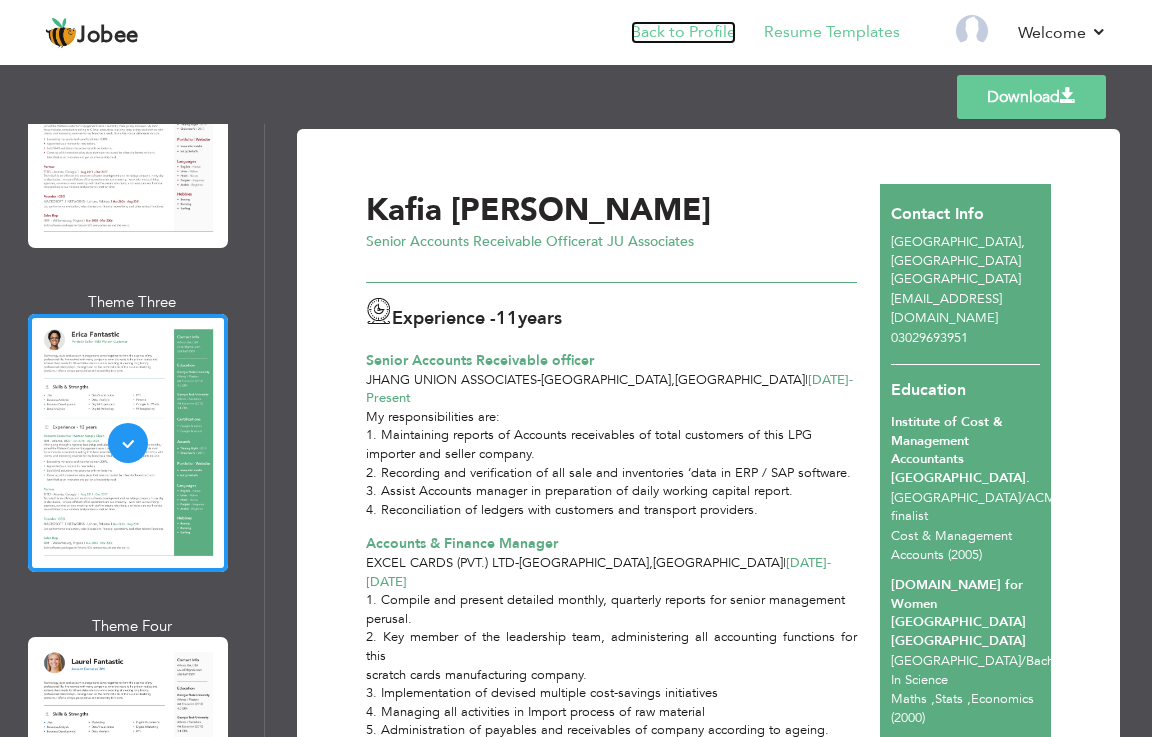 click on "Back to Profile" at bounding box center (683, 32) 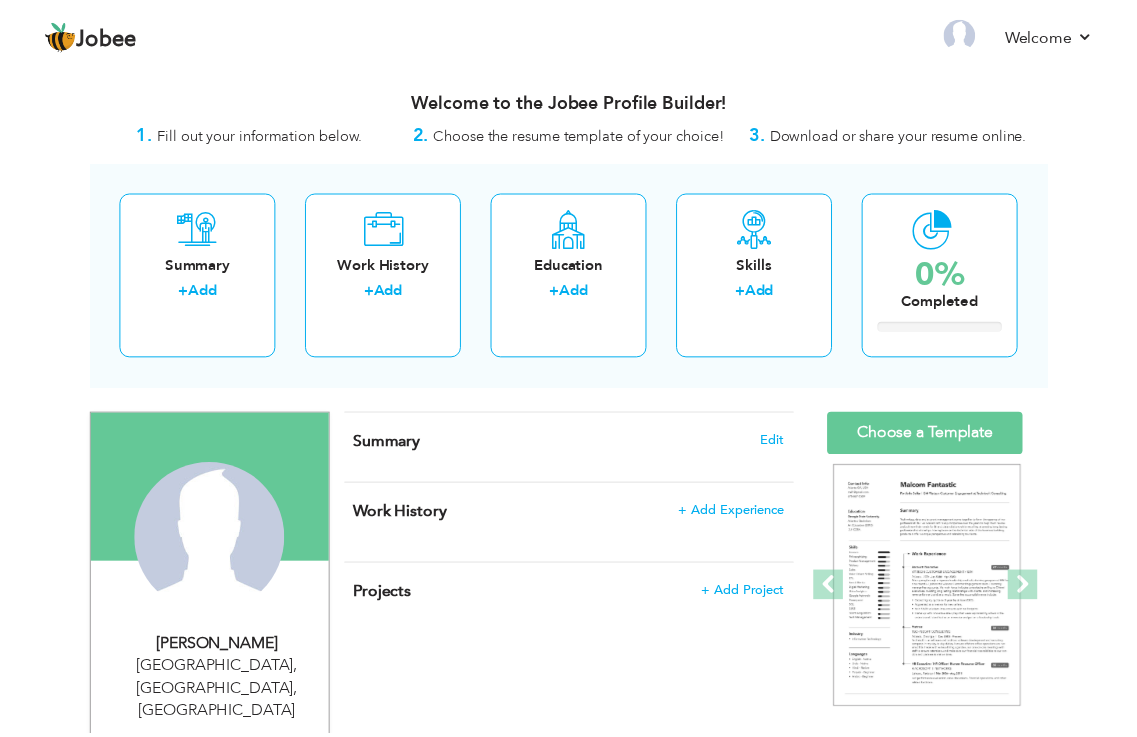 scroll, scrollTop: 0, scrollLeft: 0, axis: both 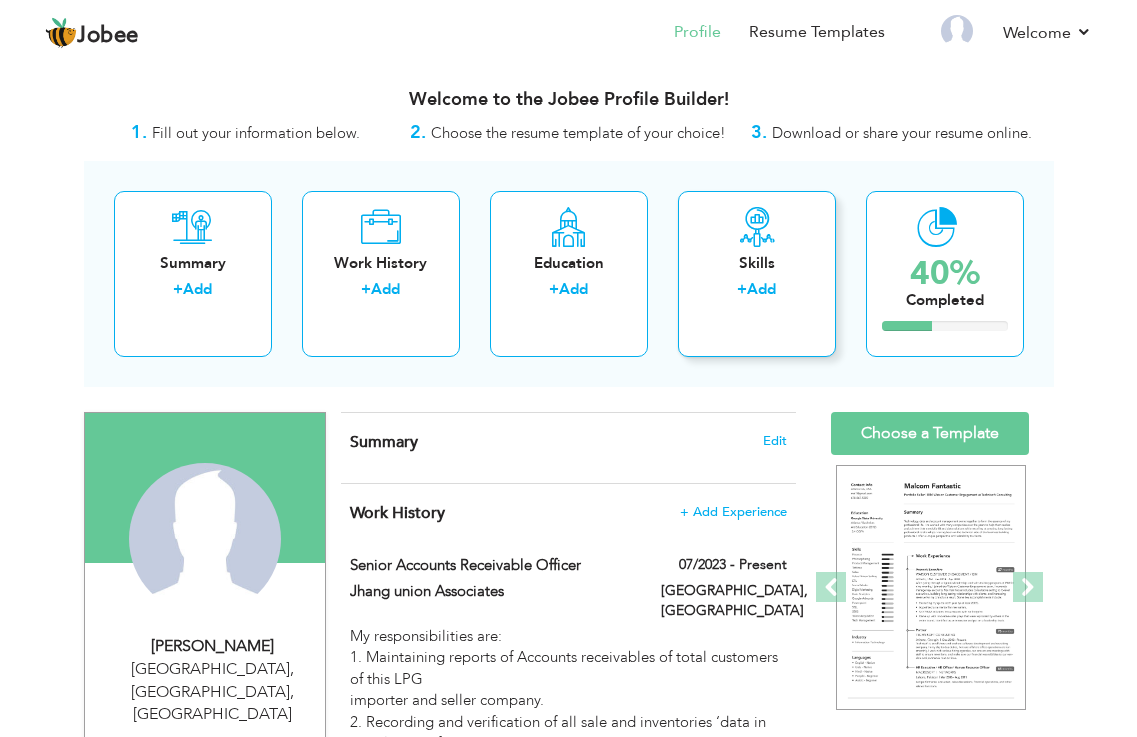 click on "Add" at bounding box center (761, 289) 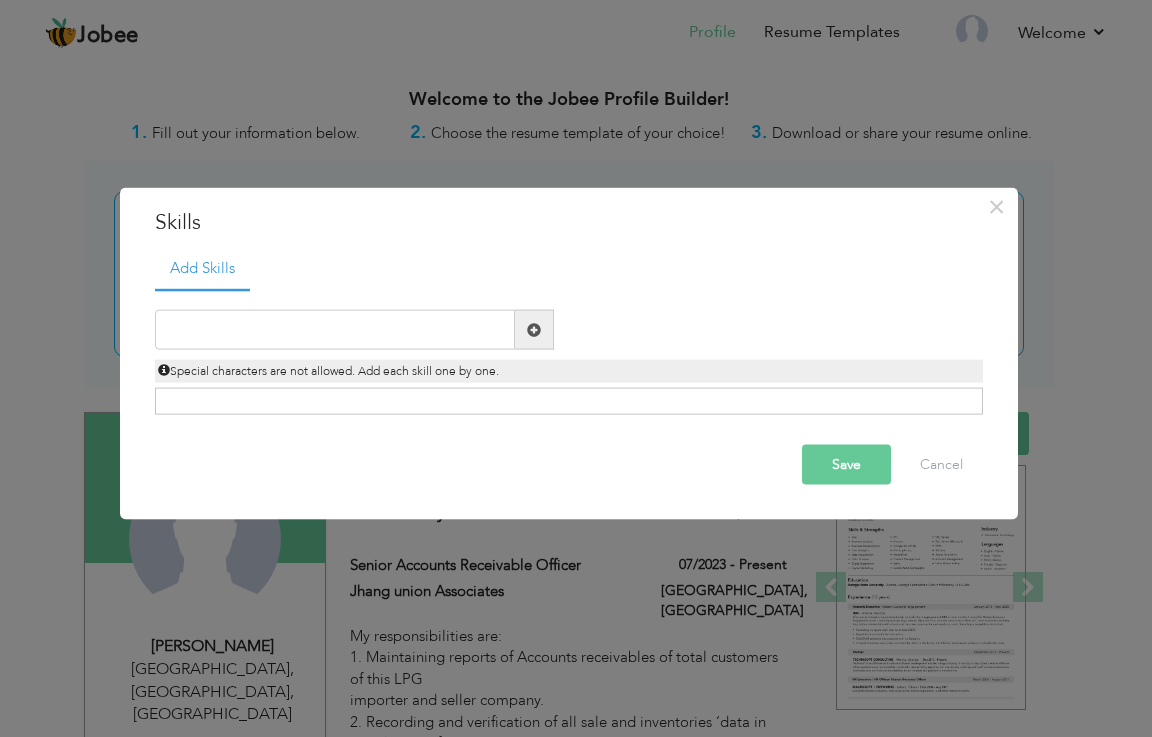 click on "Click on  , to mark skill as primary." at bounding box center [569, 401] 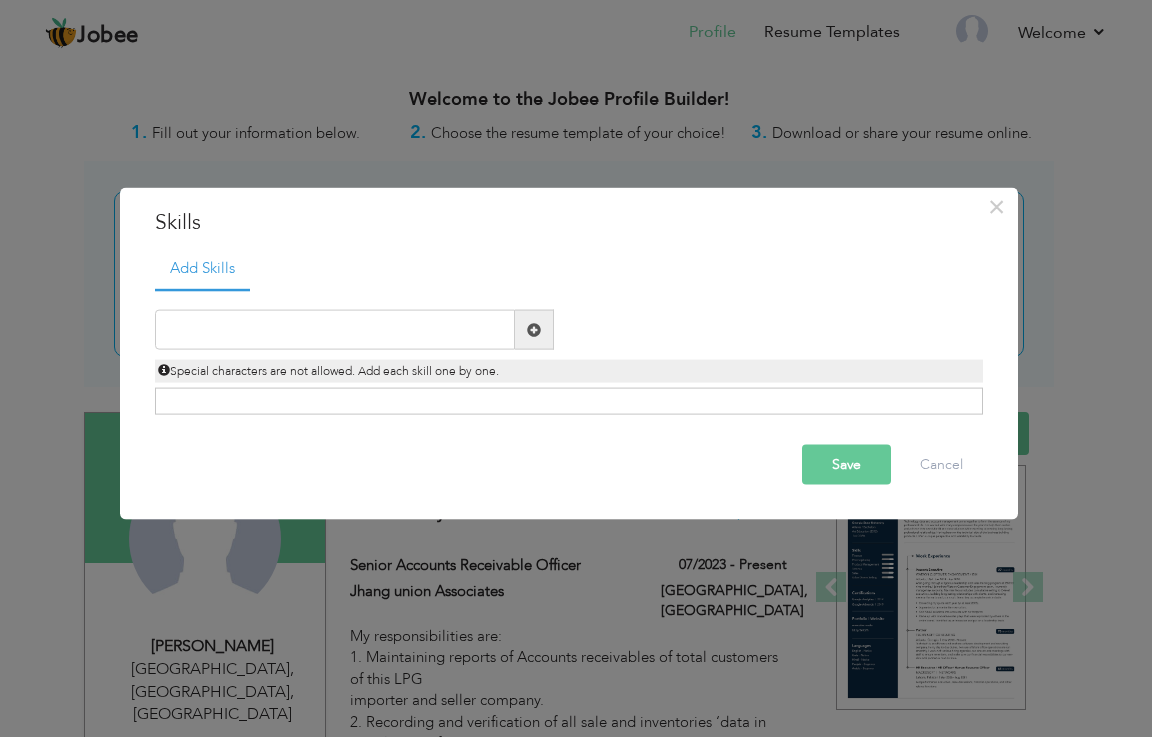 click on "Duplicate entry" at bounding box center (569, 352) 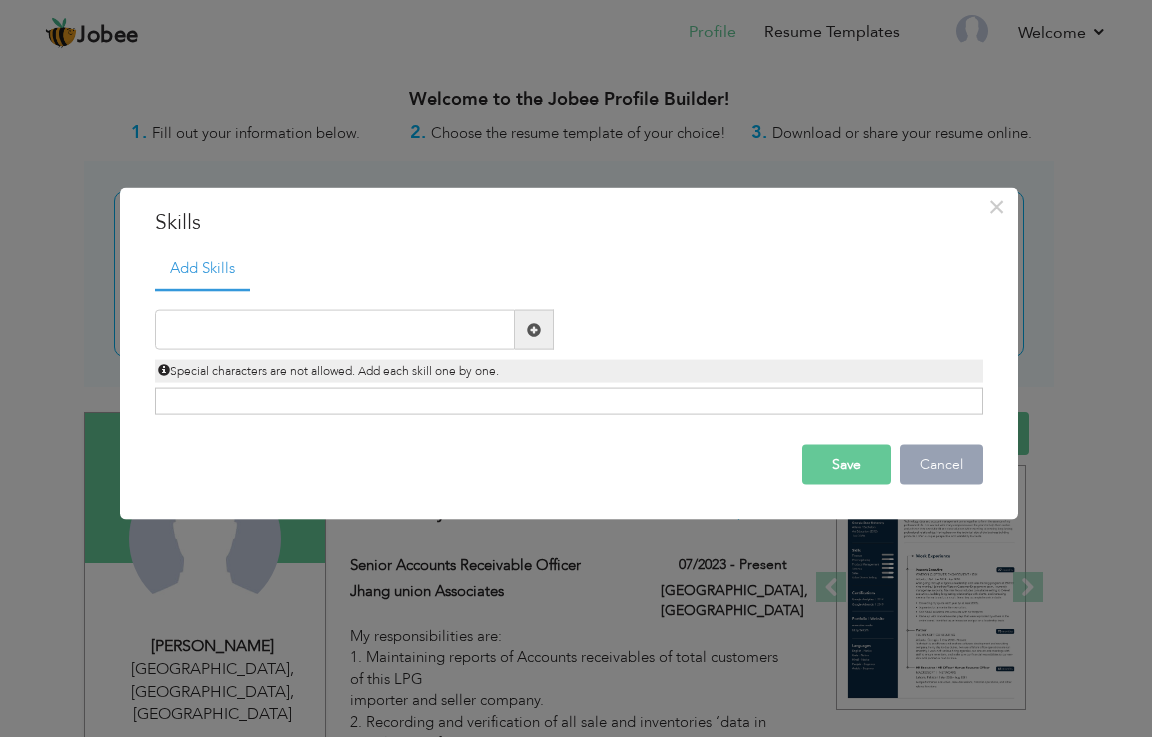 click on "Cancel" at bounding box center [941, 465] 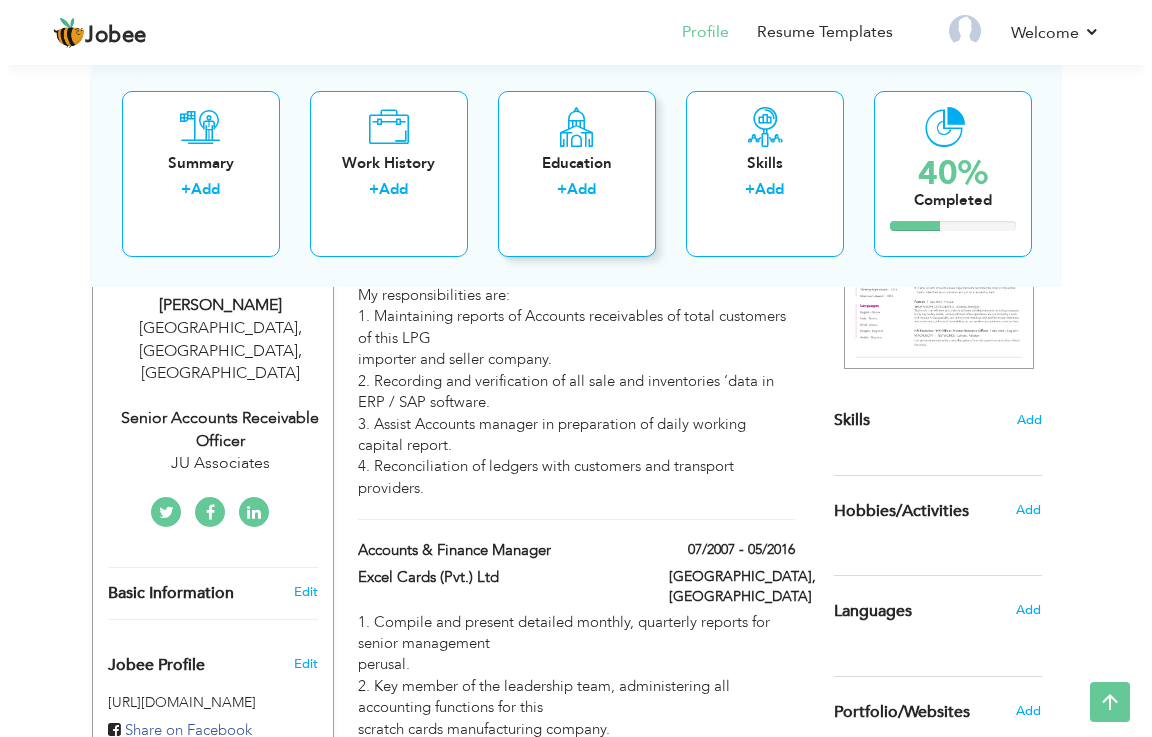 scroll, scrollTop: 0, scrollLeft: 0, axis: both 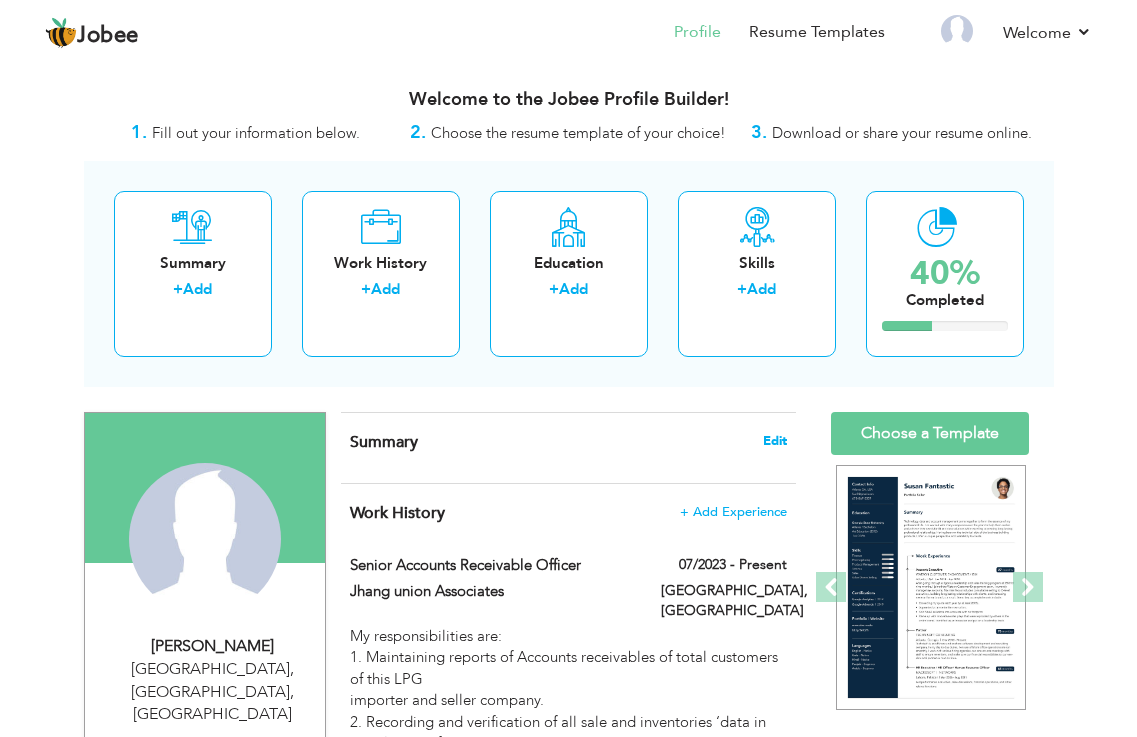 click on "Edit" at bounding box center (775, 441) 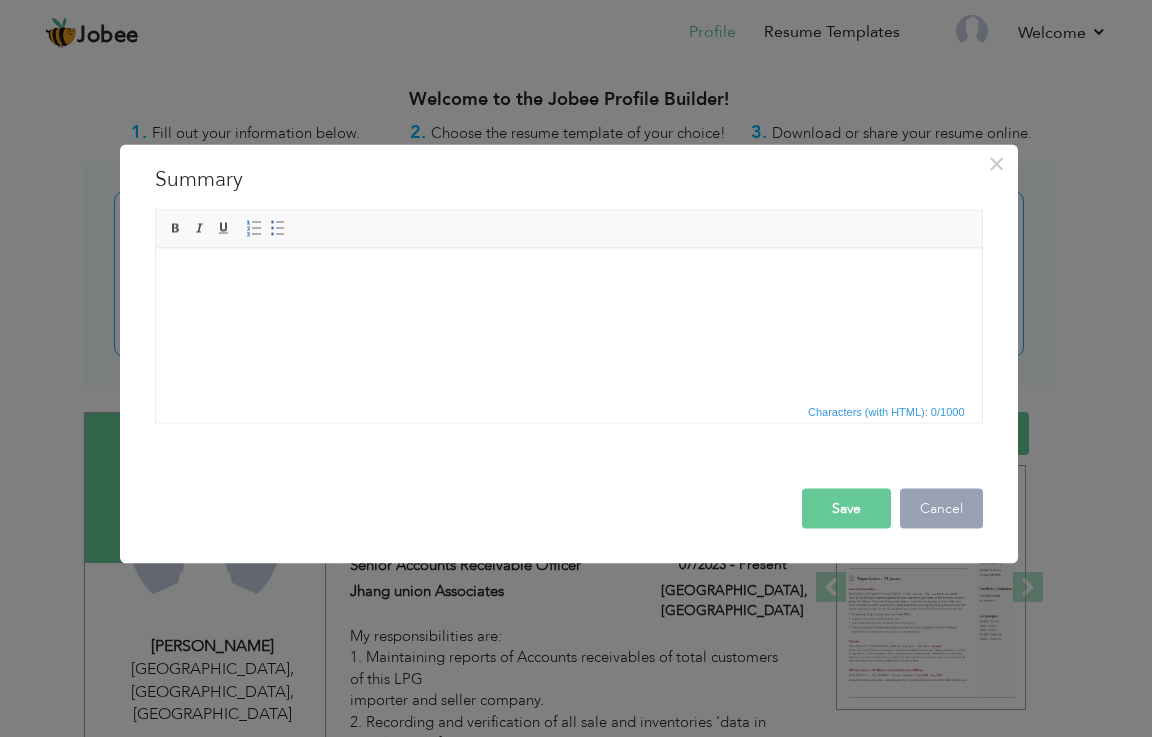click on "Cancel" at bounding box center [941, 508] 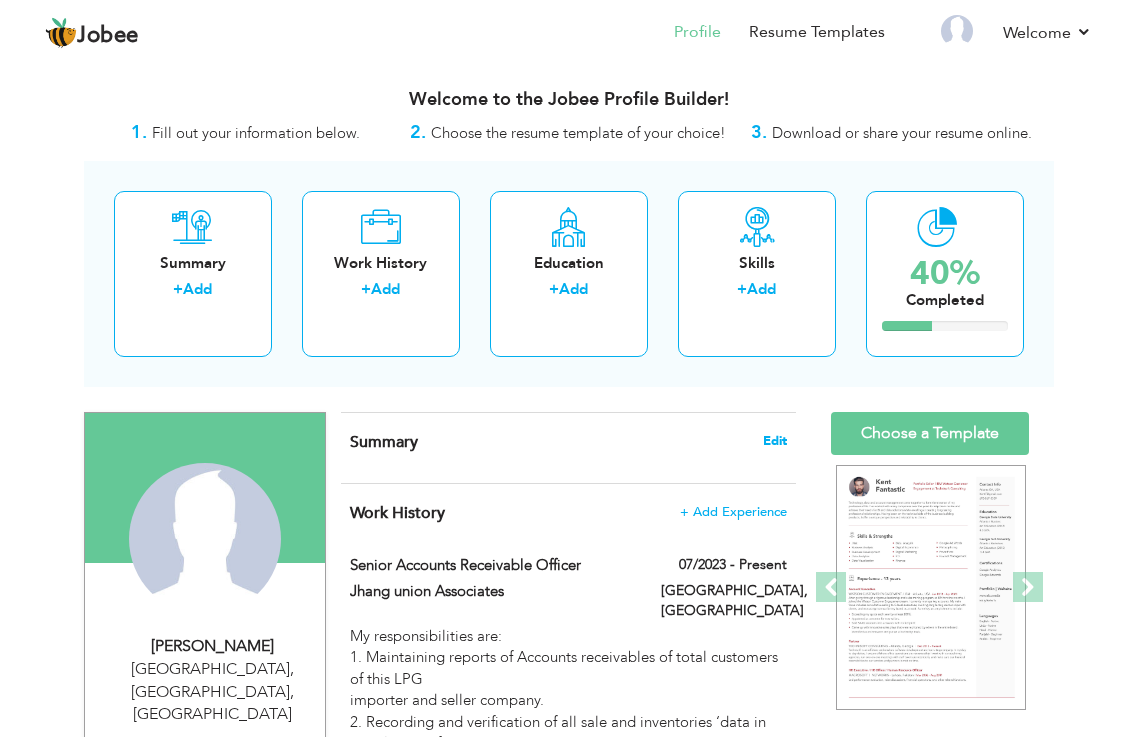 click on "Edit" at bounding box center [775, 441] 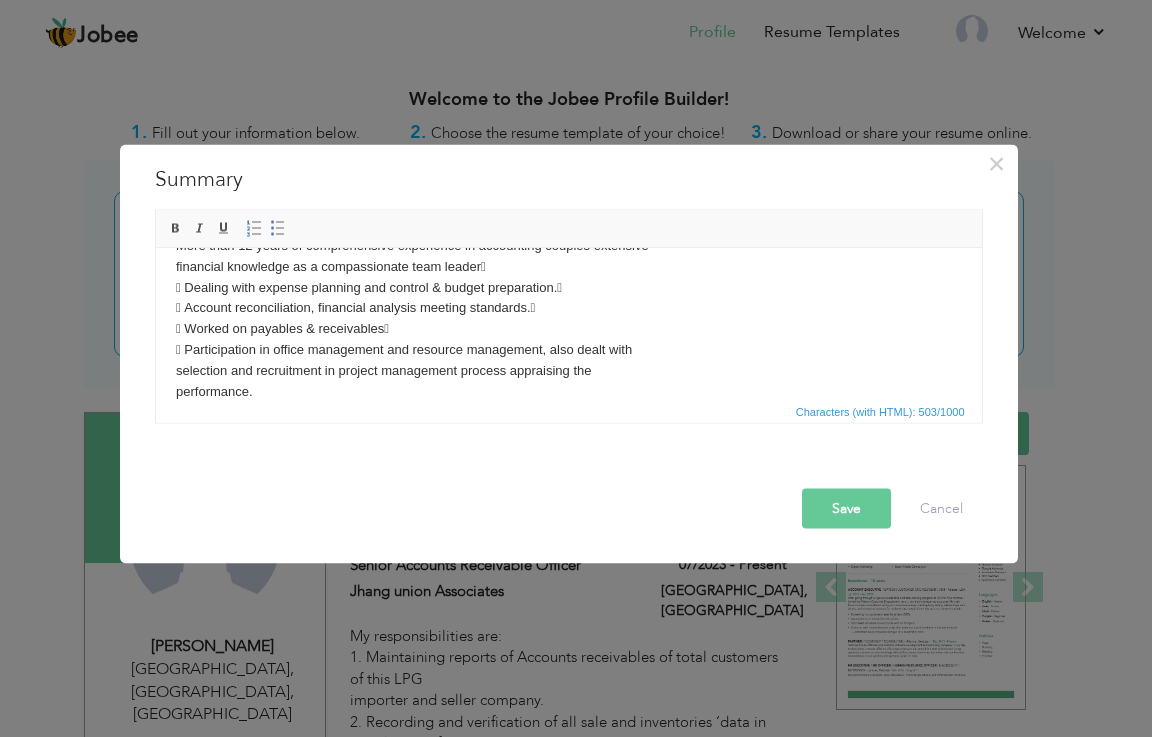 scroll, scrollTop: 0, scrollLeft: 0, axis: both 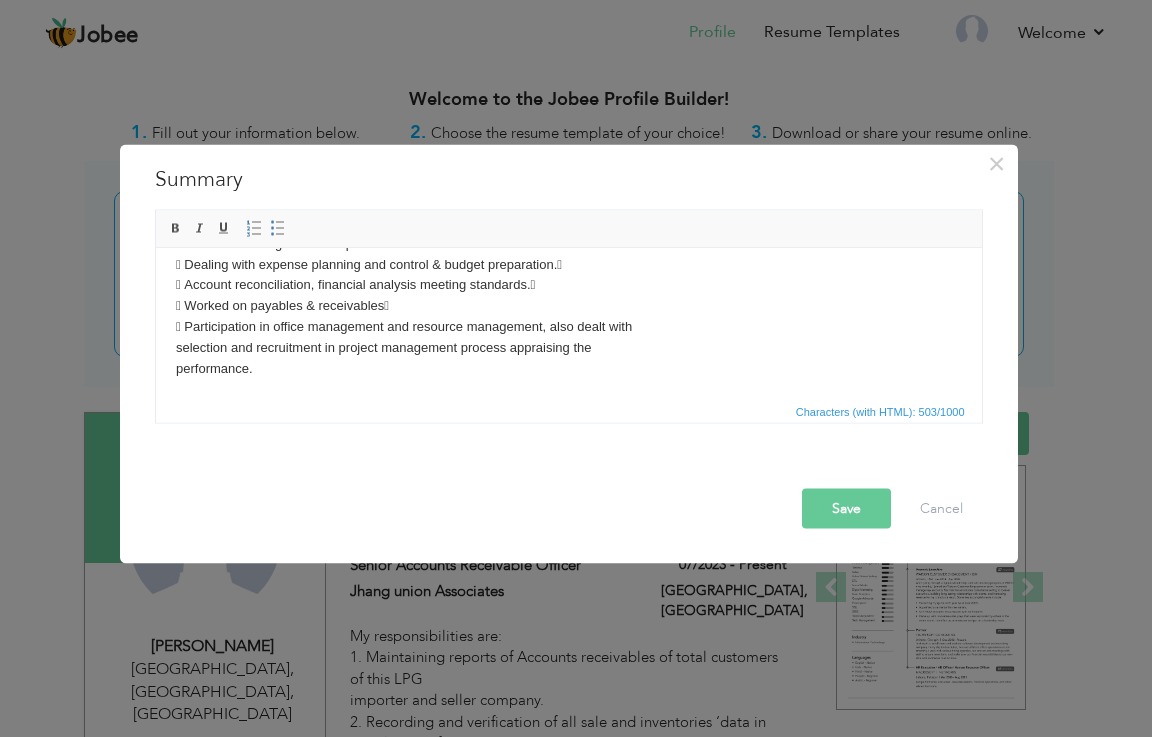 click on "Save" at bounding box center (846, 508) 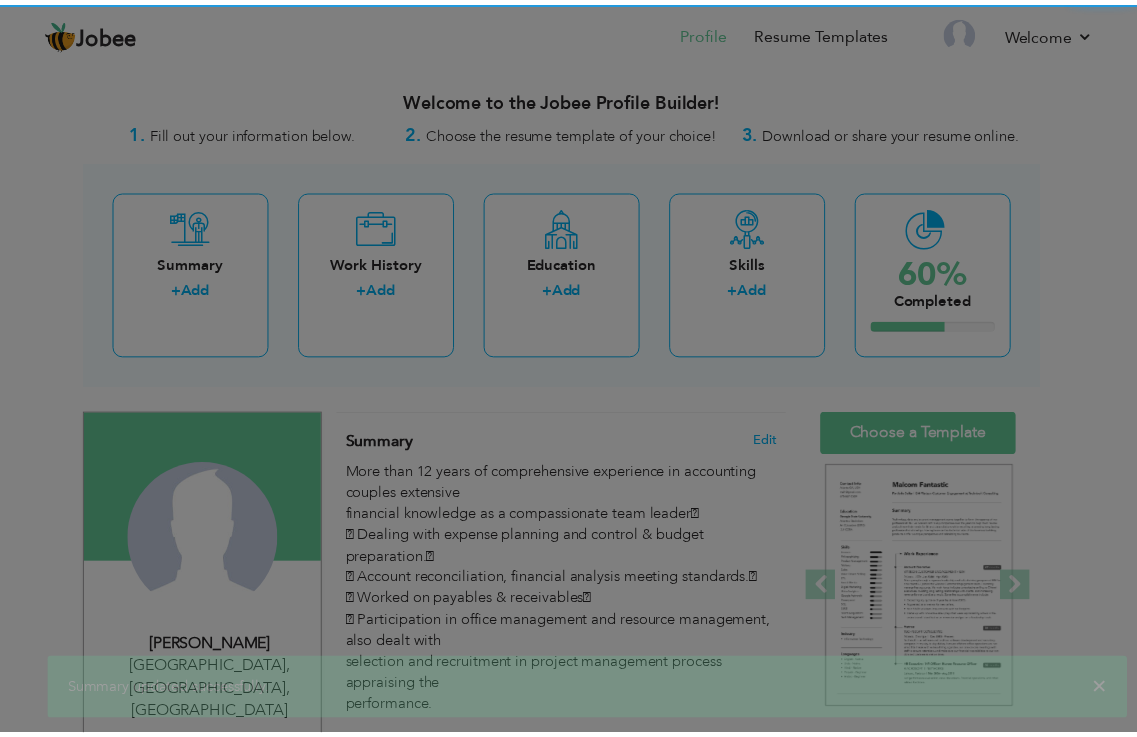 scroll, scrollTop: 0, scrollLeft: 0, axis: both 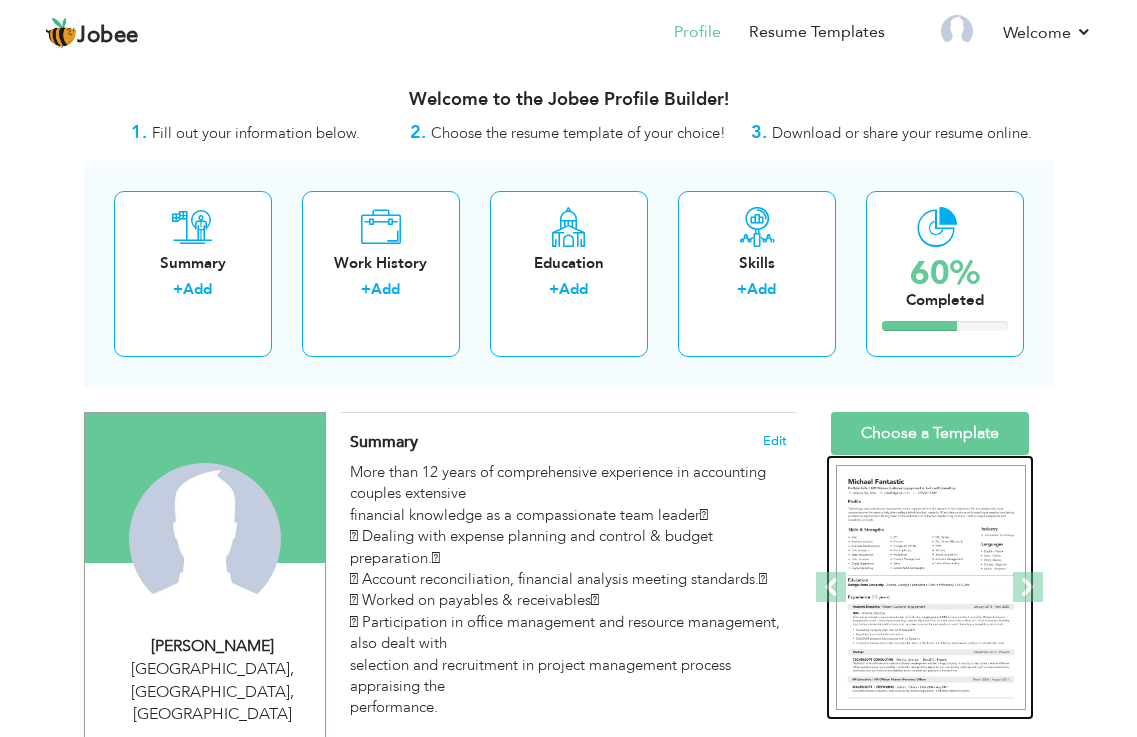 click at bounding box center [931, 587] 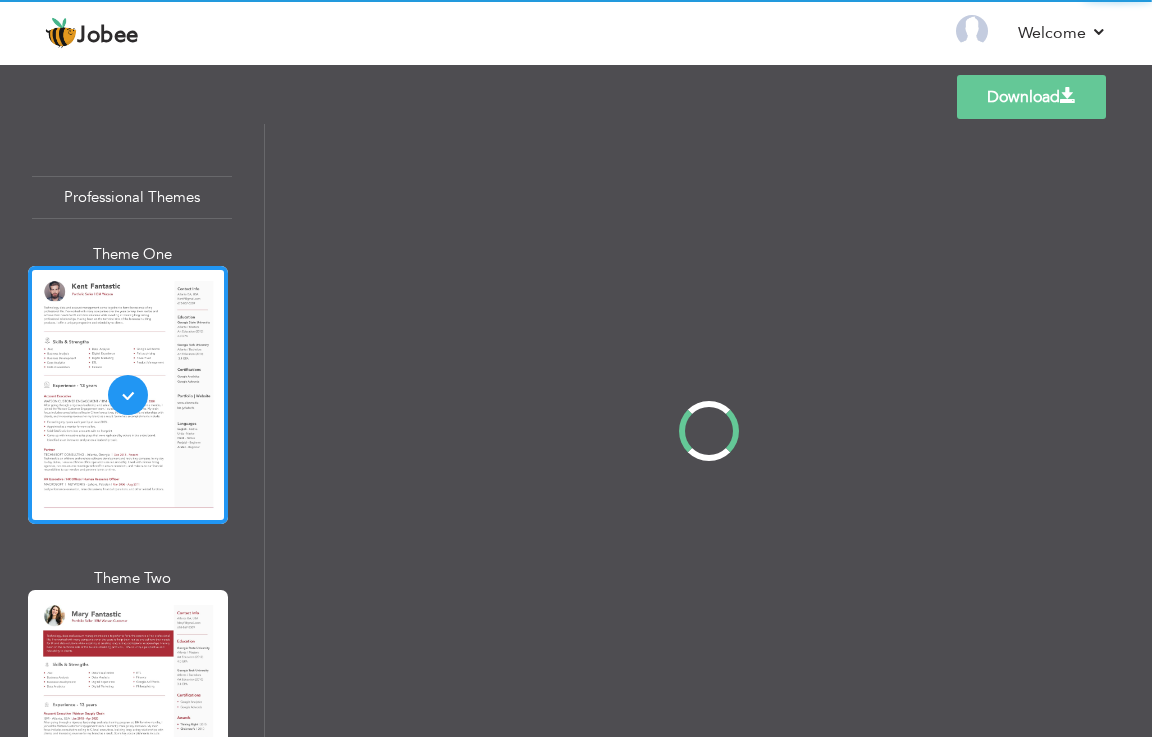 scroll, scrollTop: 0, scrollLeft: 0, axis: both 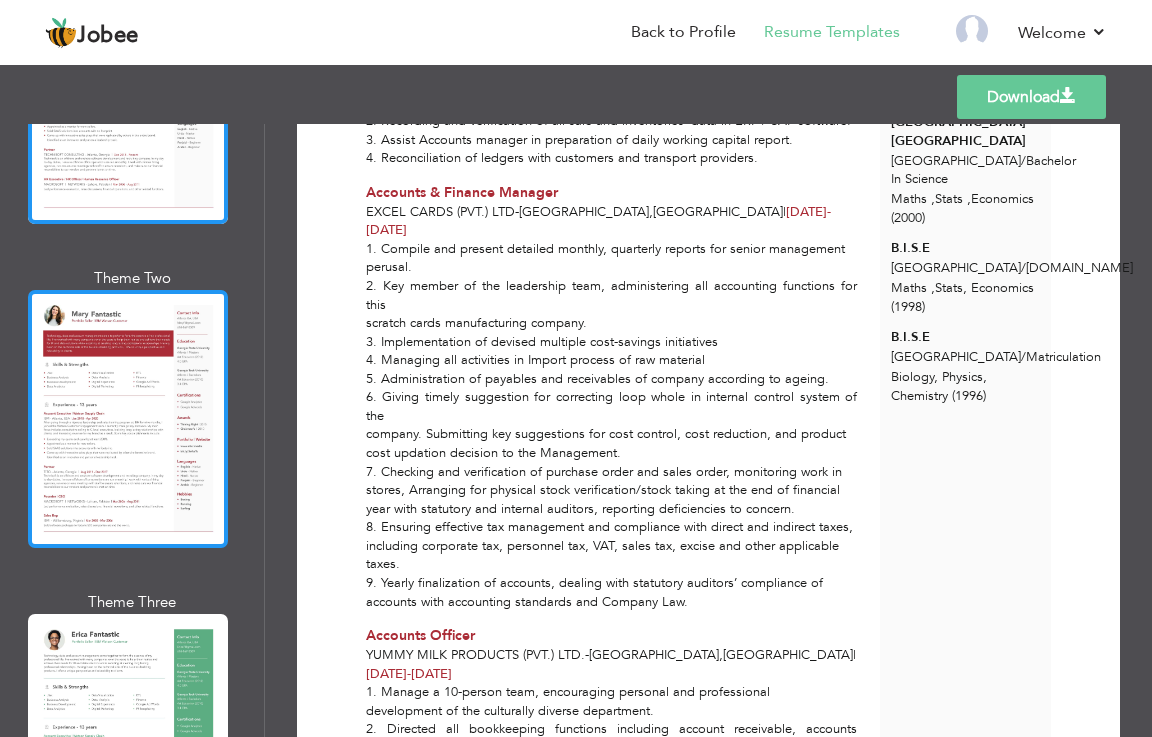 click at bounding box center (128, 419) 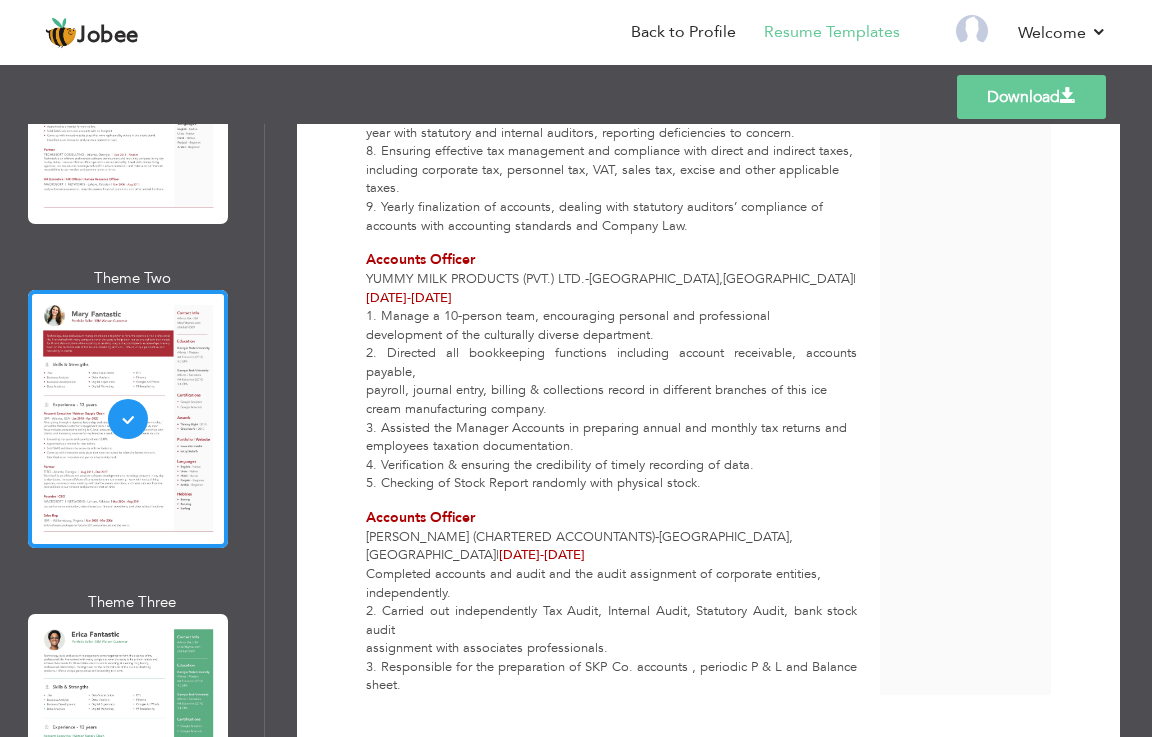 scroll, scrollTop: 908, scrollLeft: 0, axis: vertical 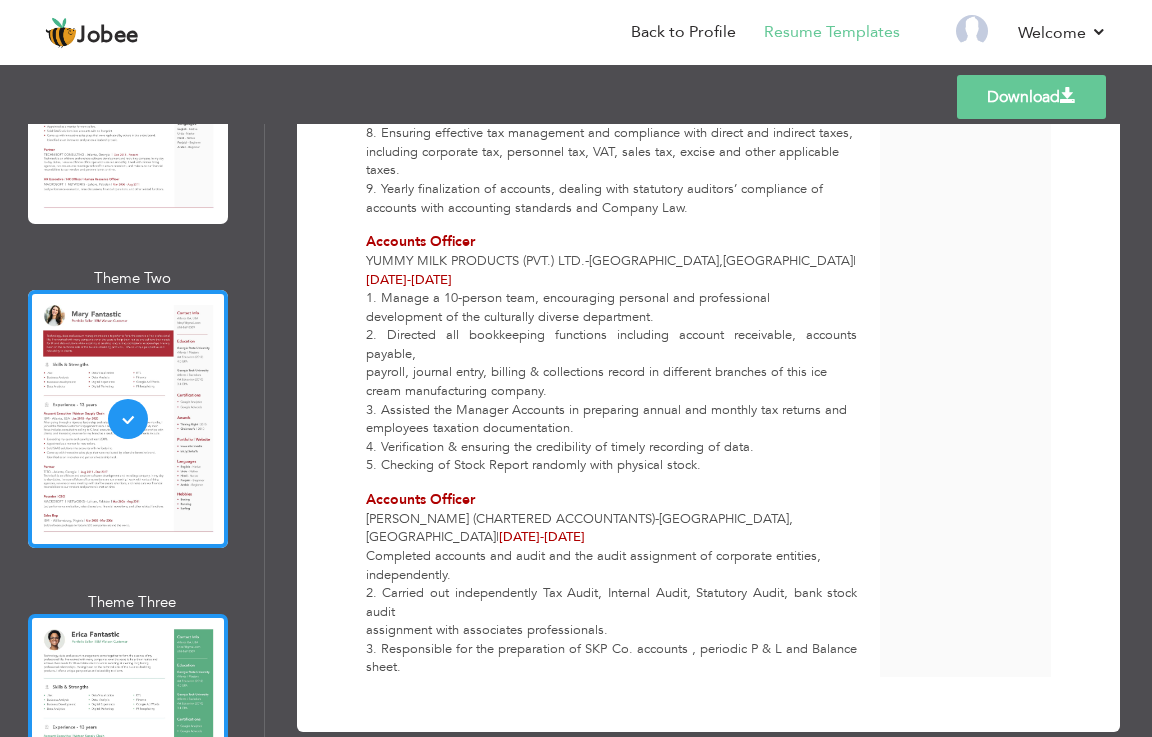 click at bounding box center (128, 743) 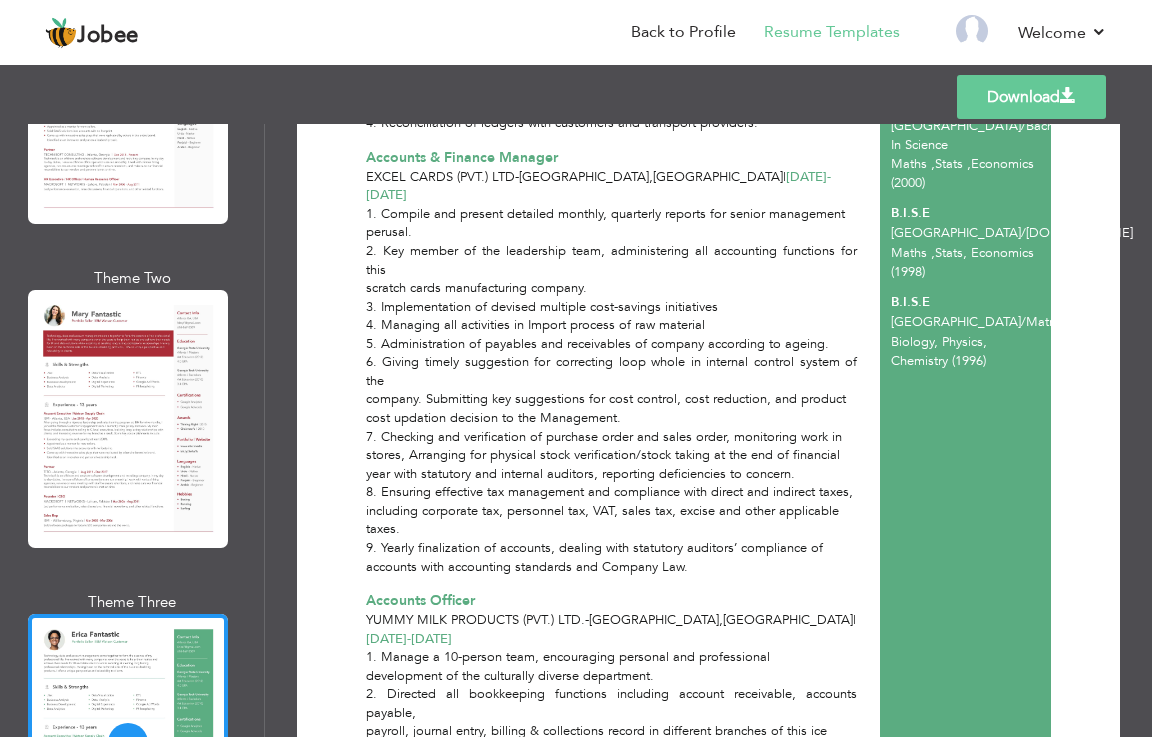 scroll, scrollTop: 894, scrollLeft: 0, axis: vertical 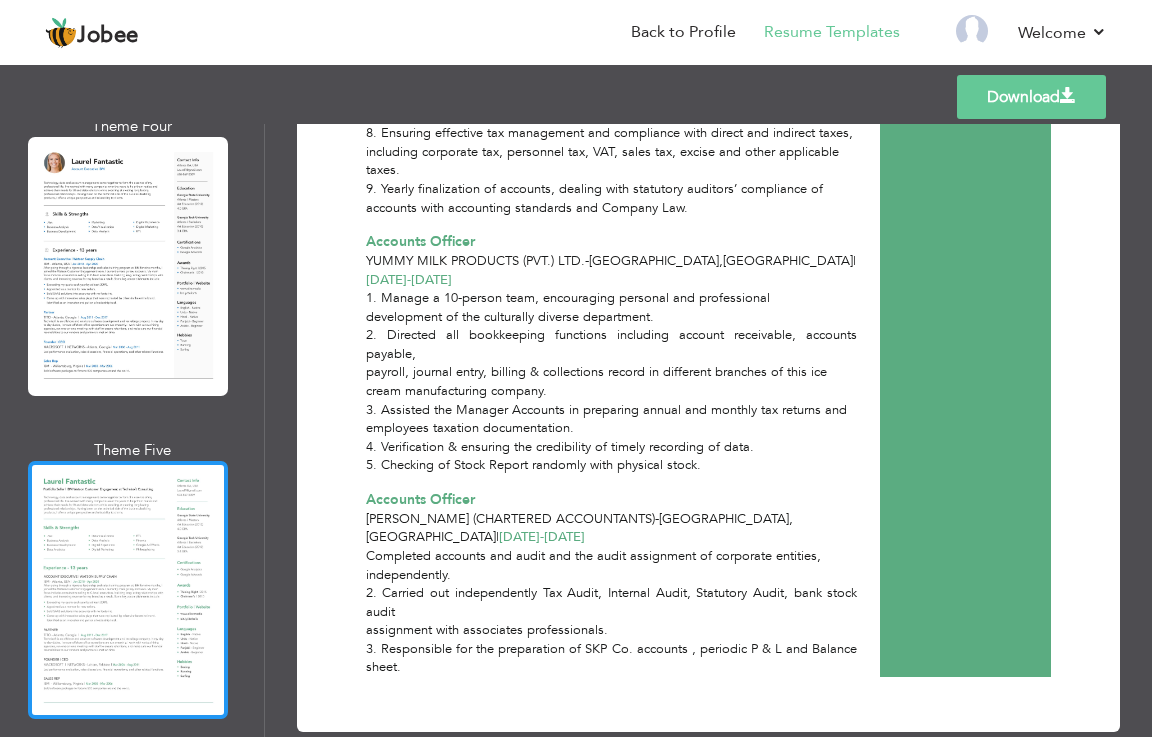 click at bounding box center (128, 590) 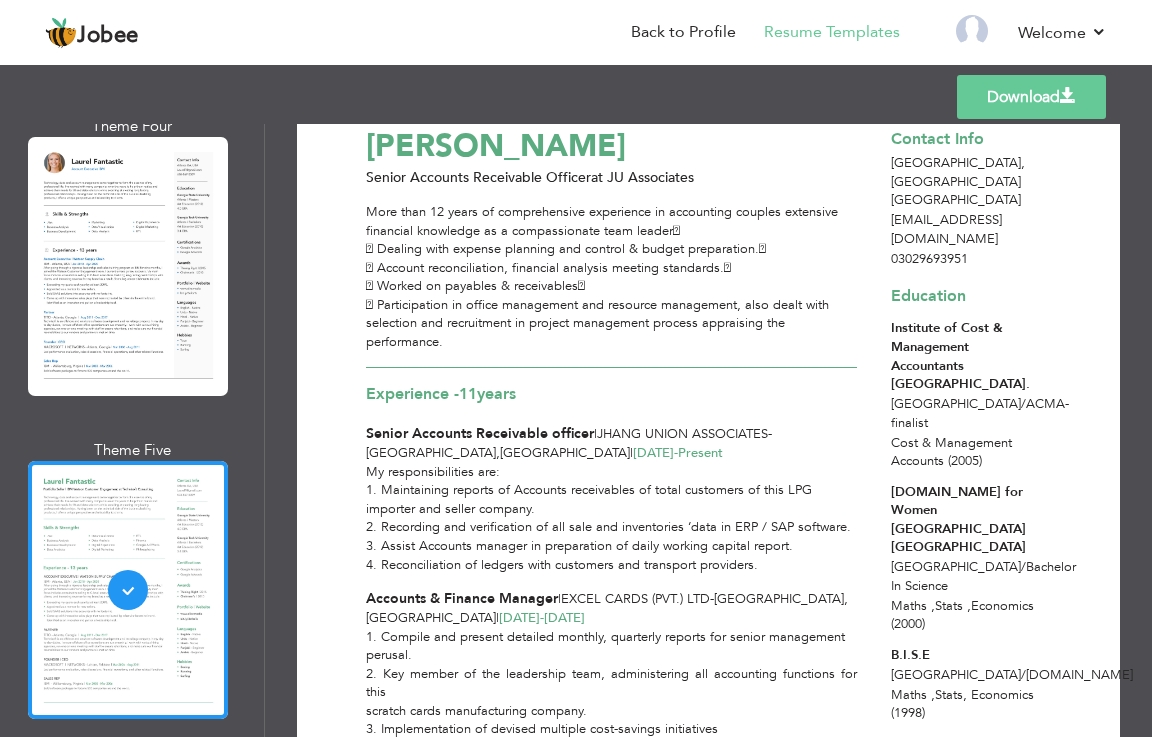 scroll, scrollTop: 0, scrollLeft: 0, axis: both 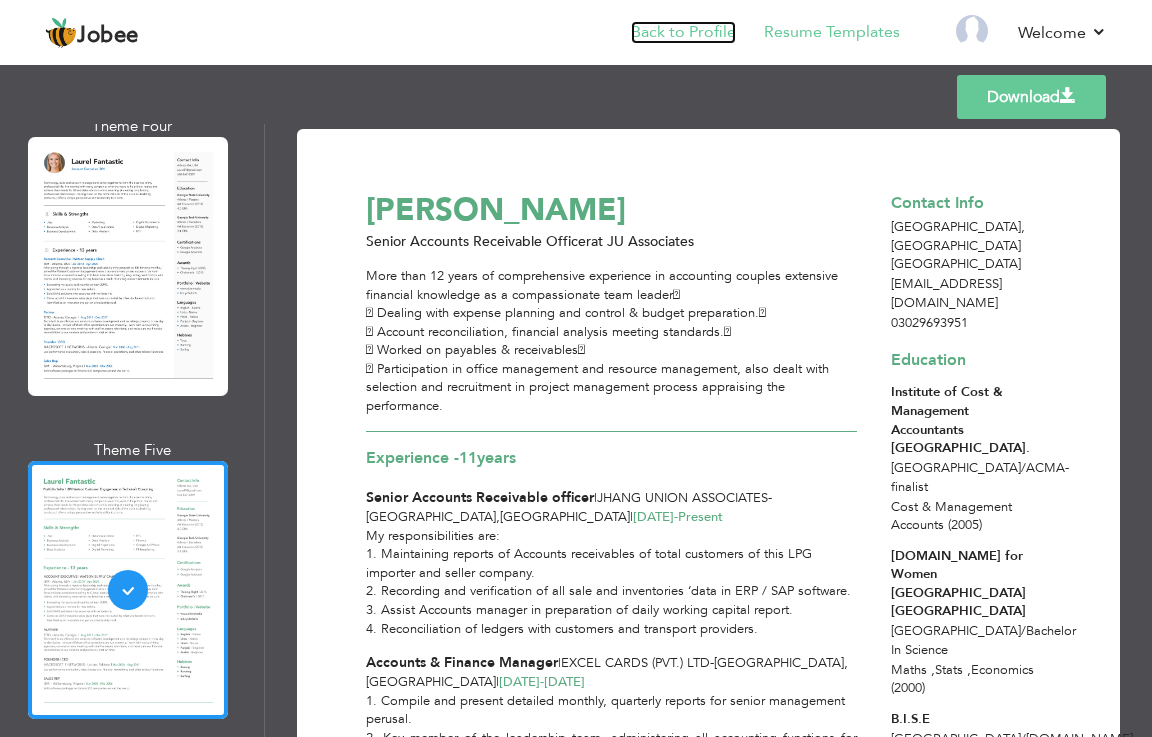 click on "Back to Profile" at bounding box center (683, 32) 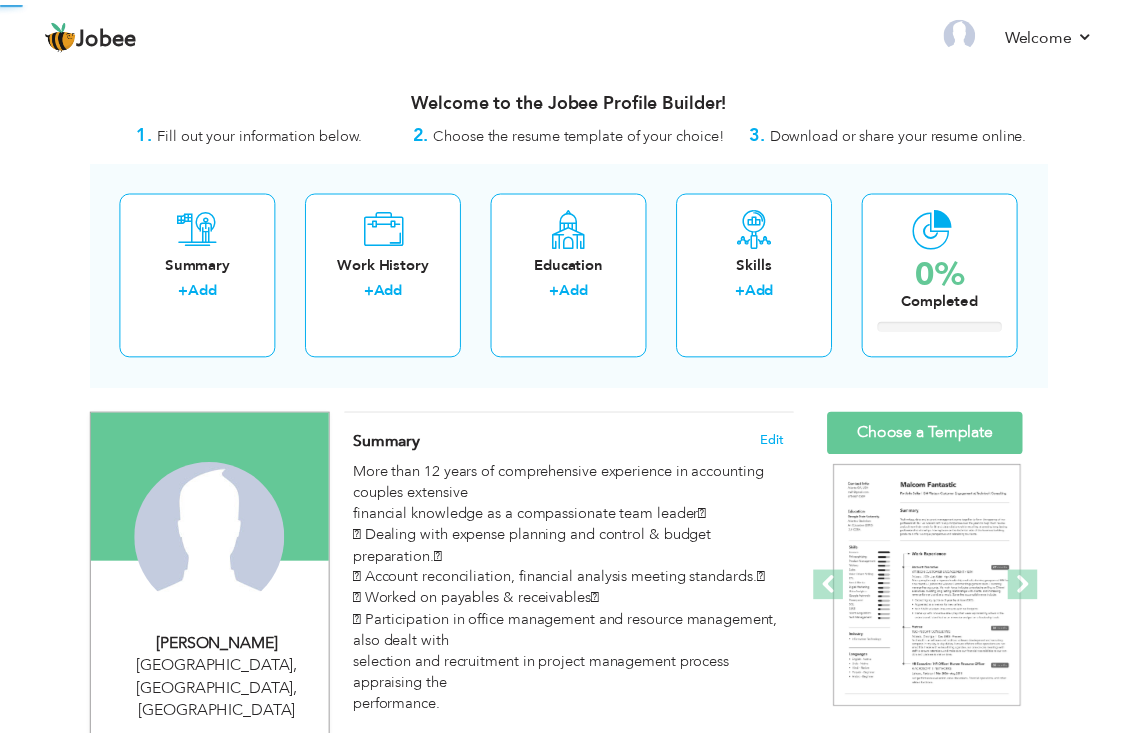scroll, scrollTop: 0, scrollLeft: 0, axis: both 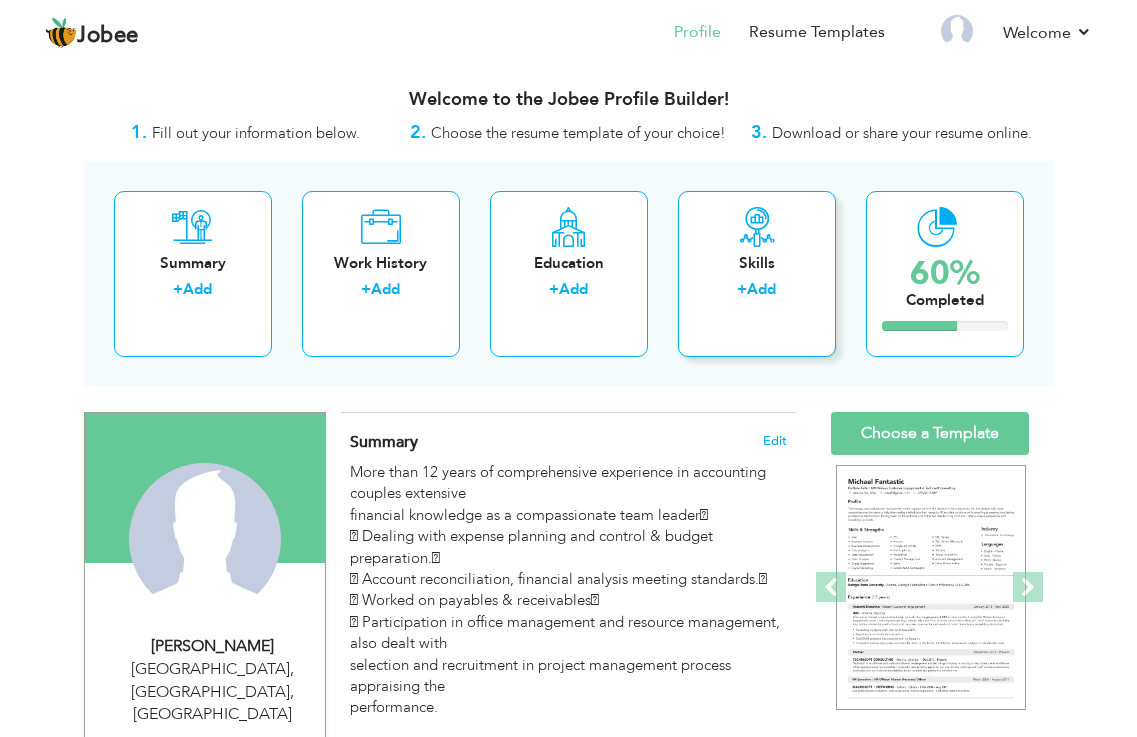 click at bounding box center (757, 227) 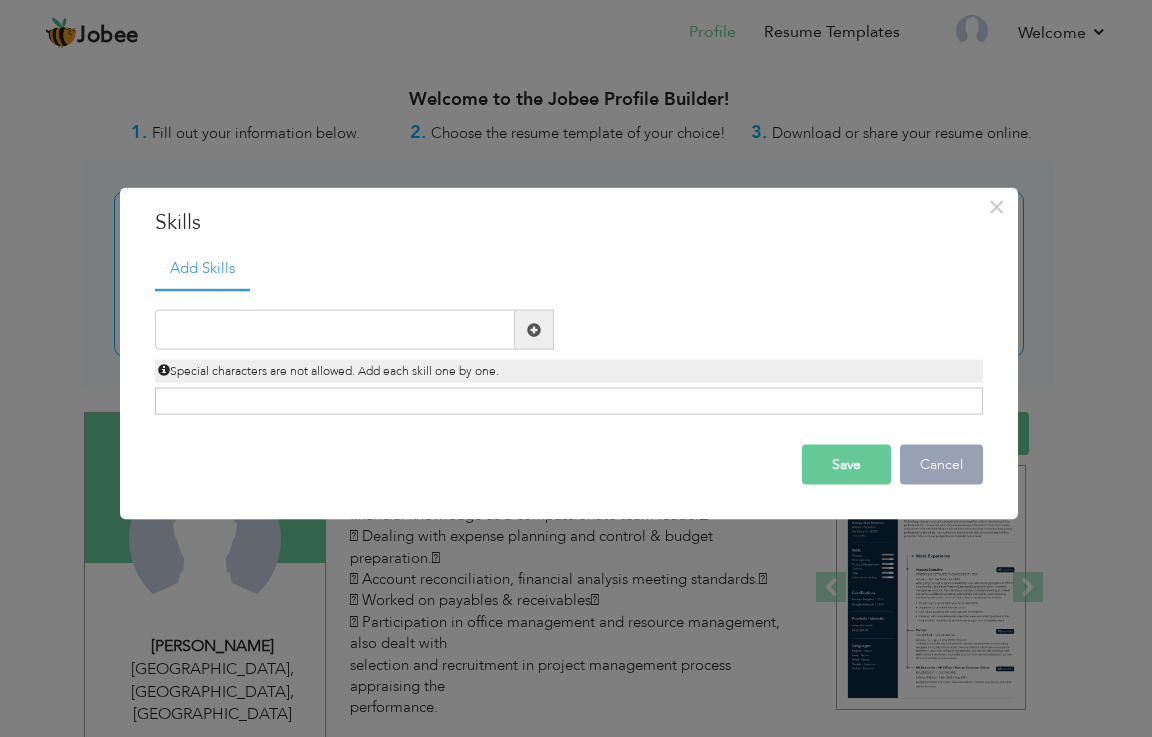 click on "Cancel" at bounding box center (941, 465) 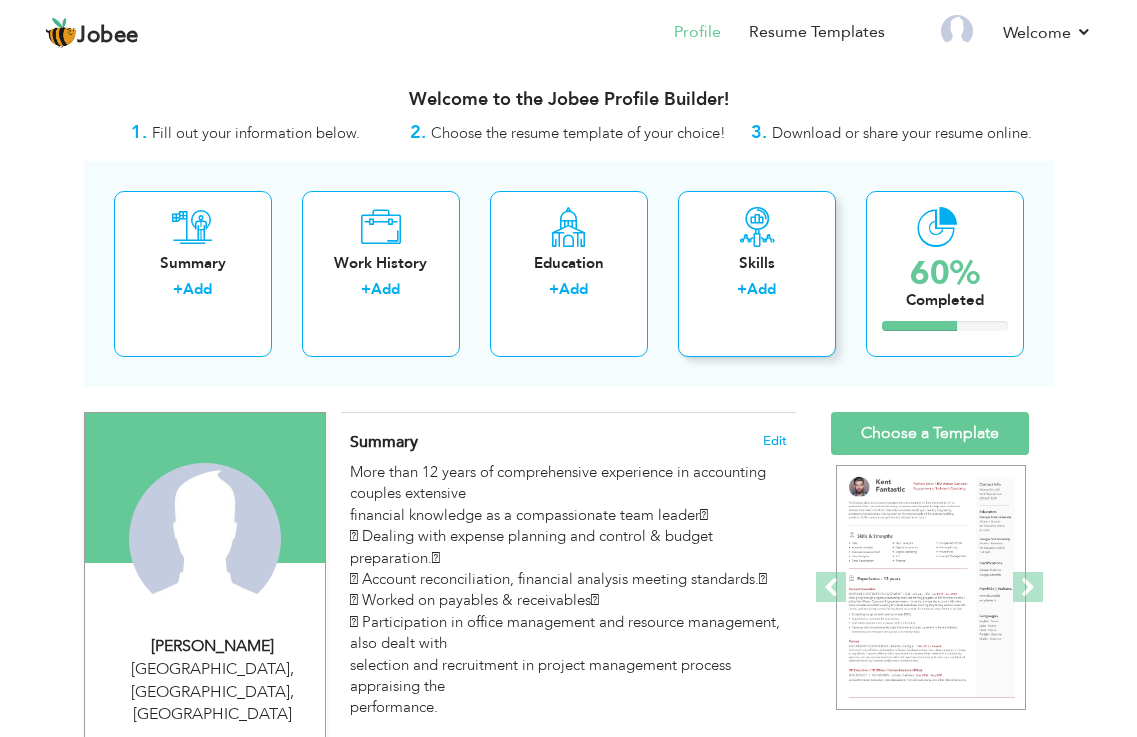 click at bounding box center [757, 227] 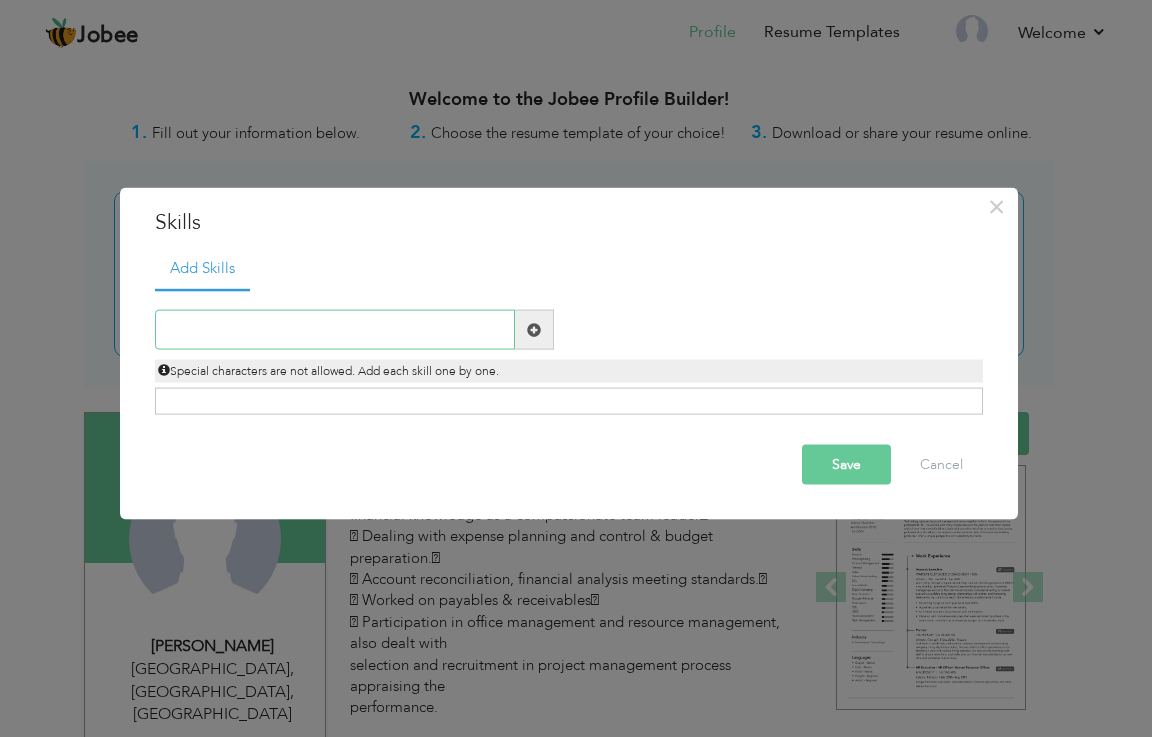 paste on "Sage Line 50,Peach Tree Accounting software,ERP,SA" 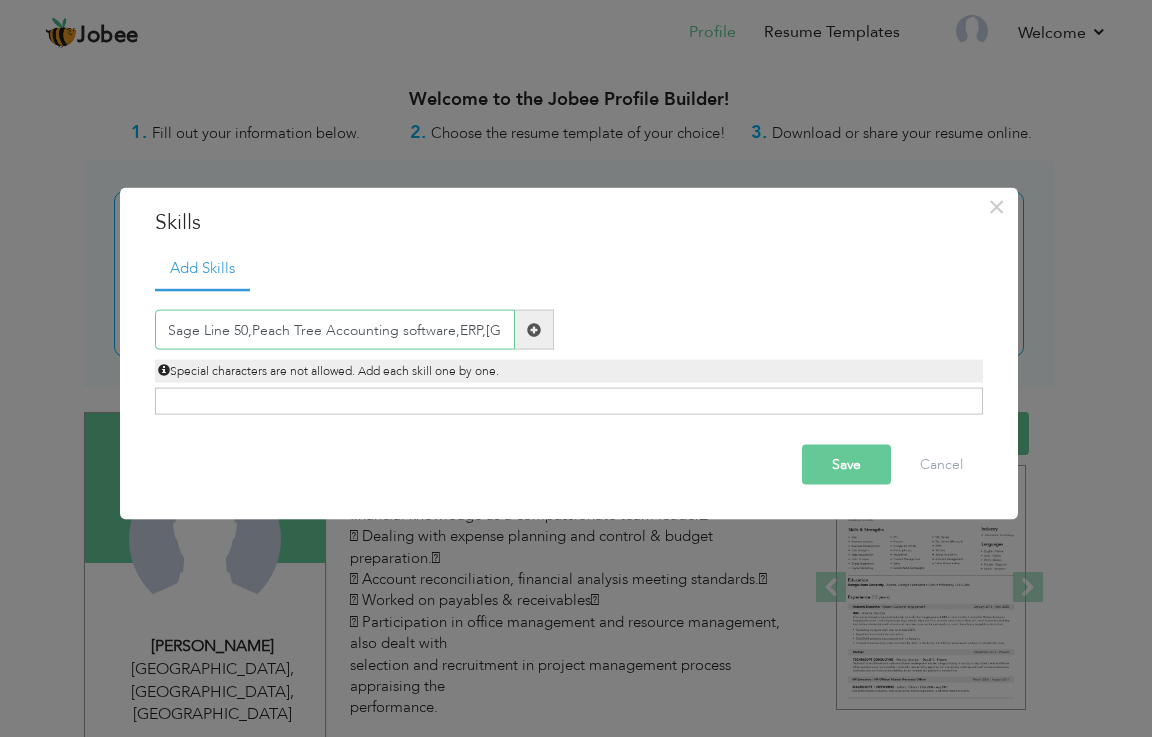 click on "Sage Line 50,Peach Tree Accounting software,ERP,SA" at bounding box center (335, 330) 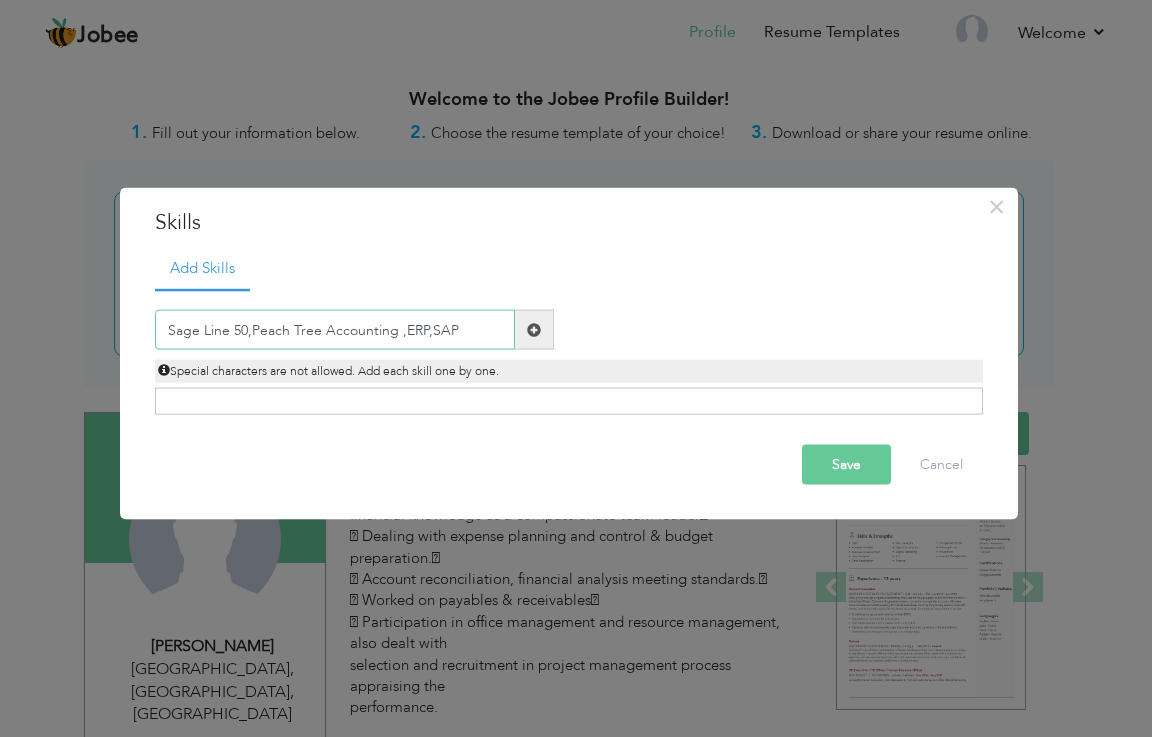 type on "Sage Line 50,Peach Tree Accounting ,ERP,SAP" 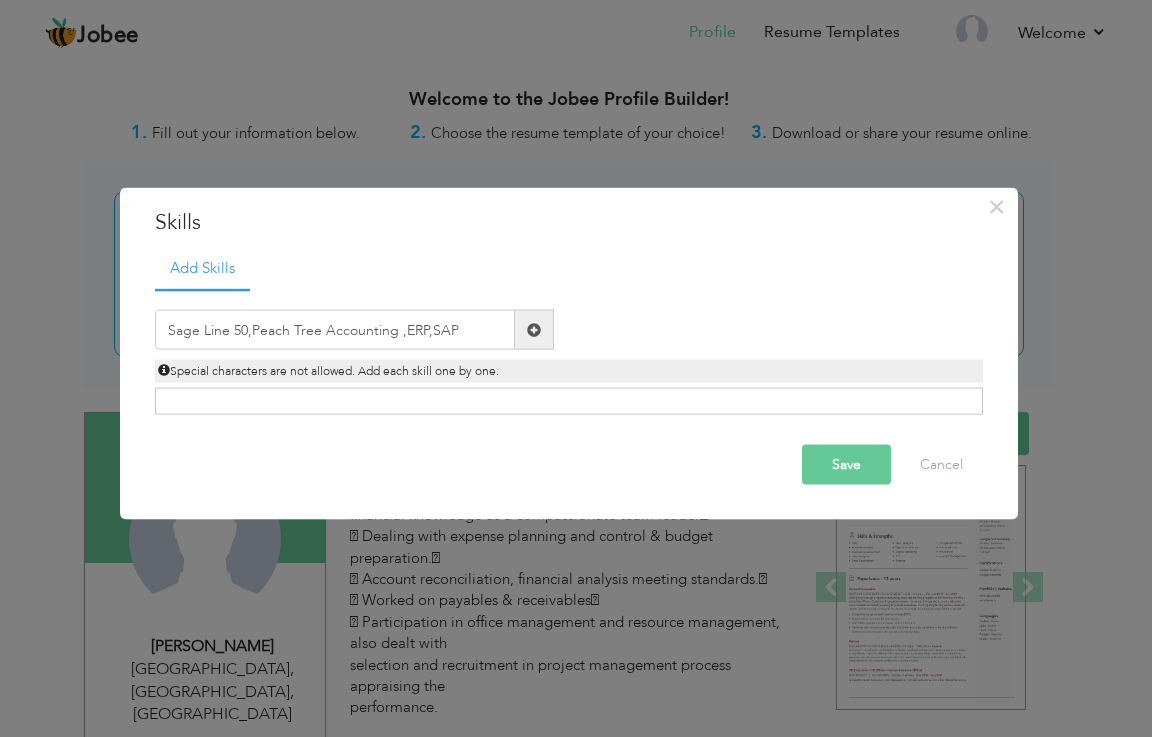 click on "Save" at bounding box center (846, 465) 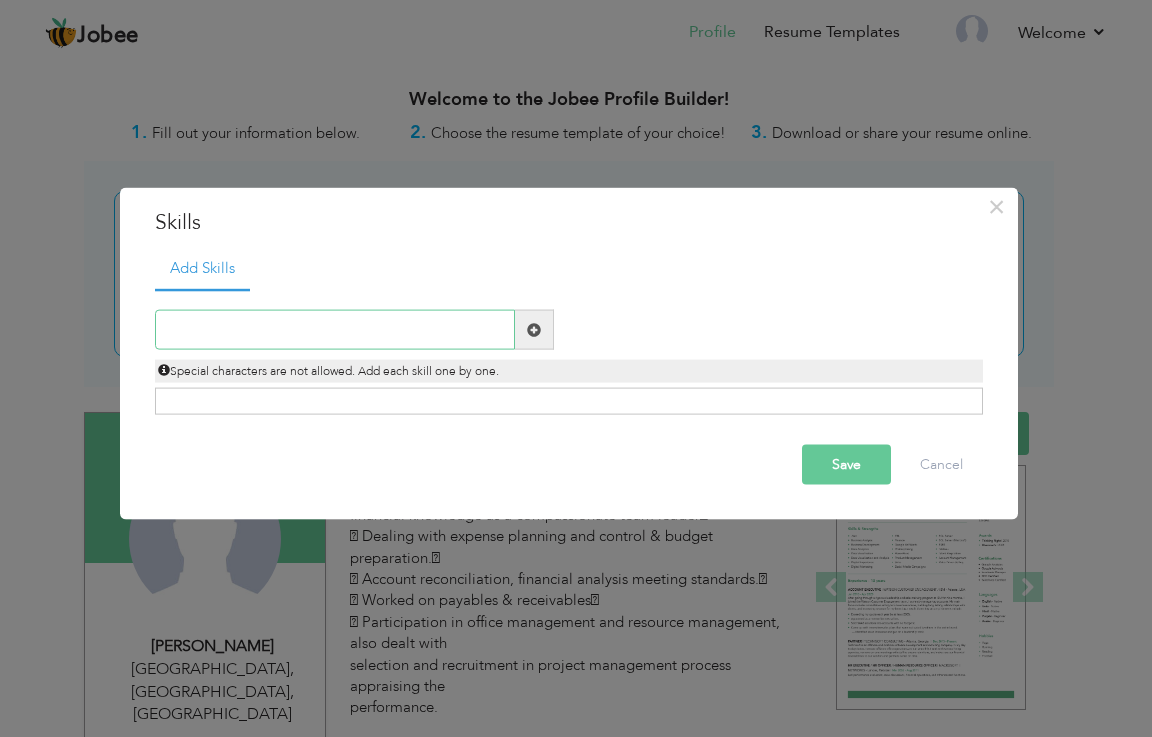 paste on "Sage Line 50,Peach Tree Accounting software,ERP,SA" 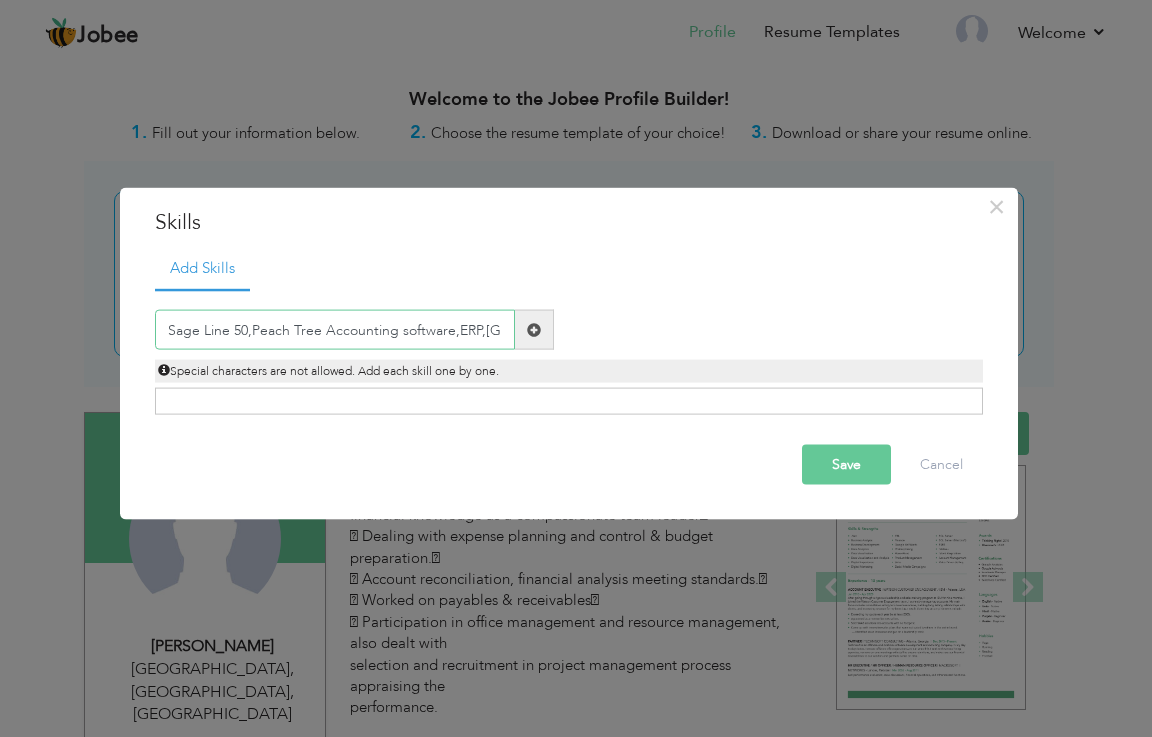 drag, startPoint x: 248, startPoint y: 331, endPoint x: 548, endPoint y: 331, distance: 300 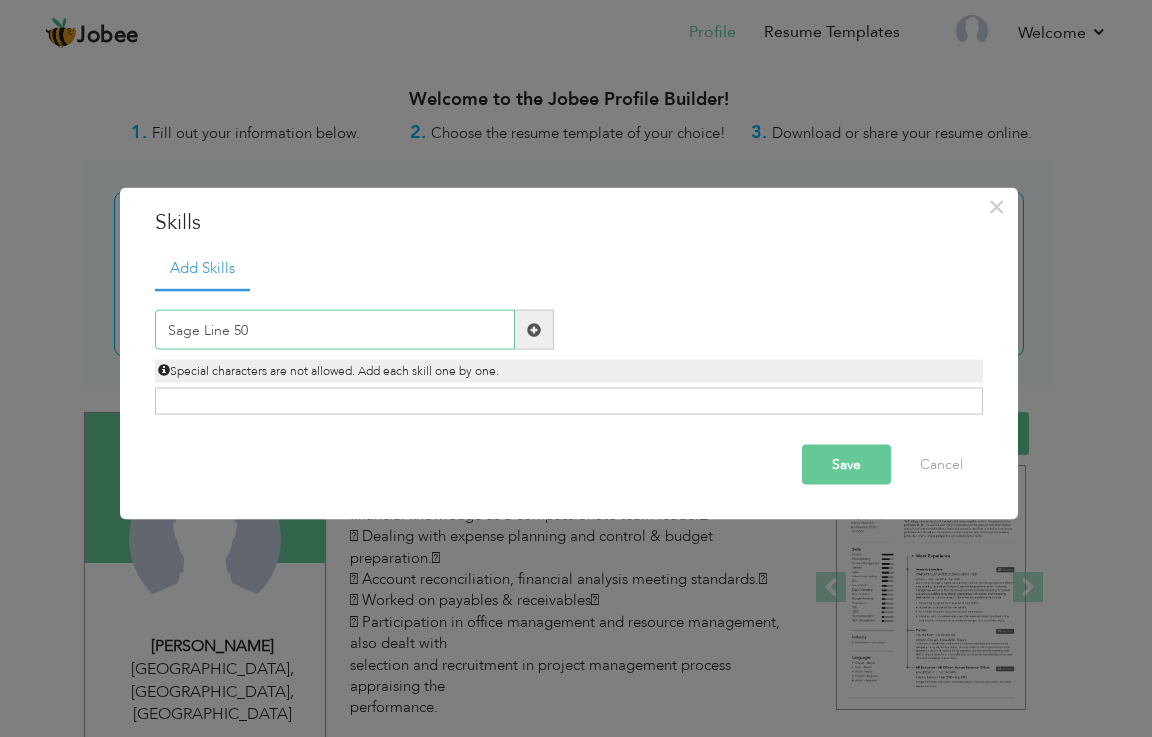 type on "Sage Line 50" 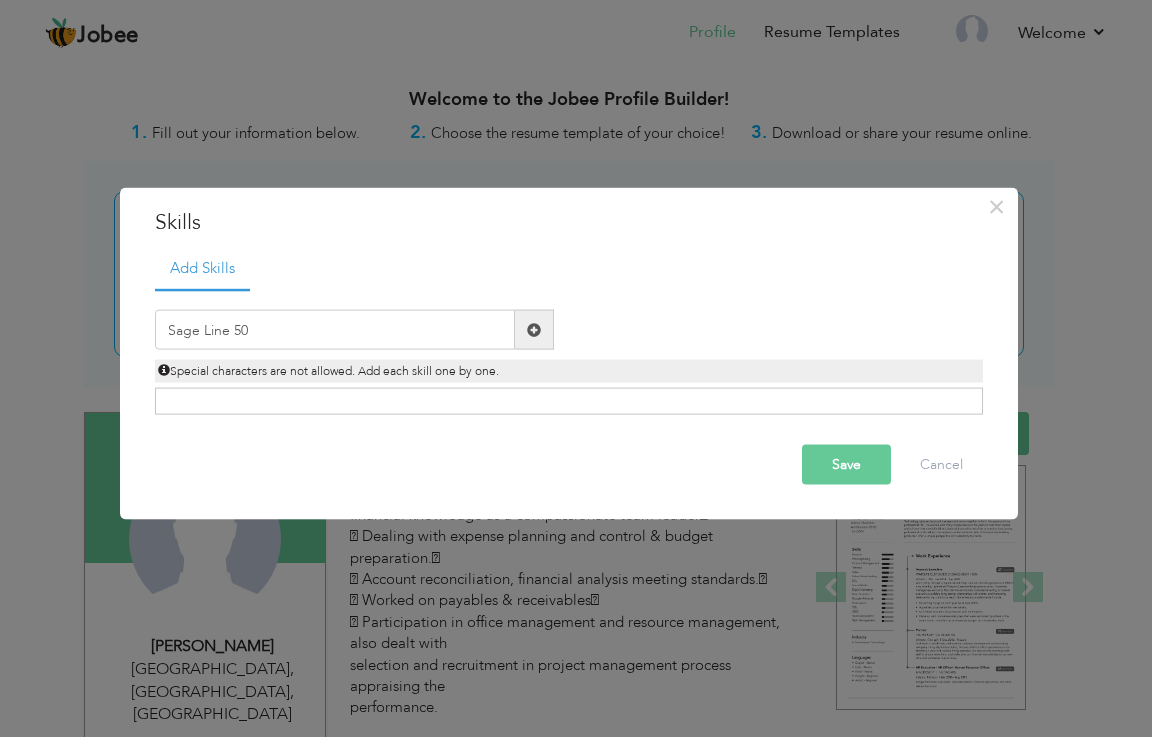 click at bounding box center (534, 329) 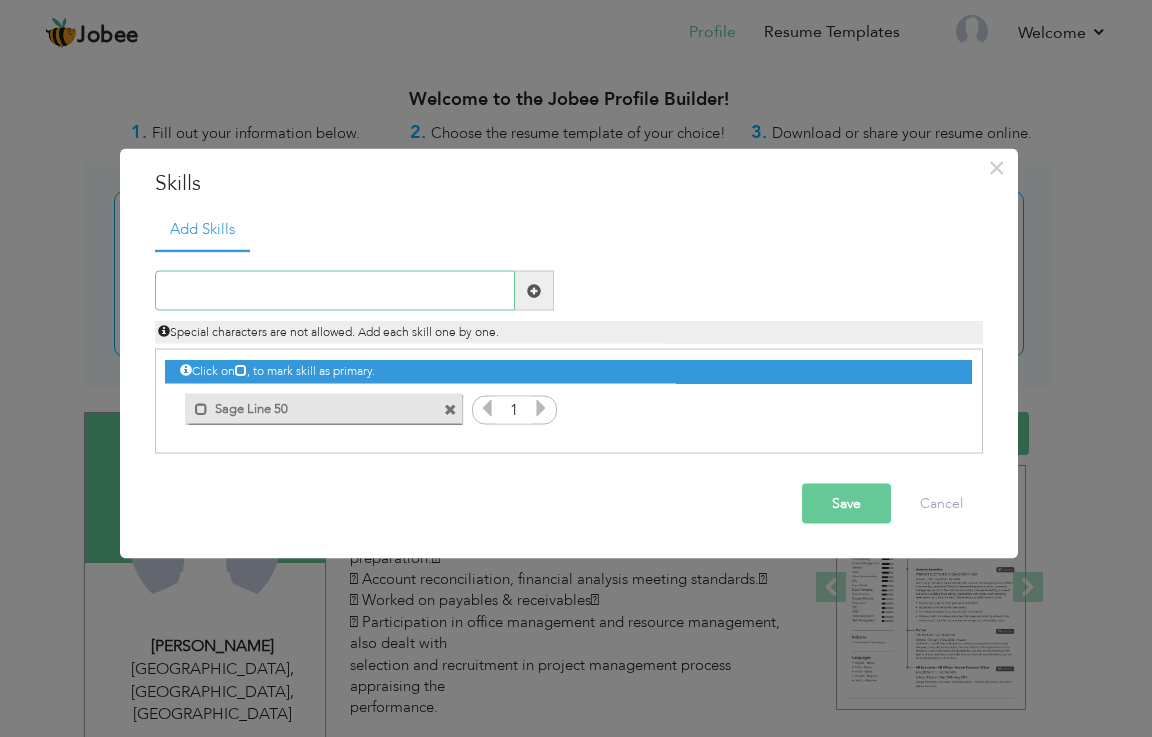 click at bounding box center [335, 291] 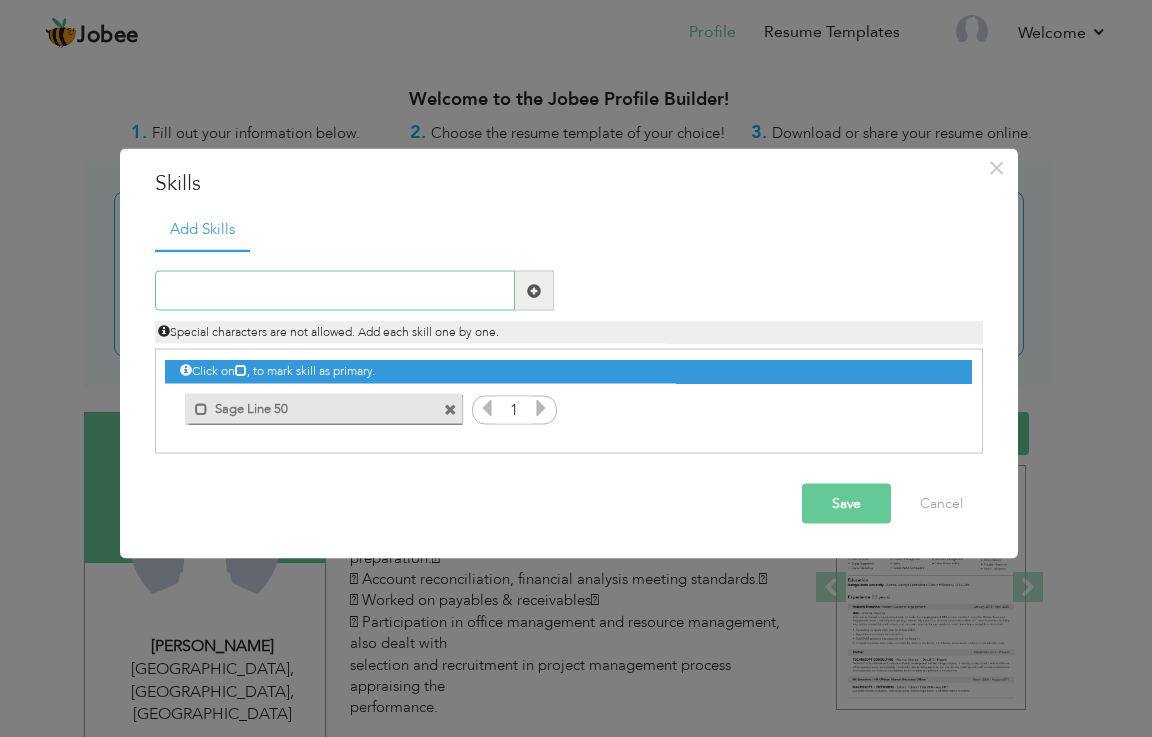 paste on "Sage Line 50,Peach Tree Accounting software,ERP,SA" 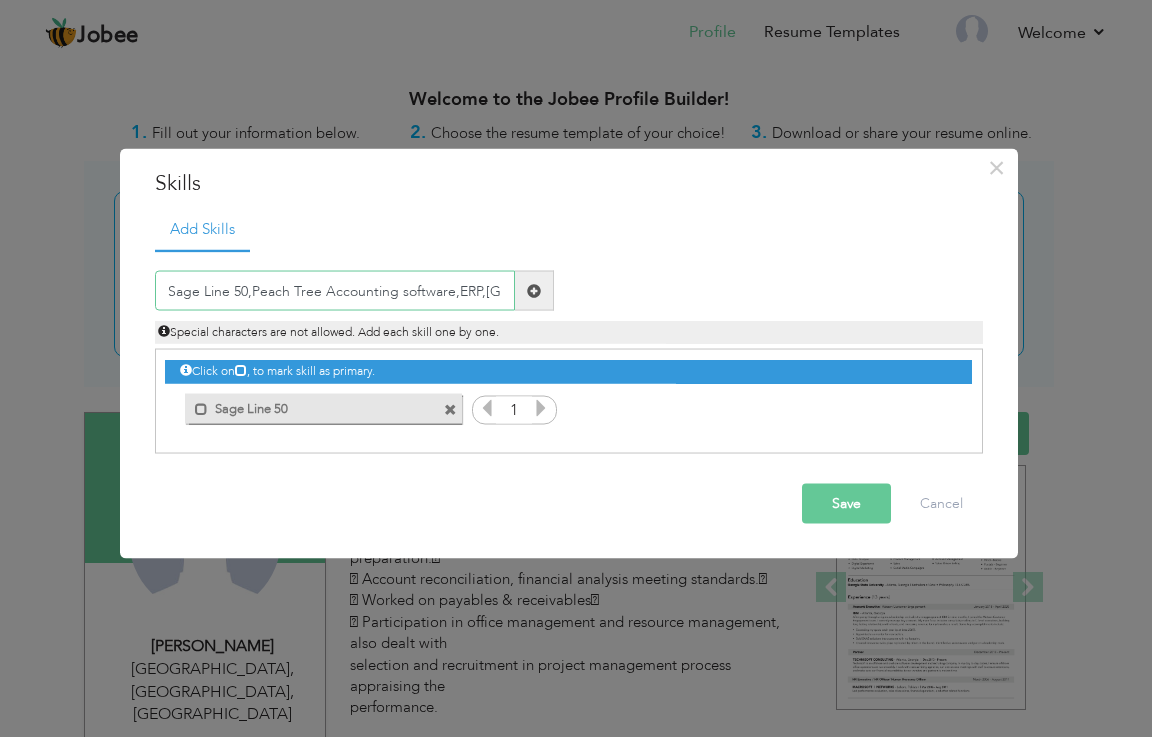 drag, startPoint x: 248, startPoint y: 287, endPoint x: 101, endPoint y: 292, distance: 147.085 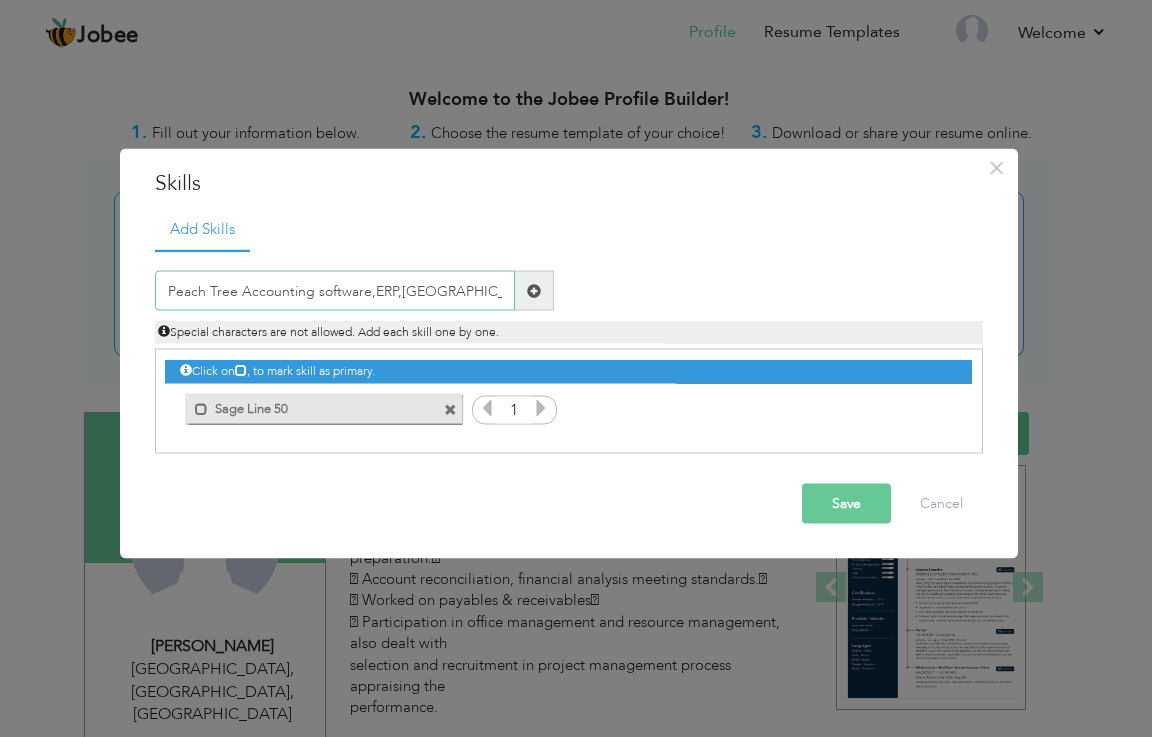 drag, startPoint x: 365, startPoint y: 291, endPoint x: 455, endPoint y: 289, distance: 90.02222 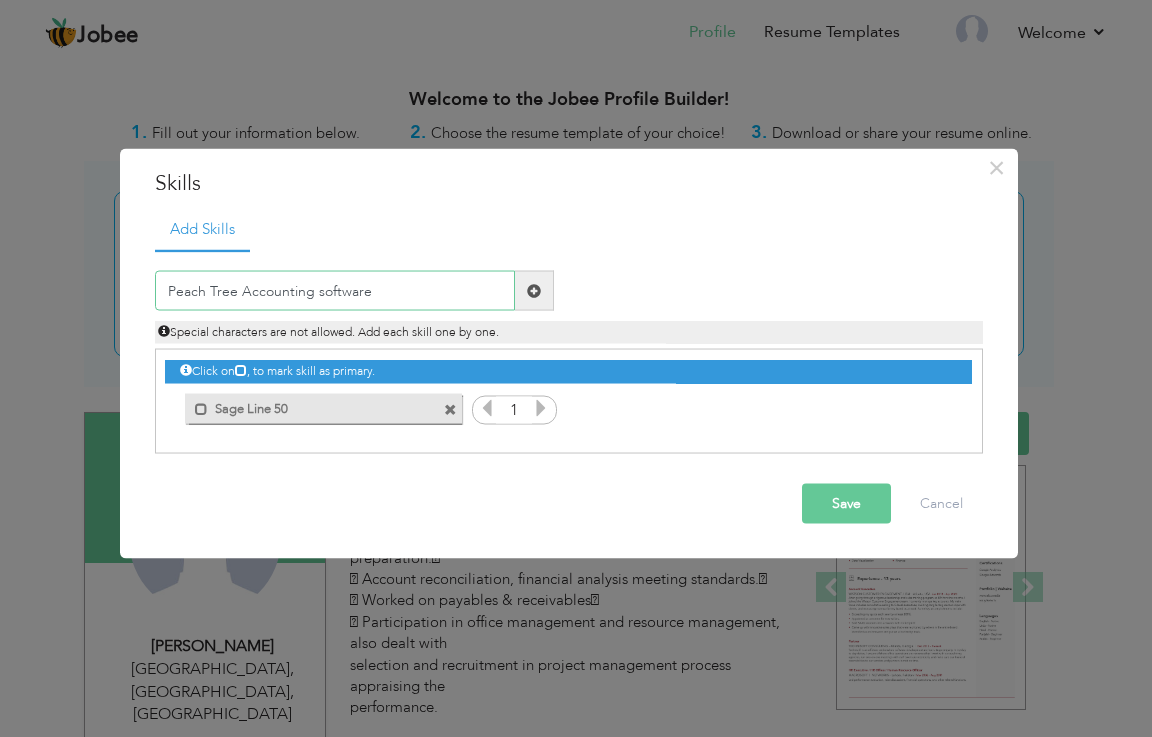 type on "Peach Tree Accounting software" 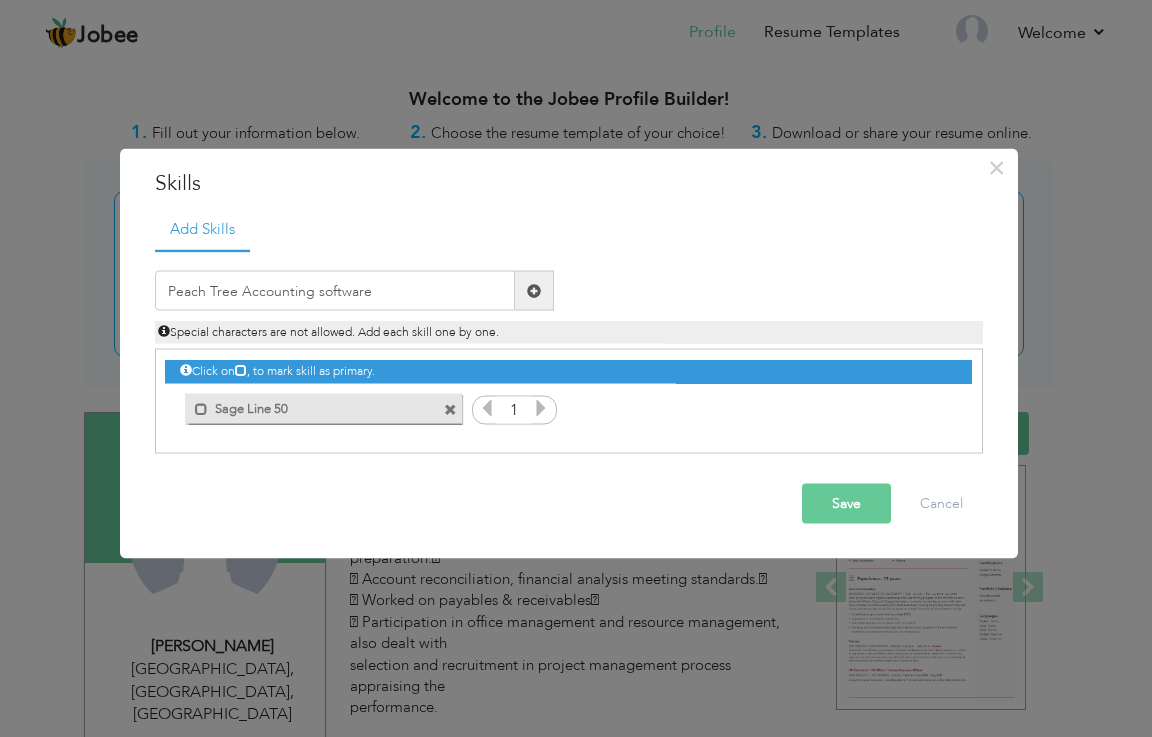 click at bounding box center [534, 290] 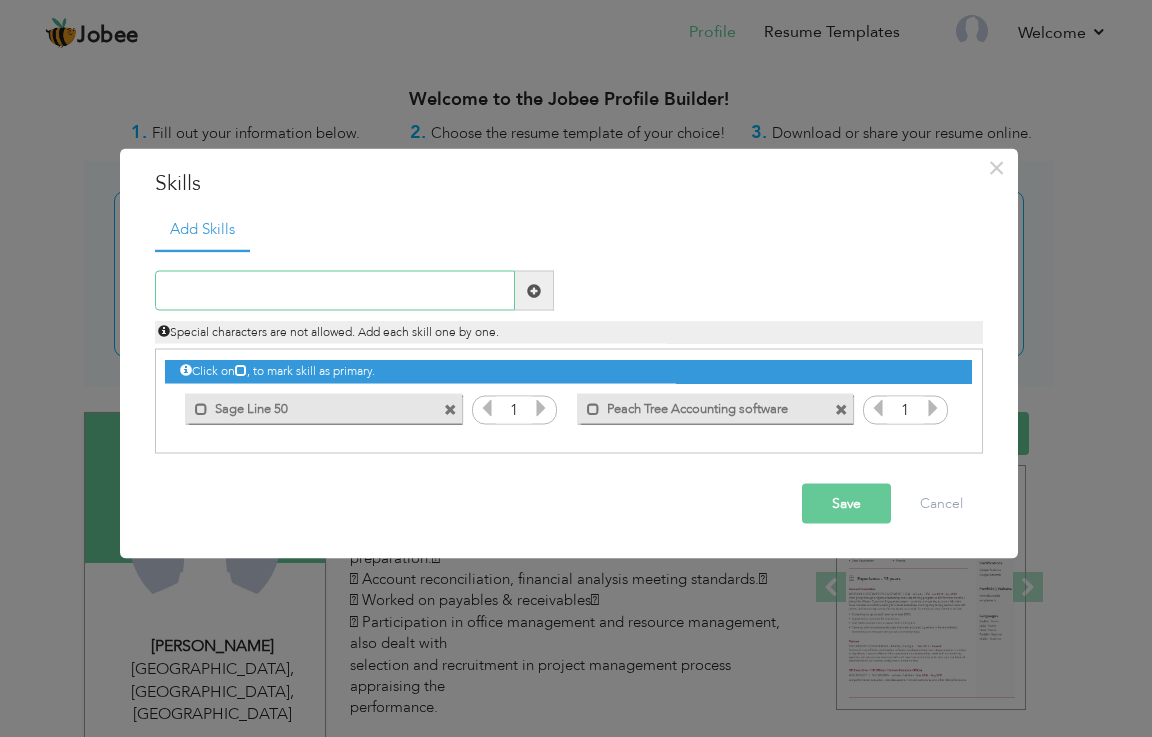 click at bounding box center (335, 291) 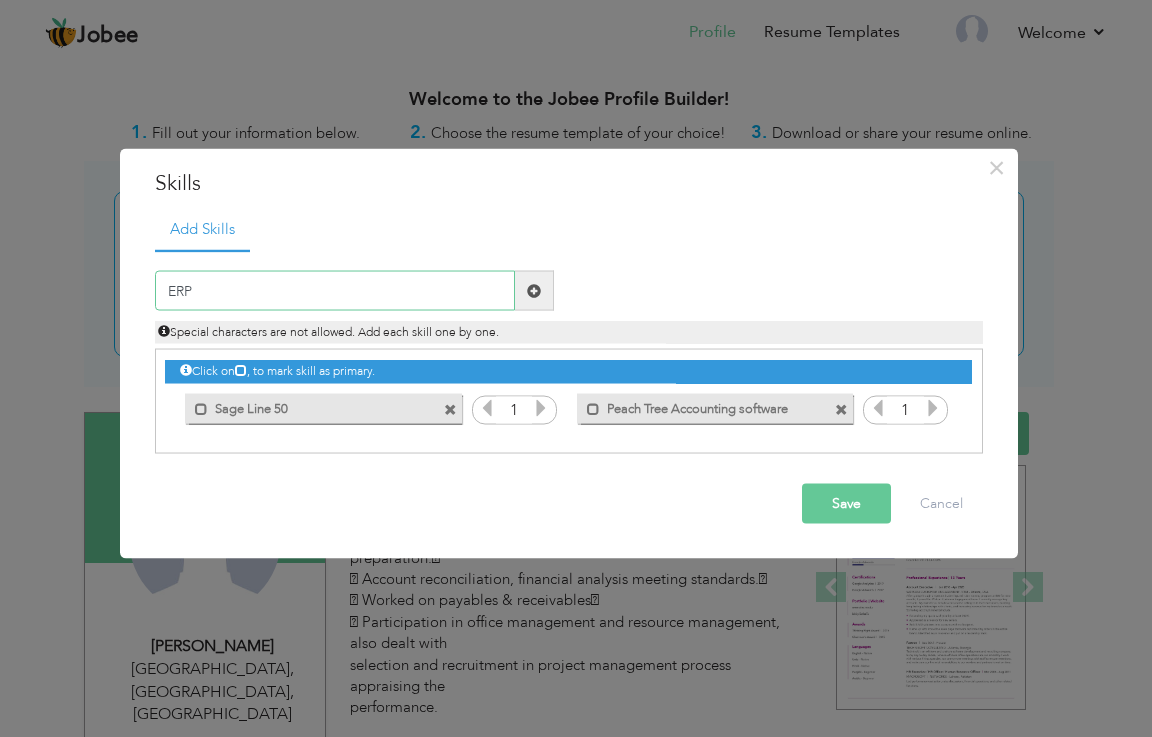 type on "ERP" 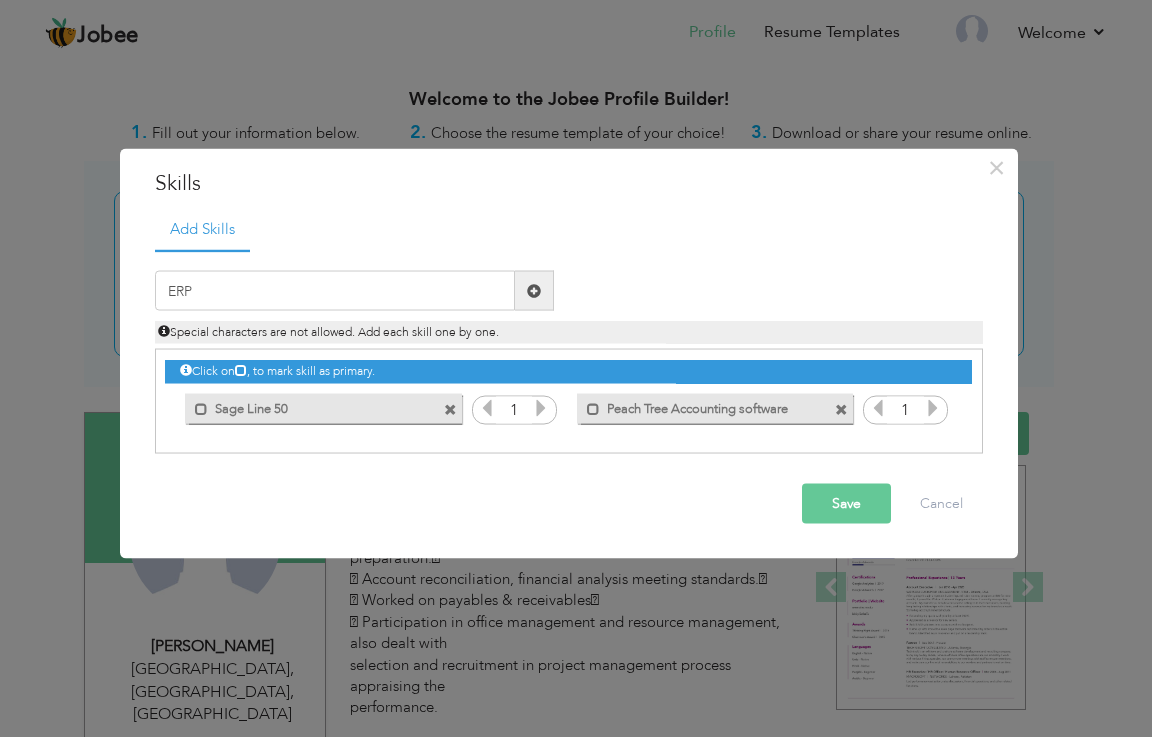 click at bounding box center [534, 290] 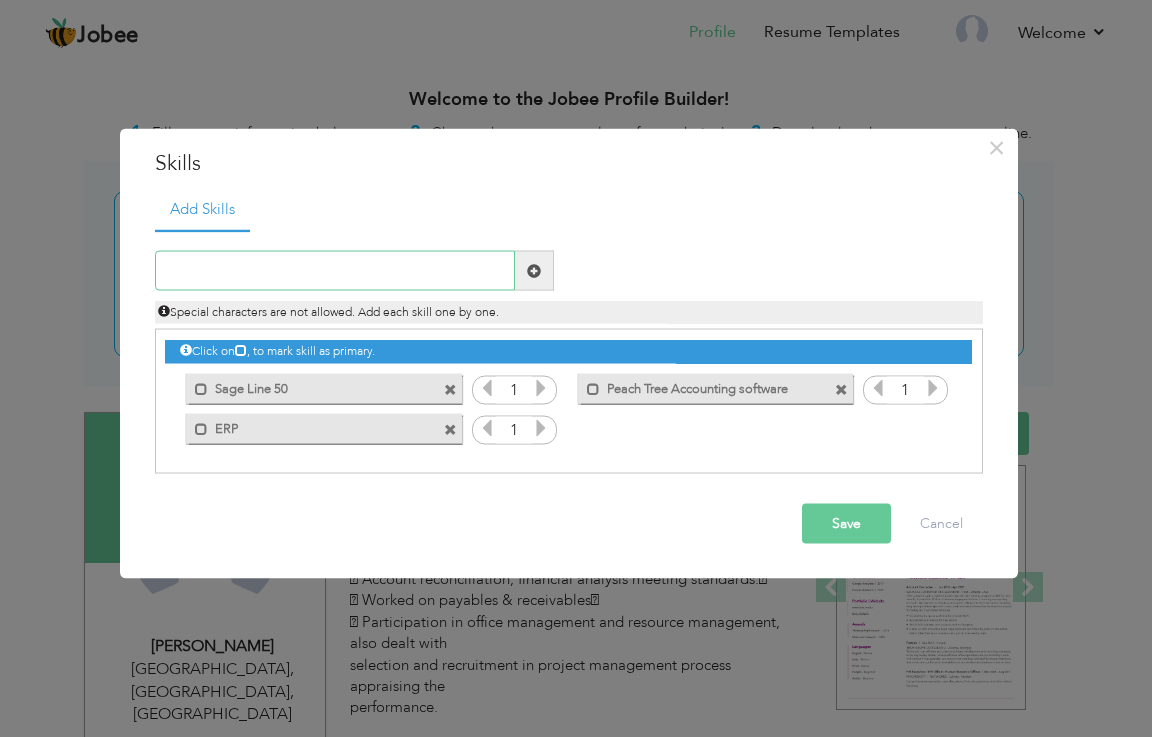click at bounding box center [335, 271] 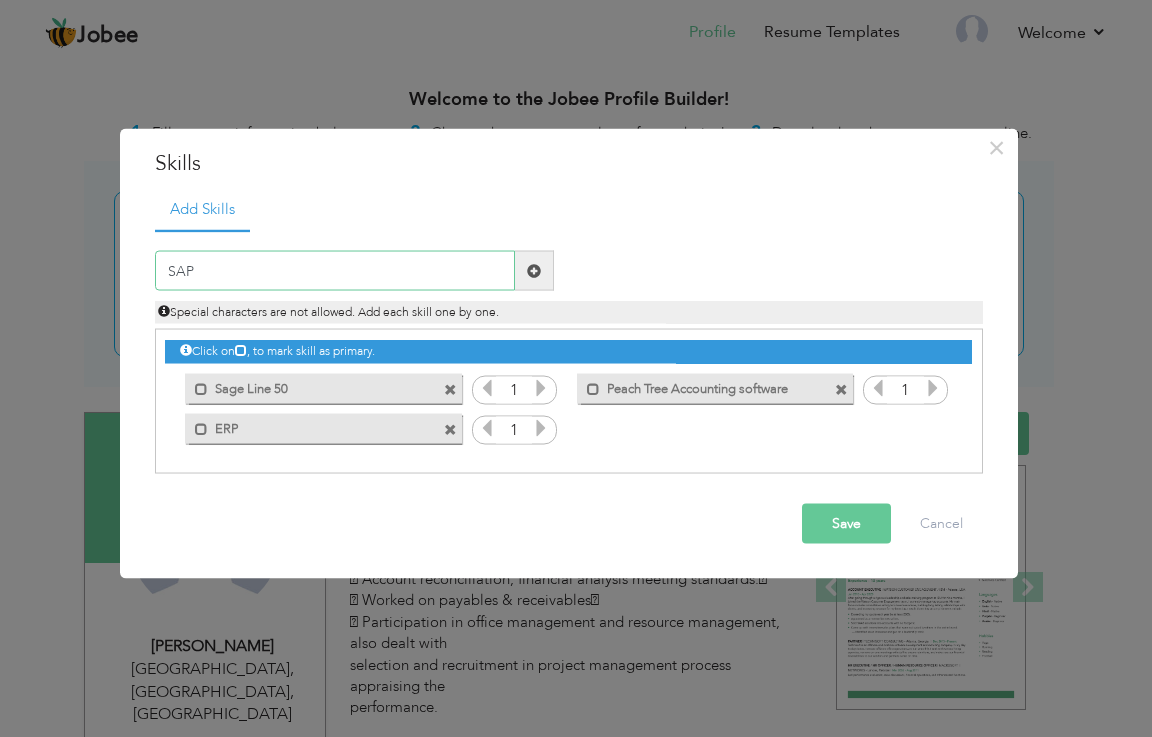 type on "SAP" 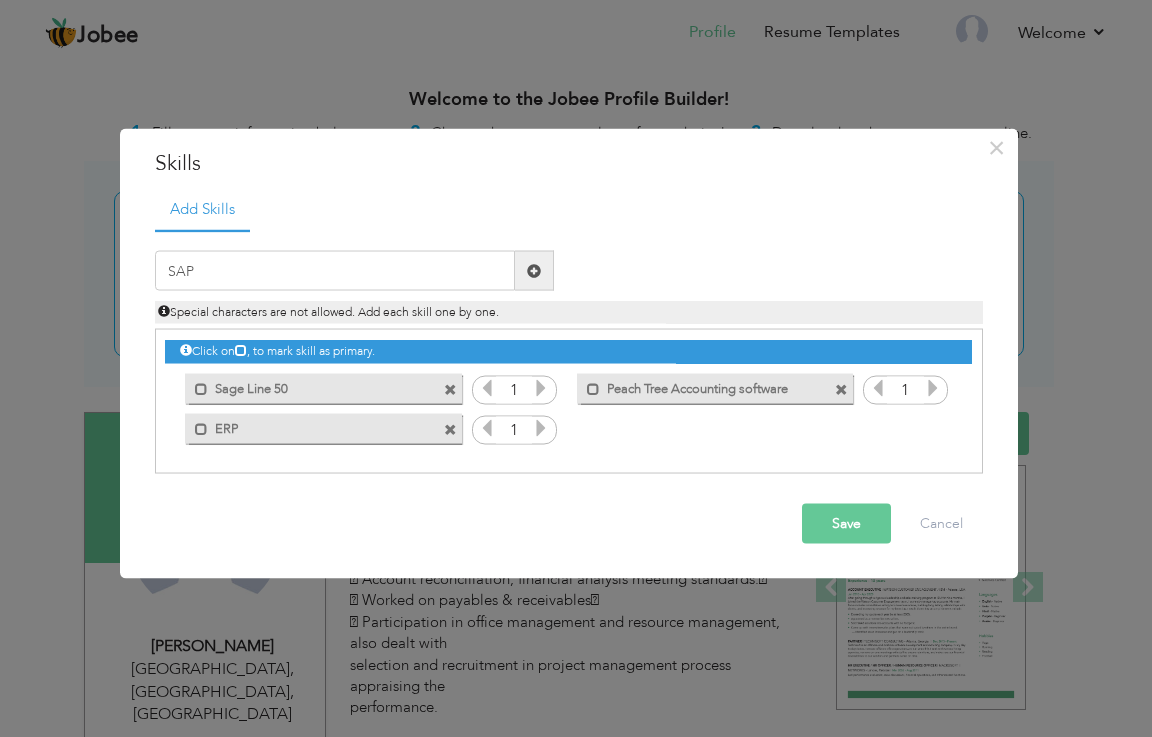 click at bounding box center [534, 270] 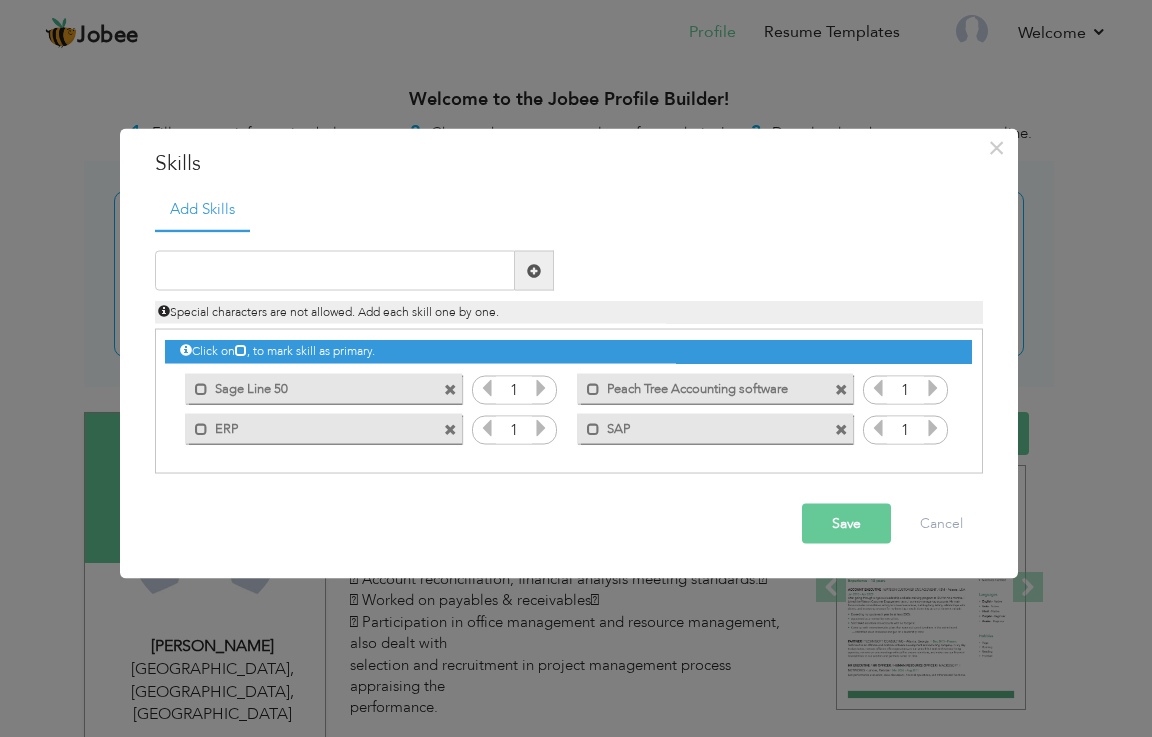 click on "Save" at bounding box center (846, 524) 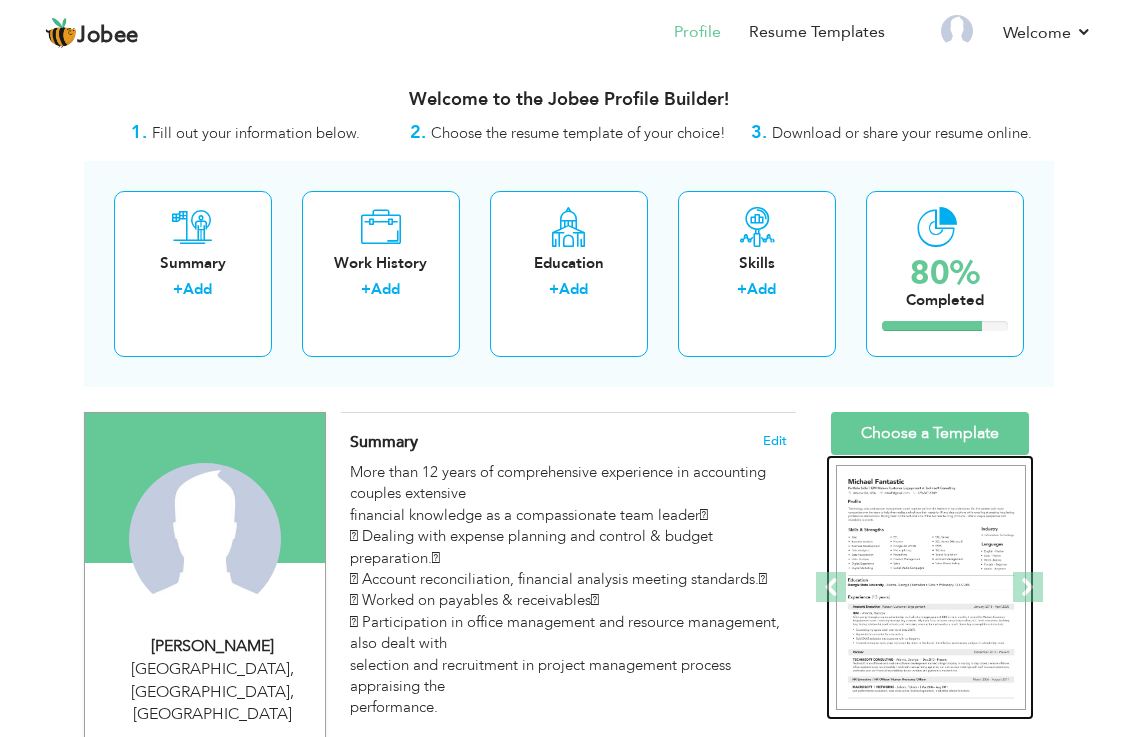 click at bounding box center [931, 587] 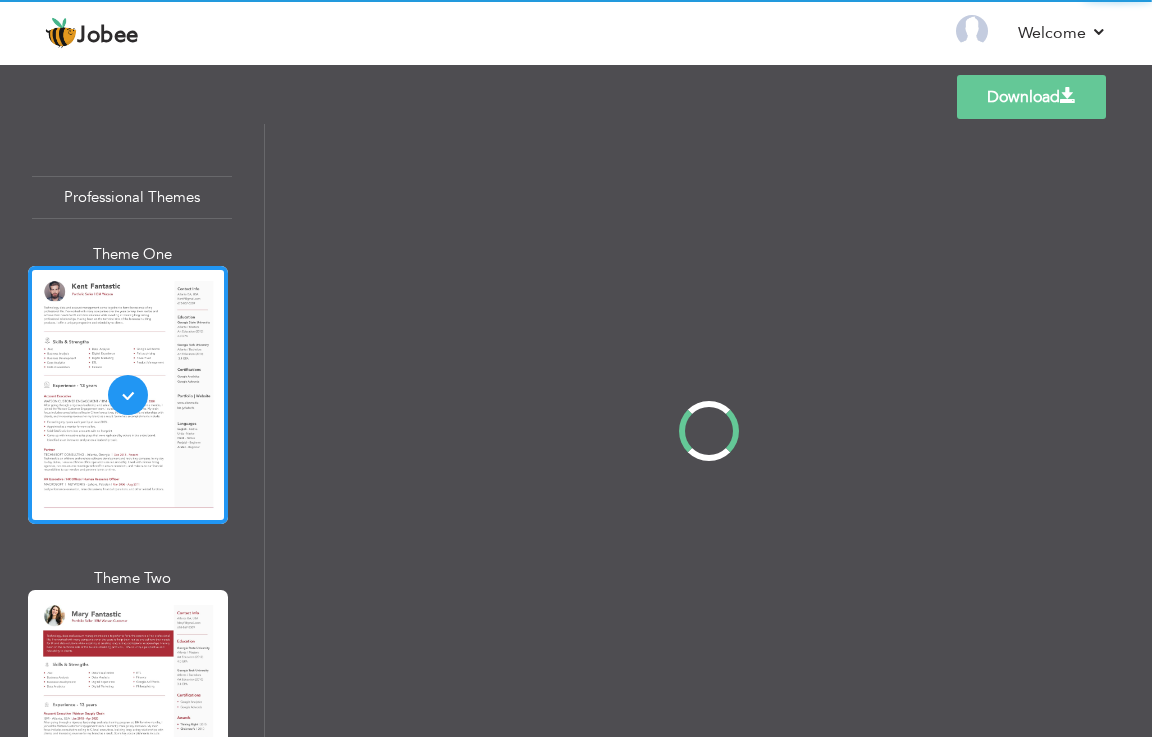 scroll, scrollTop: 0, scrollLeft: 0, axis: both 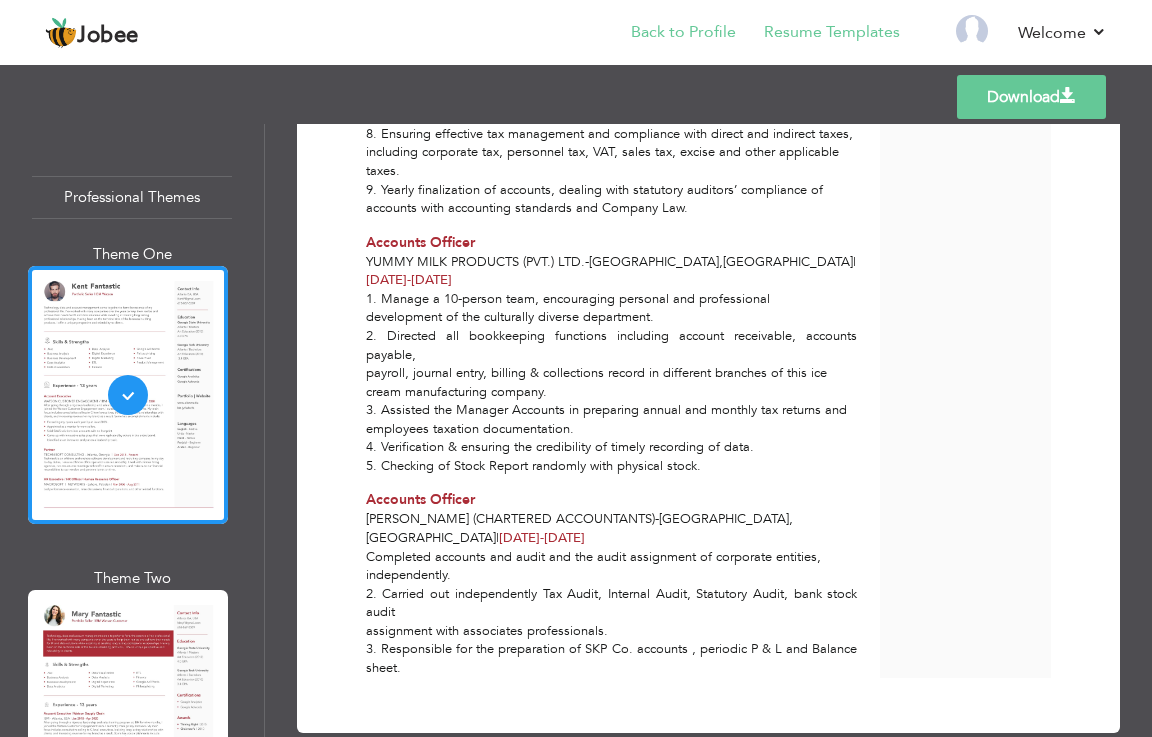 click on "Back to Profile" at bounding box center (669, 34) 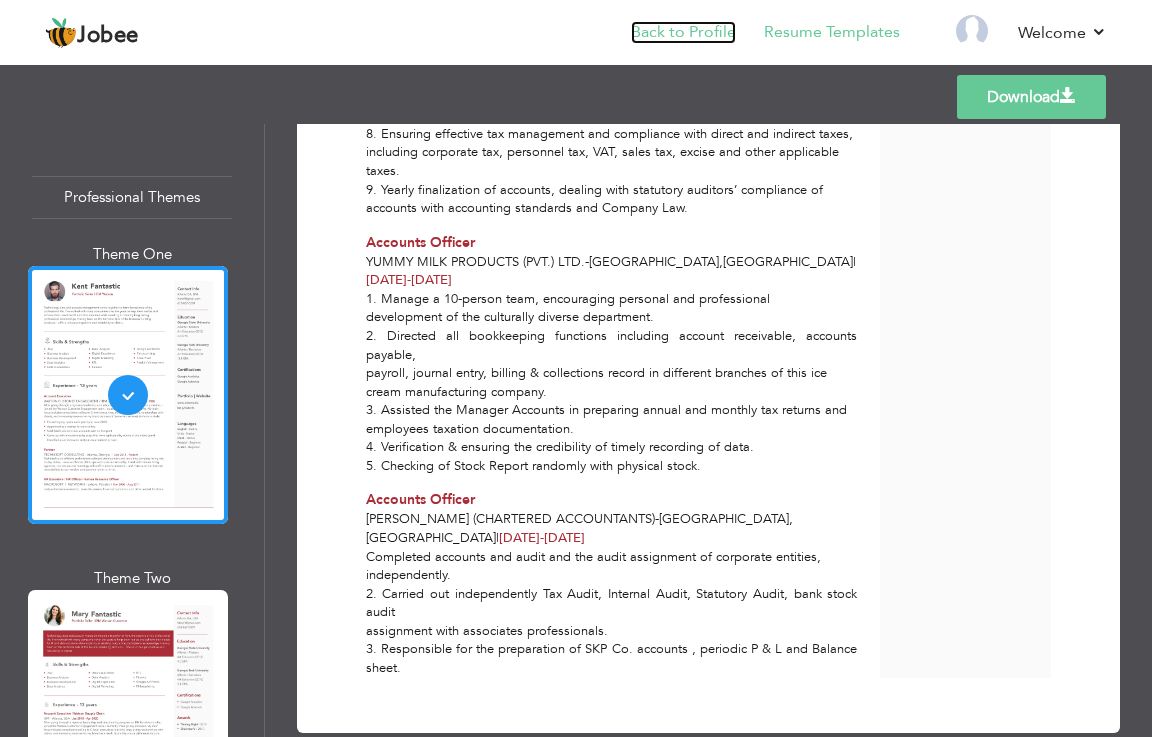 click on "Back to Profile" at bounding box center (683, 32) 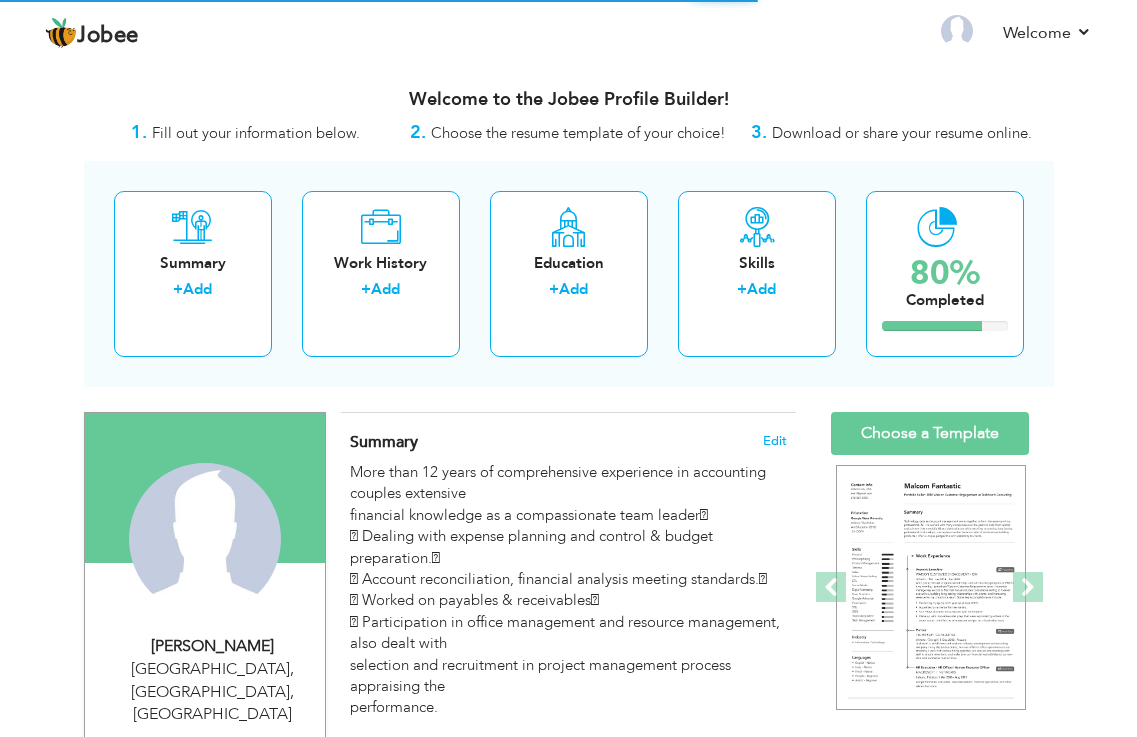 scroll, scrollTop: 0, scrollLeft: 0, axis: both 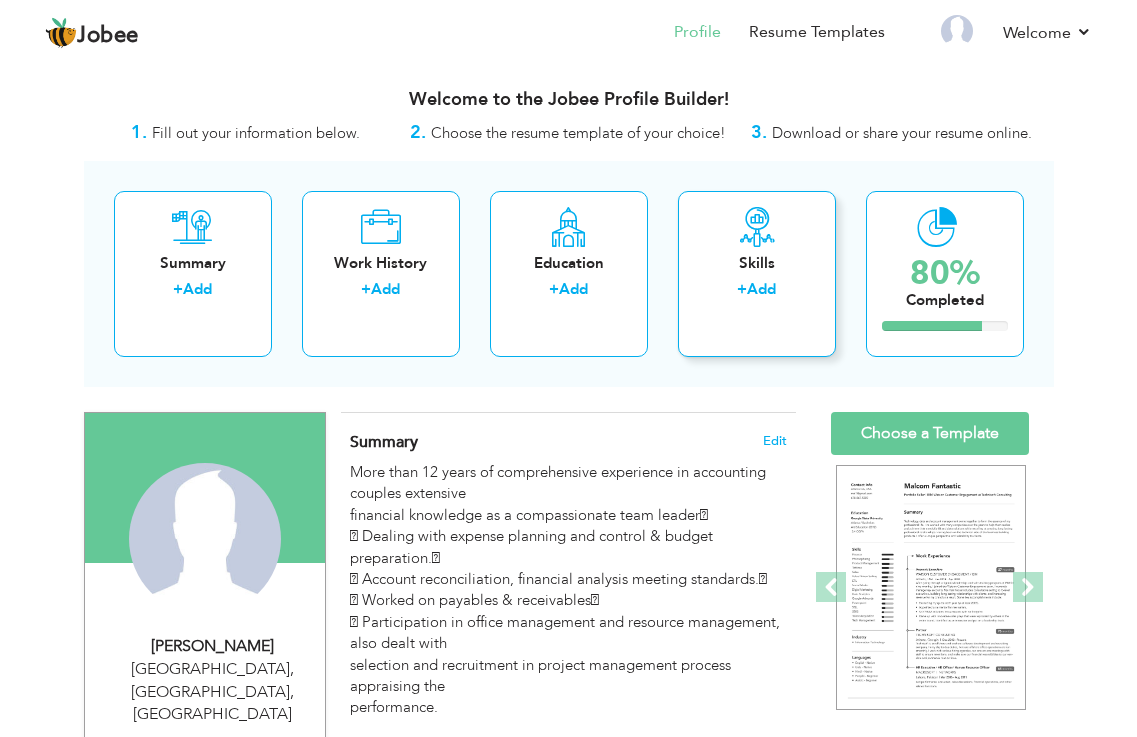 click on "Skills" at bounding box center [757, 263] 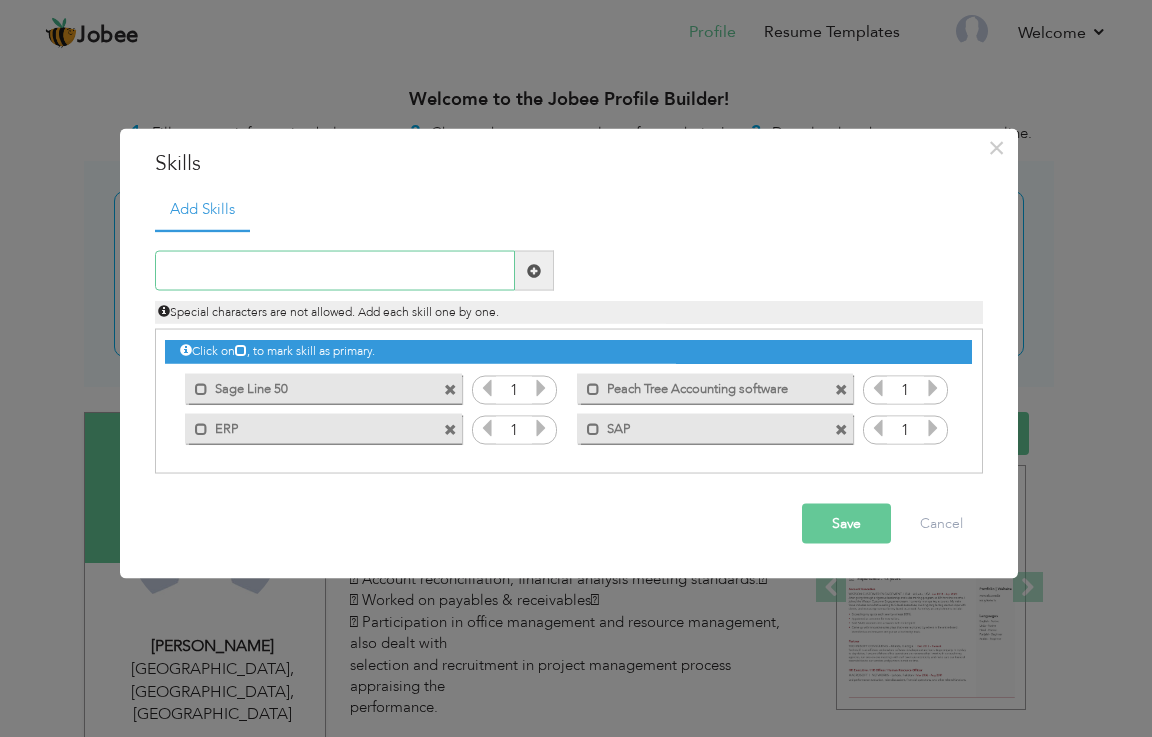 paste on "MS Excel" 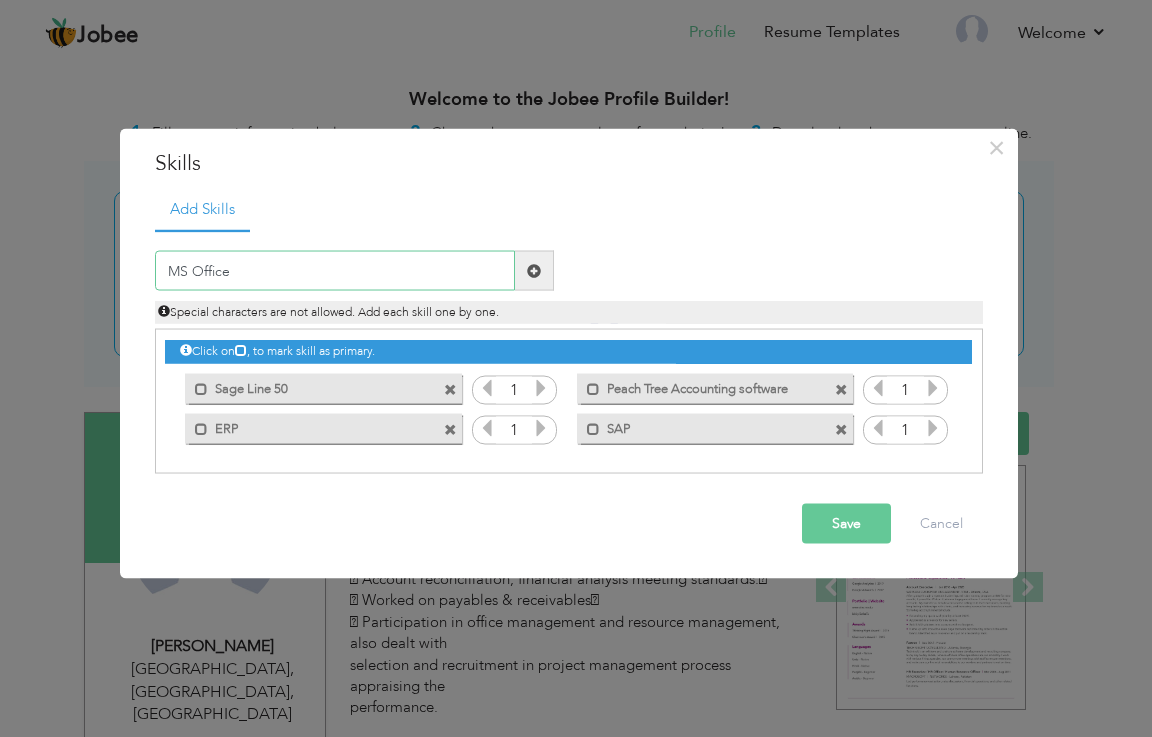 type on "MS Office" 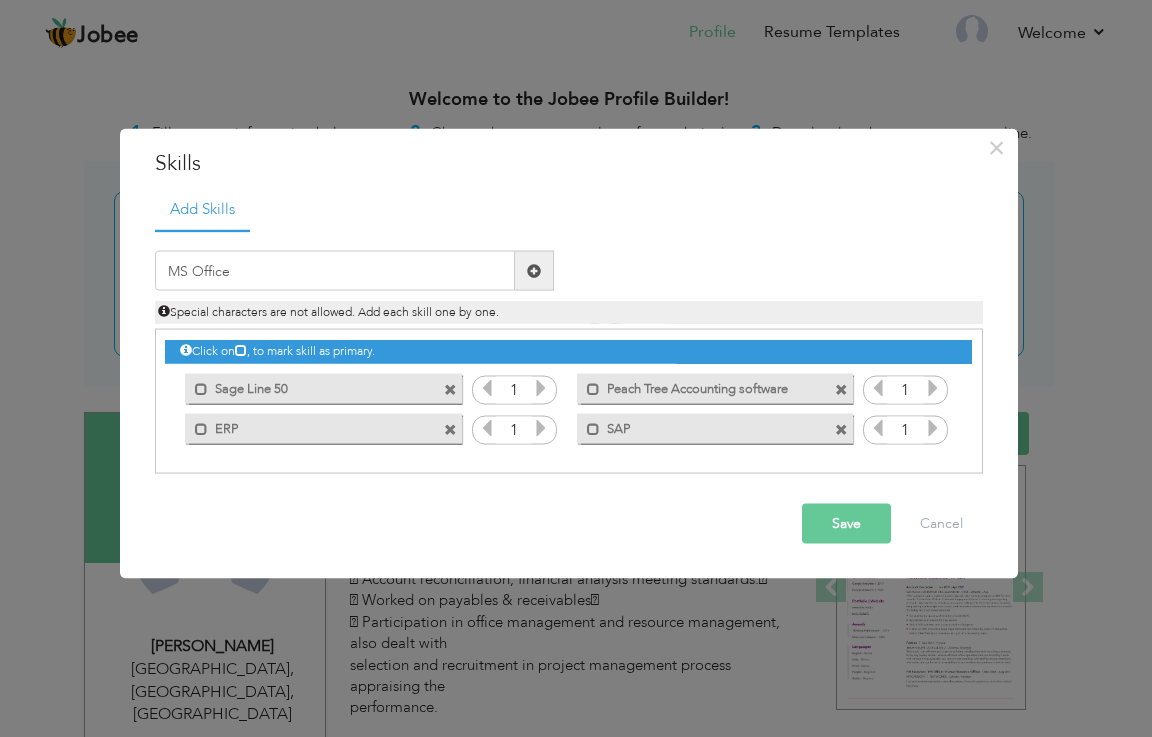 click at bounding box center (534, 270) 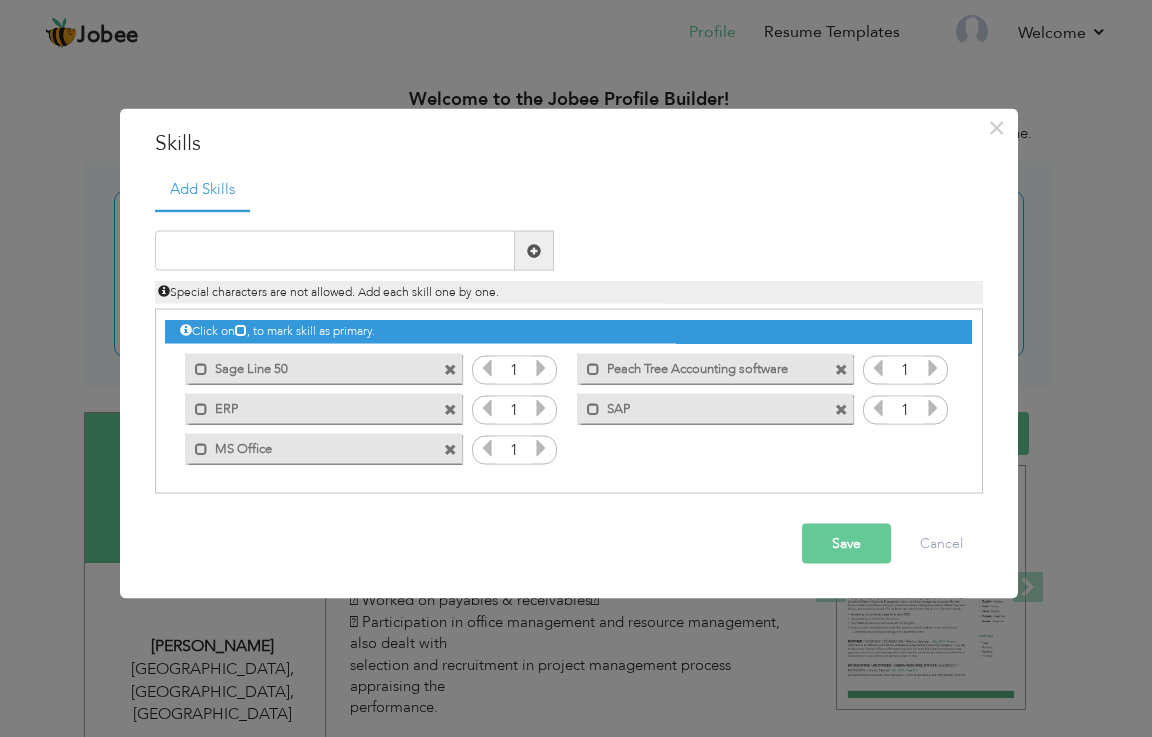 click on "Save" at bounding box center [846, 544] 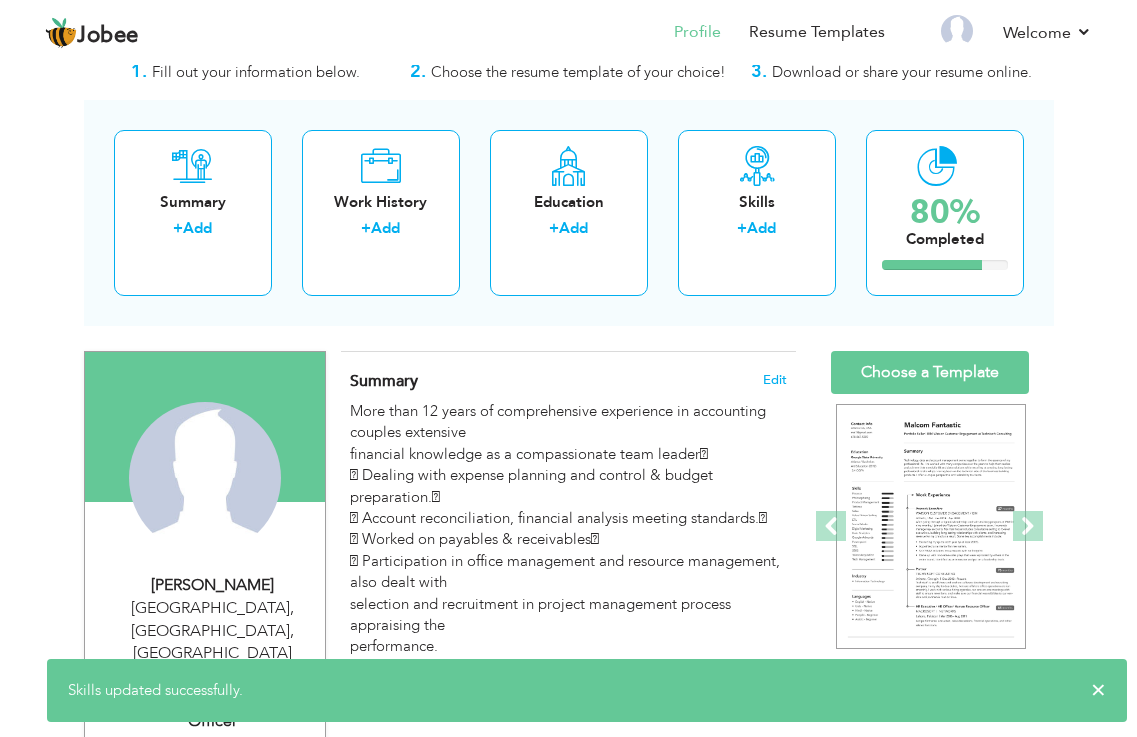 scroll, scrollTop: 400, scrollLeft: 0, axis: vertical 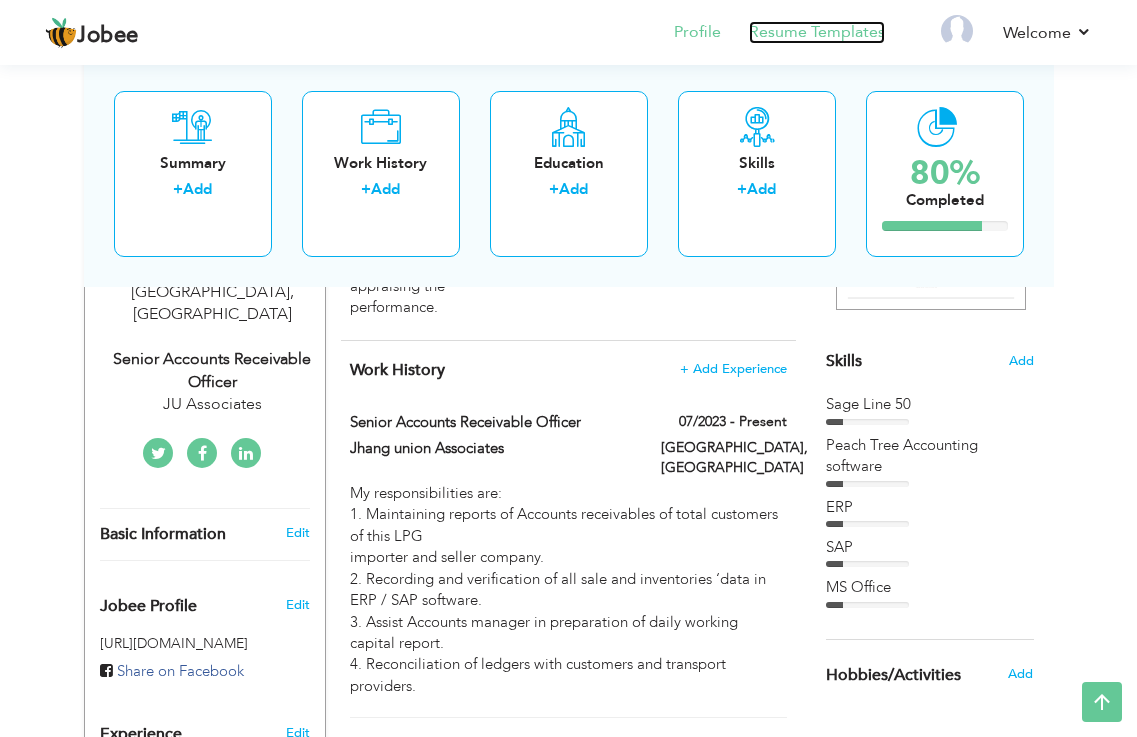 click on "Resume Templates" at bounding box center (817, 32) 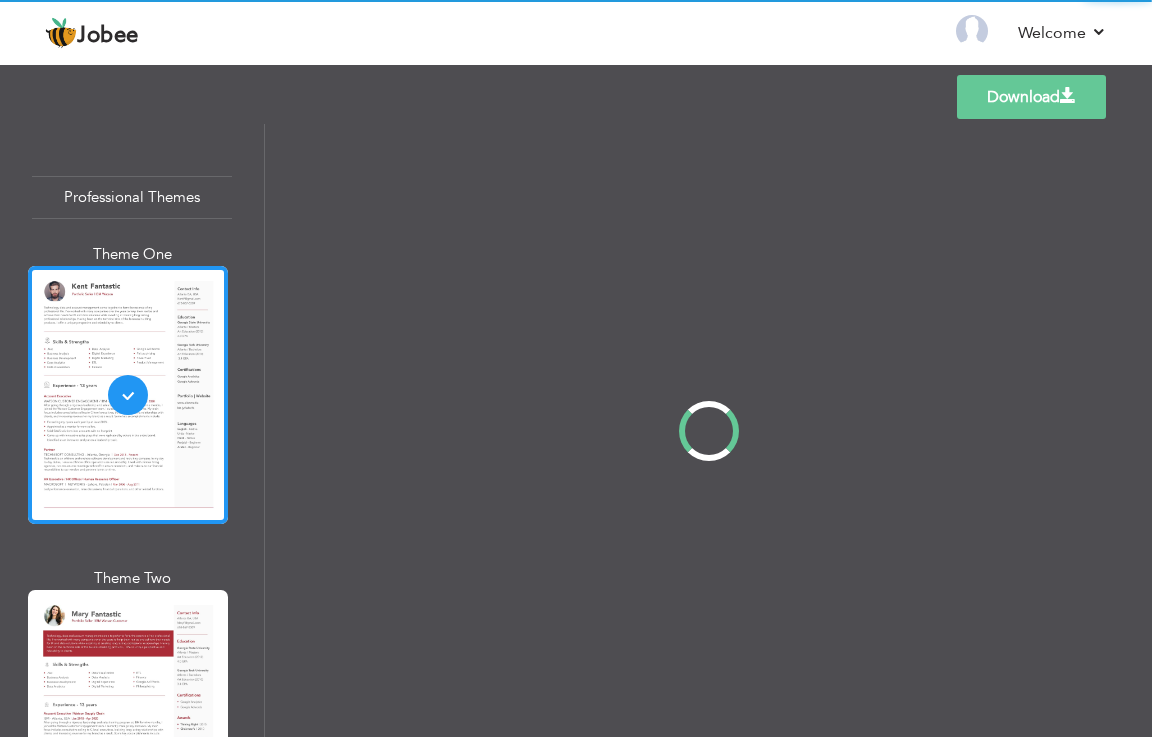 scroll, scrollTop: 0, scrollLeft: 0, axis: both 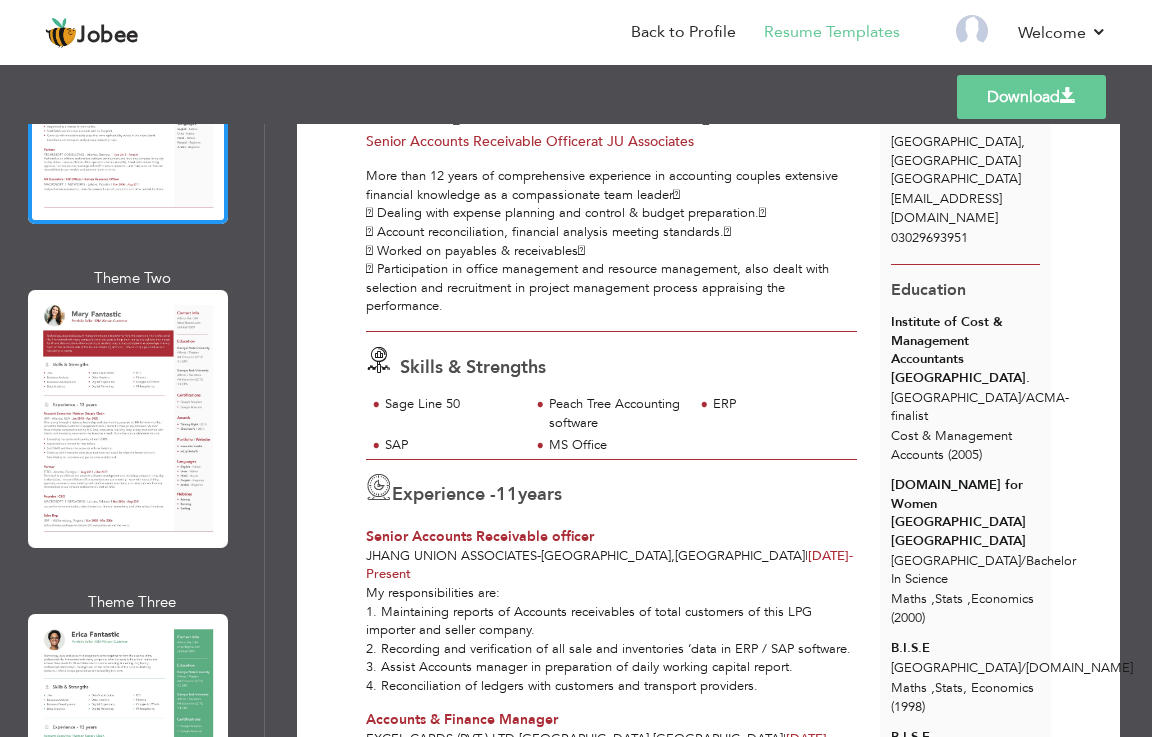 click at bounding box center (128, 419) 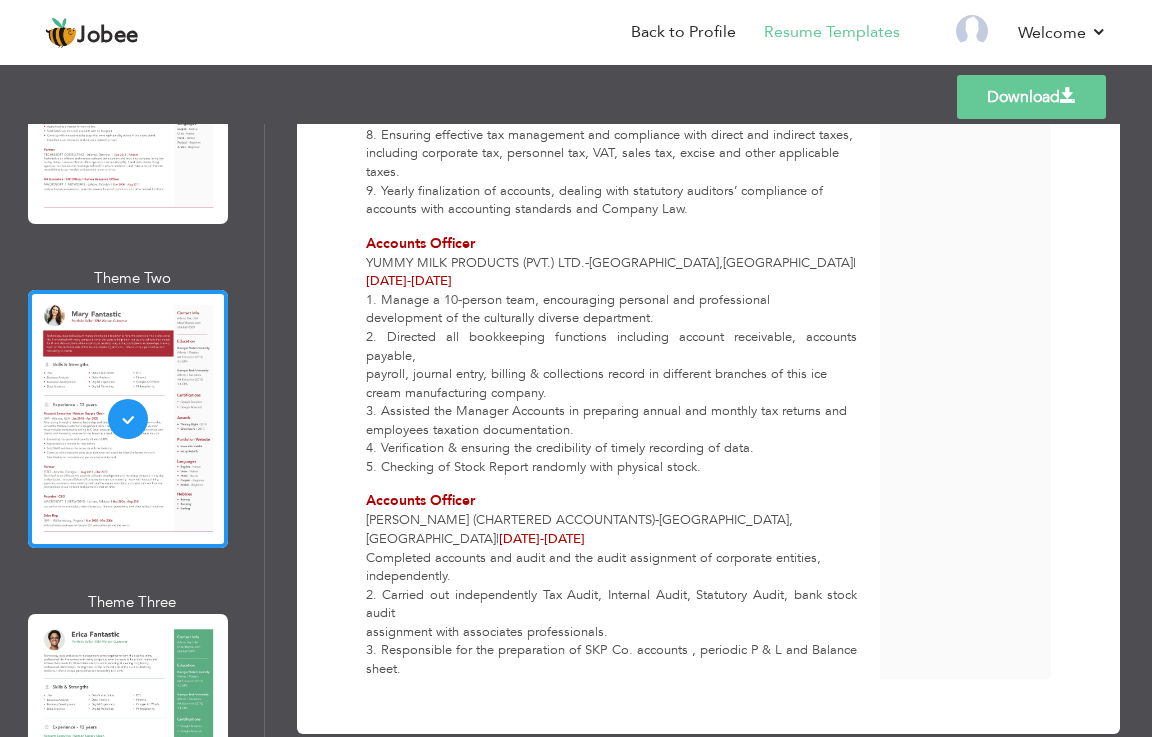 scroll, scrollTop: 1035, scrollLeft: 0, axis: vertical 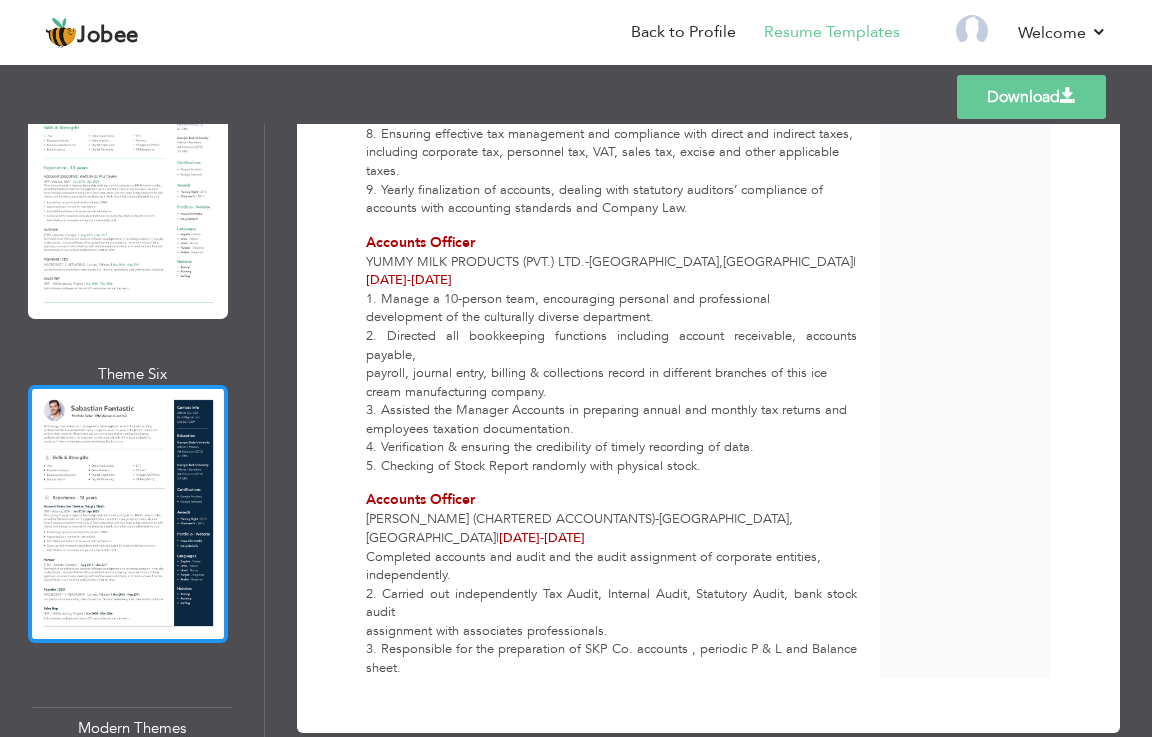 click at bounding box center [128, 514] 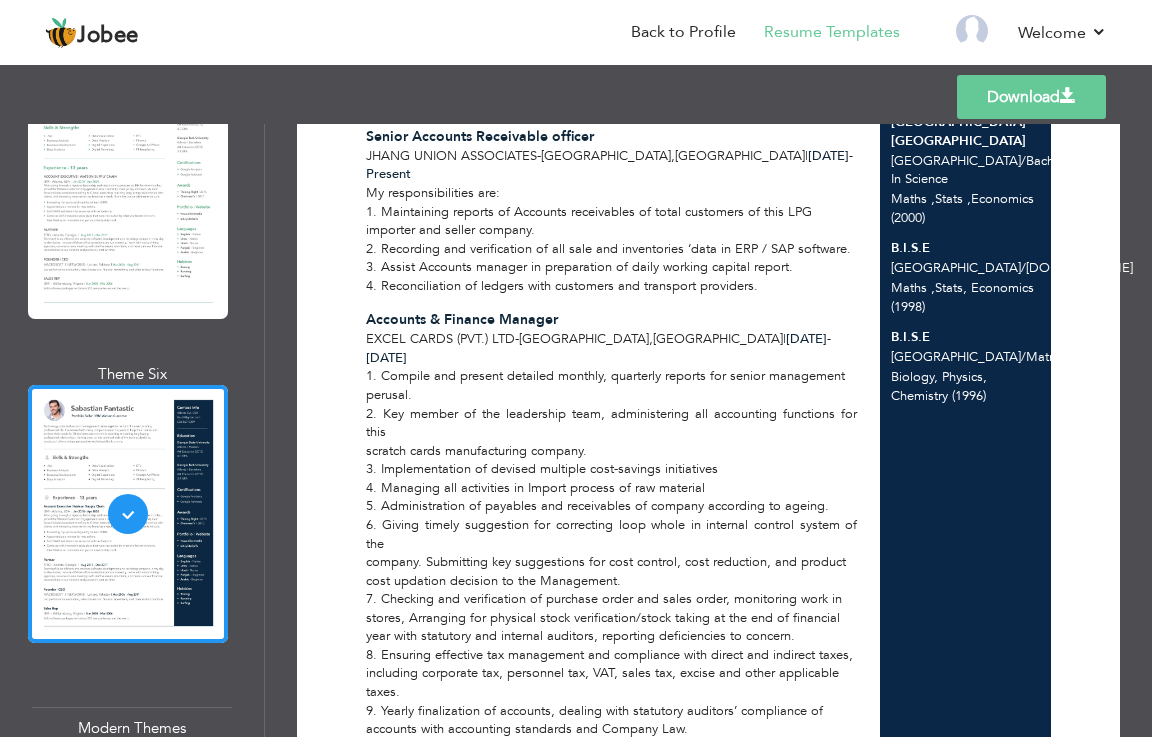 scroll, scrollTop: 0, scrollLeft: 0, axis: both 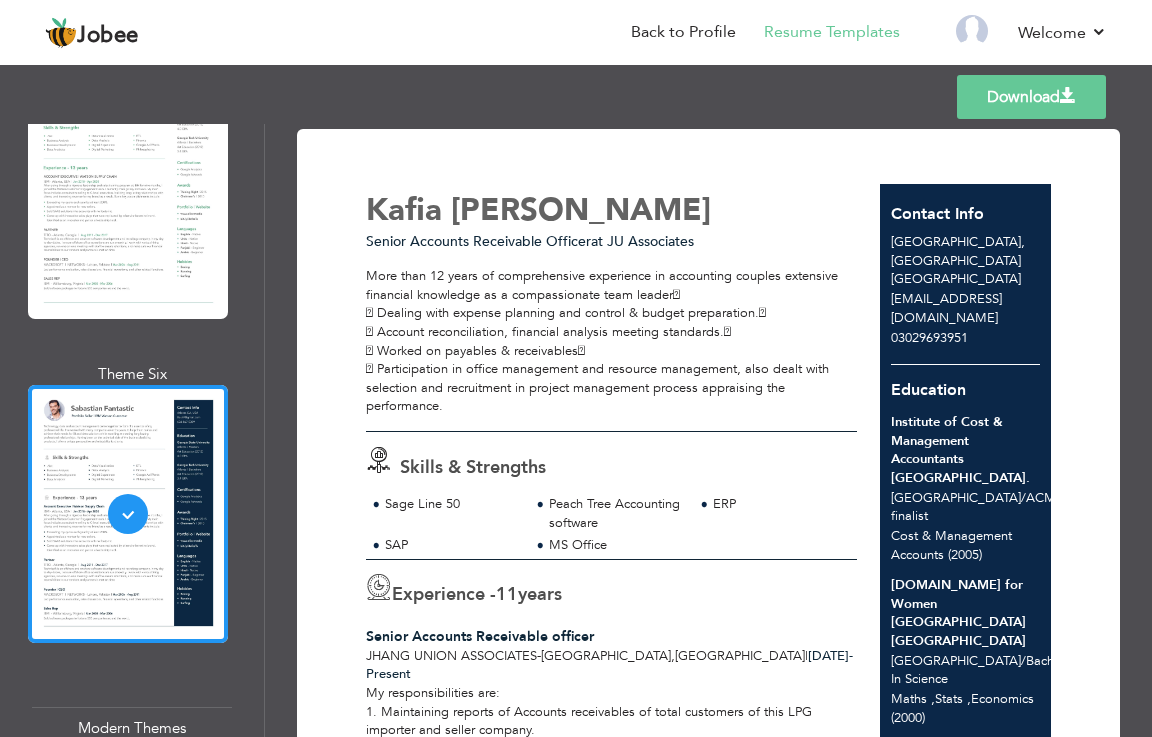 click on "Download" at bounding box center [1031, 97] 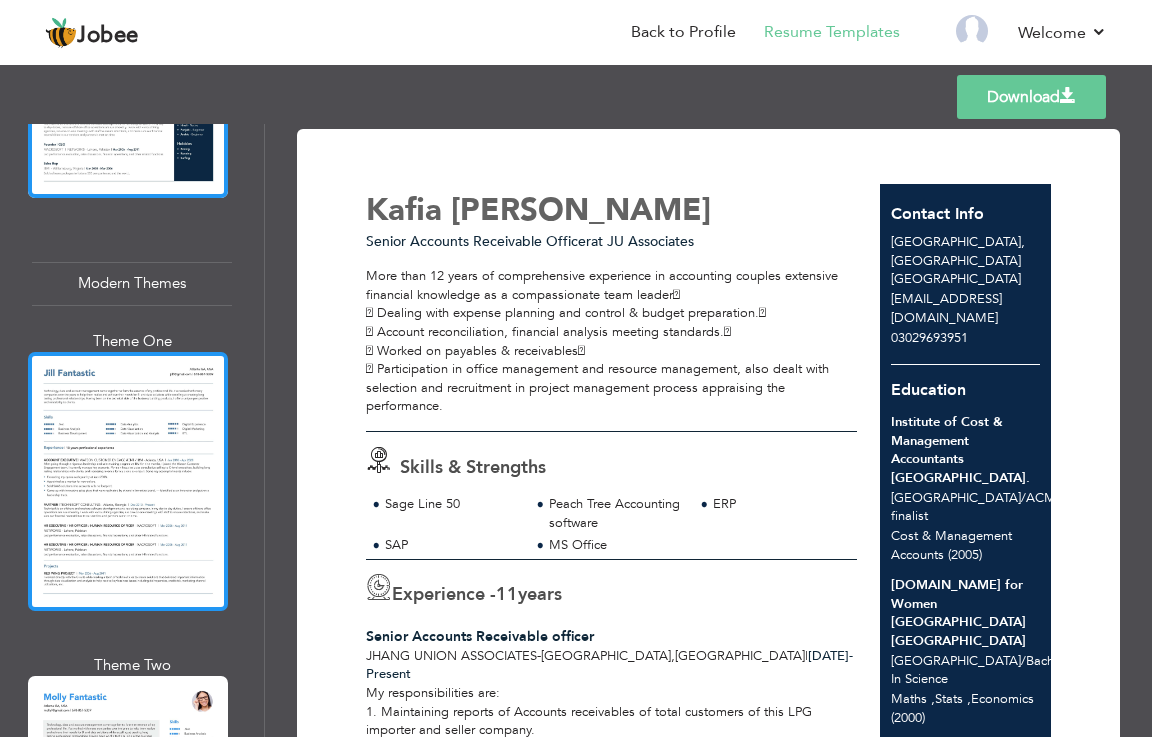 scroll, scrollTop: 2000, scrollLeft: 0, axis: vertical 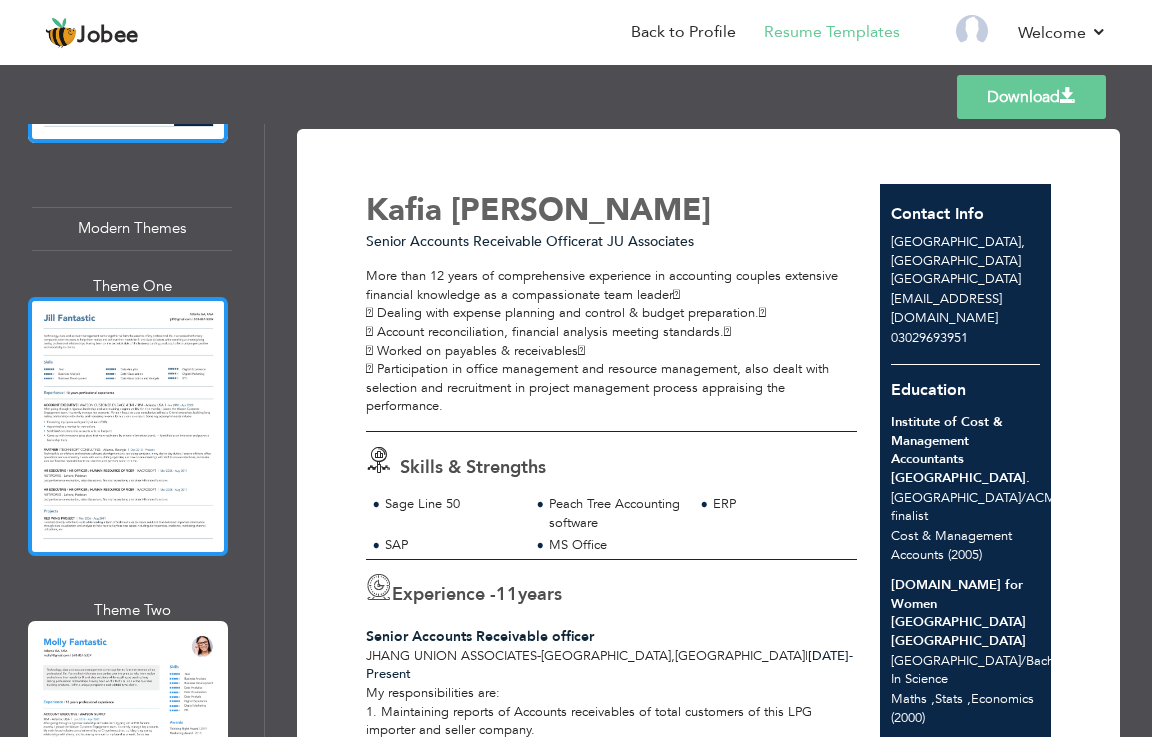click at bounding box center [128, 426] 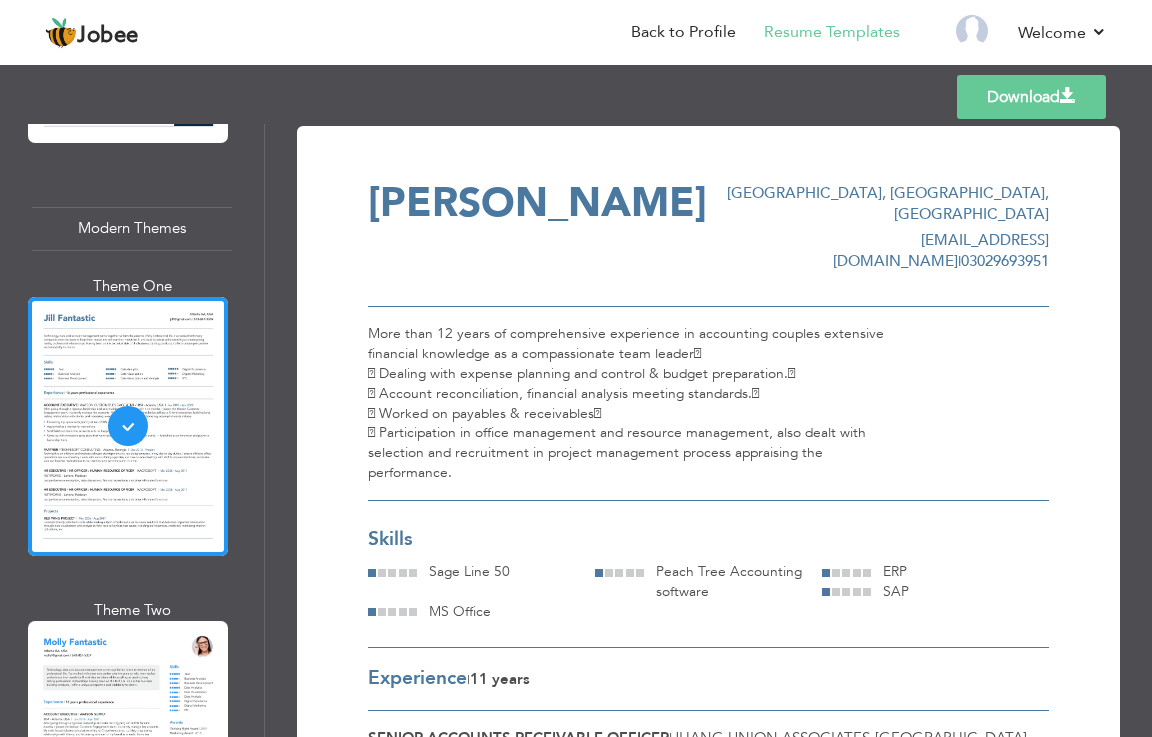 scroll, scrollTop: 0, scrollLeft: 0, axis: both 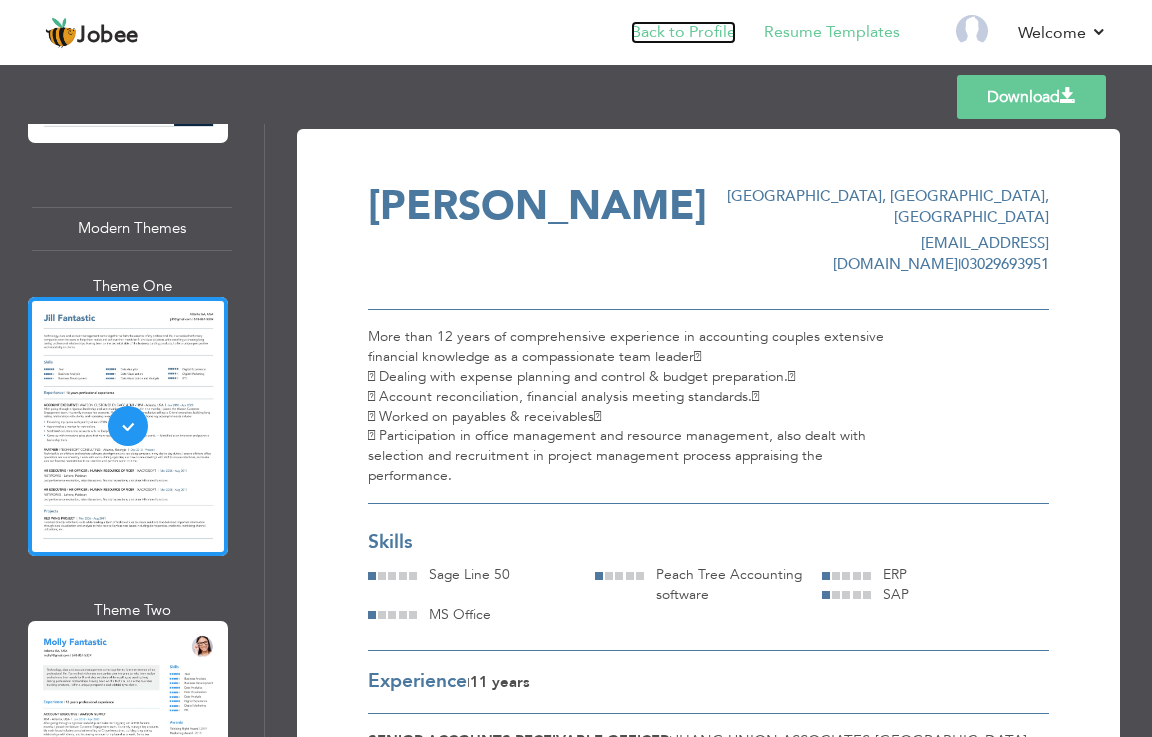 click on "Back to Profile" at bounding box center [683, 32] 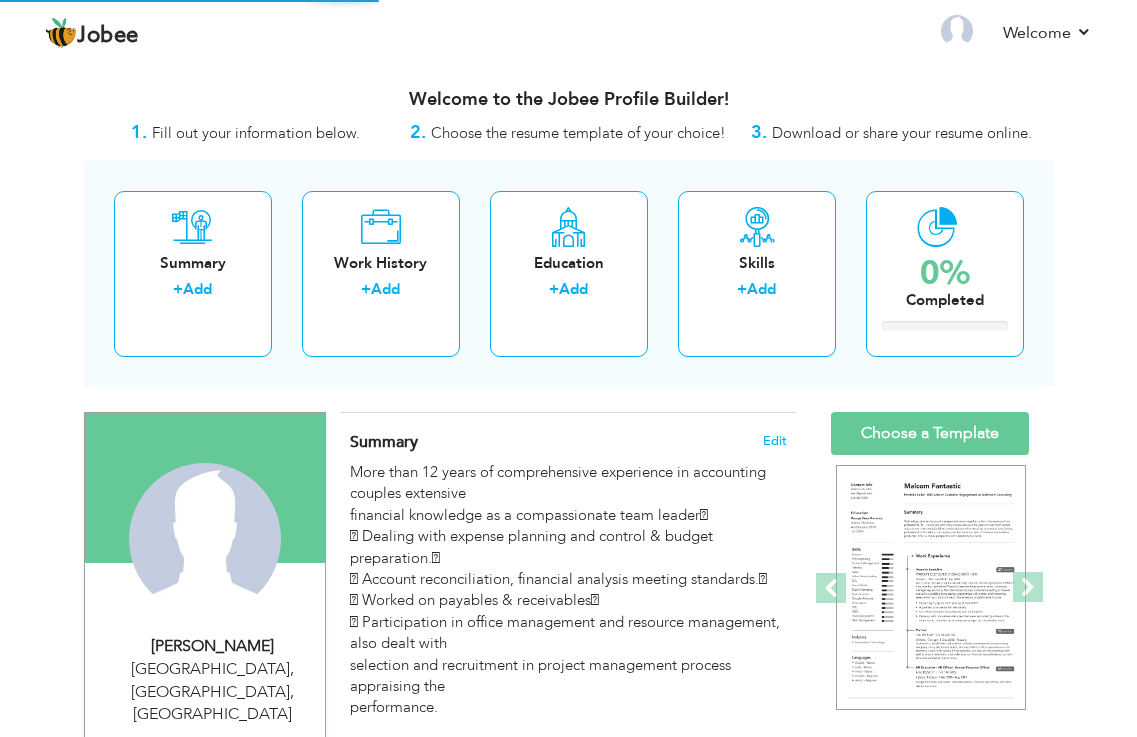 scroll, scrollTop: 0, scrollLeft: 0, axis: both 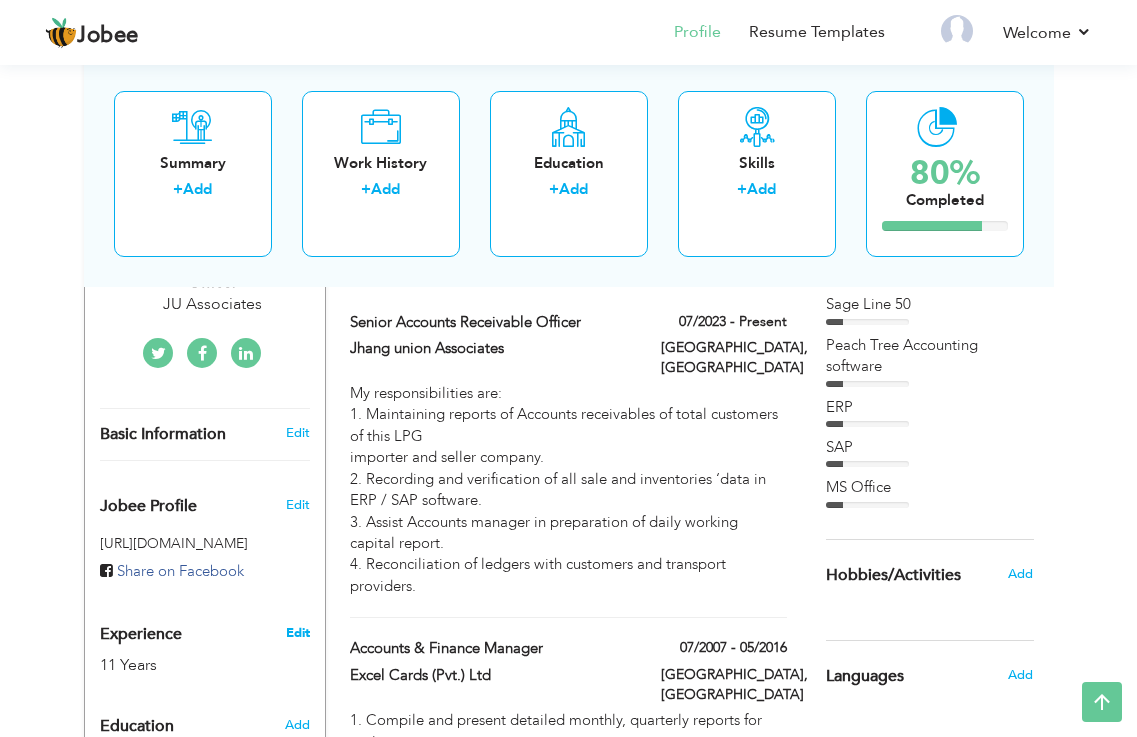 click on "Edit" at bounding box center [298, 633] 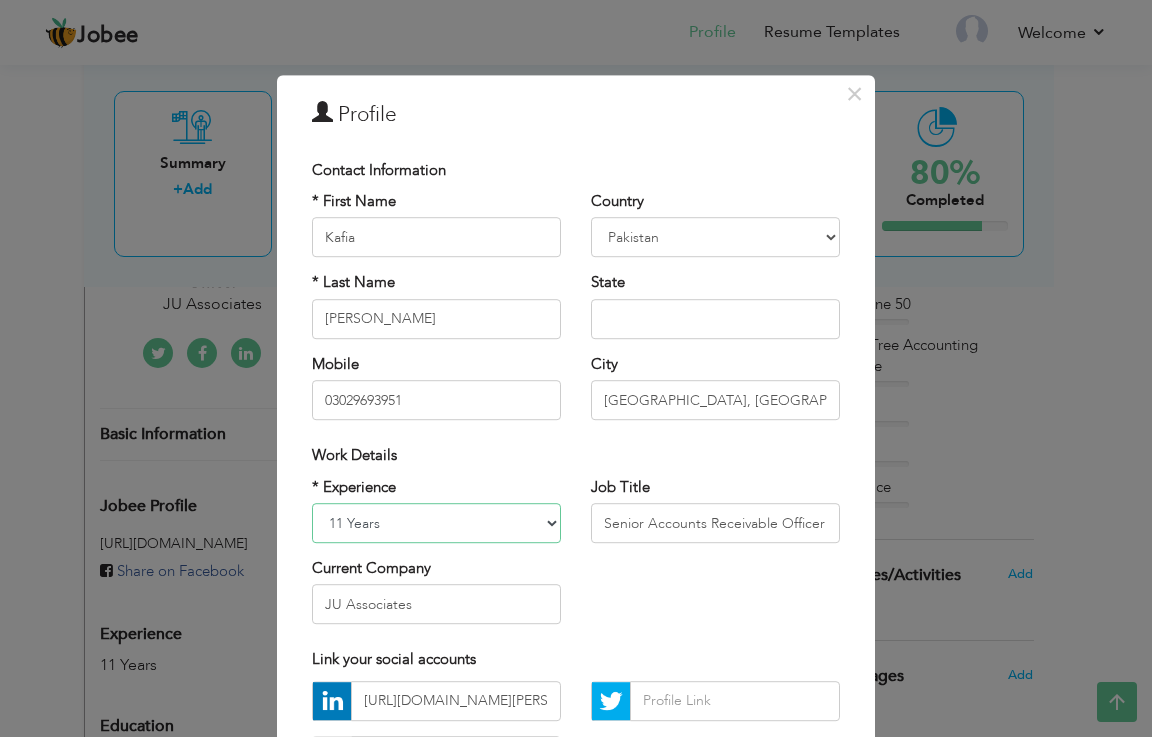 click on "Entry Level Less than 1 Year 1 Year 2 Years 3 Years 4 Years 5 Years 6 Years 7 Years 8 Years 9 Years 10 Years 11 Years 12 Years 13 Years 14 Years 15 Years 16 Years 17 Years 18 Years 19 Years 20 Years 21 Years 22 Years 23 Years 24 Years 25 Years 26 Years 27 Years 28 Years 29 Years 30 Years 31 Years 32 Years 33 Years 34 Years 35 Years More than 35 Years" at bounding box center (436, 523) 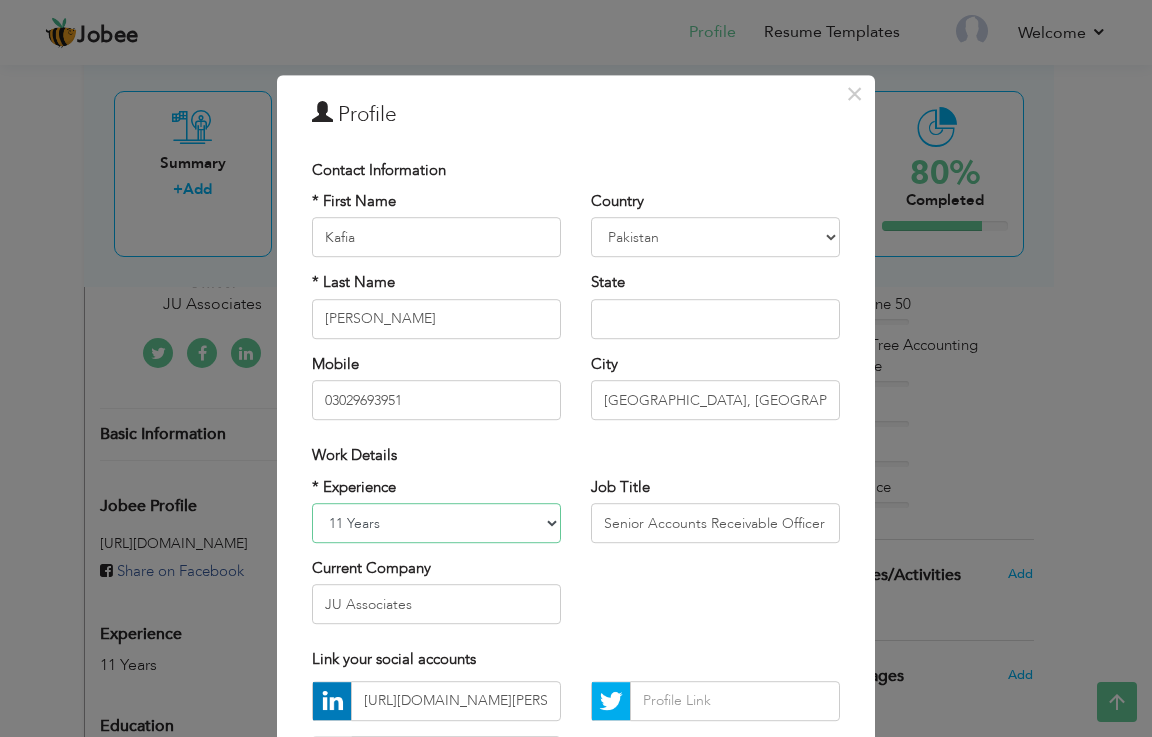 select on "number:14" 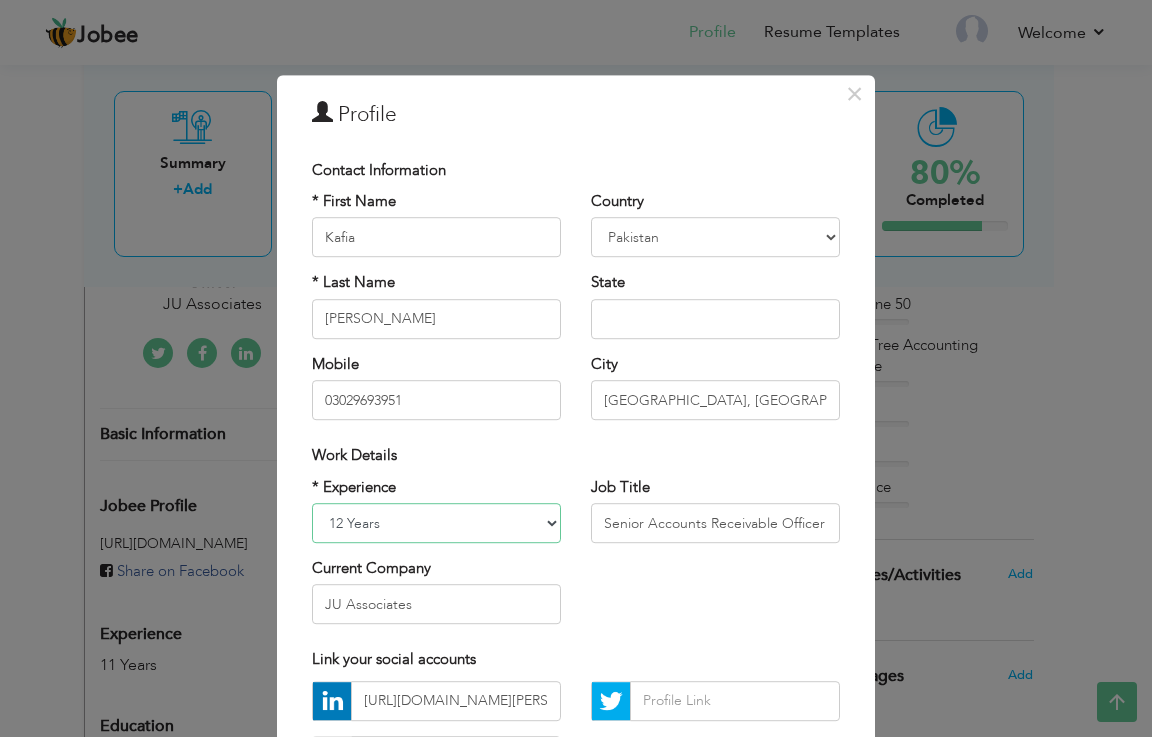 click on "Entry Level Less than 1 Year 1 Year 2 Years 3 Years 4 Years 5 Years 6 Years 7 Years 8 Years 9 Years 10 Years 11 Years 12 Years 13 Years 14 Years 15 Years 16 Years 17 Years 18 Years 19 Years 20 Years 21 Years 22 Years 23 Years 24 Years 25 Years 26 Years 27 Years 28 Years 29 Years 30 Years 31 Years 32 Years 33 Years 34 Years 35 Years More than 35 Years" at bounding box center (436, 523) 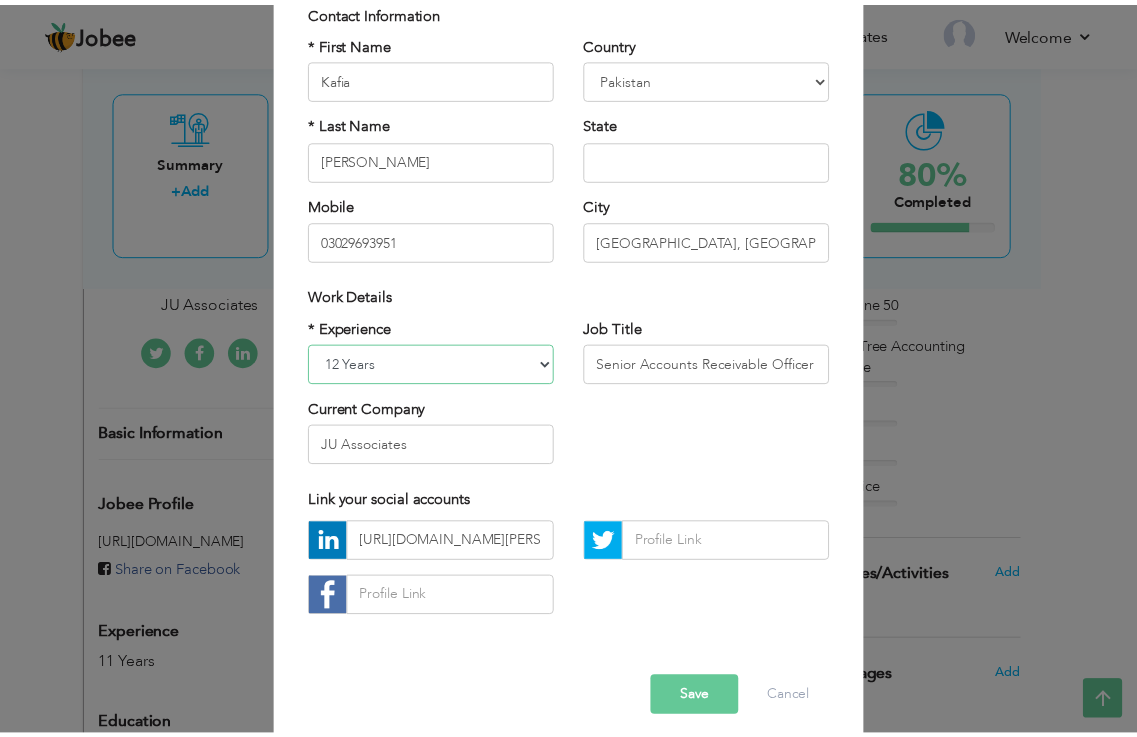 scroll, scrollTop: 175, scrollLeft: 0, axis: vertical 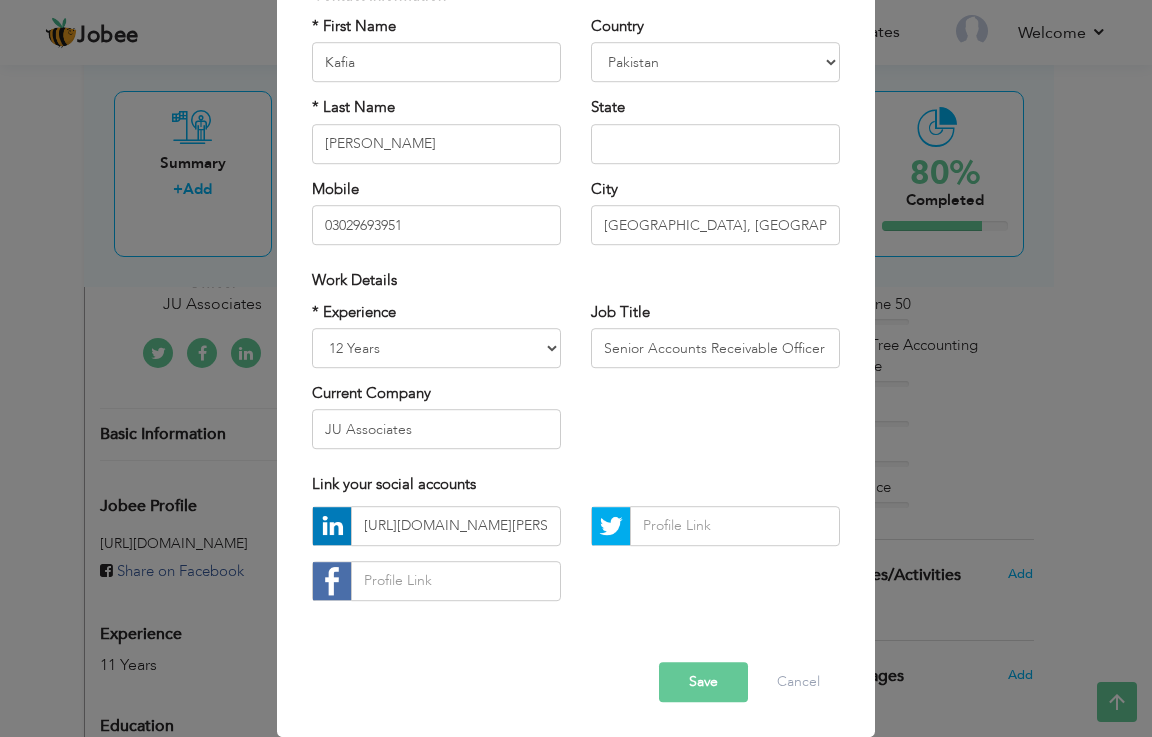 click on "Save" at bounding box center [703, 682] 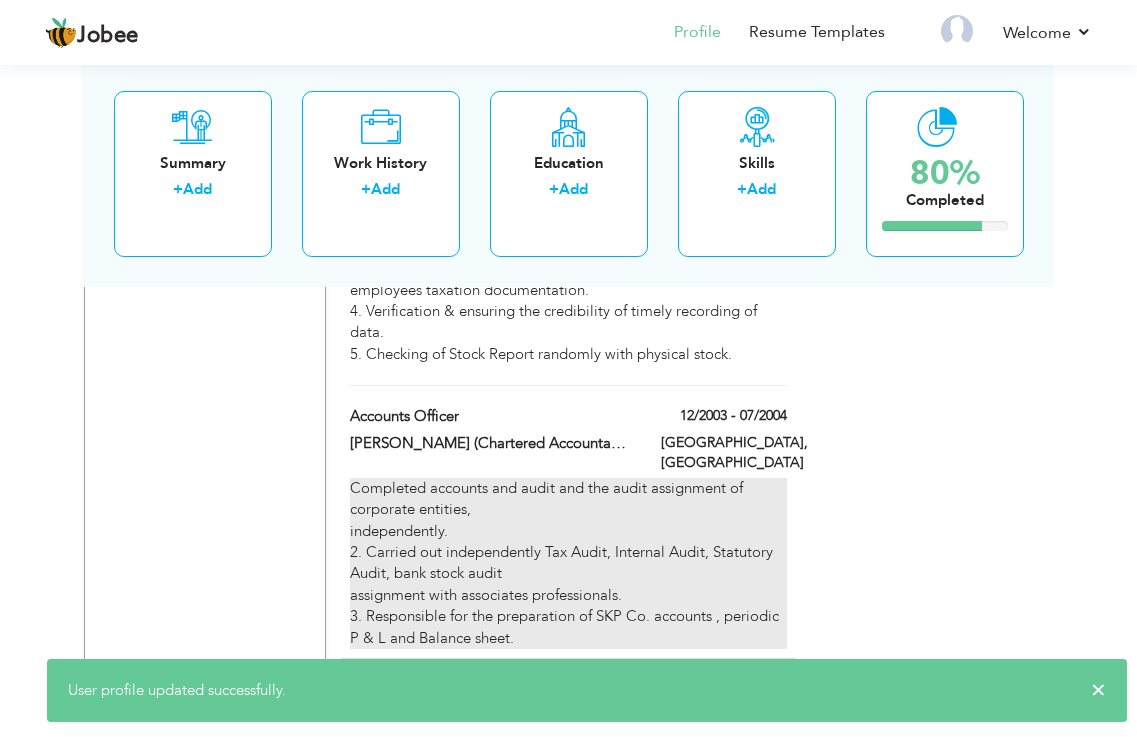 scroll, scrollTop: 1882, scrollLeft: 0, axis: vertical 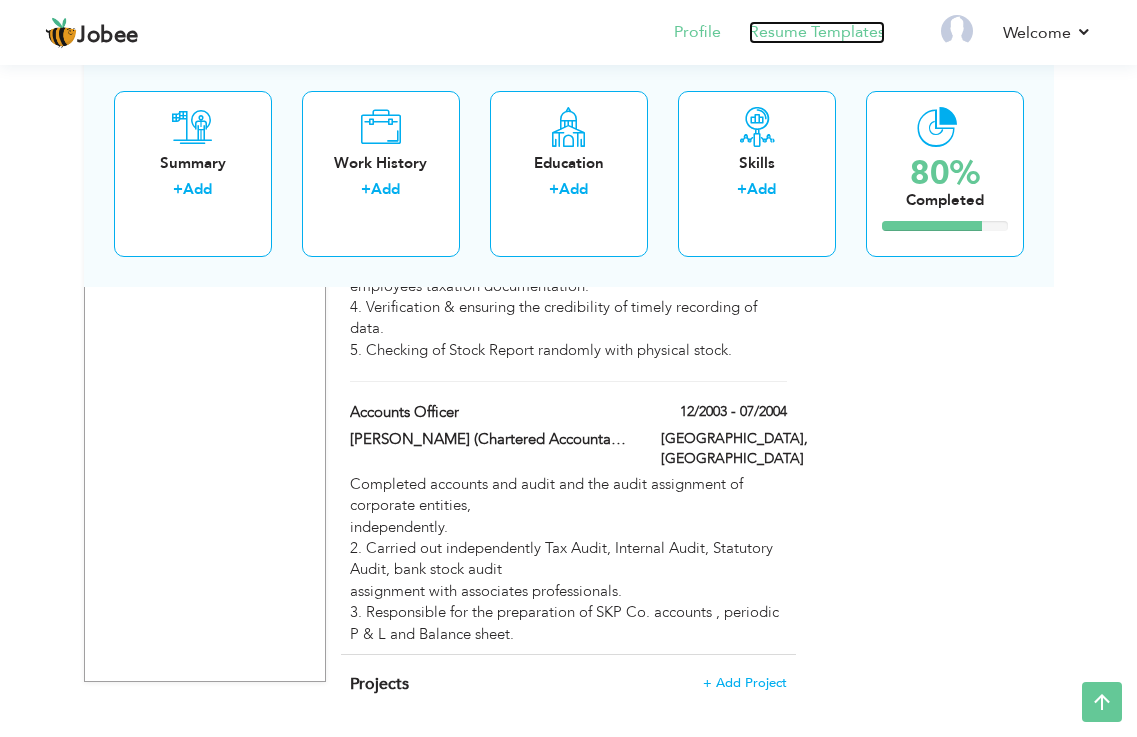 click on "Resume Templates" at bounding box center (817, 32) 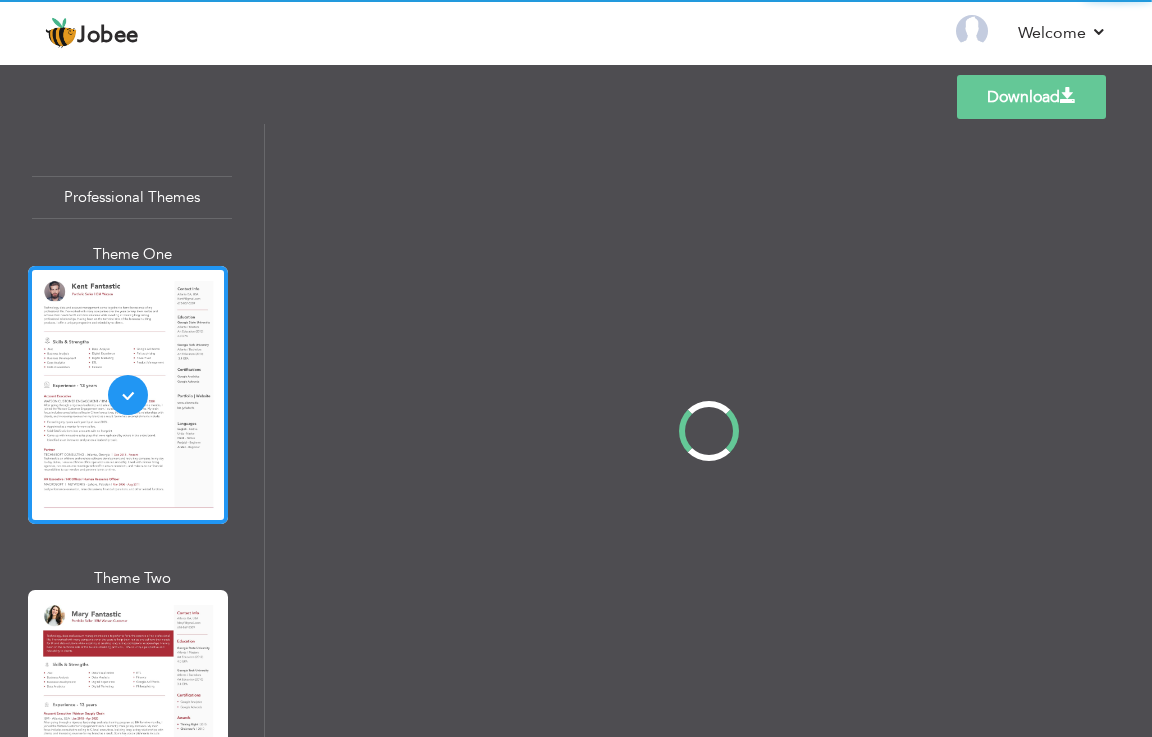 scroll, scrollTop: 0, scrollLeft: 0, axis: both 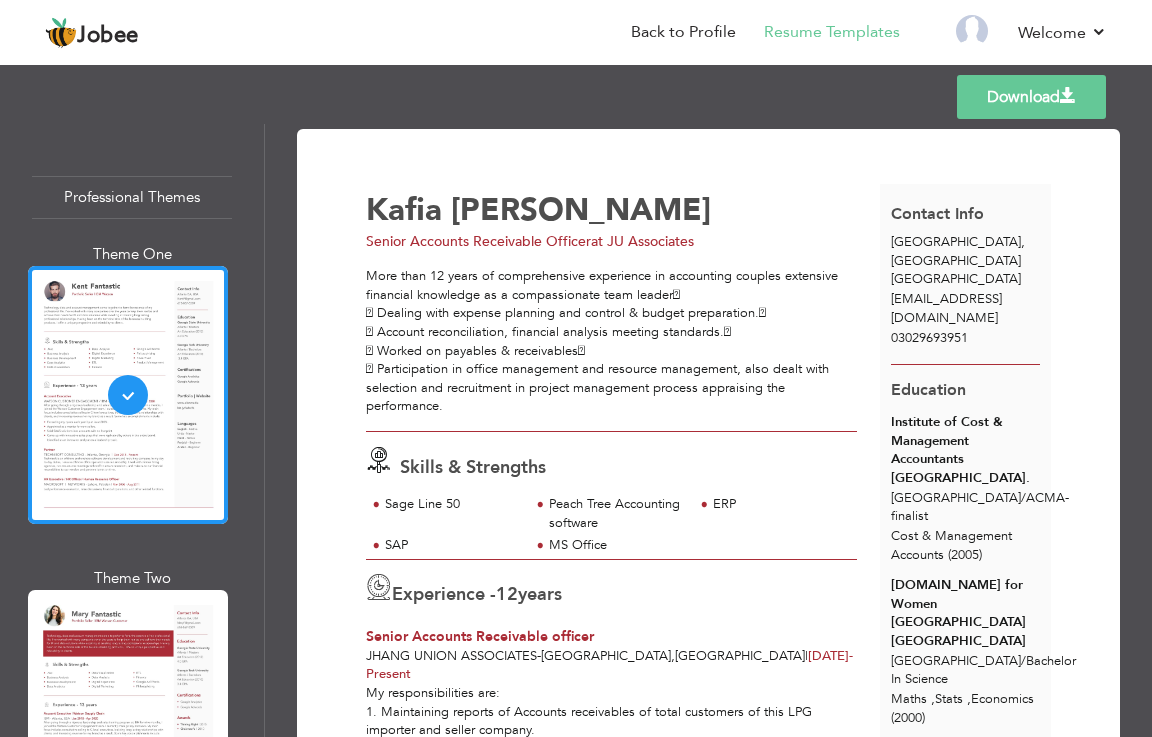 click on "Download" at bounding box center [1031, 97] 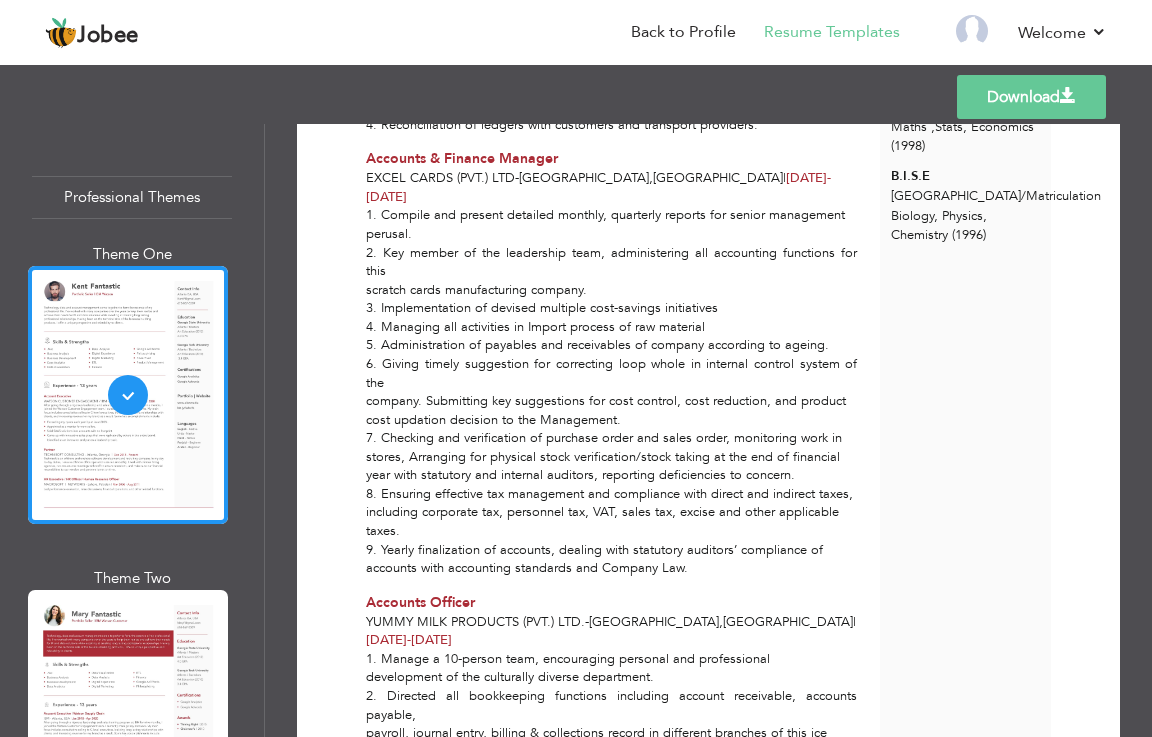 scroll, scrollTop: 700, scrollLeft: 0, axis: vertical 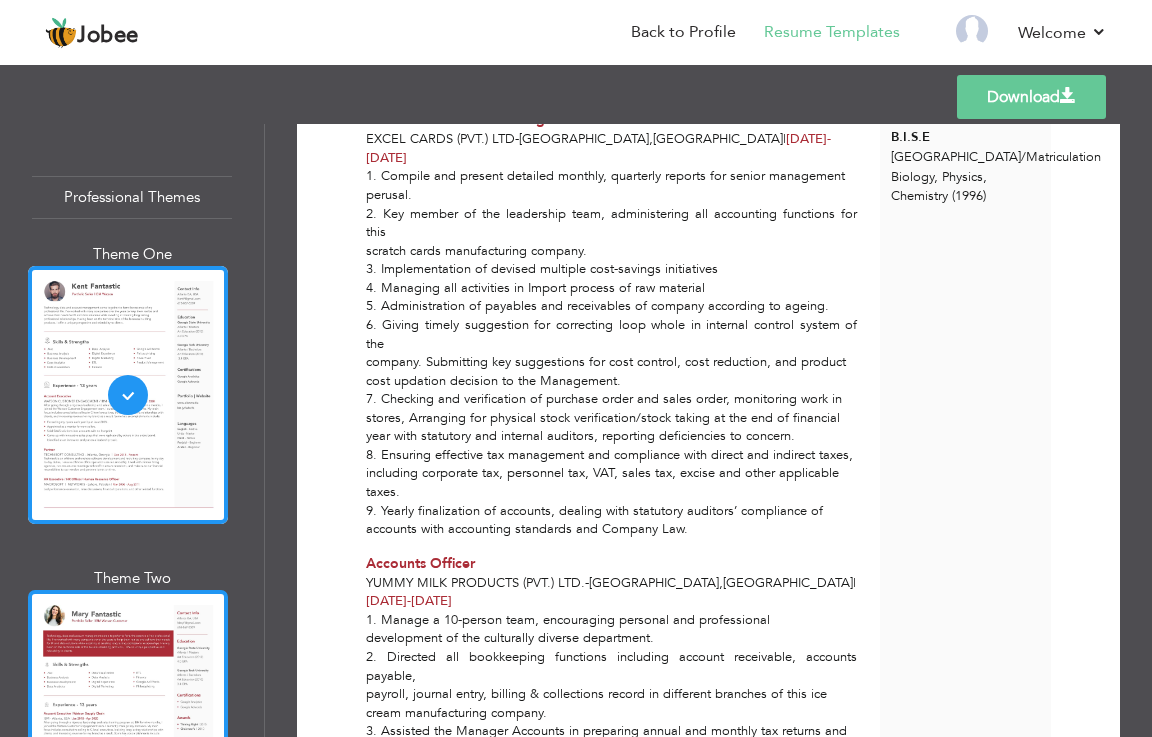 click at bounding box center (128, 719) 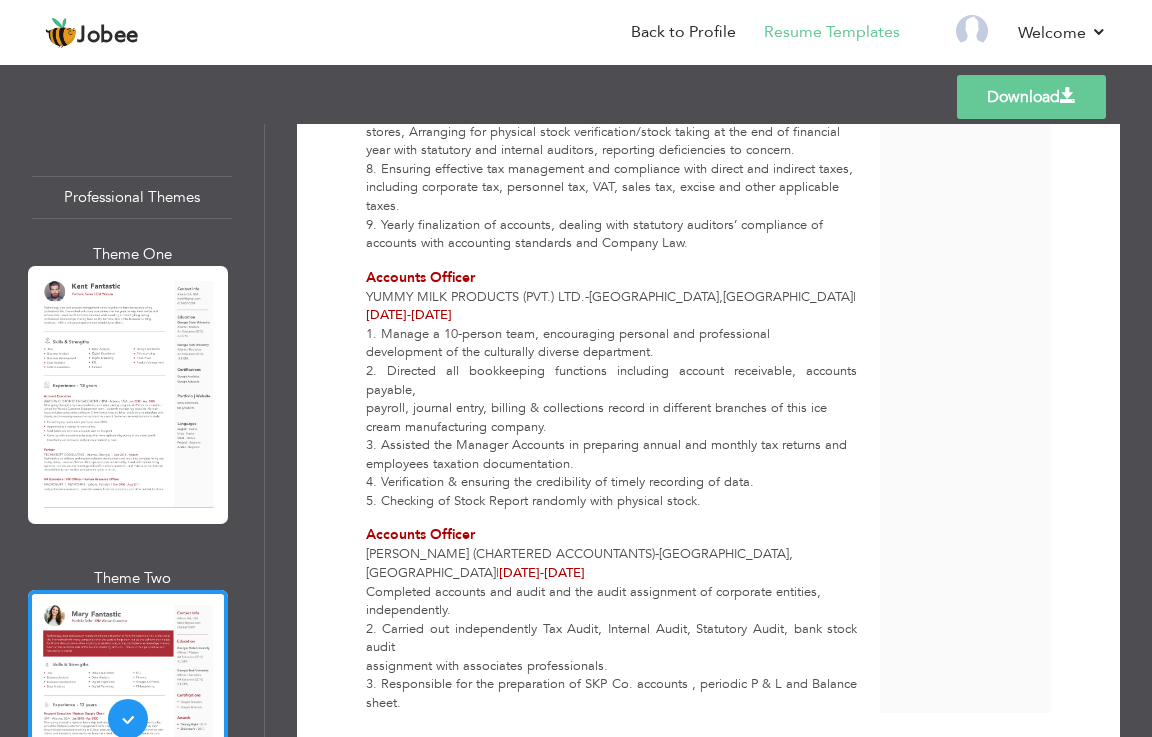 scroll, scrollTop: 1035, scrollLeft: 0, axis: vertical 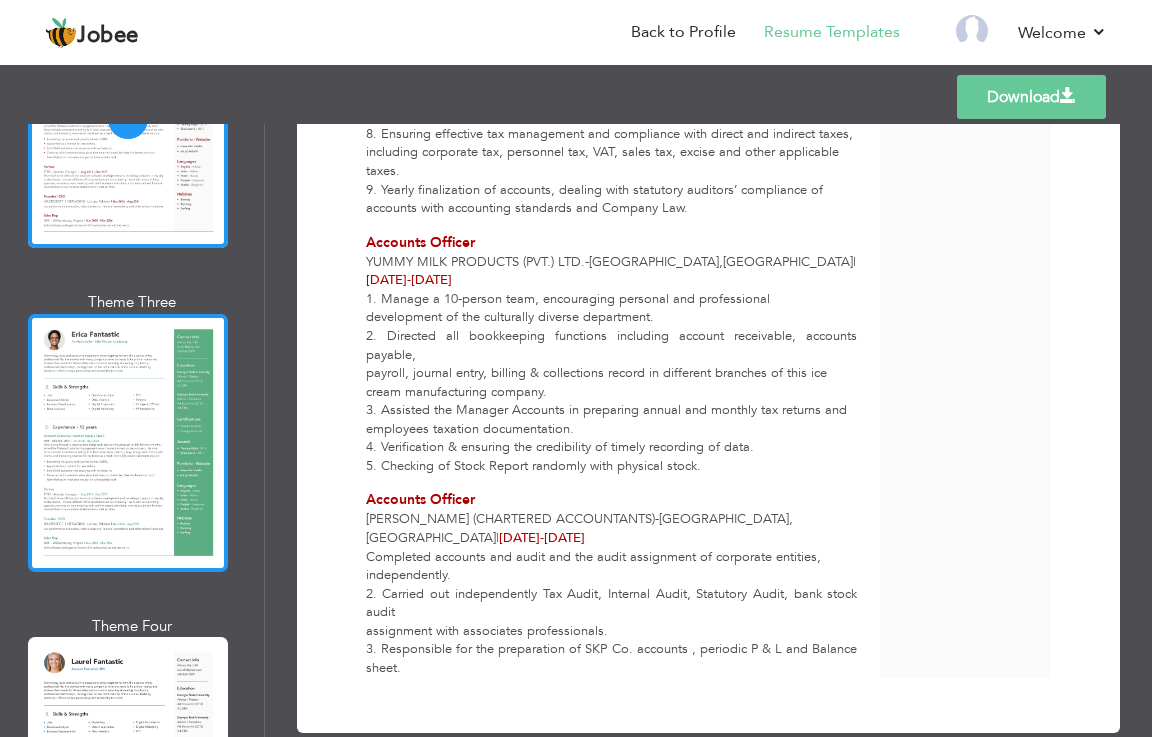 click at bounding box center [128, 443] 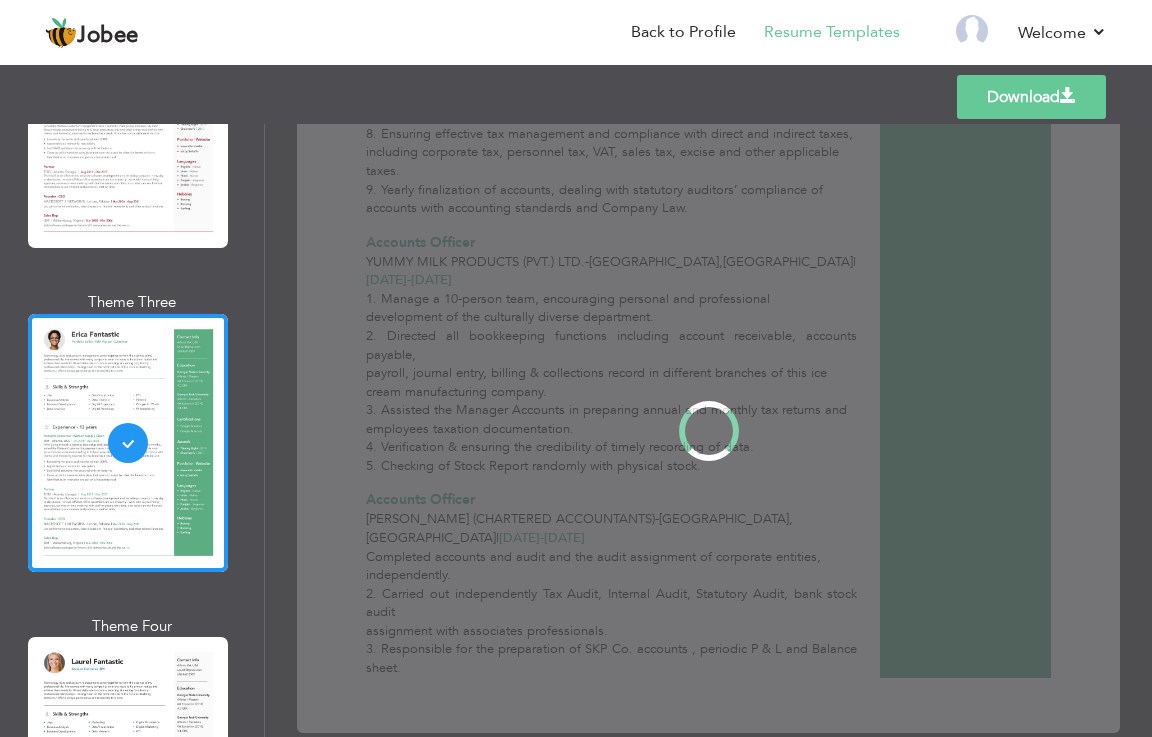 scroll, scrollTop: 0, scrollLeft: 0, axis: both 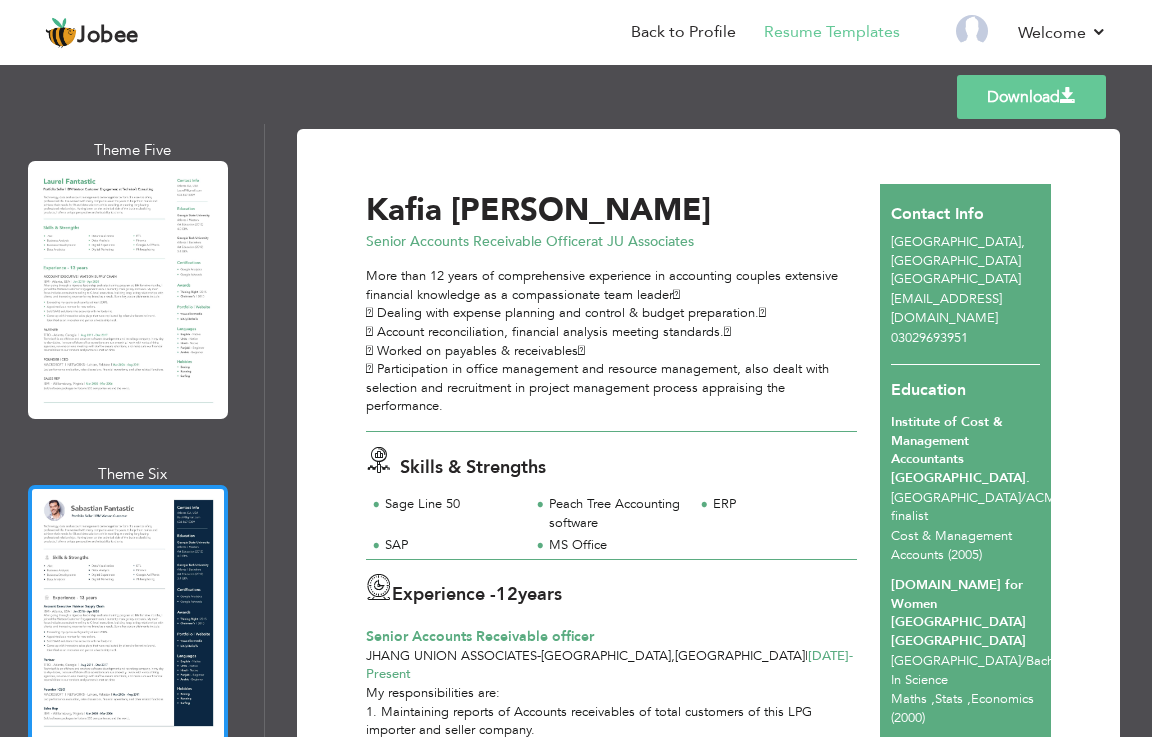 click at bounding box center [128, 614] 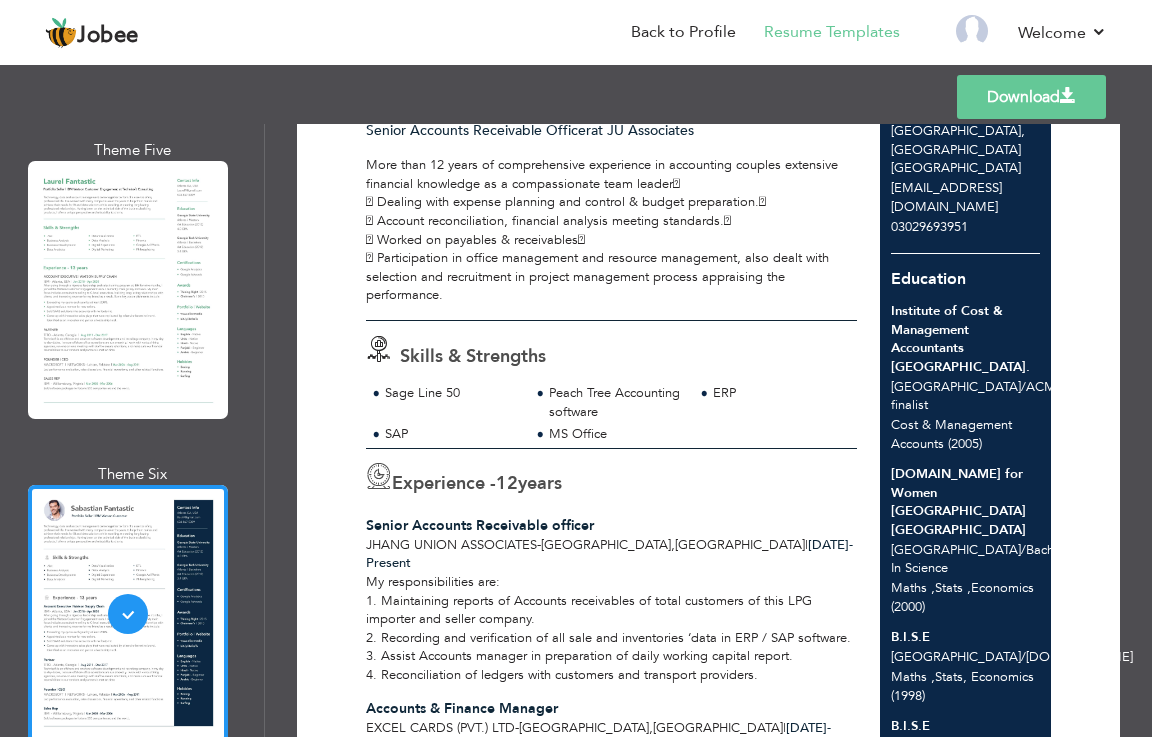 scroll, scrollTop: 0, scrollLeft: 0, axis: both 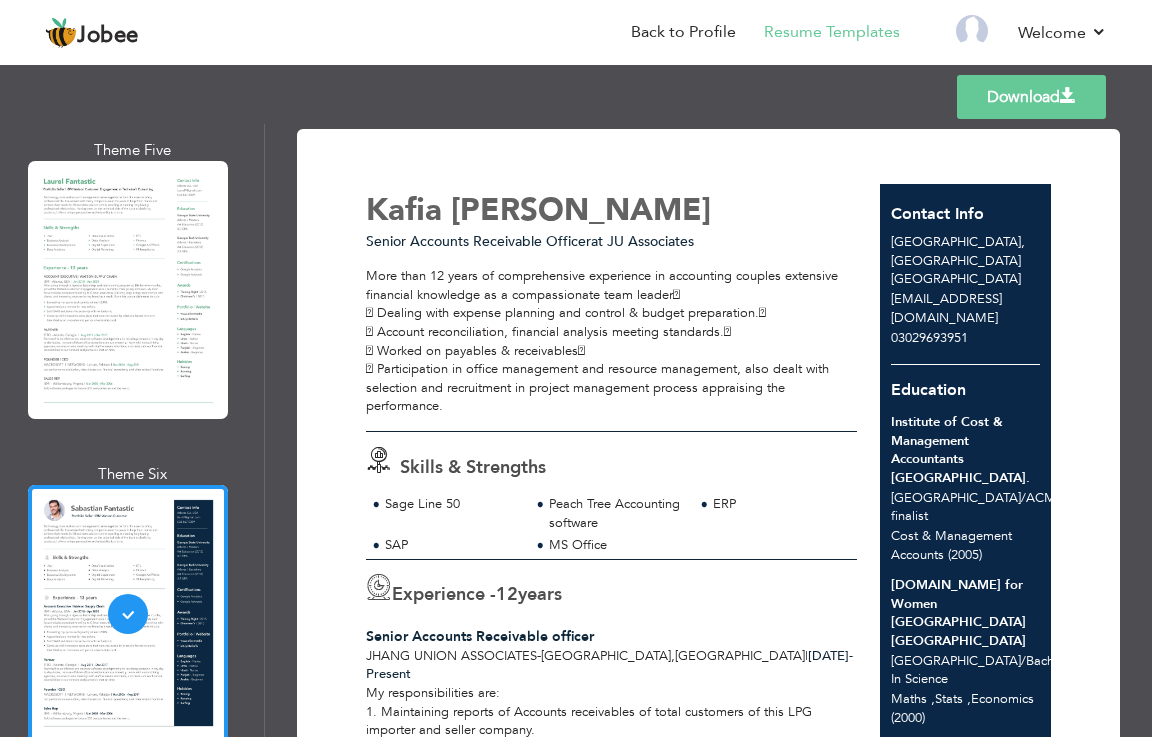 click on "Download" at bounding box center (1031, 97) 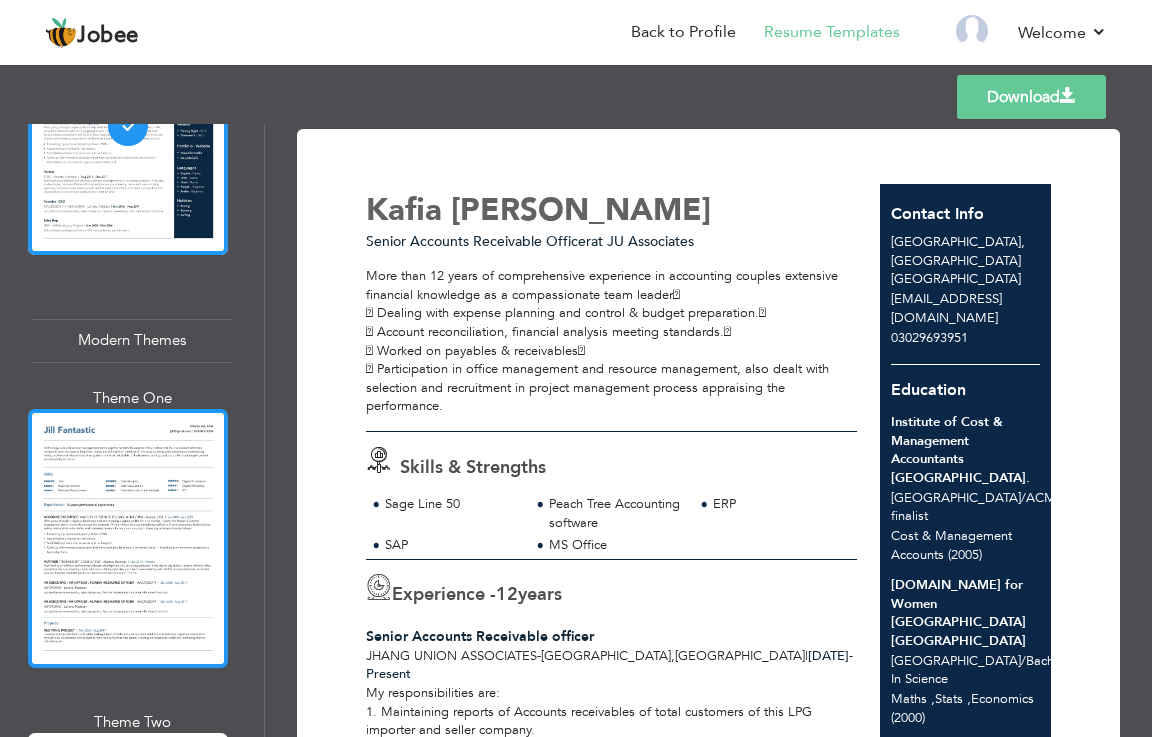 scroll, scrollTop: 1900, scrollLeft: 0, axis: vertical 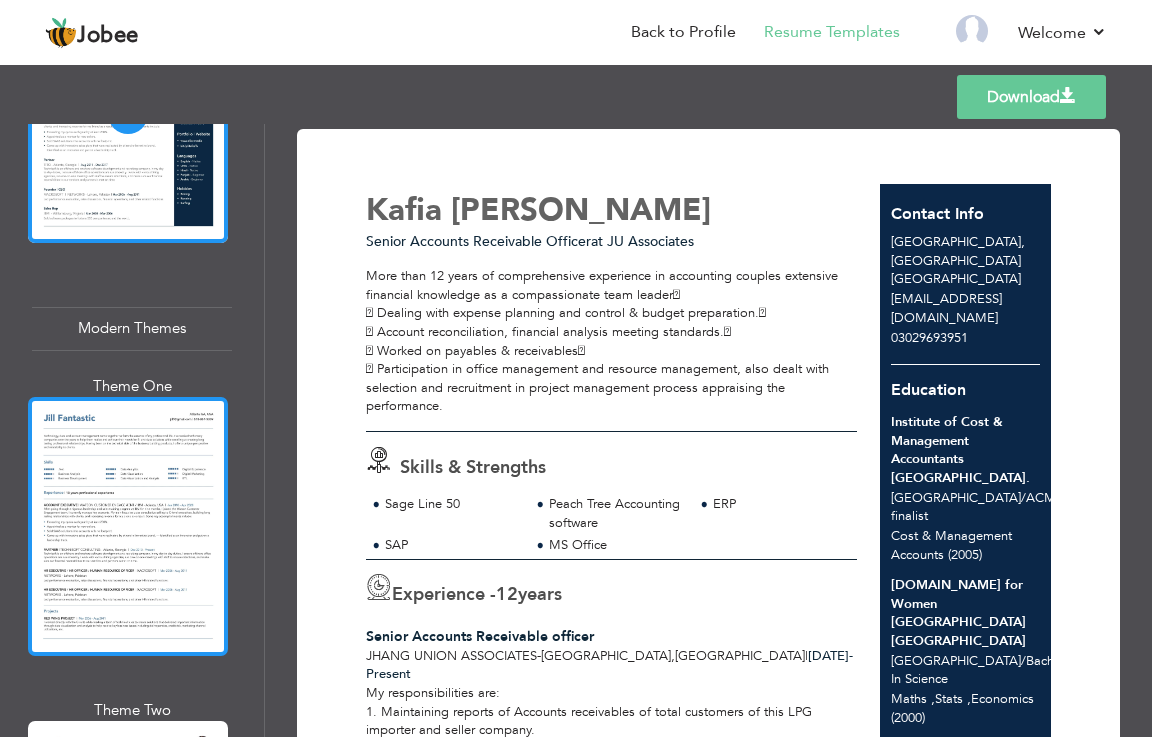 click at bounding box center [128, 526] 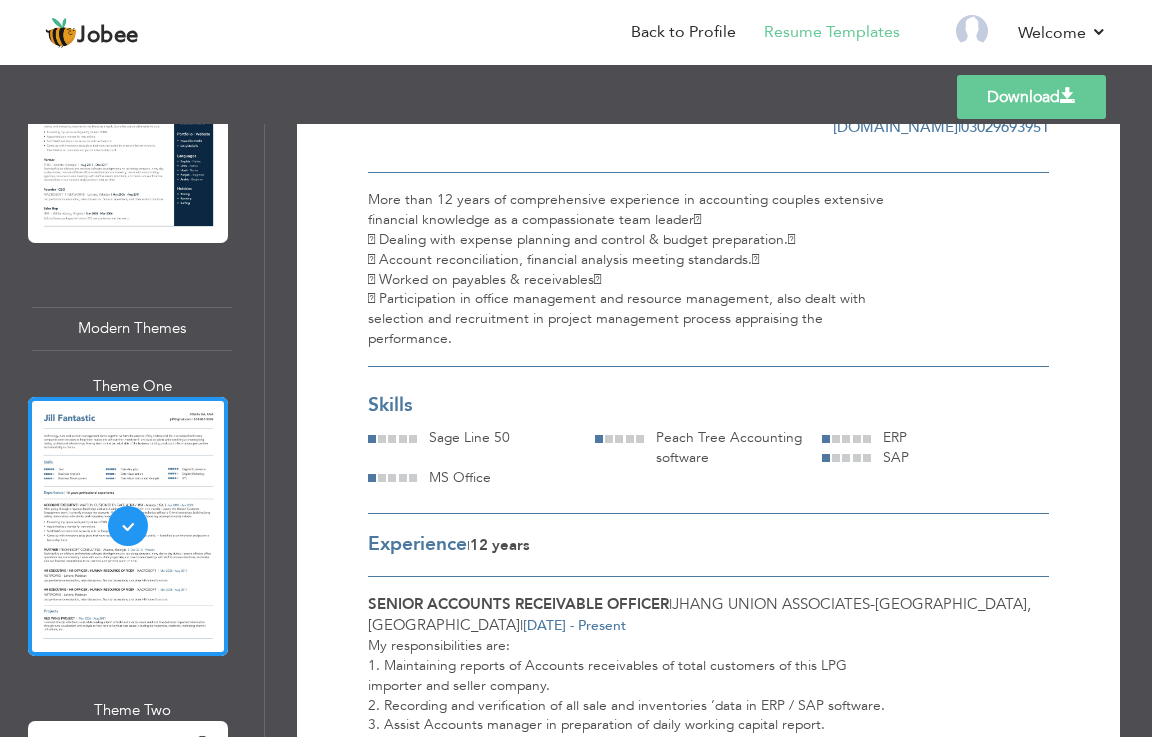 scroll, scrollTop: 0, scrollLeft: 0, axis: both 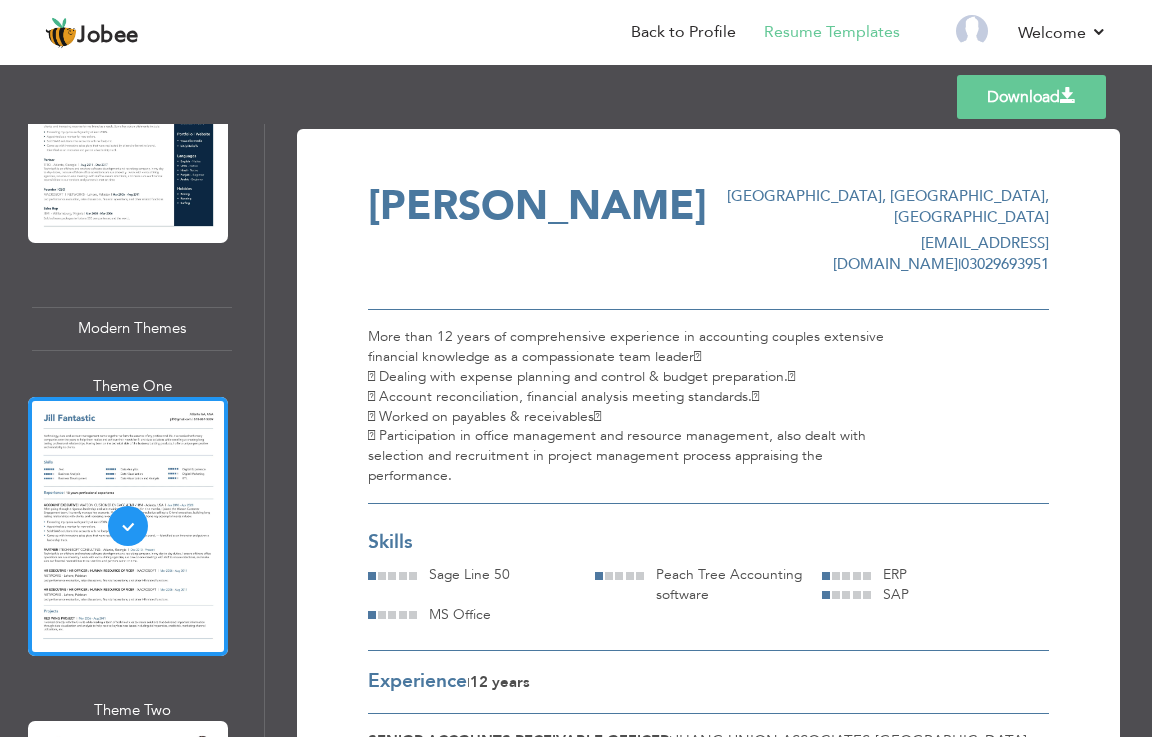 click at bounding box center (1068, 96) 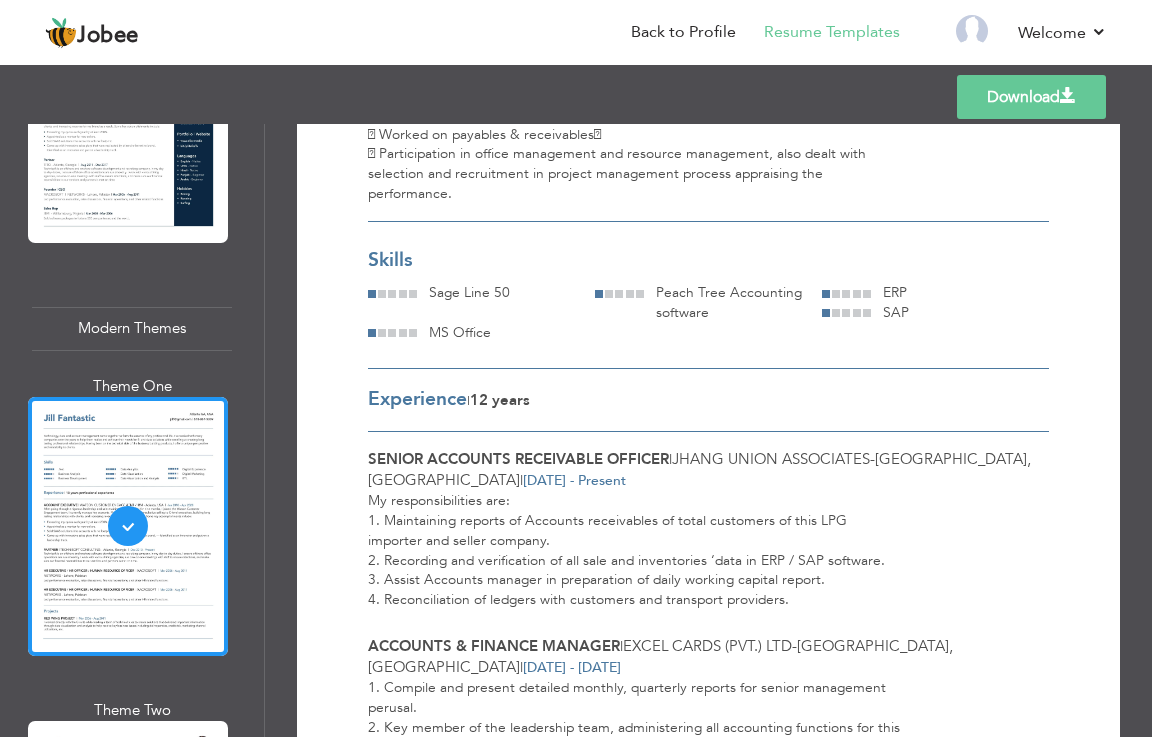 scroll, scrollTop: 400, scrollLeft: 0, axis: vertical 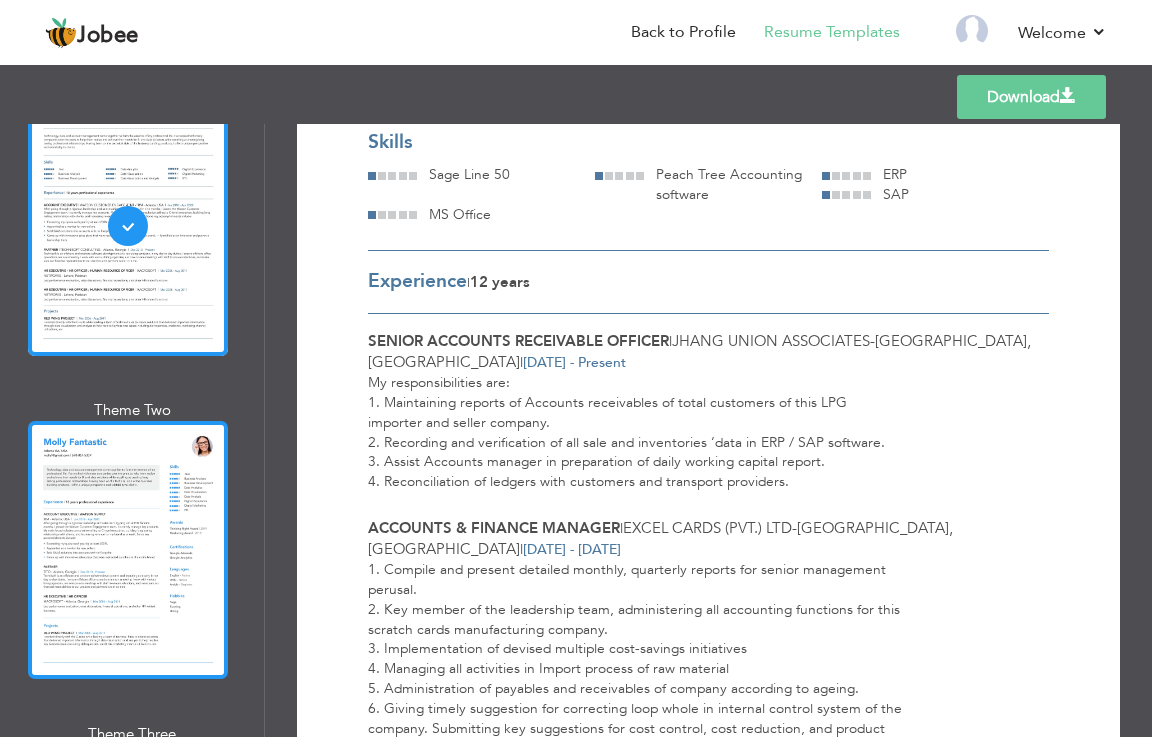 click at bounding box center (128, 550) 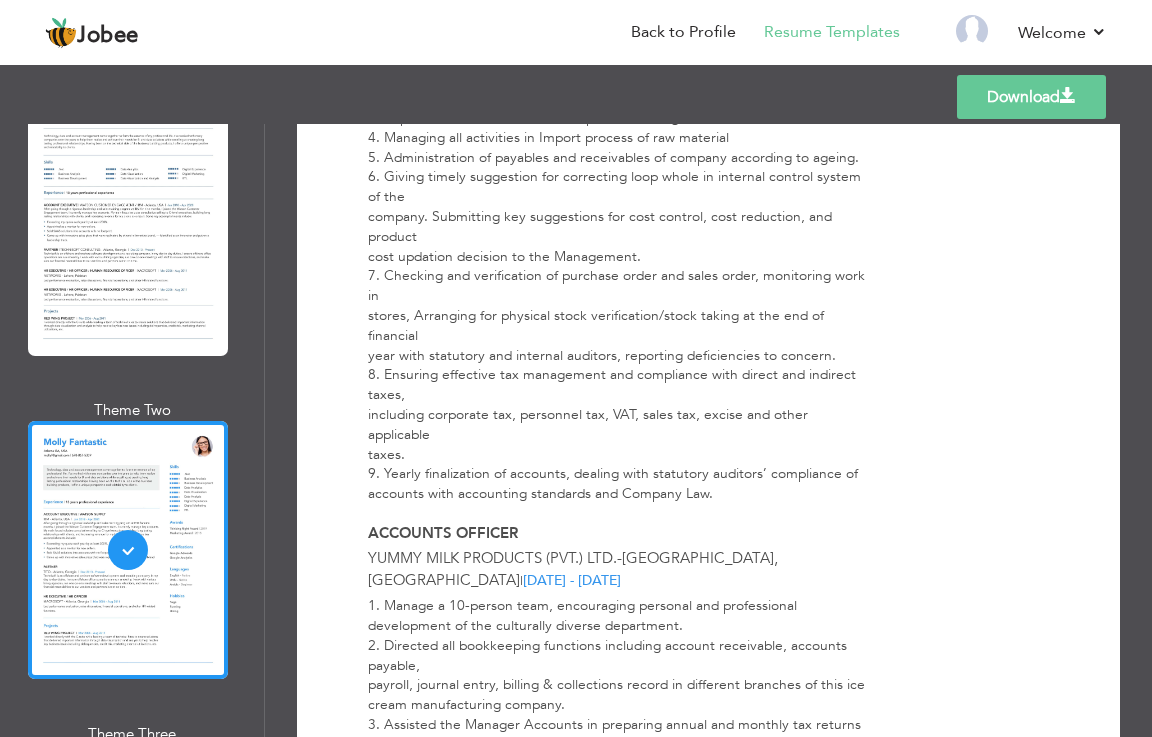 scroll, scrollTop: 887, scrollLeft: 0, axis: vertical 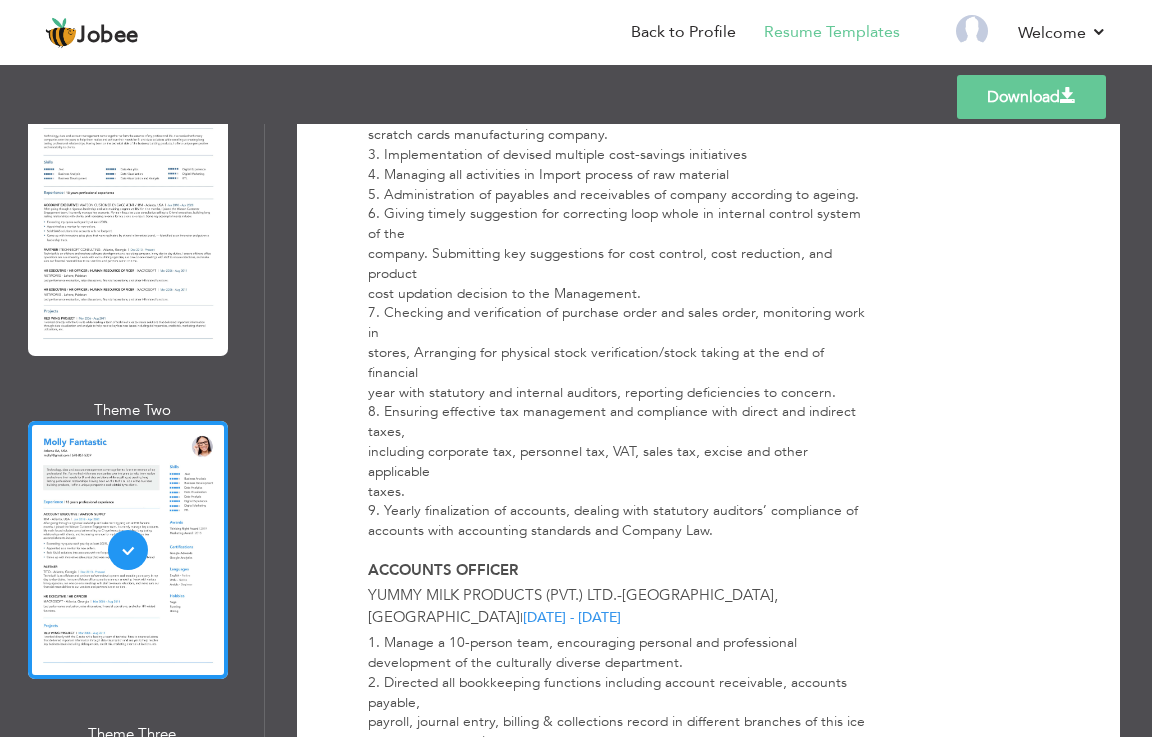 click on "Download" at bounding box center (1031, 97) 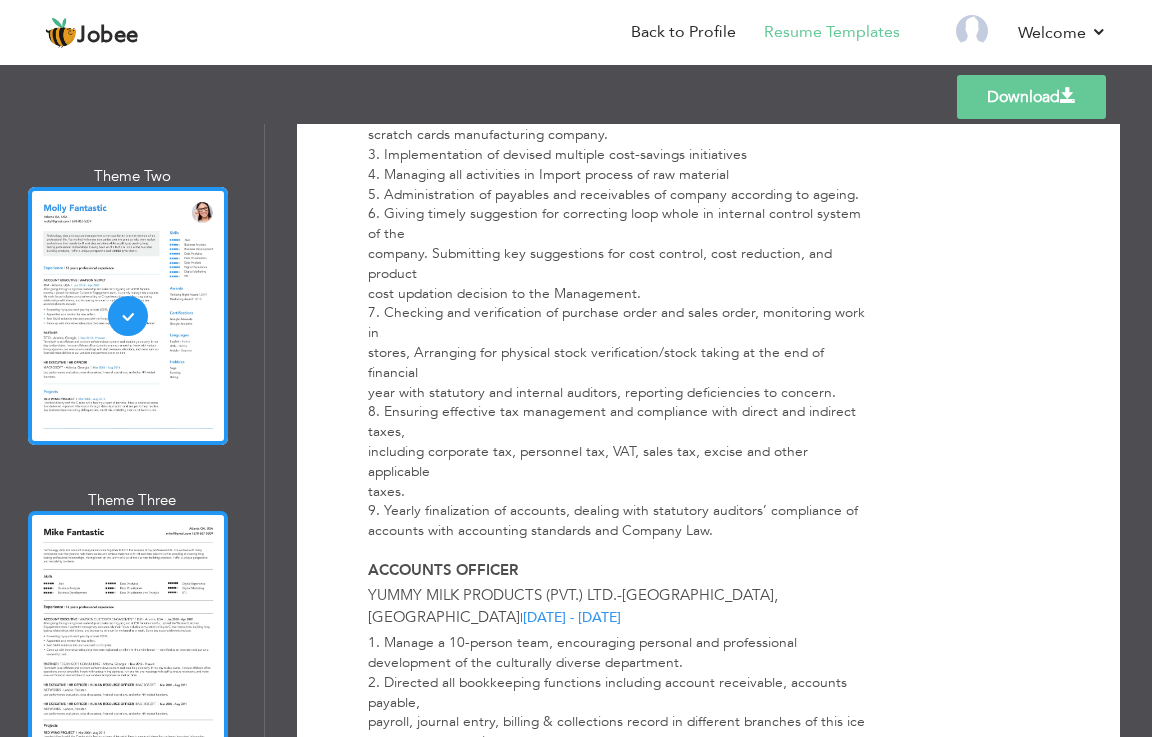 scroll, scrollTop: 2600, scrollLeft: 0, axis: vertical 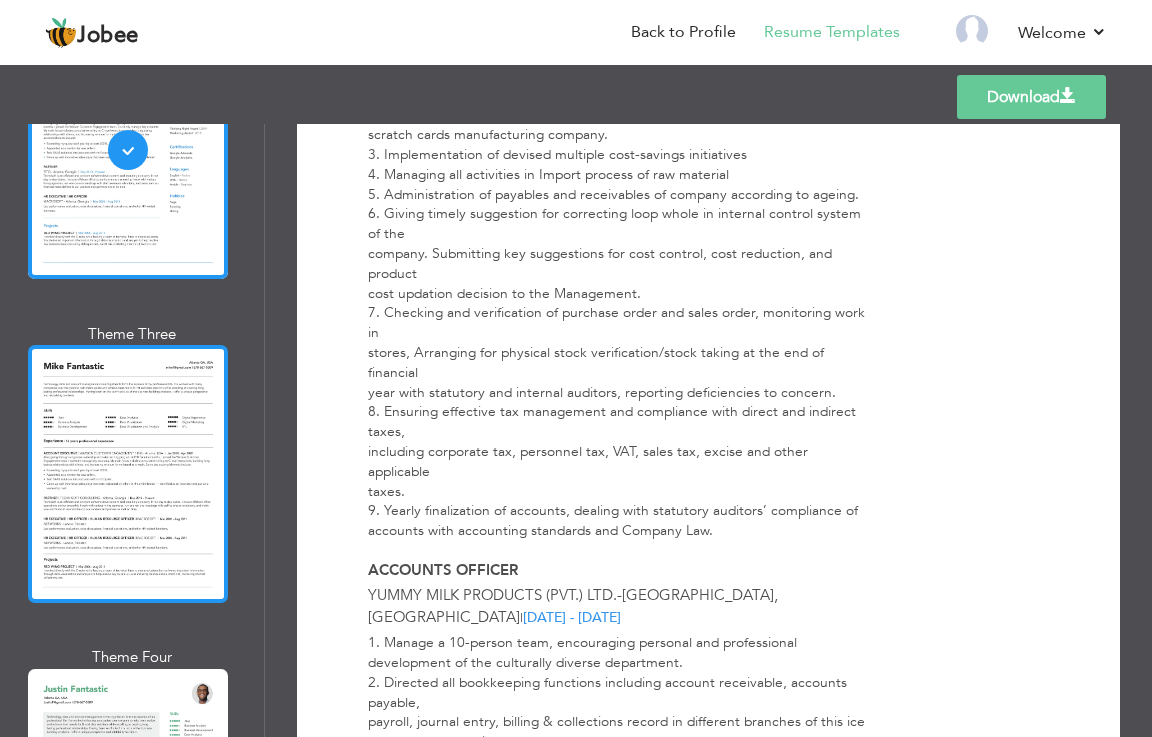 click at bounding box center (128, 474) 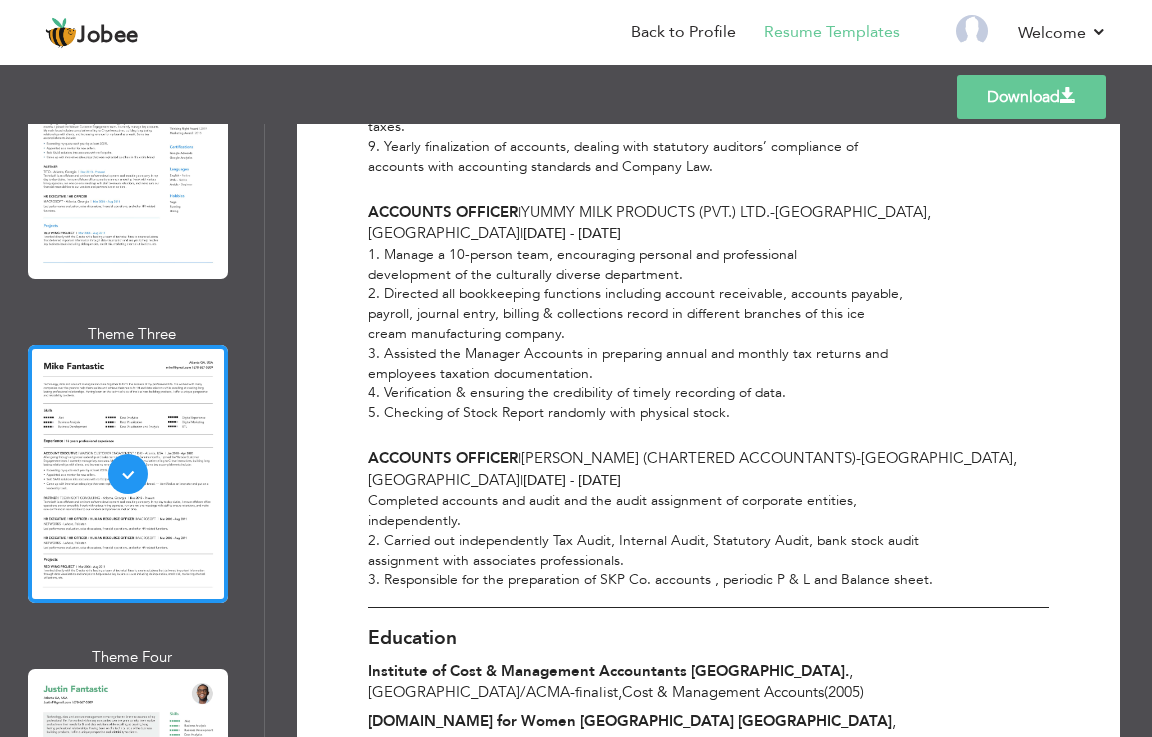 scroll, scrollTop: 1337, scrollLeft: 0, axis: vertical 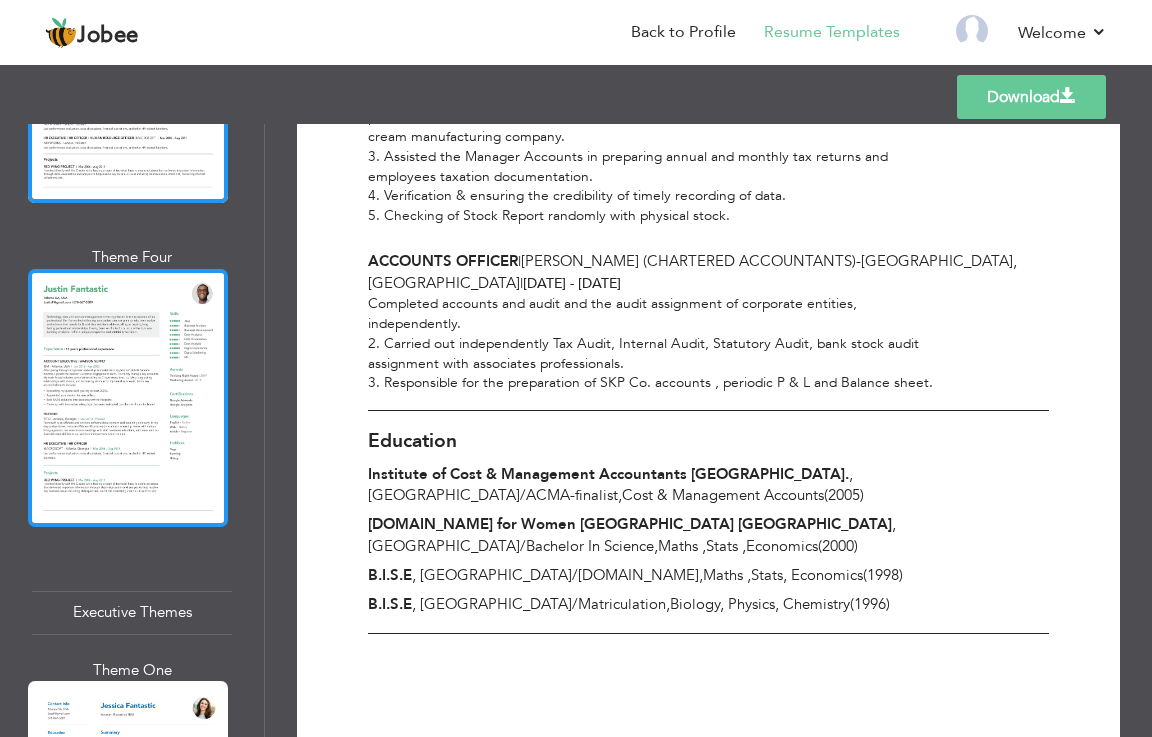 click at bounding box center [128, 398] 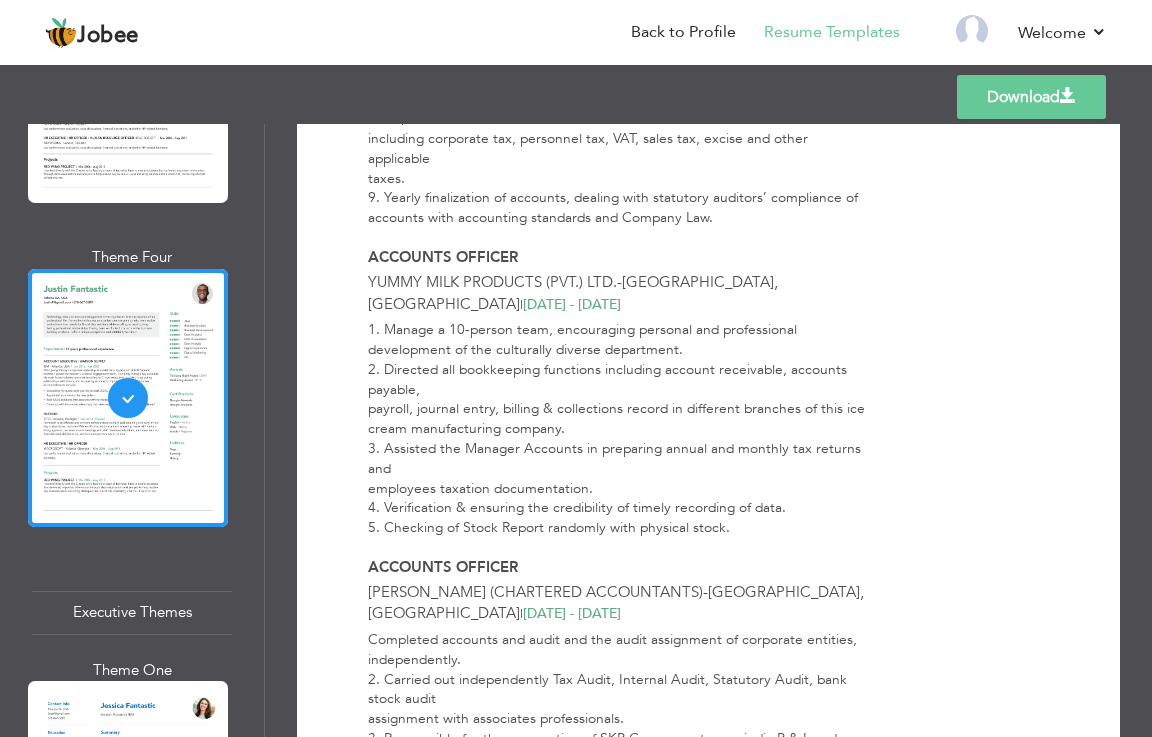 scroll, scrollTop: 1487, scrollLeft: 0, axis: vertical 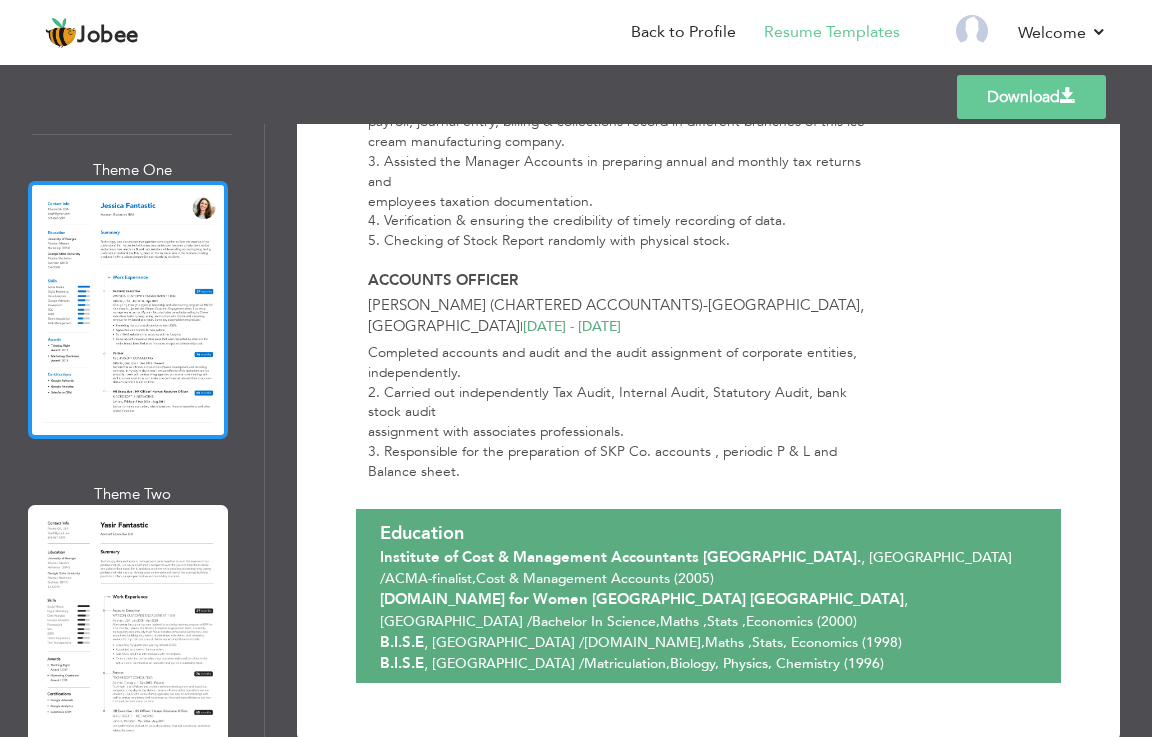 click at bounding box center (128, 310) 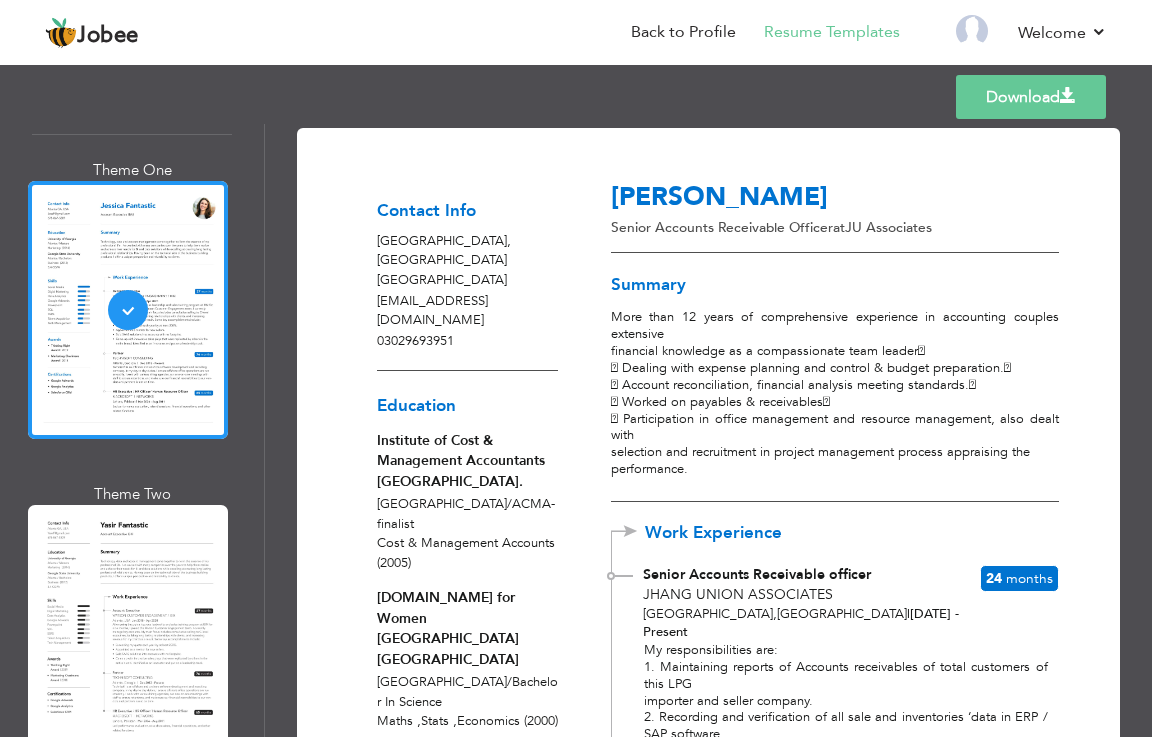scroll, scrollTop: 0, scrollLeft: 0, axis: both 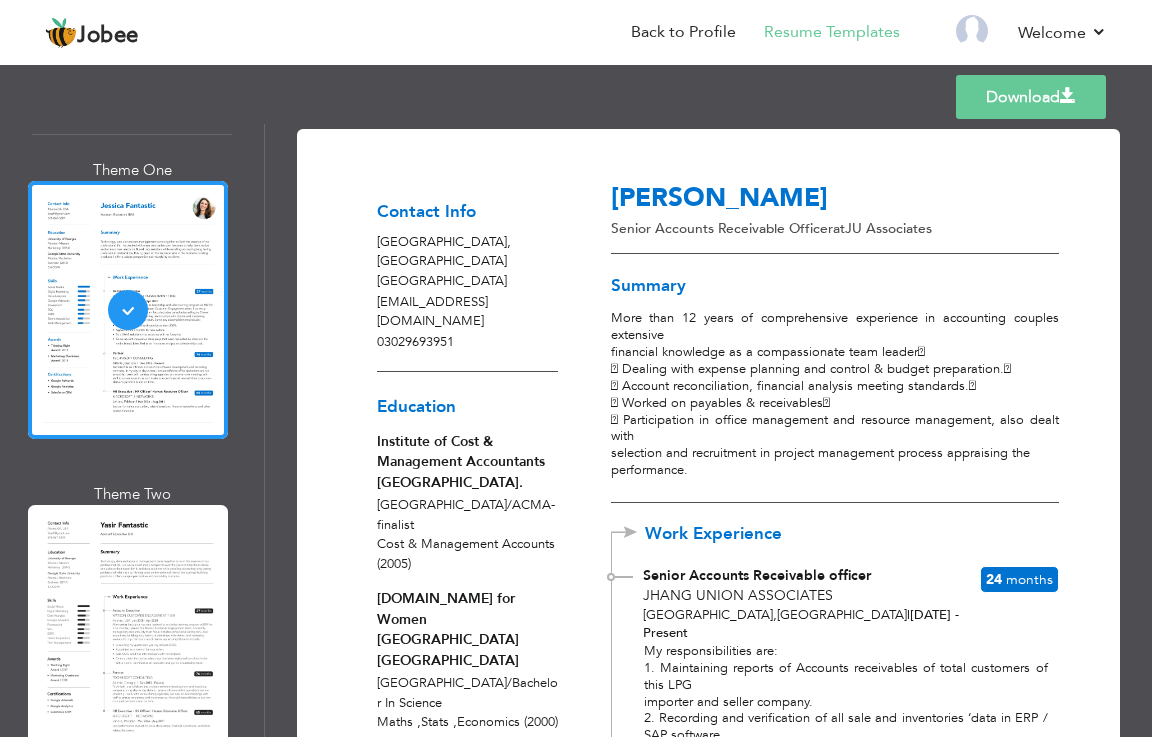 click on "Download" at bounding box center (1031, 97) 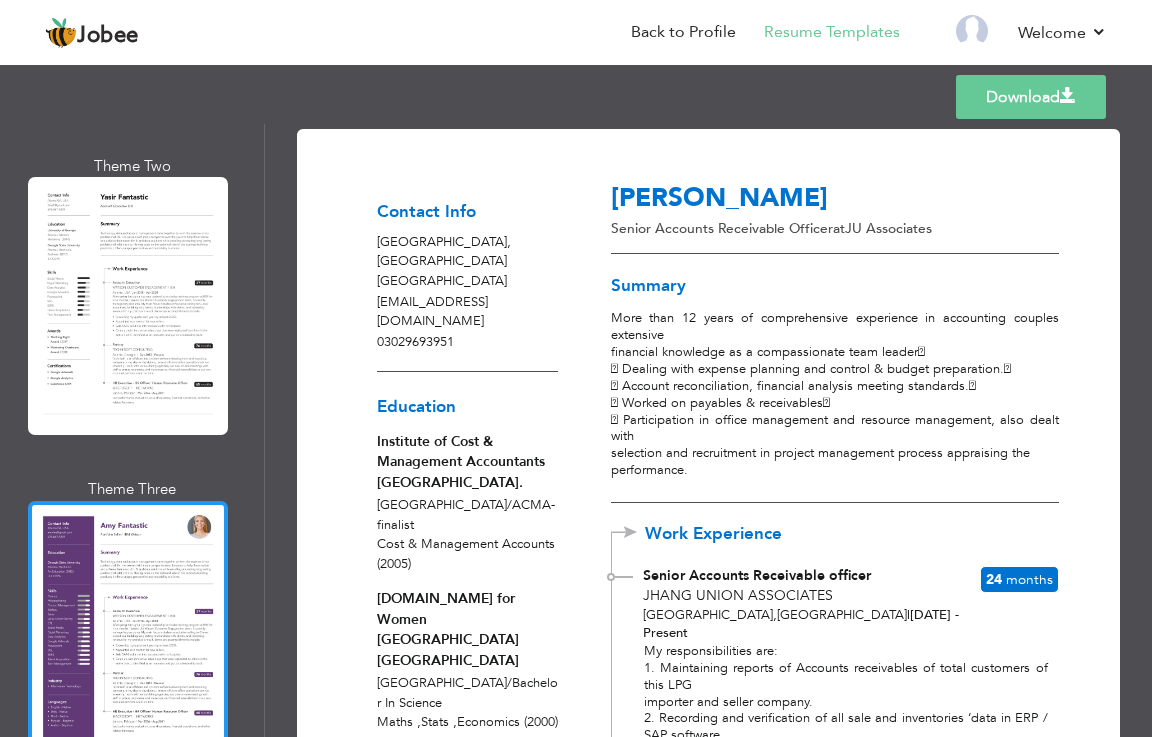 scroll, scrollTop: 3900, scrollLeft: 0, axis: vertical 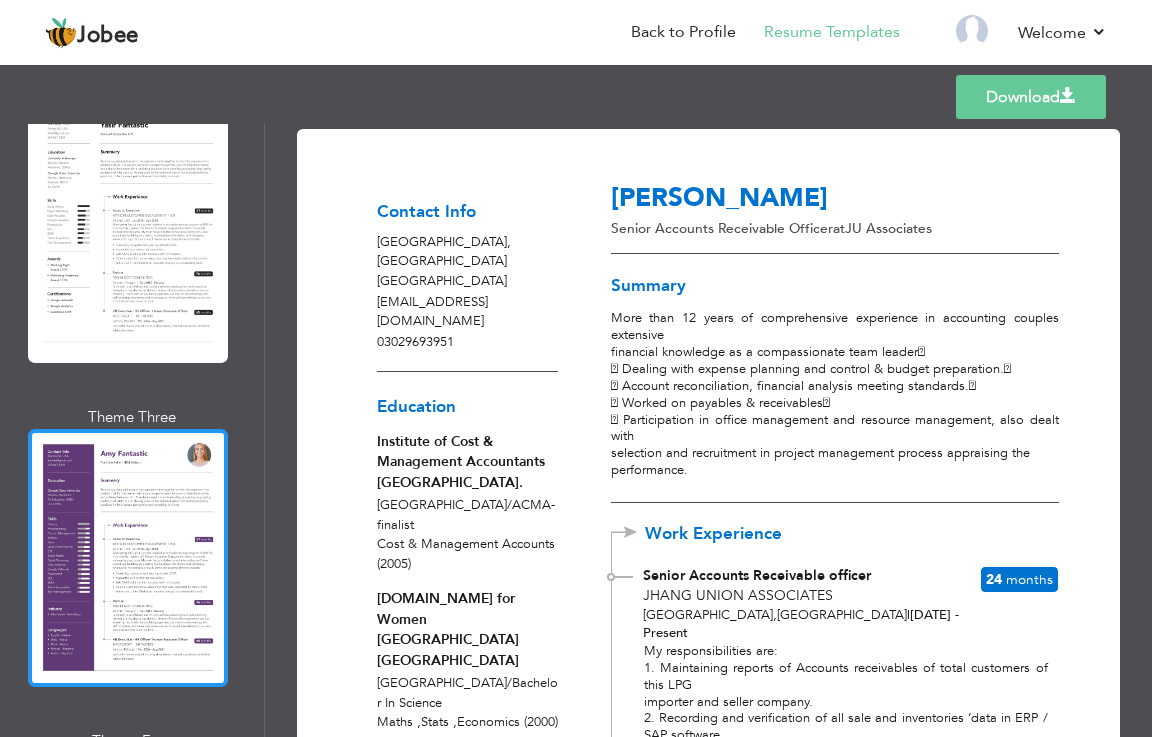 click at bounding box center [128, 558] 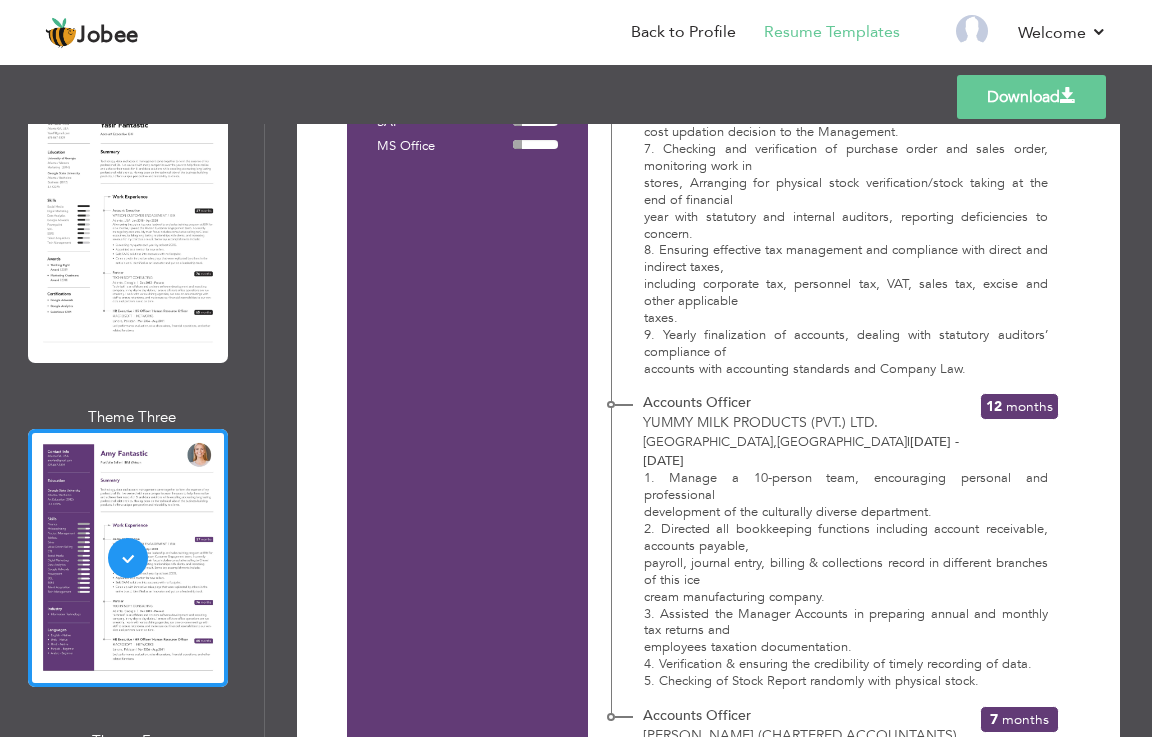 scroll, scrollTop: 1225, scrollLeft: 0, axis: vertical 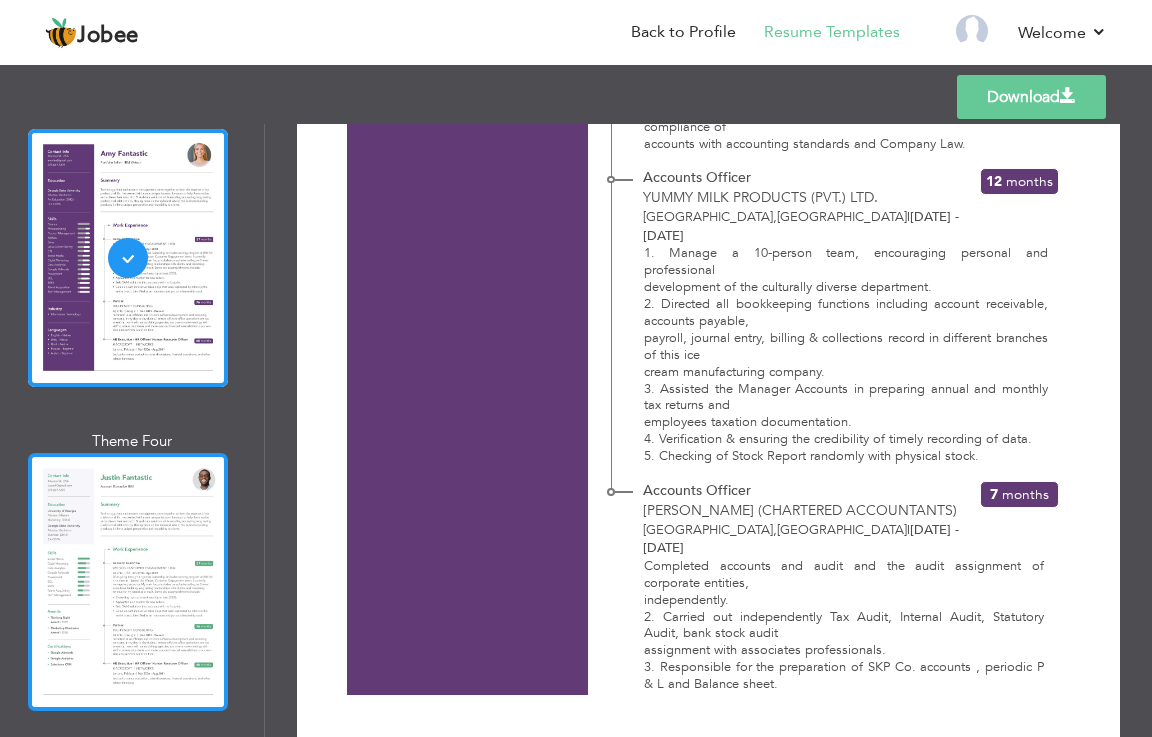 click at bounding box center [128, 582] 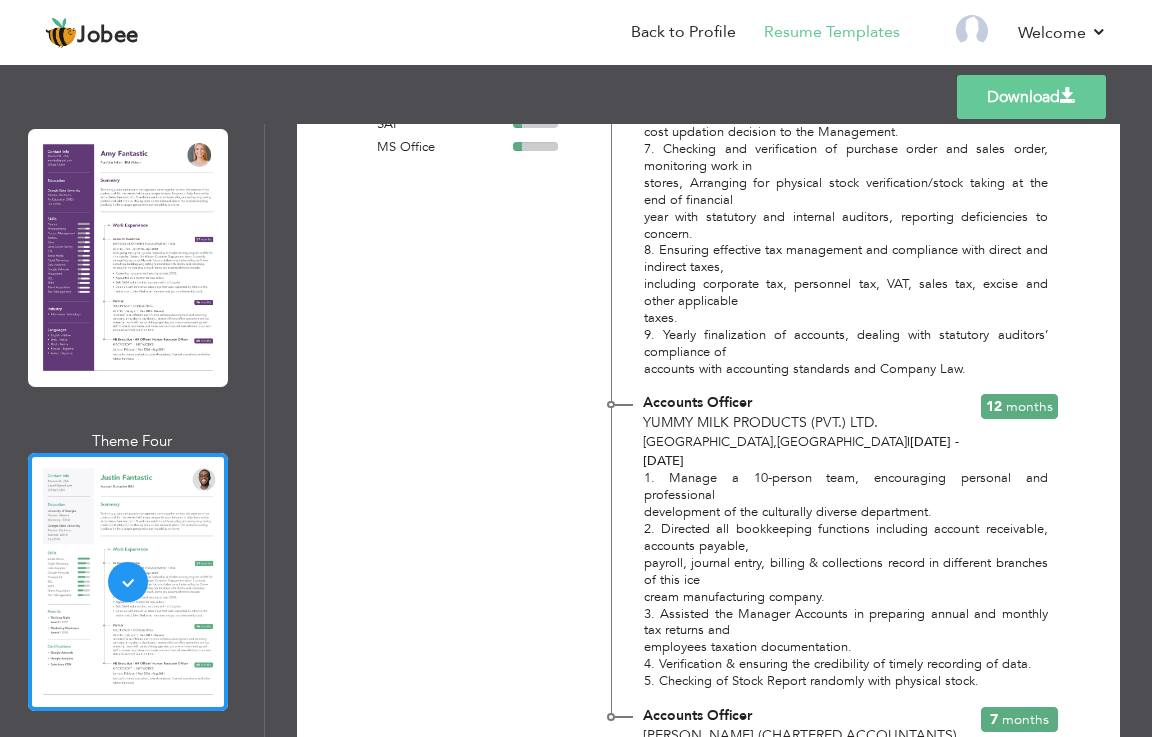 scroll, scrollTop: 1225, scrollLeft: 0, axis: vertical 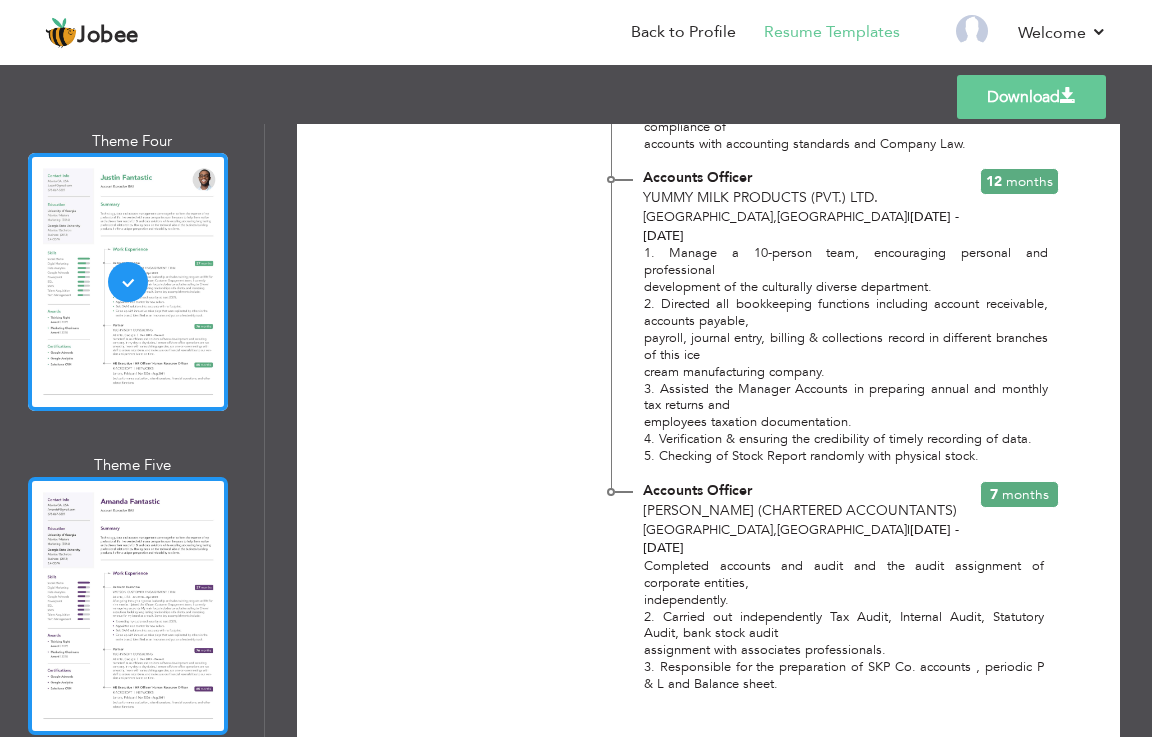 click at bounding box center (128, 606) 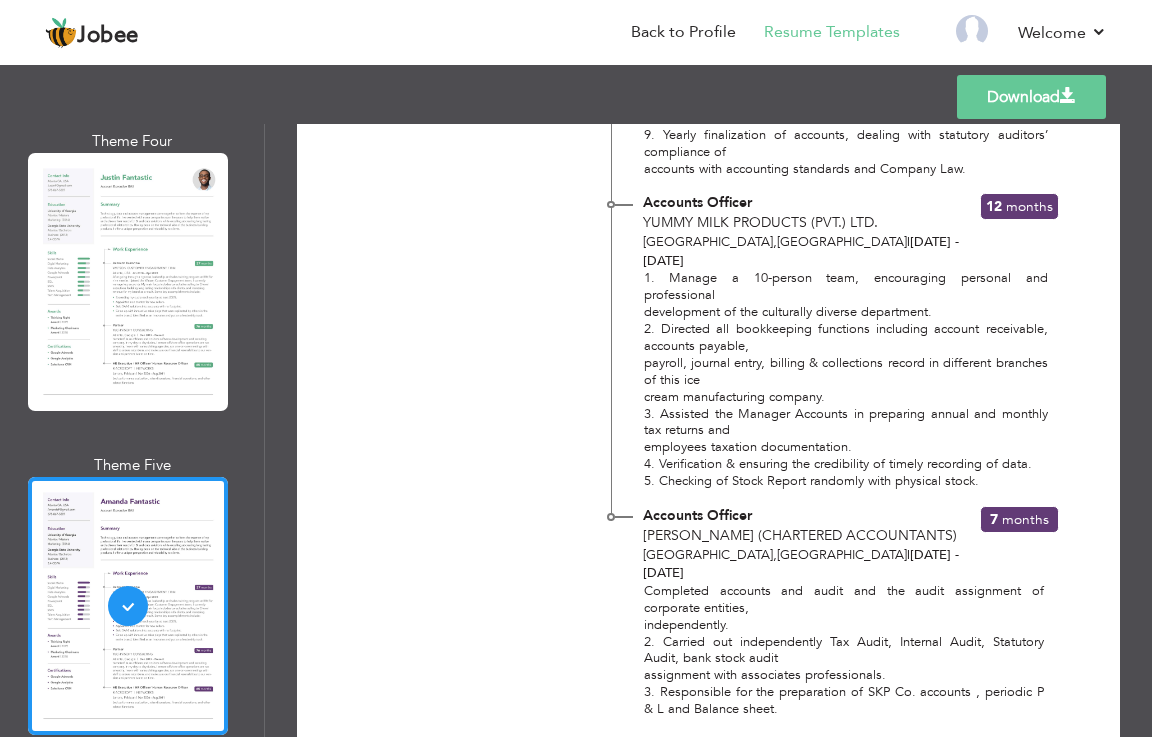 scroll, scrollTop: 1225, scrollLeft: 0, axis: vertical 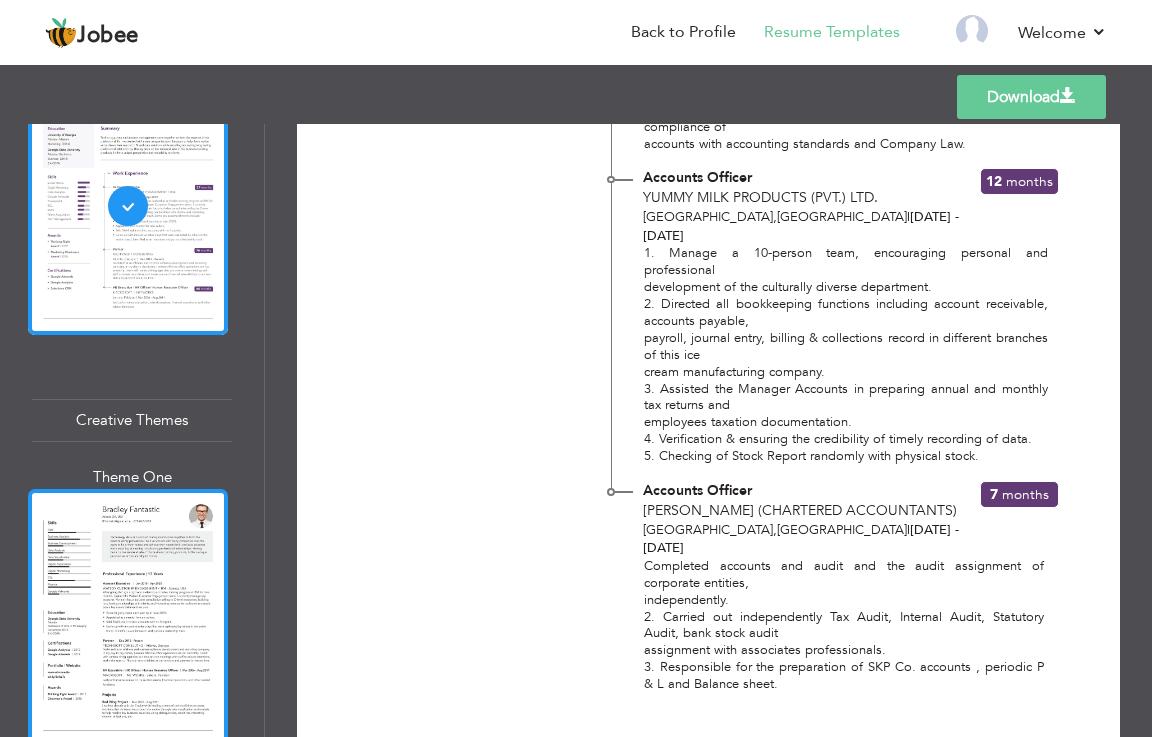 click at bounding box center [128, 618] 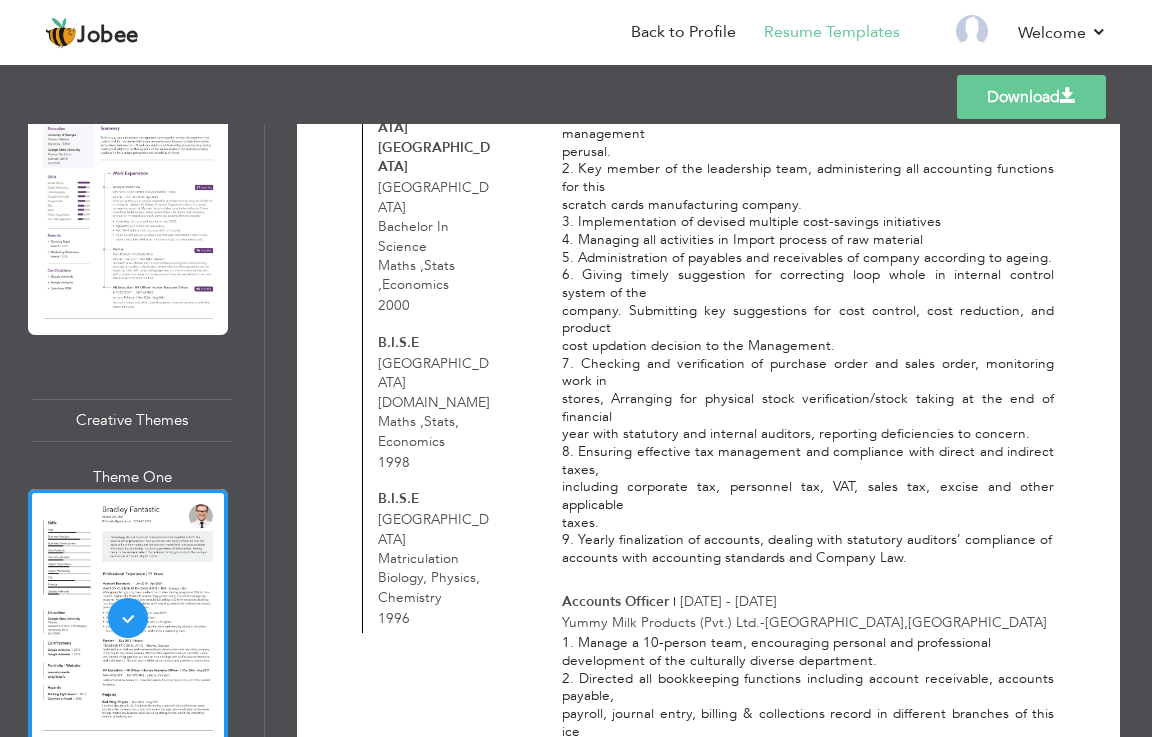 scroll, scrollTop: 1098, scrollLeft: 0, axis: vertical 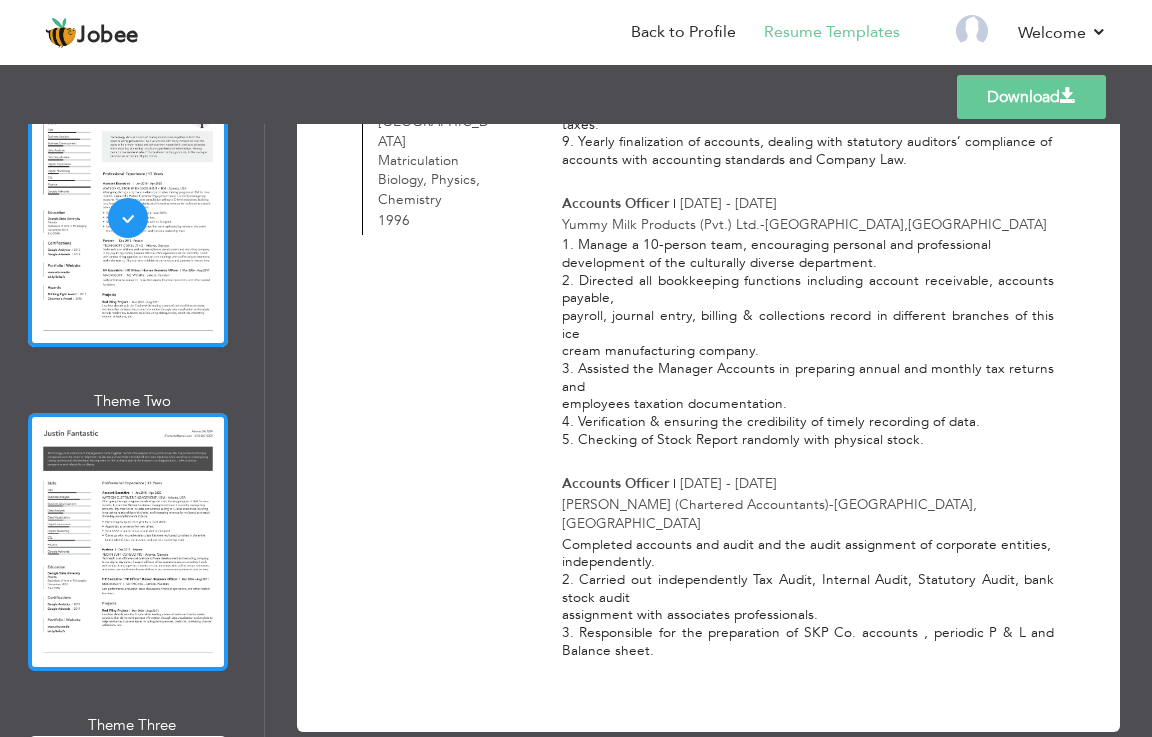 click at bounding box center [128, 542] 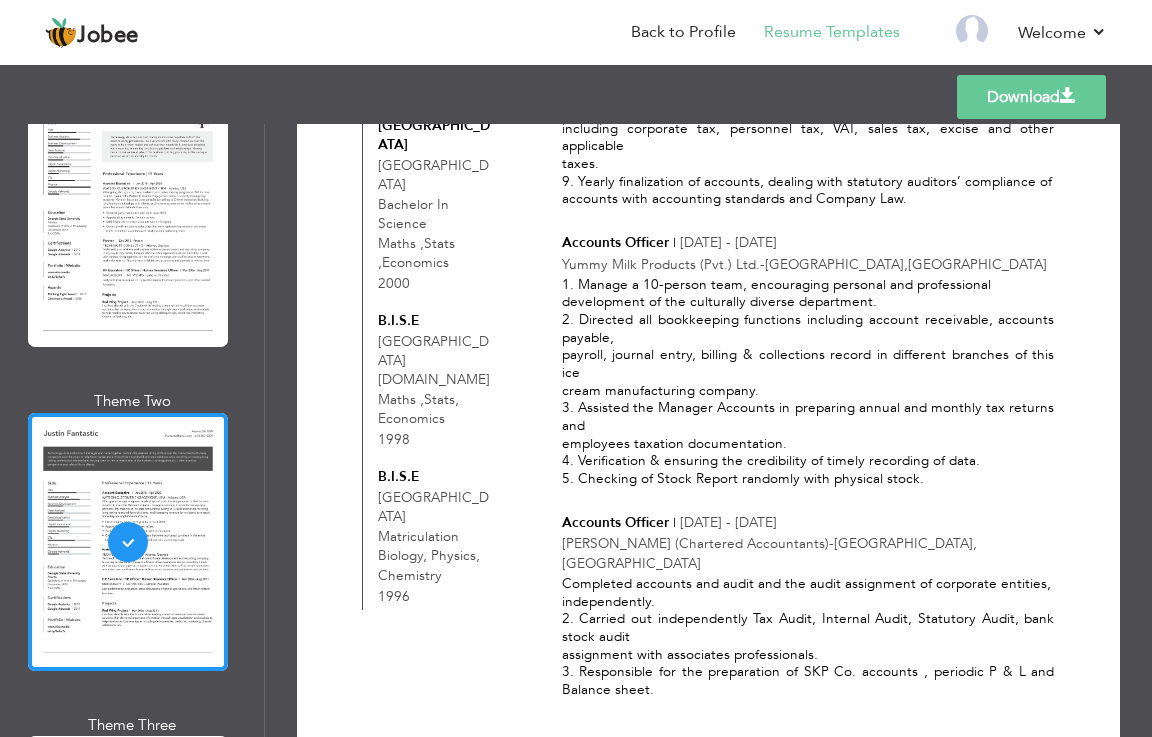 scroll, scrollTop: 1054, scrollLeft: 0, axis: vertical 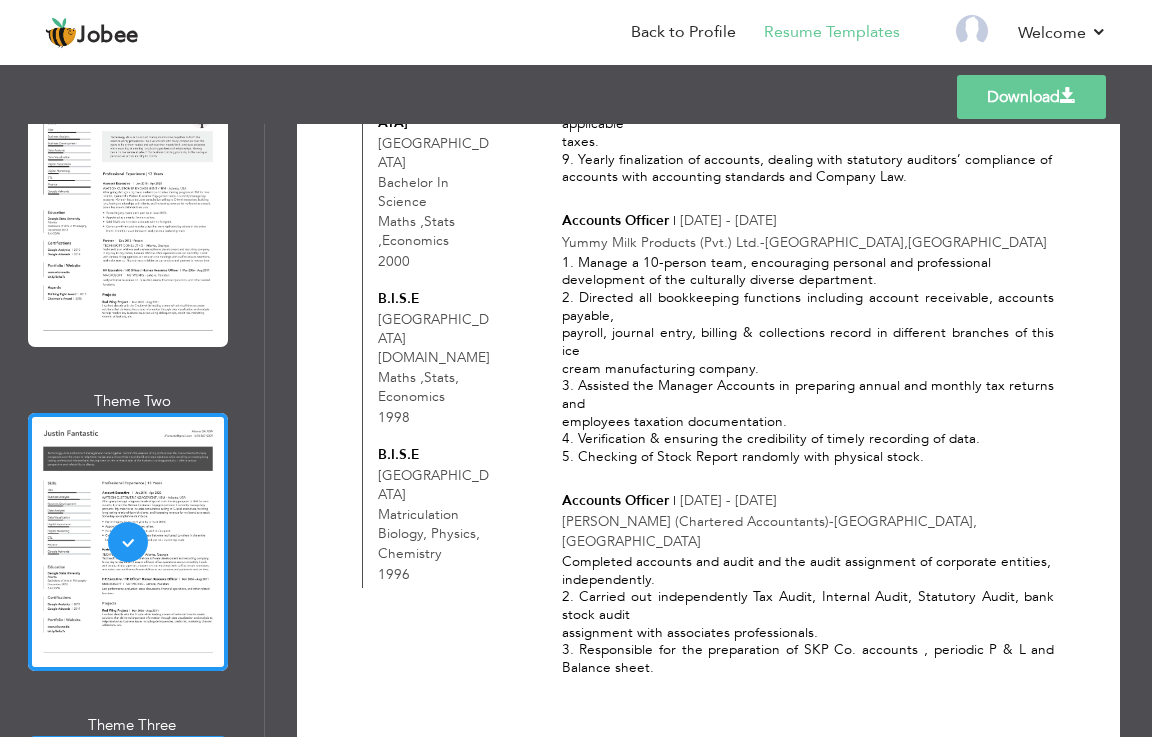 click at bounding box center [128, 865] 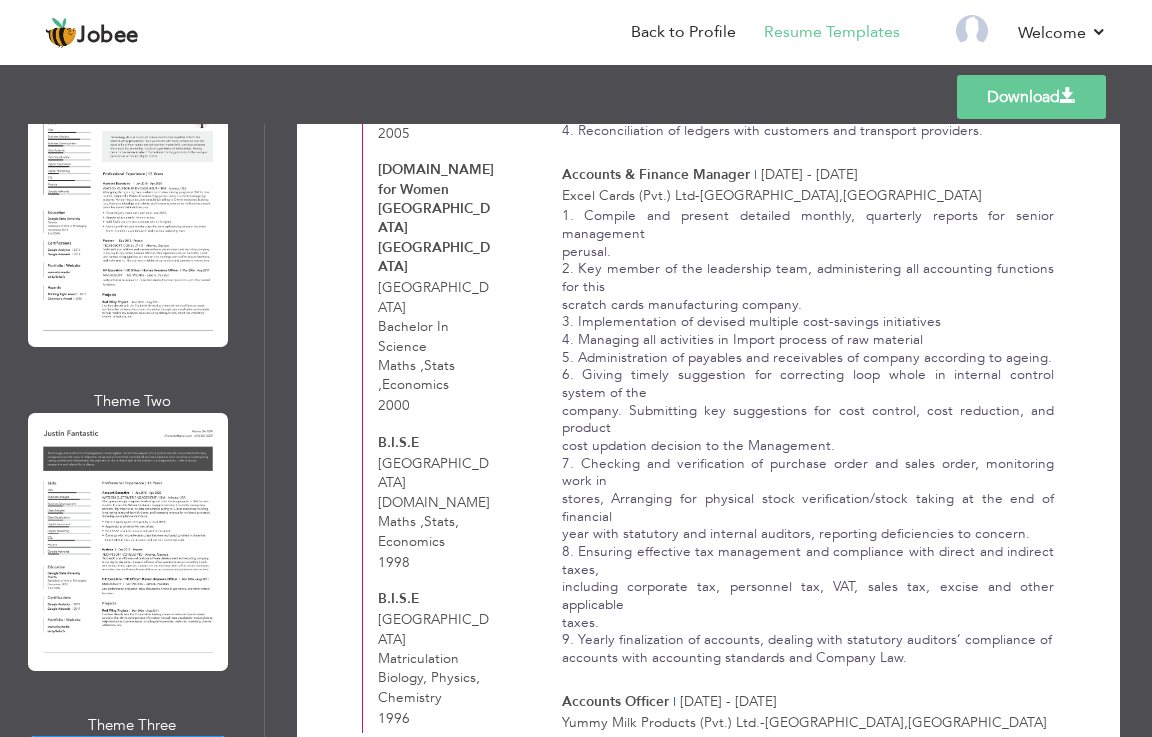 scroll, scrollTop: 1098, scrollLeft: 0, axis: vertical 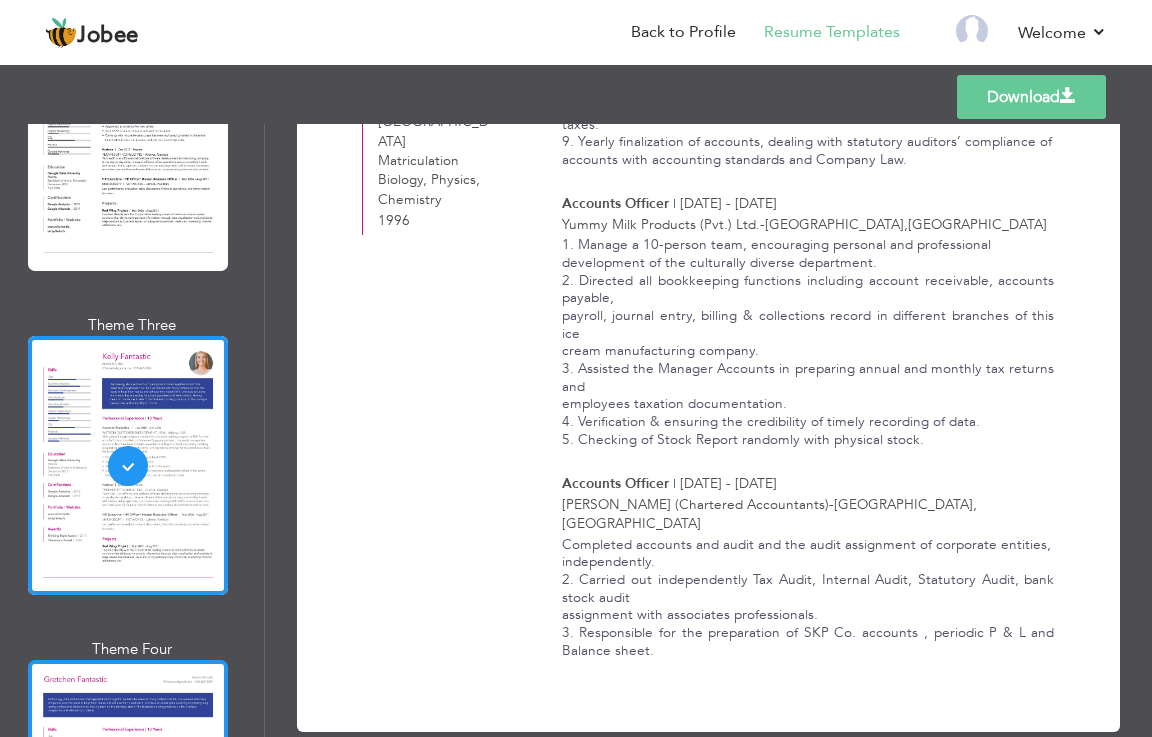 click at bounding box center [128, 789] 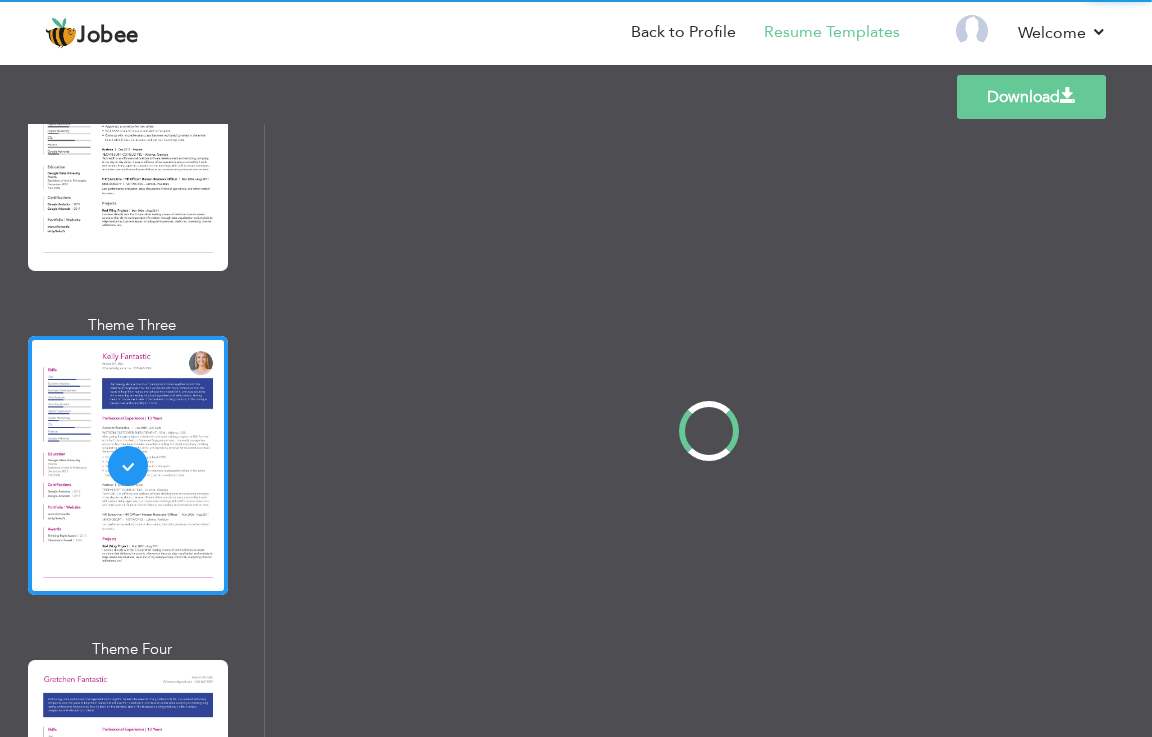 scroll 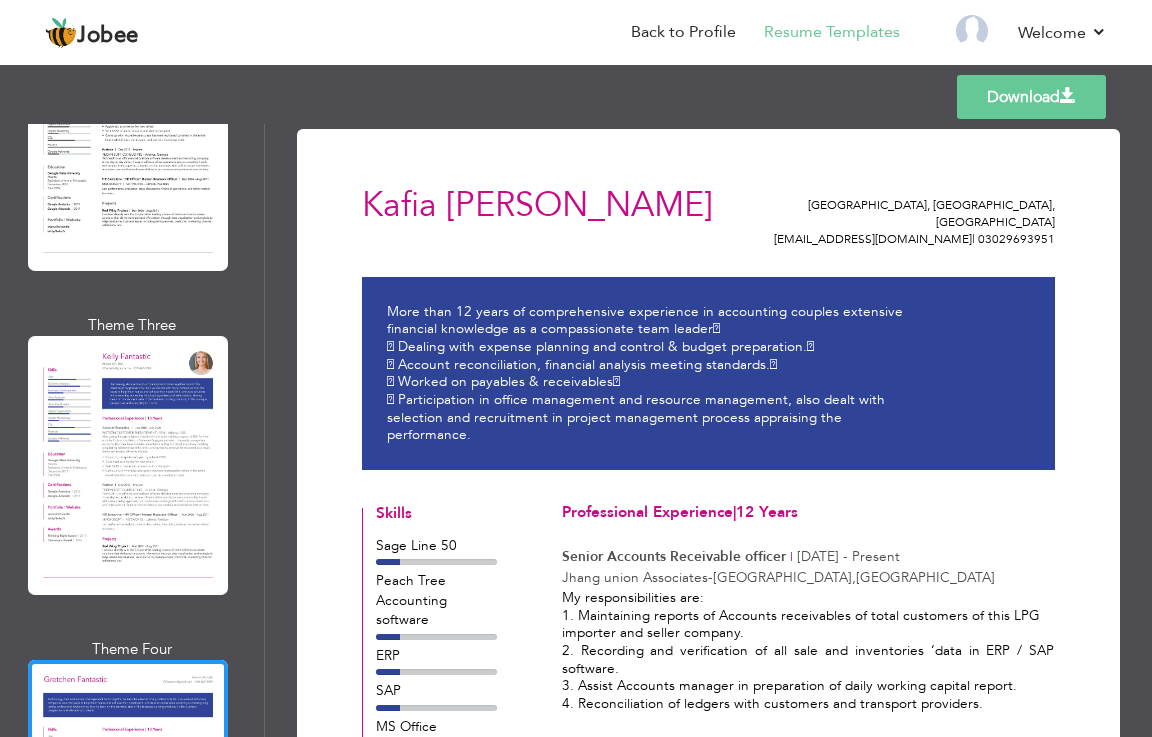 click on "Download" at bounding box center [1031, 97] 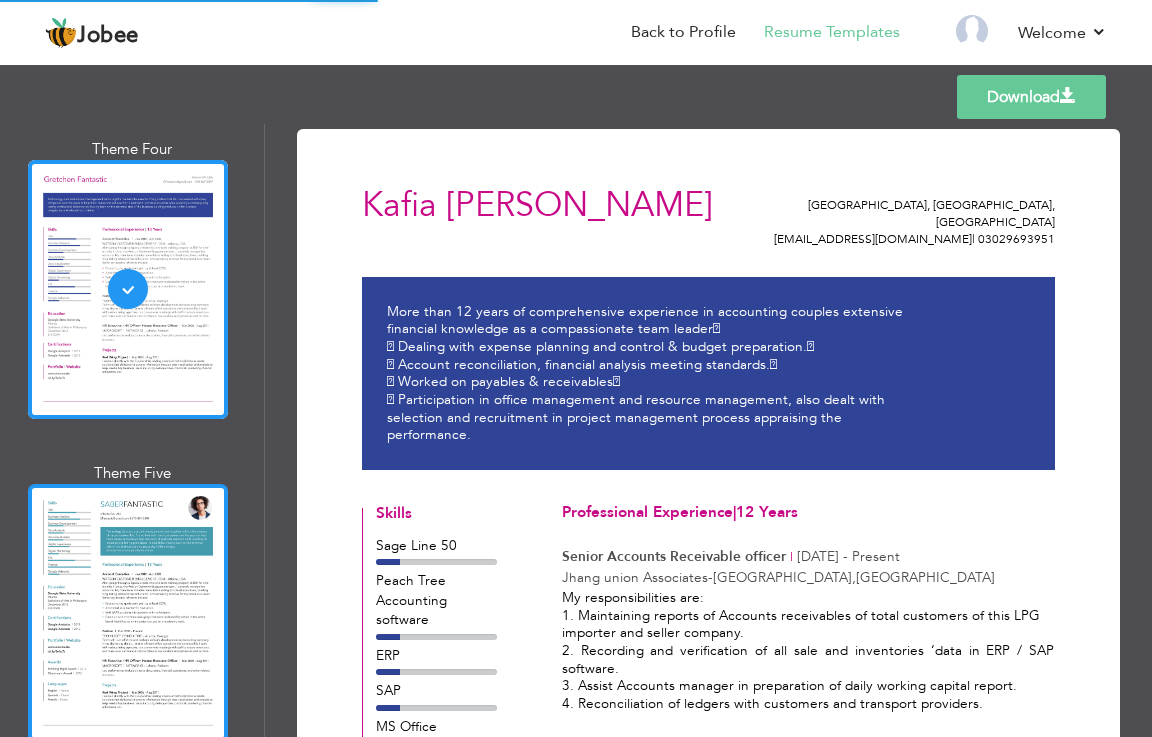 click at bounding box center (128, 613) 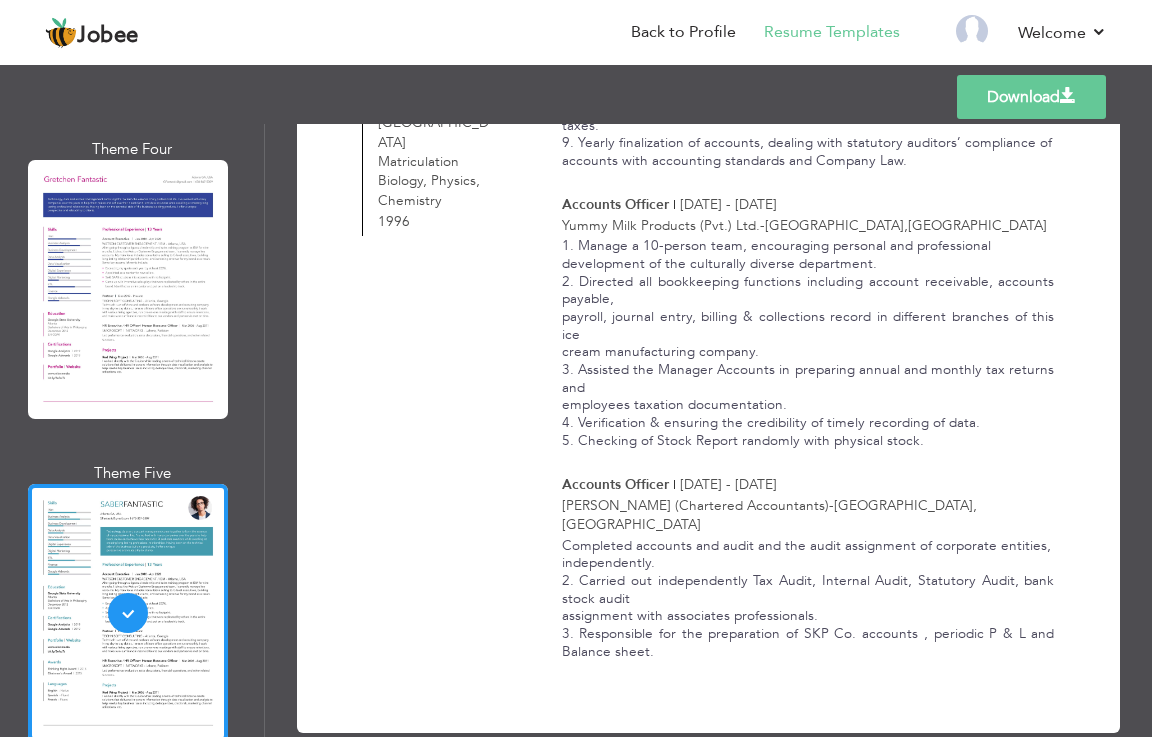 scroll, scrollTop: 1098, scrollLeft: 0, axis: vertical 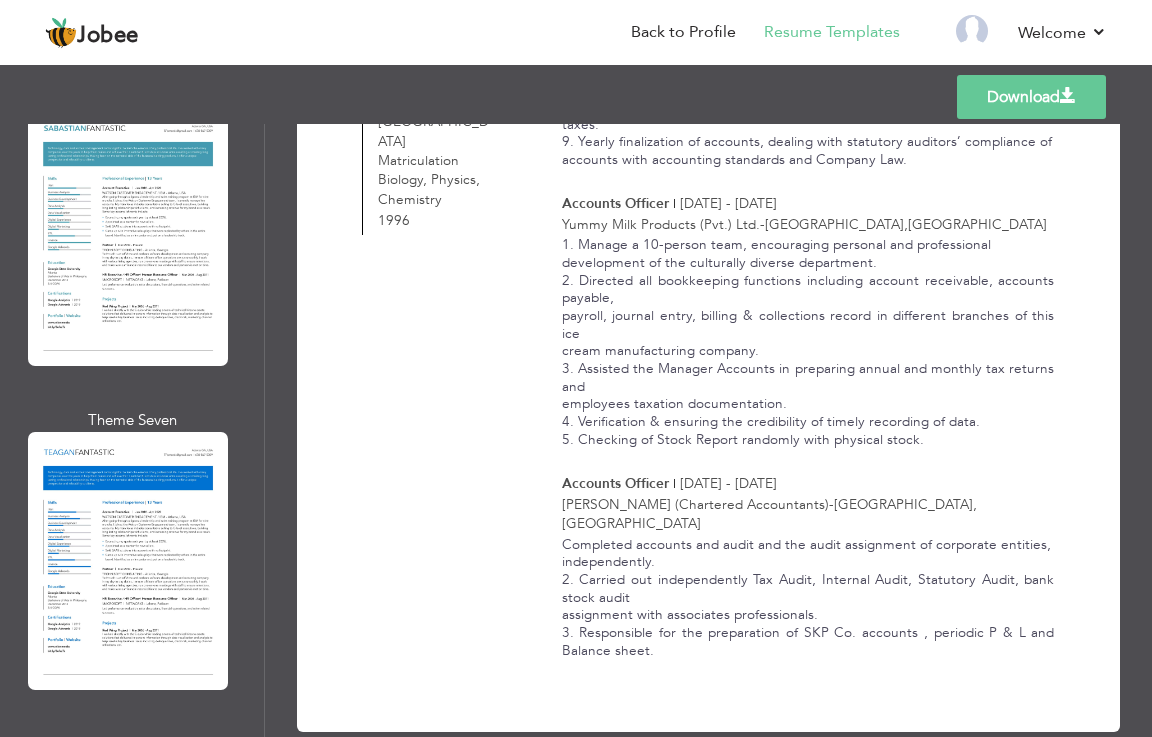 click at bounding box center [128, 561] 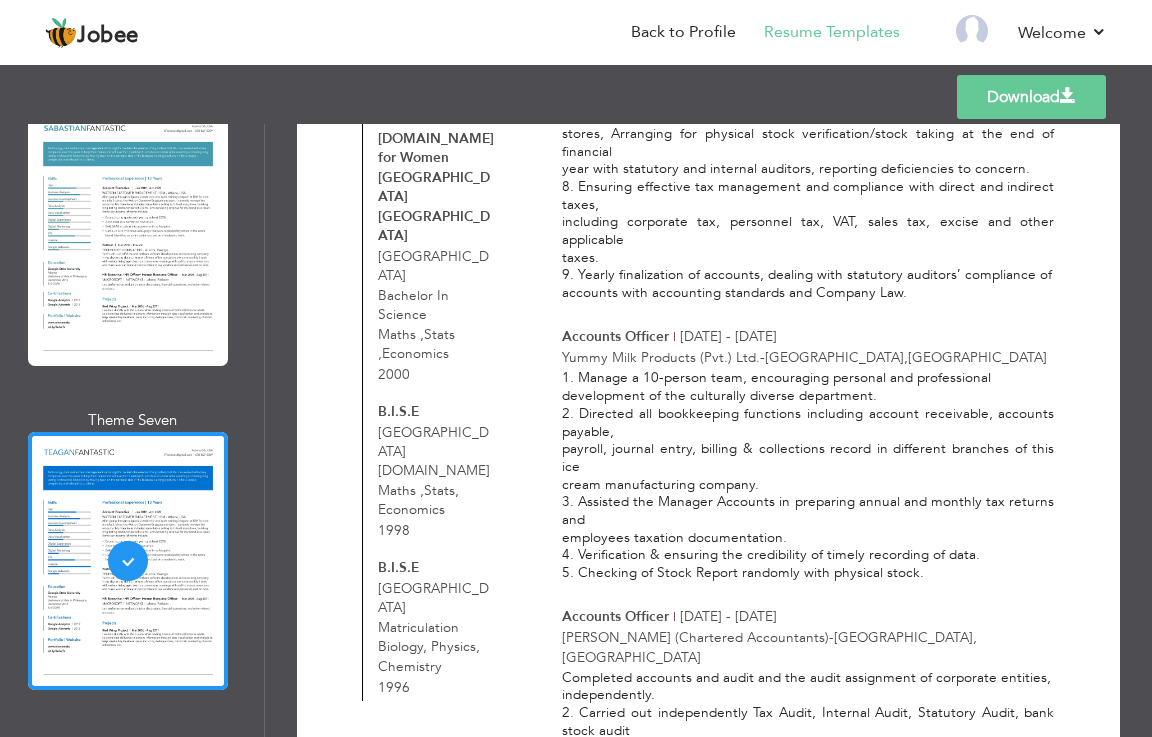 scroll, scrollTop: 1057, scrollLeft: 0, axis: vertical 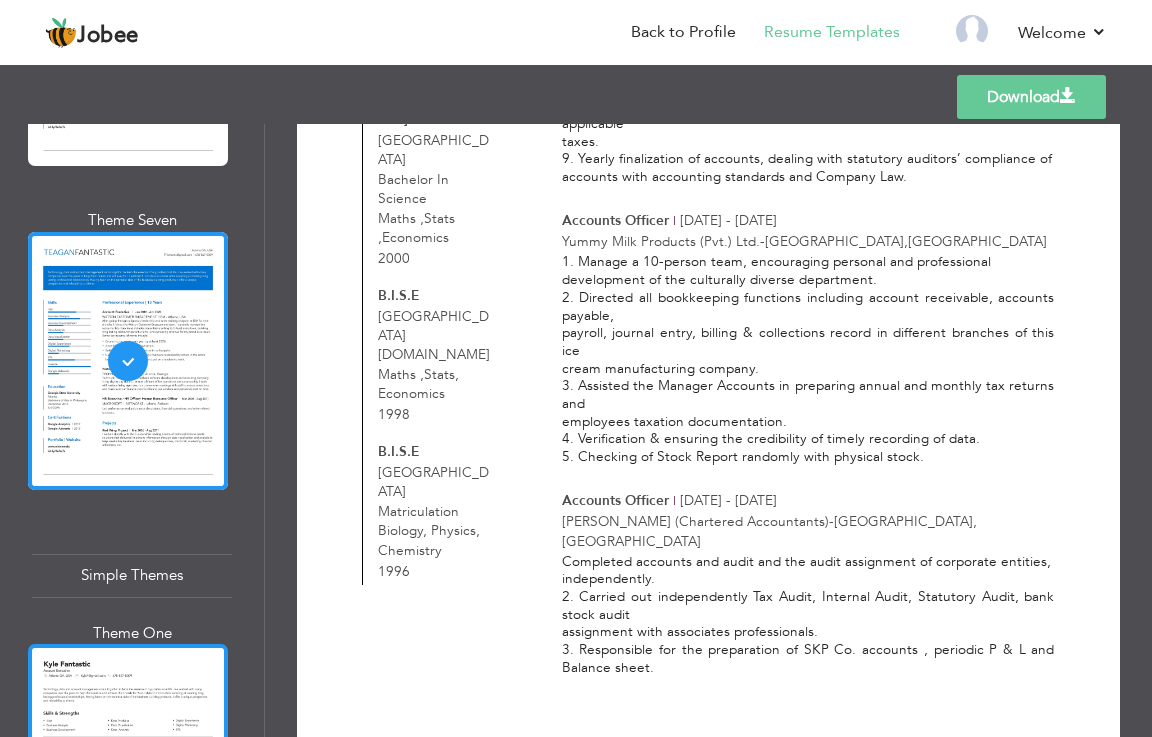 click at bounding box center [128, 773] 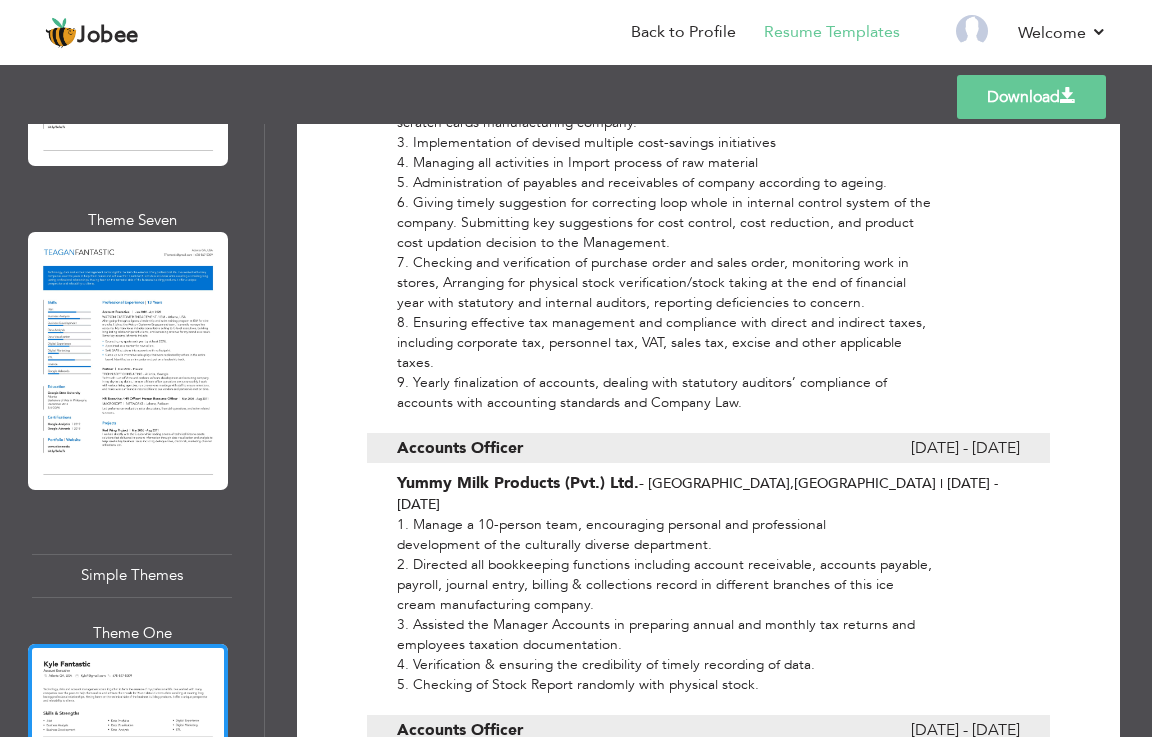 scroll, scrollTop: 1360, scrollLeft: 0, axis: vertical 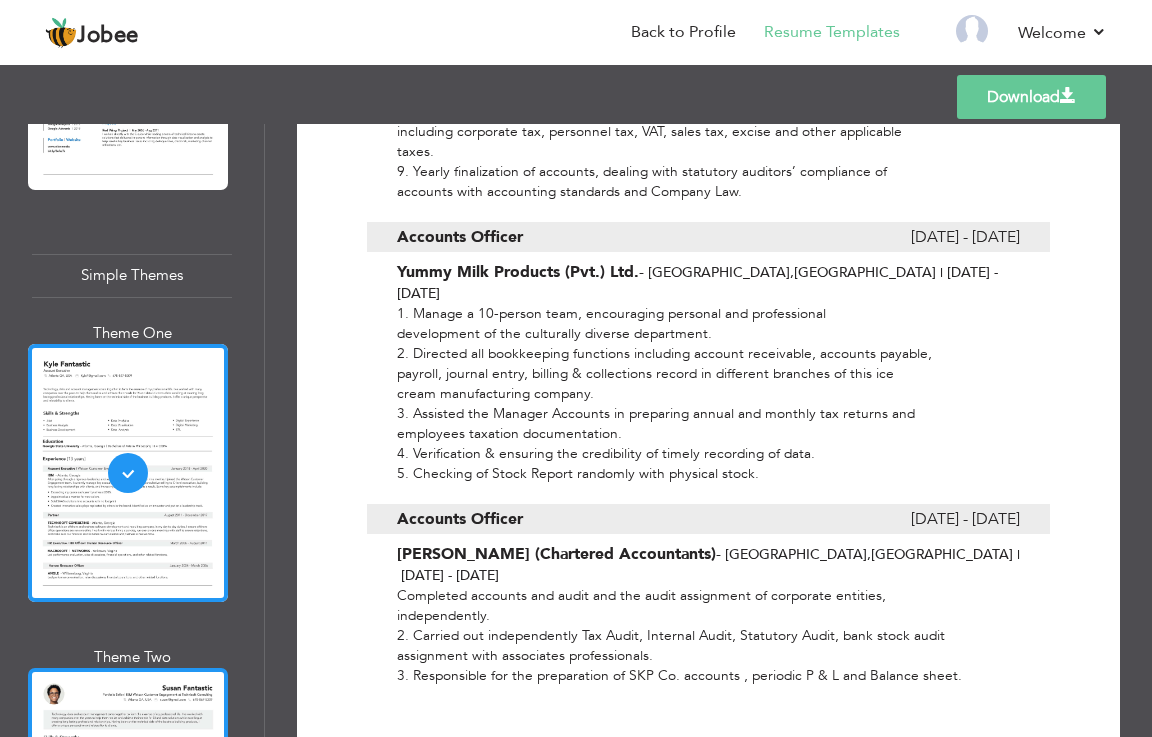 click at bounding box center (128, 797) 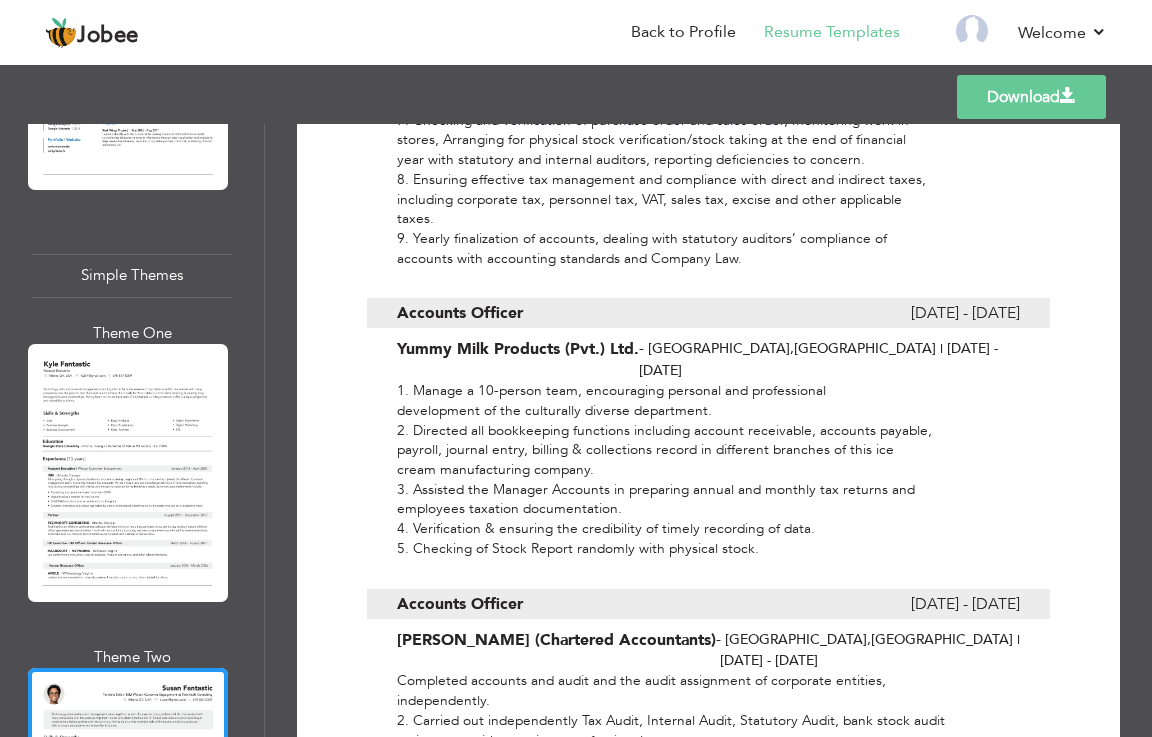 scroll, scrollTop: 1393, scrollLeft: 0, axis: vertical 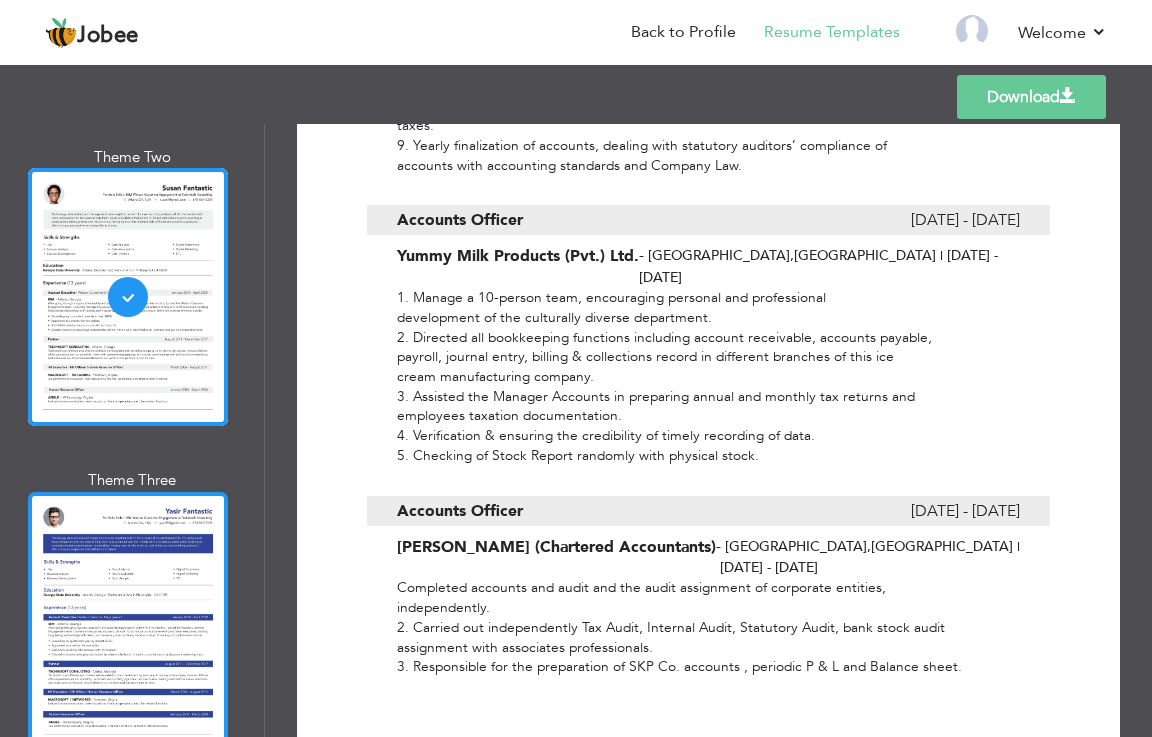 click at bounding box center [128, 621] 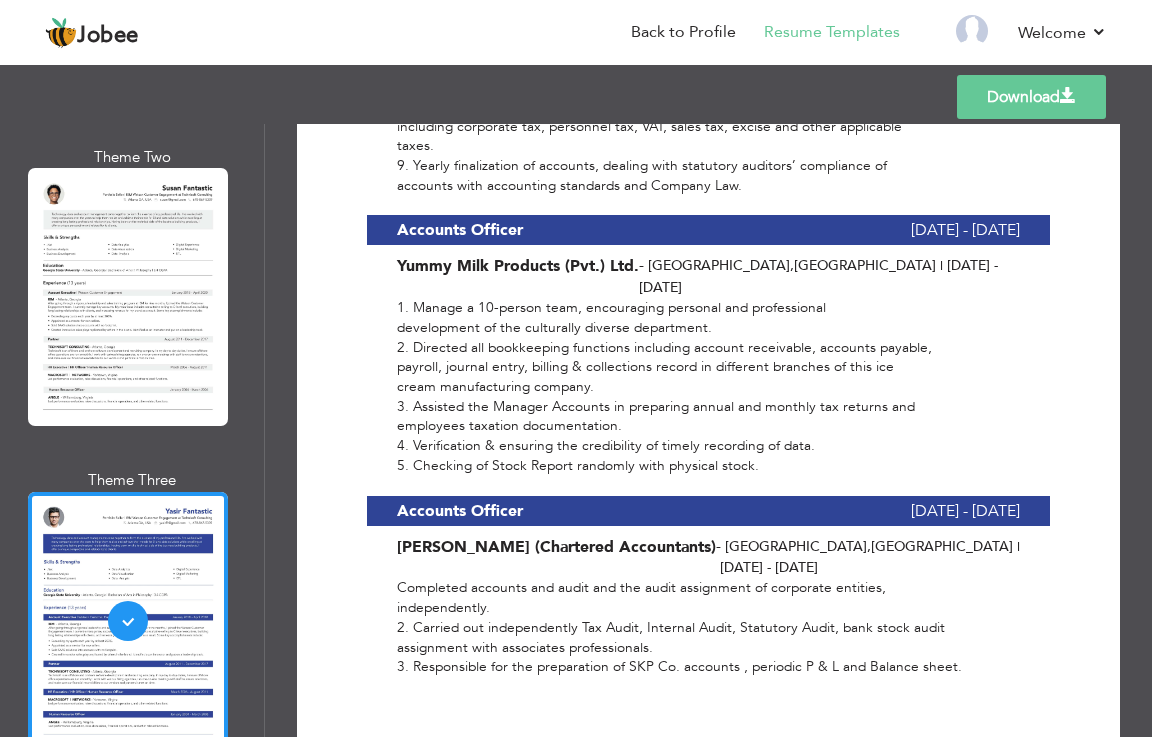 scroll, scrollTop: 763, scrollLeft: 0, axis: vertical 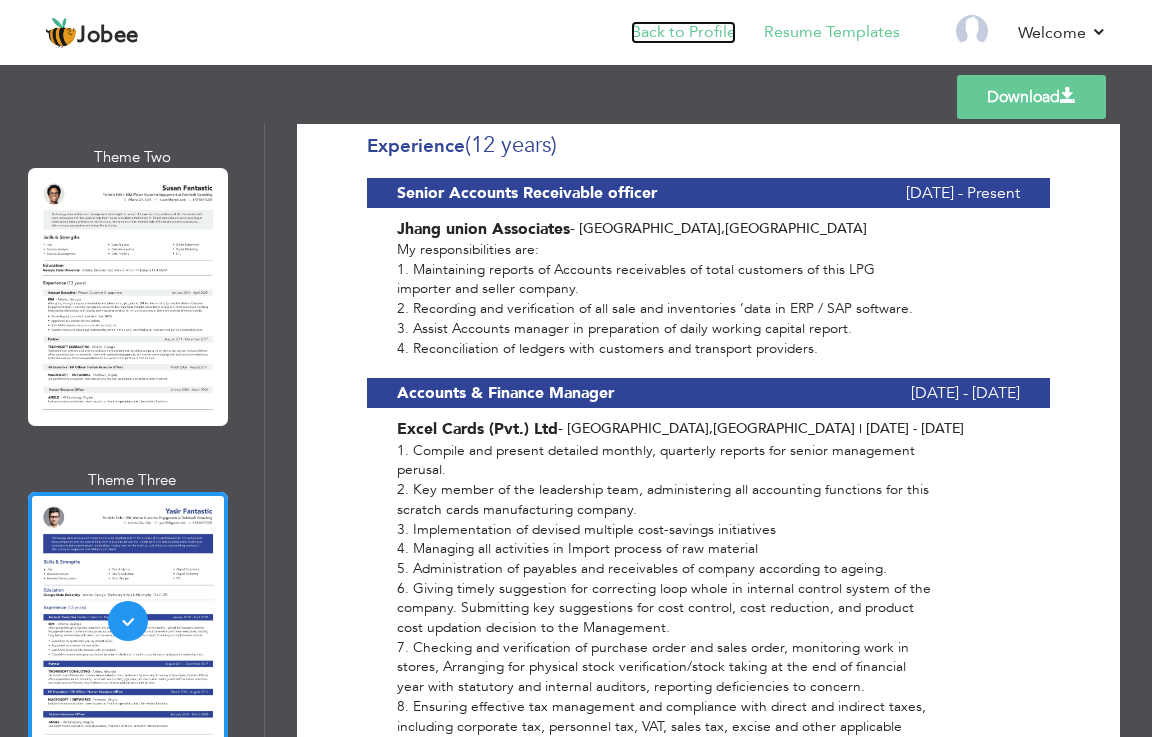 click on "Back to Profile" at bounding box center (683, 32) 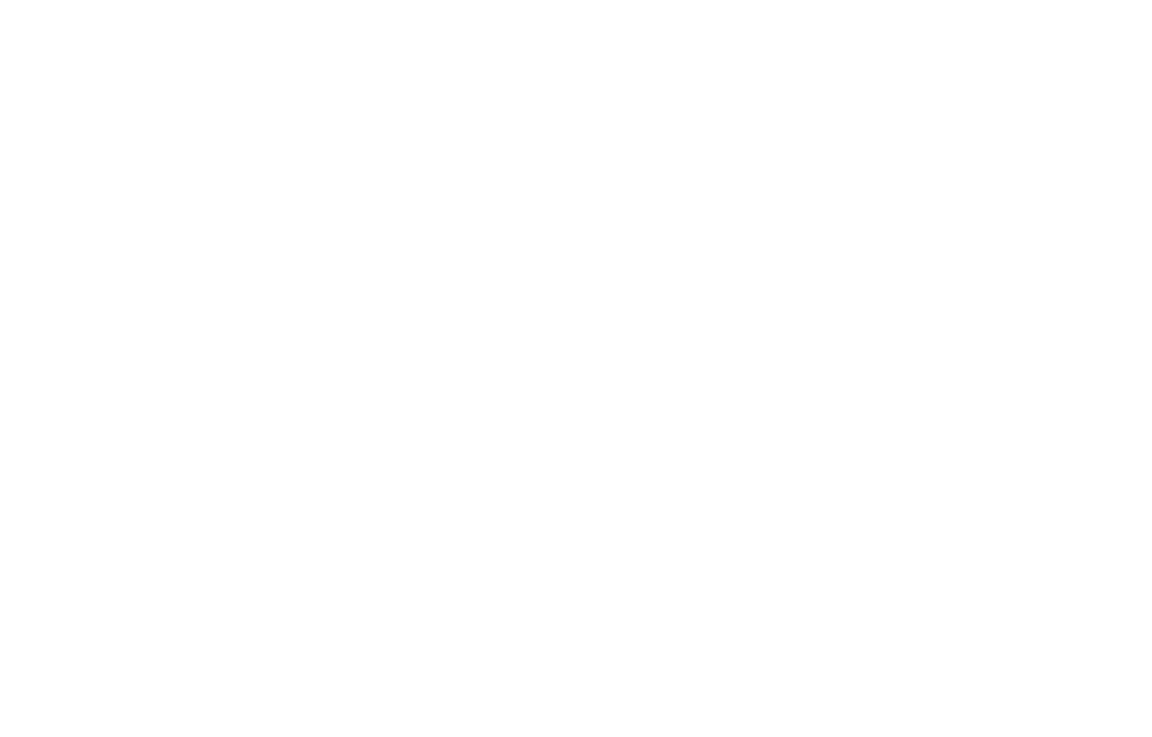 scroll, scrollTop: 0, scrollLeft: 0, axis: both 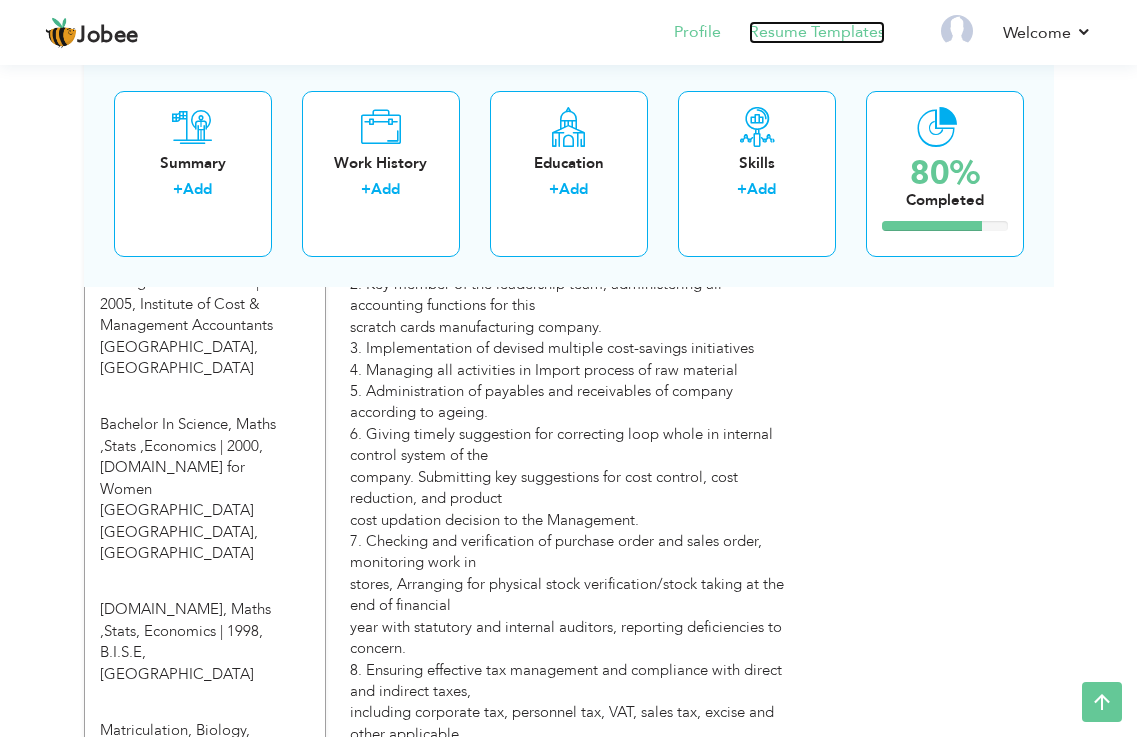 click on "Resume Templates" at bounding box center [817, 32] 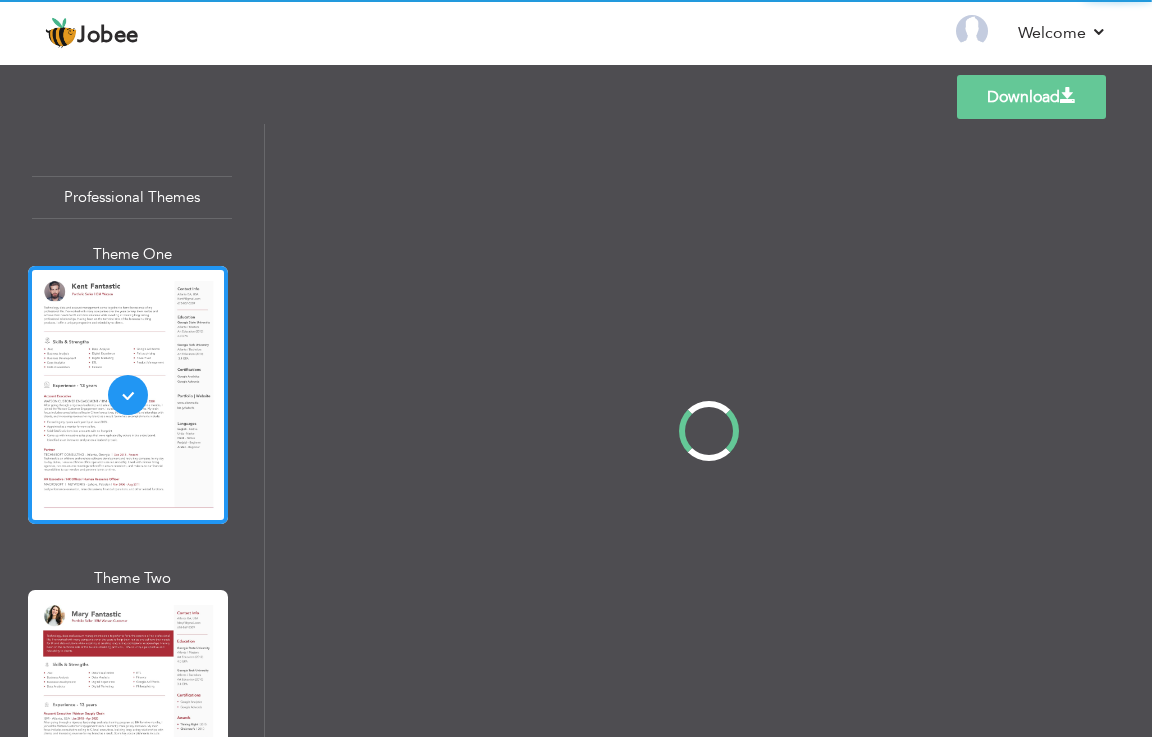 scroll, scrollTop: 0, scrollLeft: 0, axis: both 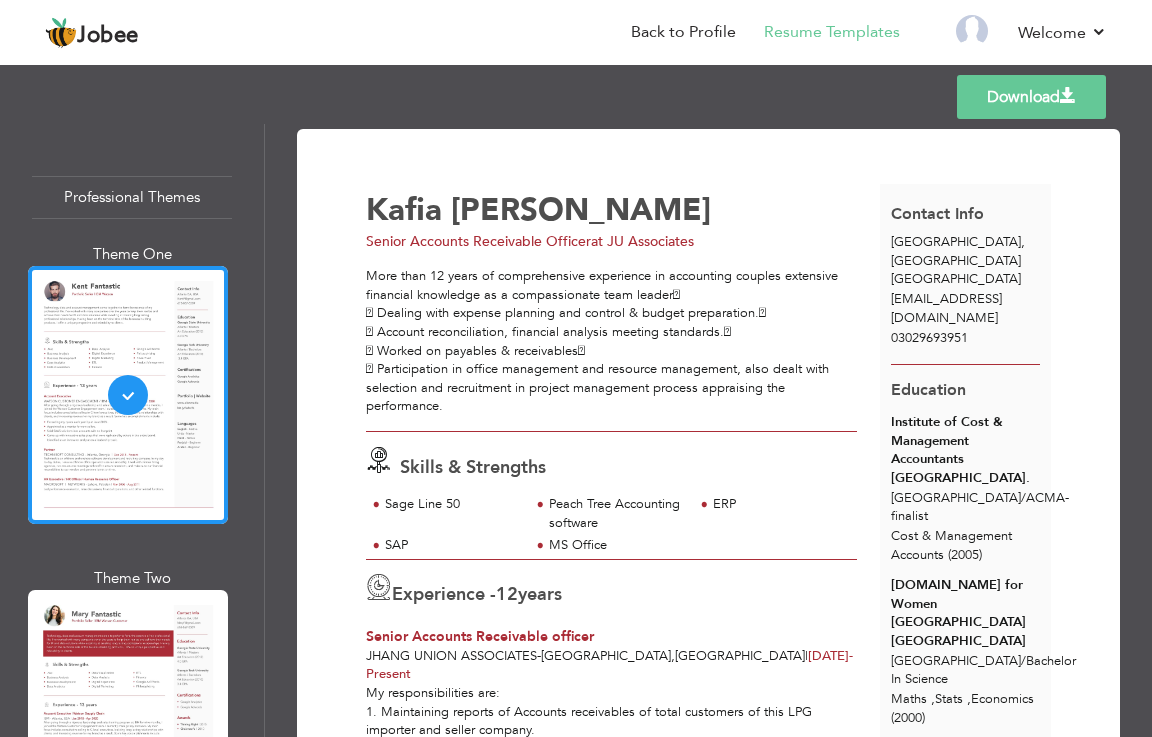 click on "Download" at bounding box center (1031, 97) 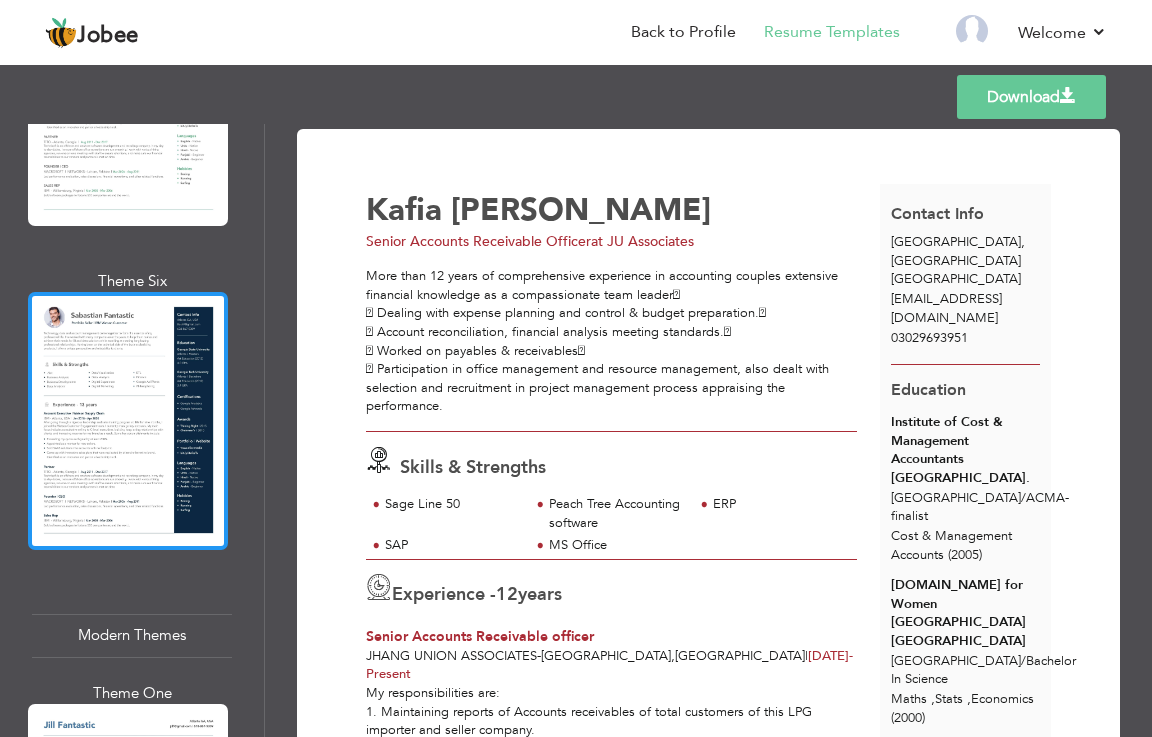 scroll, scrollTop: 1600, scrollLeft: 0, axis: vertical 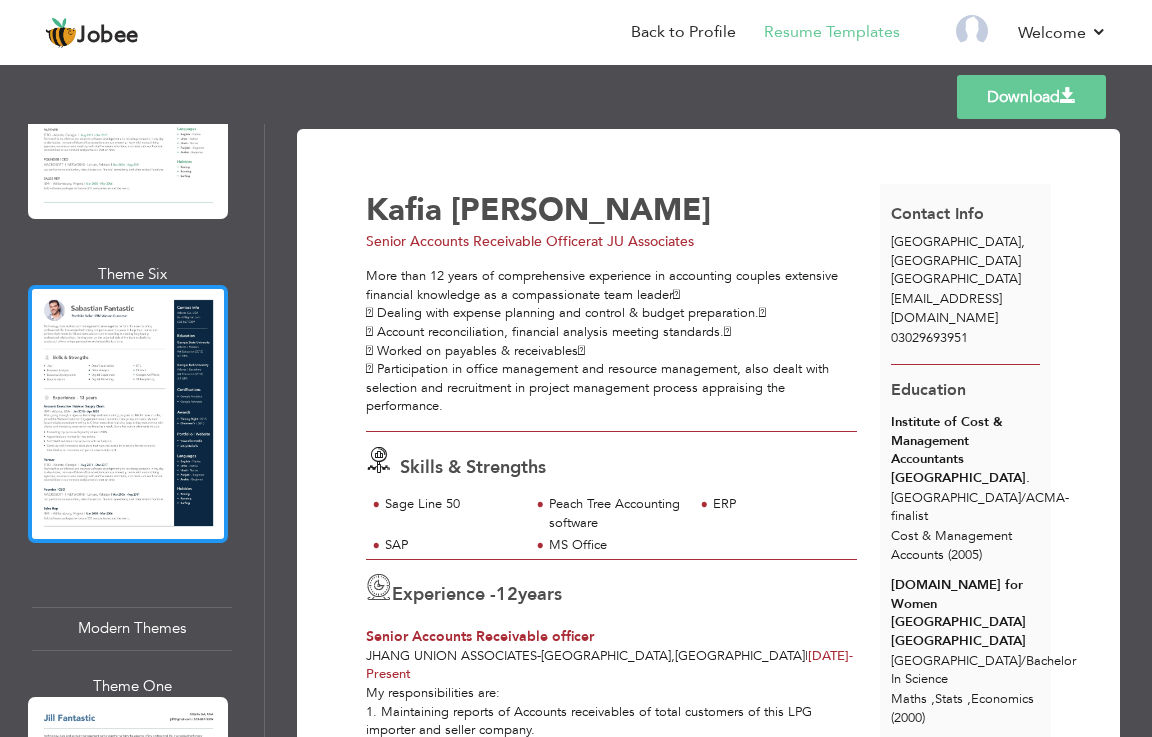 click at bounding box center (128, 414) 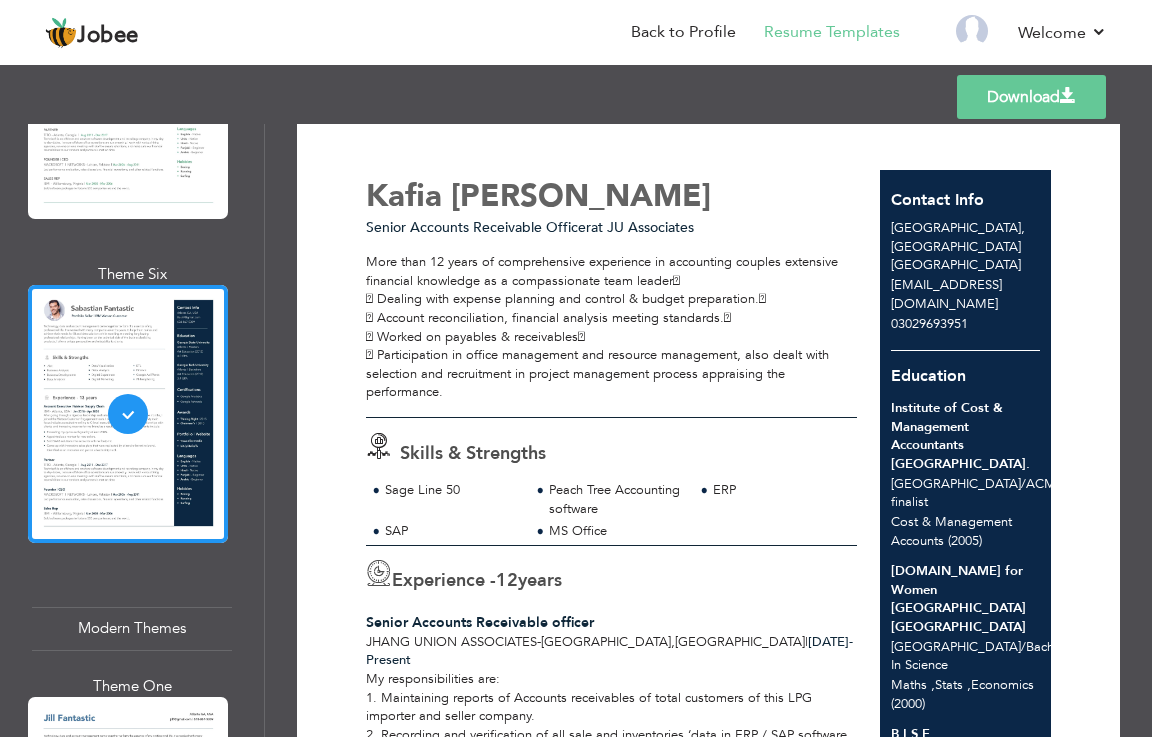 scroll, scrollTop: 0, scrollLeft: 0, axis: both 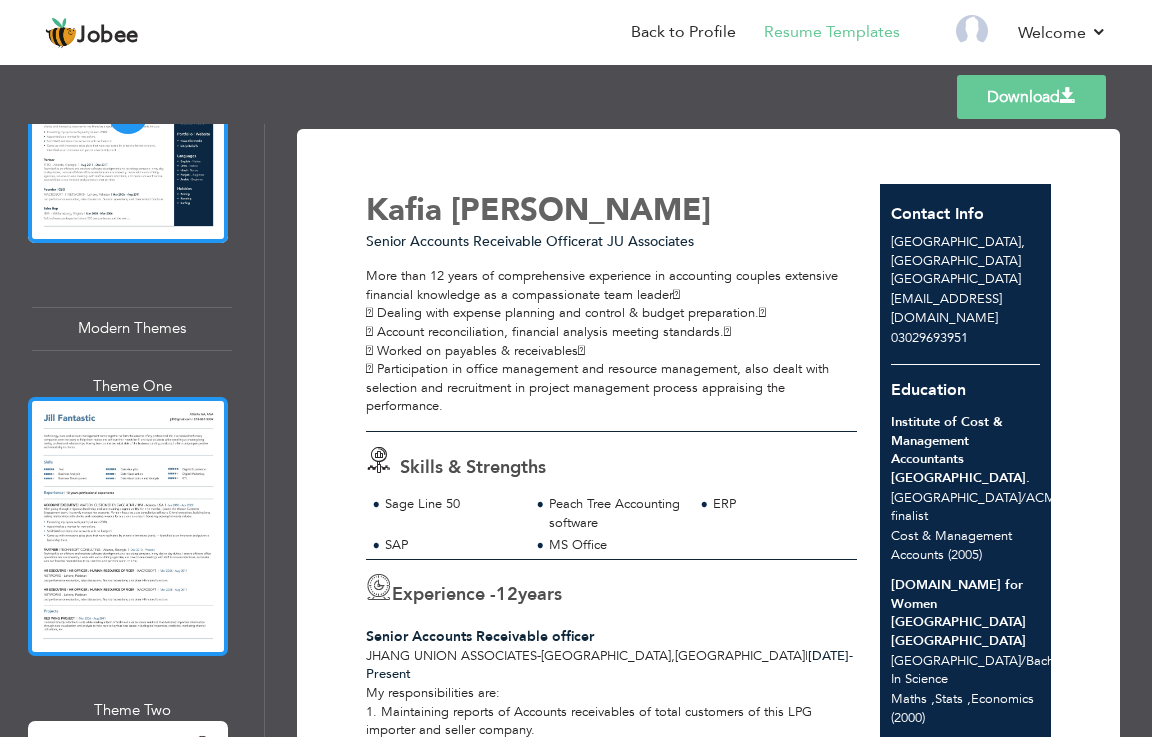 click at bounding box center (128, 526) 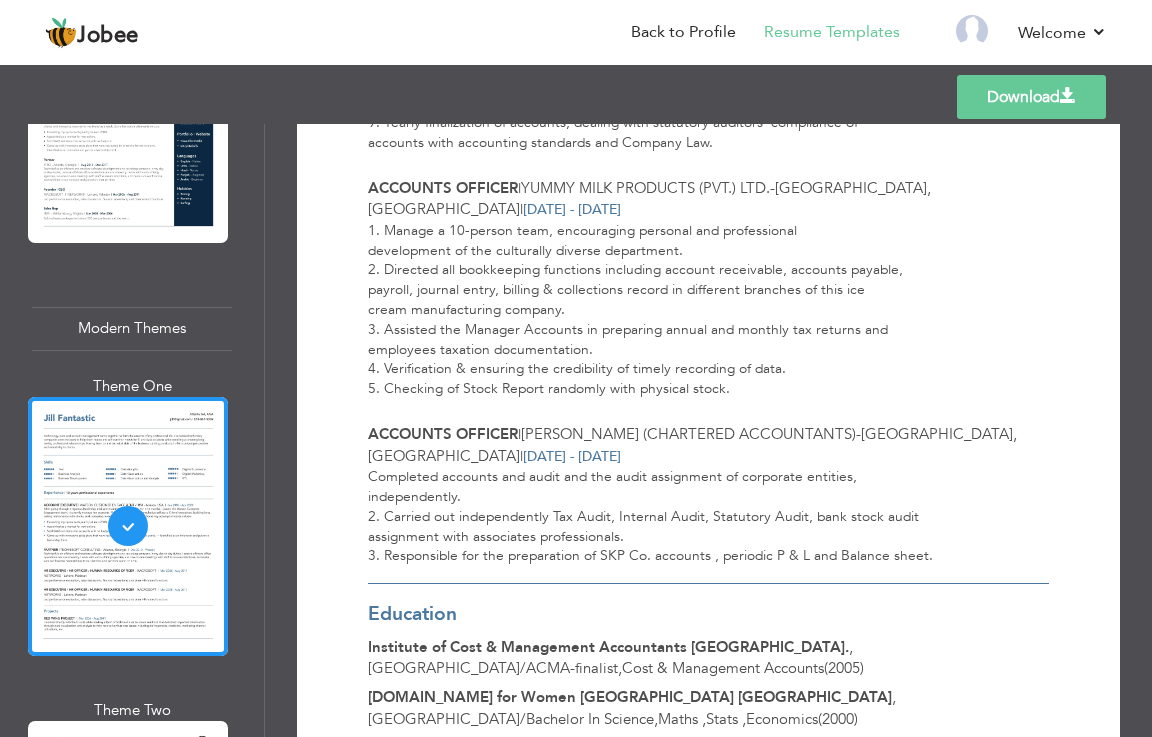scroll, scrollTop: 1337, scrollLeft: 0, axis: vertical 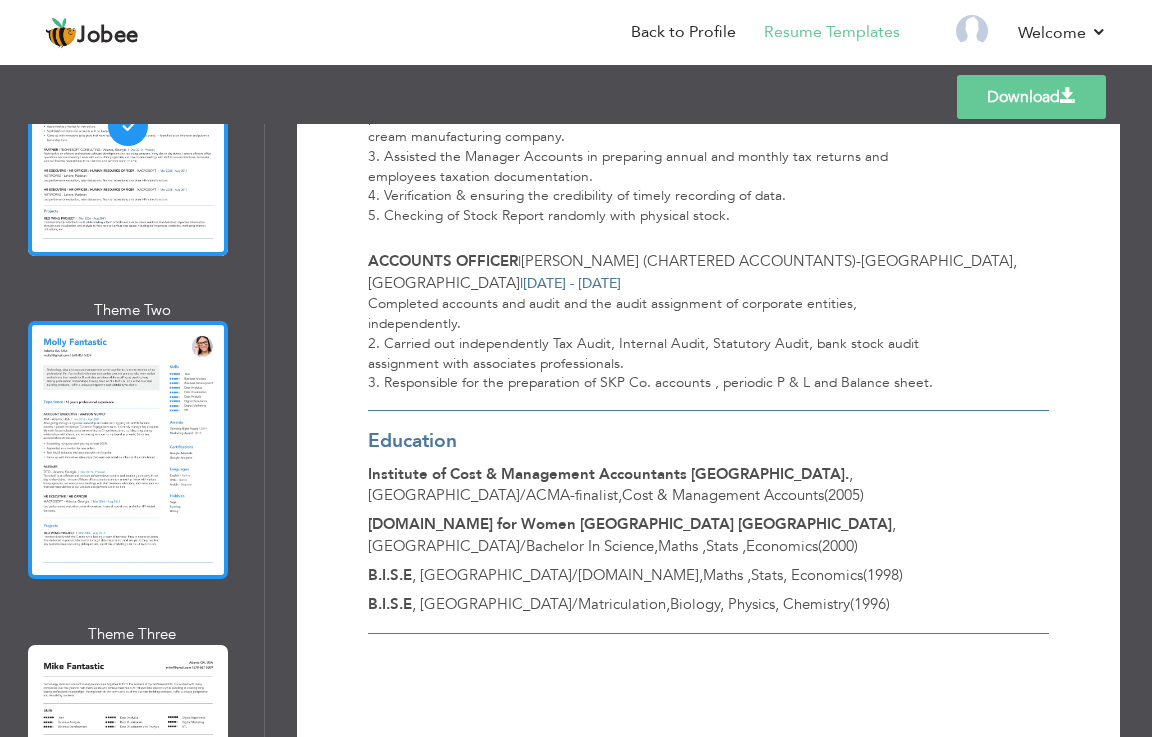 click at bounding box center [128, 450] 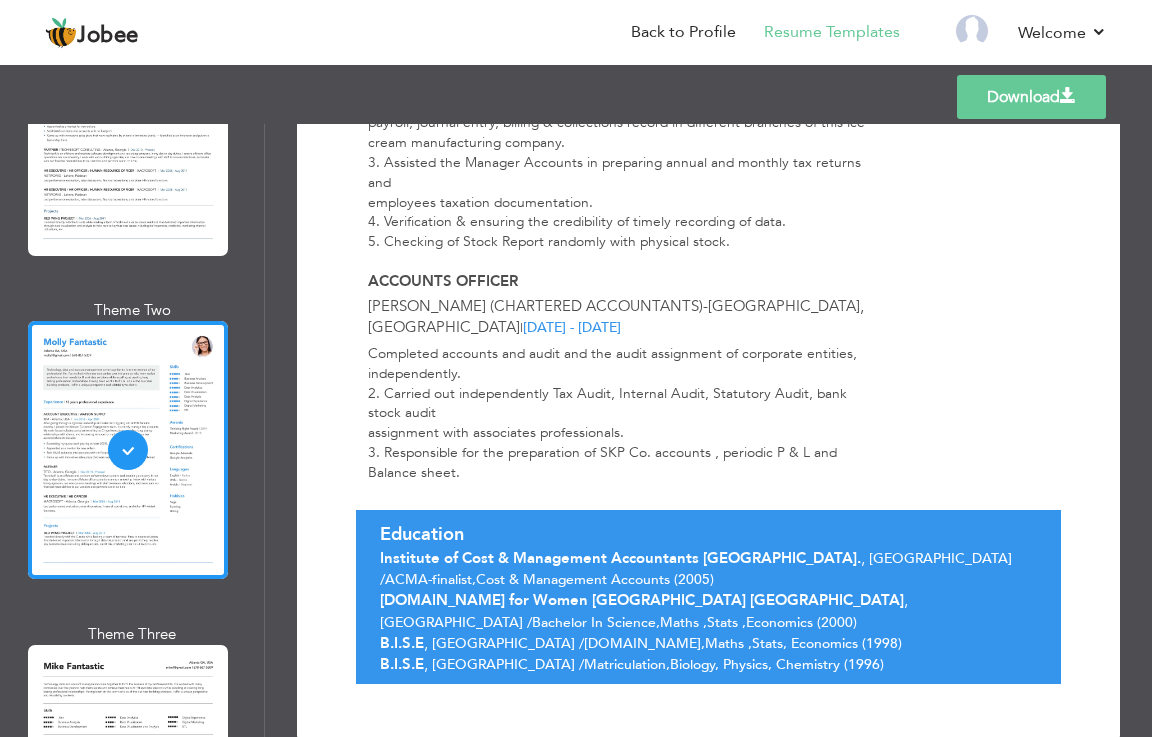 scroll, scrollTop: 1487, scrollLeft: 0, axis: vertical 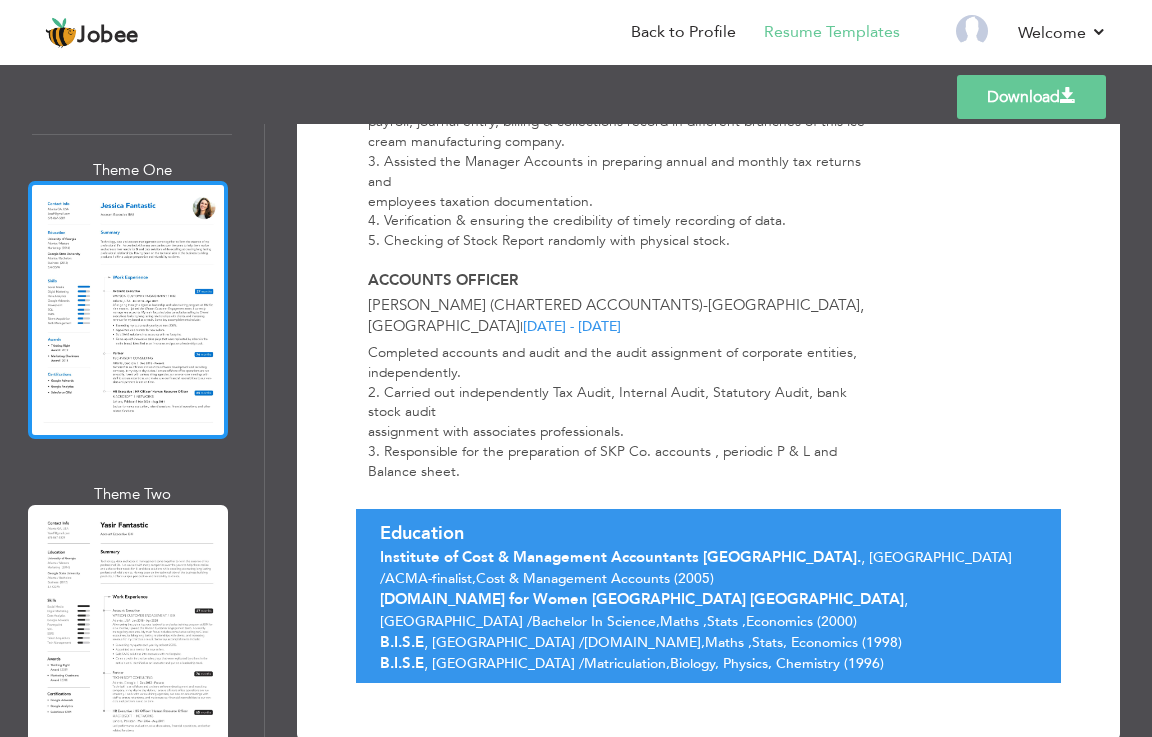 click at bounding box center [128, 310] 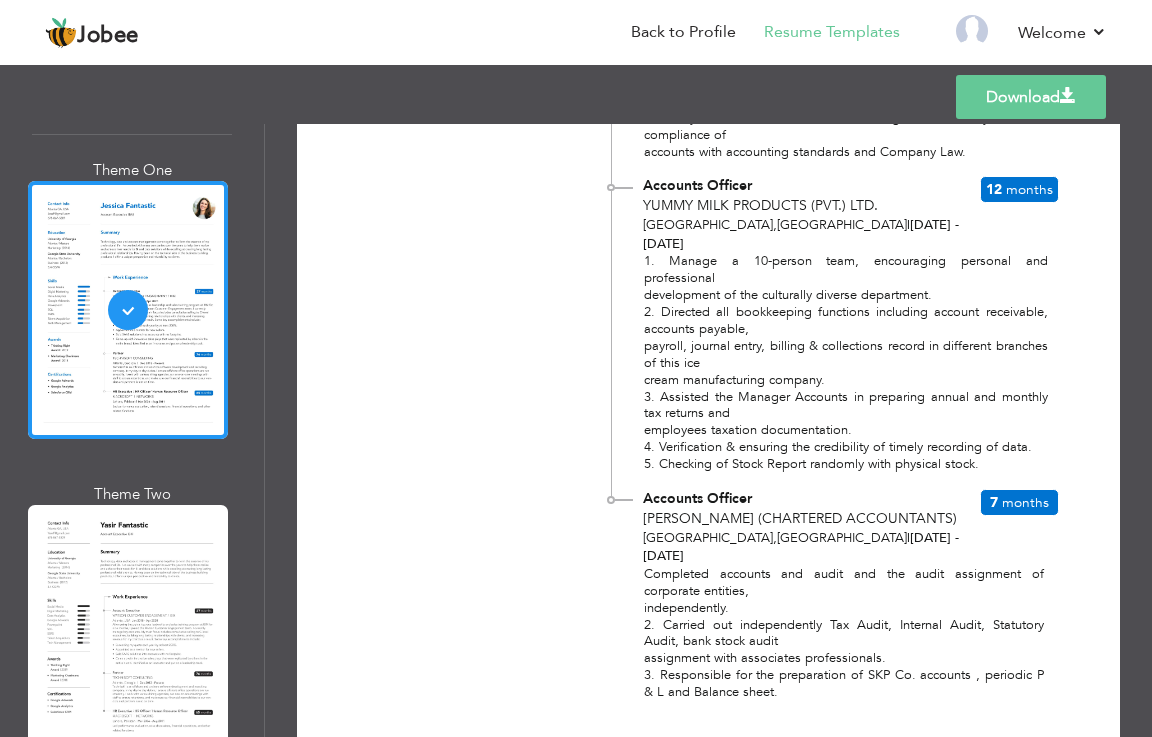 scroll, scrollTop: 1225, scrollLeft: 0, axis: vertical 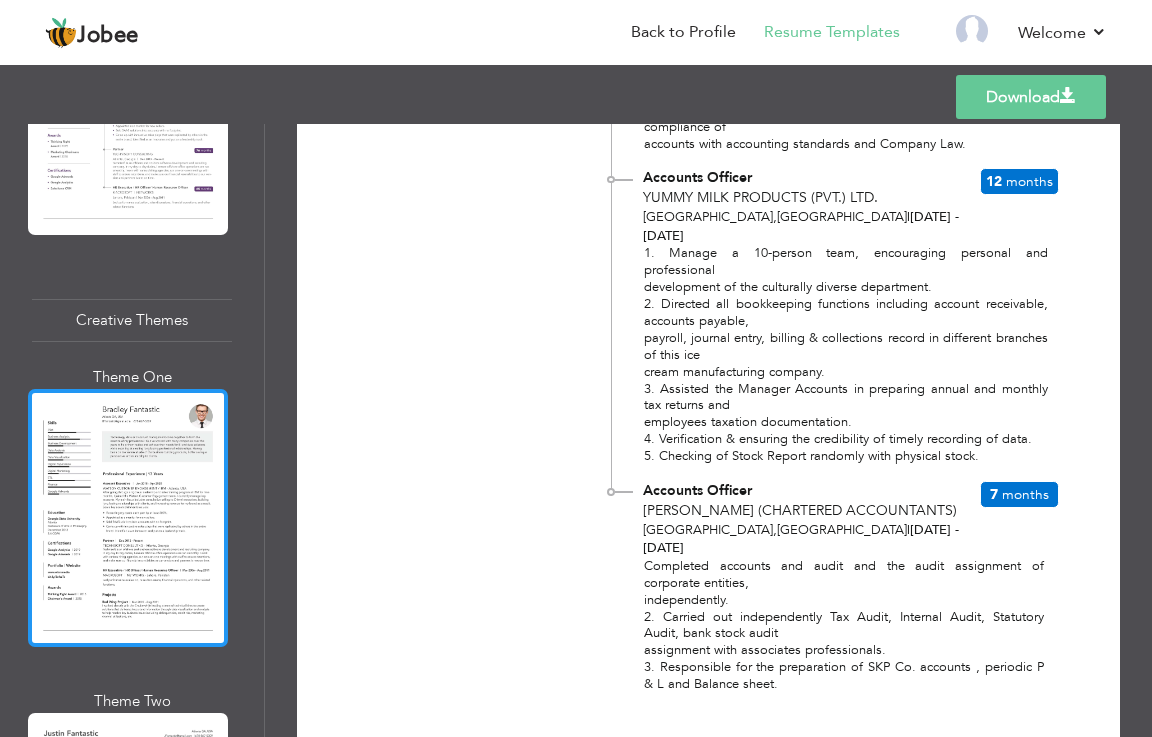 click at bounding box center [128, 518] 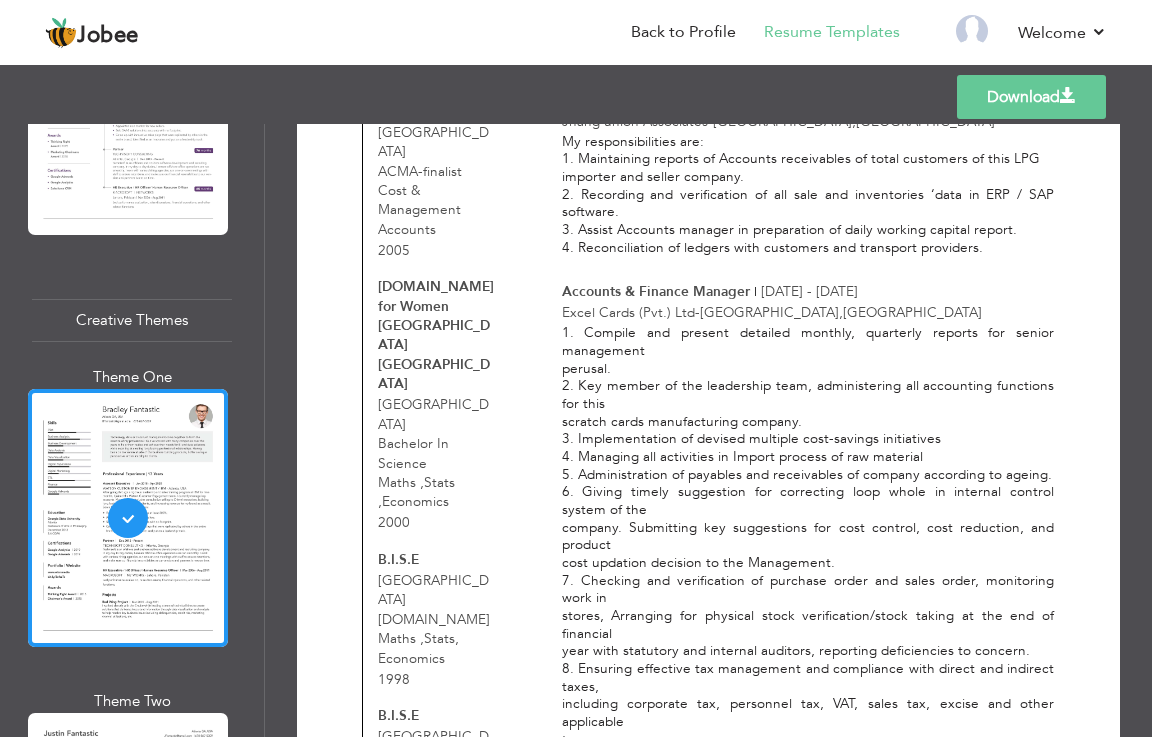 scroll, scrollTop: 600, scrollLeft: 0, axis: vertical 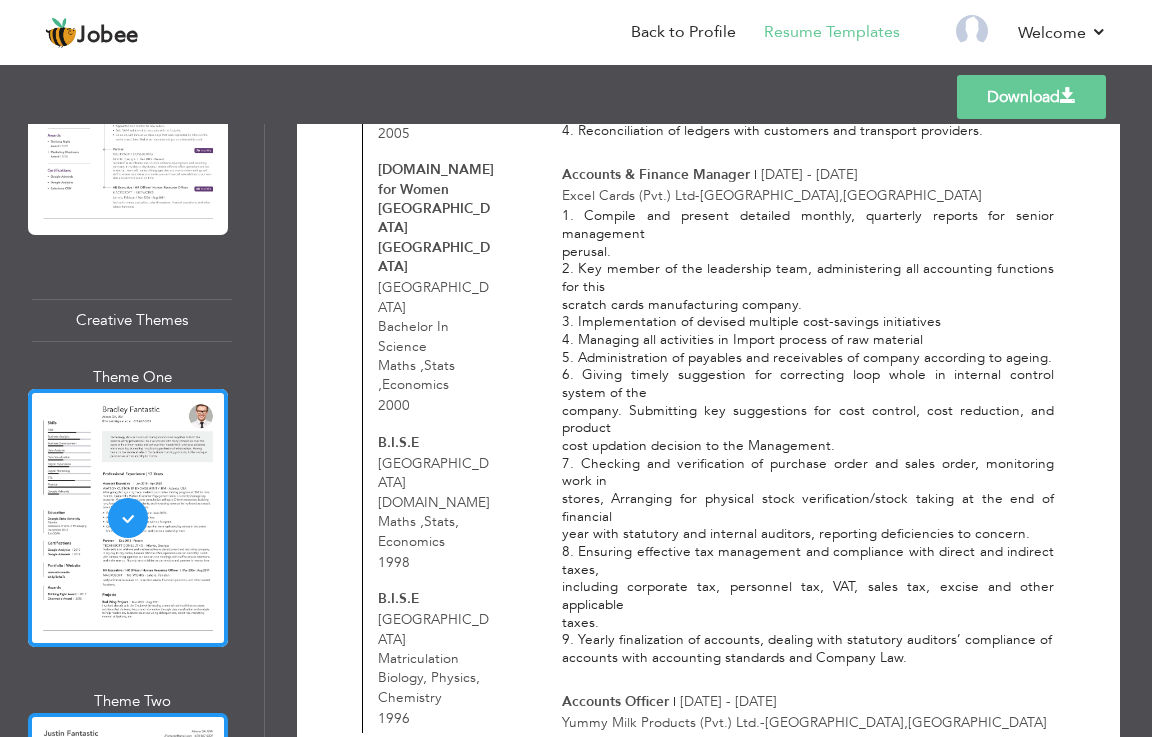 click at bounding box center (128, 842) 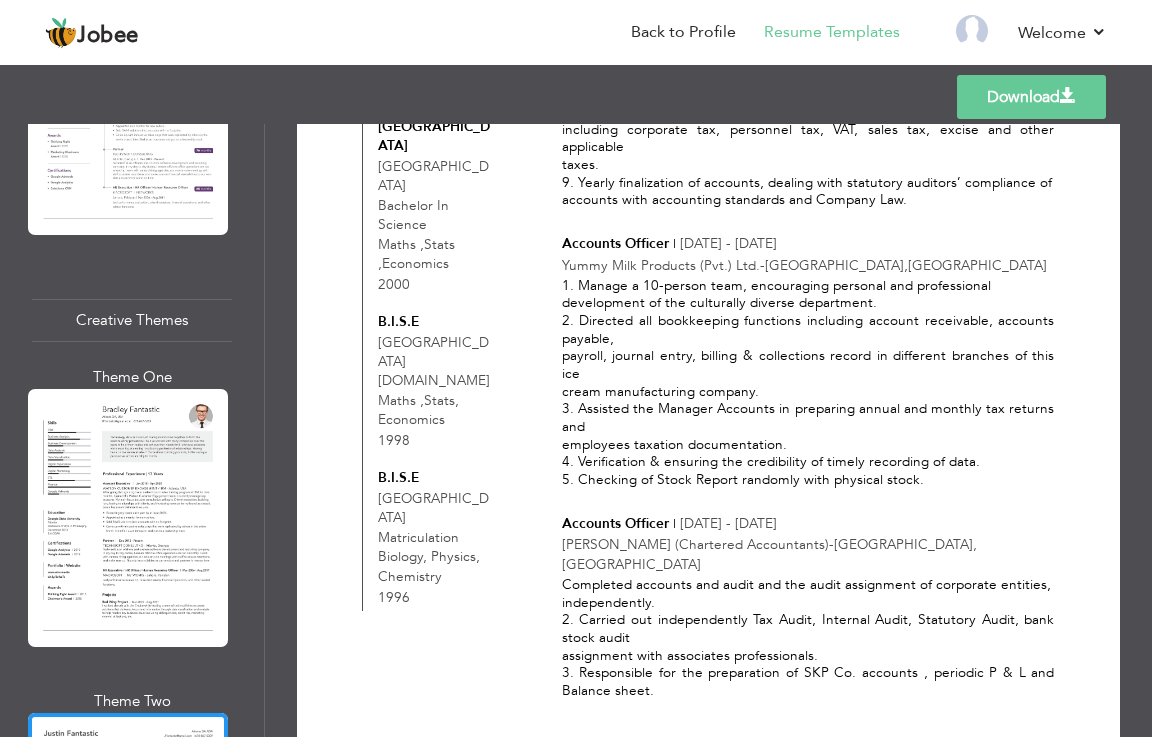 scroll, scrollTop: 1054, scrollLeft: 0, axis: vertical 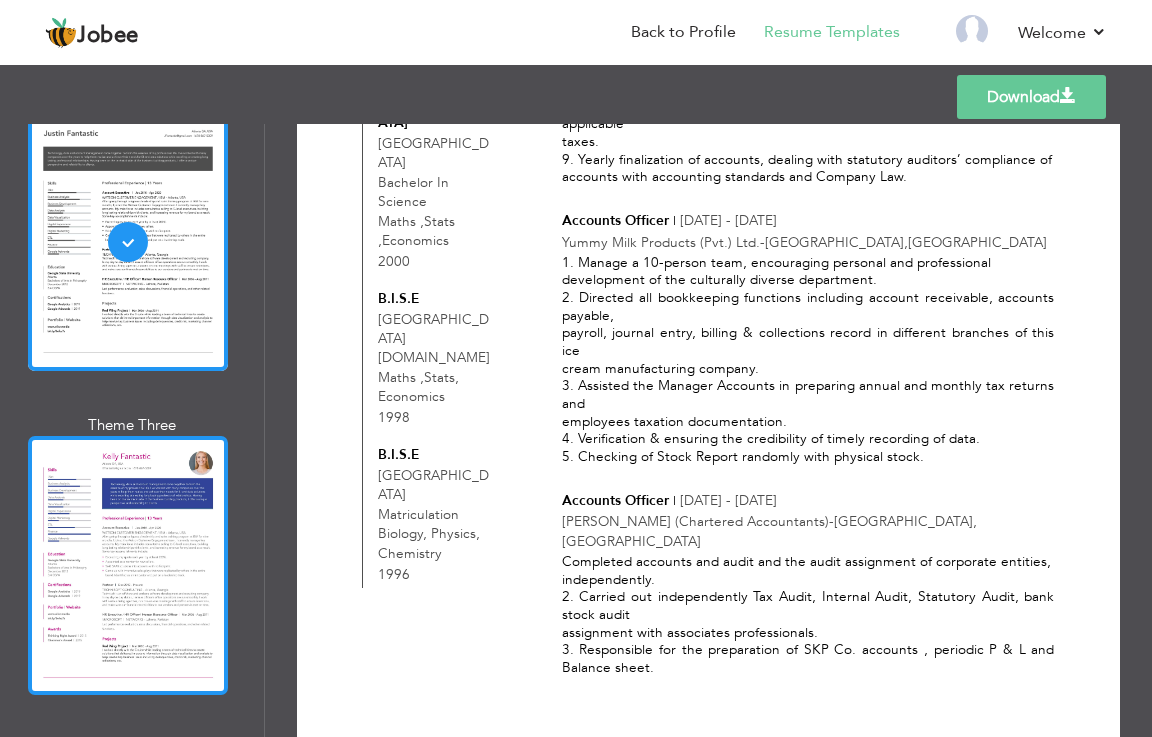 click at bounding box center [128, 565] 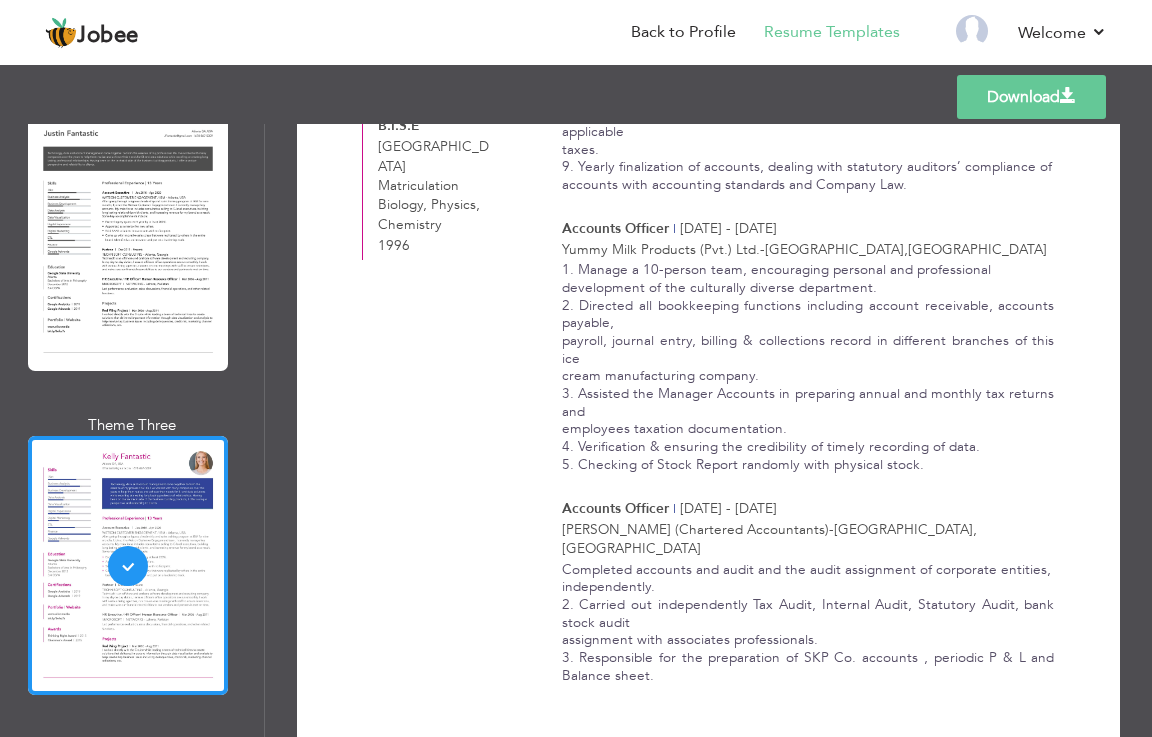 scroll, scrollTop: 1098, scrollLeft: 0, axis: vertical 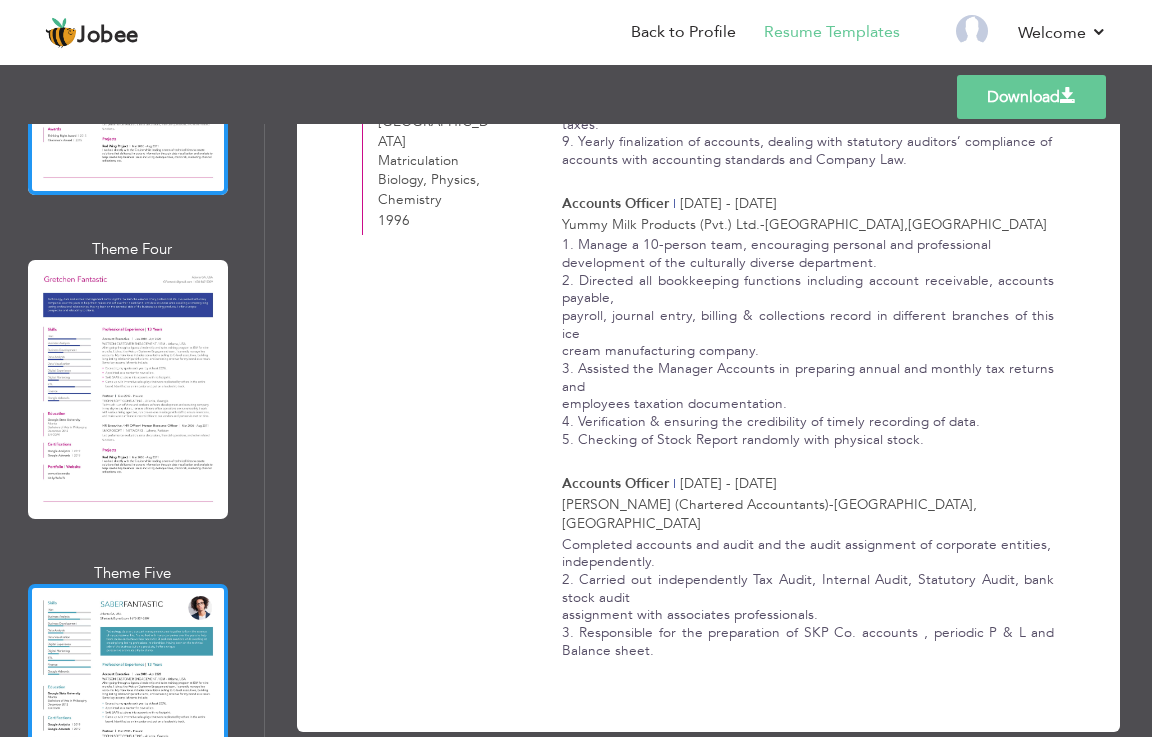 click at bounding box center (128, 713) 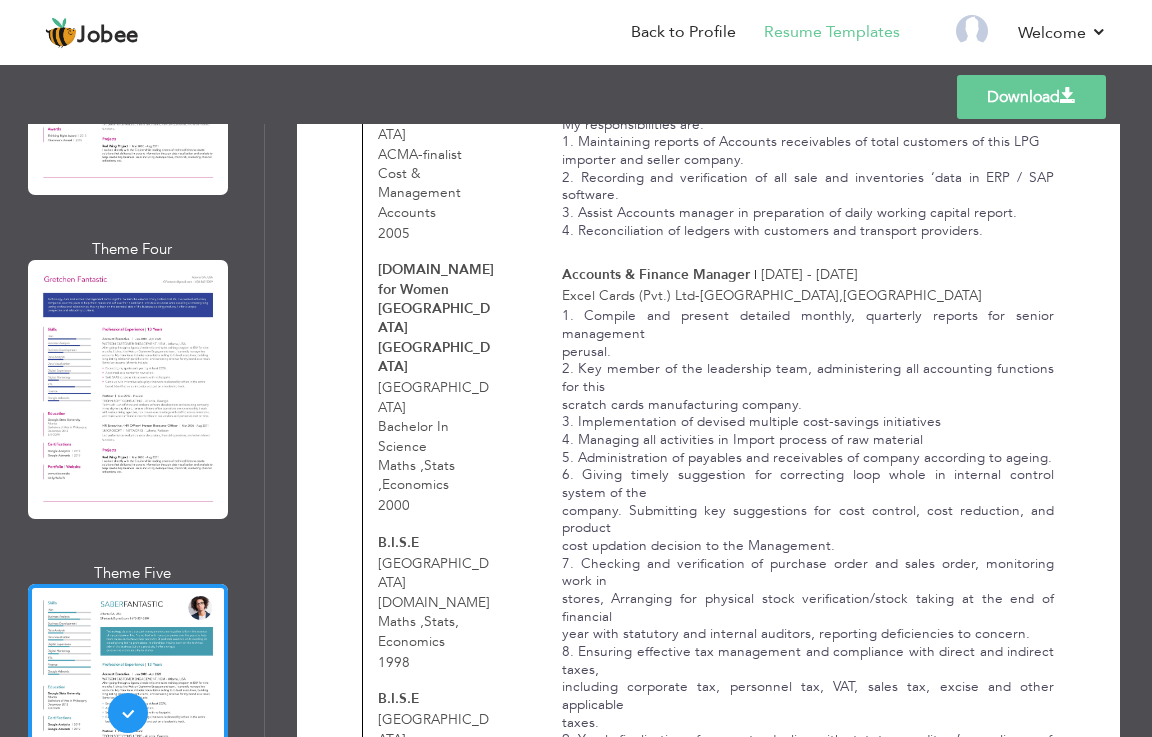 scroll, scrollTop: 1098, scrollLeft: 0, axis: vertical 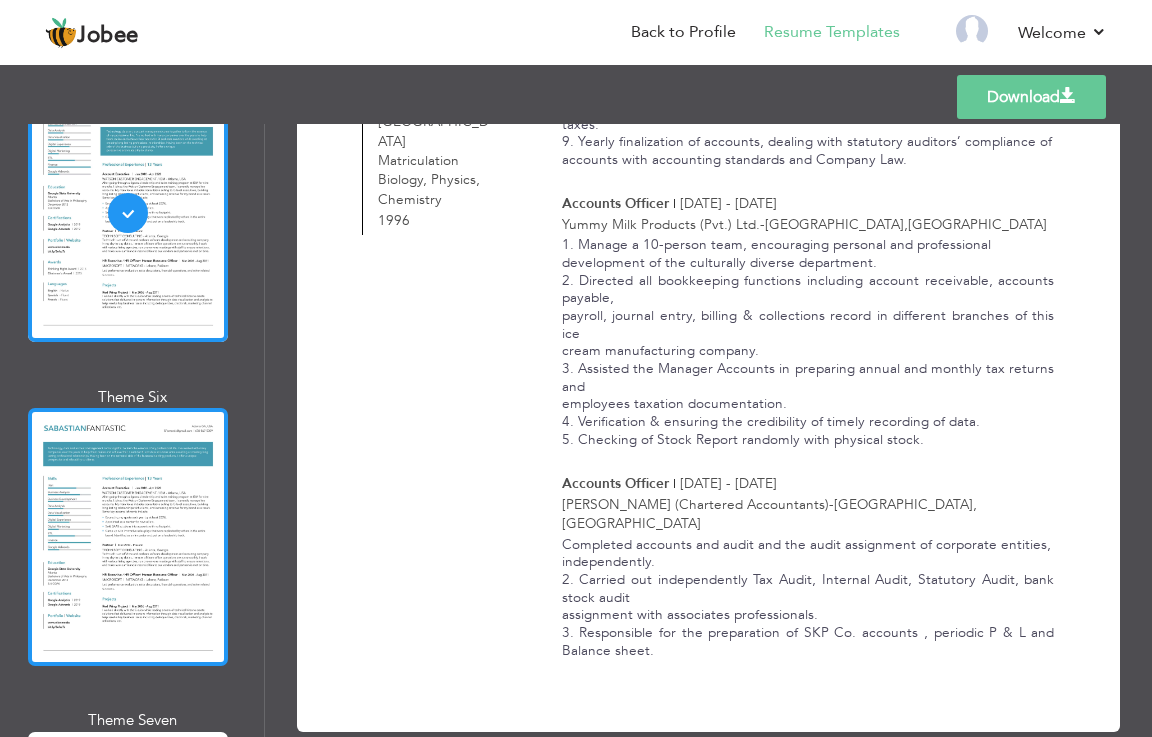 click at bounding box center [128, 537] 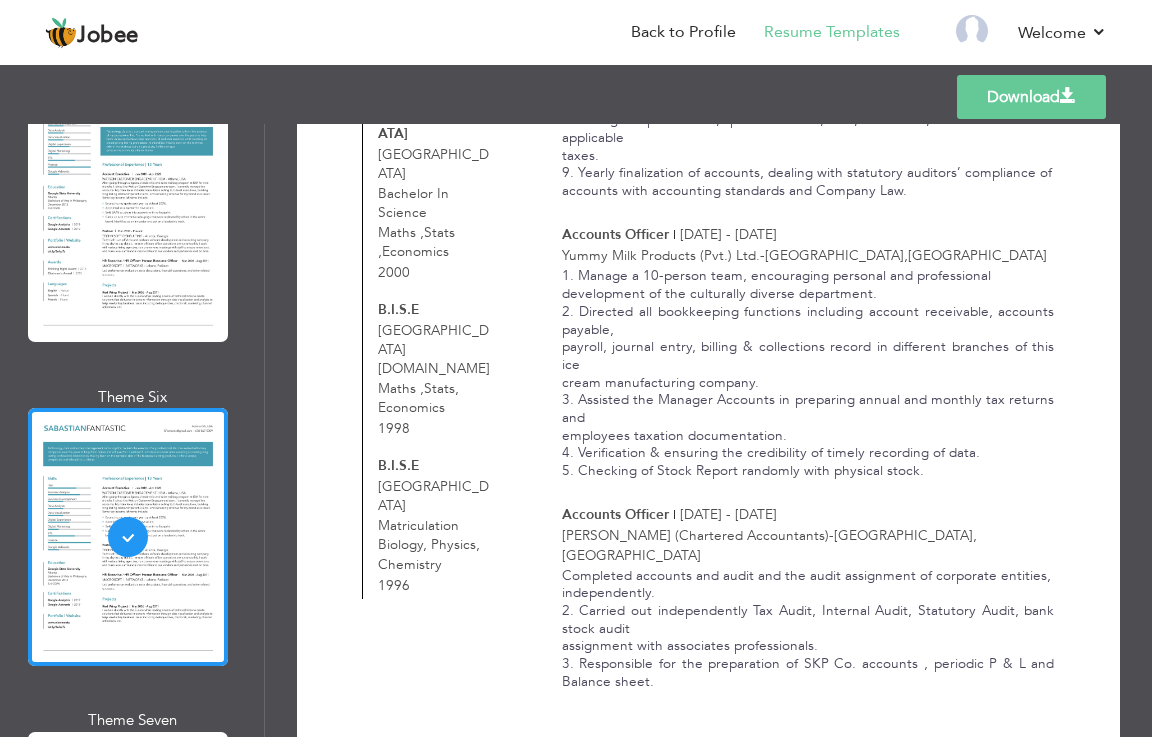 scroll, scrollTop: 1057, scrollLeft: 0, axis: vertical 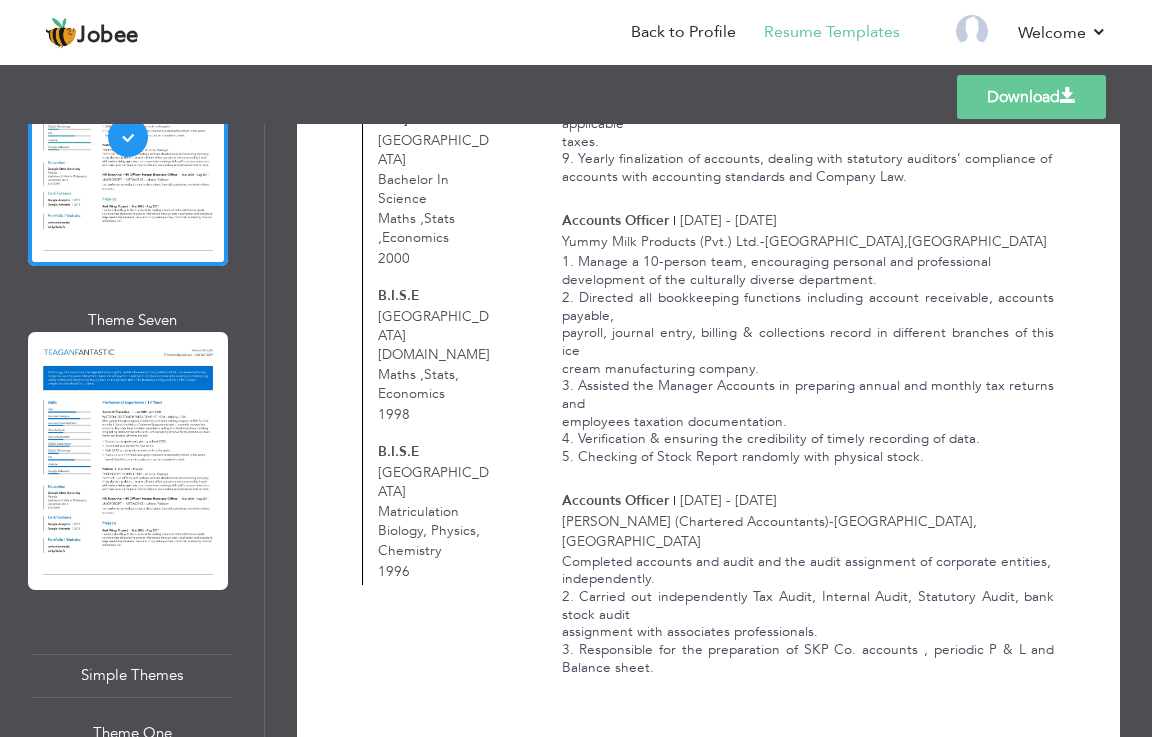 click at bounding box center (128, 873) 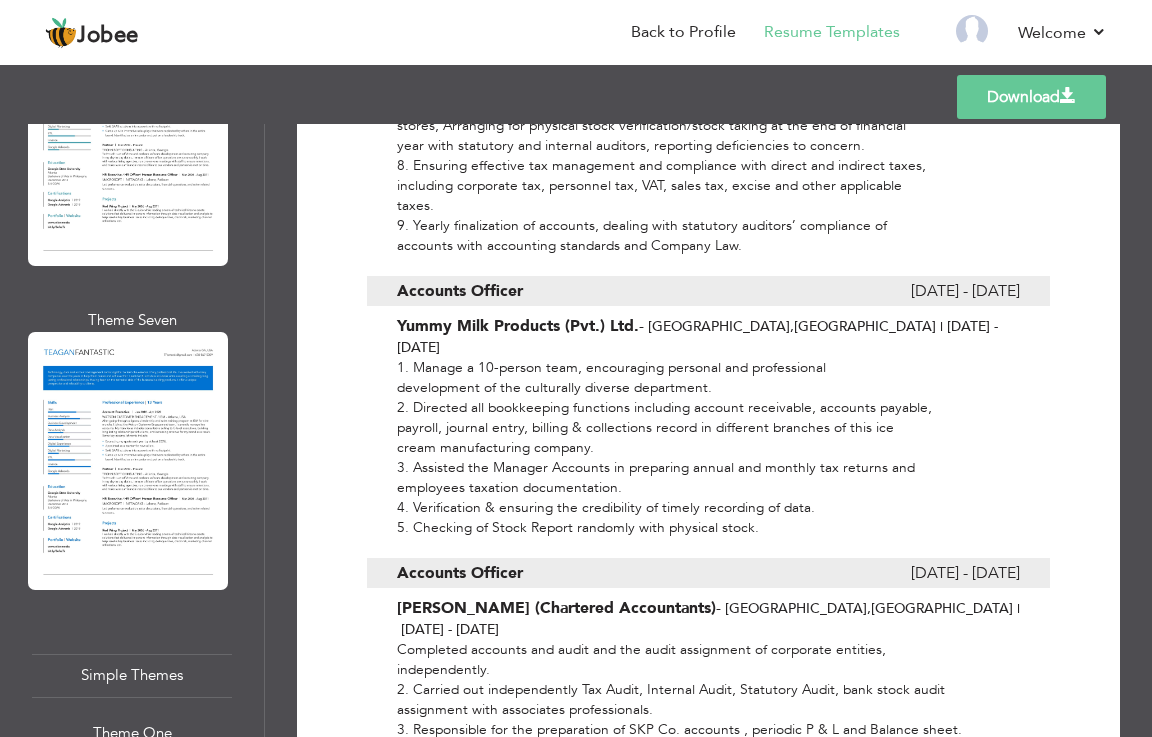 scroll, scrollTop: 1360, scrollLeft: 0, axis: vertical 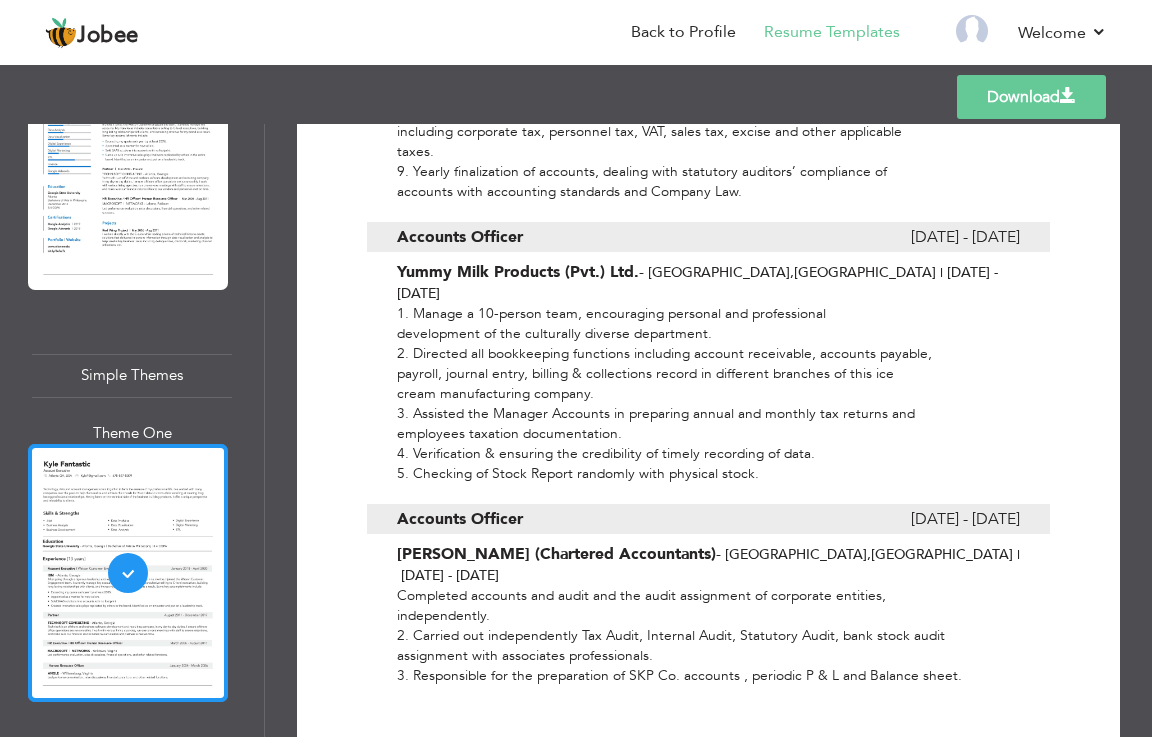 click at bounding box center [128, 897] 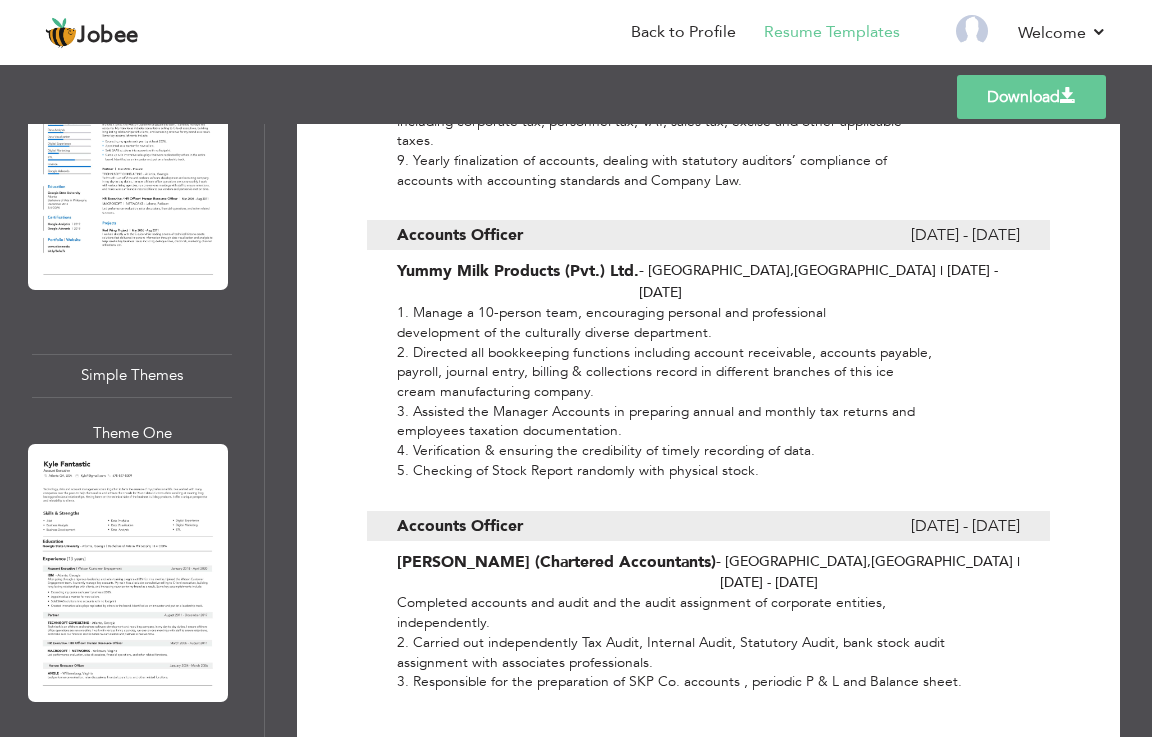 scroll, scrollTop: 1393, scrollLeft: 0, axis: vertical 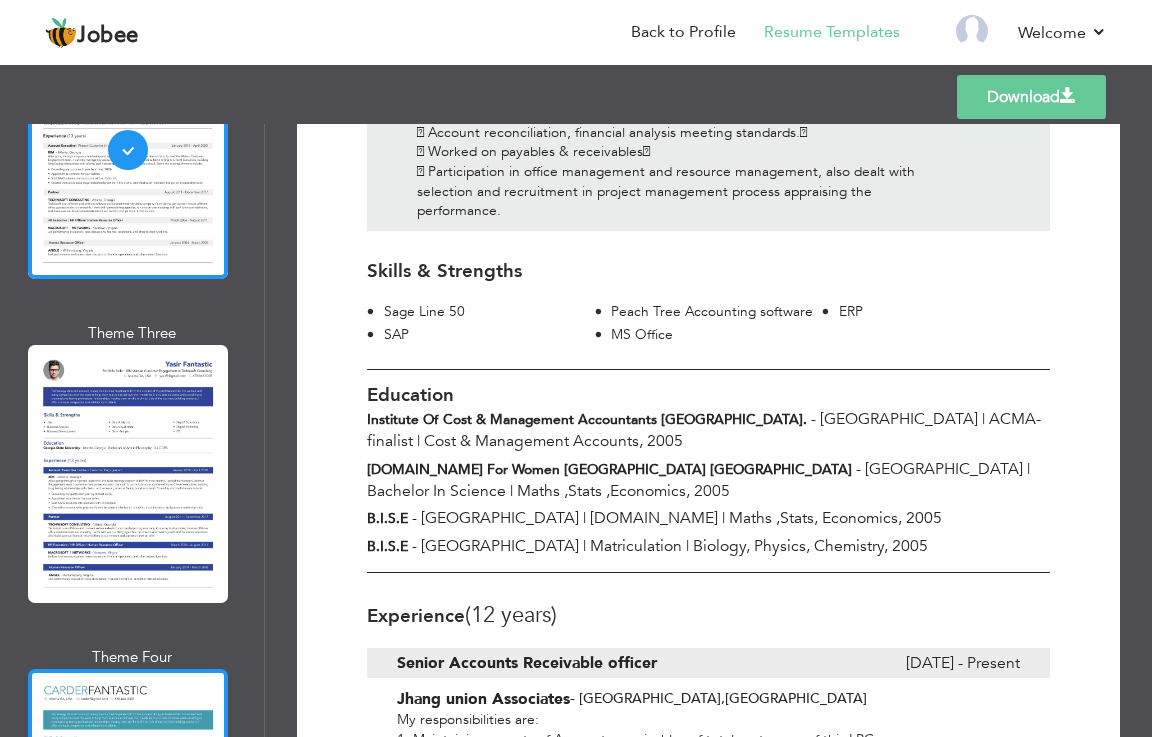 click at bounding box center [128, 798] 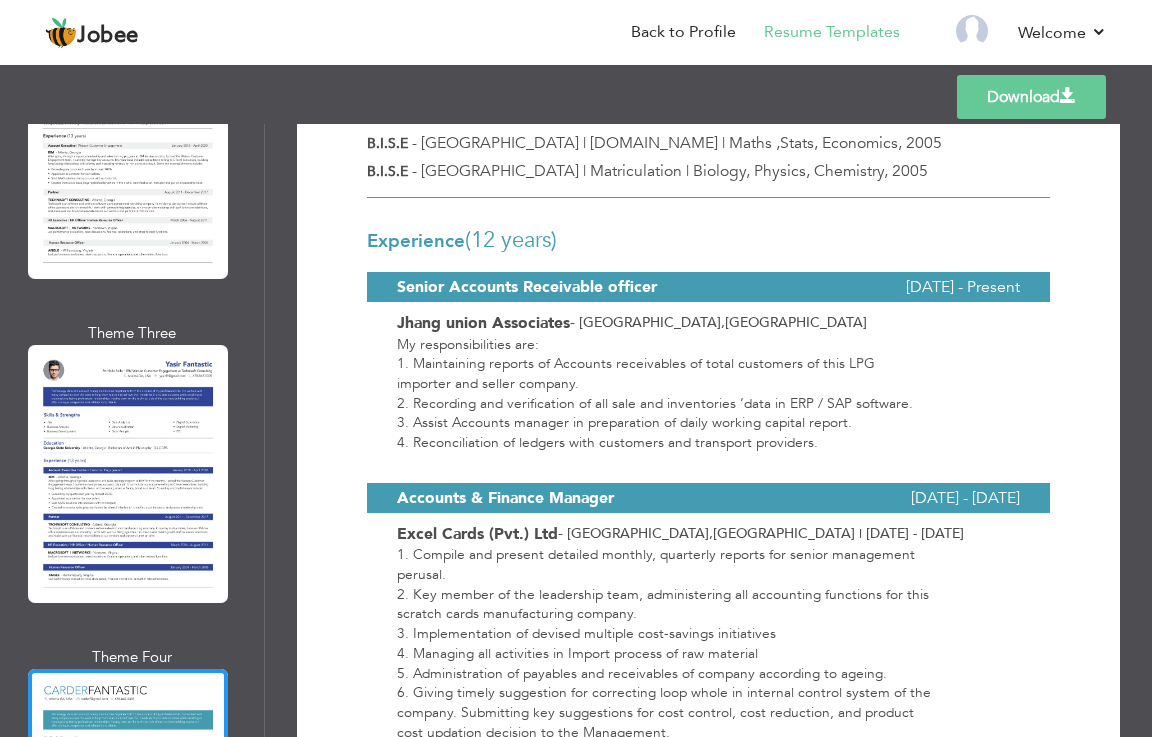 scroll, scrollTop: 800, scrollLeft: 0, axis: vertical 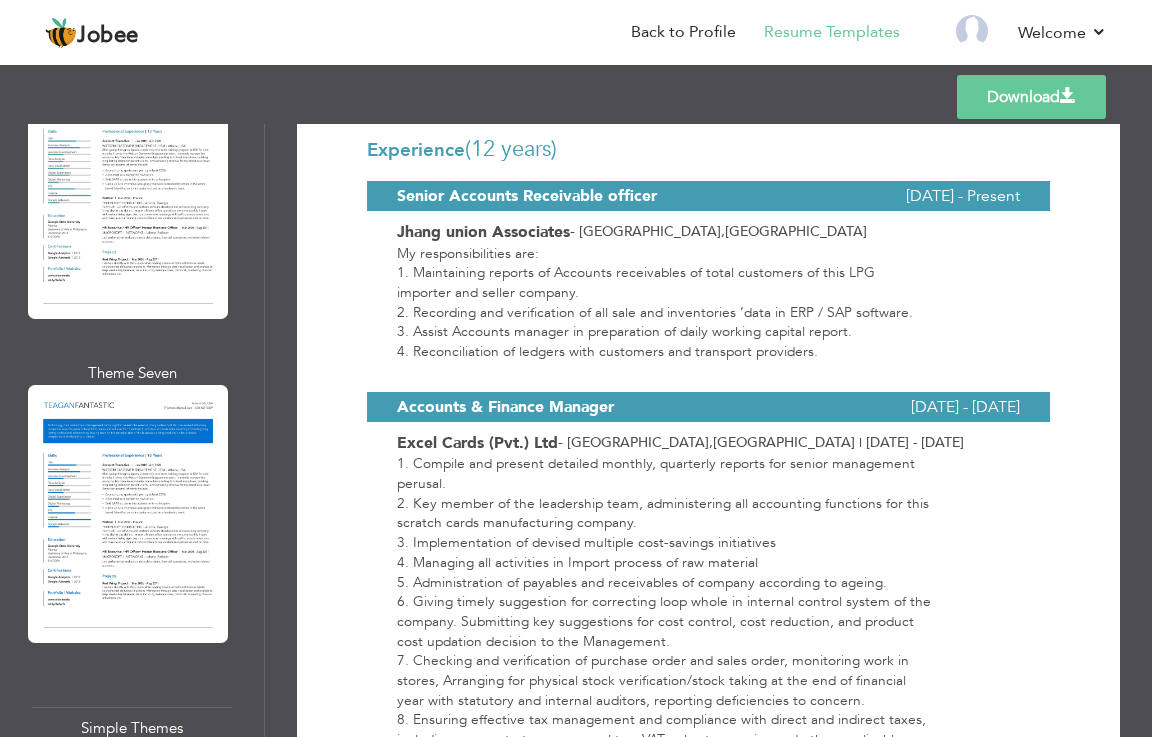 click at bounding box center (128, 926) 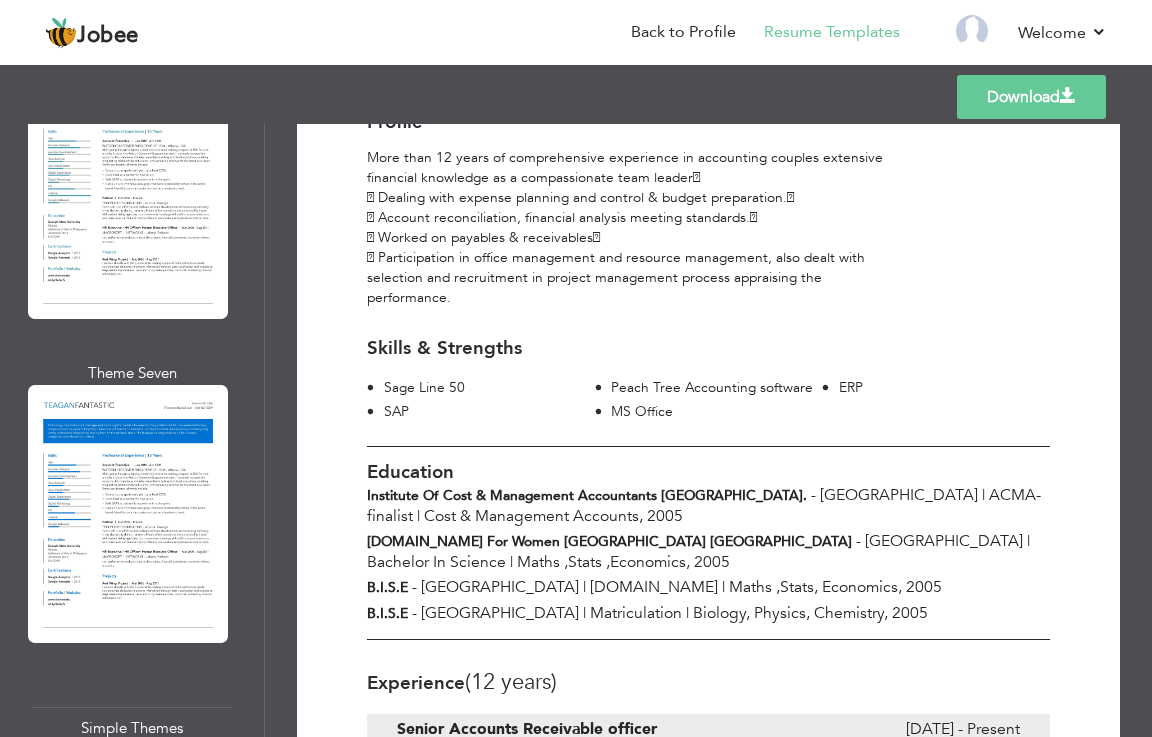 scroll, scrollTop: 300, scrollLeft: 0, axis: vertical 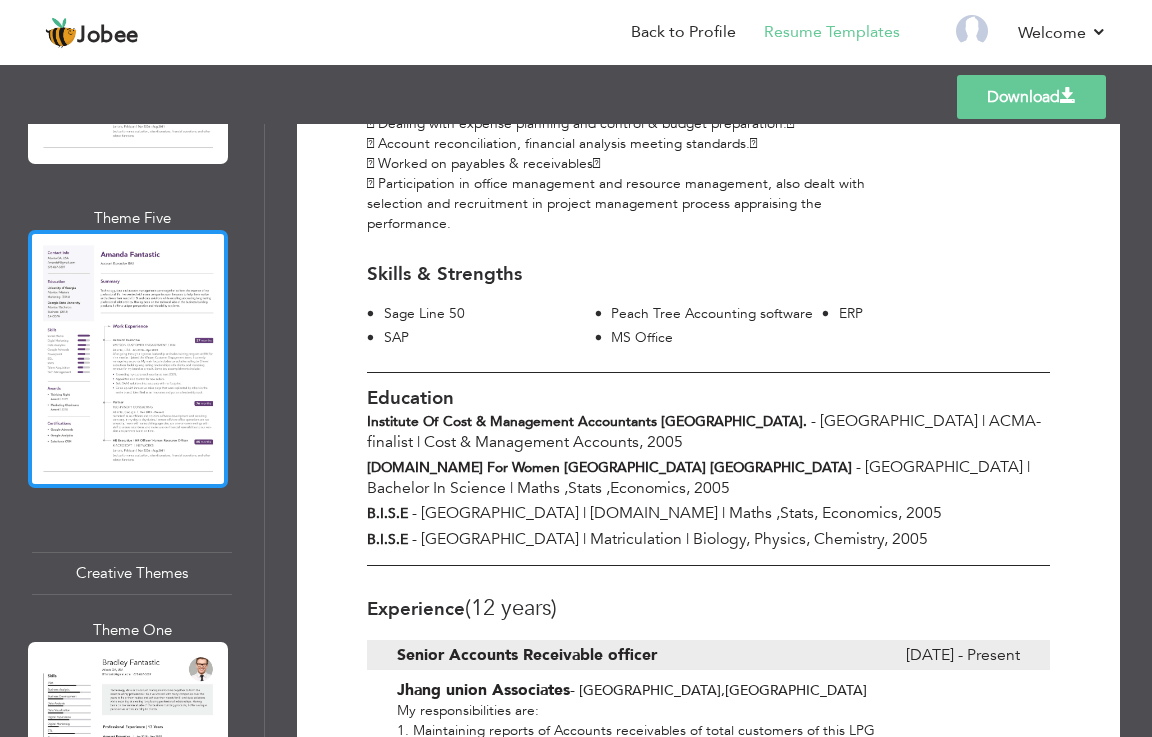 click at bounding box center [128, 359] 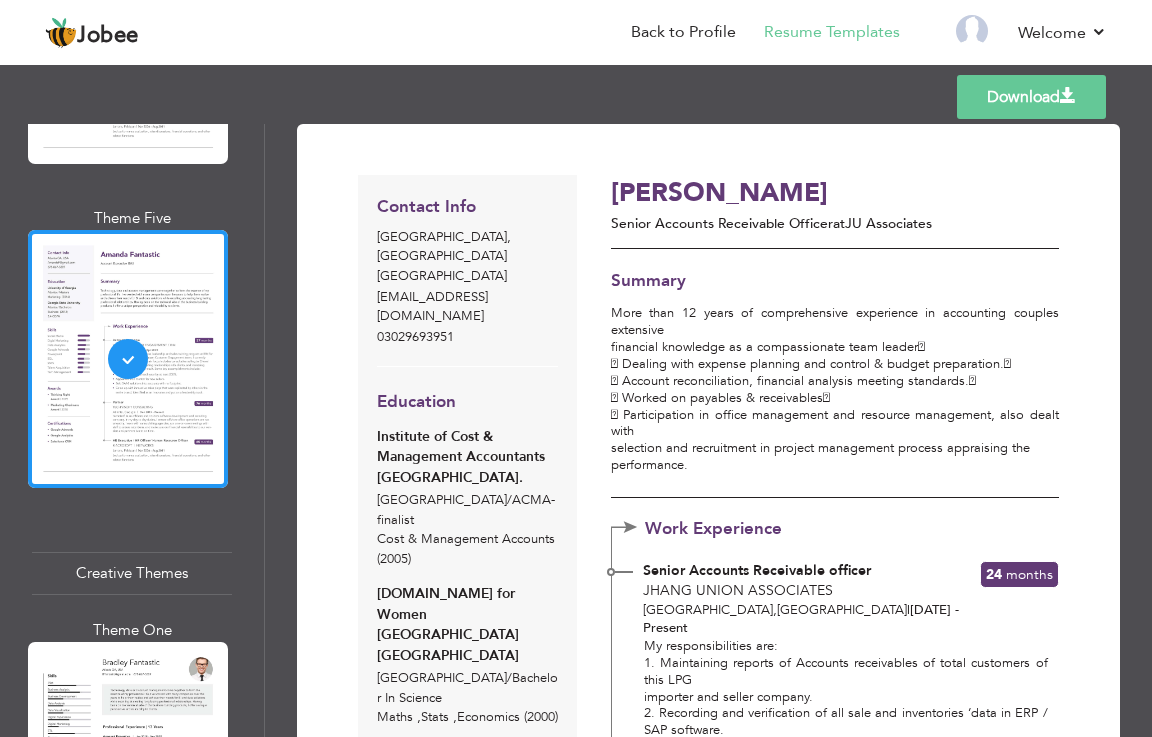 scroll, scrollTop: 0, scrollLeft: 0, axis: both 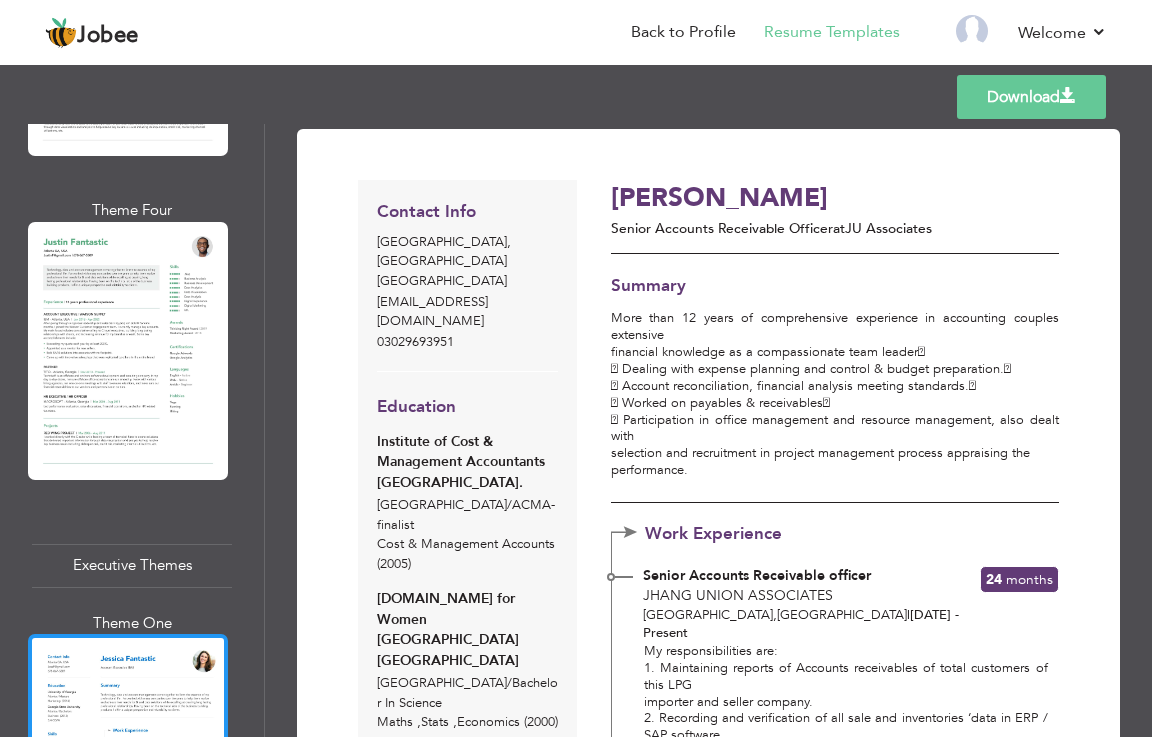 click at bounding box center [128, 763] 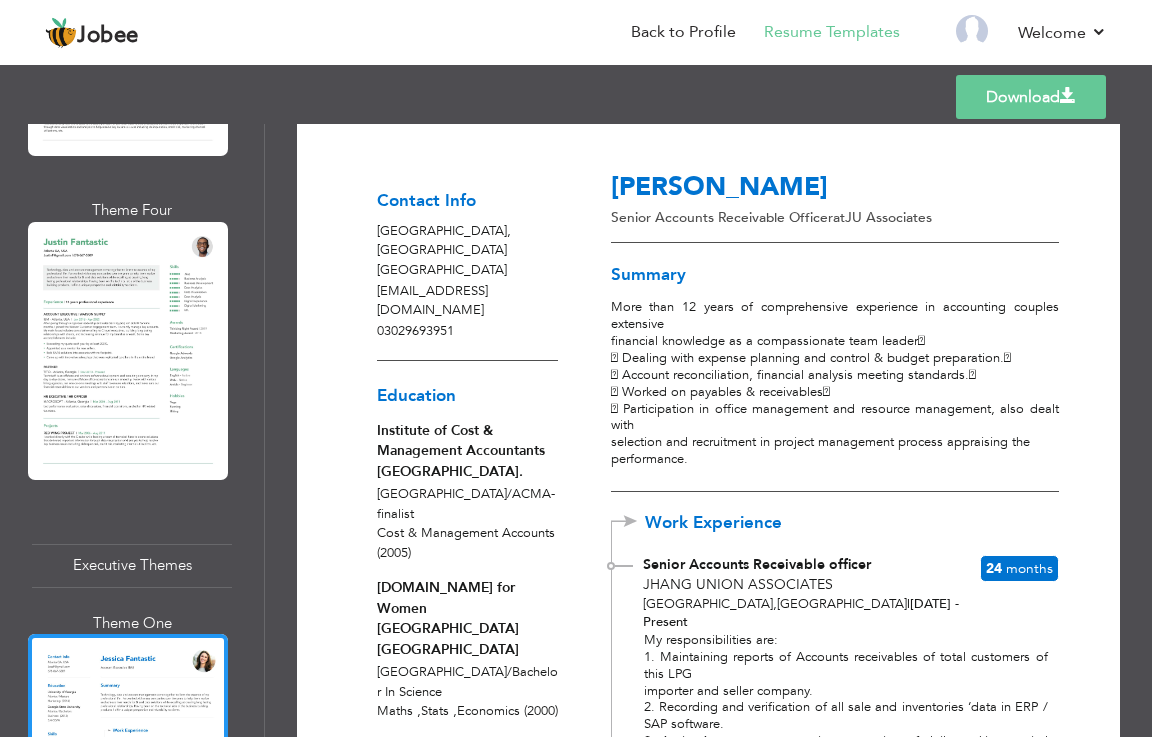 scroll, scrollTop: 0, scrollLeft: 0, axis: both 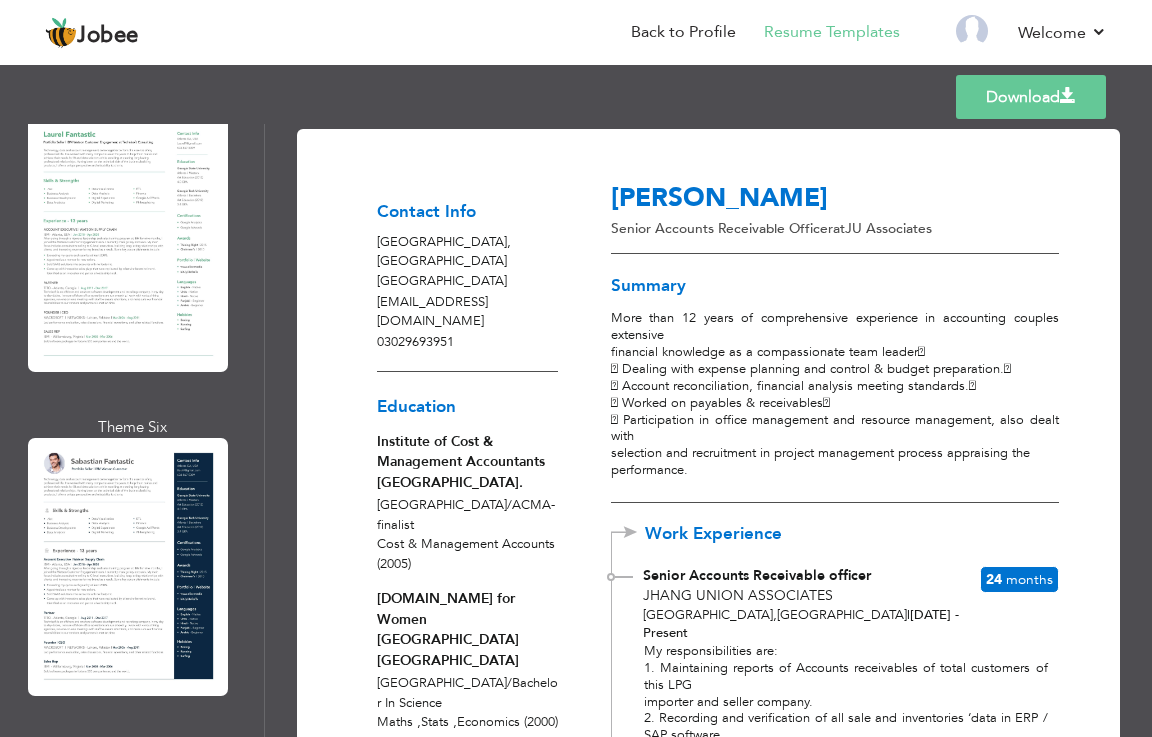 click at bounding box center (128, 567) 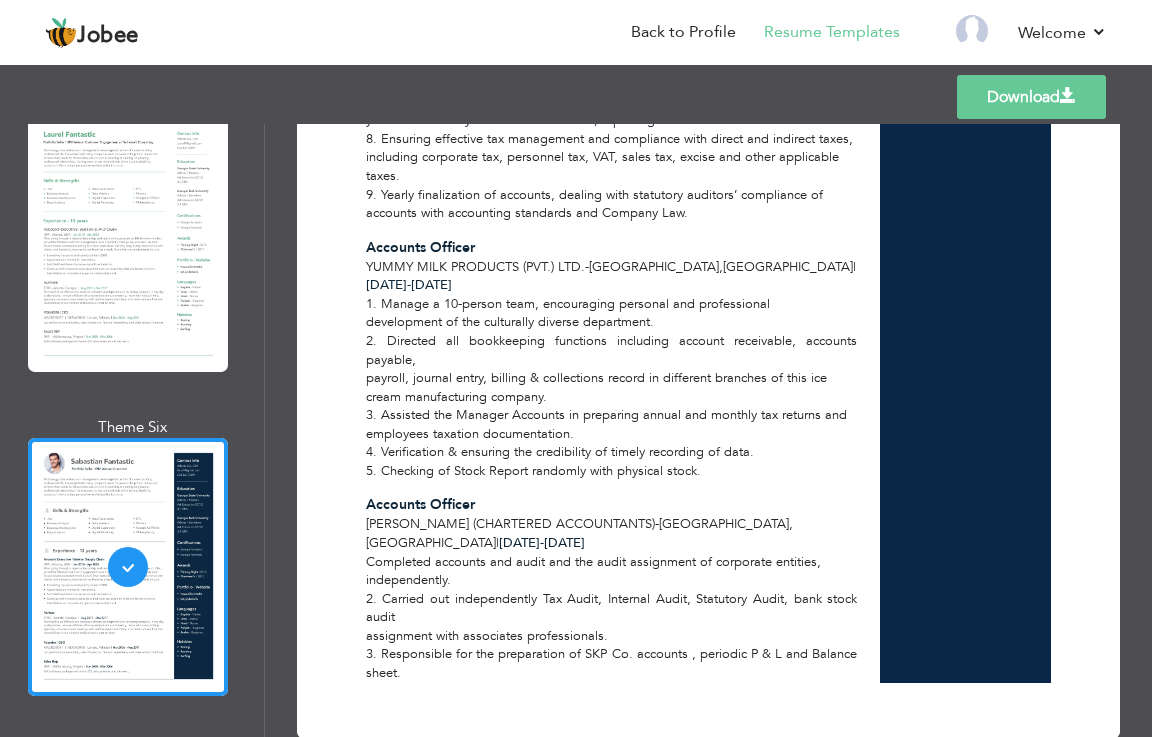 scroll, scrollTop: 1021, scrollLeft: 0, axis: vertical 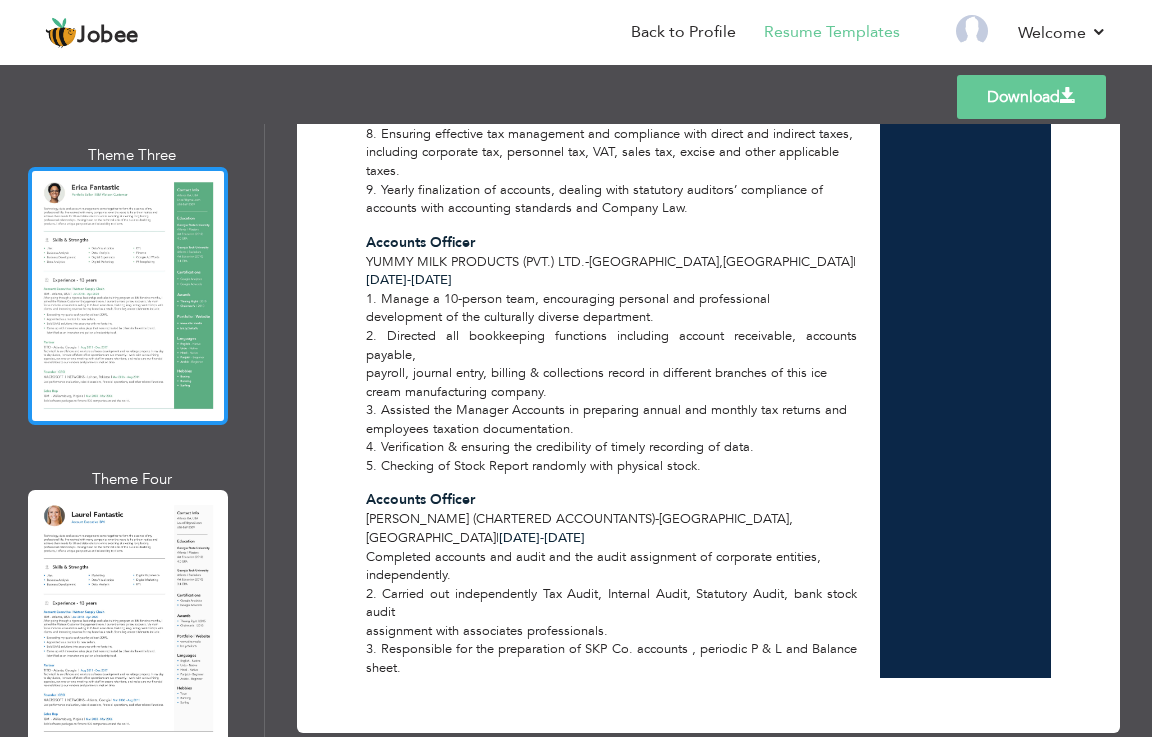 click at bounding box center (128, 296) 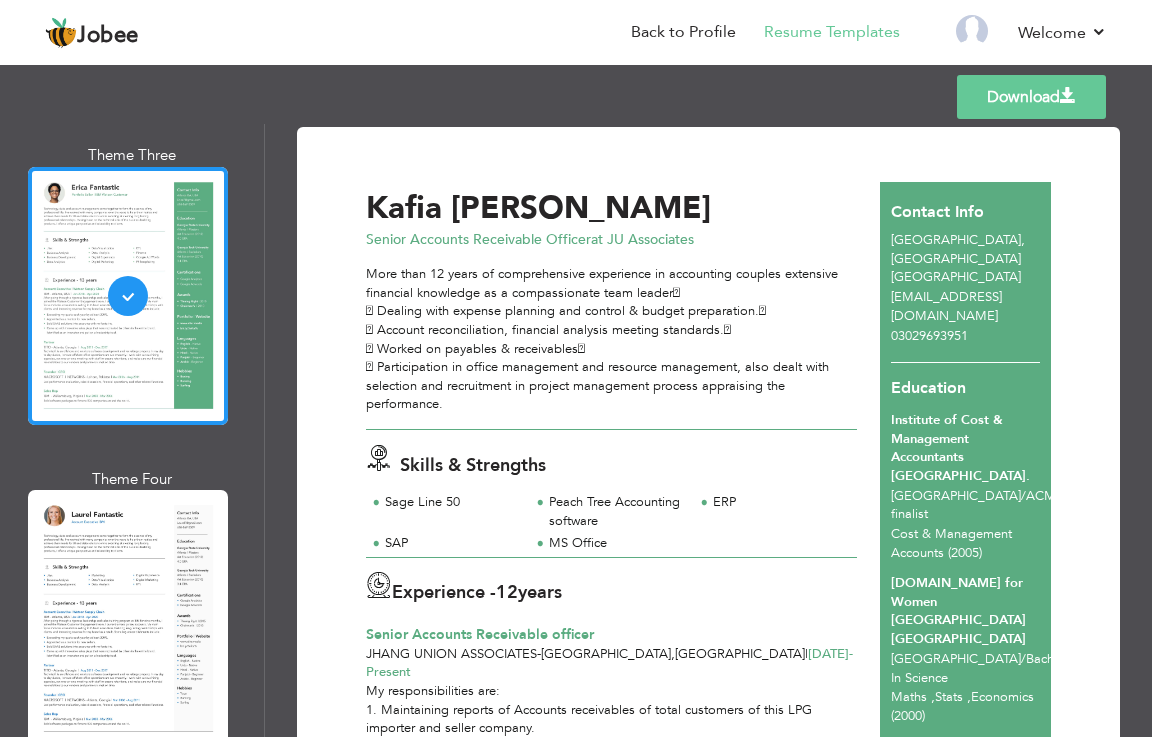 scroll, scrollTop: 0, scrollLeft: 0, axis: both 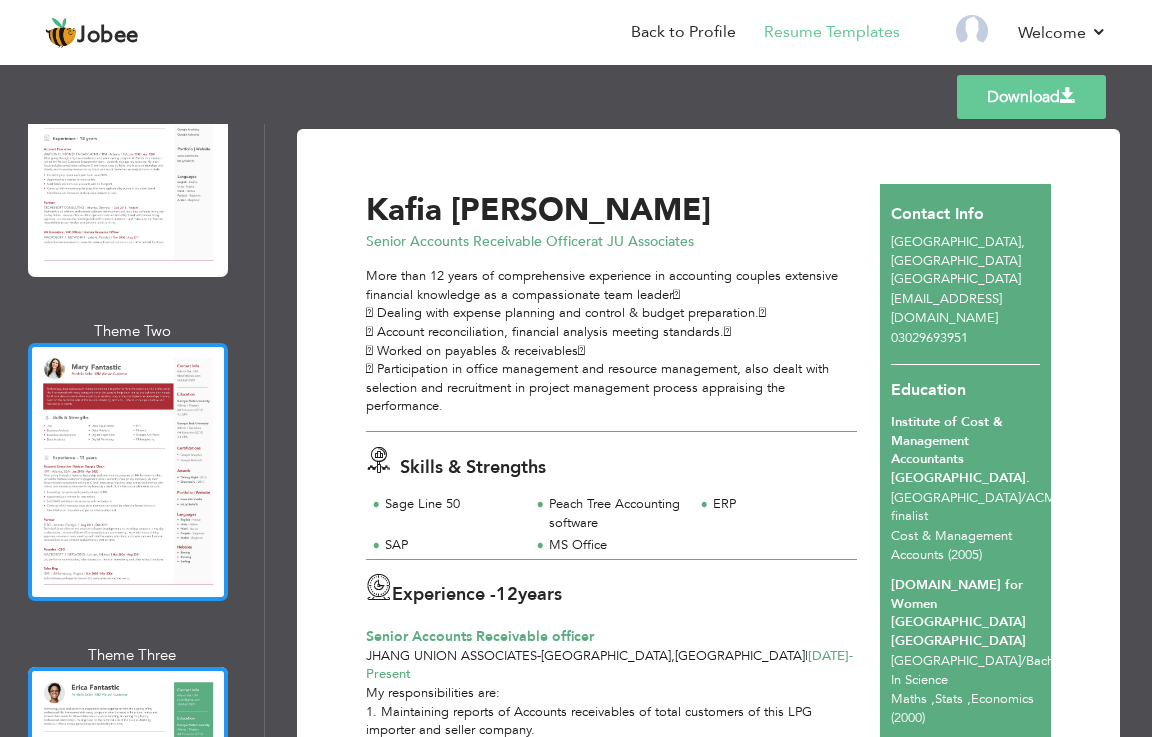 click at bounding box center (128, 472) 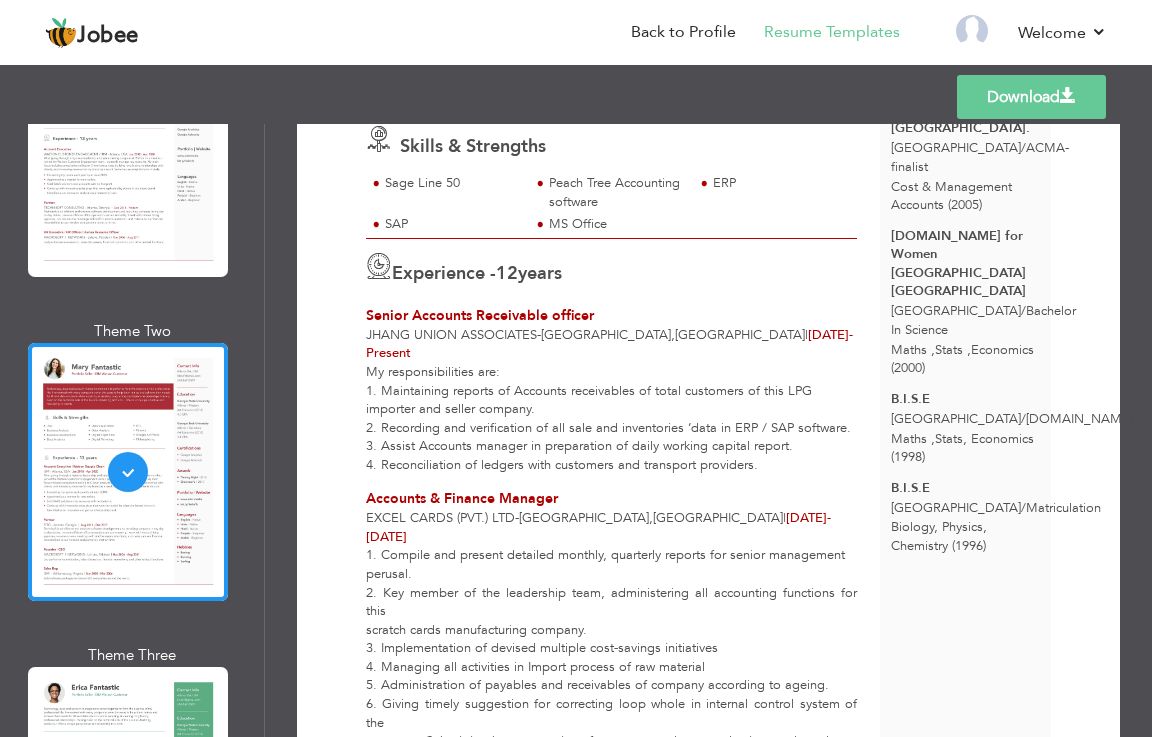 scroll, scrollTop: 0, scrollLeft: 0, axis: both 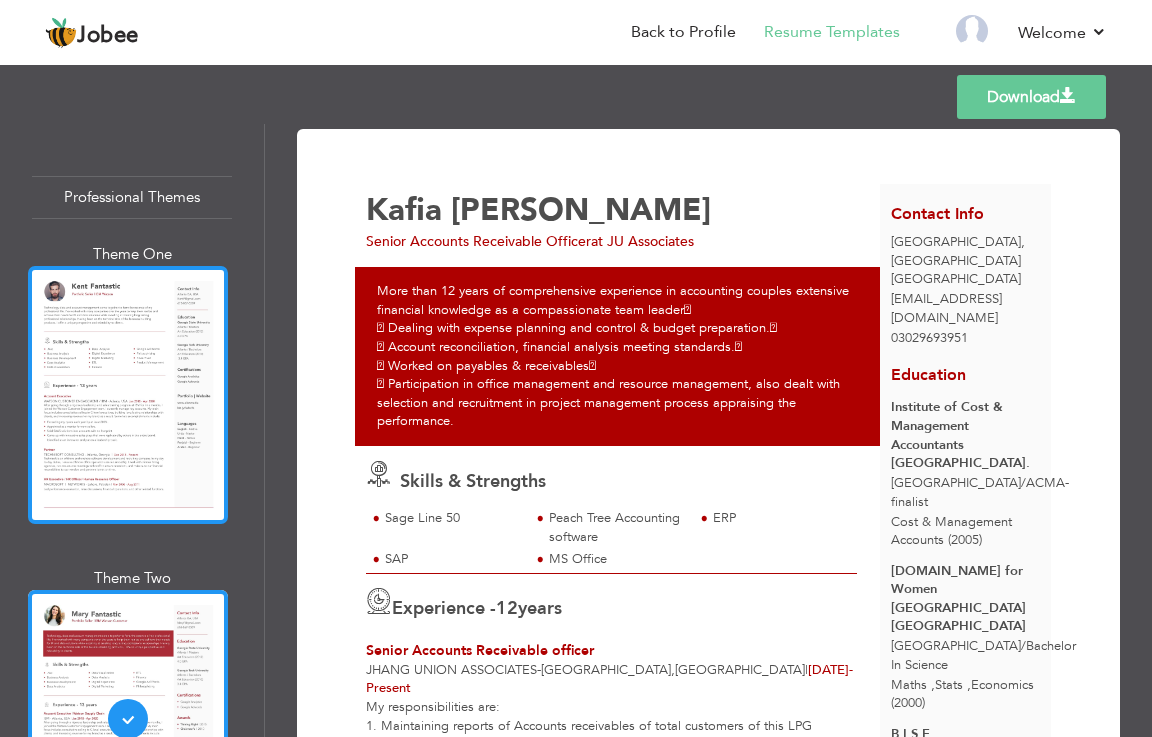 click at bounding box center (128, 395) 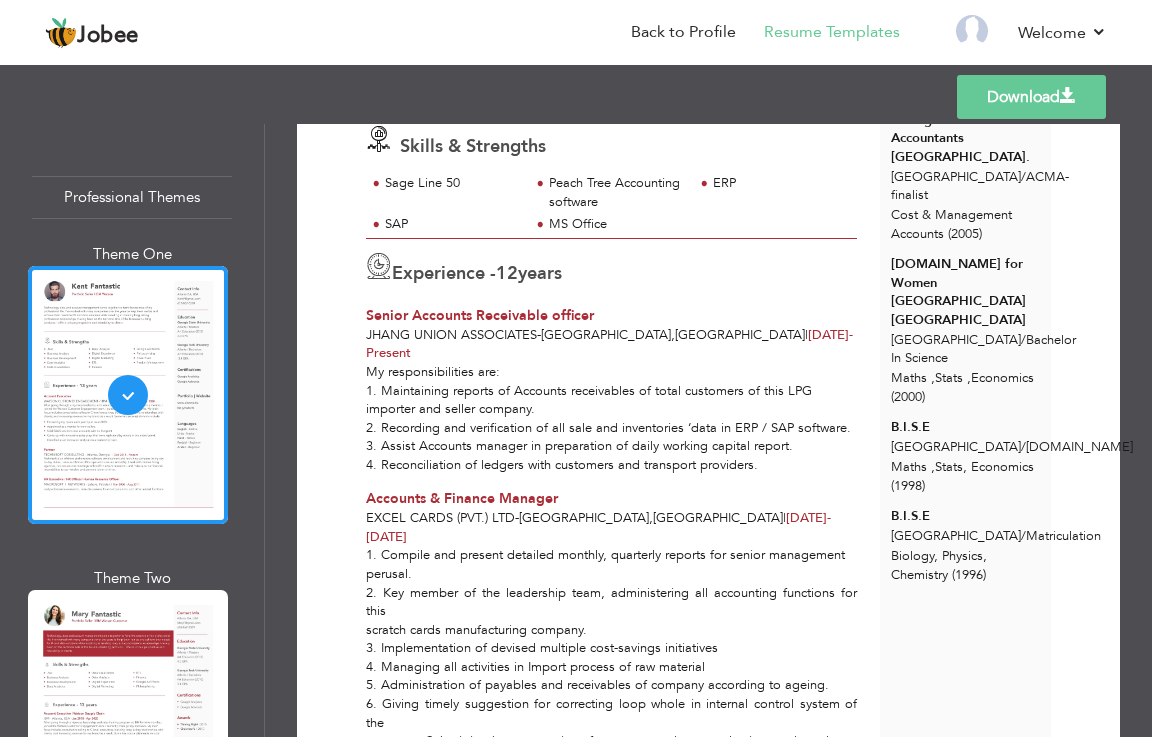scroll, scrollTop: 0, scrollLeft: 0, axis: both 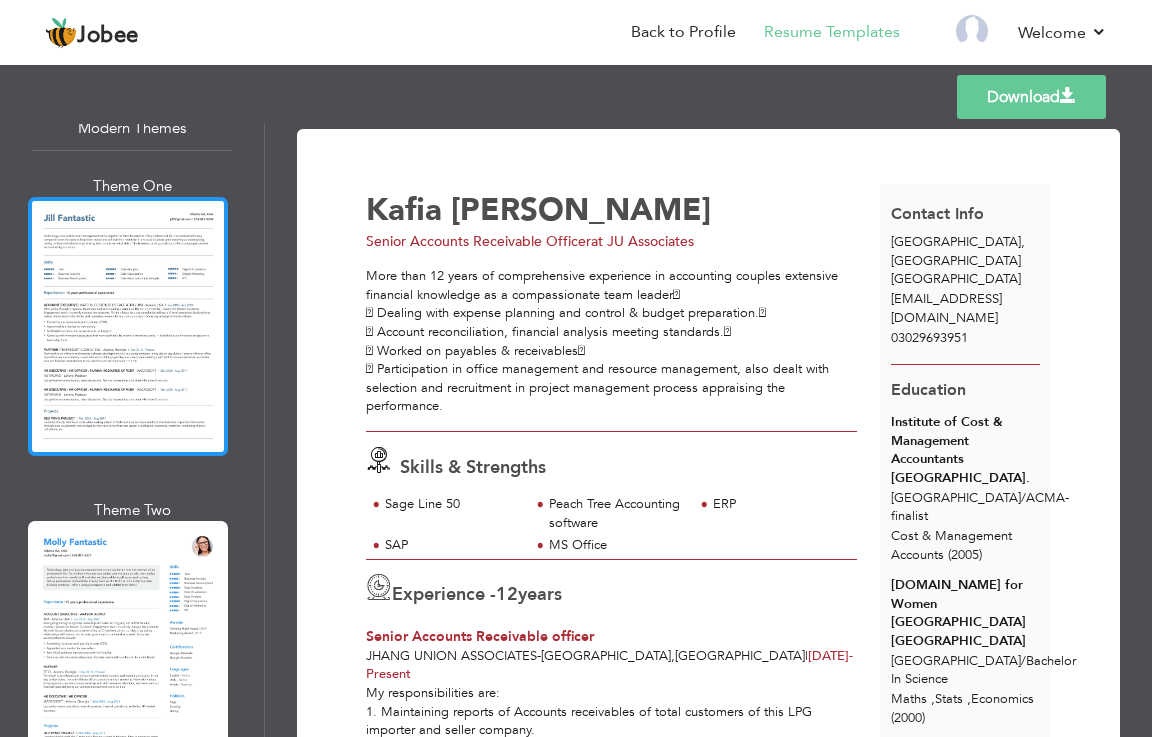 click at bounding box center (128, 326) 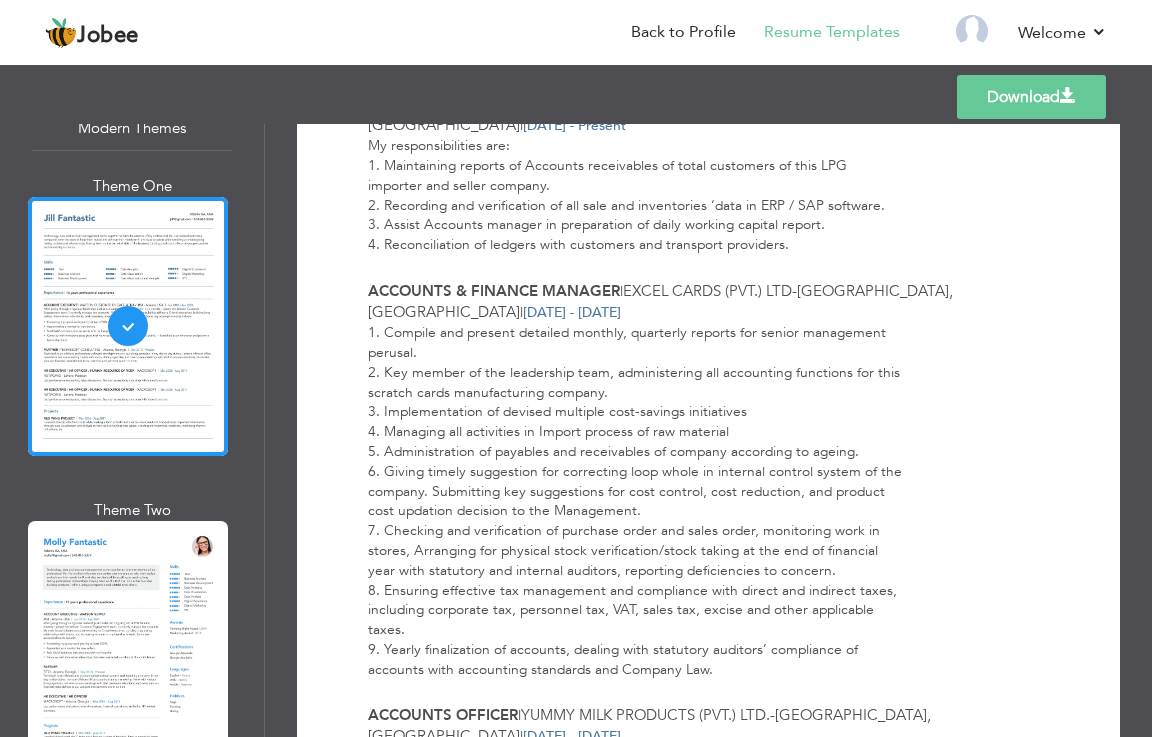 scroll, scrollTop: 0, scrollLeft: 0, axis: both 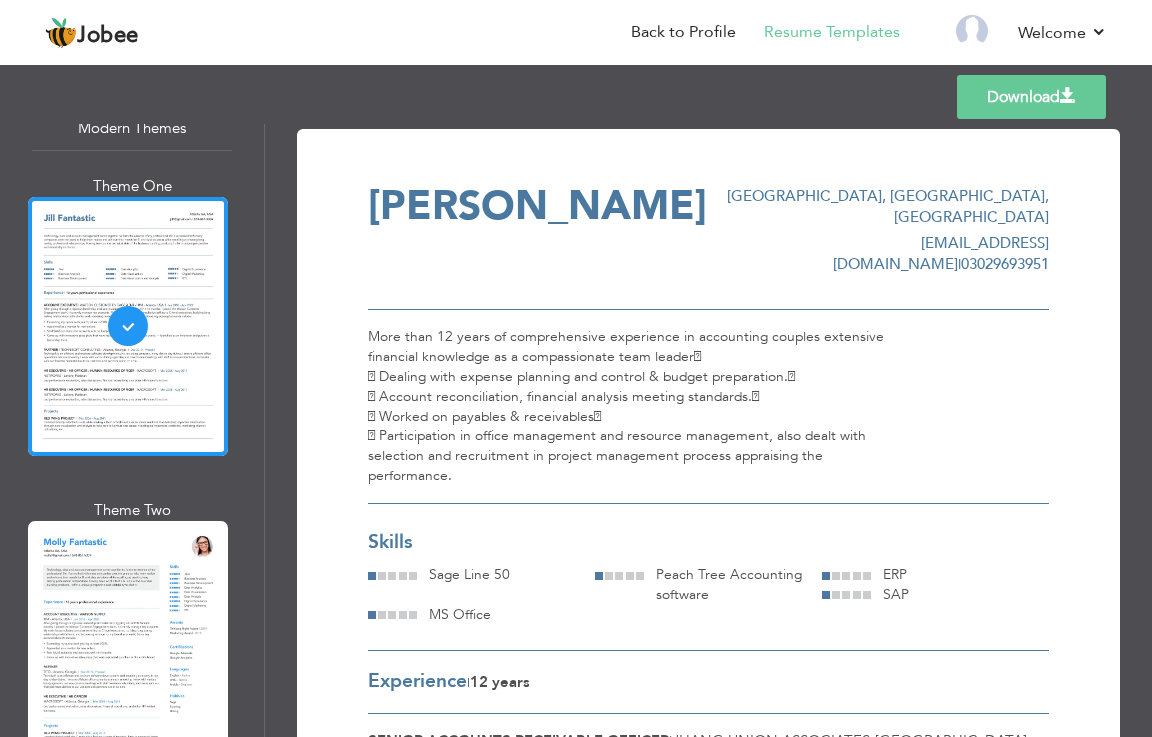 click on "Download" at bounding box center (1031, 97) 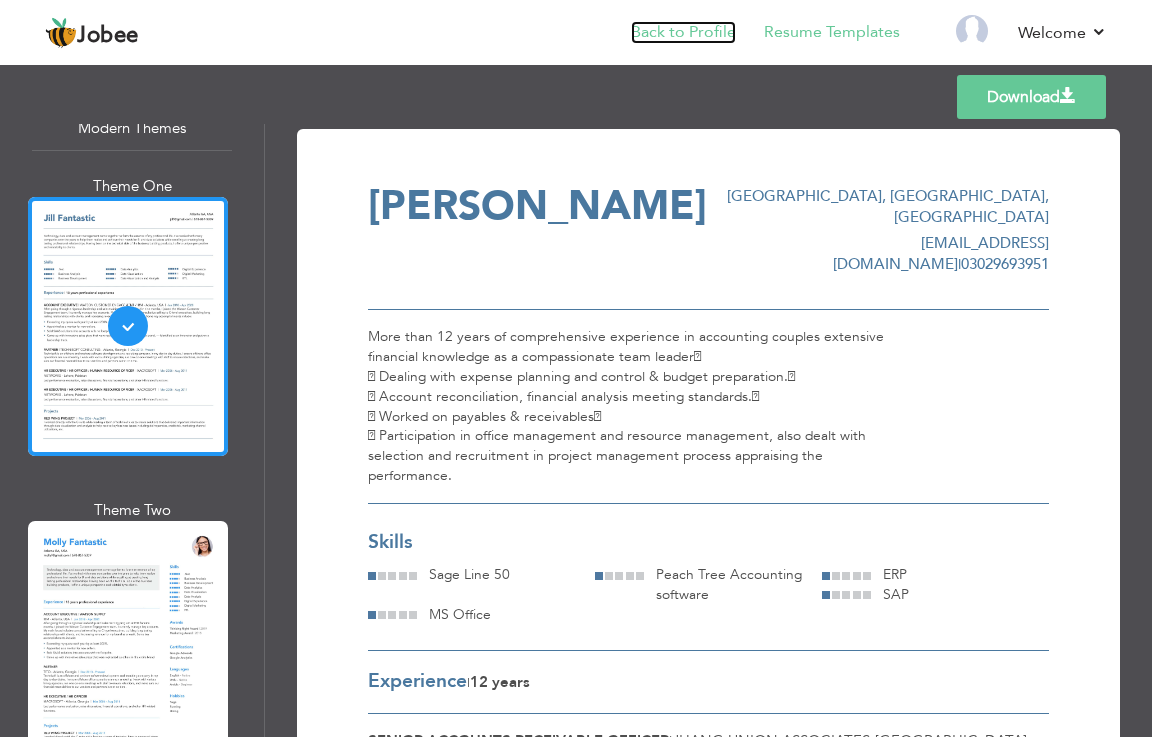 click on "Back to Profile" at bounding box center (683, 32) 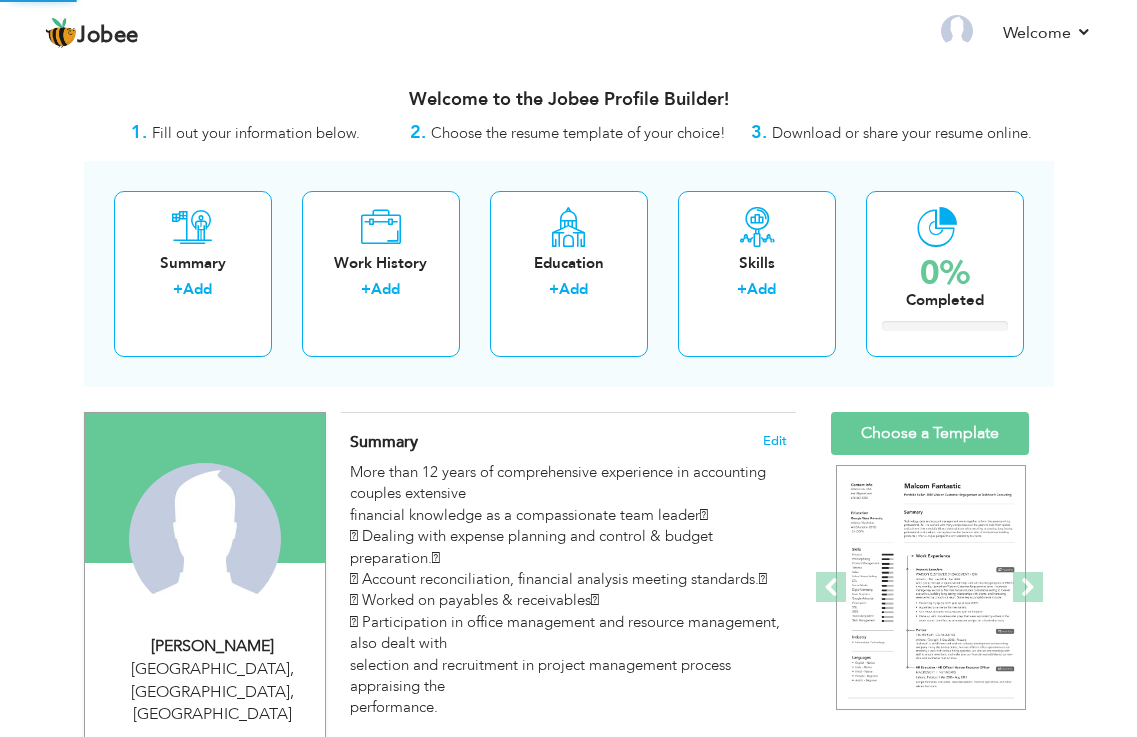 scroll, scrollTop: 0, scrollLeft: 0, axis: both 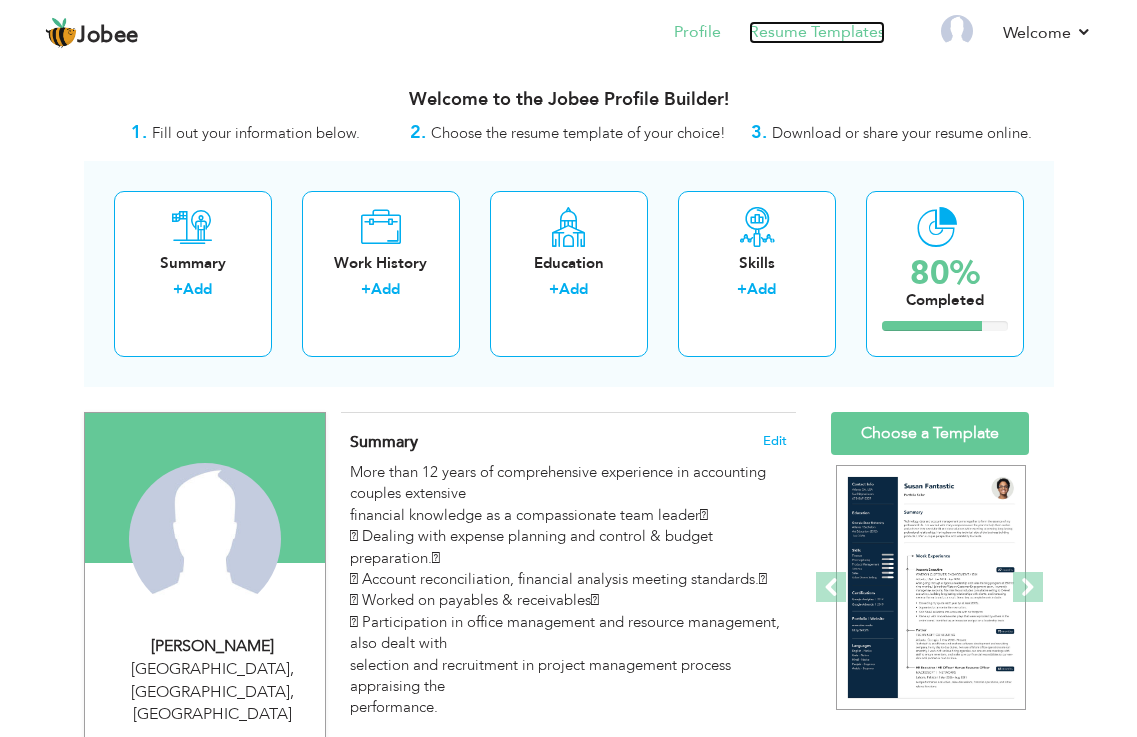 click on "Resume Templates" at bounding box center [817, 32] 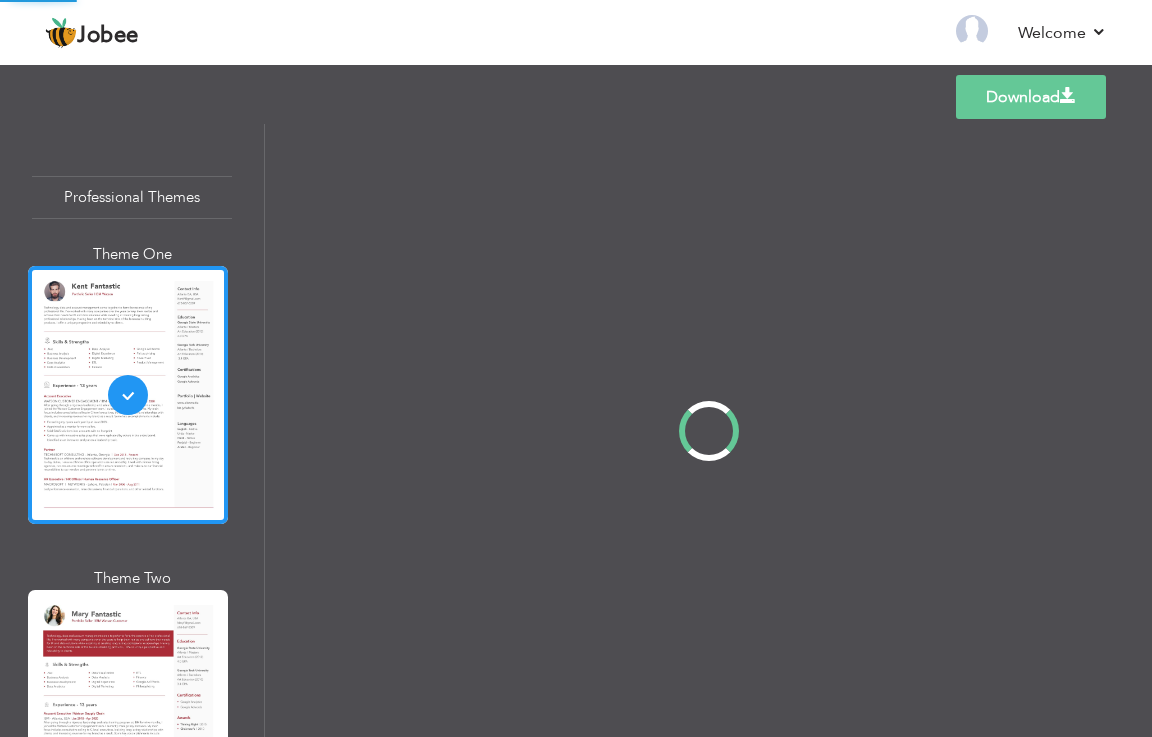 scroll, scrollTop: 0, scrollLeft: 0, axis: both 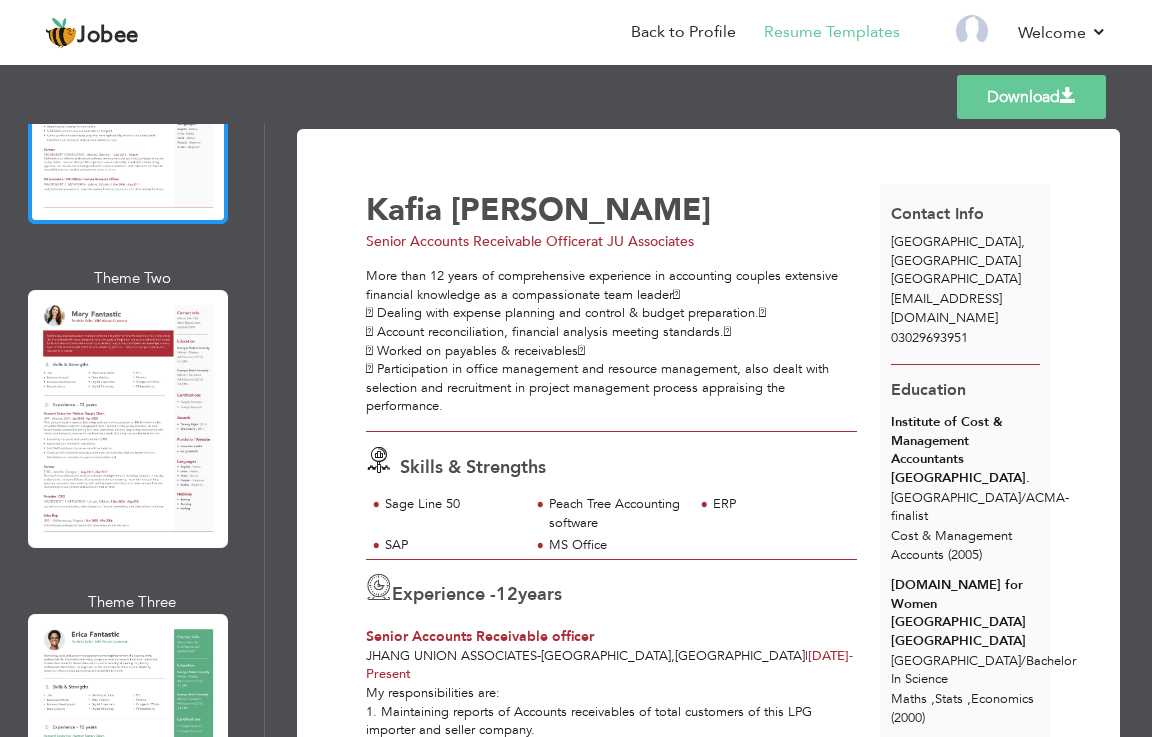 click at bounding box center [128, 419] 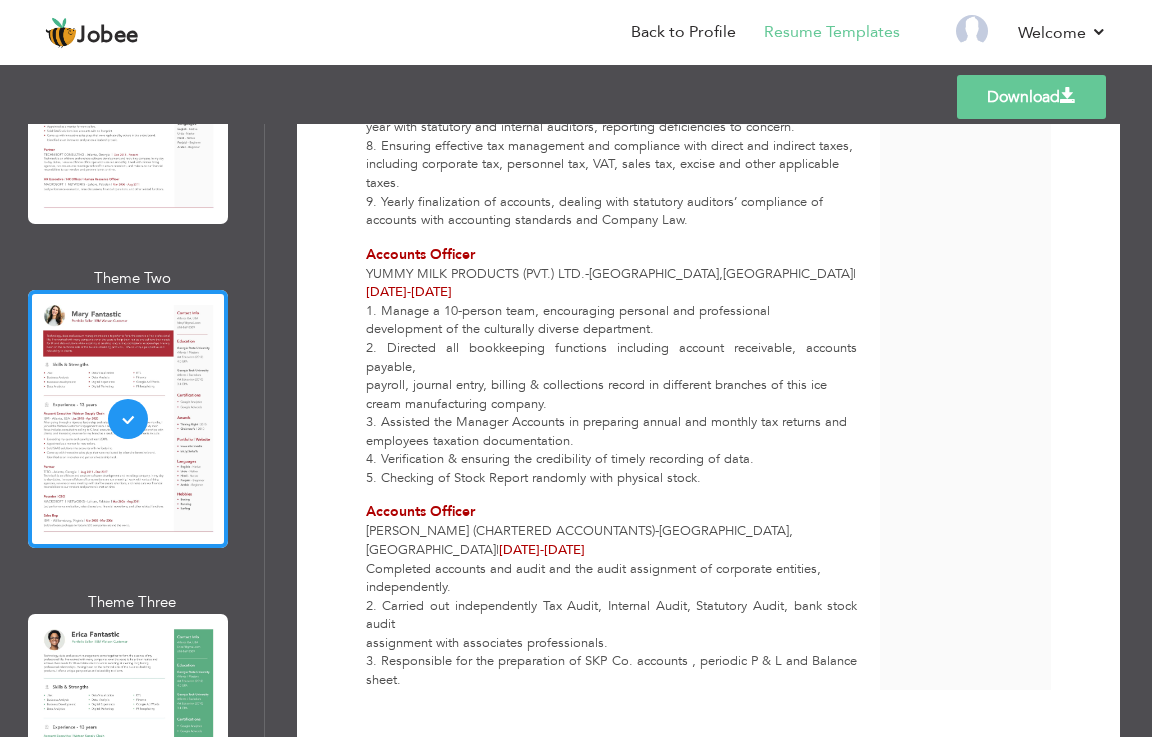 scroll, scrollTop: 1035, scrollLeft: 0, axis: vertical 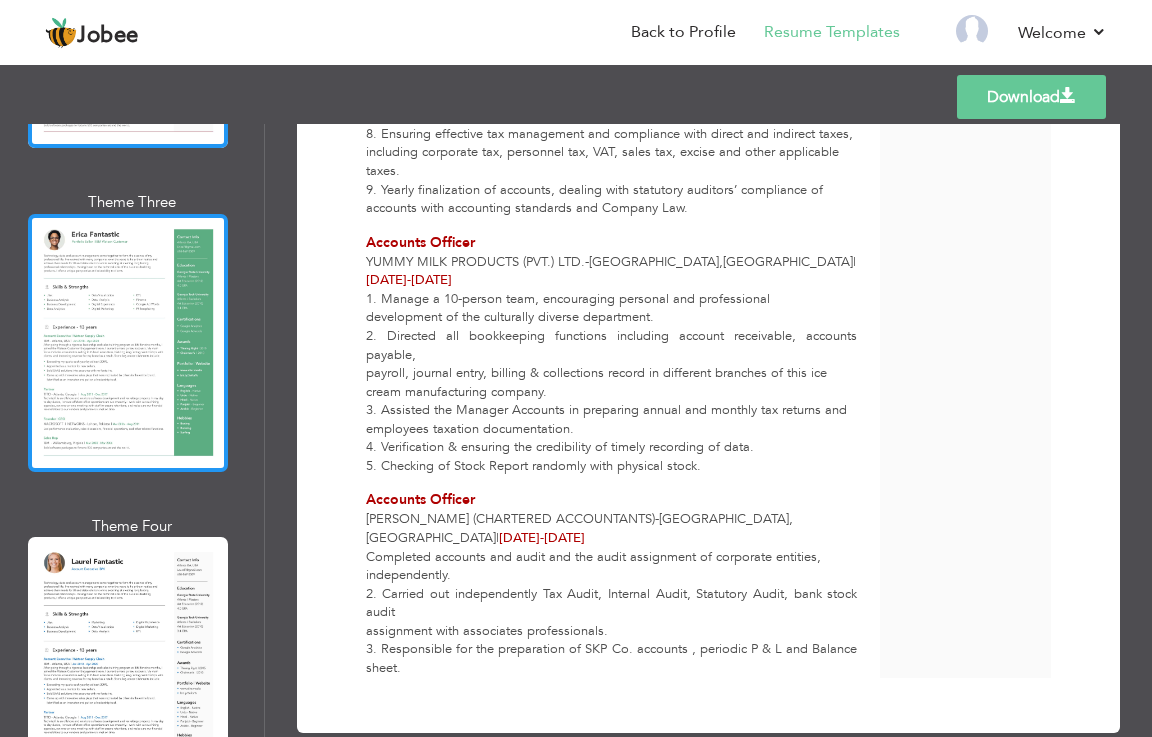 click at bounding box center (128, 343) 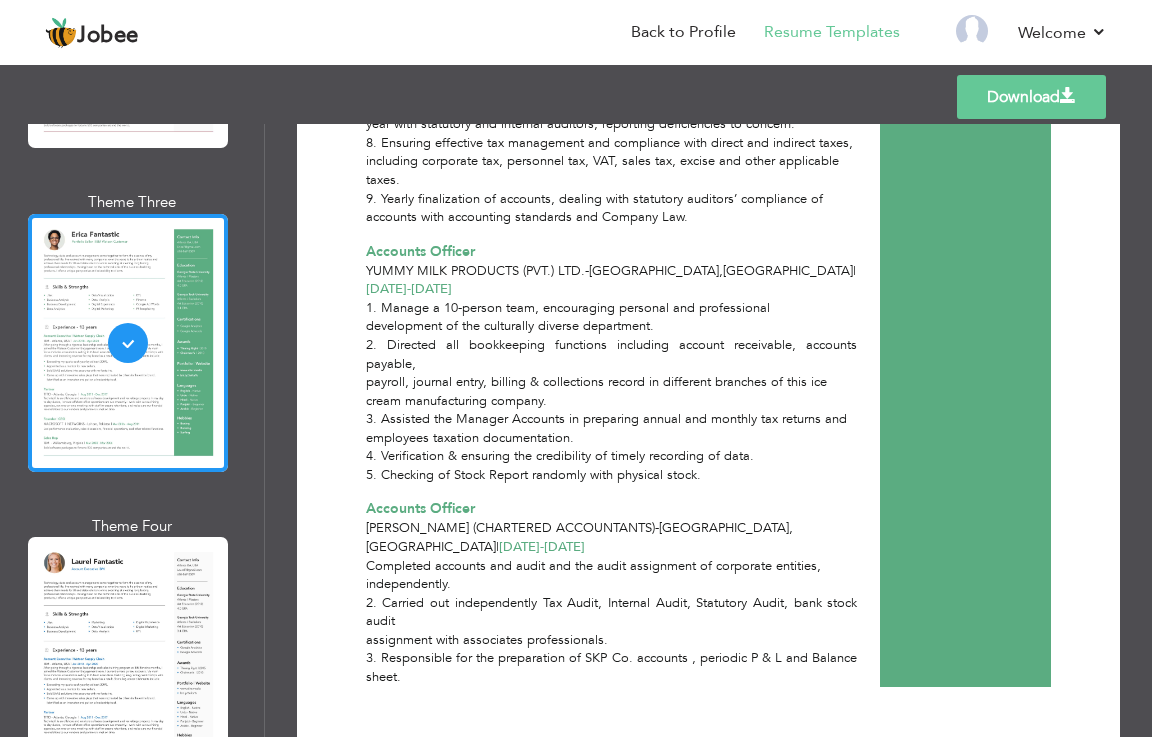 scroll, scrollTop: 1021, scrollLeft: 0, axis: vertical 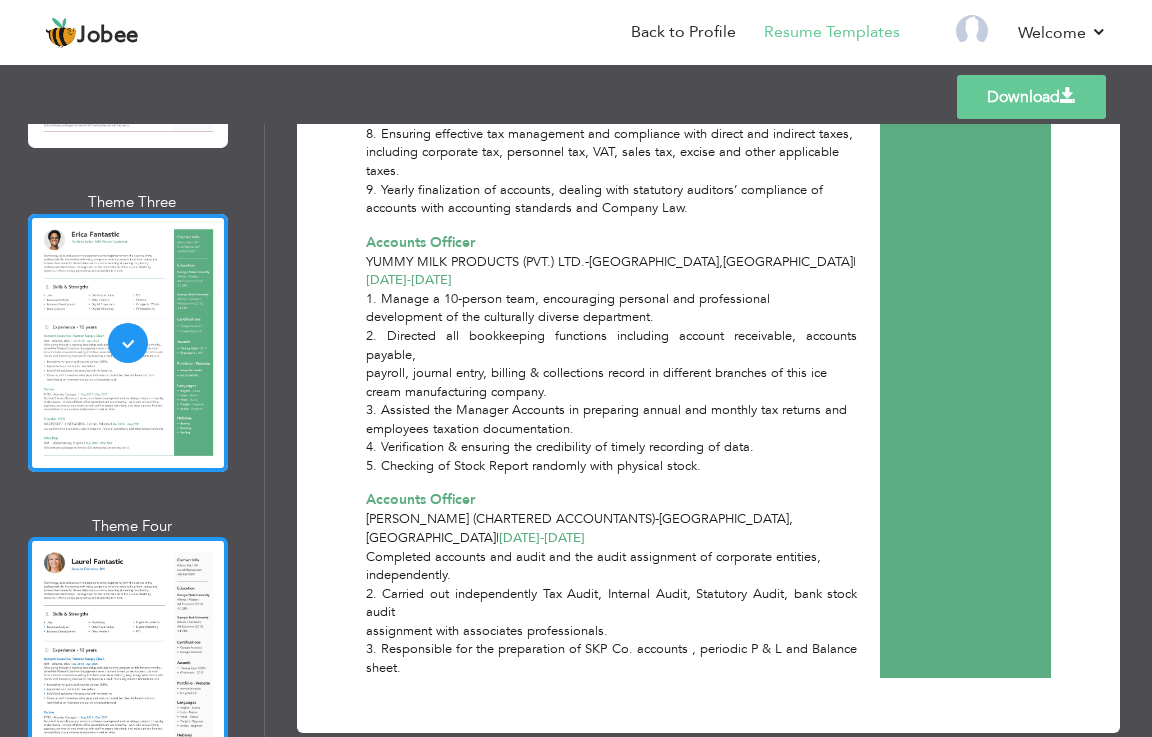 click at bounding box center (128, 666) 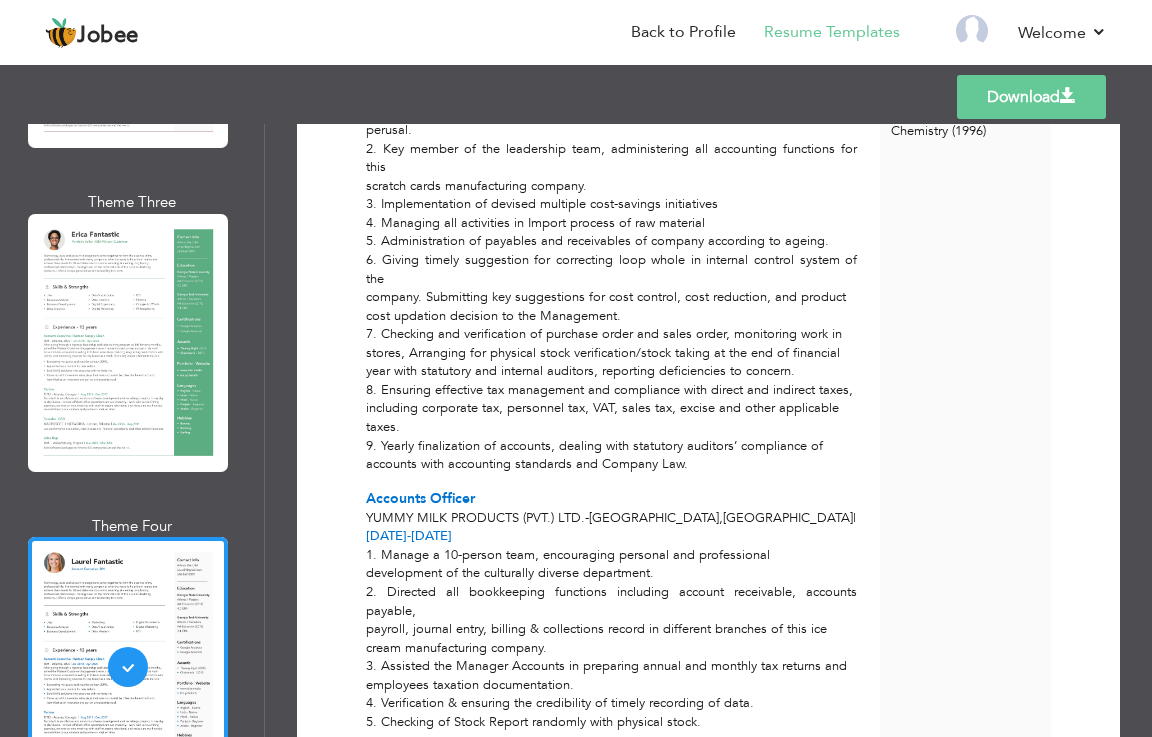 scroll, scrollTop: 1021, scrollLeft: 0, axis: vertical 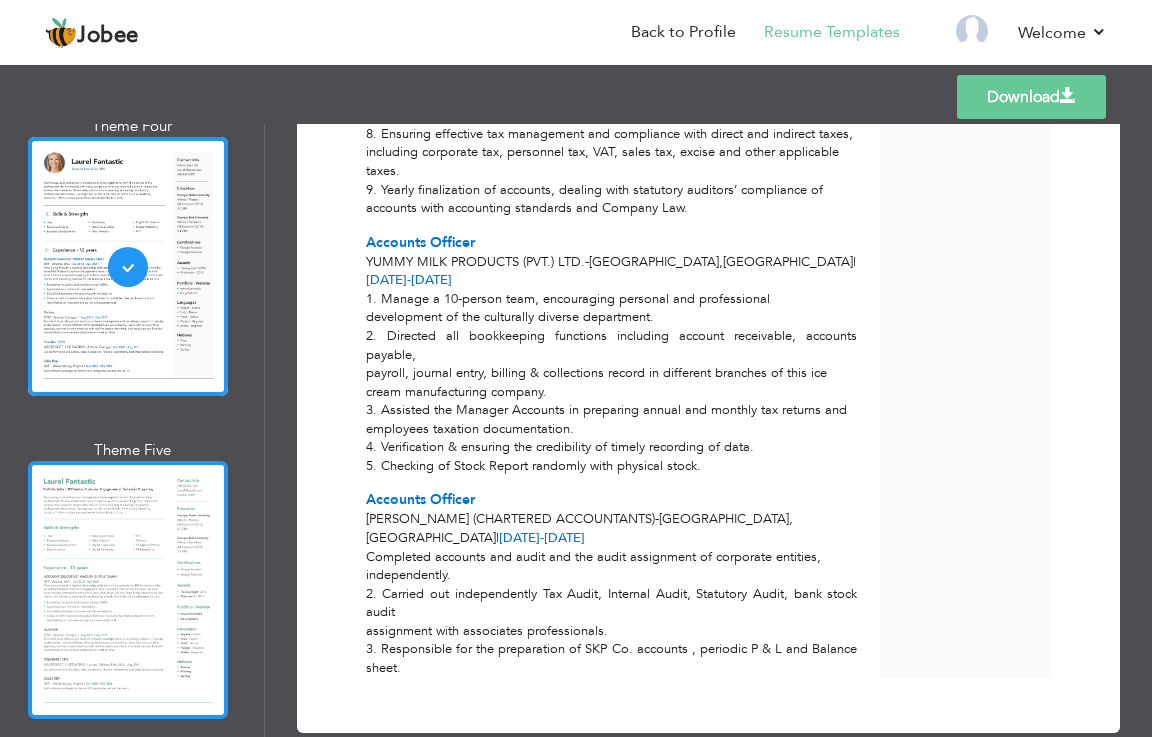 click at bounding box center [128, 590] 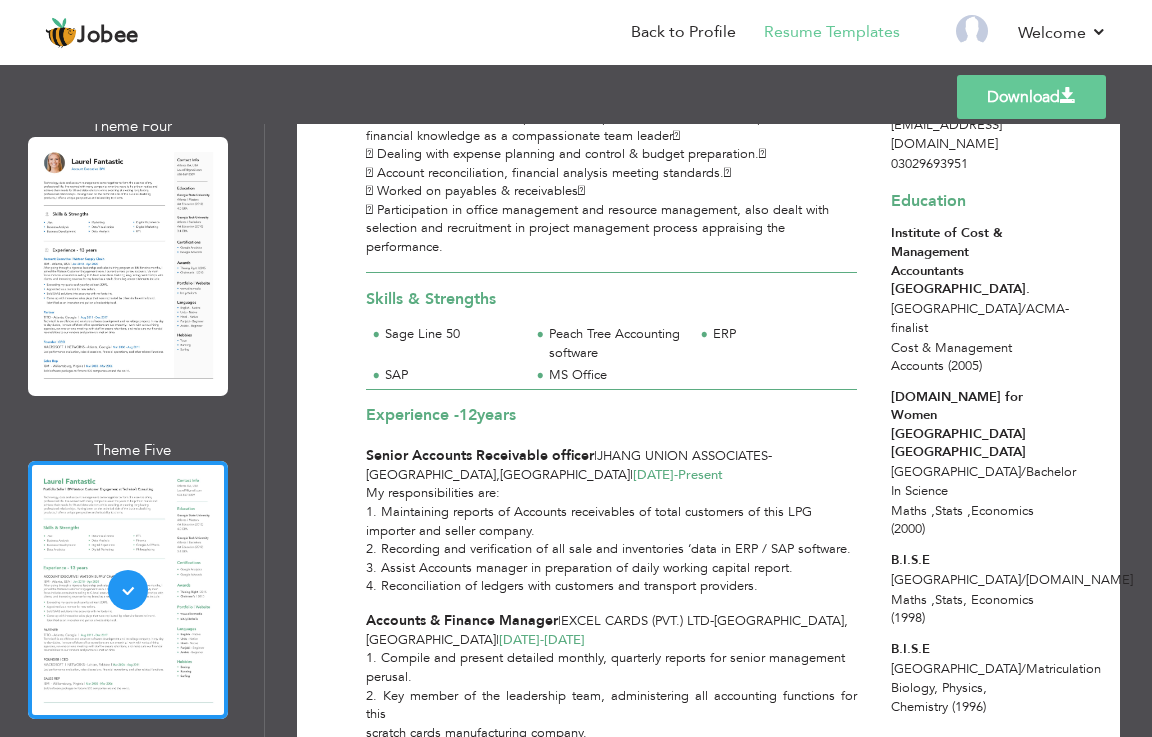 scroll, scrollTop: 0, scrollLeft: 0, axis: both 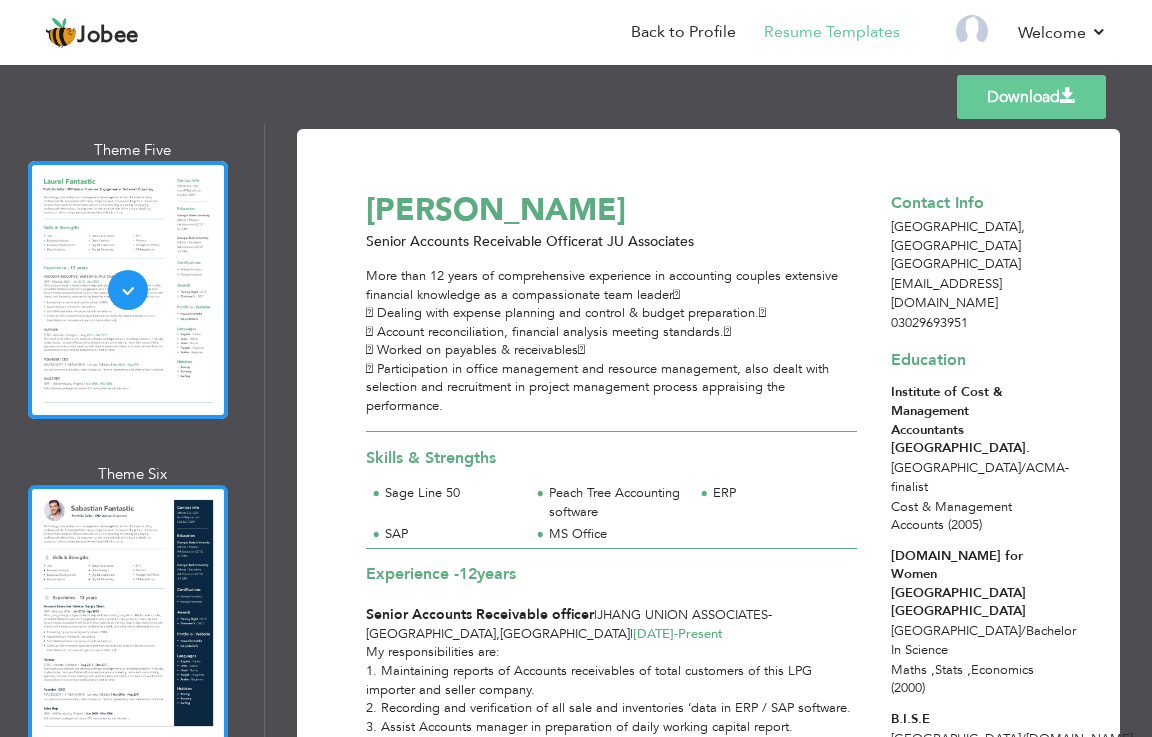 click at bounding box center [128, 614] 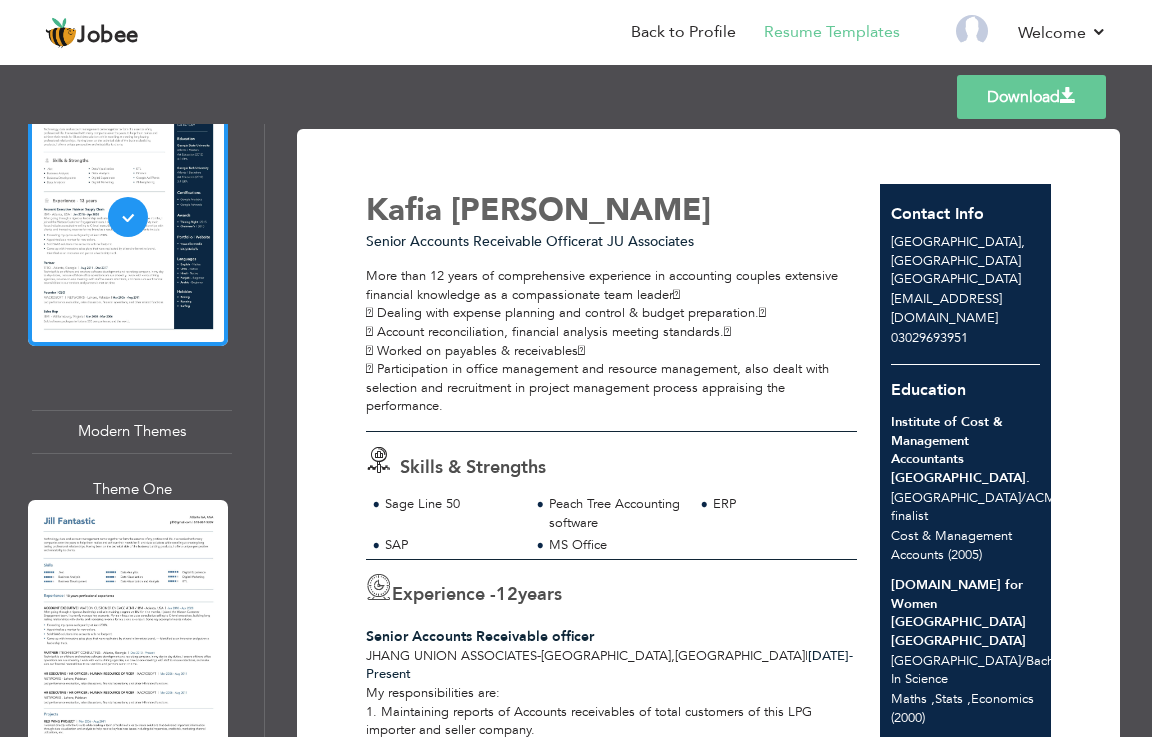 scroll, scrollTop: 1800, scrollLeft: 0, axis: vertical 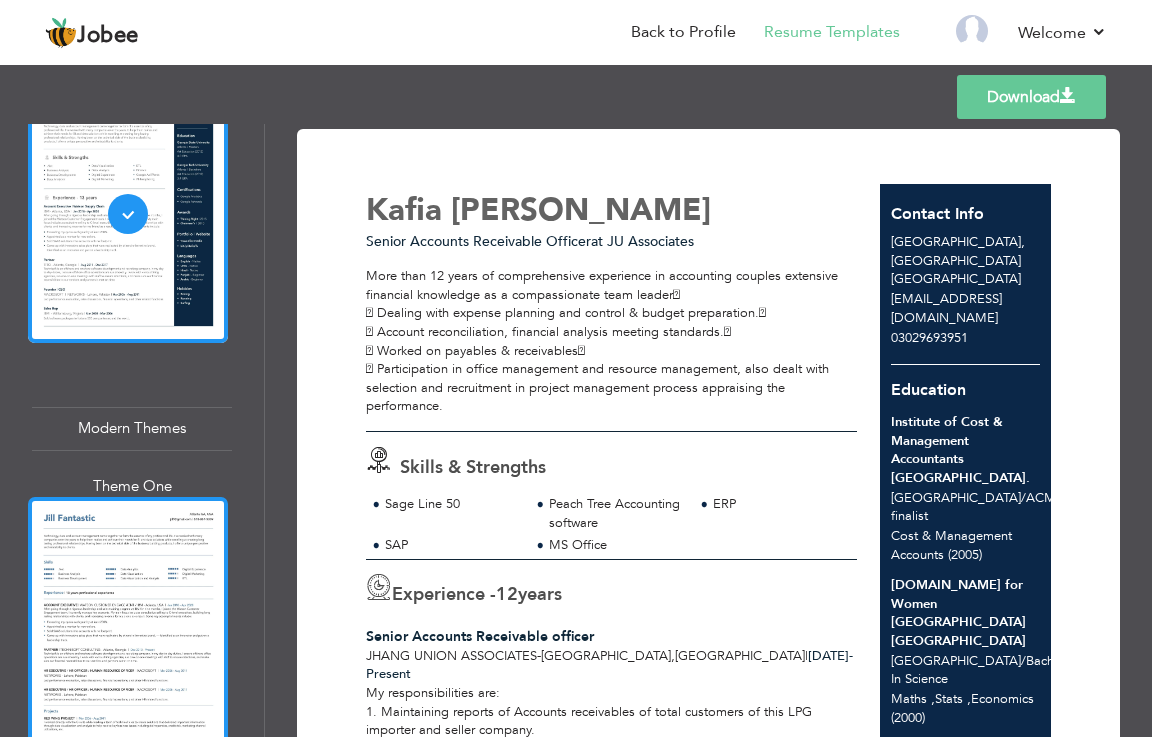 click at bounding box center (128, 626) 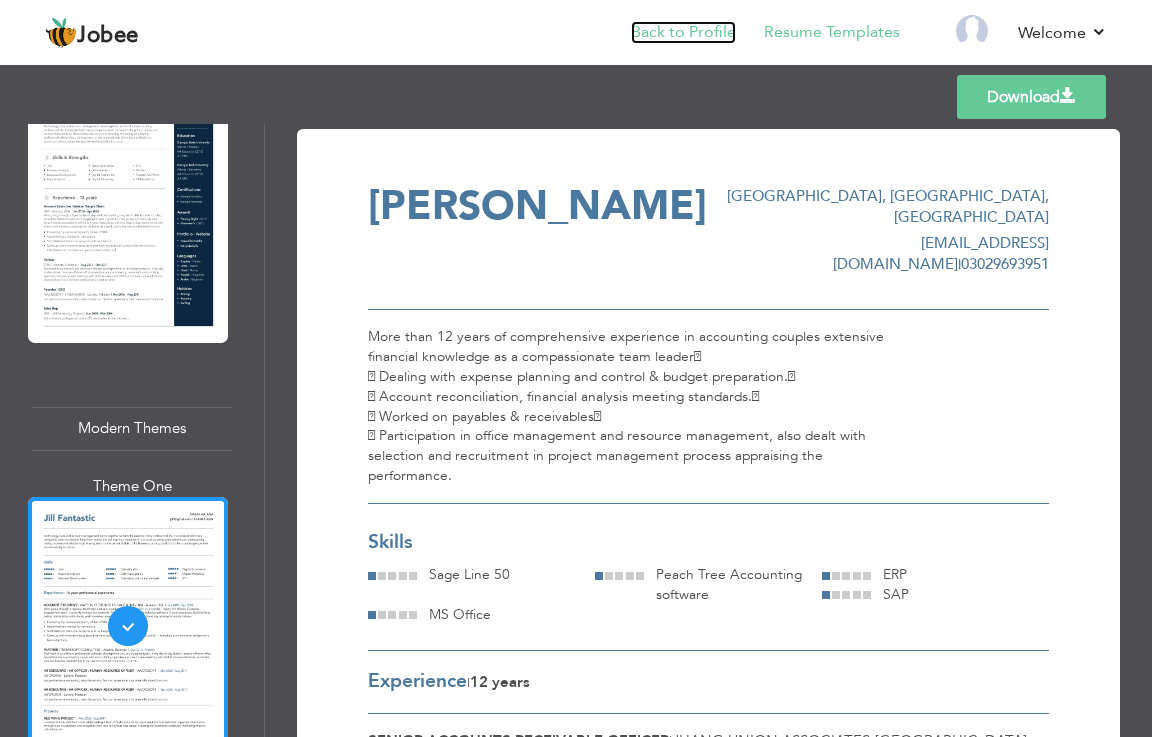 click on "Back to Profile" at bounding box center [683, 32] 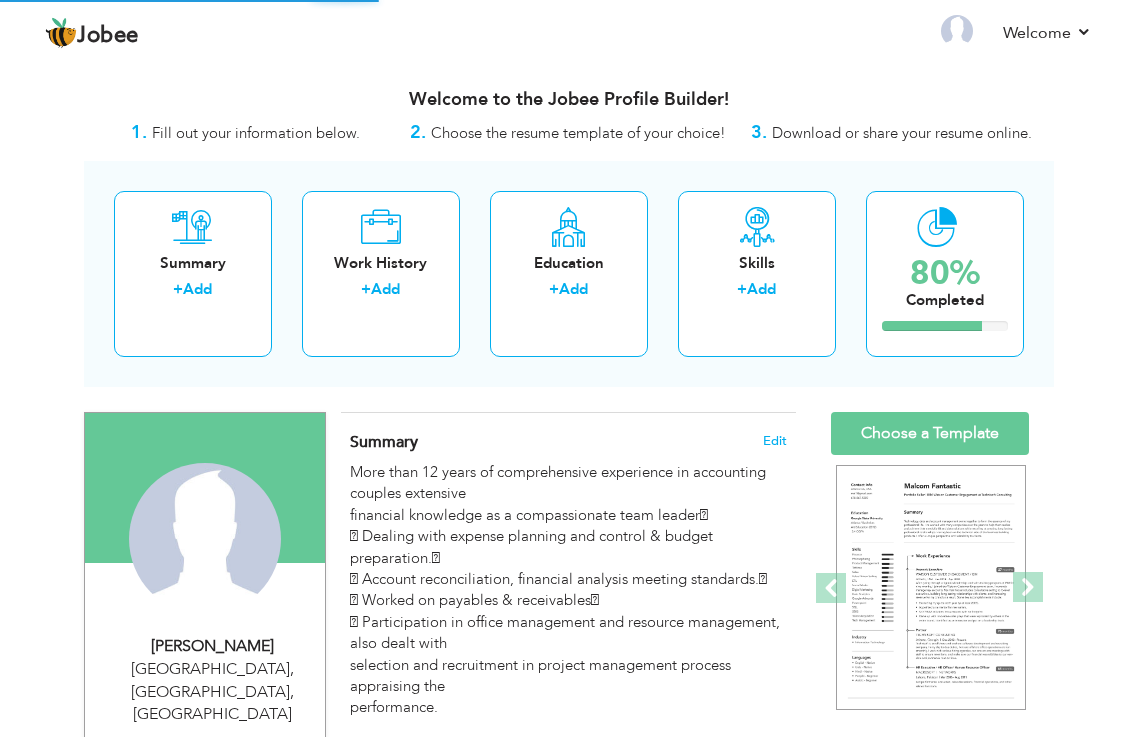 scroll, scrollTop: 0, scrollLeft: 0, axis: both 